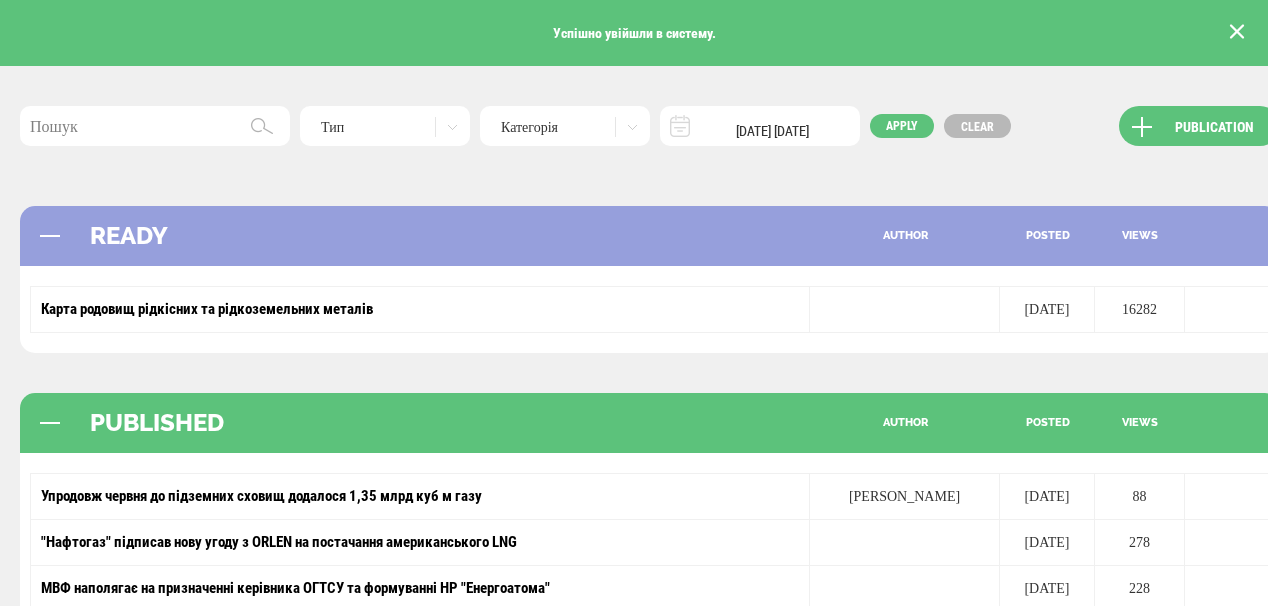 scroll, scrollTop: 0, scrollLeft: 0, axis: both 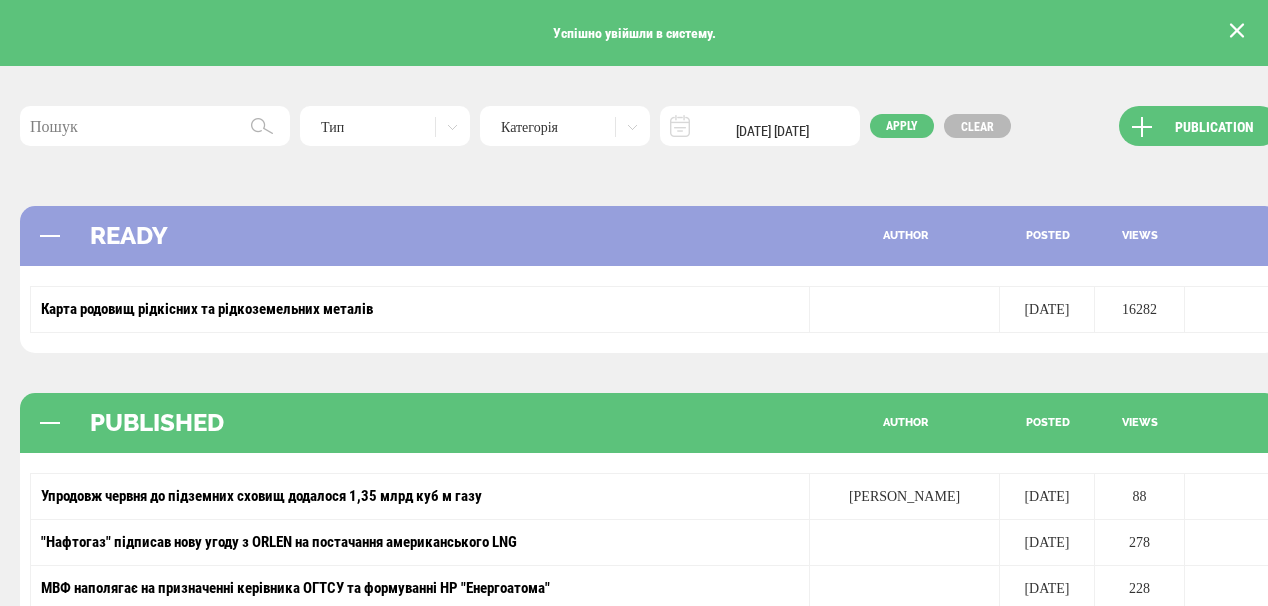 click at bounding box center [1237, 31] 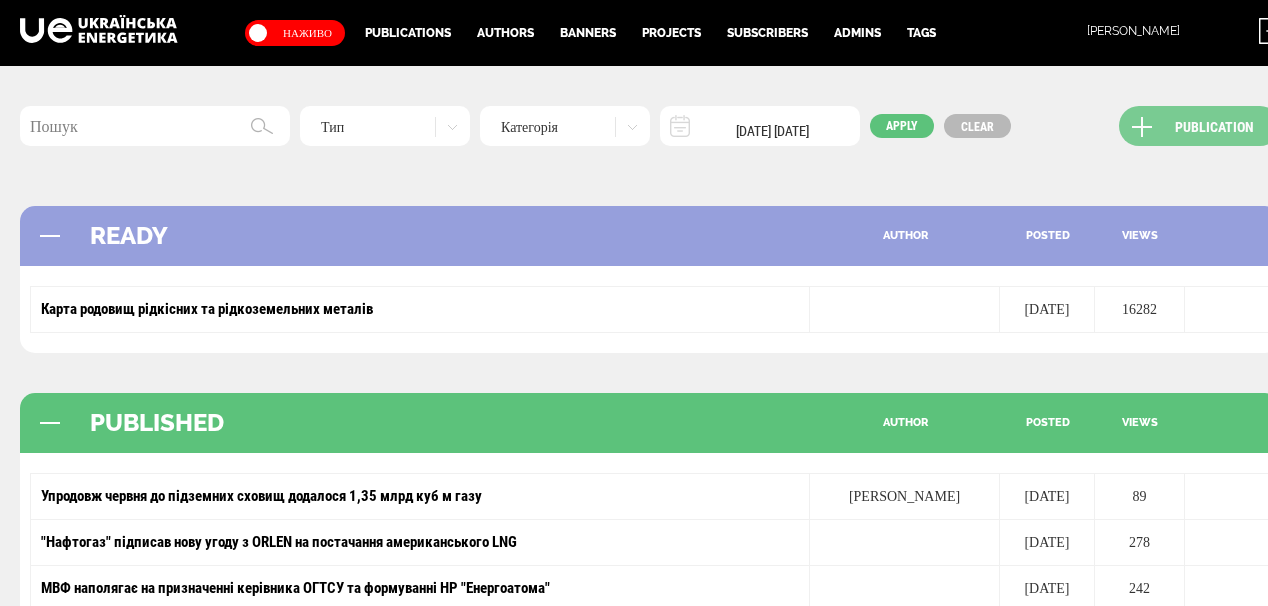 scroll, scrollTop: 0, scrollLeft: 0, axis: both 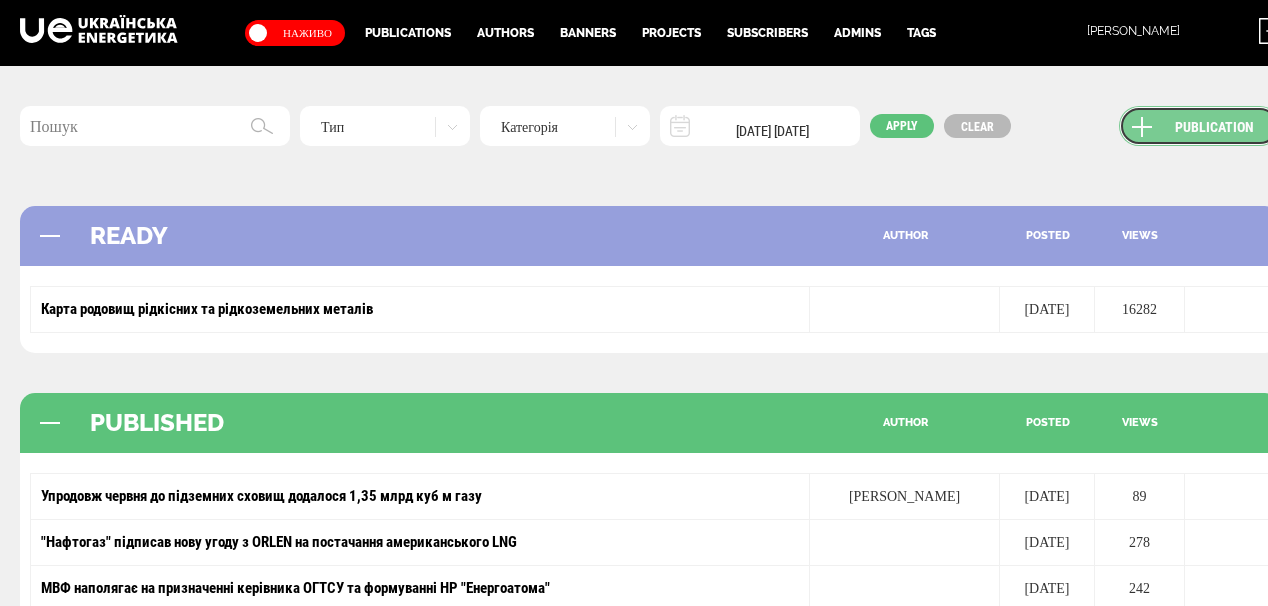 click on "Publication" at bounding box center (1199, 126) 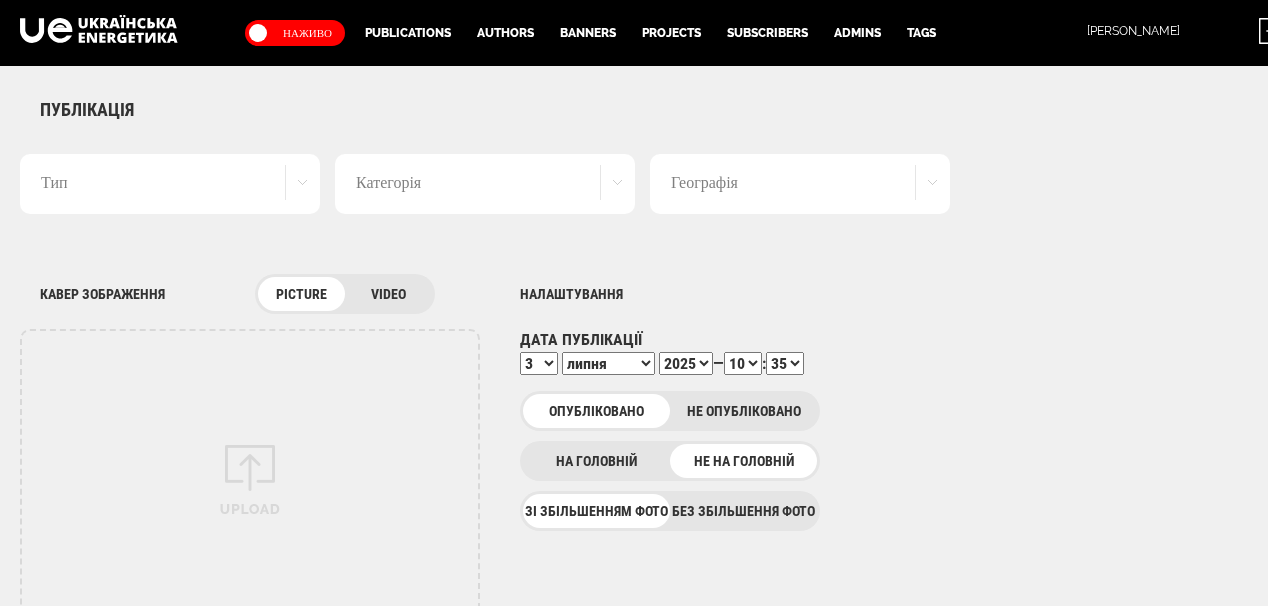 click on "Тип" at bounding box center [170, 184] 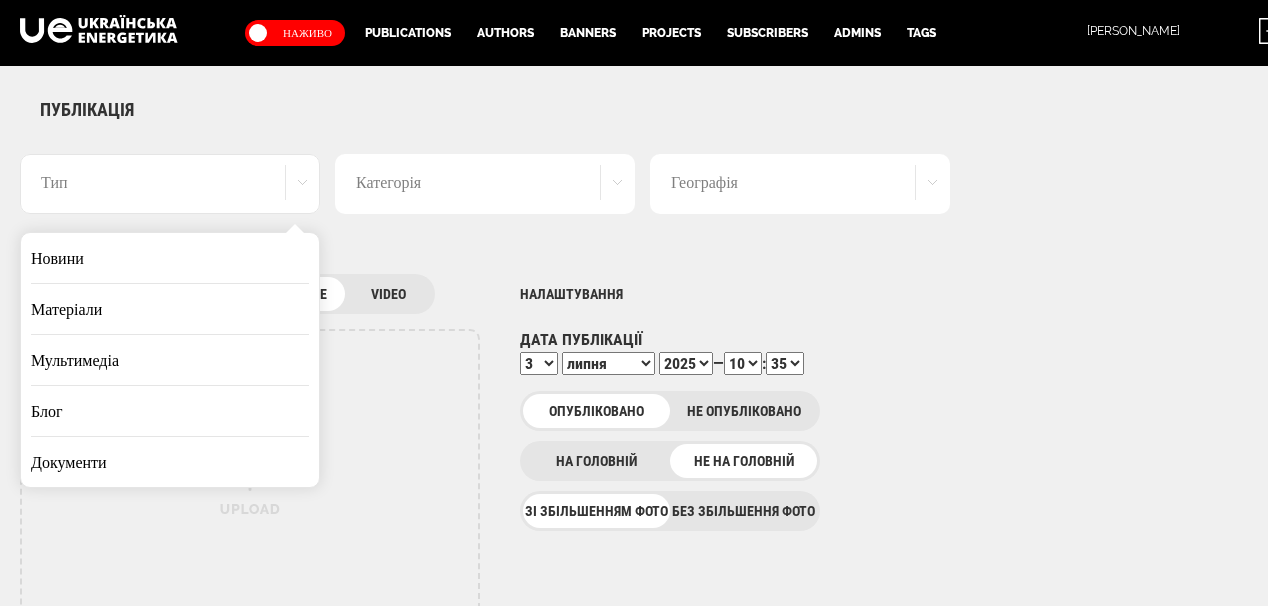 drag, startPoint x: 212, startPoint y: 256, endPoint x: 452, endPoint y: 0, distance: 350.9074 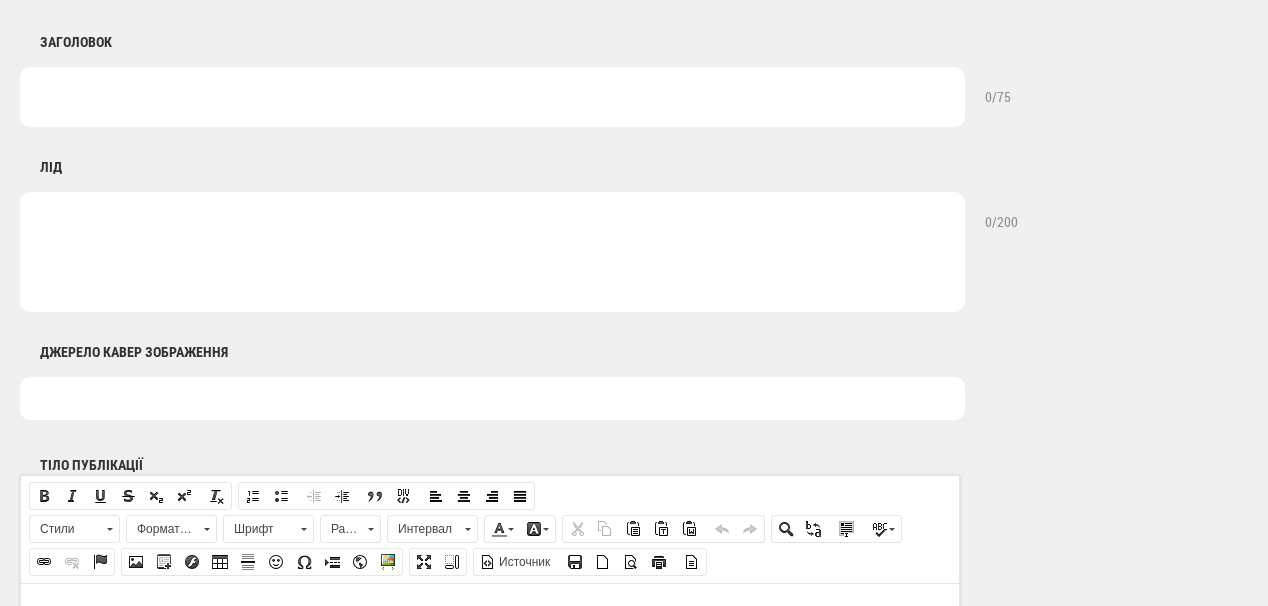 scroll, scrollTop: 880, scrollLeft: 0, axis: vertical 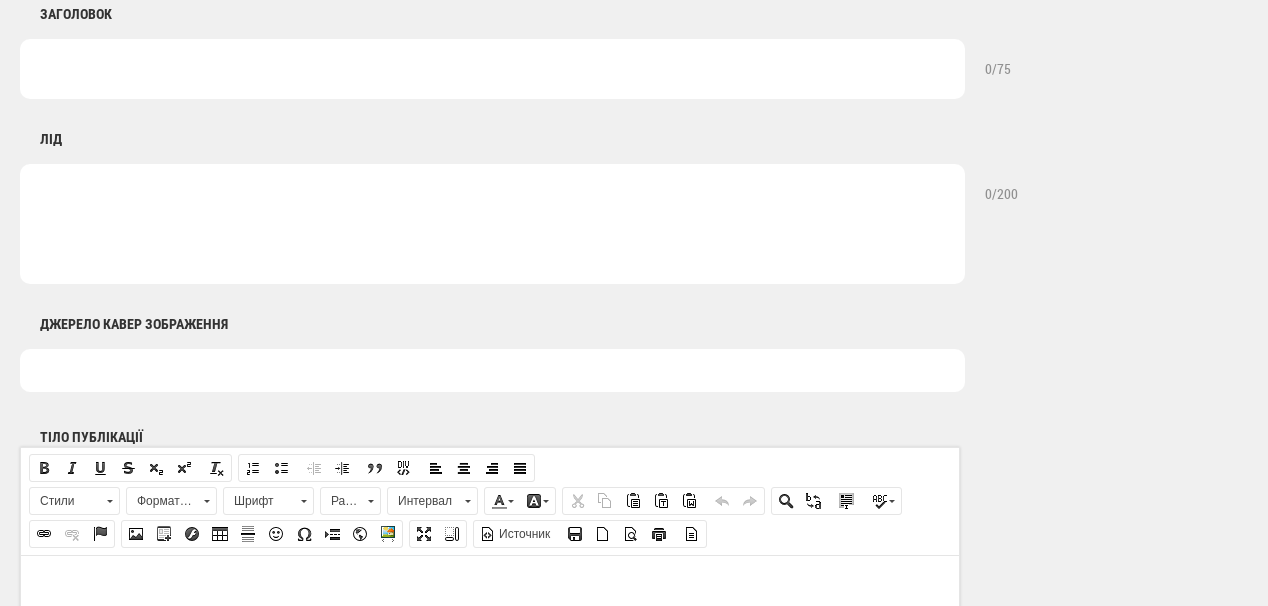 click at bounding box center [492, 224] 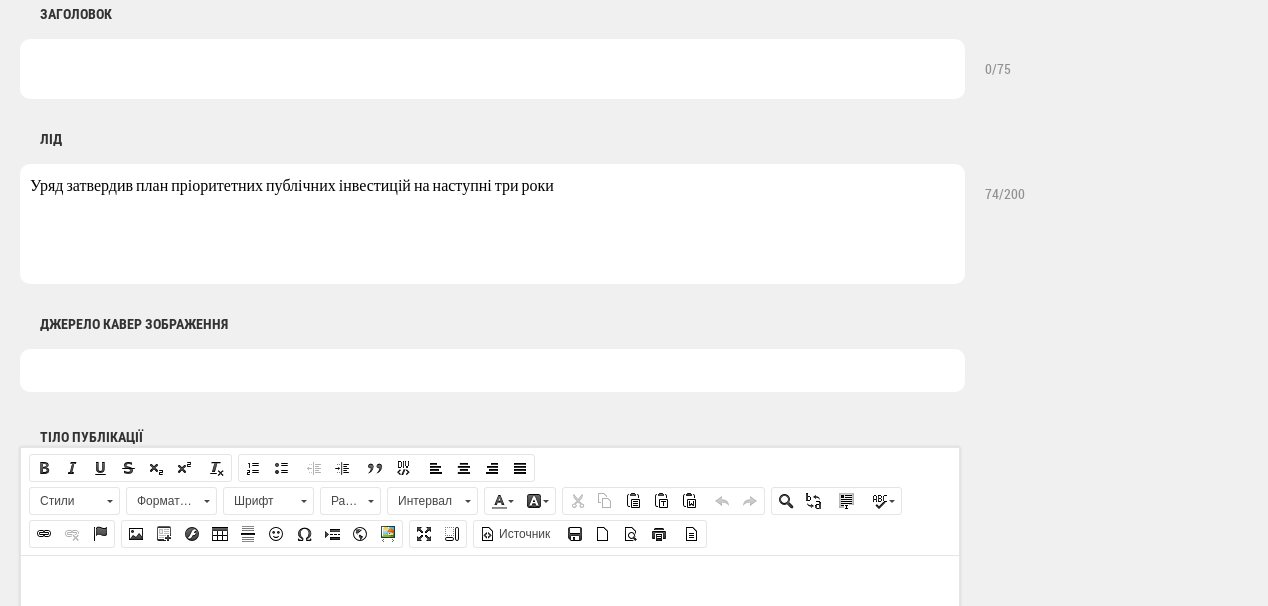 click on "Уряд затвердив план пріоритетних публічних інвестицій на наступні три роки" at bounding box center [492, 224] 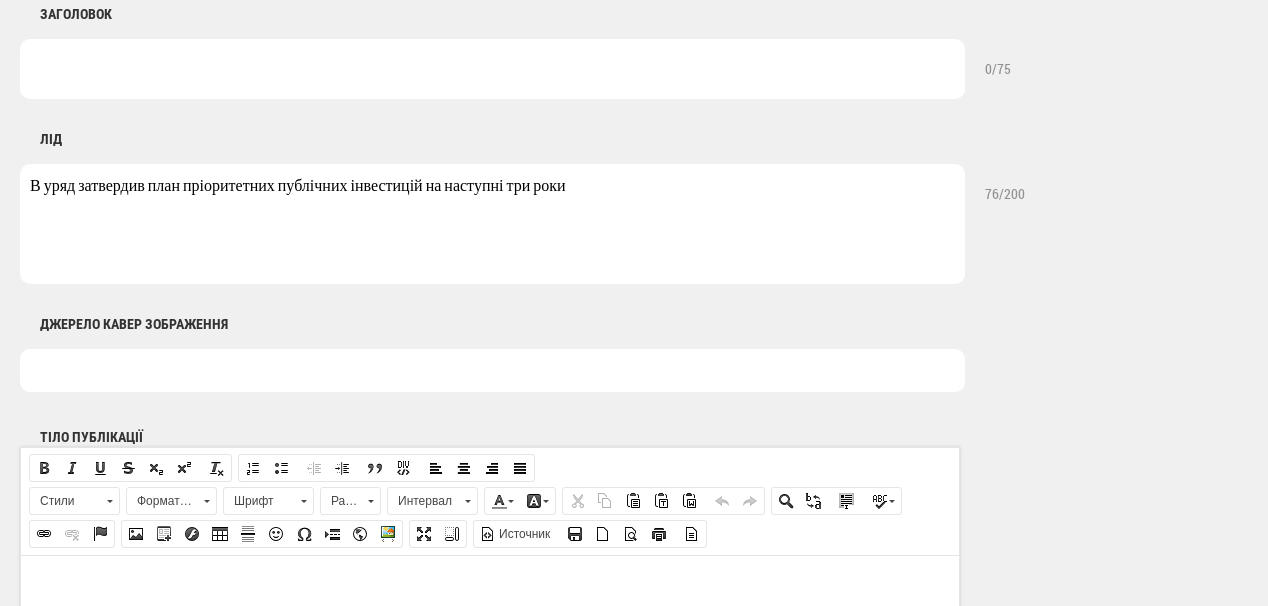 click on "В уряд затвердив план пріоритетних публічних інвестицій на наступні три роки" at bounding box center [492, 224] 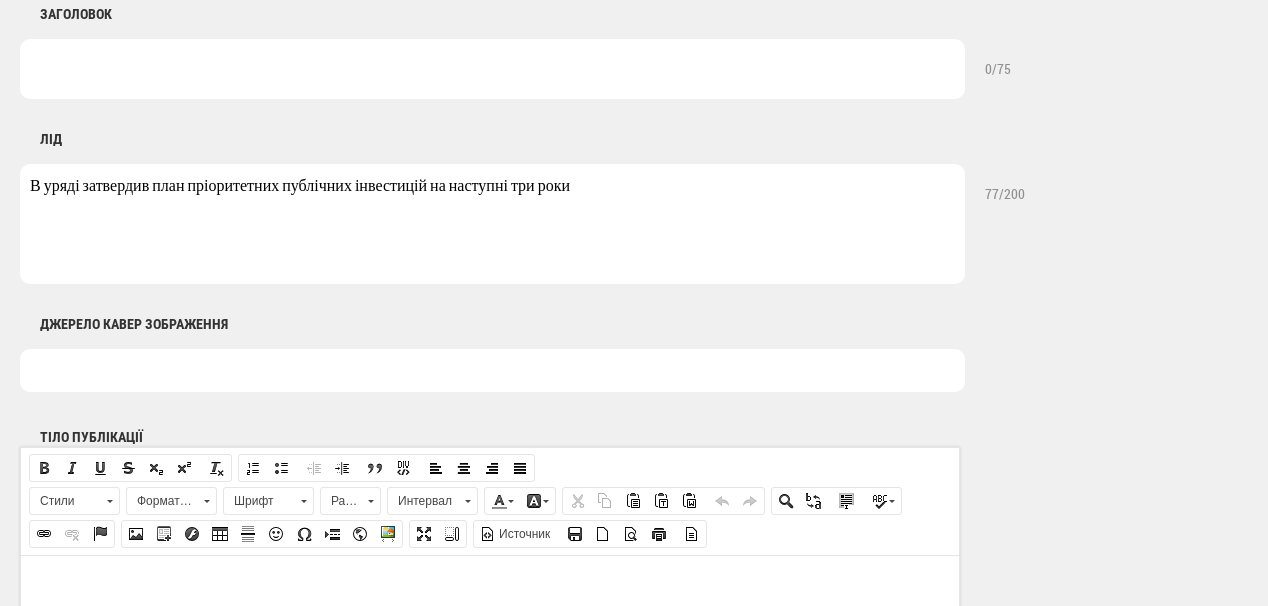 click on "В уряді затвердив план пріоритетних публічних інвестицій на наступні три роки" at bounding box center (492, 224) 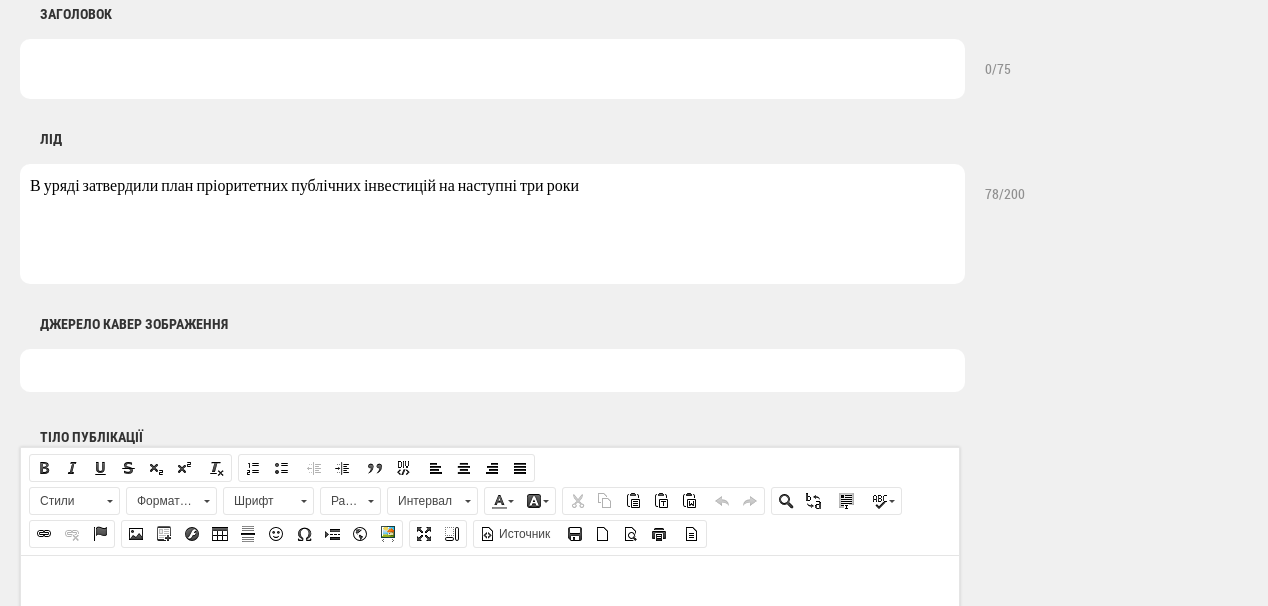 type on "В уряді затвердили план пріоритетних публічних інвестицій на наступні три роки" 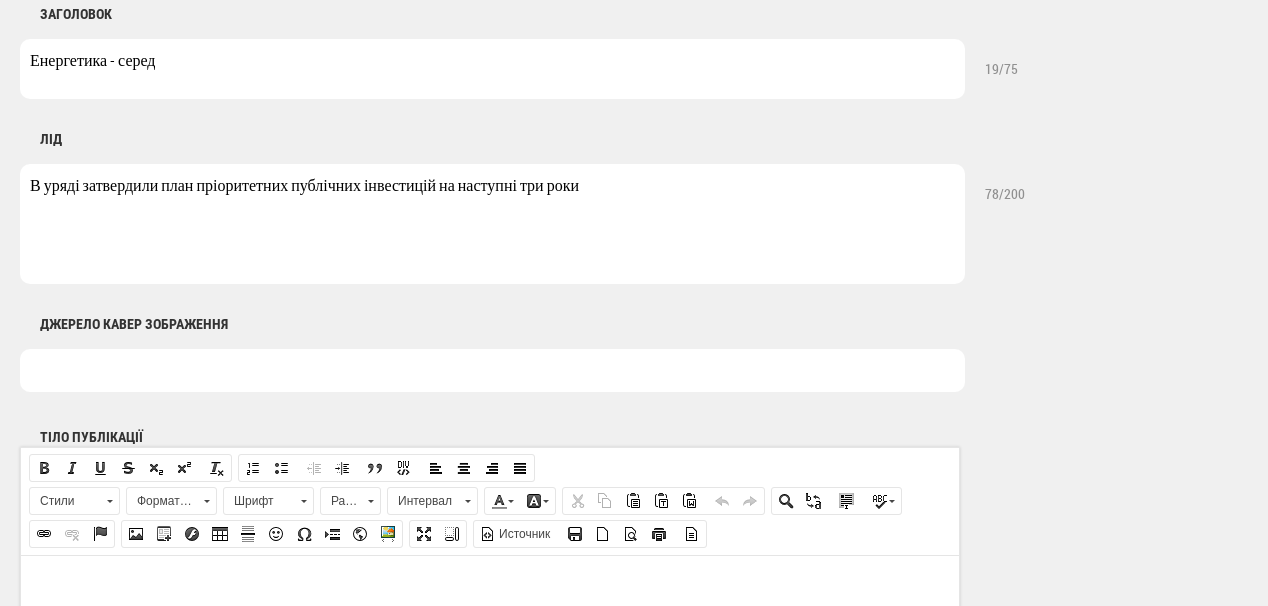 type on "Енергетика - серед" 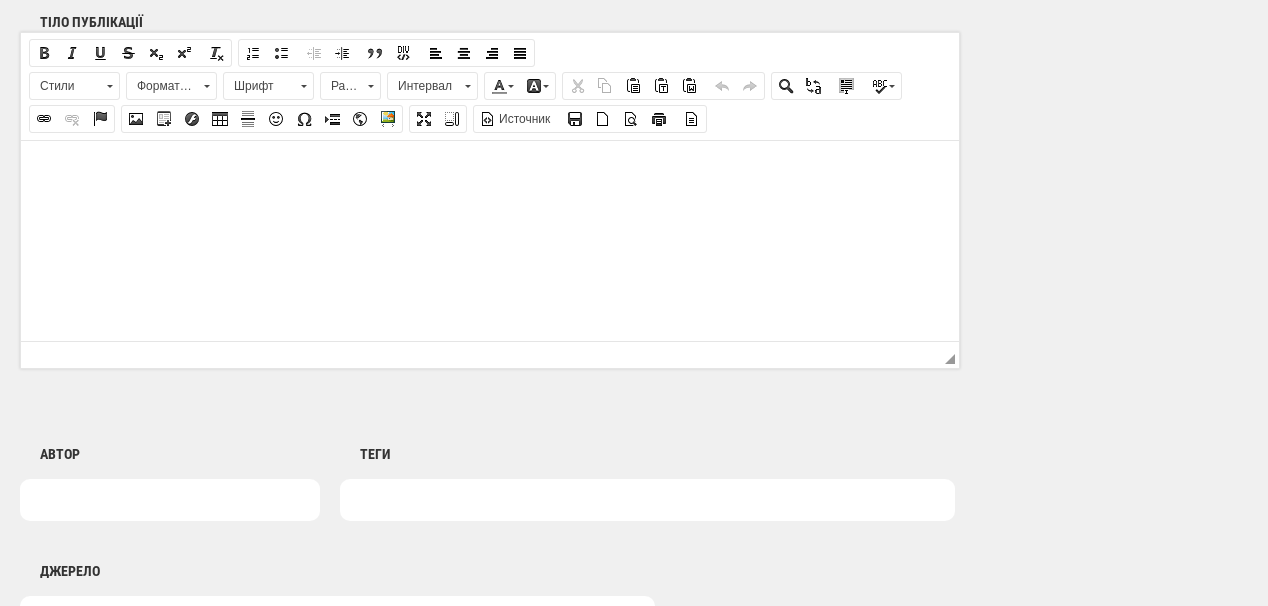 scroll, scrollTop: 1360, scrollLeft: 0, axis: vertical 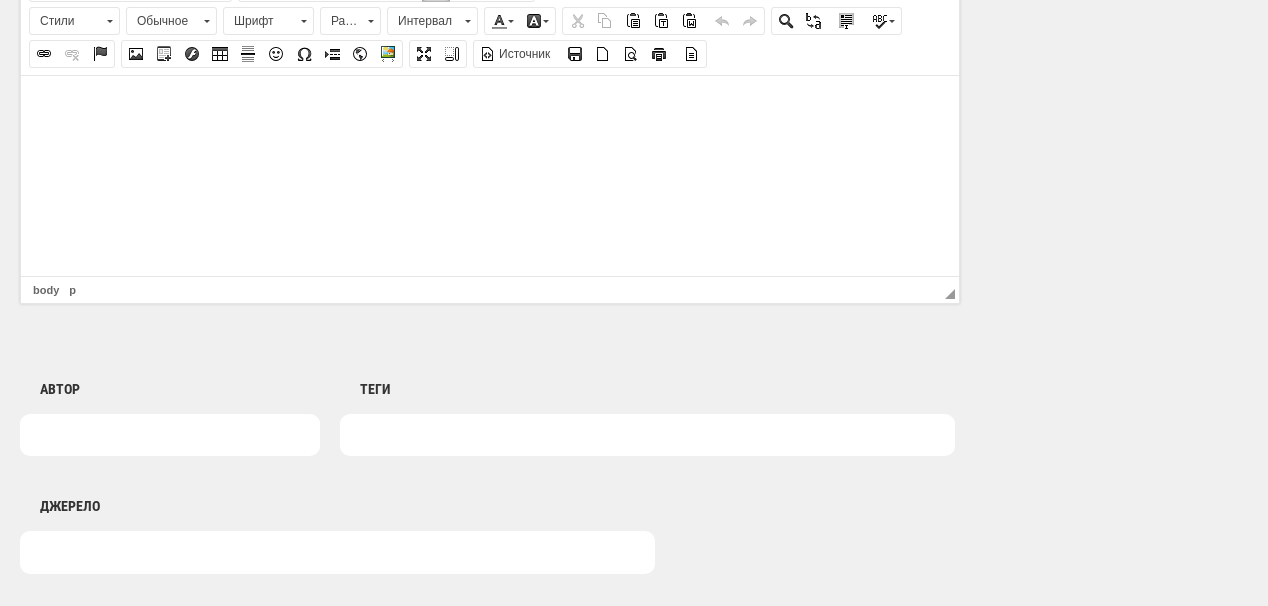 click at bounding box center [490, 105] 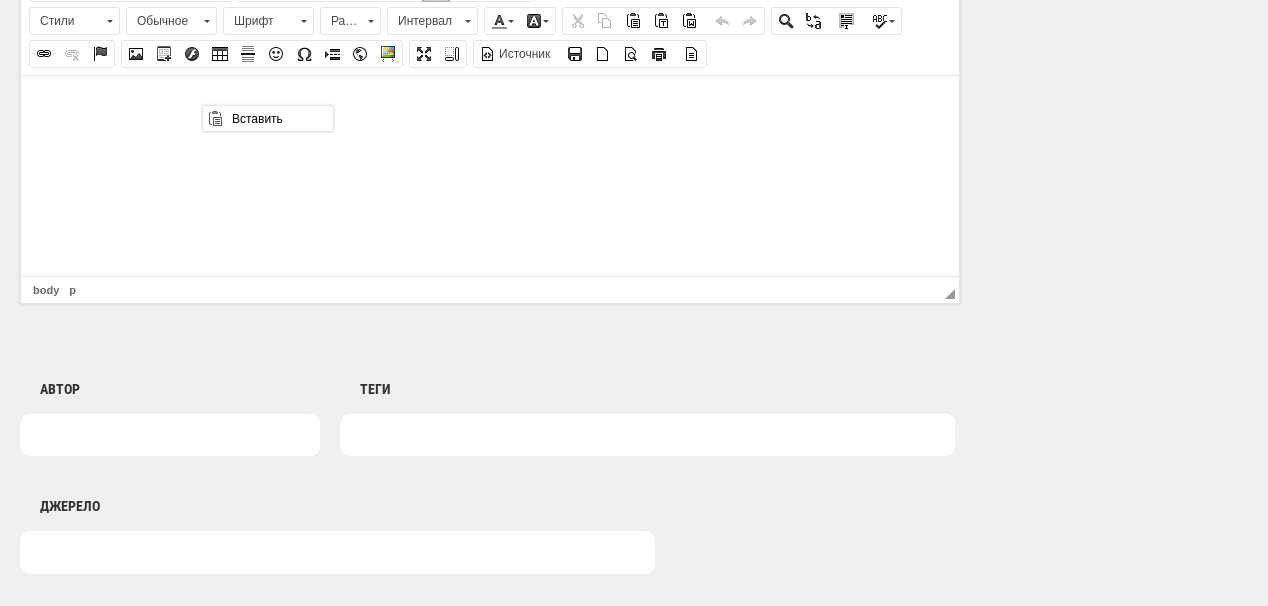 scroll, scrollTop: 0, scrollLeft: 0, axis: both 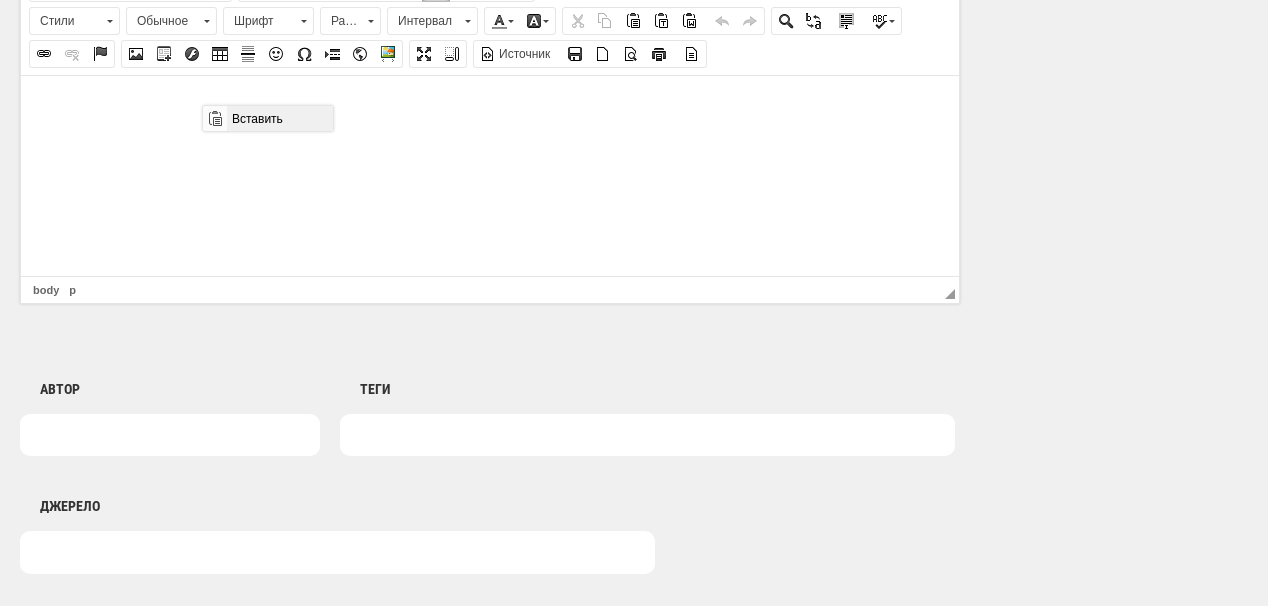 click on "Вставить" at bounding box center (279, 118) 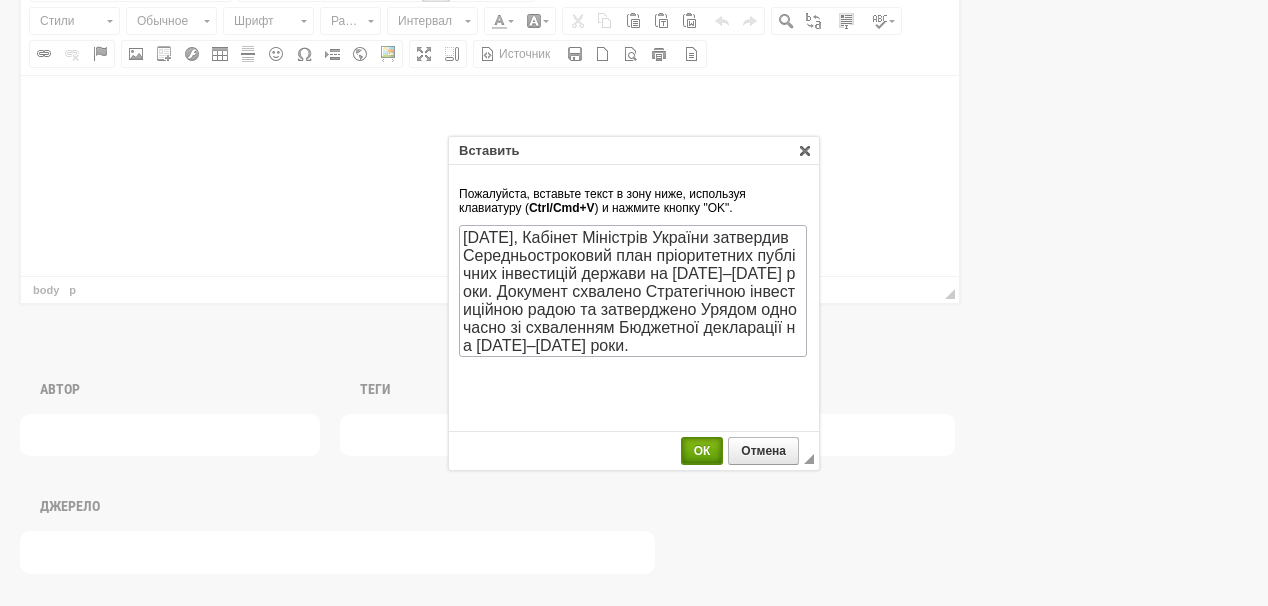 click on "ОК" at bounding box center (702, 451) 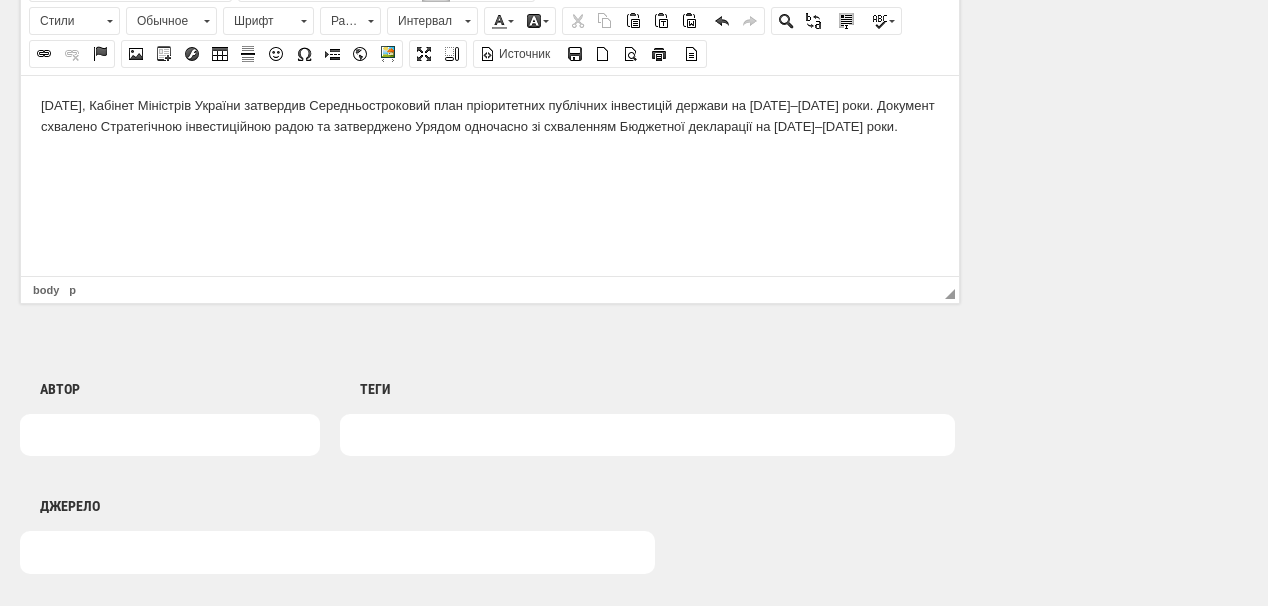 scroll, scrollTop: 0, scrollLeft: 0, axis: both 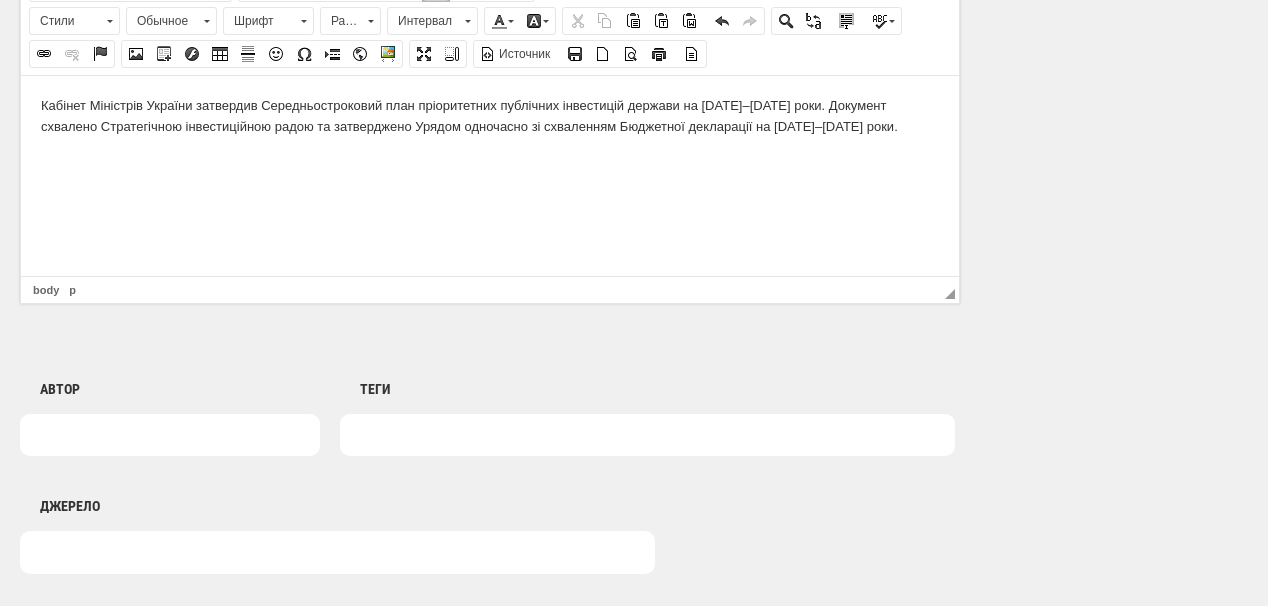 click on "Кабінет Міністрів України затвердив Середньостроковий план пріоритетних публічних інвестицій держави на 2026–2028 роки. Документ схвалено Стратегічною інвестиційною радою та затверджено Урядом одночасно зі схваленням Бюджетної декларації на 2026–2028 роки." at bounding box center [490, 116] 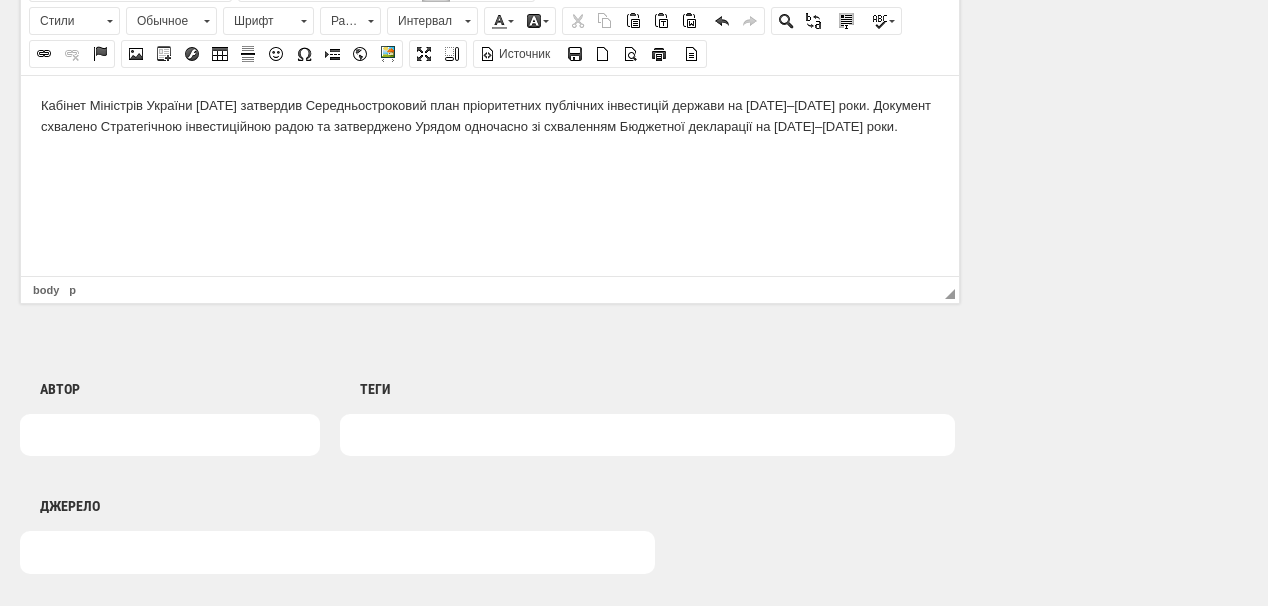 click on "Кабінет Міністрів України 2 липня затвердив Середньостроковий план пріоритетних публічних інвестицій держави на 2026–2028 роки. Документ схвалено Стратегічною інвестиційною радою та затверджено Урядом одночасно зі схваленням Бюджетної декларації на 2026–2028 роки." at bounding box center (490, 116) 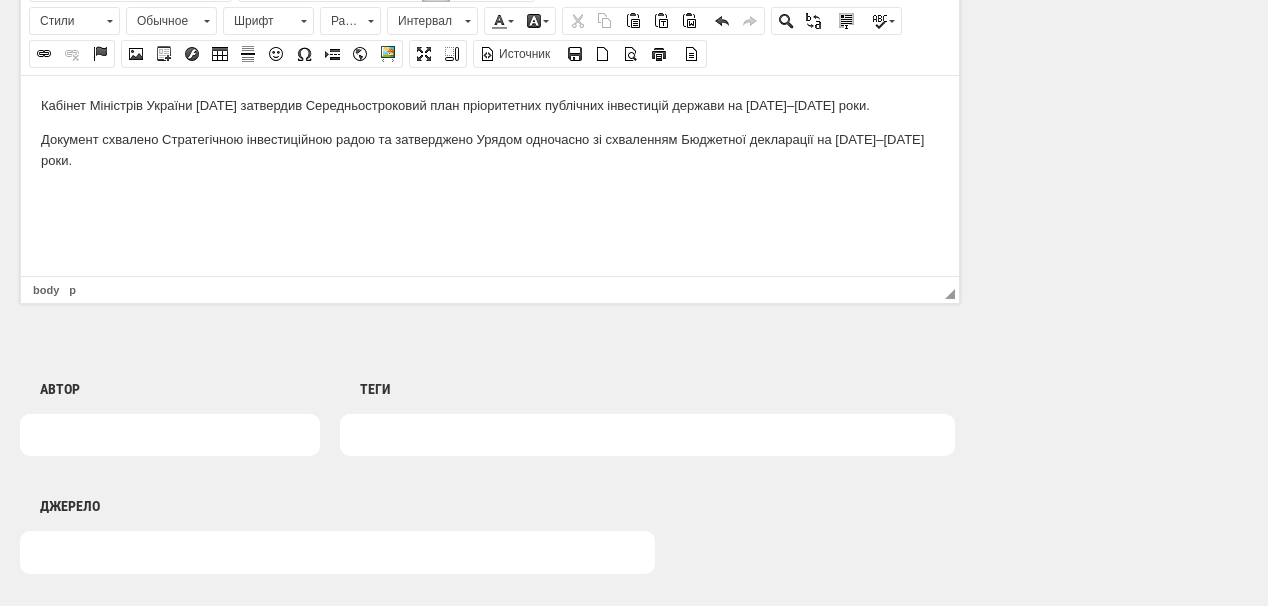 click on "Кабінет Міністрів України 2 липня затвердив Середньостроковий план пріоритетних публічних інвестицій держави на 2026–2028 роки." at bounding box center [490, 105] 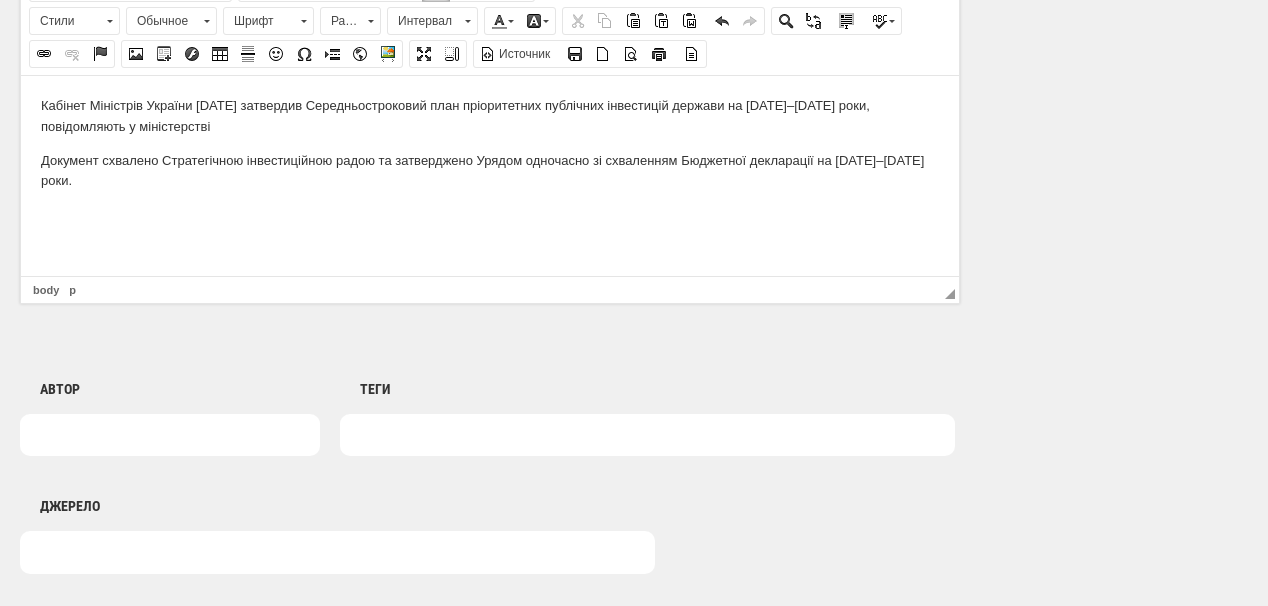 click on "Кабінет Міністрів України 2 липня затвердив Середньостроковий план пріоритетних публічних інвестицій держави на 2026–2028 роки, повідомляють у міністерстві" at bounding box center [490, 116] 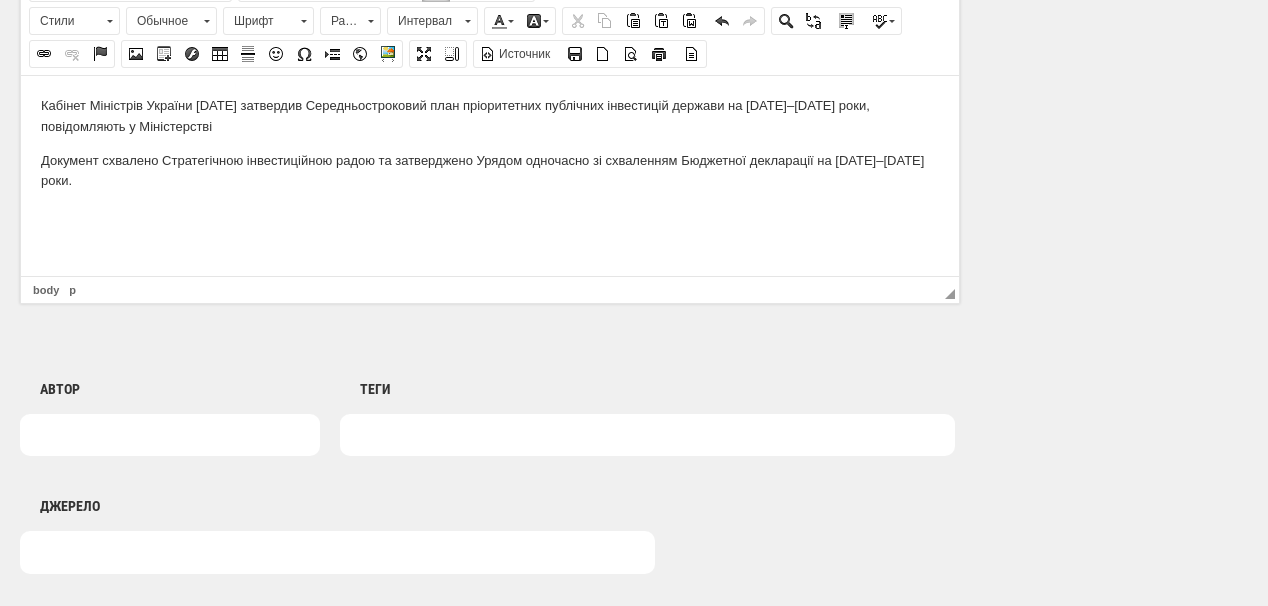click on "Кабінет Міністрів України 2 липня затвердив Середньостроковий план пріоритетних публічних інвестицій держави на 2026–2028 роки, повідомляють у М іністерстві" at bounding box center [490, 116] 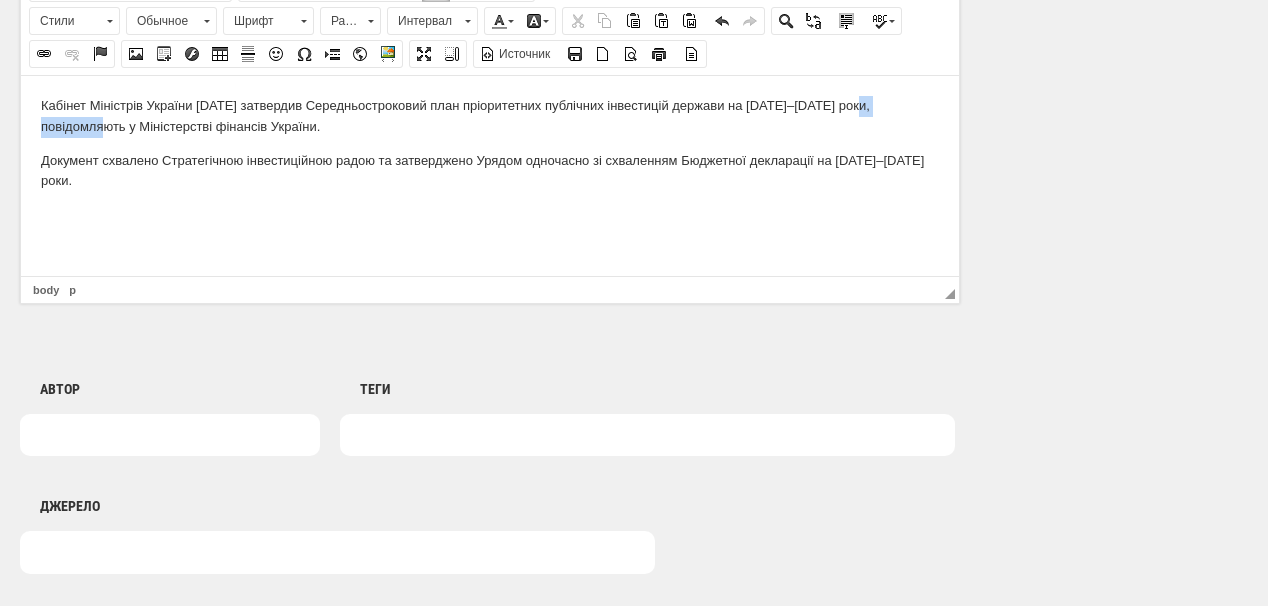 drag, startPoint x: 125, startPoint y: 125, endPoint x: 37, endPoint y: 123, distance: 88.02273 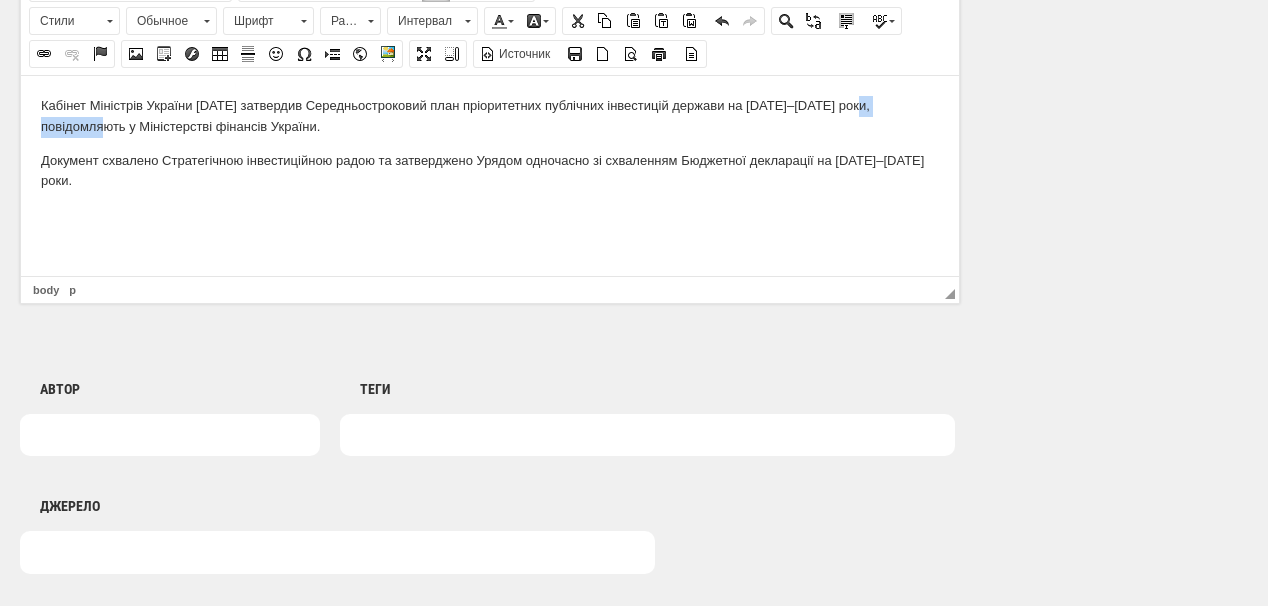 drag, startPoint x: 36, startPoint y: 51, endPoint x: 55, endPoint y: 48, distance: 19.235384 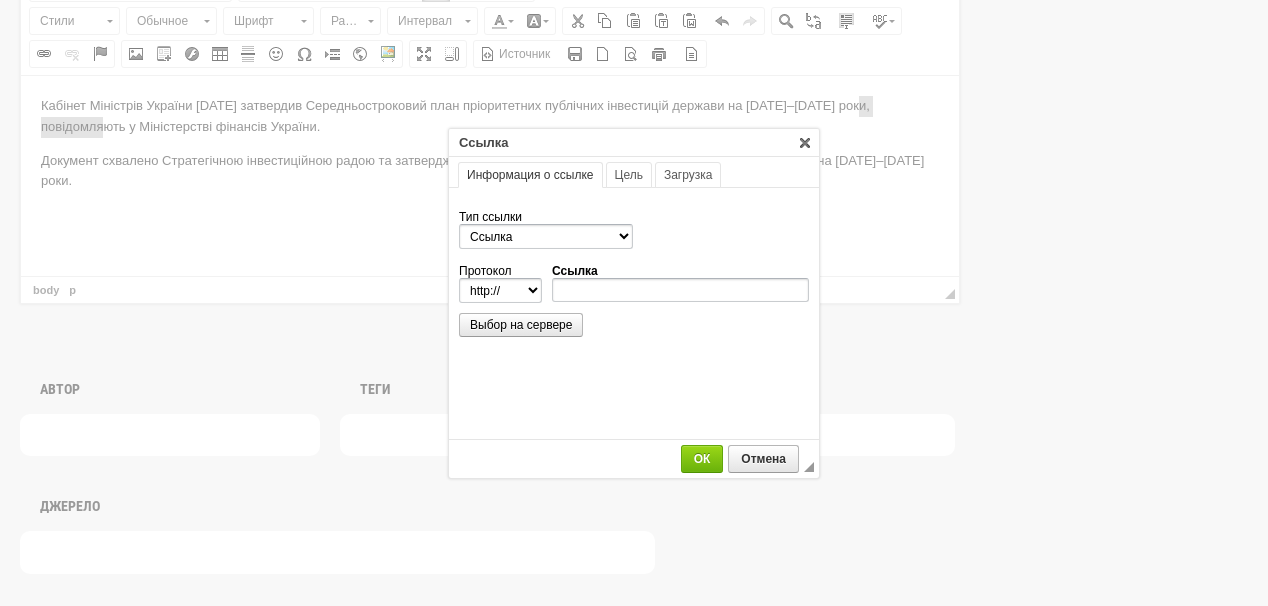 scroll, scrollTop: 0, scrollLeft: 0, axis: both 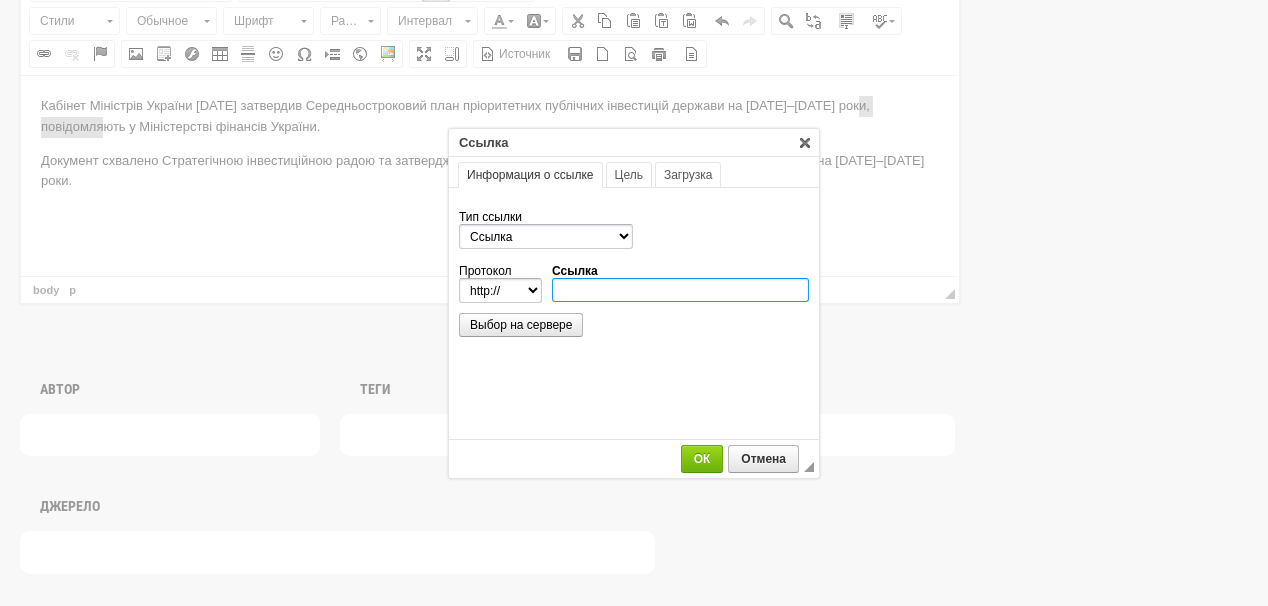 click on "Ссылка" at bounding box center (680, 290) 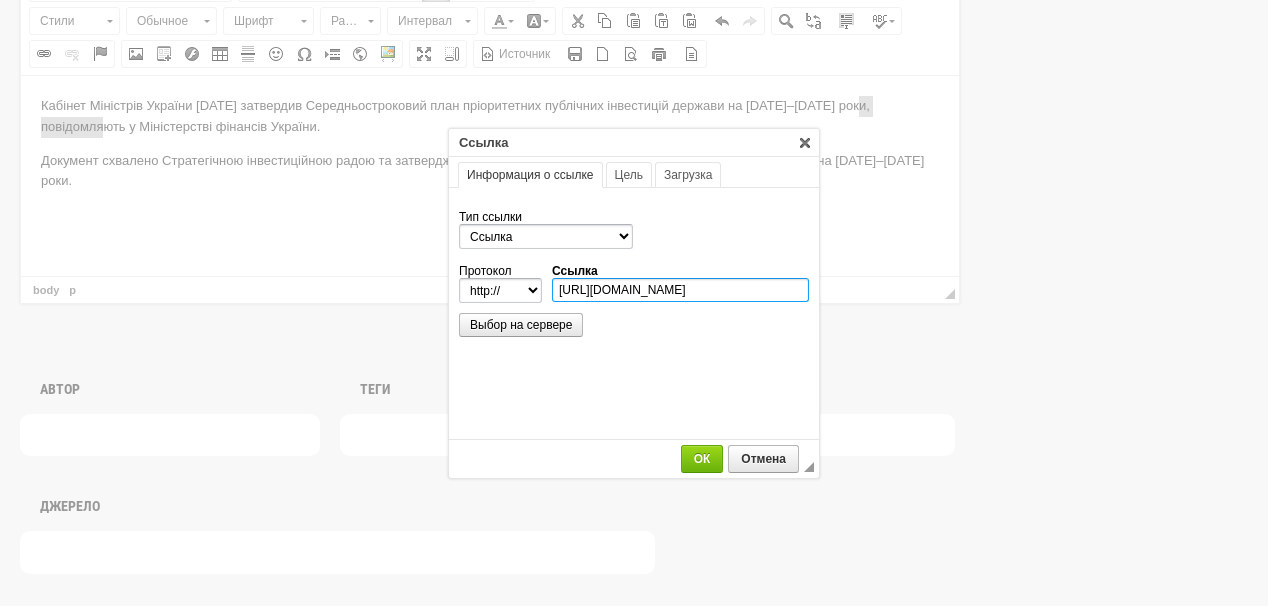 scroll, scrollTop: 0, scrollLeft: 513, axis: horizontal 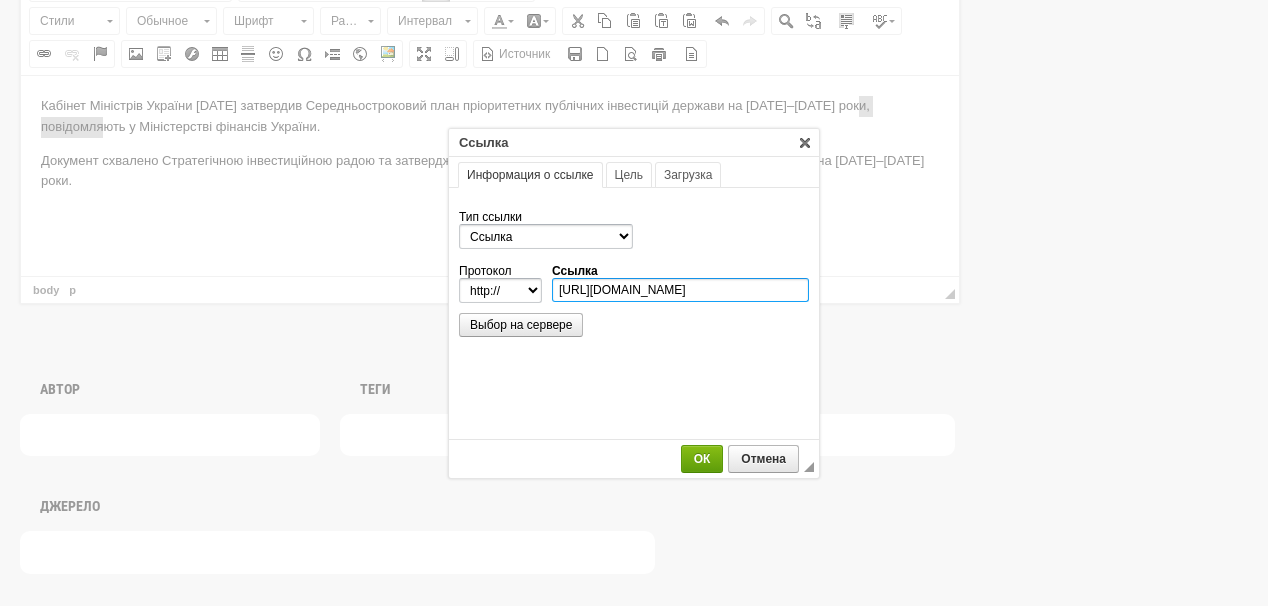 type on "https://www.mof.gov.ua/uk/news/uriad_zatverdiv_serednostrokovii_plan_prioritetnikh_publichnikh_investitsii_derzhavi_na_20262028_roki-5227" 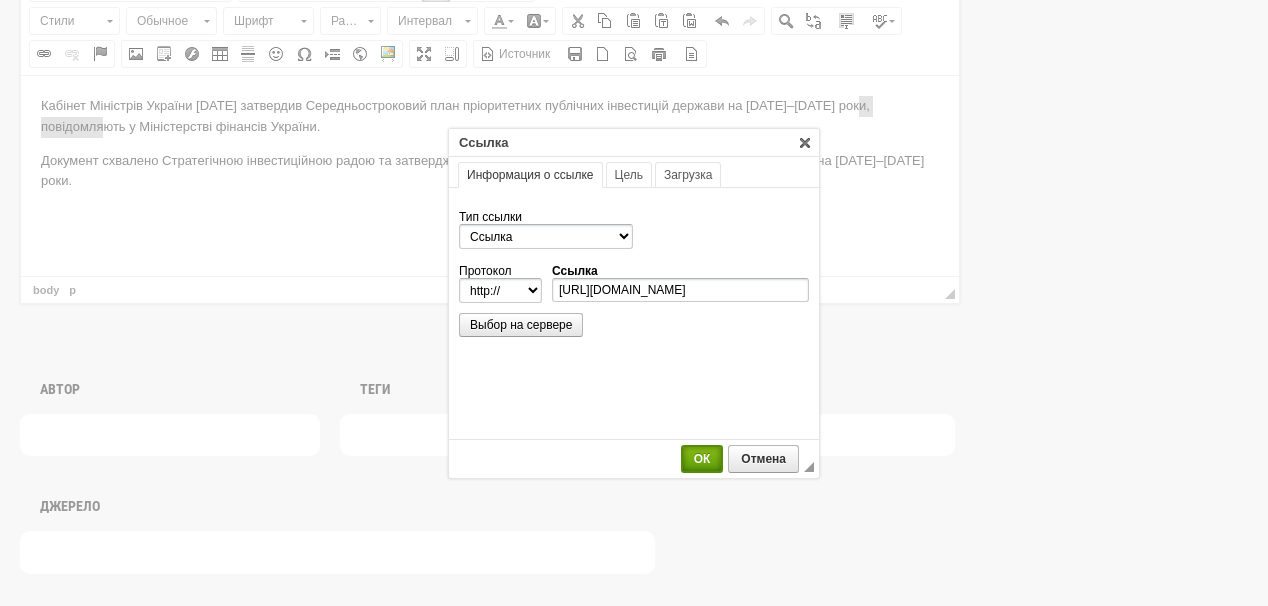 select on "https://" 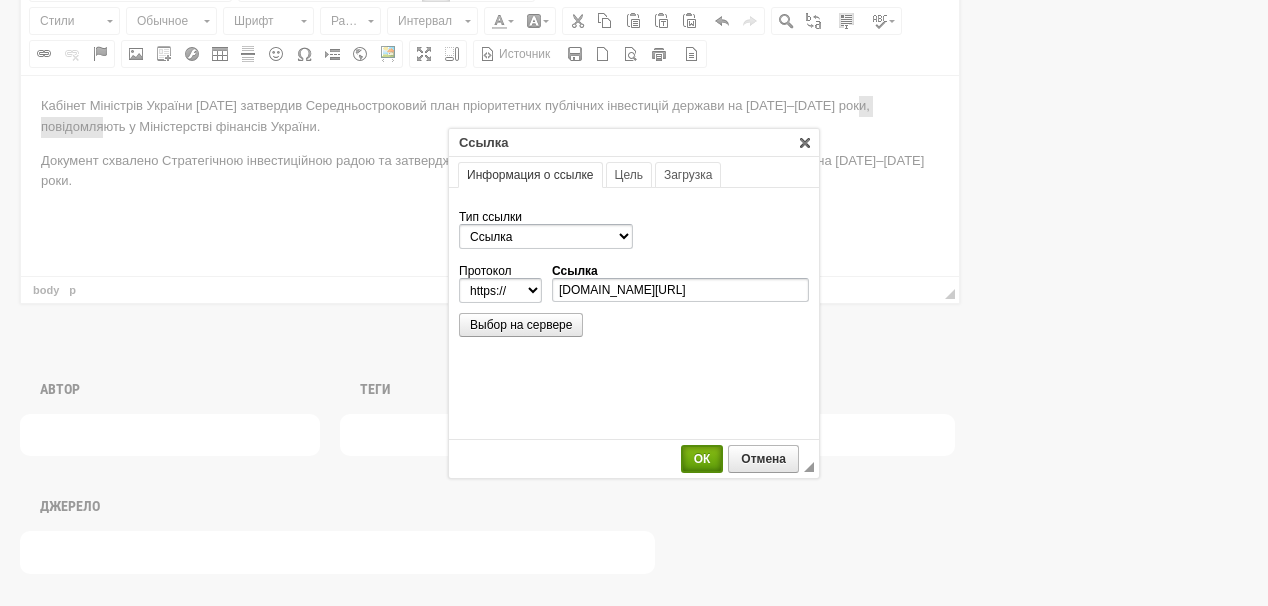 scroll, scrollTop: 0, scrollLeft: 0, axis: both 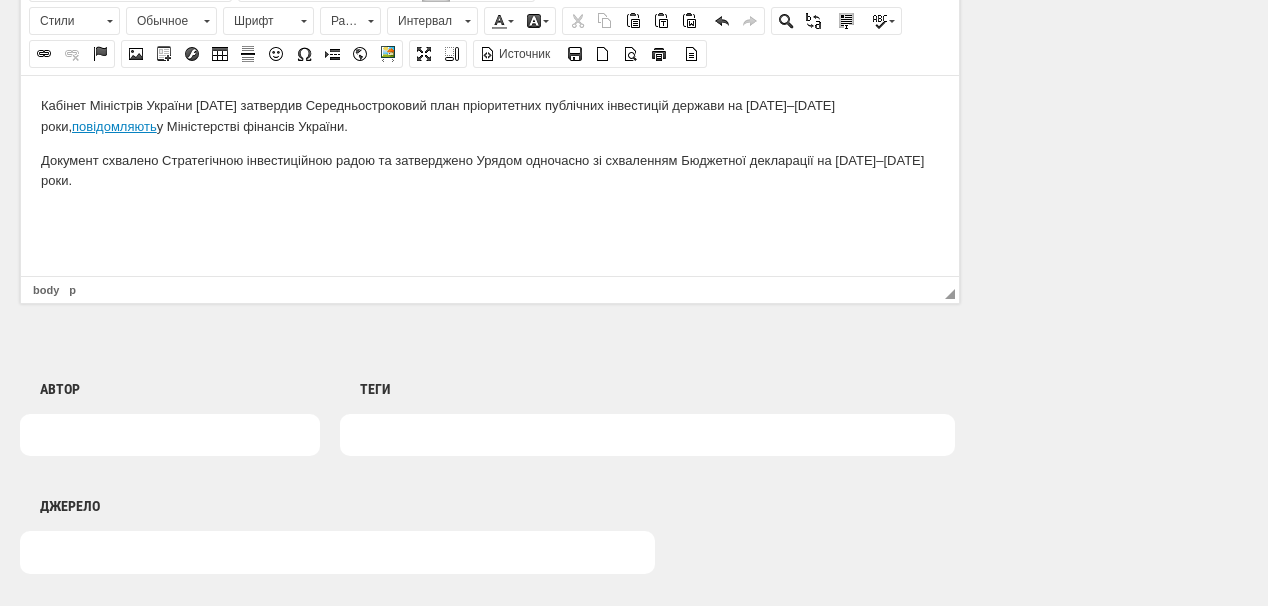 click on "Кабінет Міністрів України 2 липня затвердив Середньостроковий план пріоритетних публічних інвестицій держави на 2026–2028 роки,  повідомляють  у М іністерстві фінансів України. Документ схвалено Стратегічною інвестиційною радою та затверджено Урядом одночасно зі схваленням Бюджетної декларації на 2026–2028 роки." at bounding box center (490, 143) 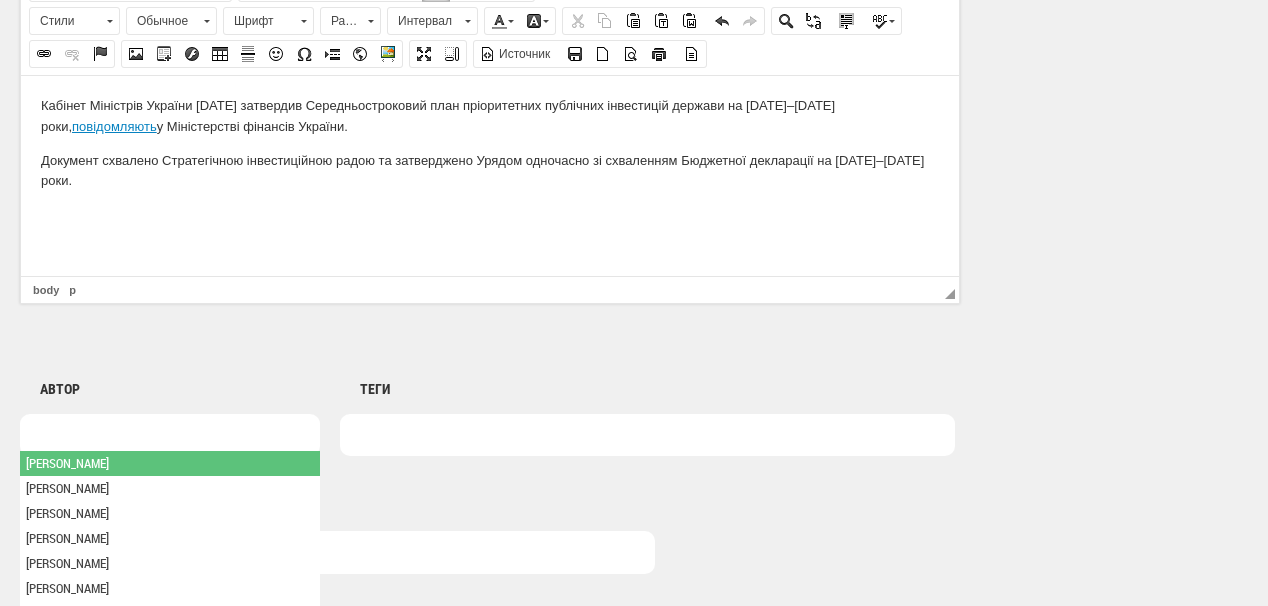 click at bounding box center [170, 435] 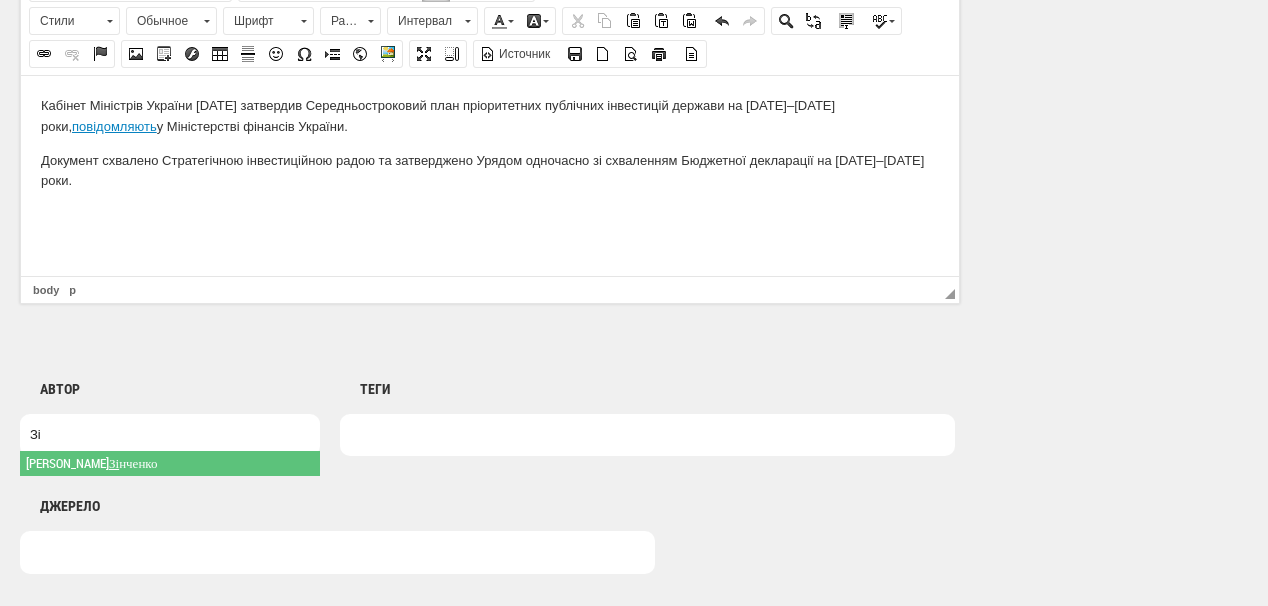 type on "Зі" 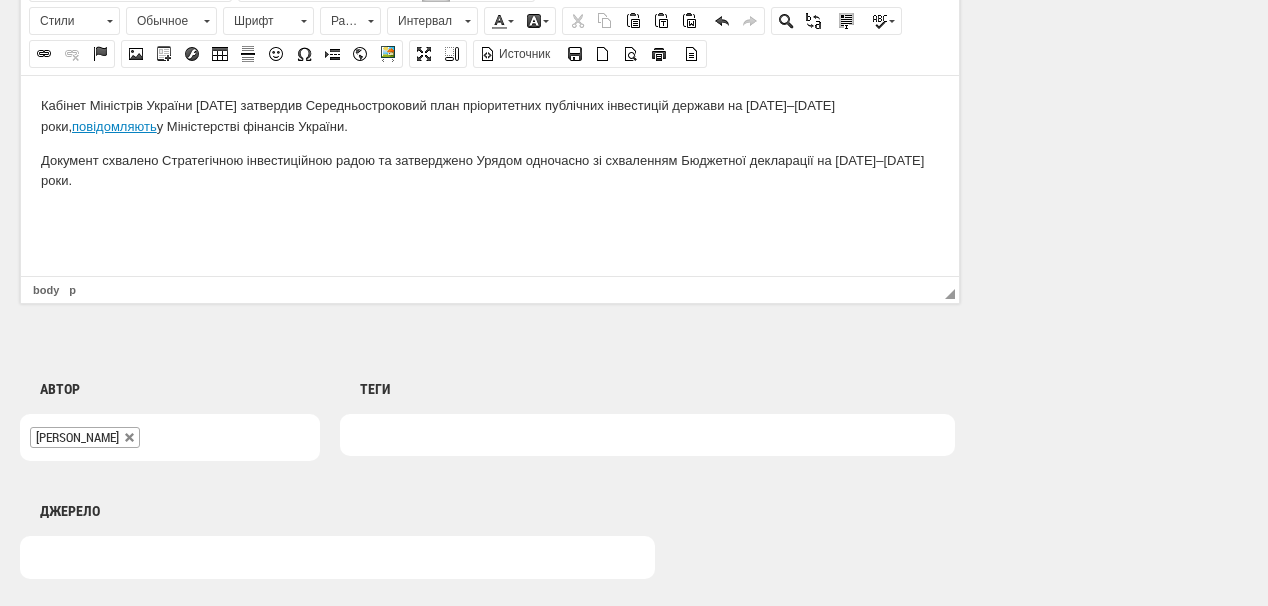 click at bounding box center (647, 435) 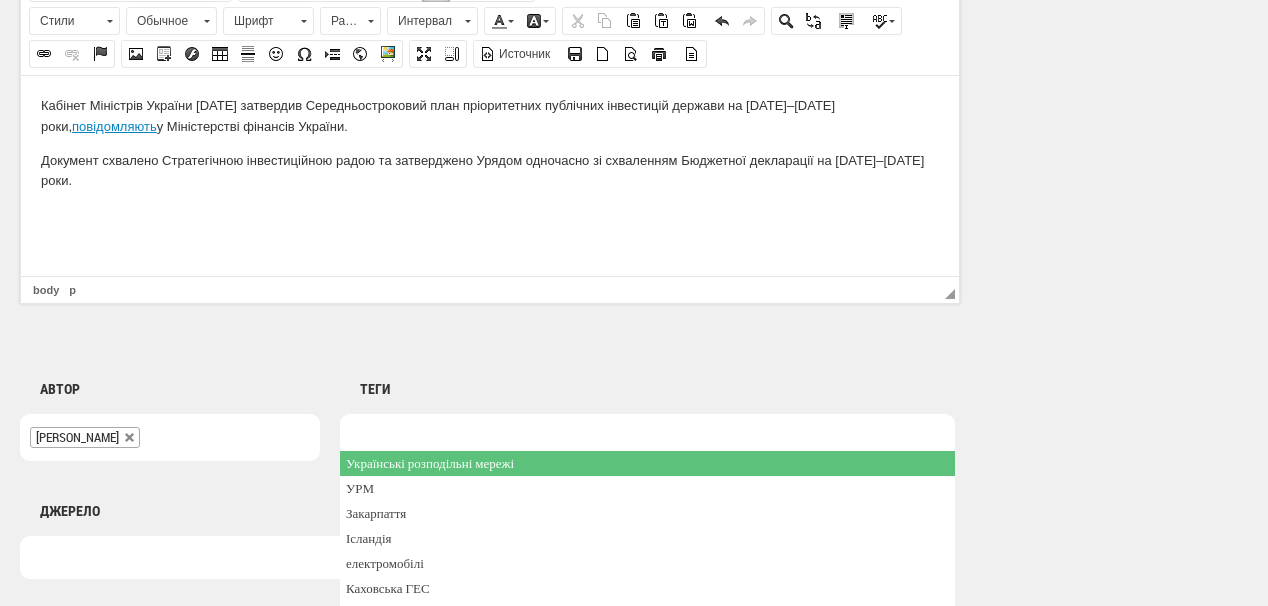 scroll, scrollTop: 1040, scrollLeft: 0, axis: vertical 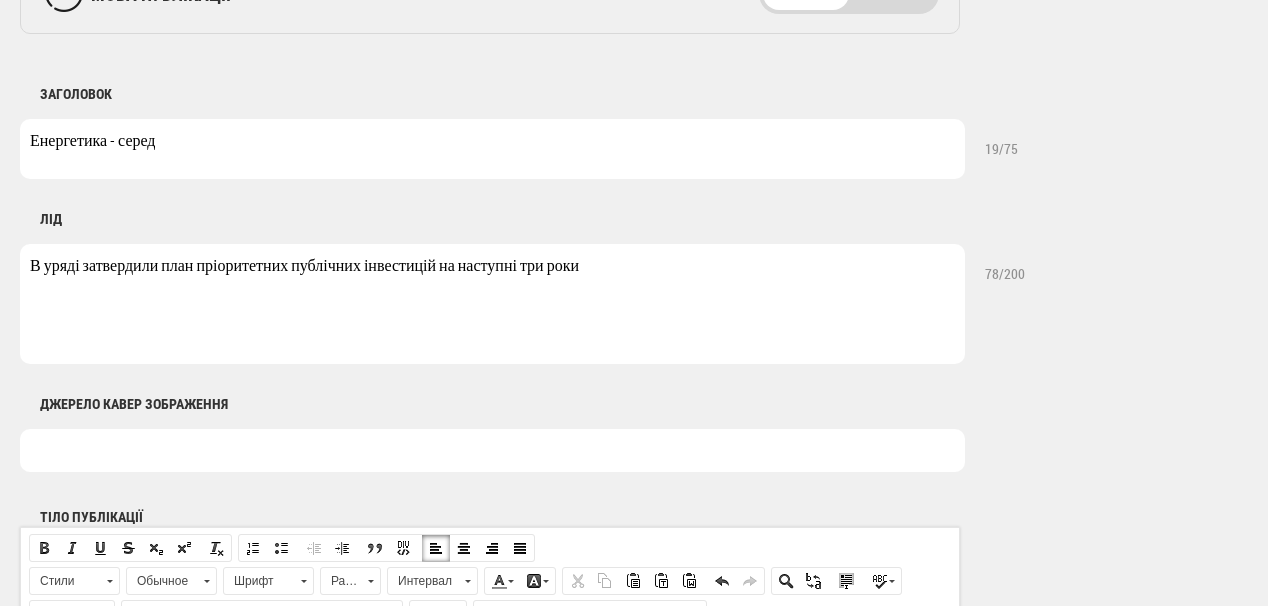 click on "Енергетика - серед" at bounding box center [492, 149] 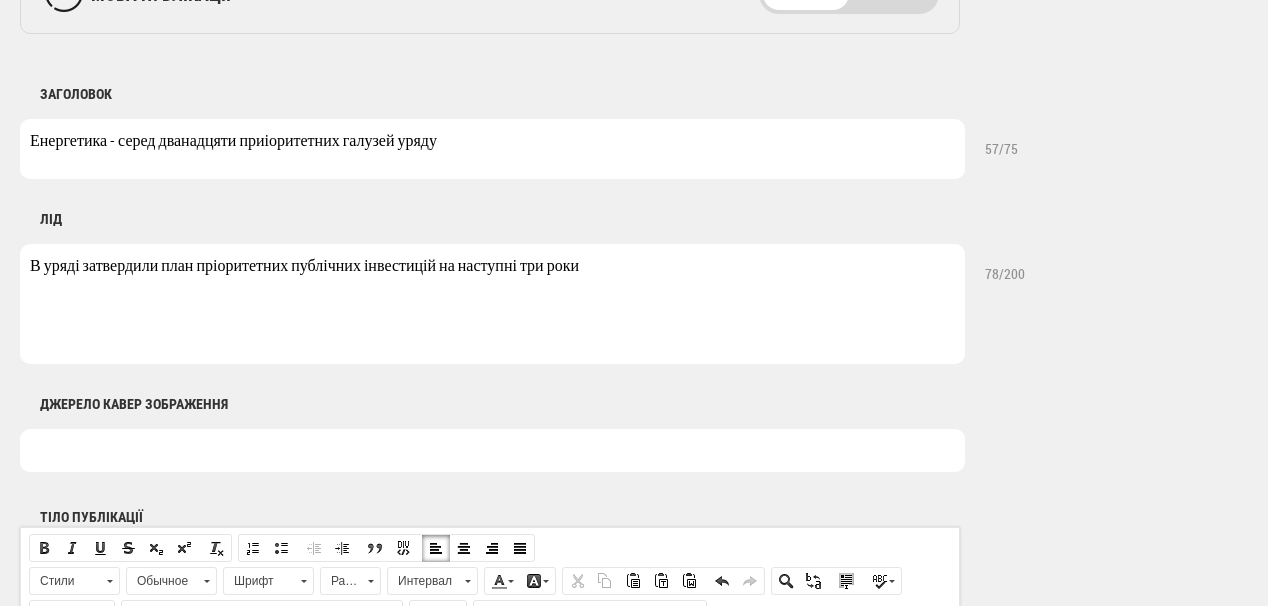 click on "ЛІД В уряді затвердили план пріоритетних публічних інвестицій на наступні три роки 78 /200" at bounding box center (652, 271) 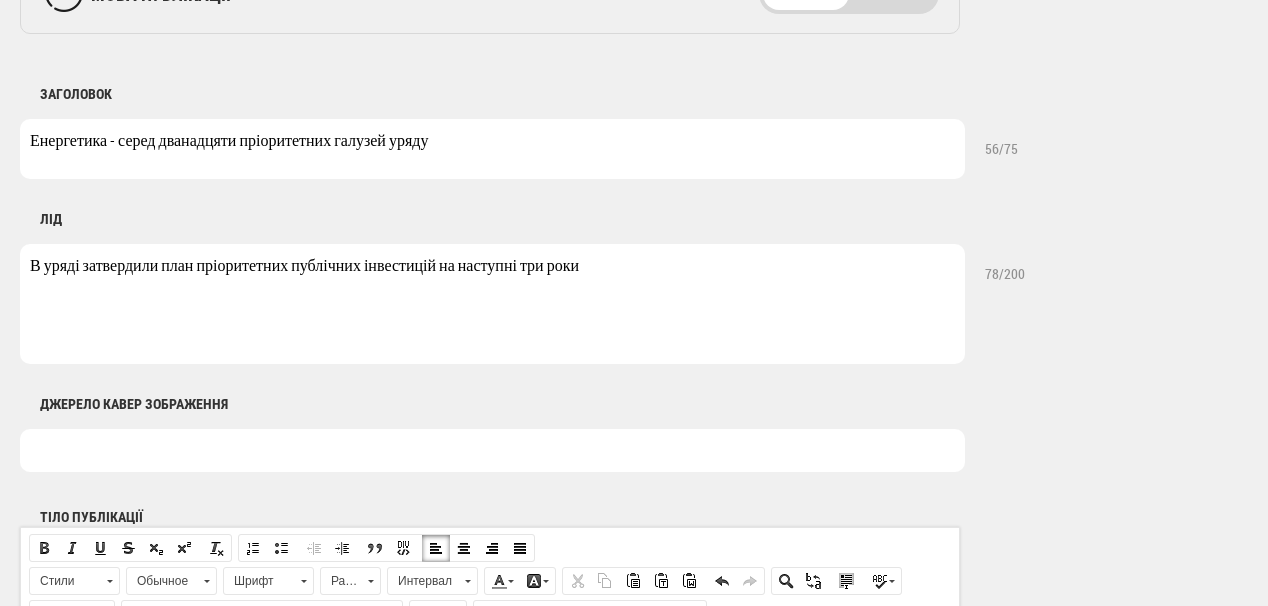 type on "Енергетика - серед дванадцяти пріоритетних галузей уряду" 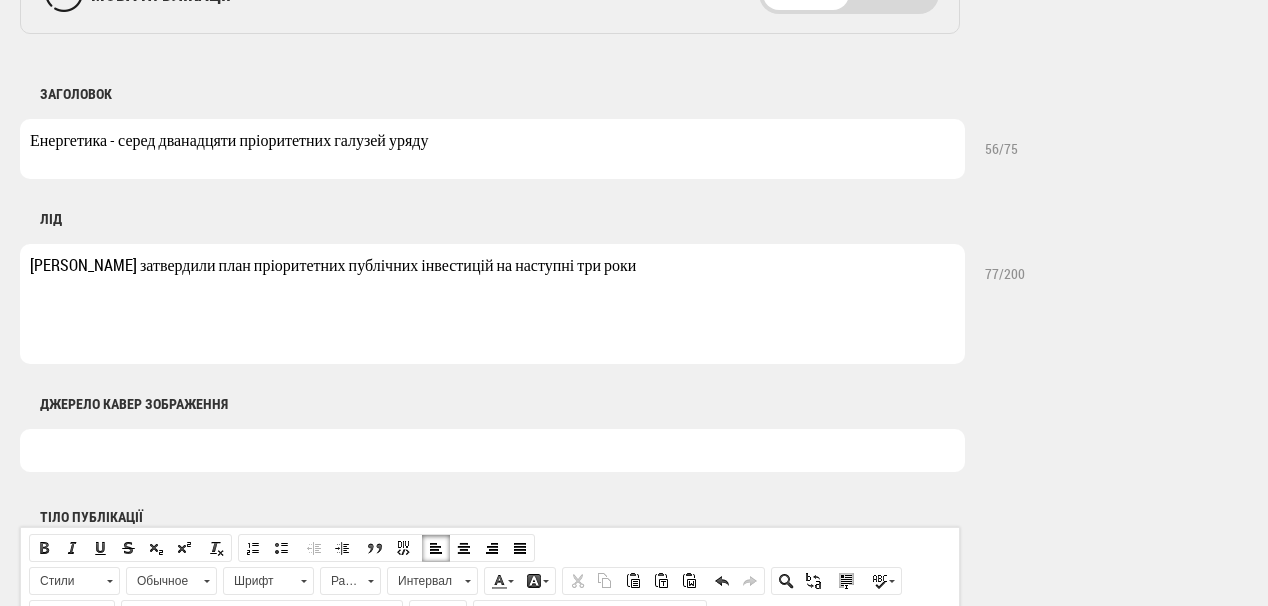 click on "Кабмін затвердили план пріоритетних публічних інвестицій на наступні три роки" at bounding box center (492, 304) 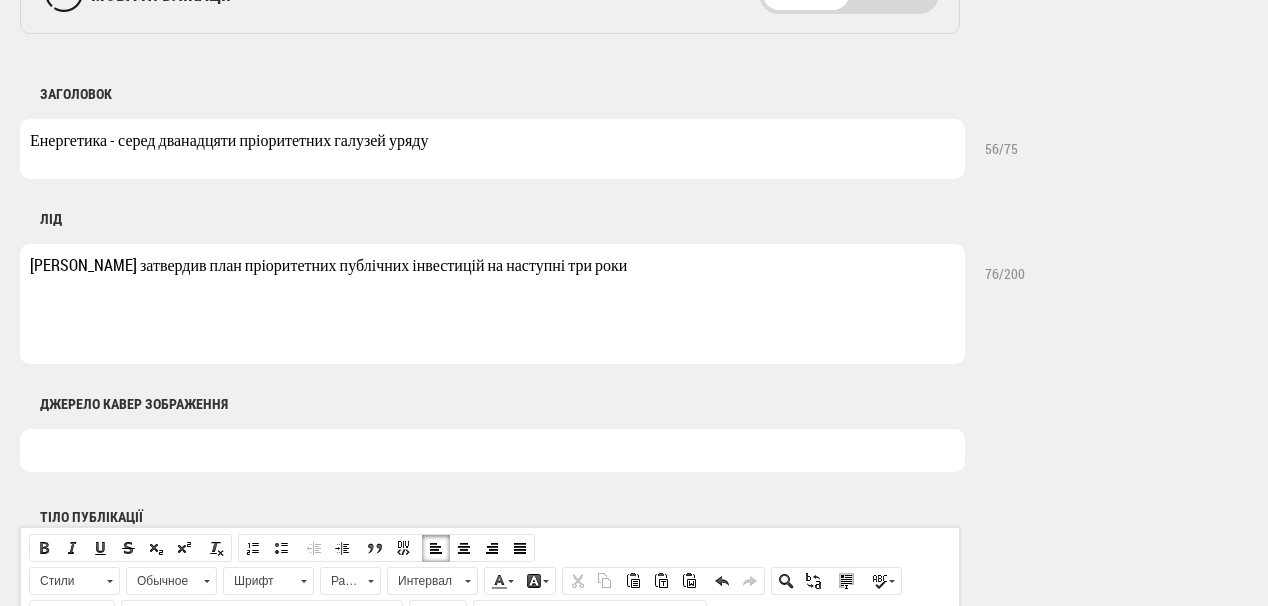 click on "[PERSON_NAME] затвердив план пріоритетних публічних інвестицій на наступні три роки" at bounding box center [492, 304] 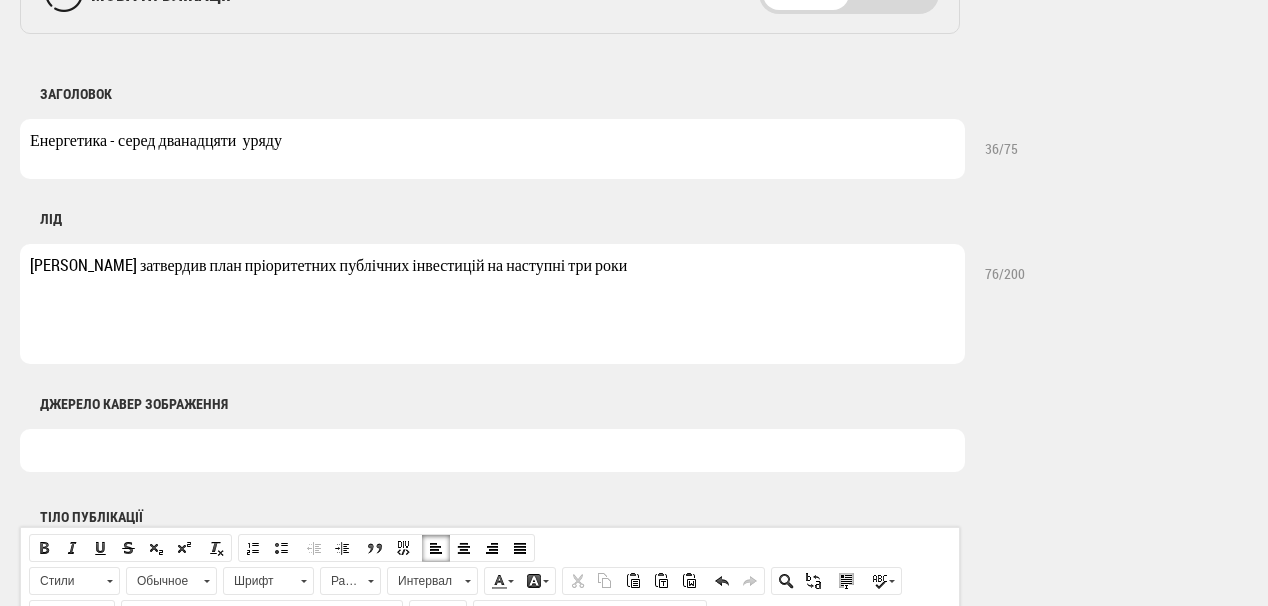 click on "Енергетика - серед дванадцяти  уряду" at bounding box center [492, 149] 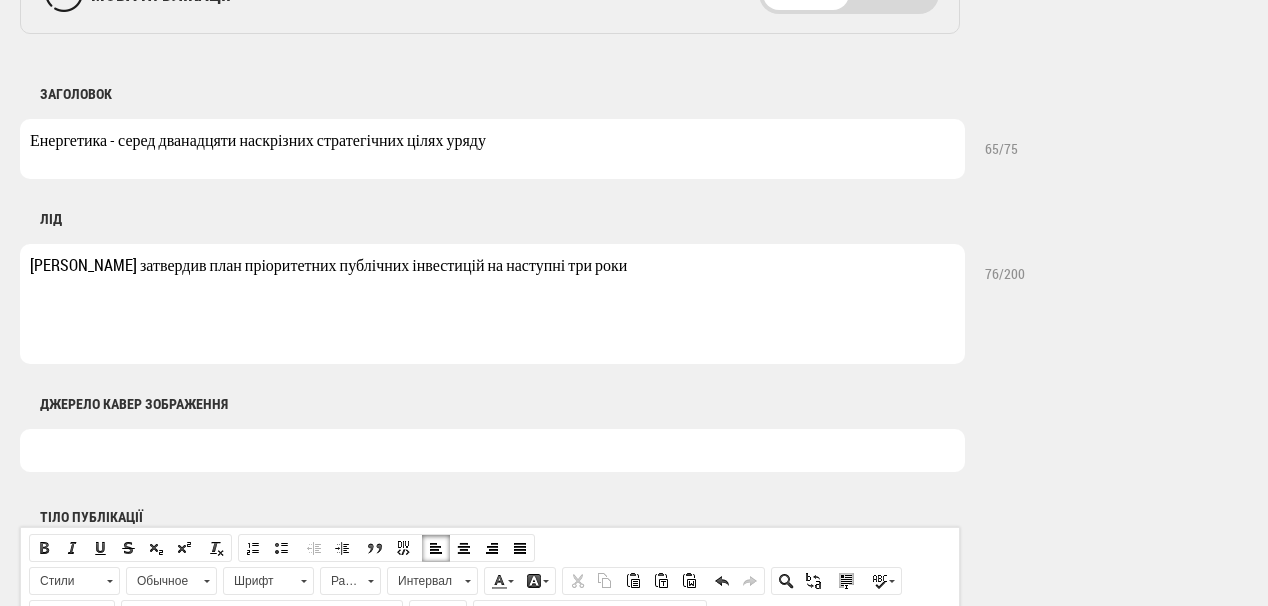 click on "Енергетика - серед дванадцяти наскрізних стратегічних цілях уряду" at bounding box center (492, 149) 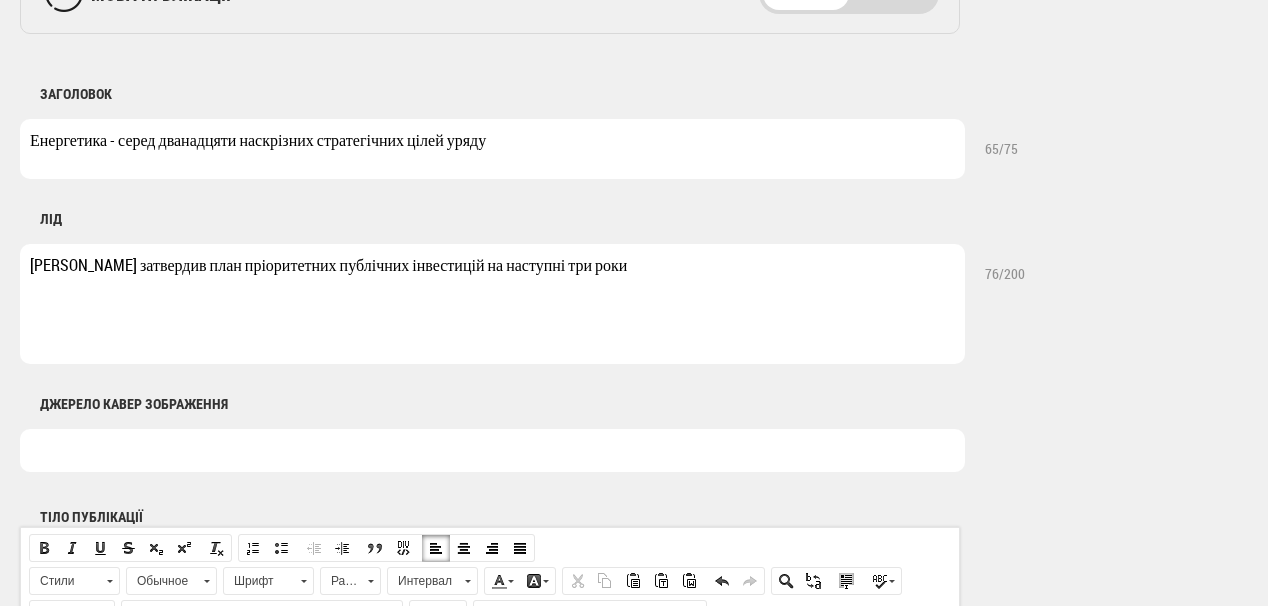 click on "Енергетика - серед дванадцяти наскрізних стратегічних цілей уряду" at bounding box center [492, 149] 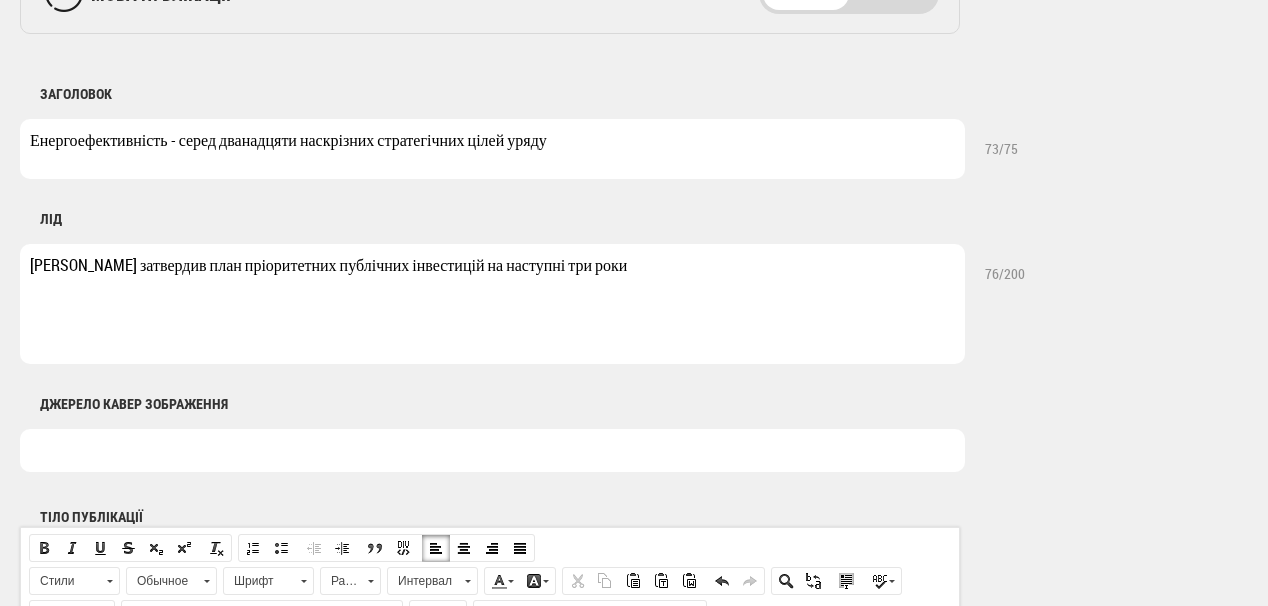 type on "Енергоефективність - серед дванадцяти наскрізних стратегічних цілей уряду" 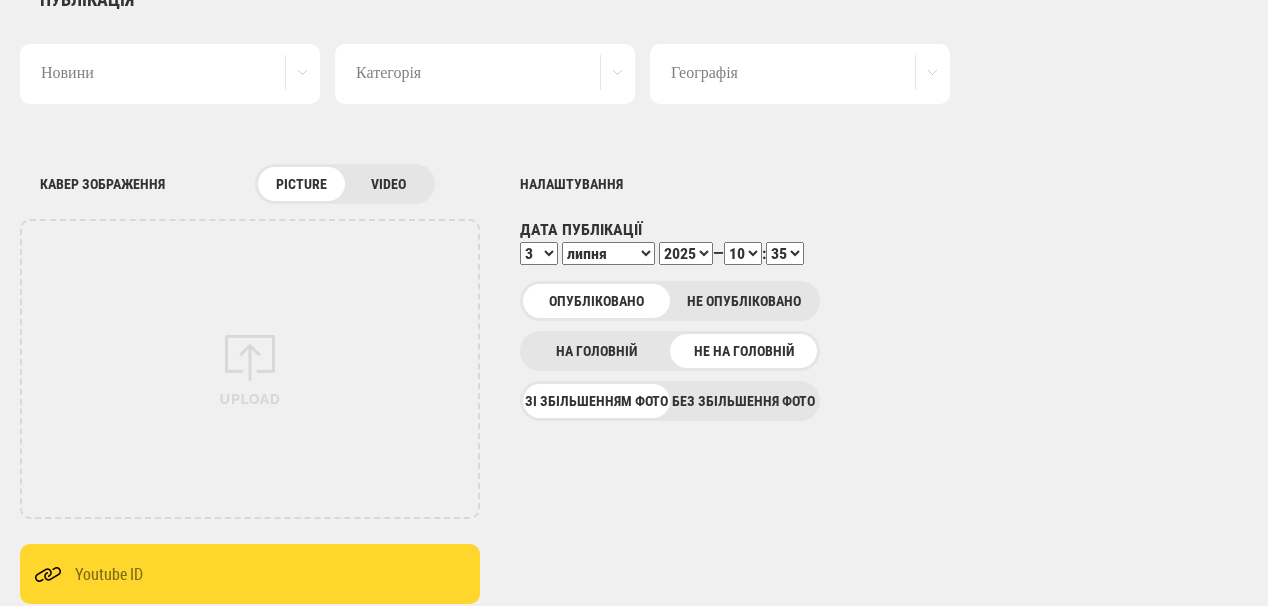 scroll, scrollTop: 80, scrollLeft: 0, axis: vertical 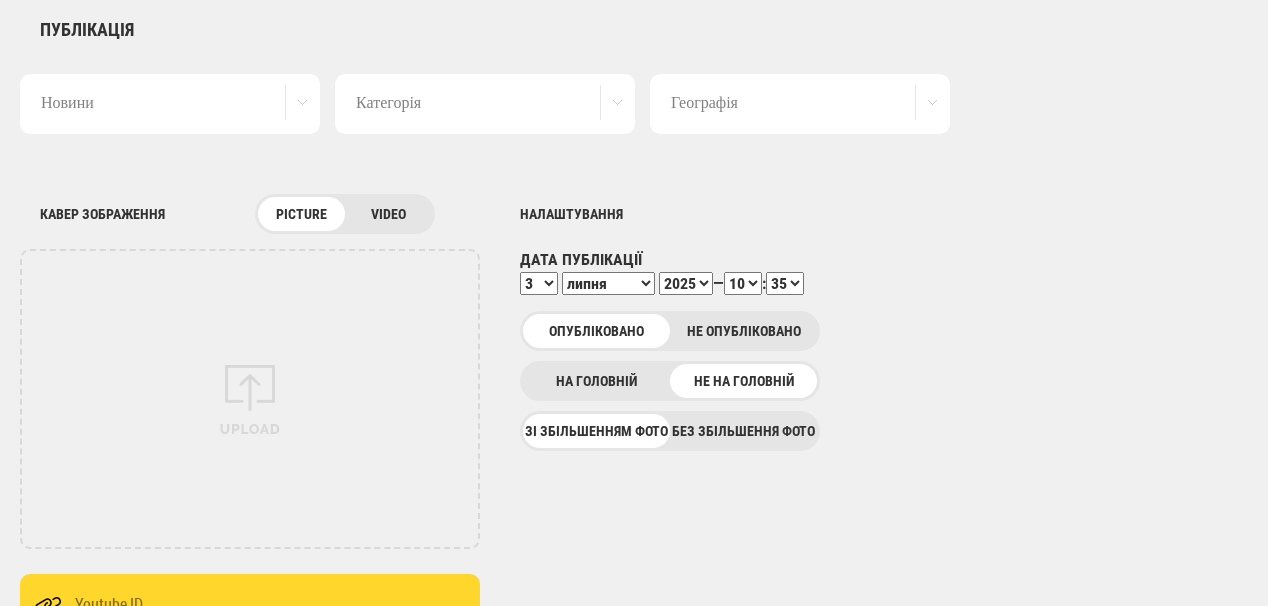 click on "00
01
02
03
04
05
06
07
08
09
10
11
12
13
14
15
16
17
18
19
20
21
22
23
24
25
26
27
28
29
30
31
32
33
34
35
36
37
38
39
40
41
42
43
44
45
46
47
48
49
50
51
52
53
54
55
56
57
58
59" at bounding box center [785, 283] 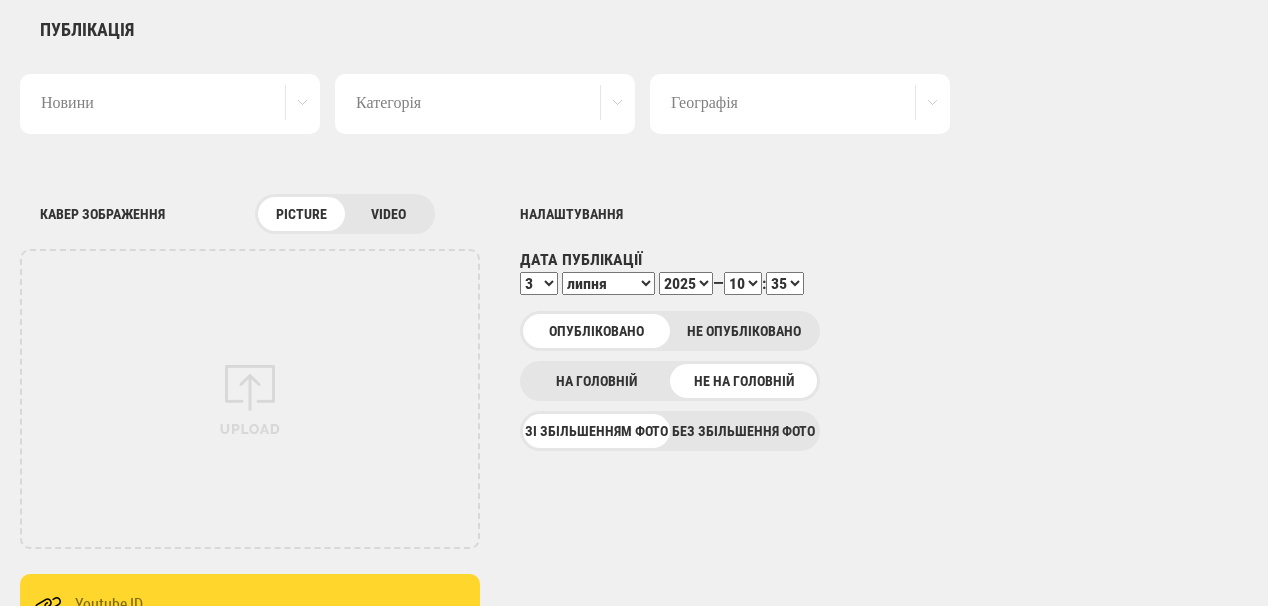 select on "57" 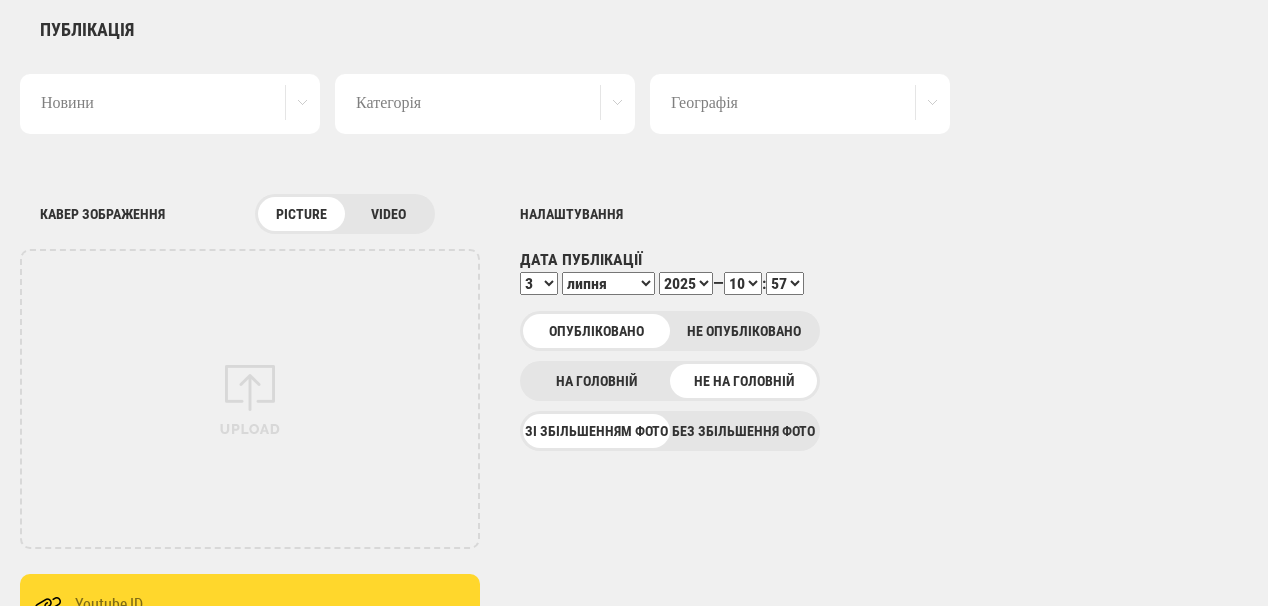 click on "00
01
02
03
04
05
06
07
08
09
10
11
12
13
14
15
16
17
18
19
20
21
22
23
24
25
26
27
28
29
30
31
32
33
34
35
36
37
38
39
40
41
42
43
44
45
46
47
48
49
50
51
52
53
54
55
56
57
58
59" at bounding box center (785, 283) 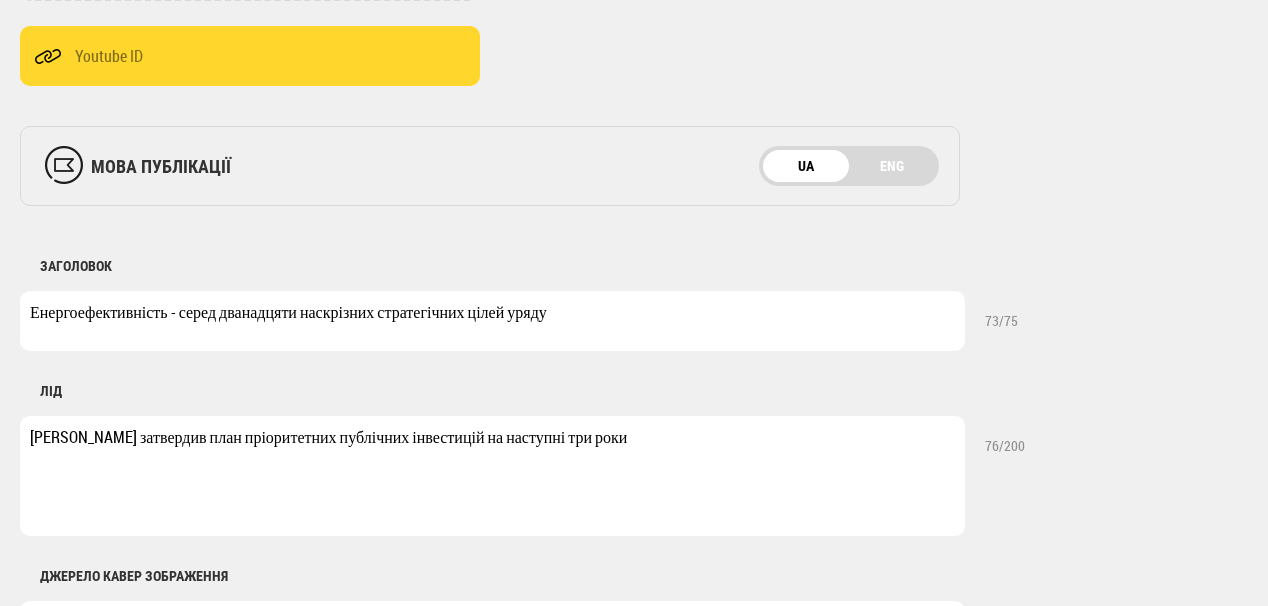 scroll, scrollTop: 720, scrollLeft: 0, axis: vertical 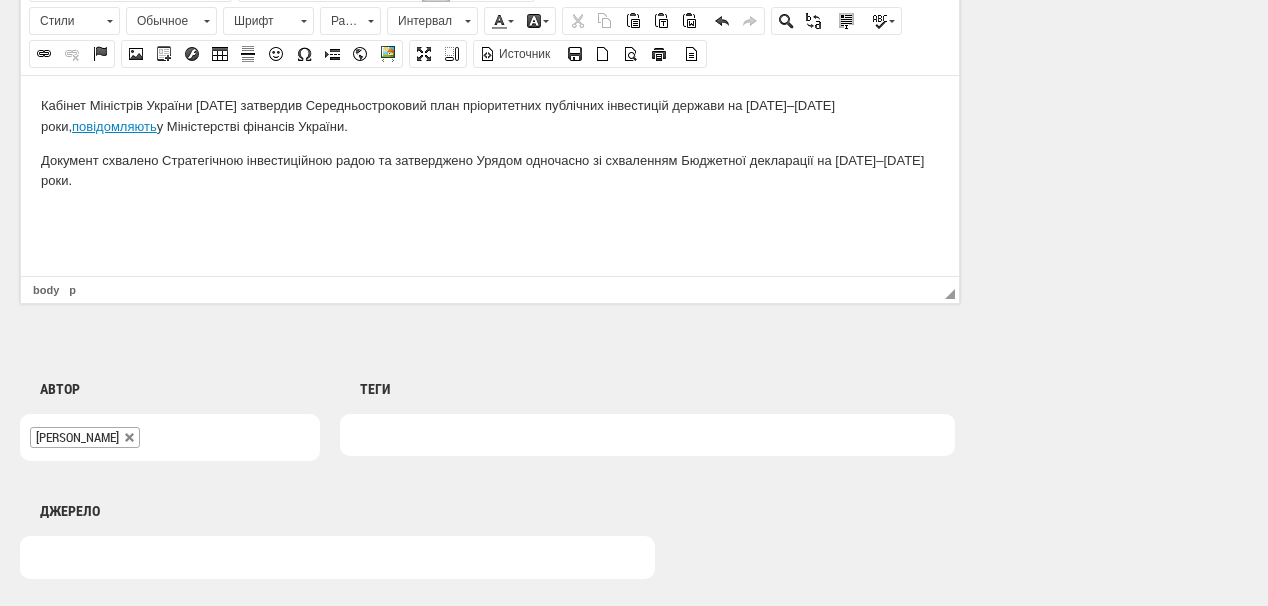 click on "Кабінет Міністрів України 2 липня затвердив Середньостроковий план пріоритетних публічних інвестицій держави на 2026–2028 роки,  повідомляють  у М іністерстві фінансів України. Документ схвалено Стратегічною інвестиційною радою та затверджено Урядом одночасно зі схваленням Бюджетної декларації на 2026–2028 роки." at bounding box center [490, 143] 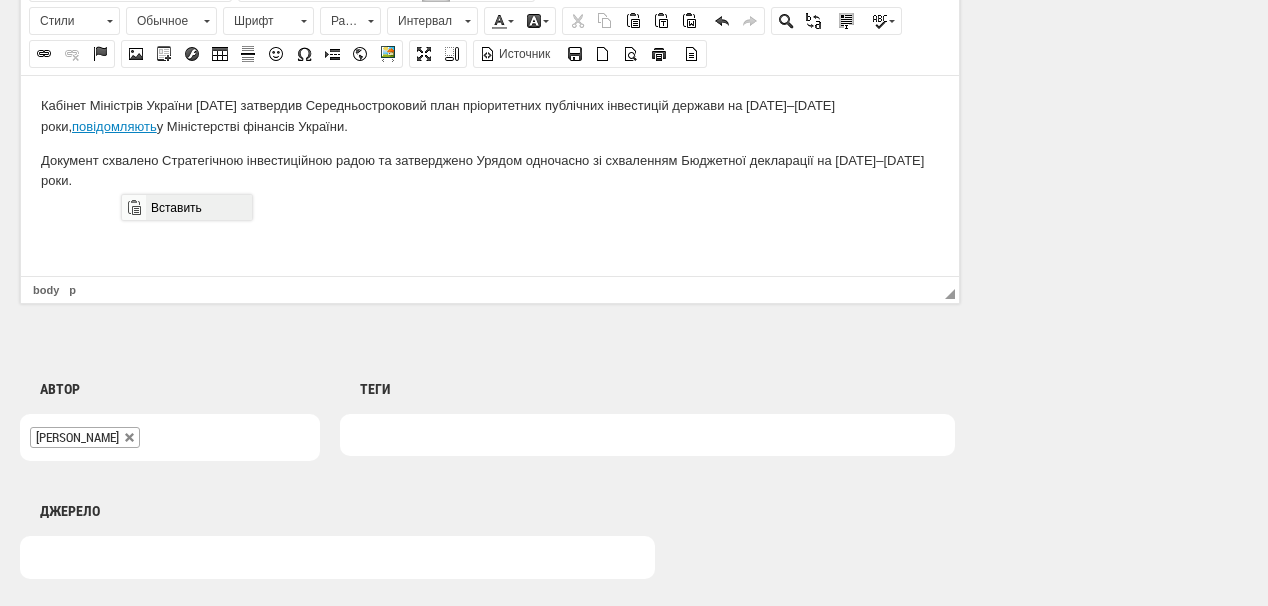 click on "Вставить" at bounding box center (198, 207) 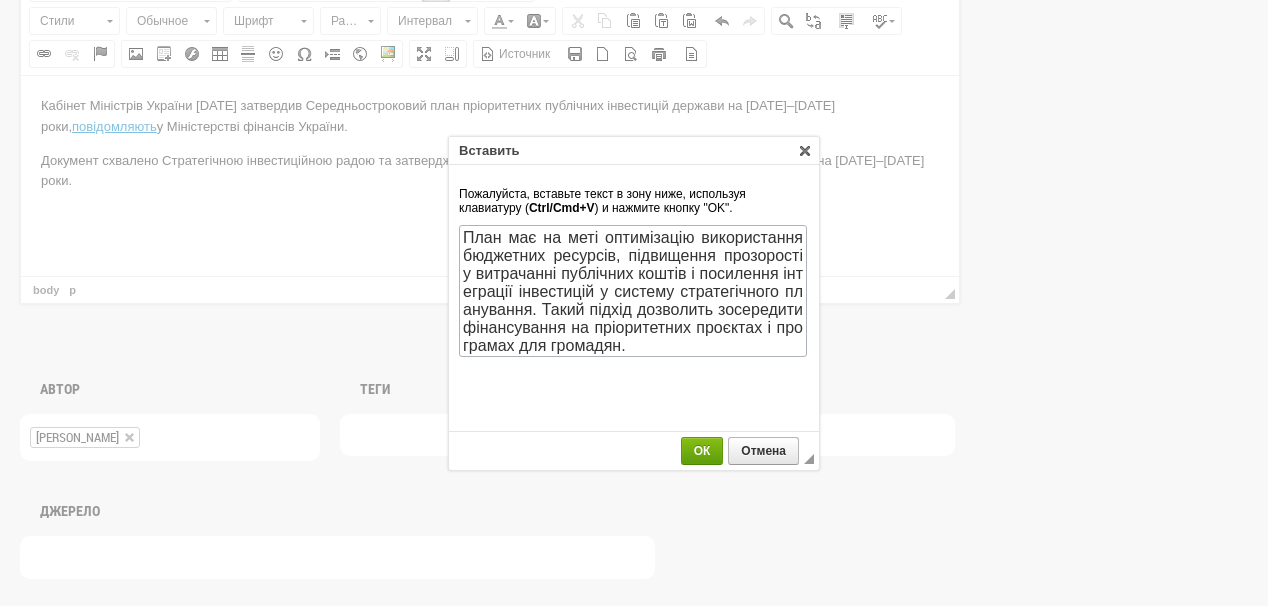 scroll, scrollTop: 145, scrollLeft: 0, axis: vertical 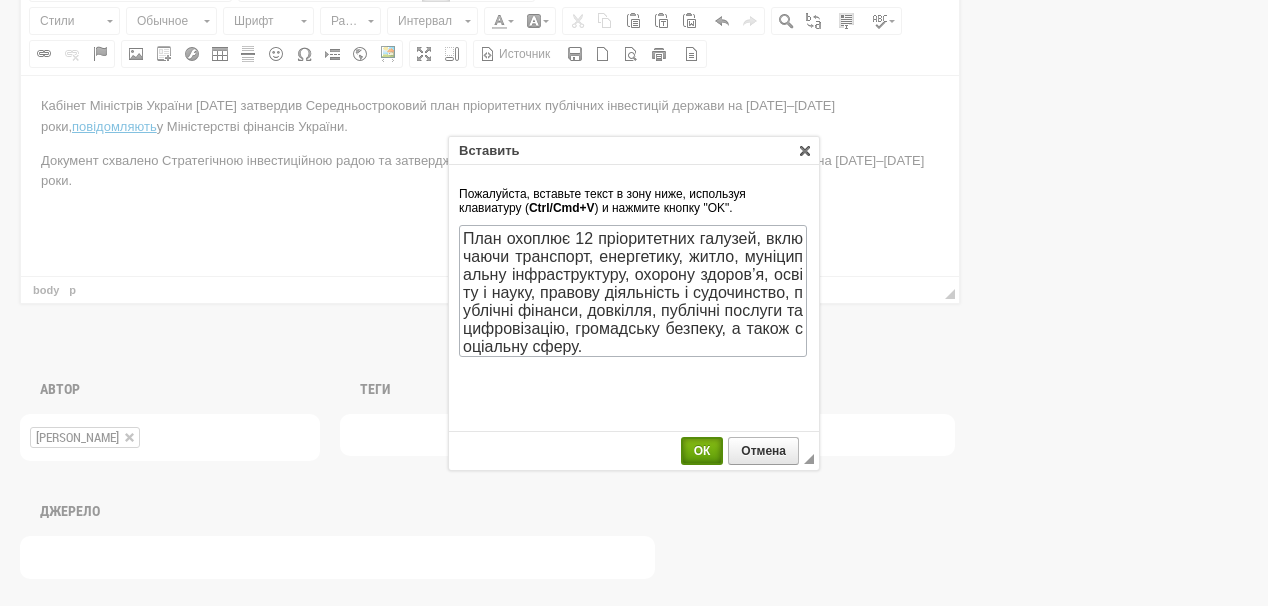click on "ОК" at bounding box center [702, 451] 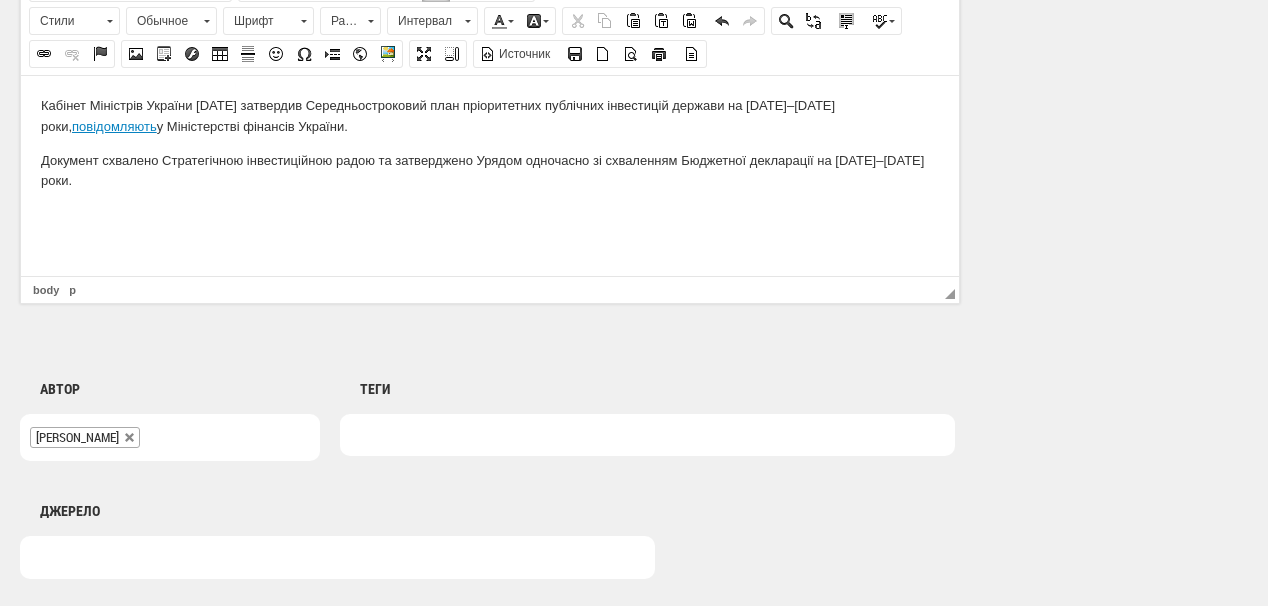 scroll, scrollTop: 42, scrollLeft: 0, axis: vertical 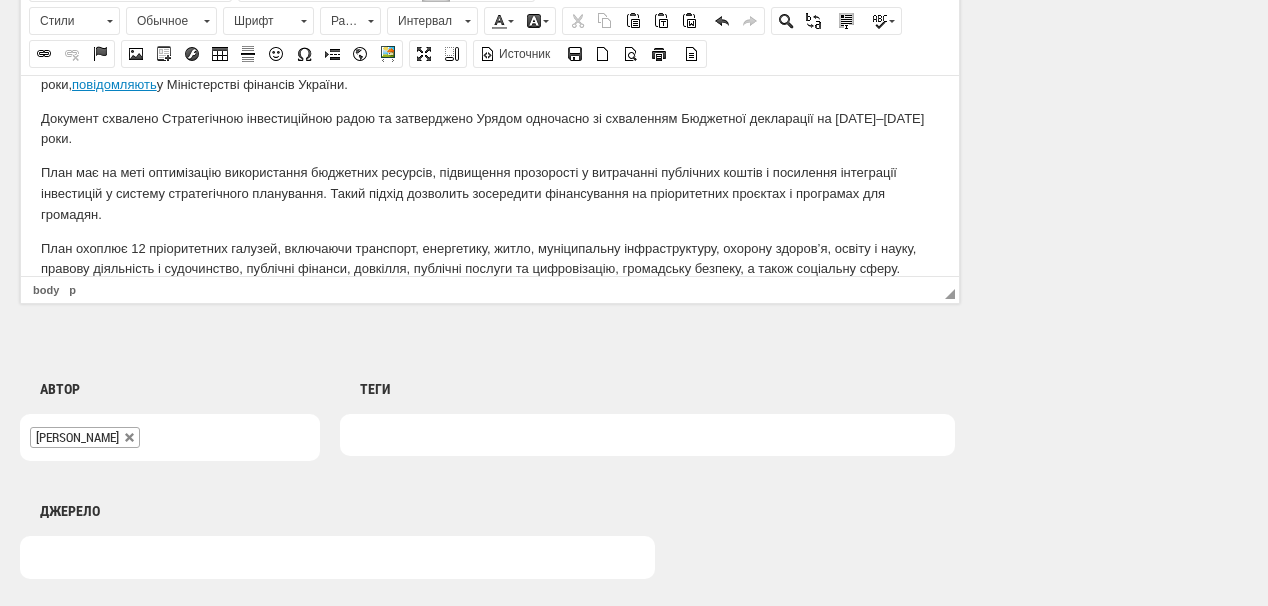click on "План має на меті оптимізацію використання бюджетних ресурсів, підвищення прозорості у витрачанні публічних коштів і посилення інтеграції інвестицій у систему стратегічного планування. Такий підхід дозволить зосередити фінансування на пріоритетних проєктах і програмах для громадян." at bounding box center (490, 193) 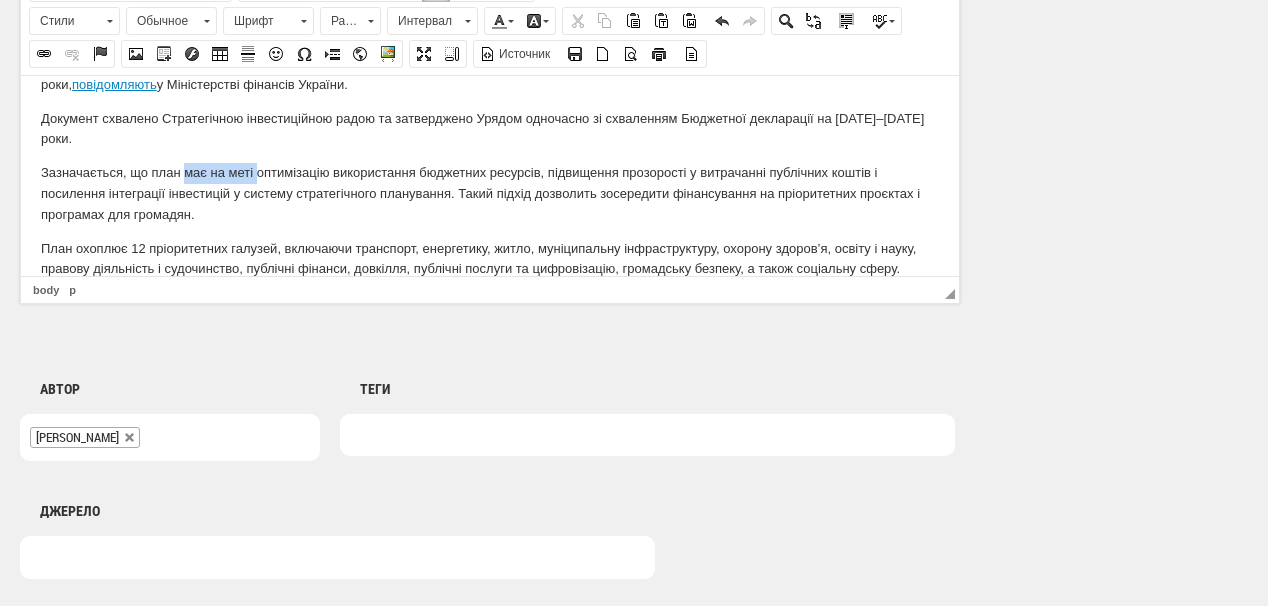 drag, startPoint x: 185, startPoint y: 174, endPoint x: 255, endPoint y: 180, distance: 70.256676 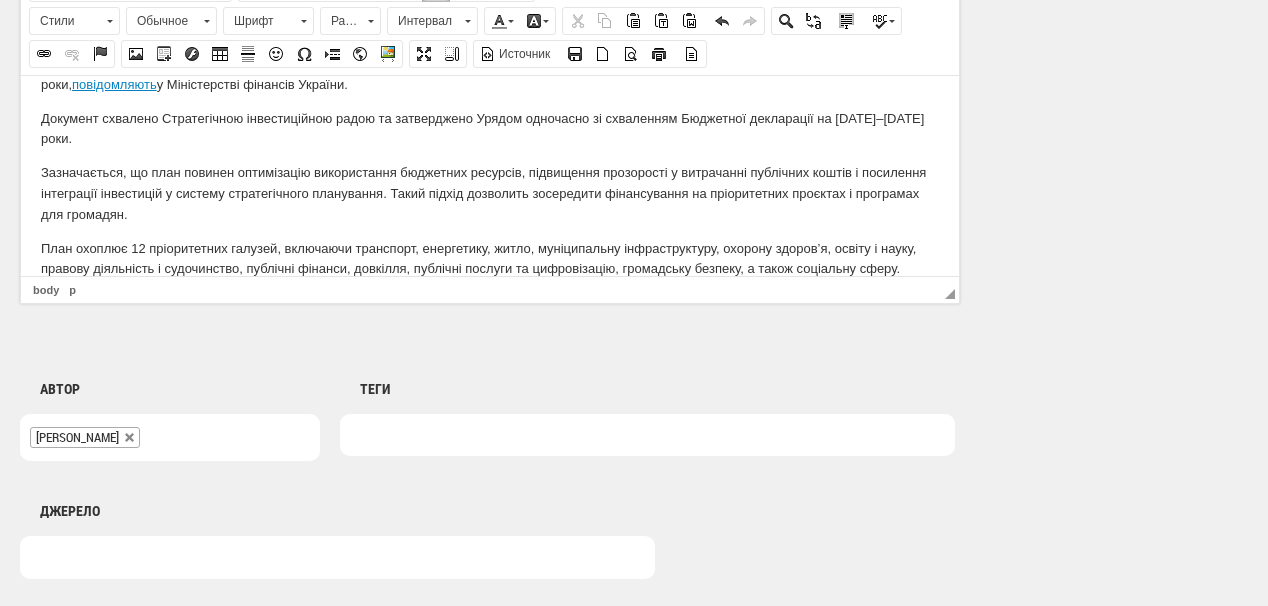 click on "Зазначається, що п лан повинен оптимізацію використання бюджетних ресурсів, підвищення прозорості у витрачанні публічних коштів і посилення інтеграції інвестицій у систему стратегічного планування. Такий підхід дозволить зосередити фінансування на пріоритетних проєктах і програмах для громадян." at bounding box center [490, 193] 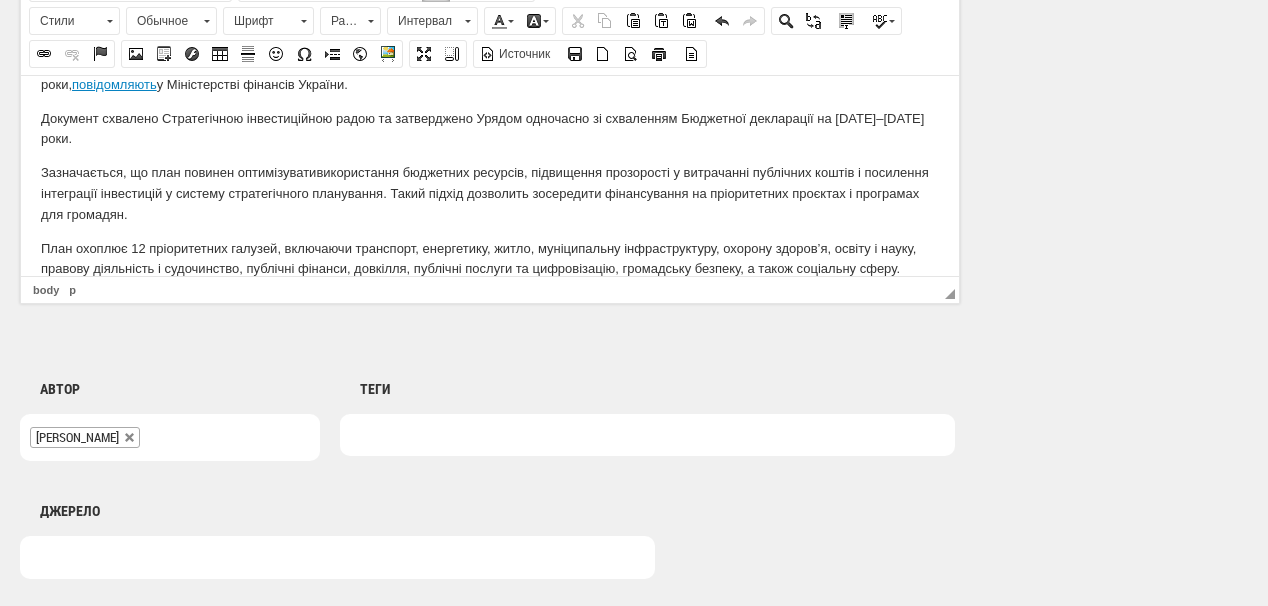 click on "Зазначається, що п лан повинен оптимізувати  використання бюджетних ресурсів, підвищення прозорості у витрачанні публічних коштів і посилення інтеграції інвестицій у систему стратегічного планування. Такий підхід дозволить зосередити фінансування на пріоритетних проєктах і програмах для громадян." at bounding box center [490, 193] 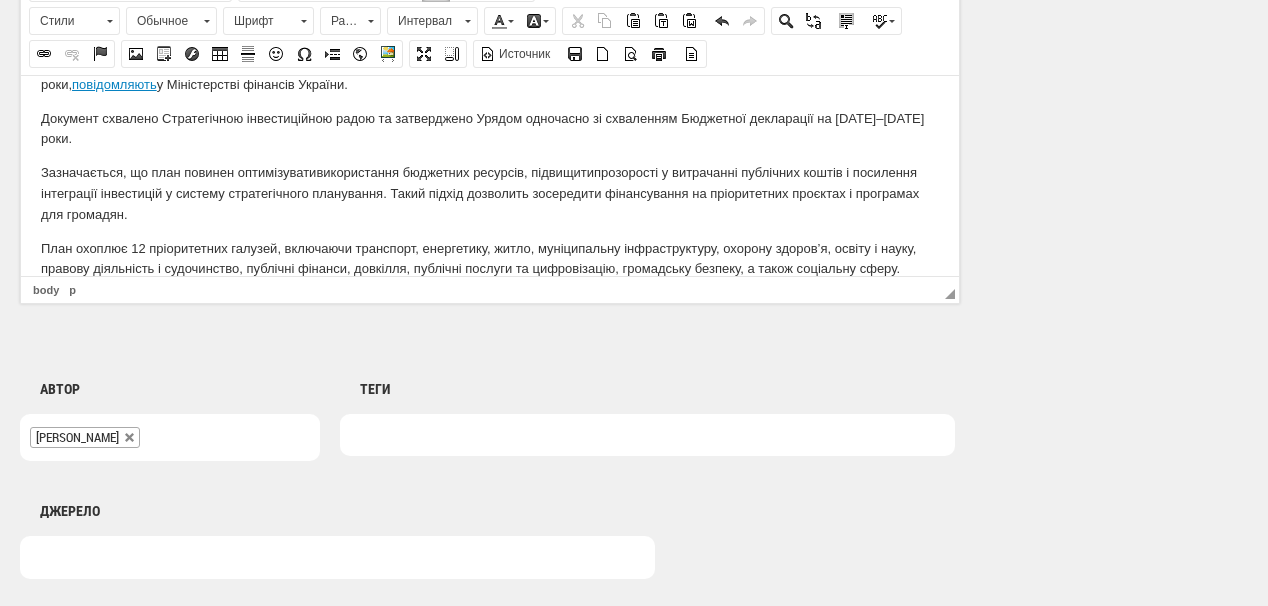 click on "Зазначається, що п лан повинен оптимізувати  використання бюджетних ресурсів, підвищити  прозорості у витрачанні публічних коштів і посилення інтеграції інвестицій у систему стратегічного планування. Такий підхід дозволить зосередити фінансування на пріоритетних проєктах і програмах для громадян." at bounding box center (490, 193) 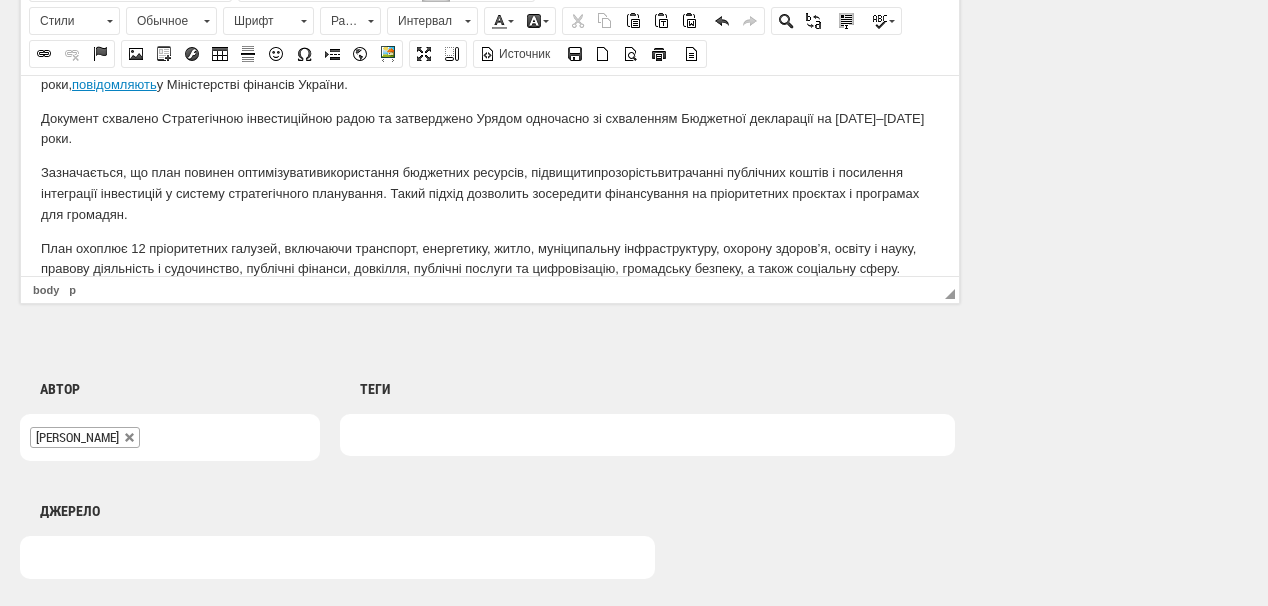 click on "Зазначається, що п лан повинен оптимізувати  використання бюджетних ресурсів, підвищити  прозорість  витрачанні публічних коштів і посилення інтеграції інвестицій у систему стратегічного планування. Такий підхід дозволить зосередити фінансування на пріоритетних проєктах і програмах для громадян." at bounding box center (490, 193) 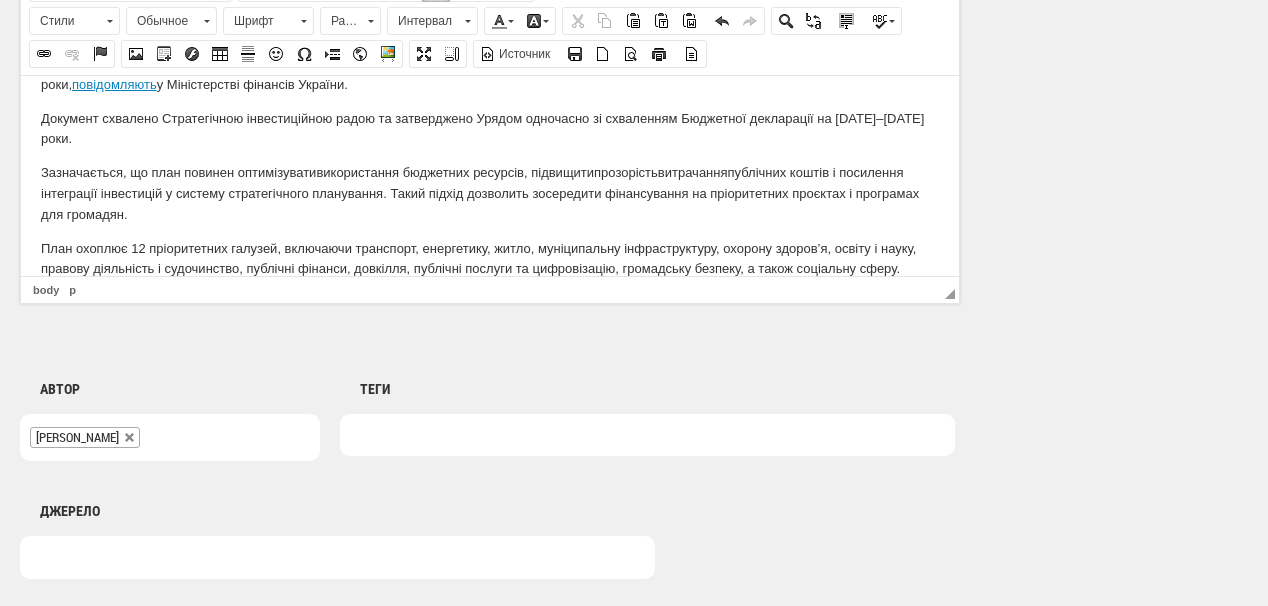 click on "Зазначається, що п лан повинен оптимізувати  використання бюджетних ресурсів, підвищити  прозорість  витрачання  публічних коштів і посилення інтеграції інвестицій у систему стратегічного планування. Такий підхід дозволить зосередити фінансування на пріоритетних проєктах і програмах для громадян." at bounding box center [490, 193] 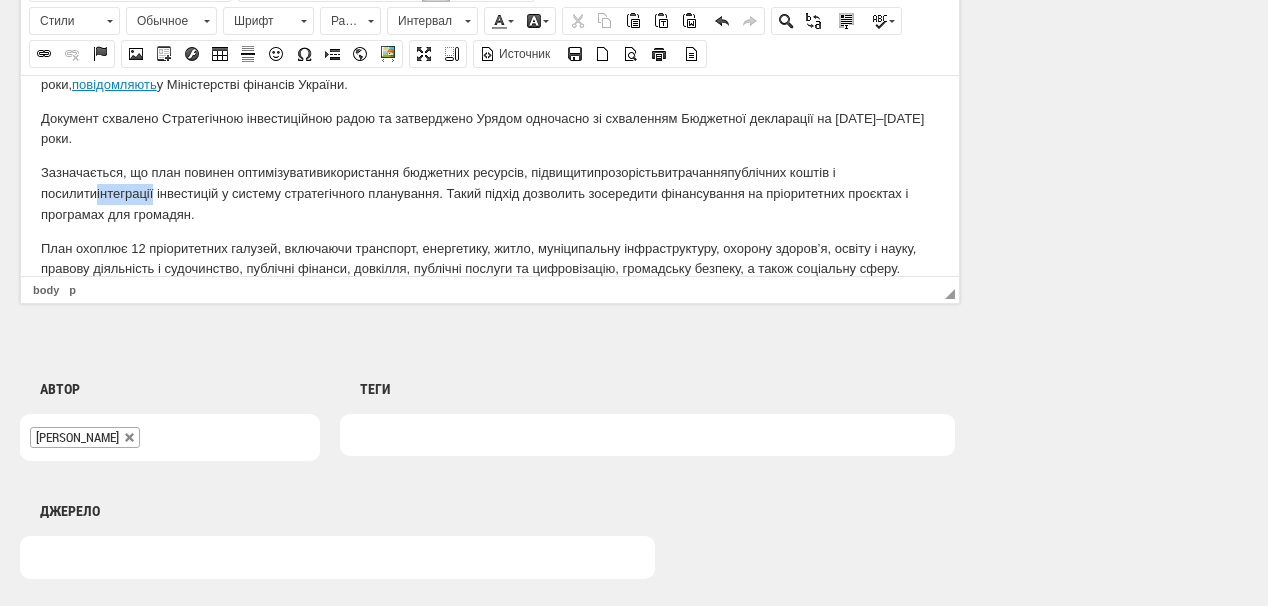 drag, startPoint x: 98, startPoint y: 190, endPoint x: 37, endPoint y: 190, distance: 61 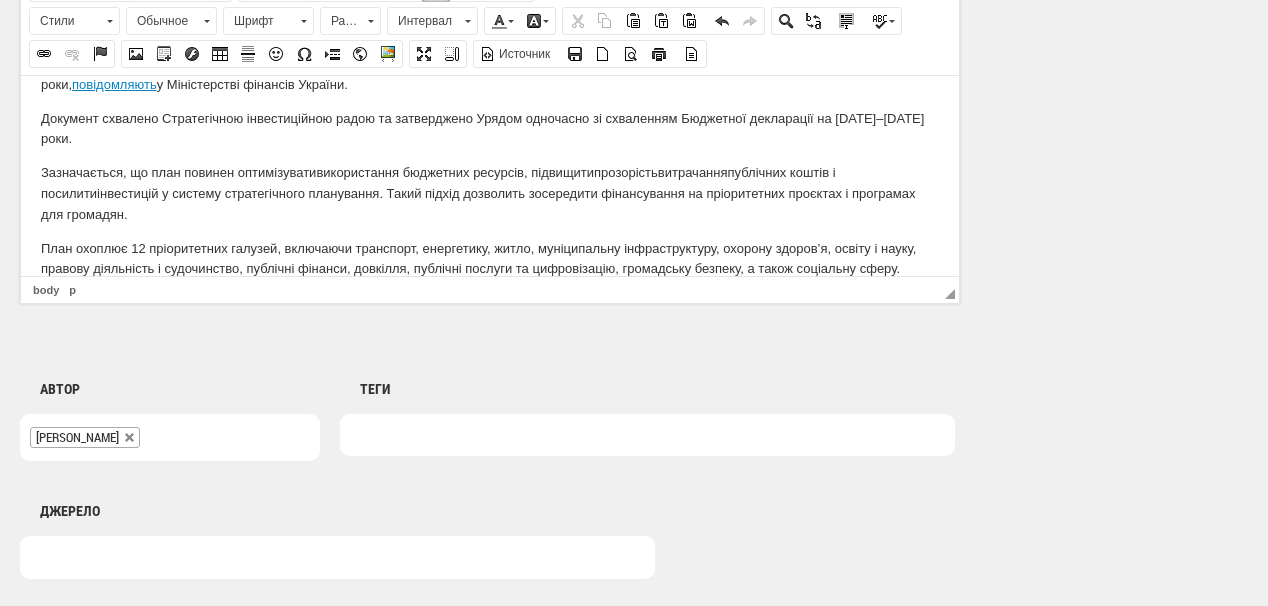 click on "Зазначається, що п лан повинен оптимізувати  використання бюджетних ресурсів, підвищити  прозорість  витрачання  публічних коштів і посилити  інвестицій у систему стратегічного планування. Такий підхід дозволить зосередити фінансування на пріоритетних проєктах і програмах для громадян." at bounding box center [490, 193] 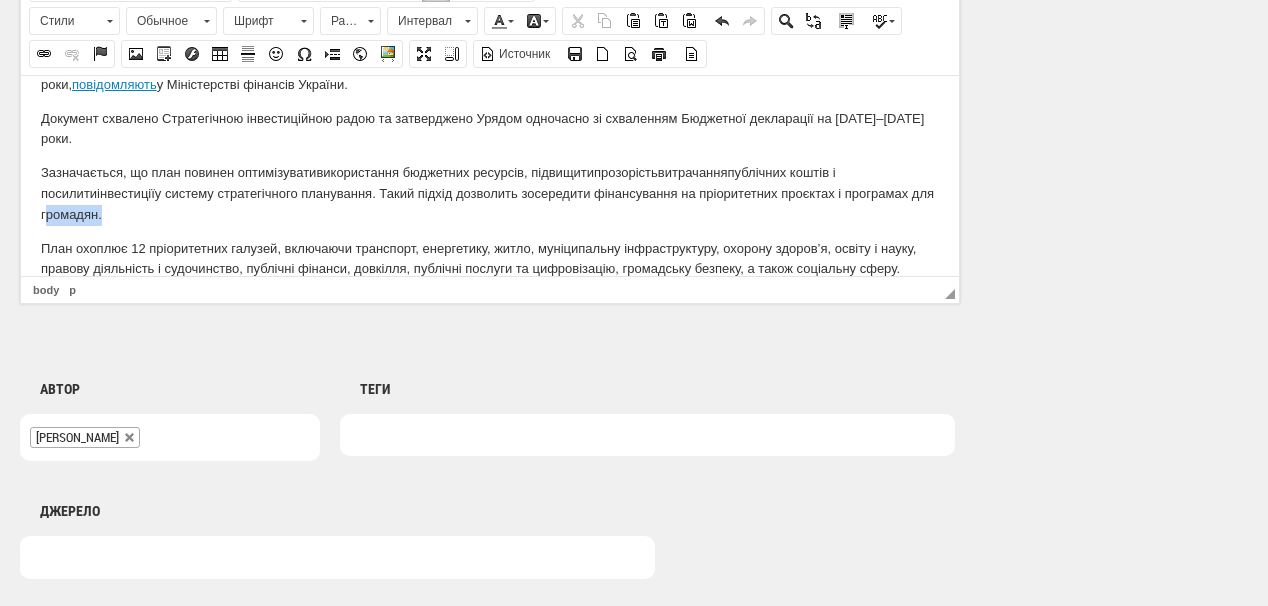 drag, startPoint x: 96, startPoint y: 211, endPoint x: 26, endPoint y: 214, distance: 70.064255 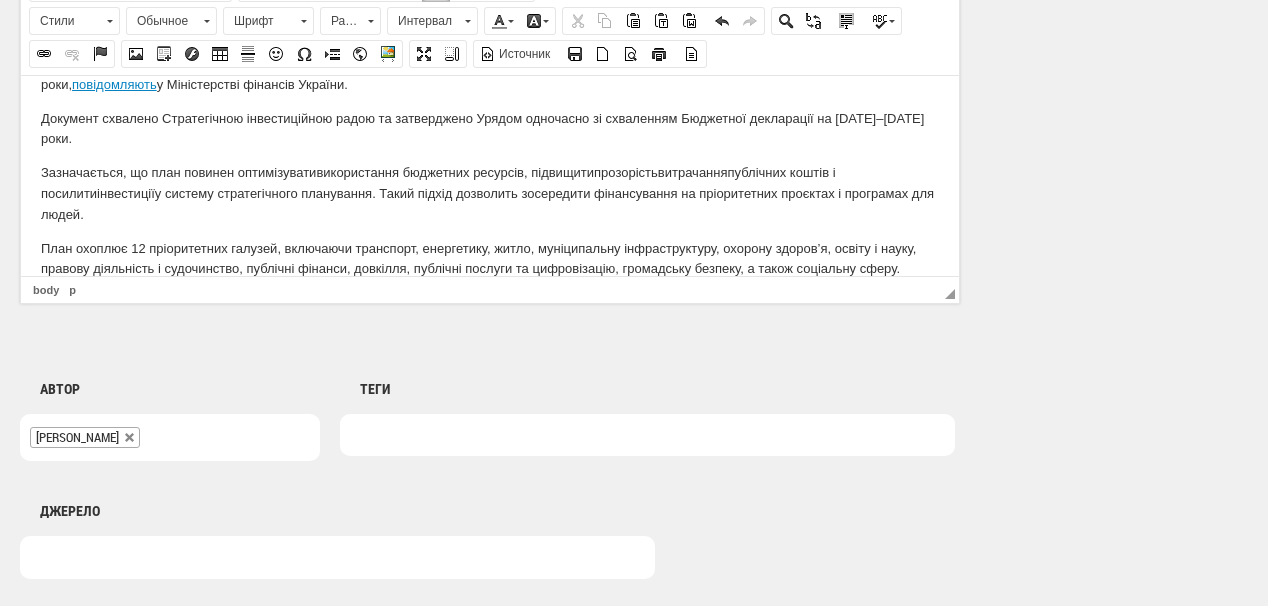 click on "Зазначається, що п лан повинен оптимізувати  використання бюджетних ресурсів, підвищити  прозорість  витрачання  публічних коштів і посилити  інвестиції  у систему стратегічного планування. Такий підхід дозволить зосередити фінансування на пріоритетних проєктах і програмах для людей." at bounding box center [490, 193] 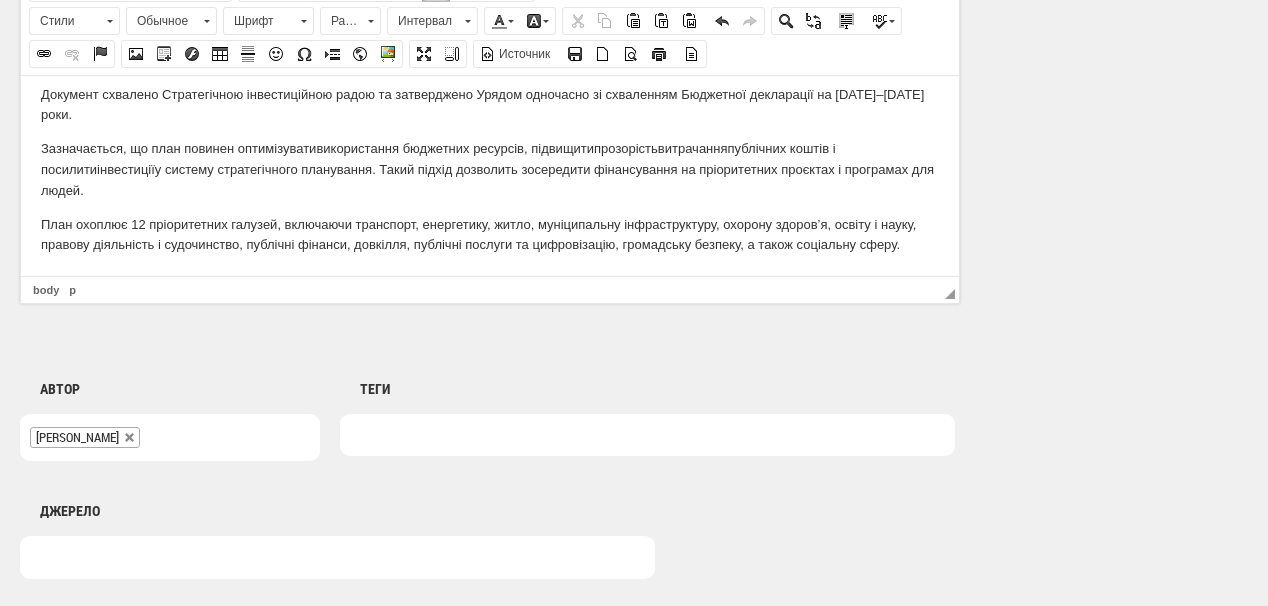 scroll, scrollTop: 1440, scrollLeft: 0, axis: vertical 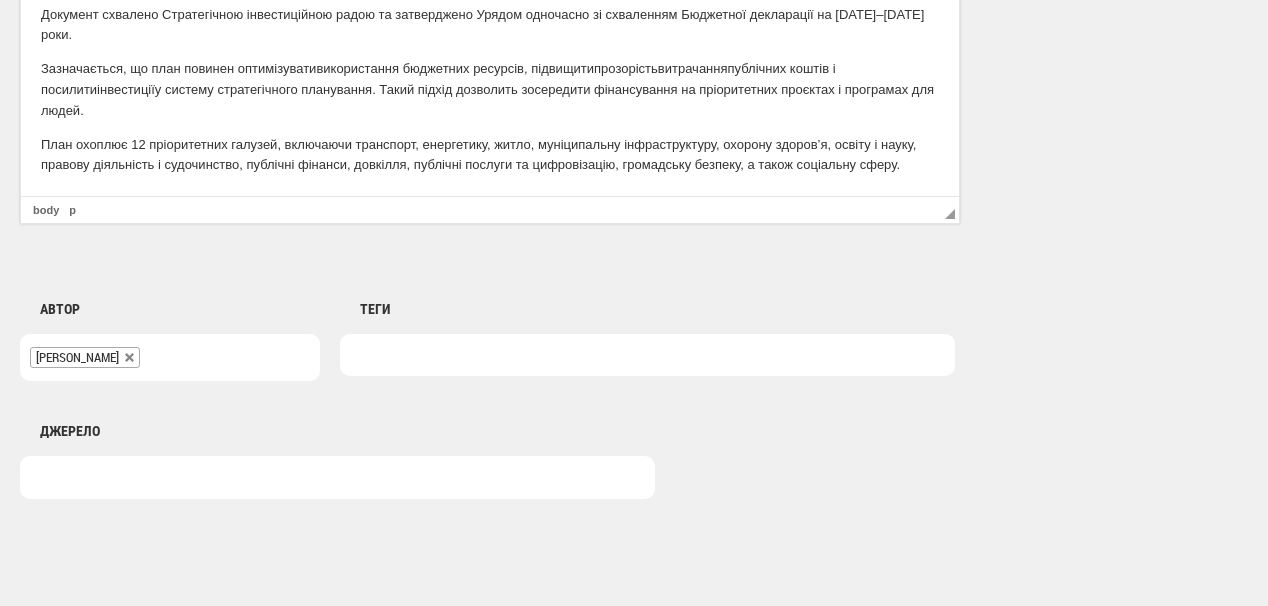 click on "План охоплює 12 пріоритетних галузей, включаючи транспорт, енергетику, житло, муніципальну інфраструктуру, охорону здоров’я, освіту і науку, правову діяльність і судочинство, публічні фінанси, довкілля, публічні послуги та цифровізацію, громадську безпеку, а також соціальну сферу." at bounding box center [490, 156] 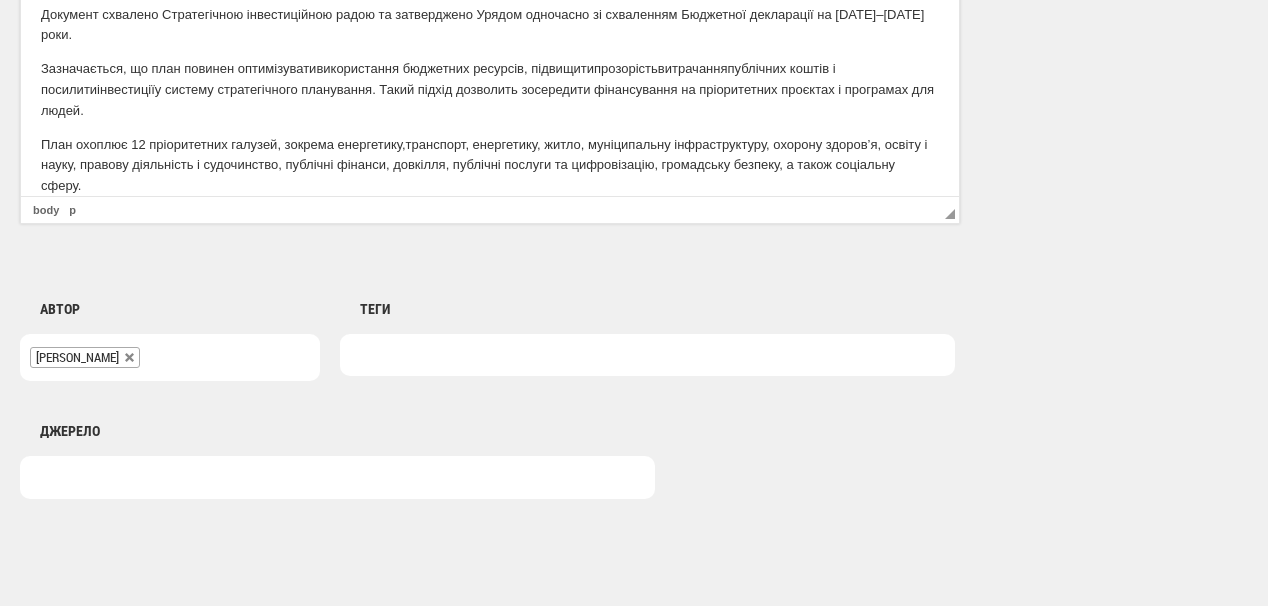 click on "План охоплює 12 пріоритетних галузей, зокрема енергетику,  транспорт, енергетику, житло, муніципальну інфраструктуру, охорону здоров’я, освіту і науку, правову діяльність і судочинство, публічні фінанси, довкілля, публічні послуги та цифровізацію, громадську безпеку, а також соціальну сферу." at bounding box center (490, 166) 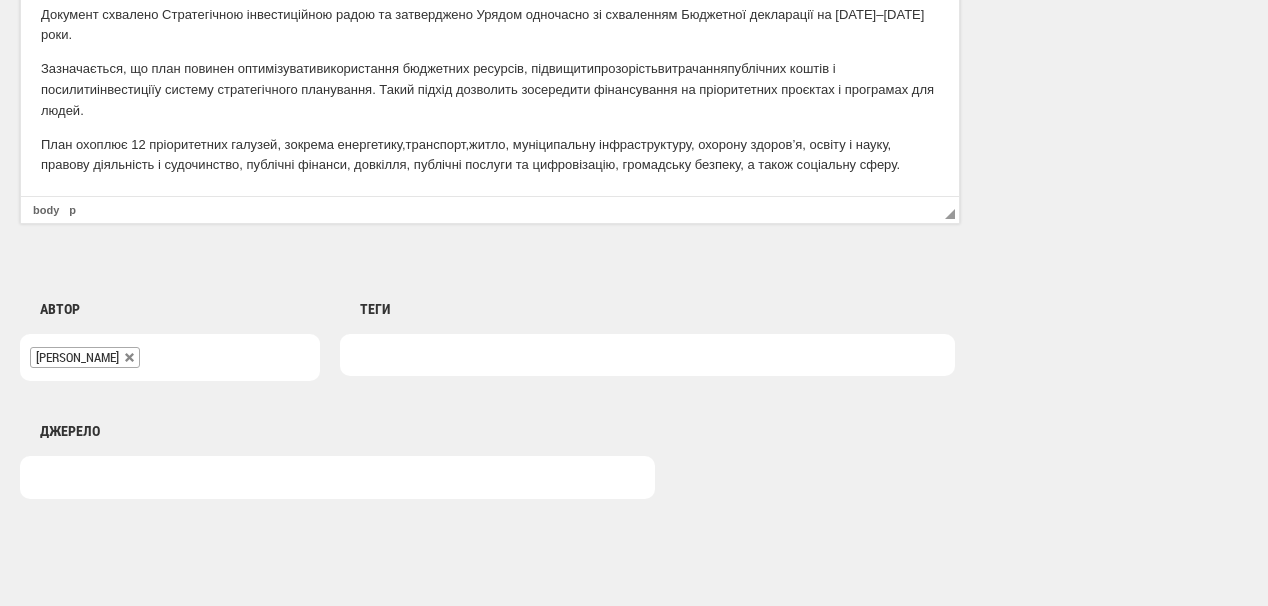click on "План охоплює 12 пріоритетних галузей, зокрема енергетику,  транспорт,  житло, муніципальну інфраструктуру, охорону здоров’я, освіту і науку, правову діяльність і судочинство, публічні фінанси, довкілля, публічні послуги та цифровізацію, громадську безпеку, а також соціальну сферу." at bounding box center [490, 156] 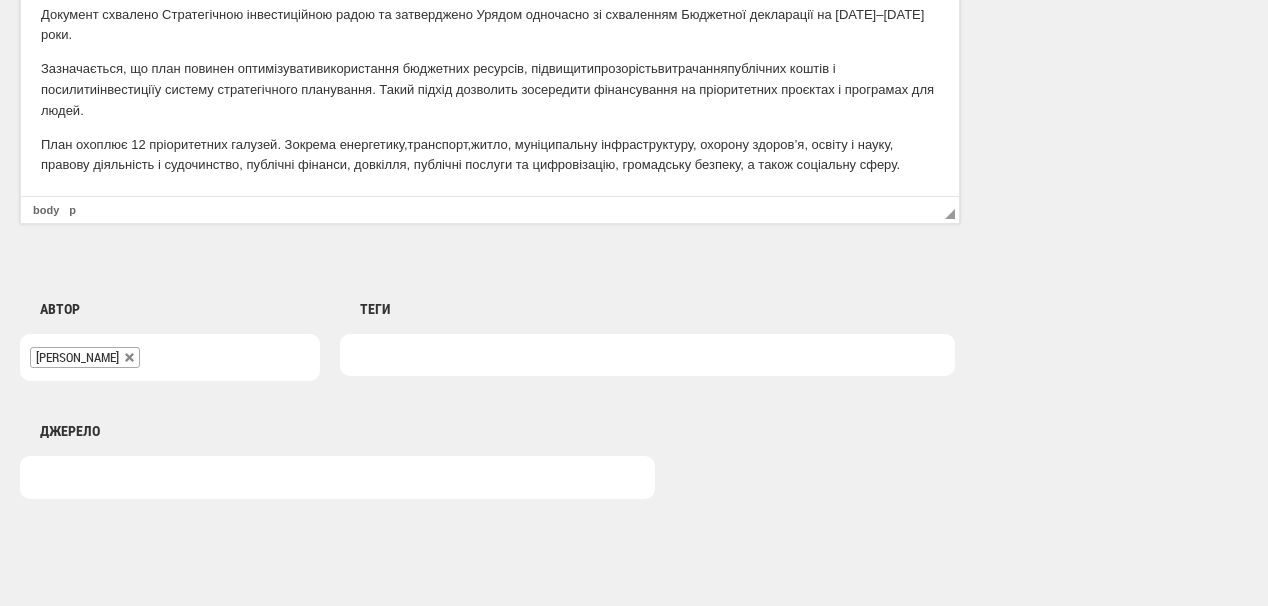 click on "План охоплює 12 пріоритетних галузей. З окрема енергетику,  транспорт,  житло, муніципальну інфраструктуру, охорону здоров’я, освіту і науку, правову діяльність і судочинство, публічні фінанси, довкілля, публічні послуги та цифровізацію, громадську безпеку, а також соціальну сферу." at bounding box center (490, 156) 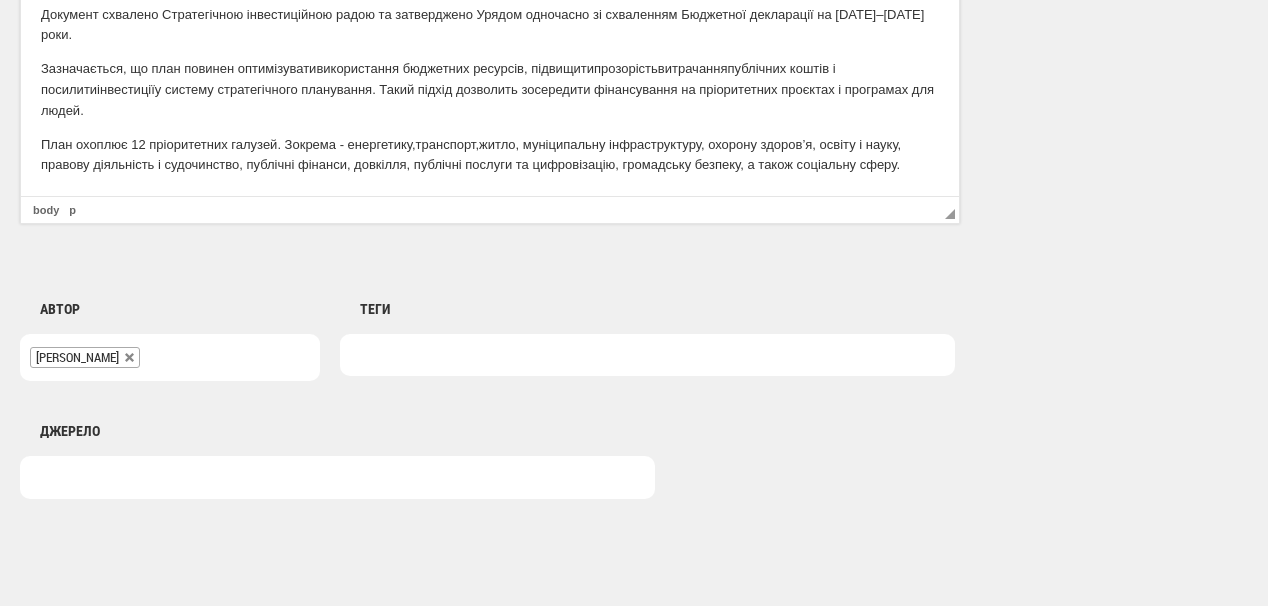 click on "План охоплює 12 пріоритетних галузей. З окрема - енергетику,  транспорт,  житло, муніципальну інфраструктуру, охорону здоров’я, освіту і науку, правову діяльність і судочинство, публічні фінанси, довкілля, публічні послуги та цифровізацію, громадську безпеку, а також соціальну сферу." at bounding box center (490, 156) 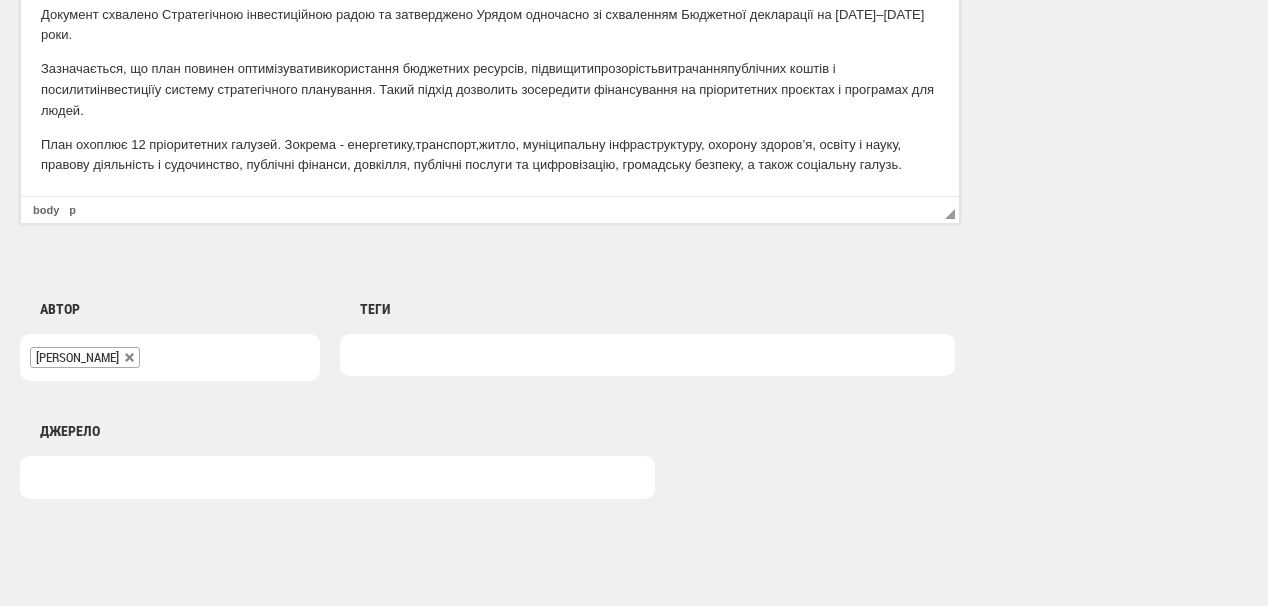 click on "План охоплює 12 пріоритетних галузей. З окрема - енергетику,  транспорт,  житло, муніципальну інфраструктуру, охорону здоров’я, освіту і науку, правову діяльність і судочинство, публічні фінанси, довкілля, публічні послуги та цифровізацію, громадську безпеку, а також соціальну галузь ." at bounding box center [490, 156] 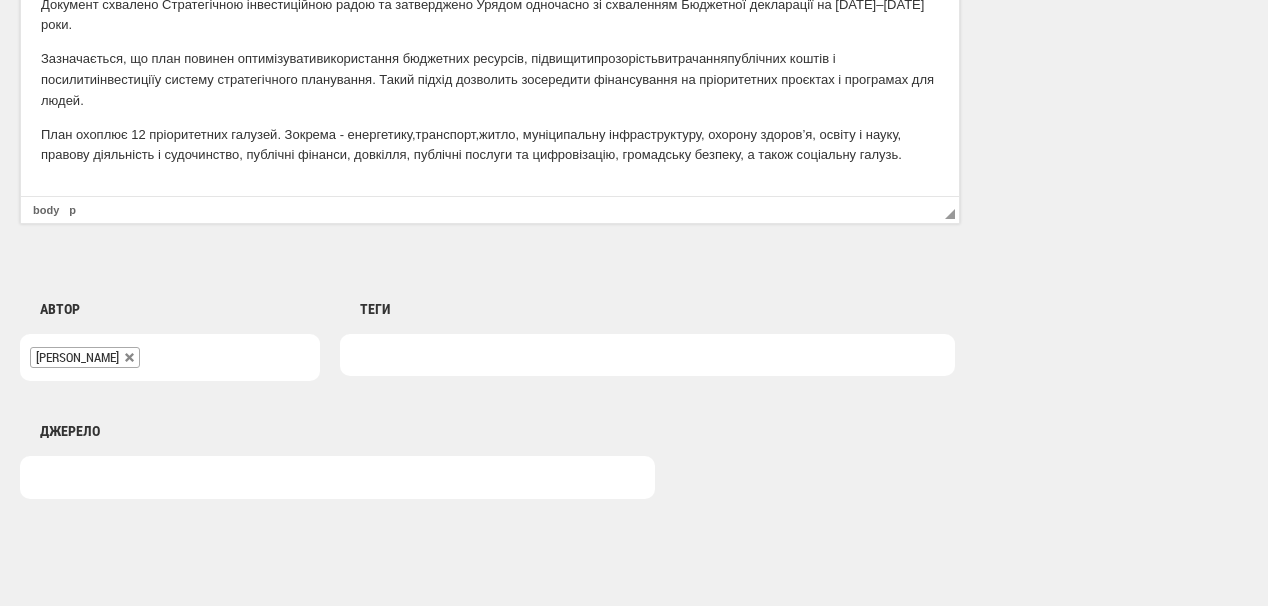 click at bounding box center [490, 189] 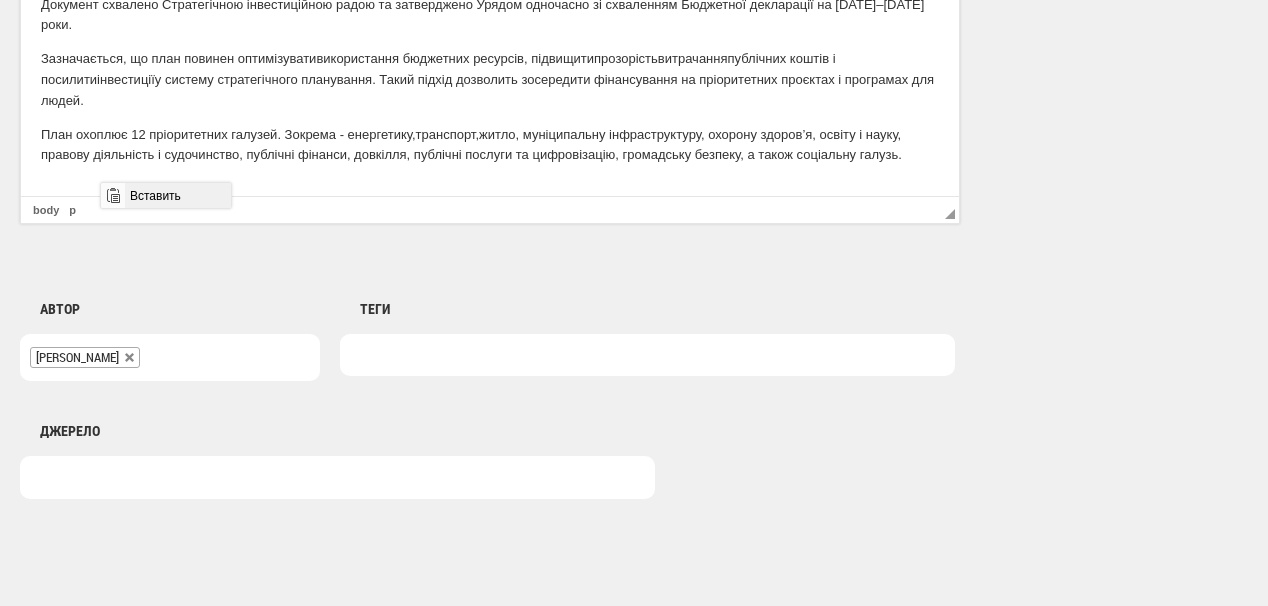 click on "Вставить" at bounding box center (177, 195) 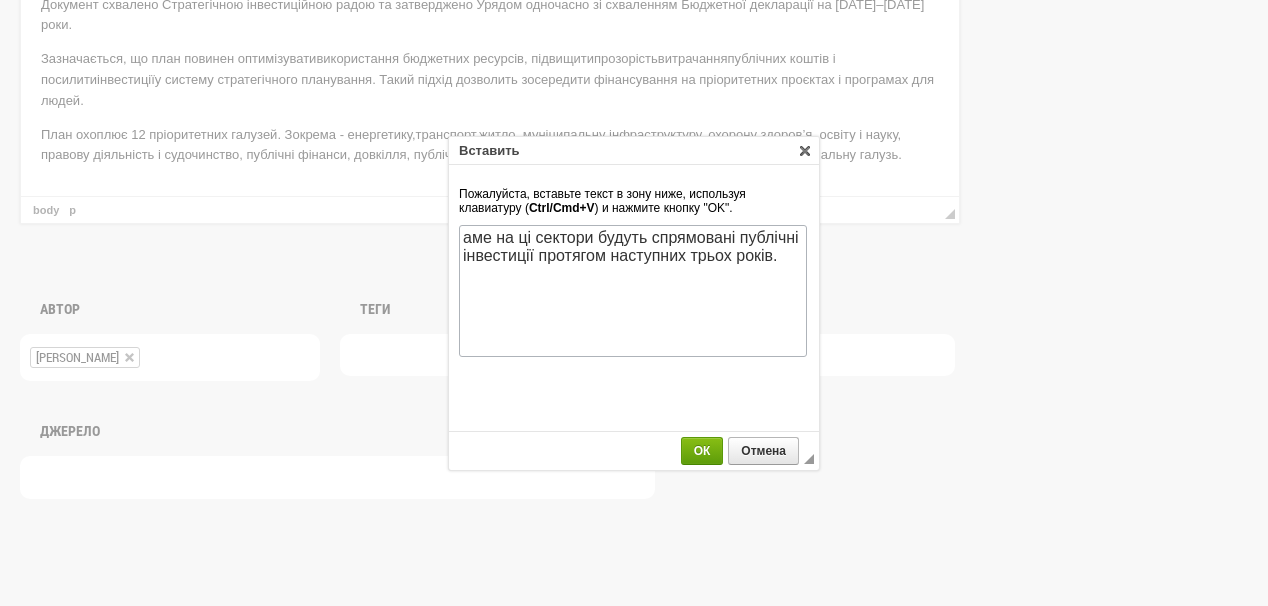 scroll, scrollTop: 0, scrollLeft: 0, axis: both 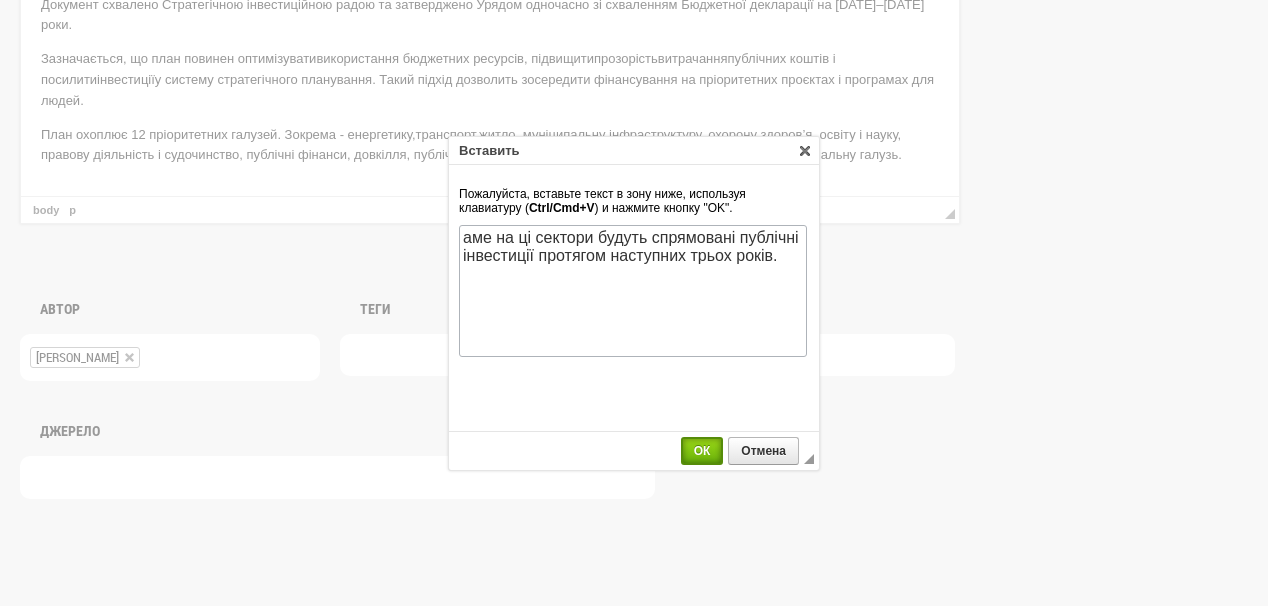drag, startPoint x: 692, startPoint y: 458, endPoint x: 575, endPoint y: 381, distance: 140.06427 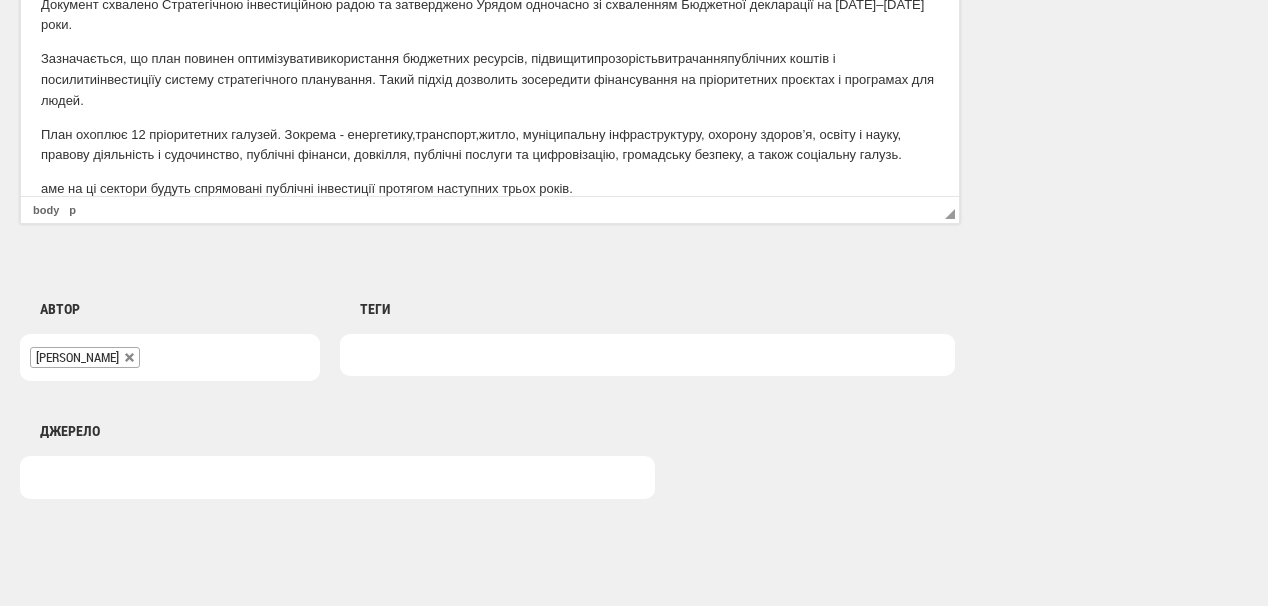 click on "аме на ці сектори будуть спрямовані публічні інвестиції протягом наступних трьох років." at bounding box center [490, 189] 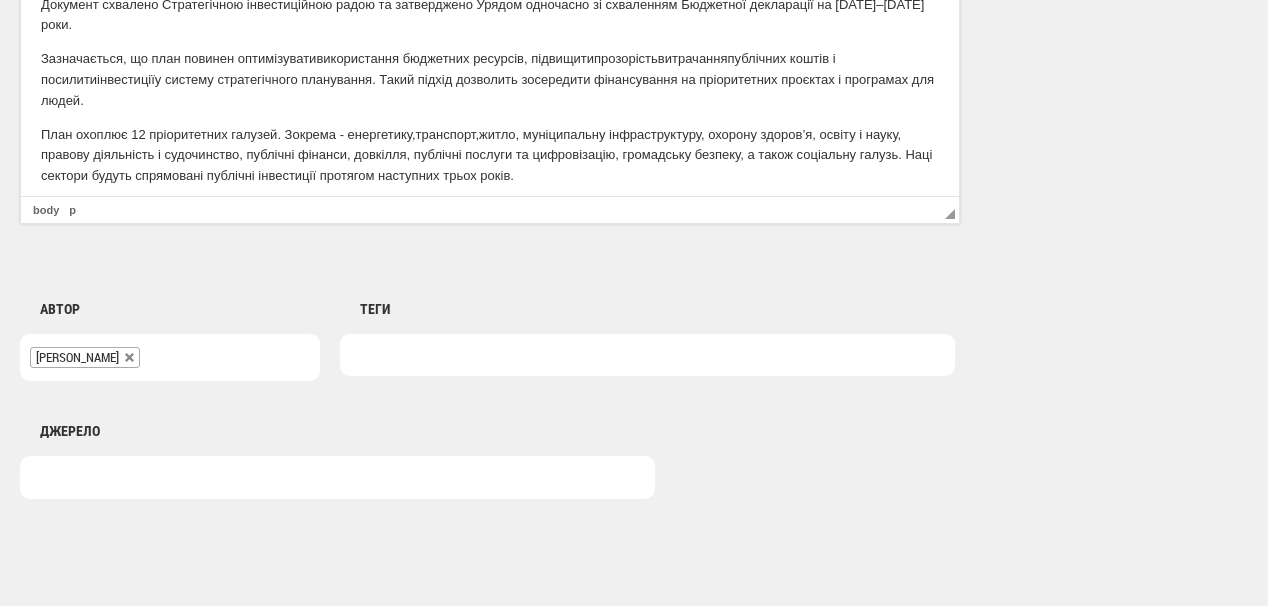 click on "Кабінет Міністрів України 2 липня затвердив Середньостроковий план пріоритетних публічних інвестицій держави на 2026–2028 роки,  повідомляють  у М іністерстві фінансів України. Документ схвалено Стратегічною інвестиційною радою та затверджено Урядом одночасно зі схваленням Бюджетної декларації на 2026–2028 роки. Зазначається, що п лан повинен оптимізувати  використання бюджетних ресурсів, підвищити  прозорість  витрачання  публічних коштів і посилити  інвестиції План охоплює 12 пріоритетних галузей. З окрема - енергетику,  транспорт,  . На" at bounding box center (490, 63) 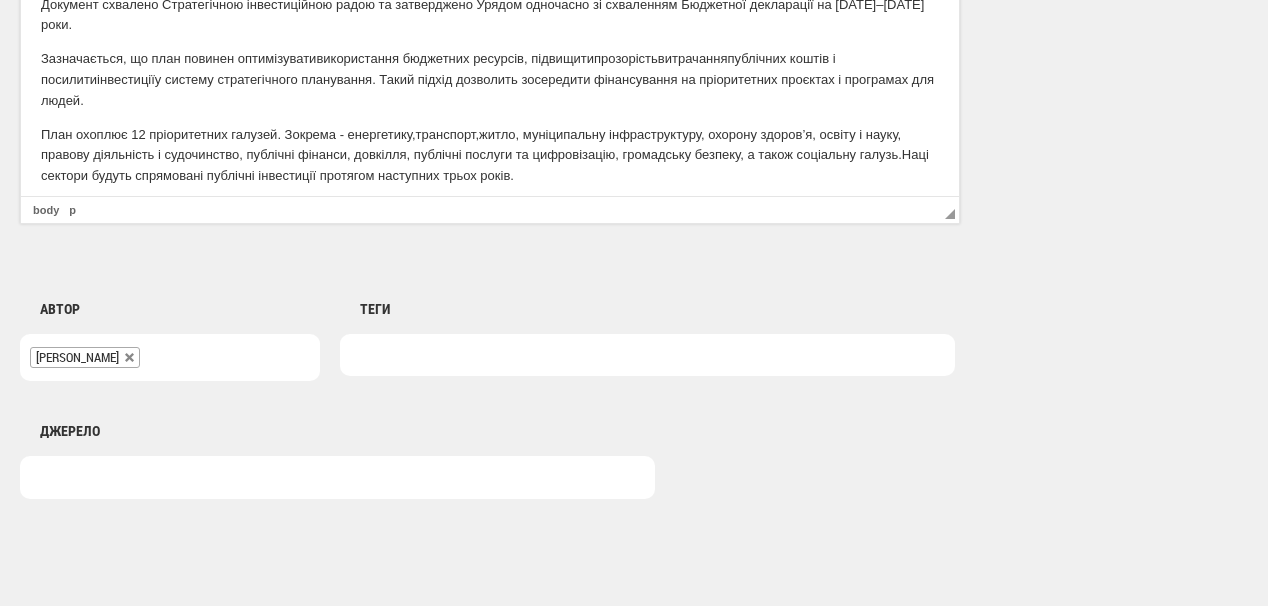 click on "План охоплює 12 пріоритетних галузей. З окрема - енергетику,  транспорт,  житло, муніципальну інфраструктуру, охорону здоров’я, освіту і науку, правову діяльність і судочинство, публічні фінанси, довкілля, публічні послуги та цифровізацію, громадську безпеку, а також соціальну галузь .  На  ці сектори будуть спрямовані публічні інвестиції протягом наступних трьох років." at bounding box center (490, 156) 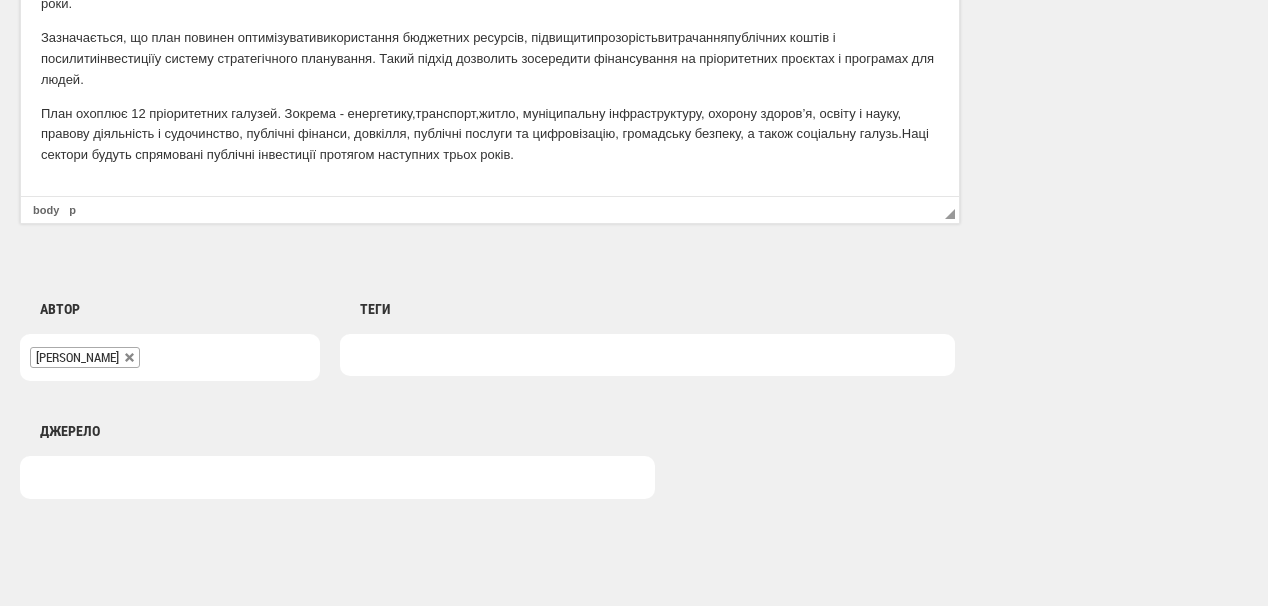click at bounding box center [490, 189] 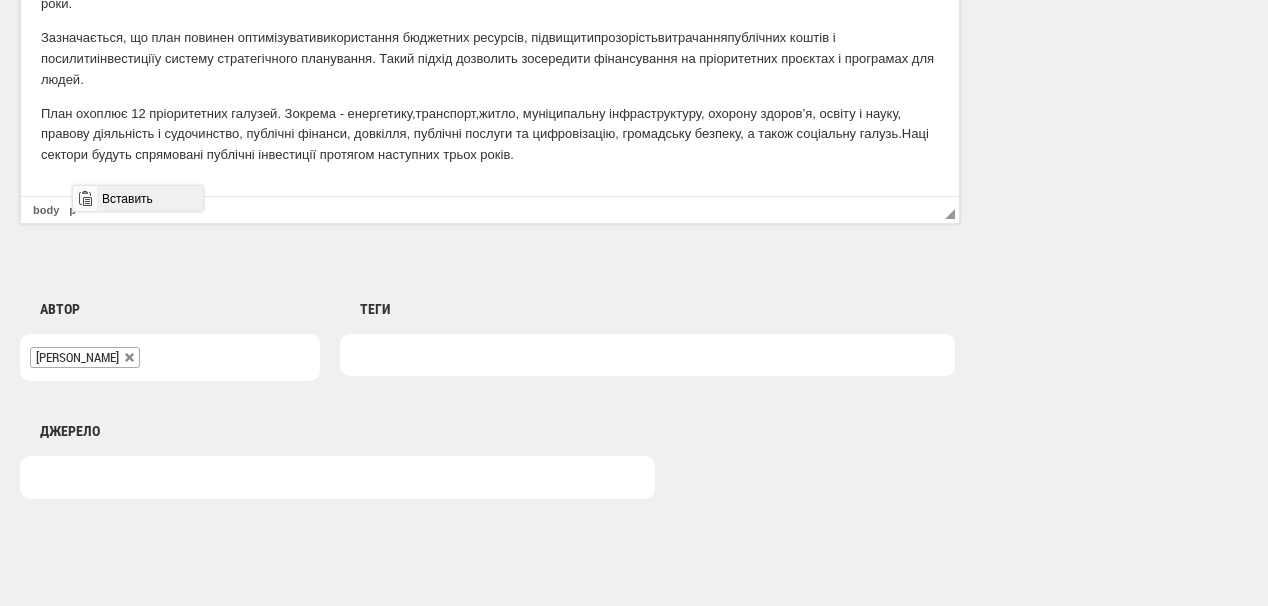 click on "Вставить" at bounding box center (149, 198) 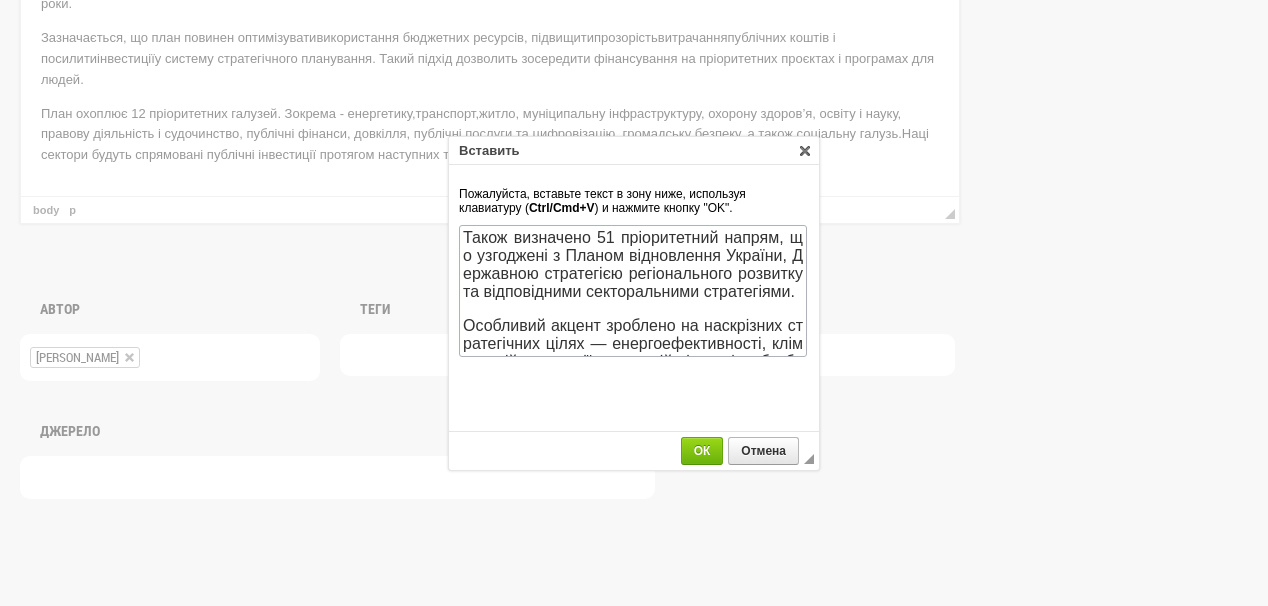 scroll, scrollTop: 53, scrollLeft: 0, axis: vertical 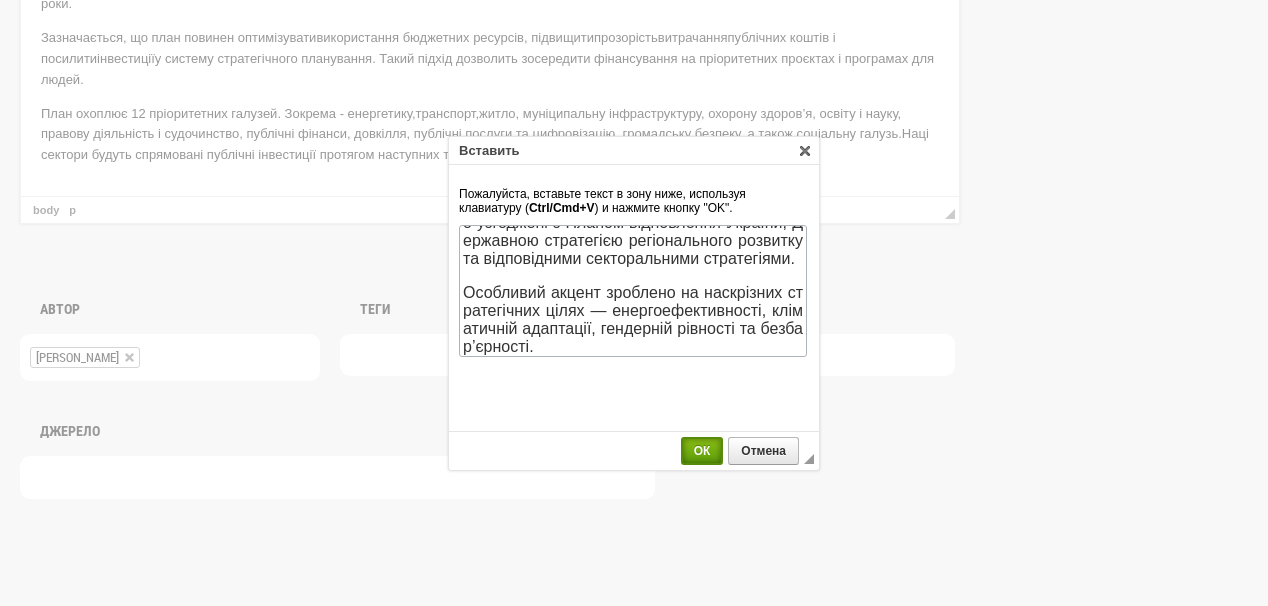 click on "ОК" at bounding box center [702, 451] 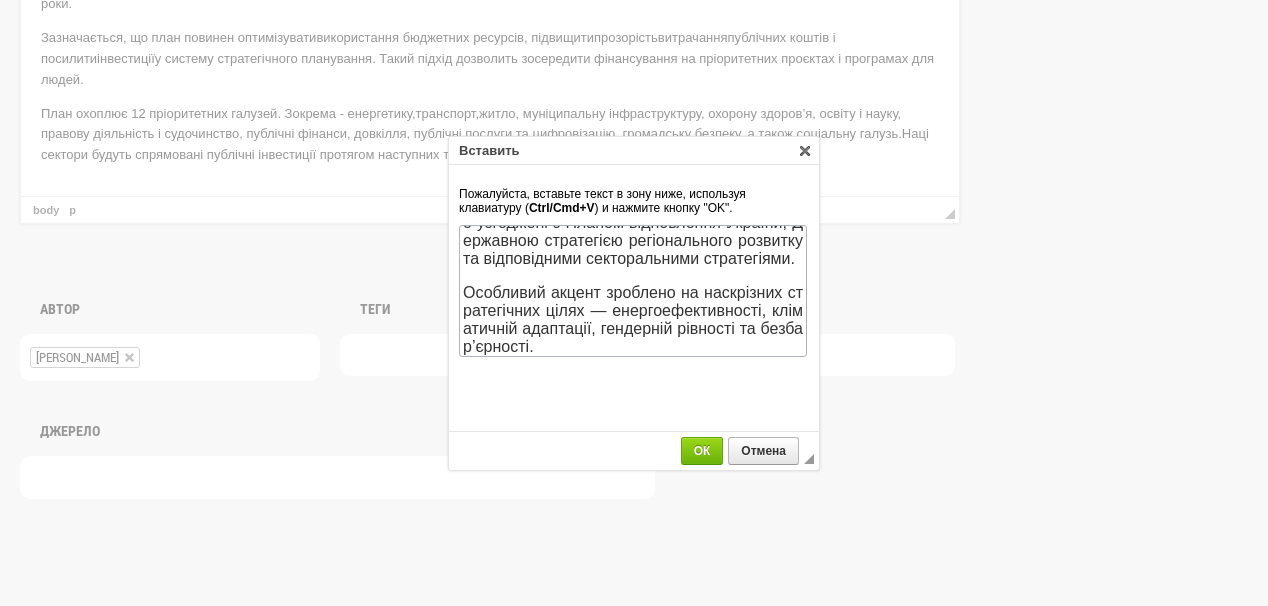scroll, scrollTop: 152, scrollLeft: 0, axis: vertical 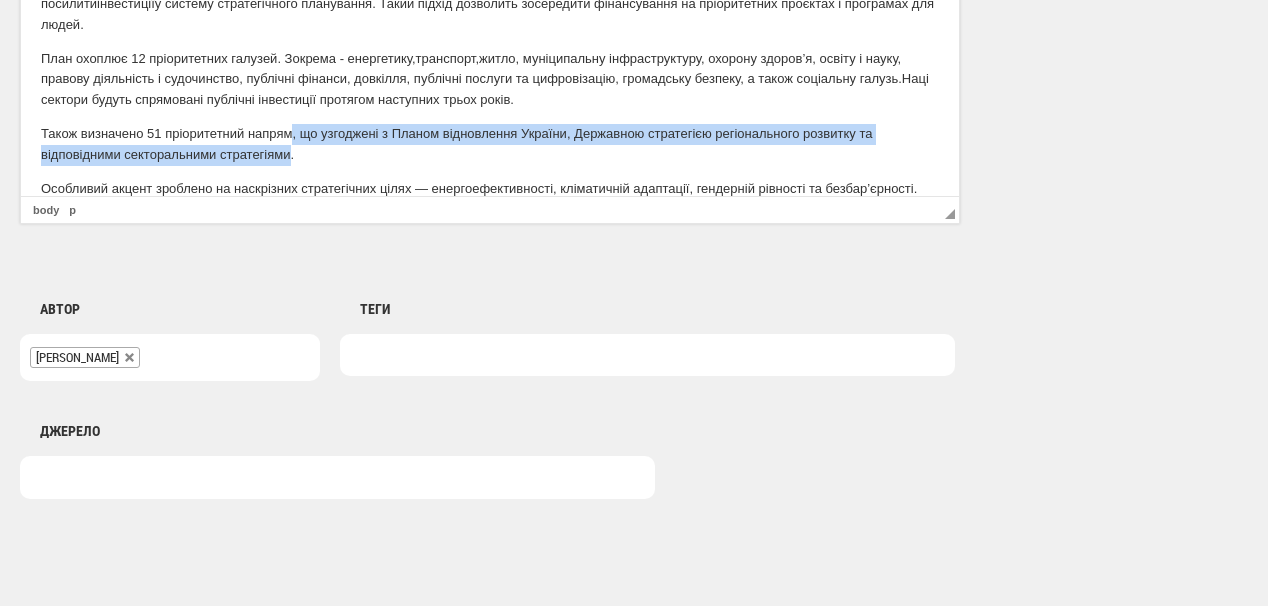 drag, startPoint x: 293, startPoint y: 133, endPoint x: 291, endPoint y: 154, distance: 21.095022 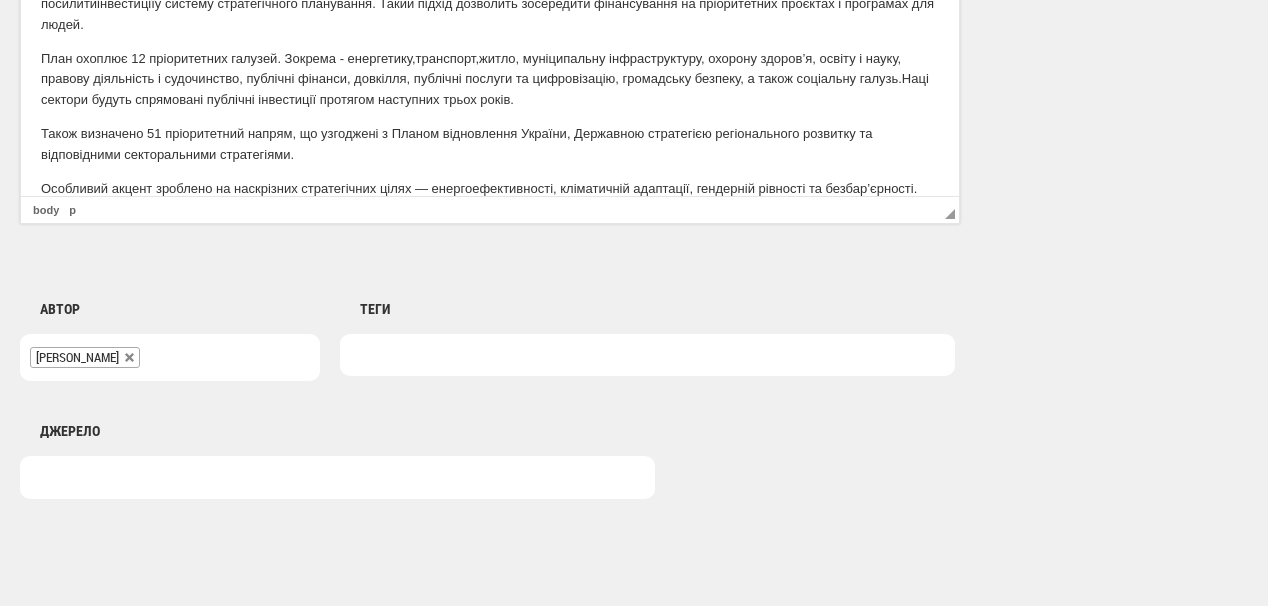 click on "Також визначено 51 пріоритетний напрям, що узгоджені з Планом відновлення України, Державною стратегією регіонального розвитку та відповідними секторальними стратегіями." at bounding box center (490, 145) 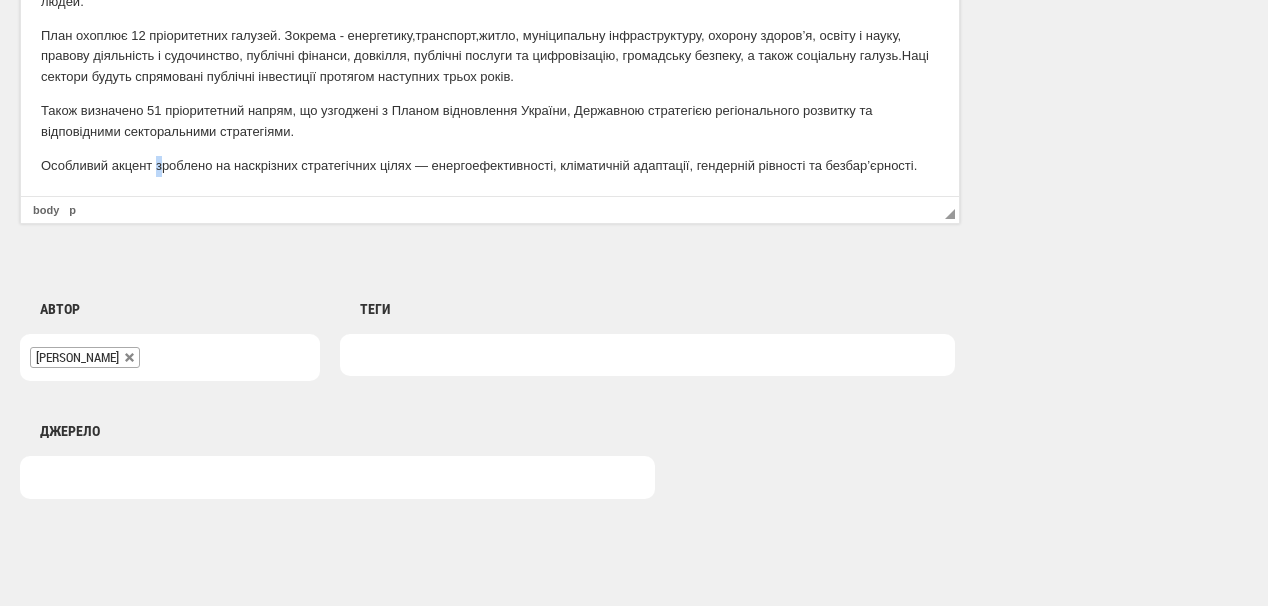 click on "Особливий акцент зроблено на наскрізних стратегічних цілях — енергоефективності, кліматичній адаптації, гендерній рівності та безбар’єрності." at bounding box center [490, 166] 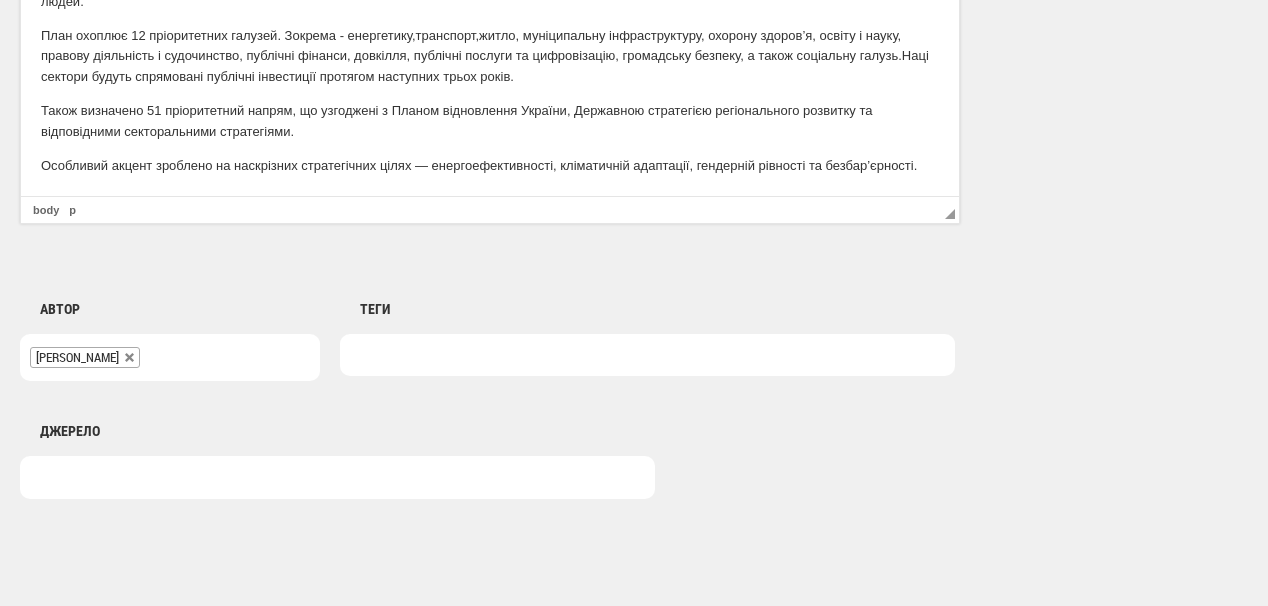 click on "Особливий акцент зроблено на наскрізних стратегічних цілях — енергоефективності, кліматичній адаптації, гендерній рівності та безбар’єрності." at bounding box center (490, 166) 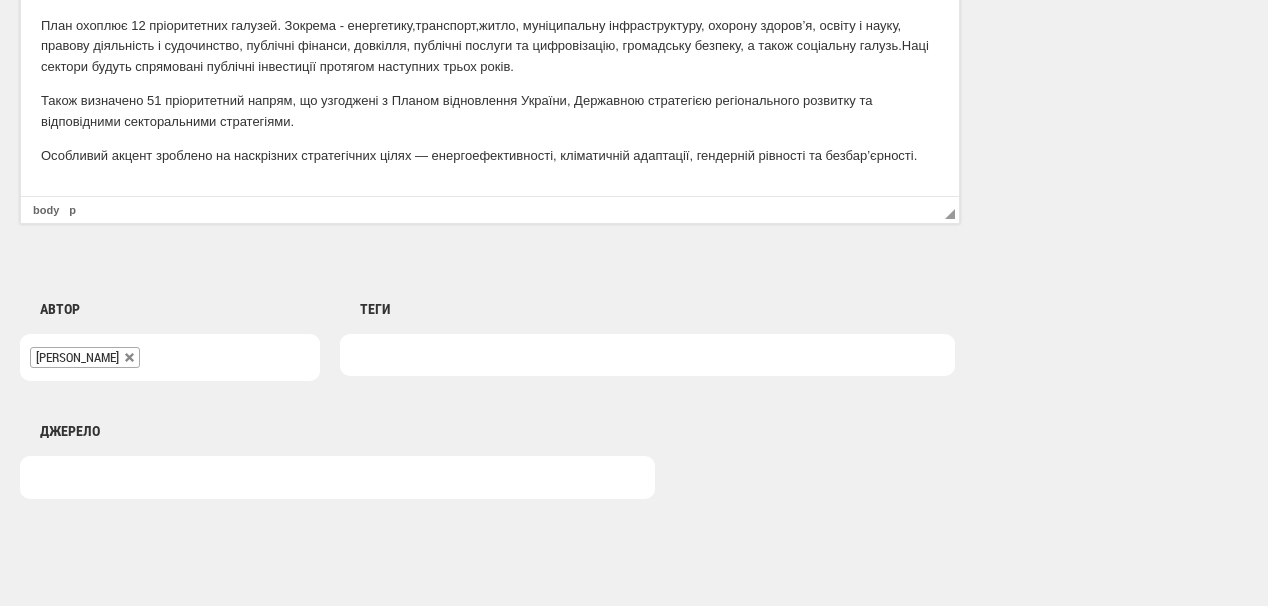 click at bounding box center (490, 189) 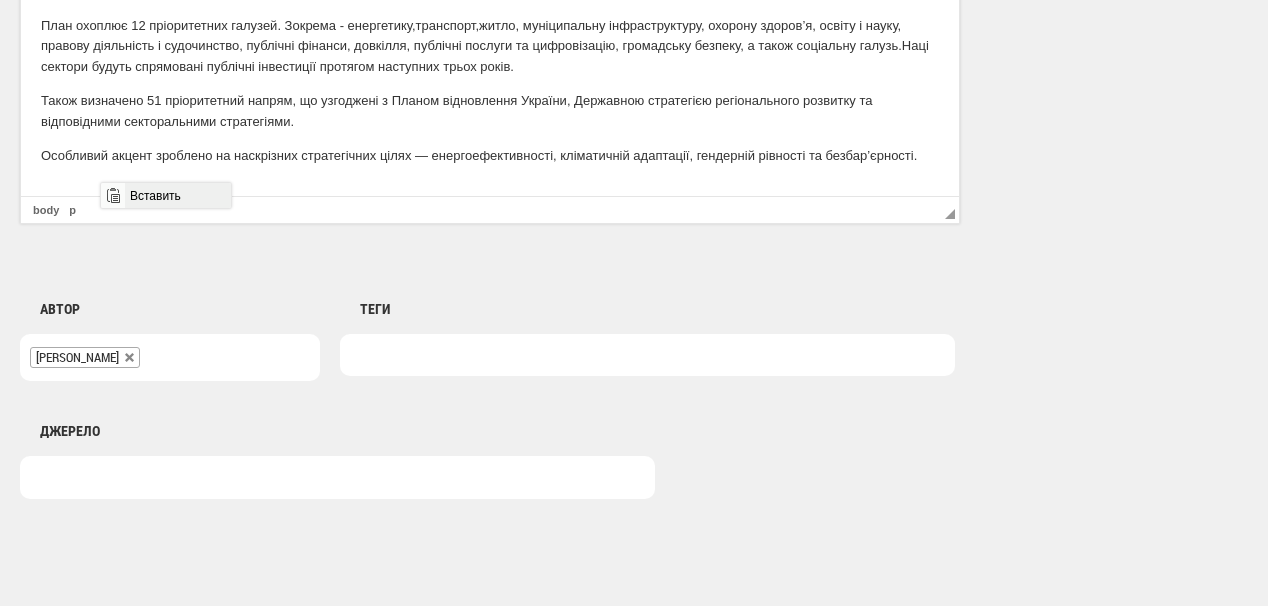click on "Вставить" at bounding box center [177, 195] 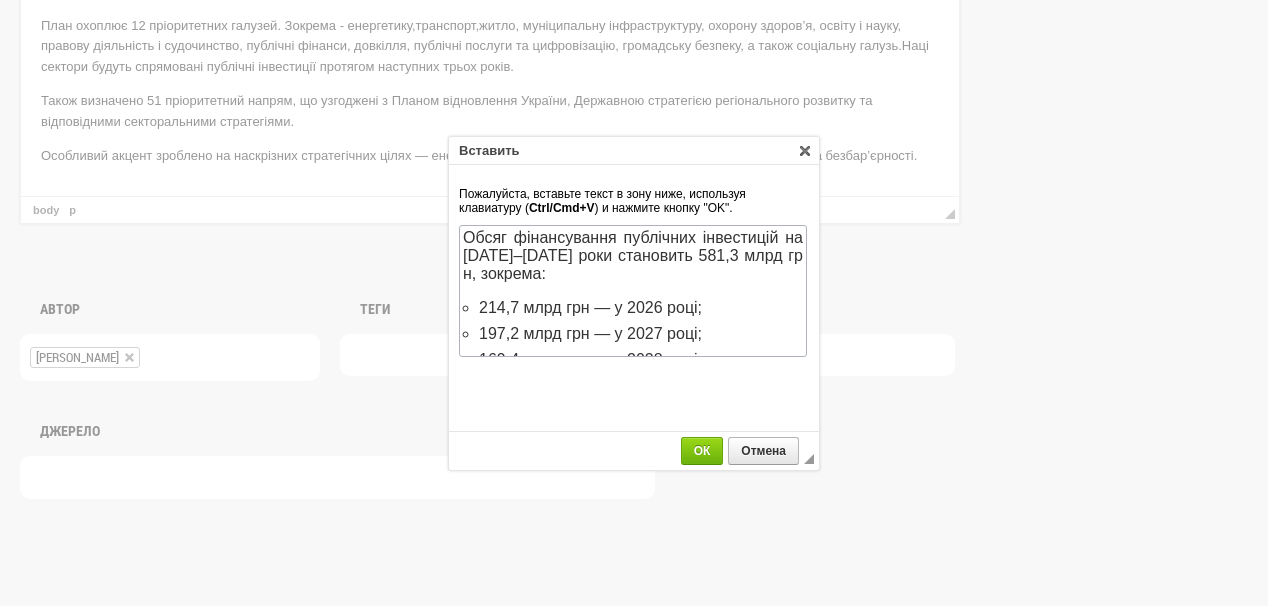 scroll, scrollTop: 446, scrollLeft: 0, axis: vertical 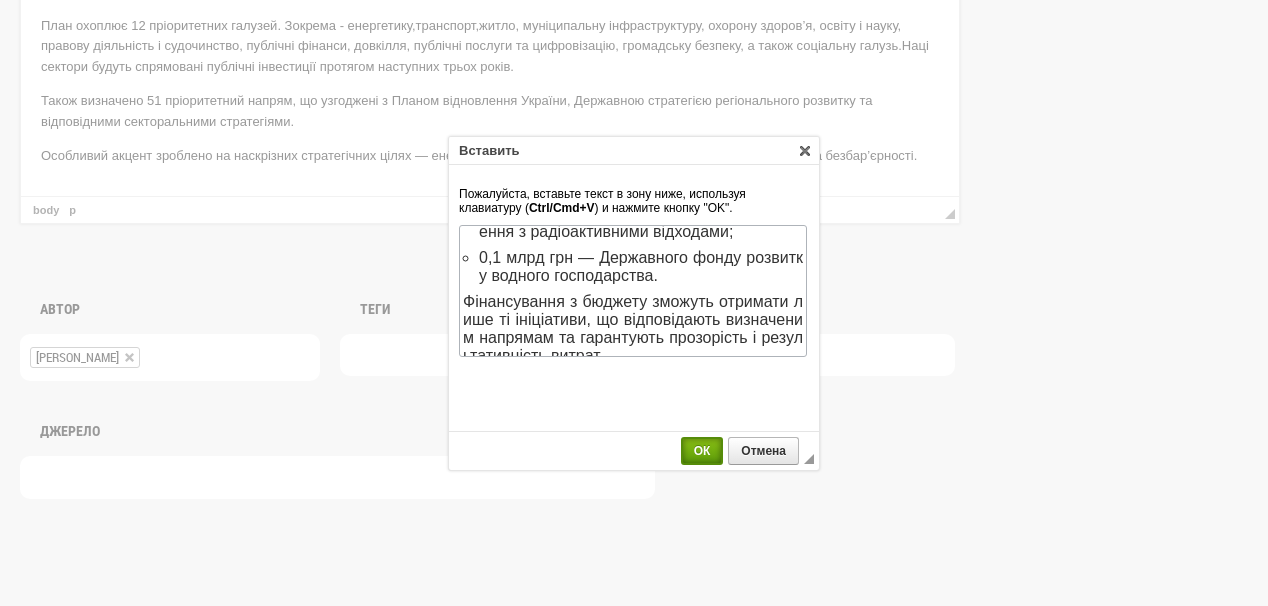 click on "ОК" at bounding box center [702, 451] 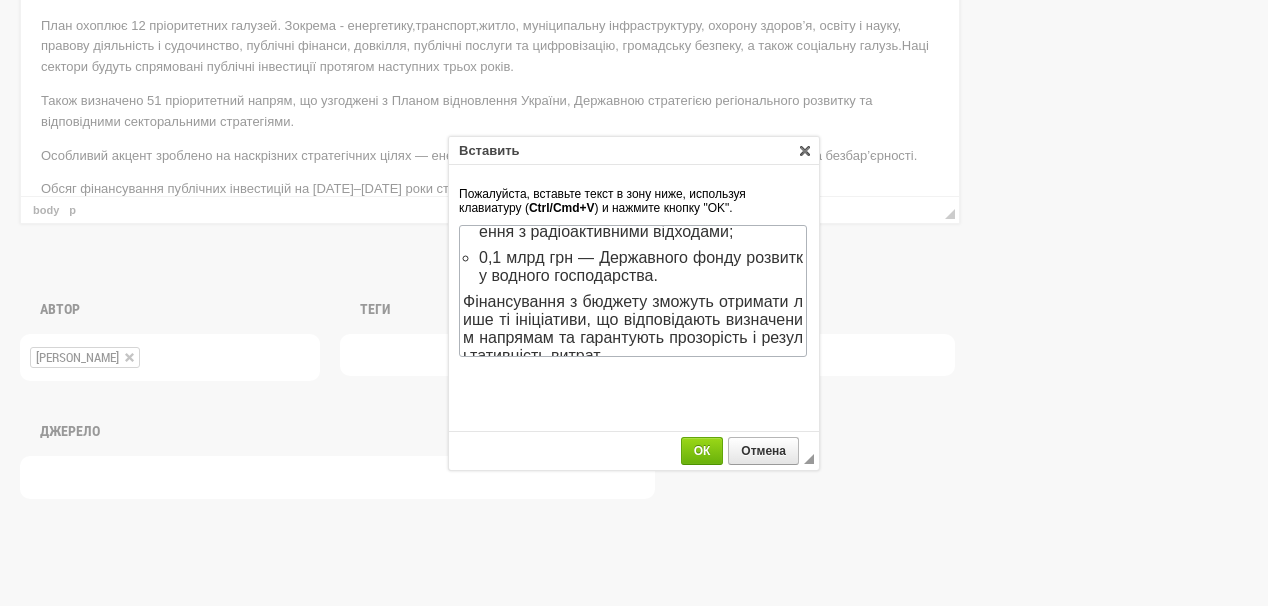scroll, scrollTop: 487, scrollLeft: 0, axis: vertical 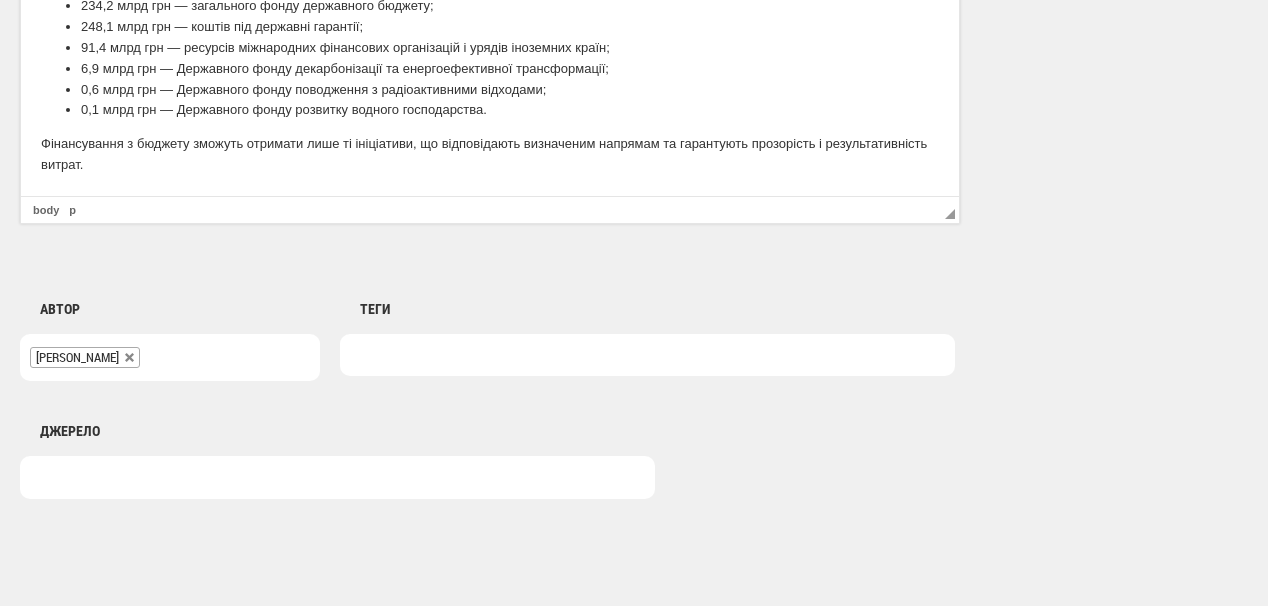 click on "Кабінет Міністрів України 2 липня затвердив Середньостроковий план пріоритетних публічних інвестицій держави на 2026–2028 роки,  повідомляють  у М іністерстві фінансів України. Документ схвалено Стратегічною інвестиційною радою та затверджено Урядом одночасно зі схваленням Бюджетної декларації на 2026–2028 роки. Зазначається, що п лан повинен оптимізувати  використання бюджетних ресурсів, підвищити  прозорість  витрачання  публічних коштів і посилити  інвестиції План охоплює 12 пріоритетних галузей. З окрема - енергетику,  транспорт,  .  На" at bounding box center (490, -160) 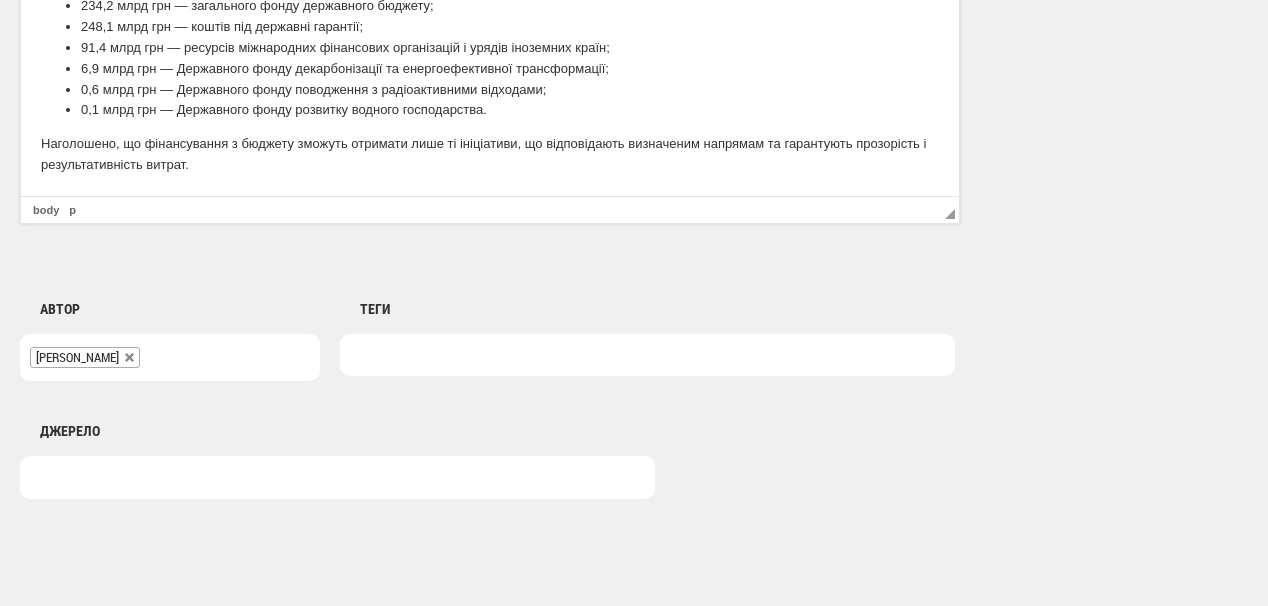 click at bounding box center [647, 355] 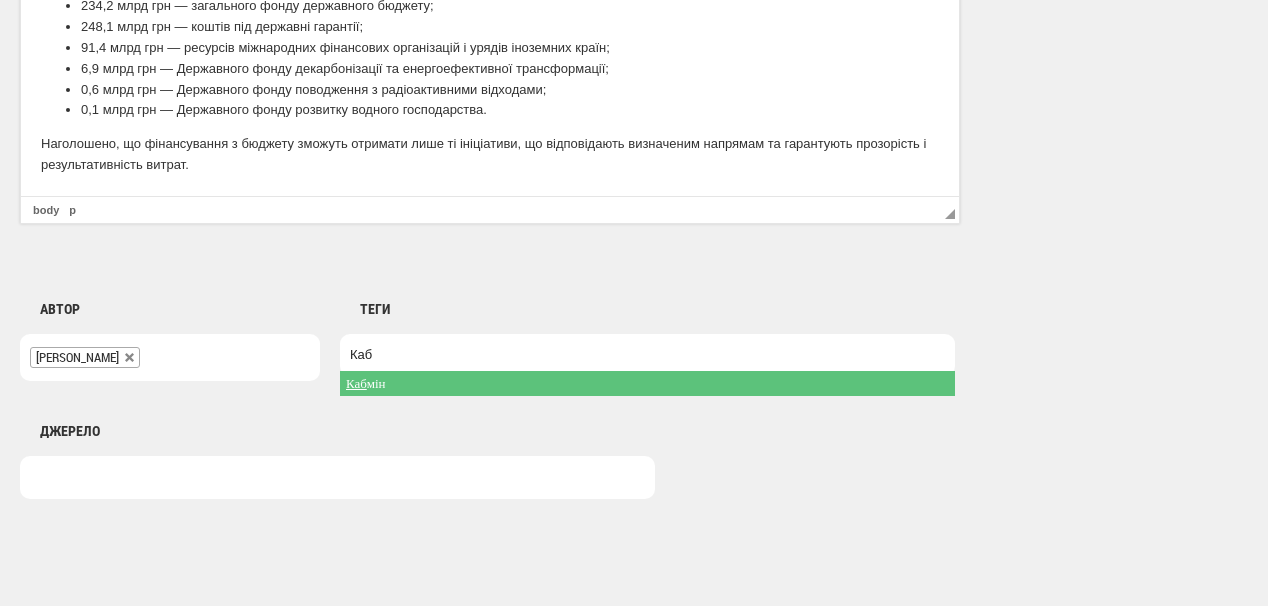 type on "Каб" 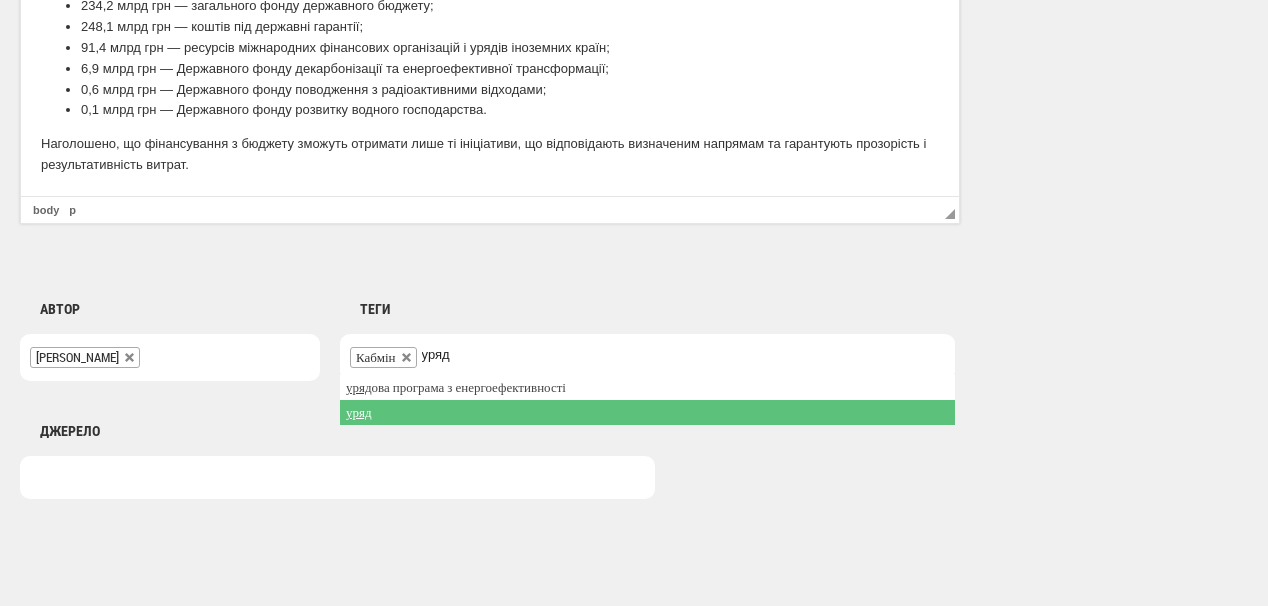 type on "уряд" 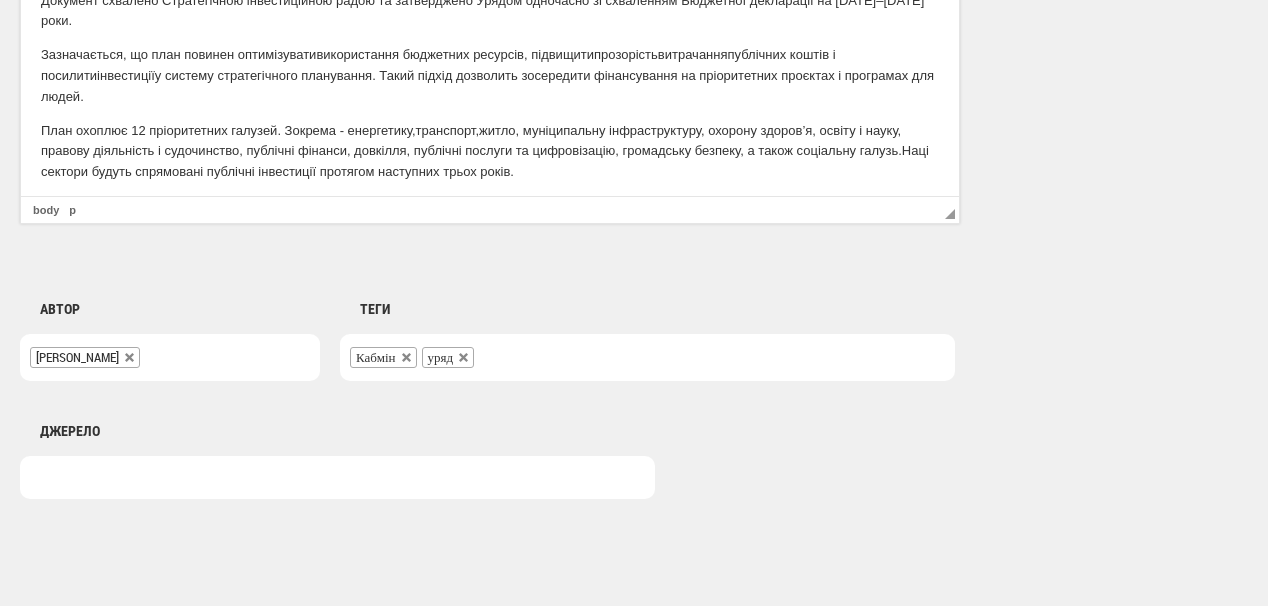 scroll, scrollTop: 31, scrollLeft: 0, axis: vertical 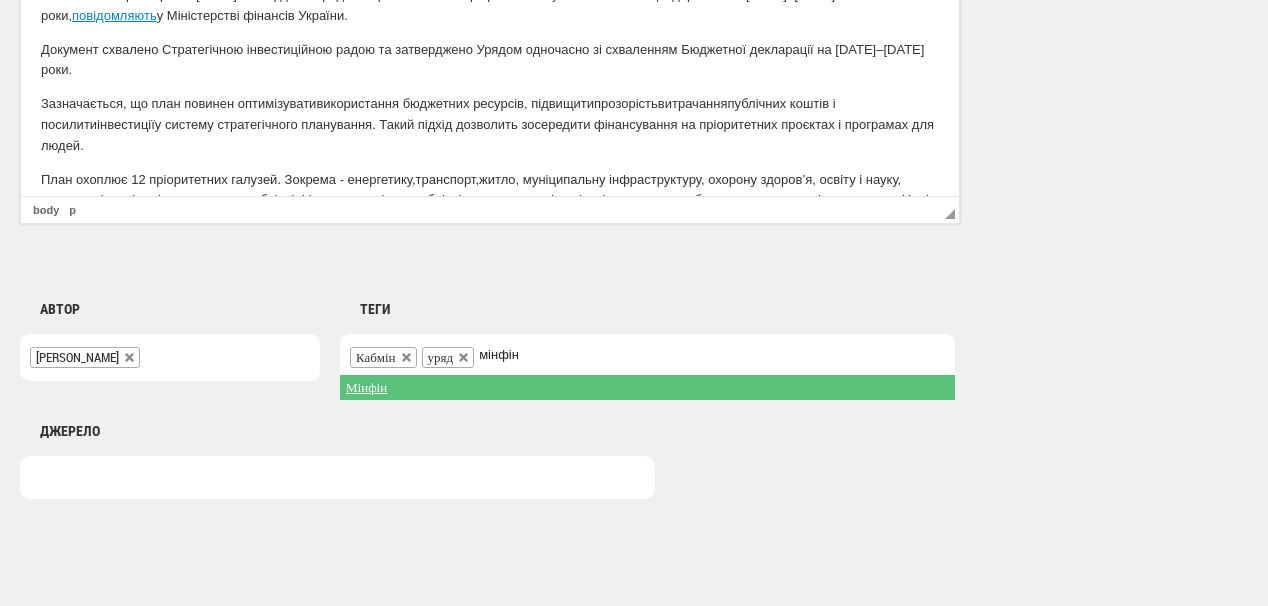type on "мінфін" 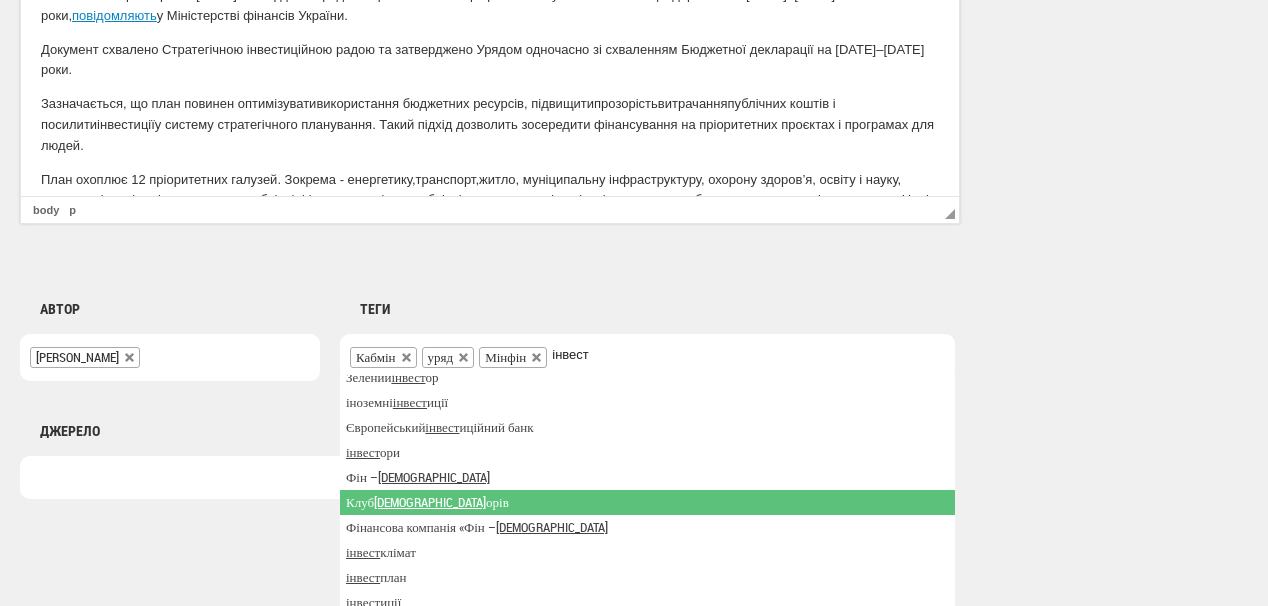 scroll, scrollTop: 60, scrollLeft: 0, axis: vertical 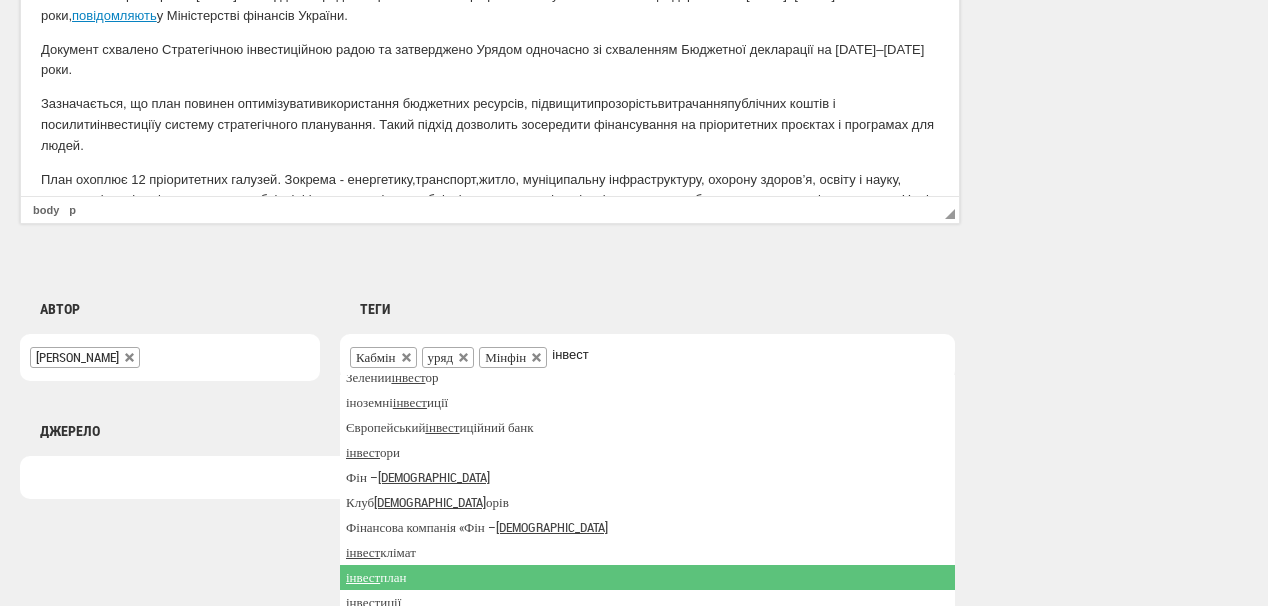 type on "інвест" 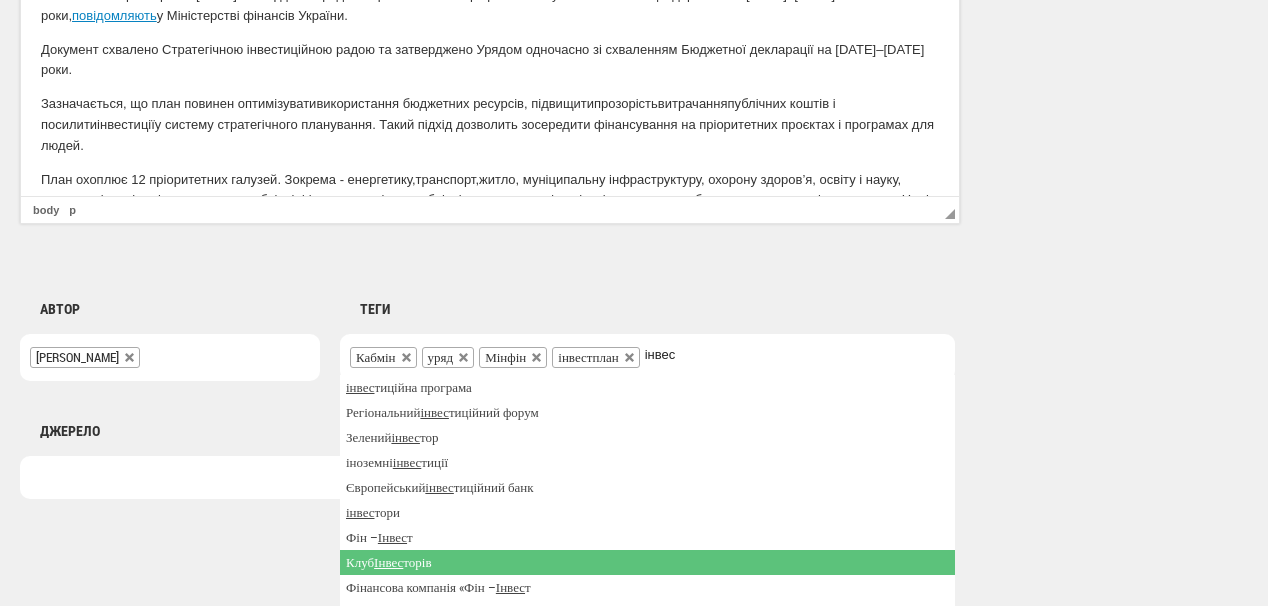scroll, scrollTop: 60, scrollLeft: 0, axis: vertical 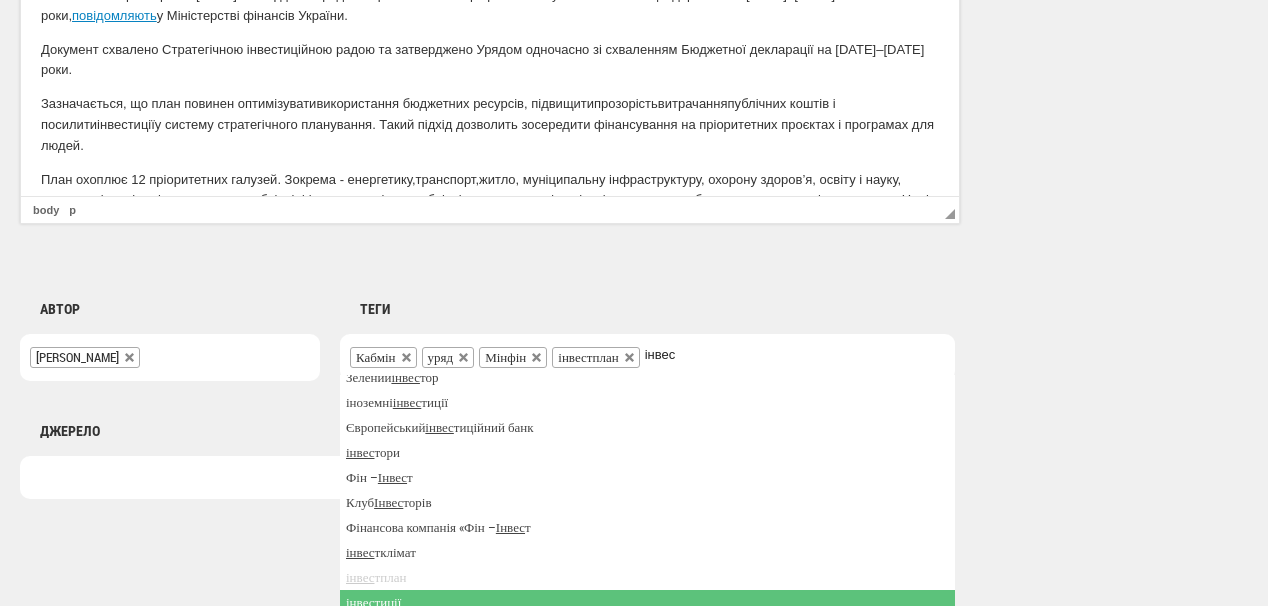 type on "інвес" 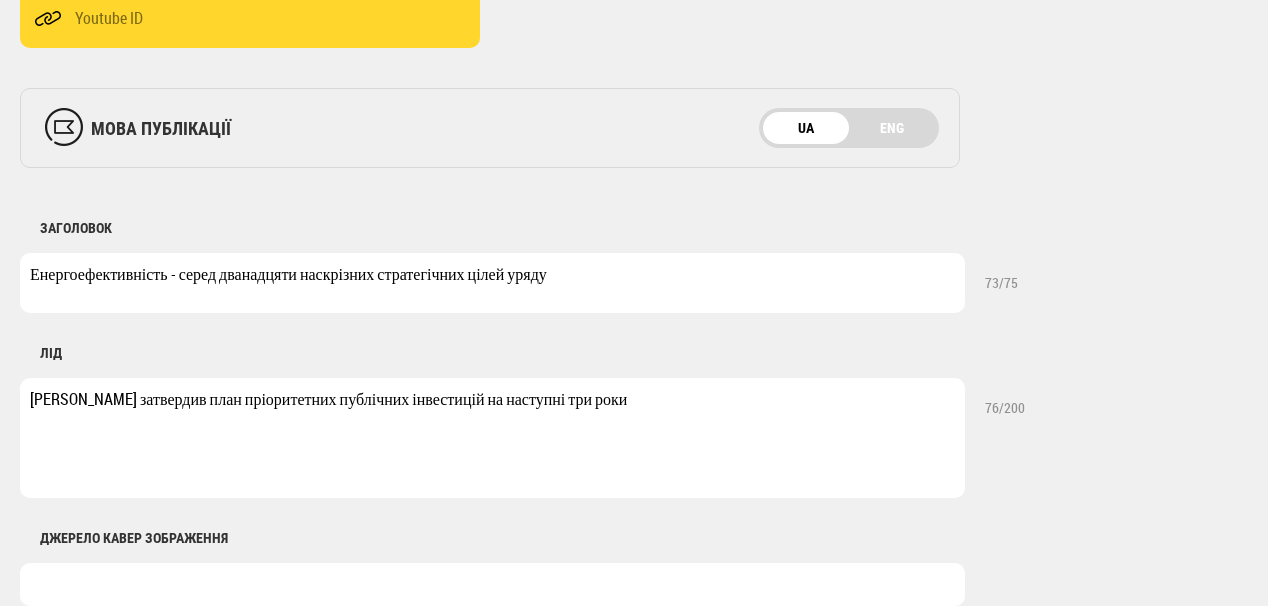 scroll, scrollTop: 640, scrollLeft: 0, axis: vertical 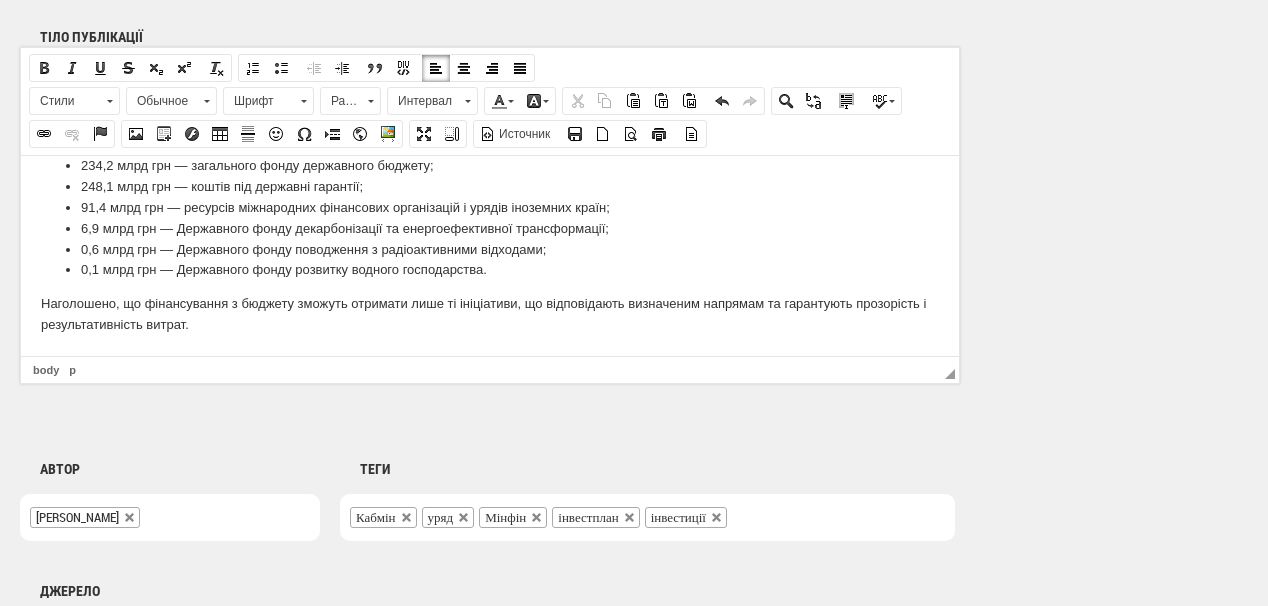 click on "Наголошено, що ф інансування з бюджету зможуть отримати лише ті ініціативи, що відповідають визначеним напрямам та гарантують прозорість і результативність витрат." at bounding box center [490, 314] 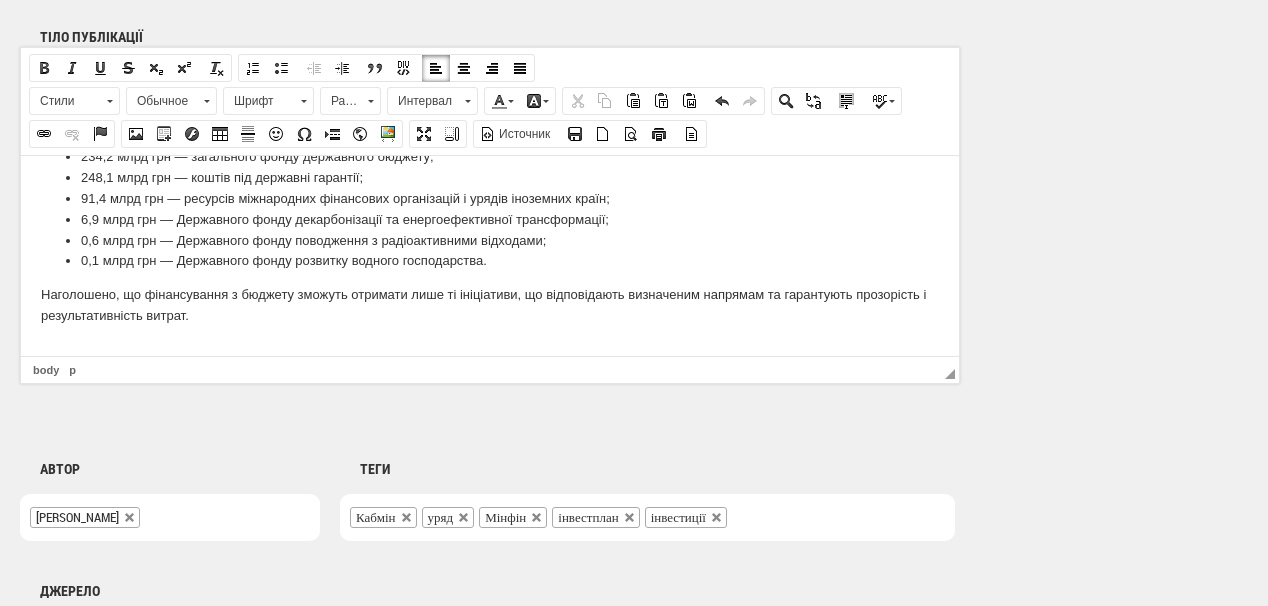 drag, startPoint x: 95, startPoint y: 331, endPoint x: 86, endPoint y: 347, distance: 18.35756 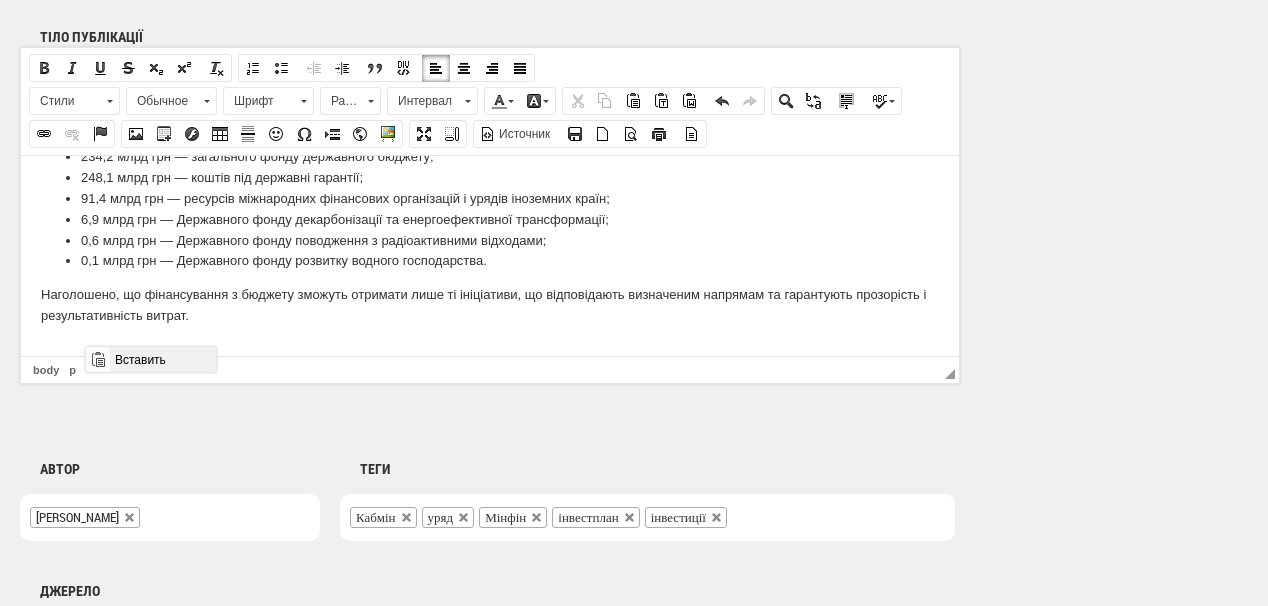 click on "Вставить" at bounding box center [162, 359] 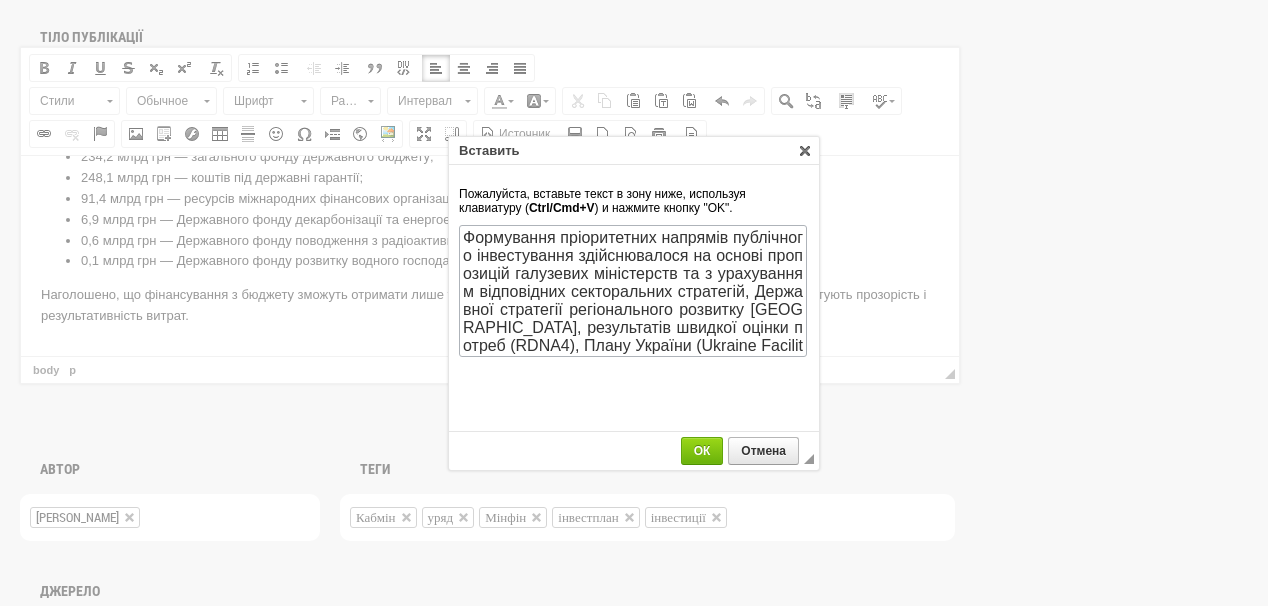 scroll, scrollTop: 198, scrollLeft: 0, axis: vertical 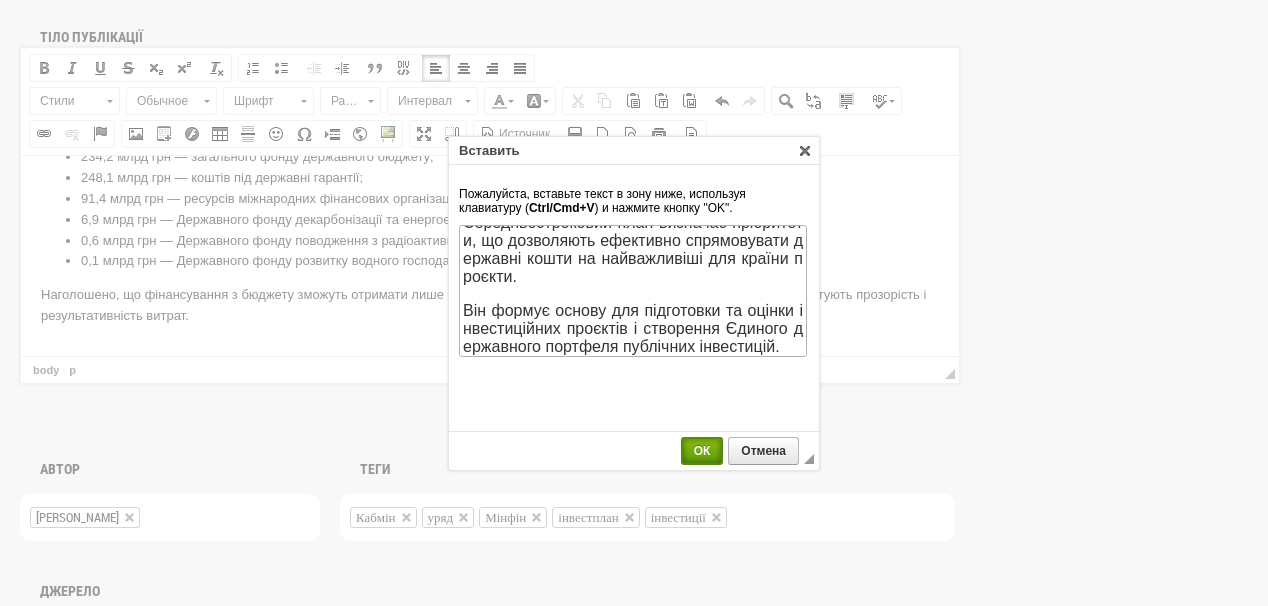 click on "ОК" at bounding box center (702, 451) 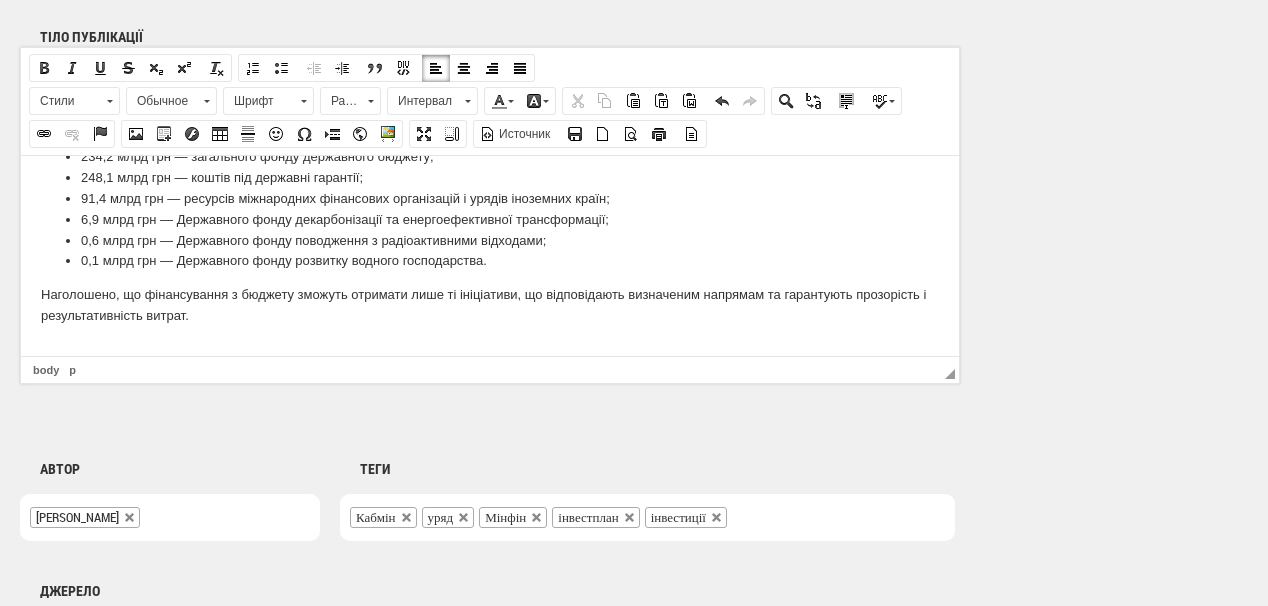scroll, scrollTop: 630, scrollLeft: 0, axis: vertical 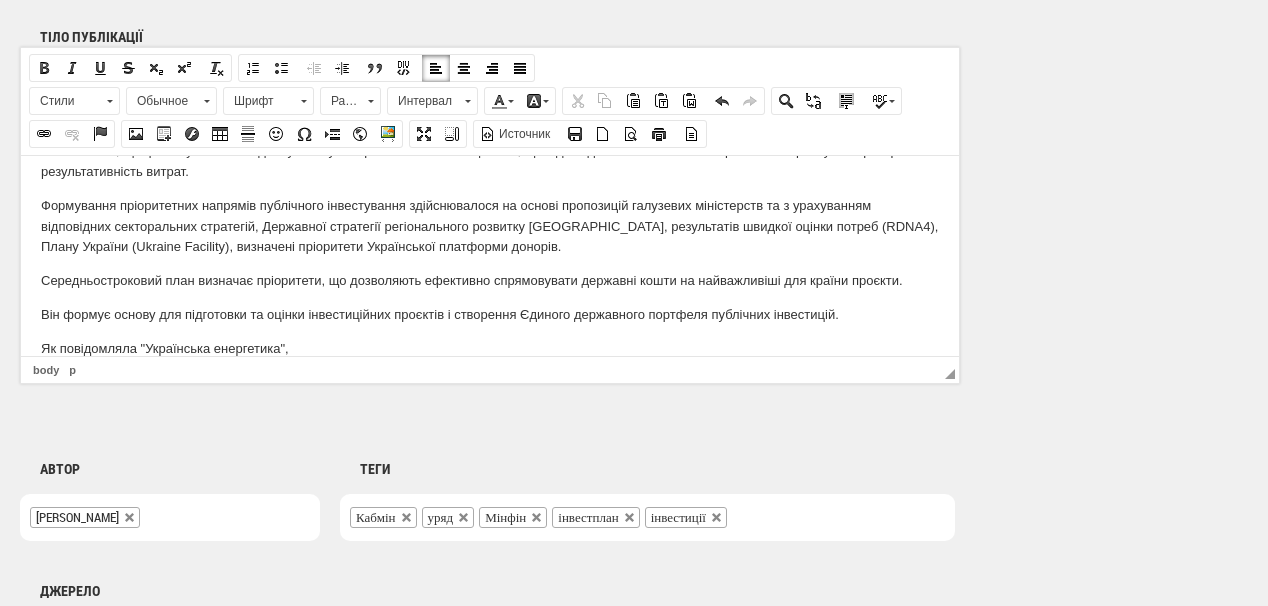 click on "Як повідомляла "Українська енергетика"," at bounding box center (490, 348) 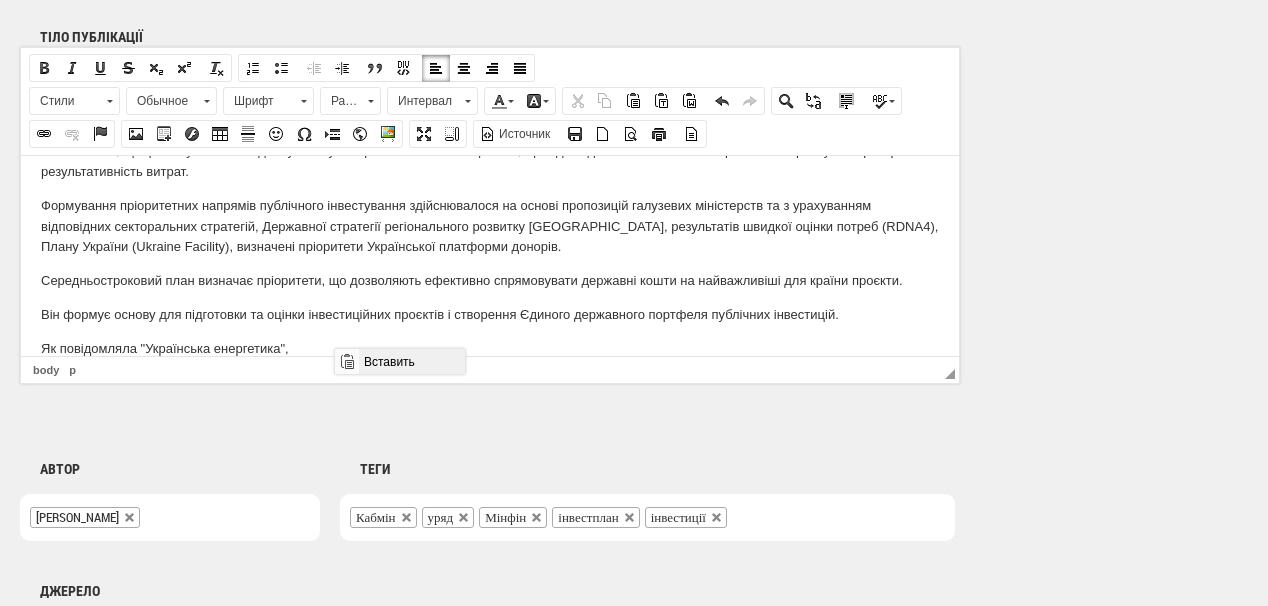 click on "Вставить" at bounding box center (411, 361) 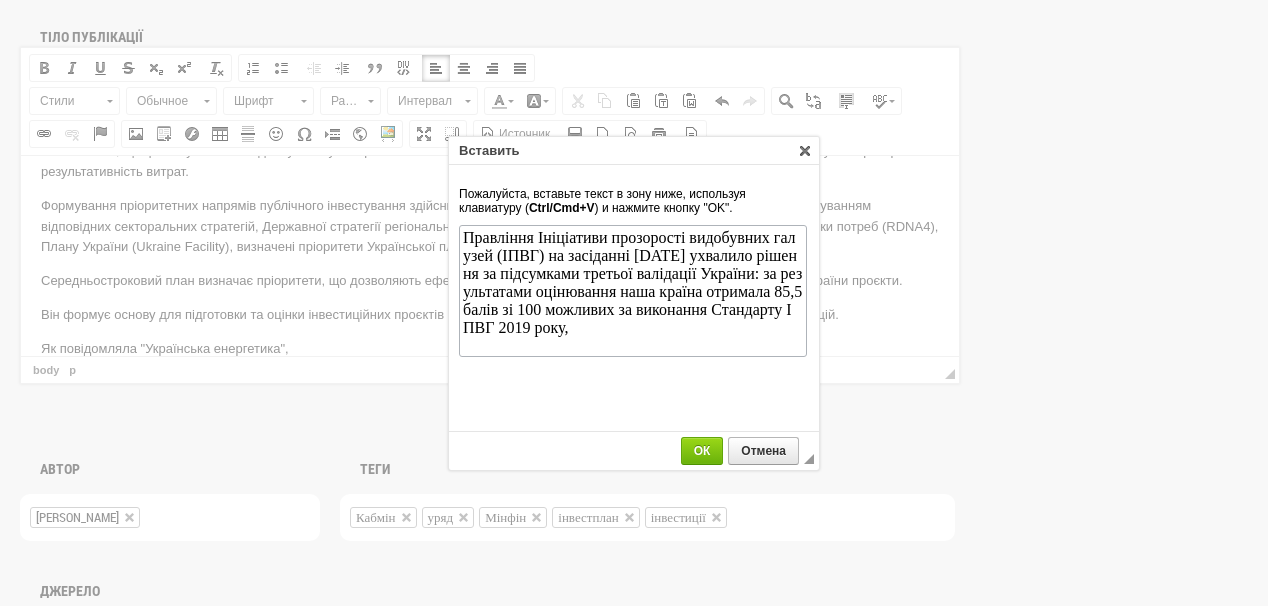 scroll, scrollTop: 0, scrollLeft: 0, axis: both 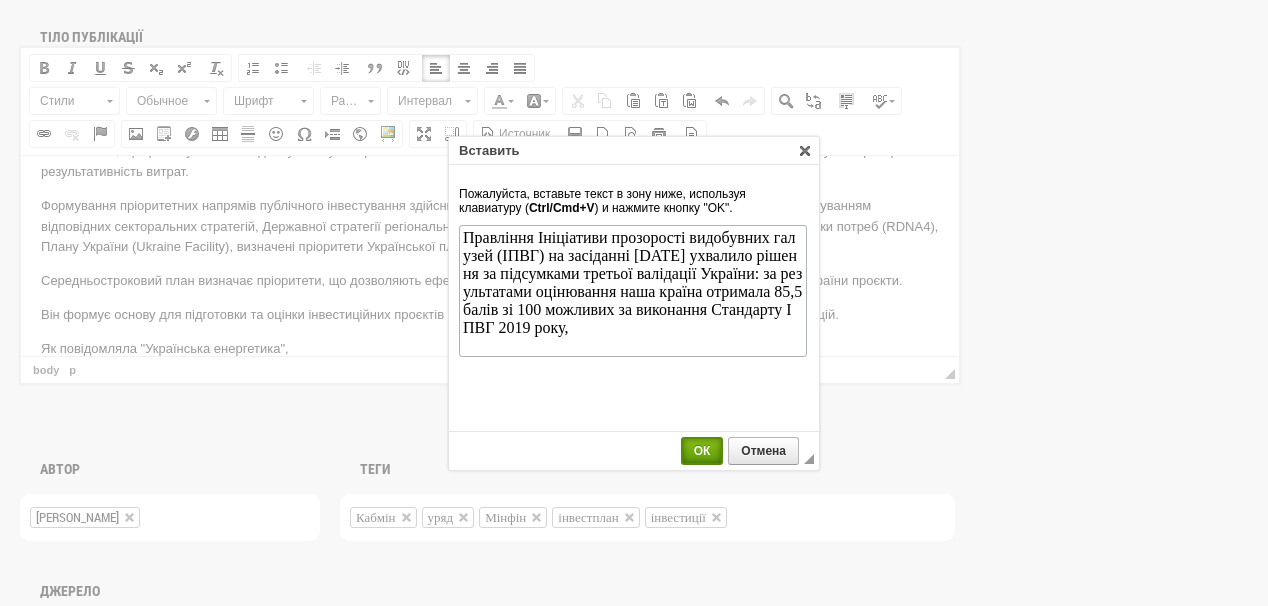 click on "ОК" at bounding box center (702, 451) 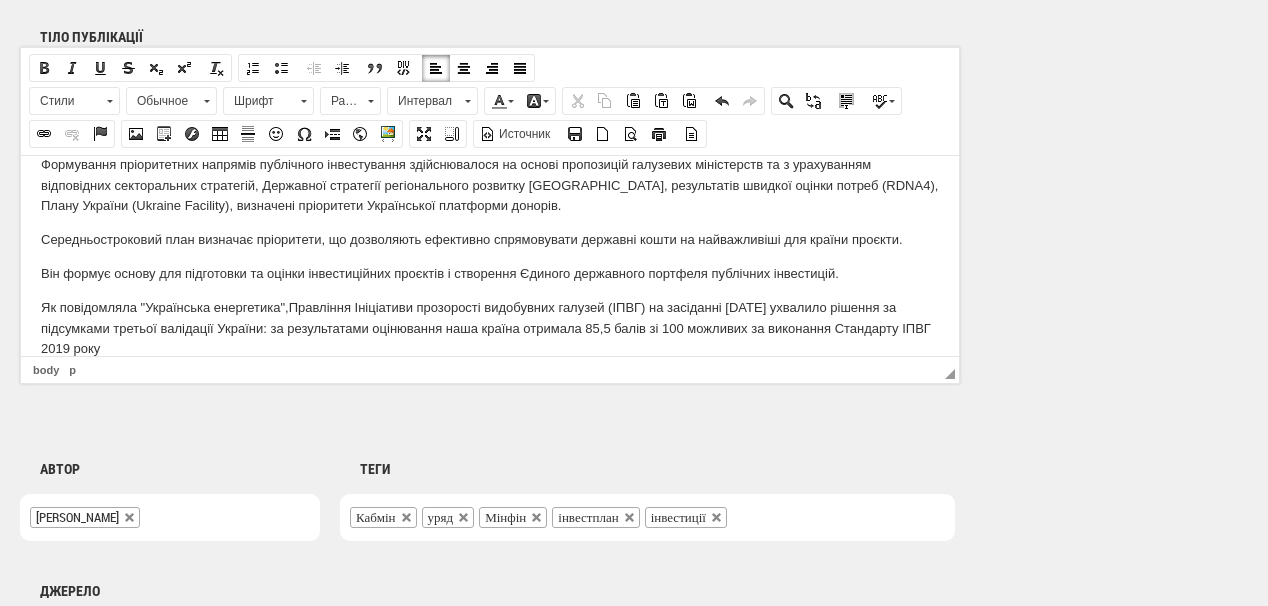 scroll, scrollTop: 706, scrollLeft: 0, axis: vertical 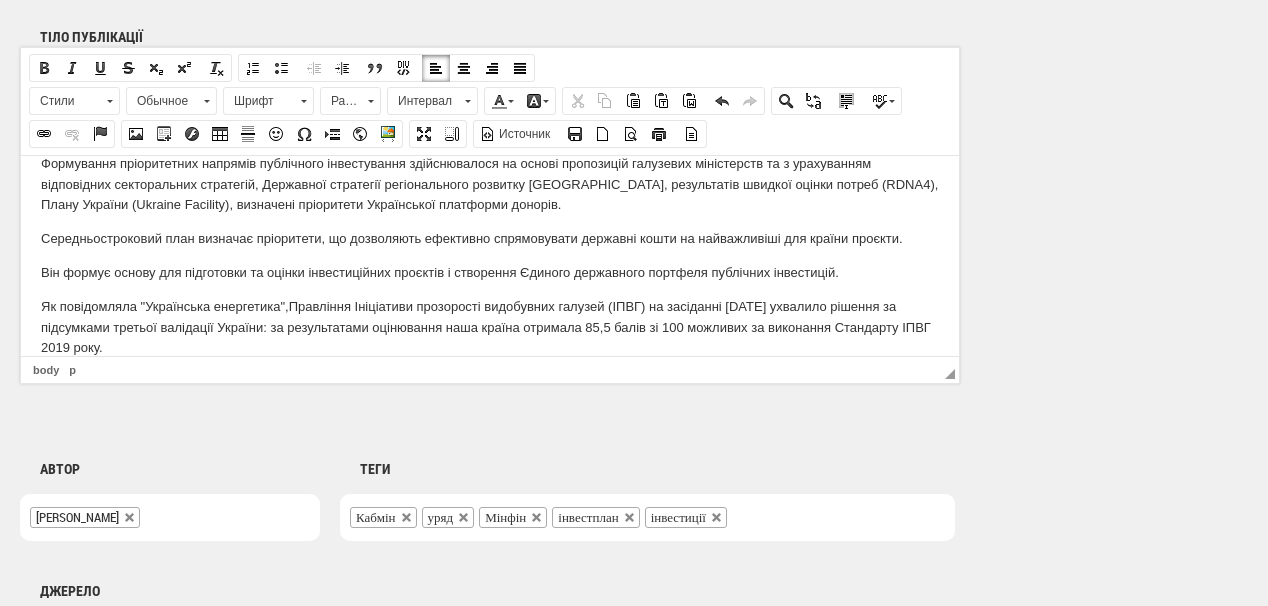 click on "Як повідомляла "Українська енергетика",  Правління Ініціативи прозорості видобувних галузей (ІПВГ) на засіданні 18 червня 2025 року ухвалило рішення за підсумками третьої валідації України: за результатами оцінювання наша країна отримала 85,5 балів зі 100 можливих за виконання Стандарту ІПВГ 2019 року." at bounding box center (490, 327) 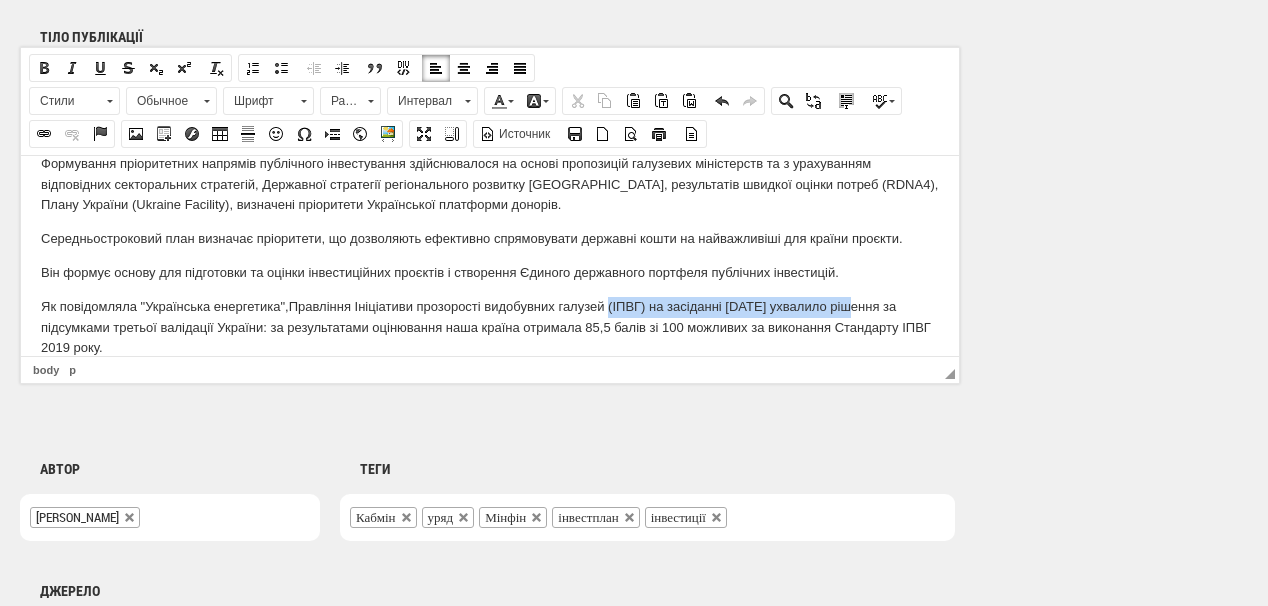 drag, startPoint x: 611, startPoint y: 303, endPoint x: 851, endPoint y: 311, distance: 240.1333 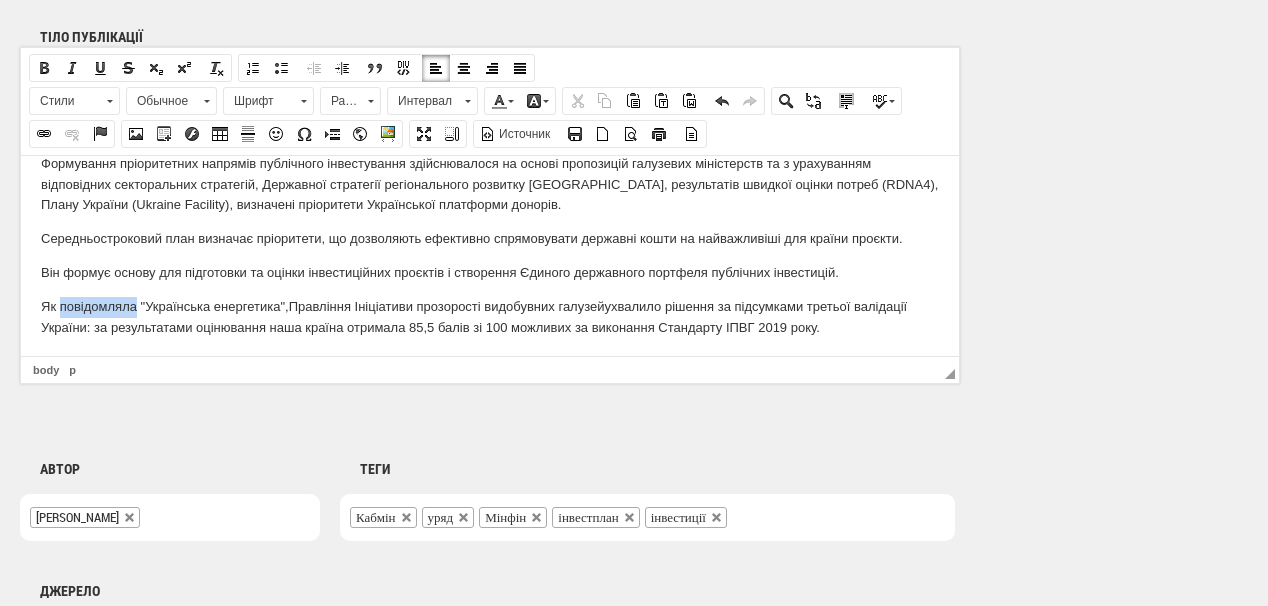 drag, startPoint x: 60, startPoint y: 300, endPoint x: 138, endPoint y: 300, distance: 78 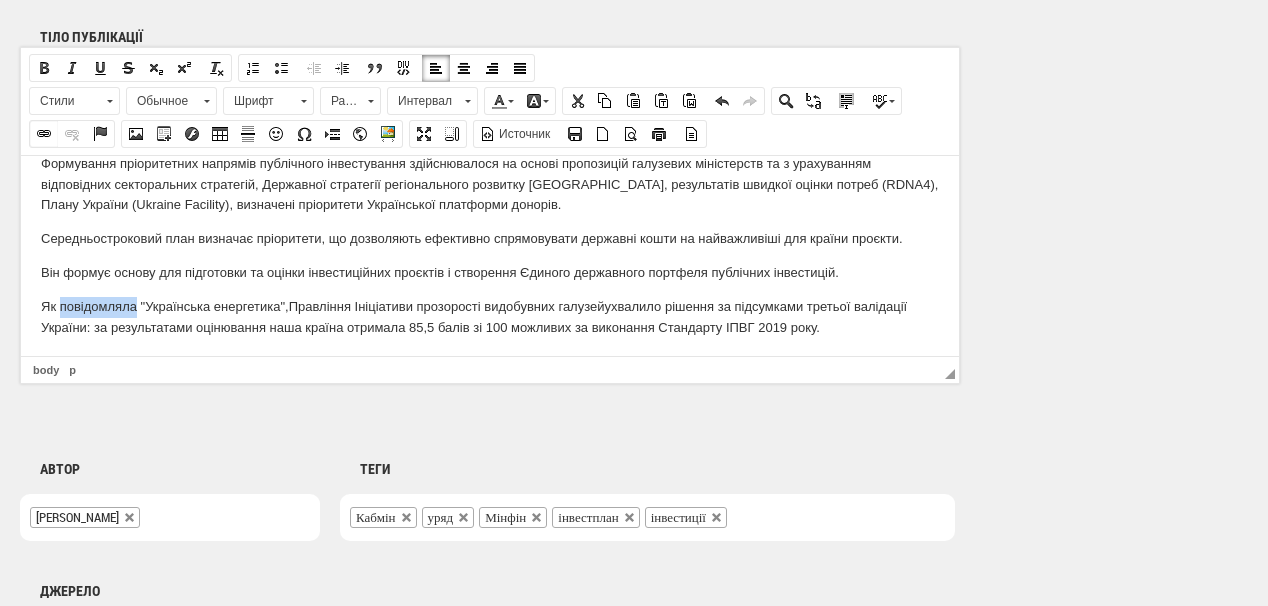 click at bounding box center [44, 134] 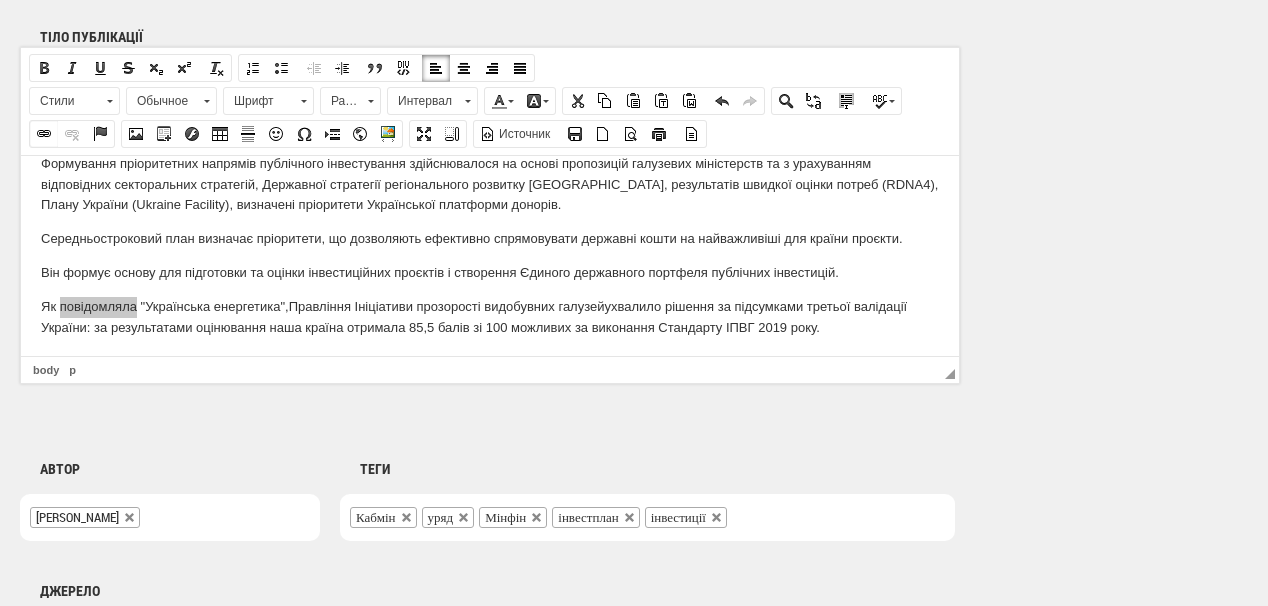 select on "http://" 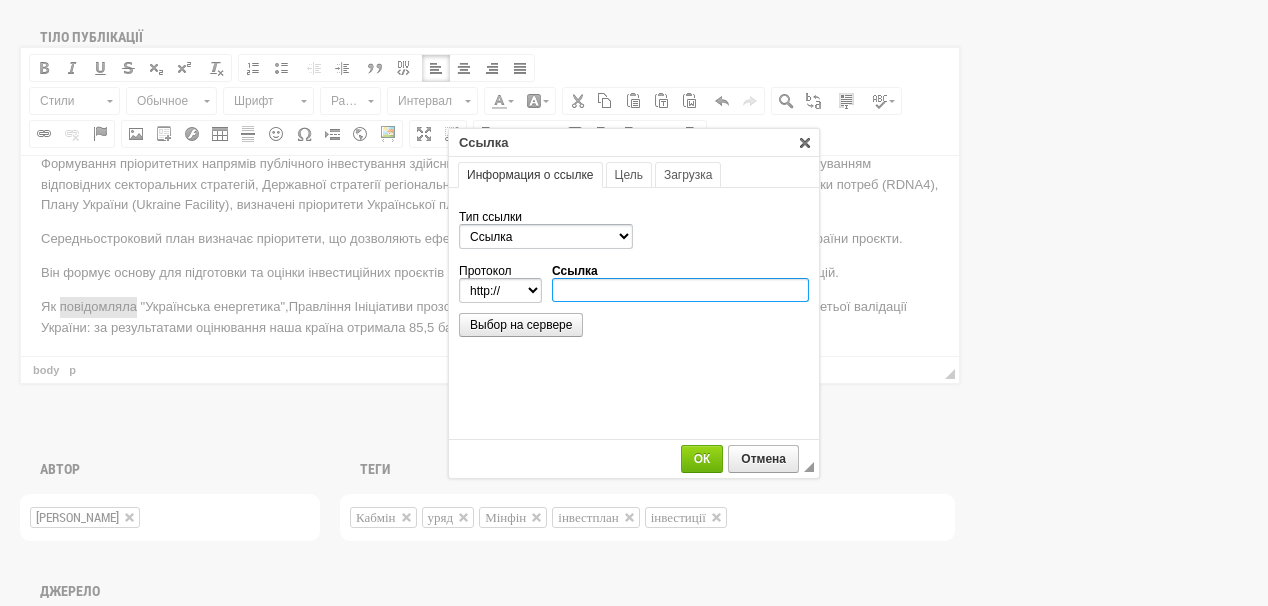 click on "Ссылка" at bounding box center [680, 290] 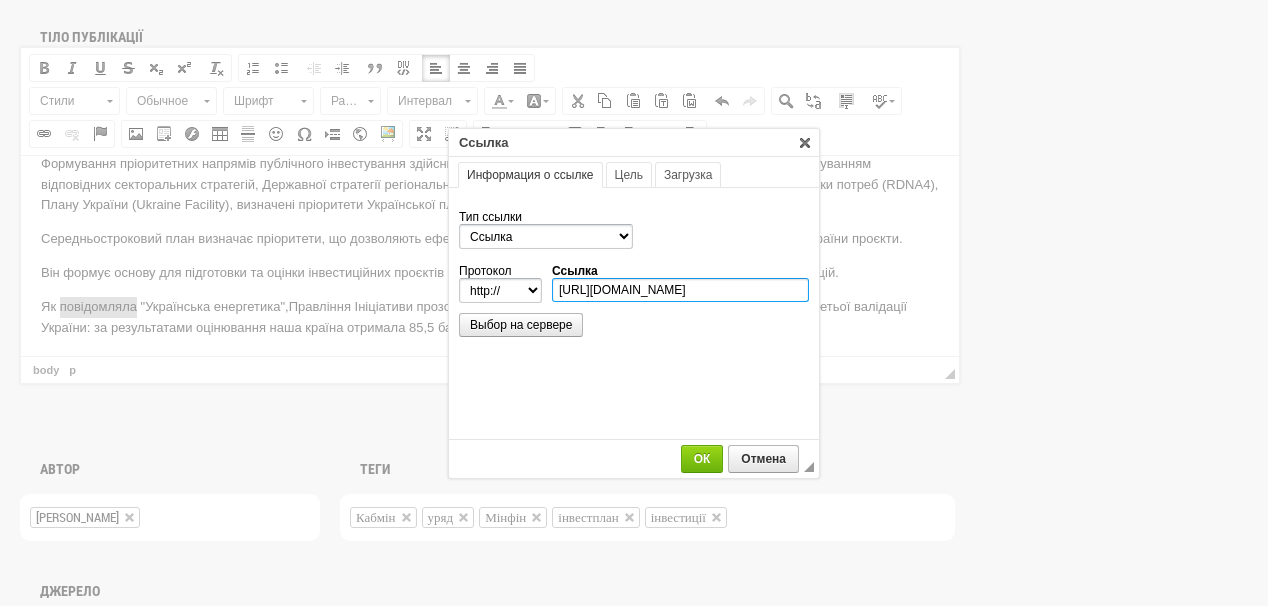 scroll, scrollTop: 0, scrollLeft: 255, axis: horizontal 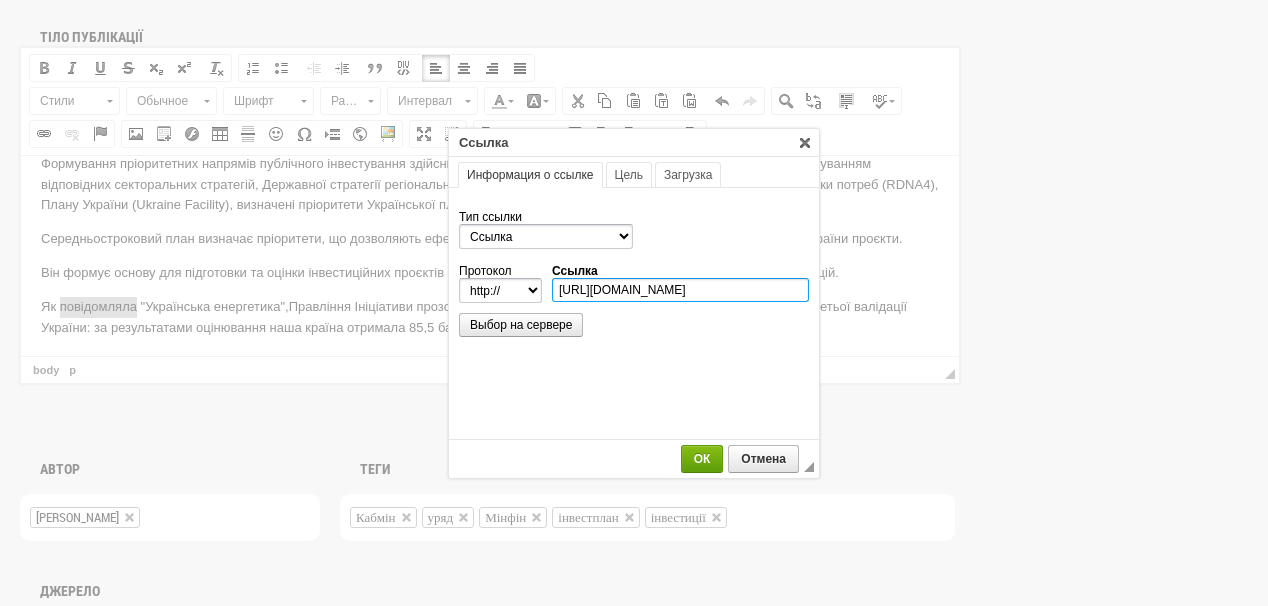 type on "https://ua-energy.org/uk/posts/prozorist-vydobuvnykh-haluzei-ukraina-otrymala-vysoku-otsinku" 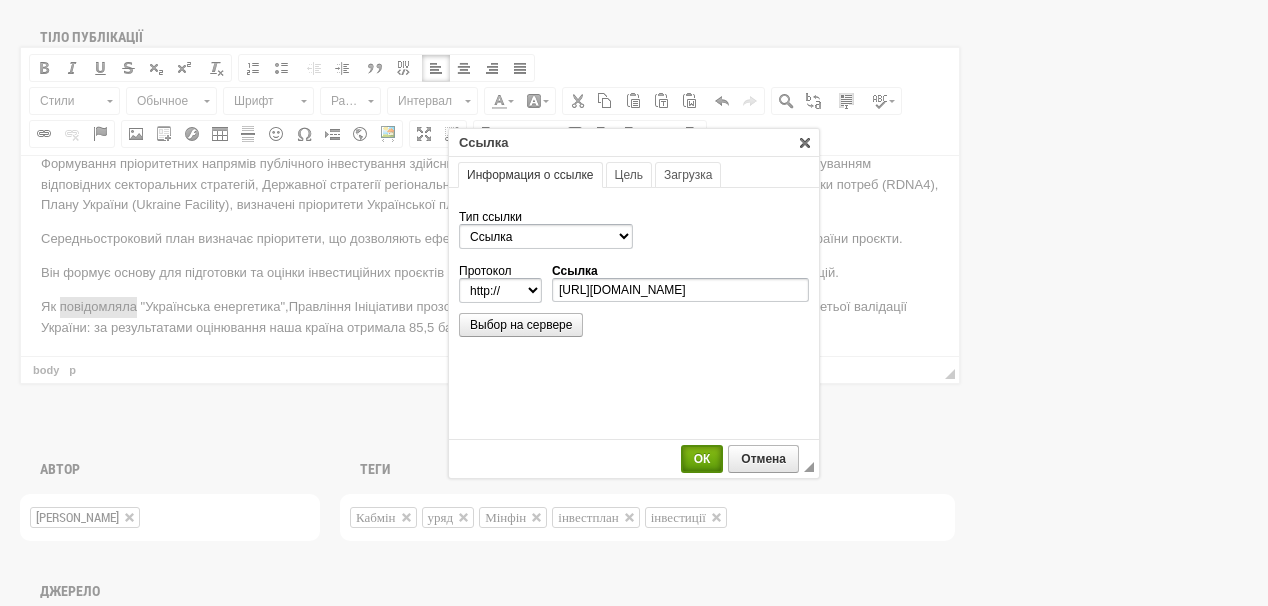 select on "https://" 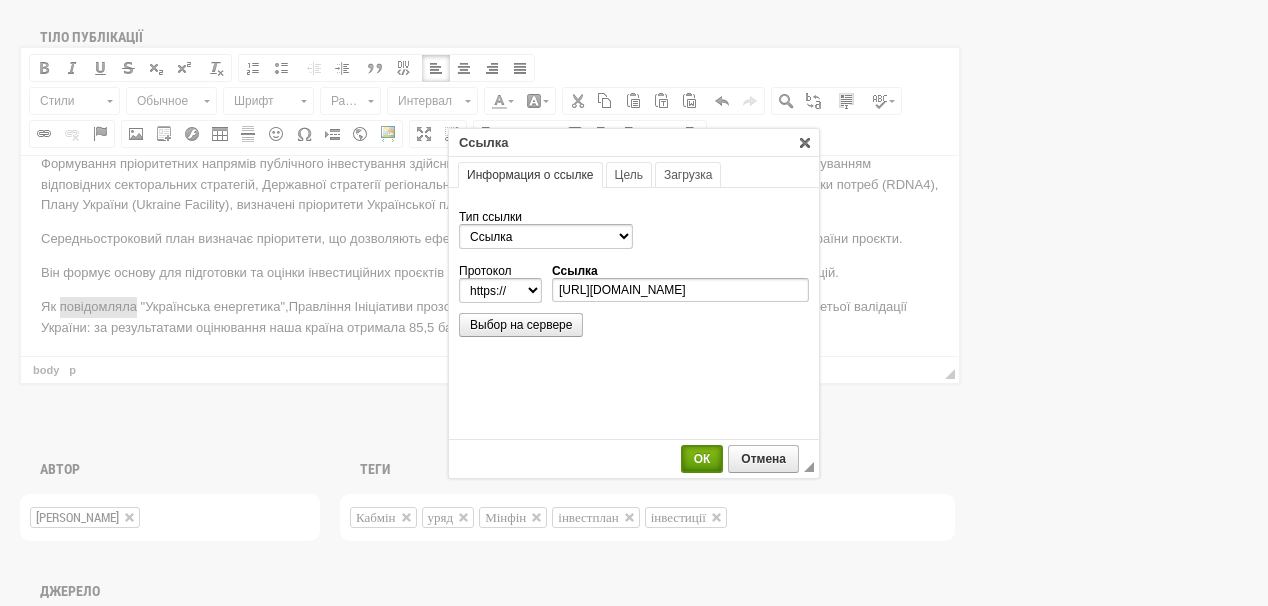 type on "ua-energy.org/uk/posts/prozorist-vydobuvnykh-haluzei-ukraina-otrymala-vysoku-otsinku" 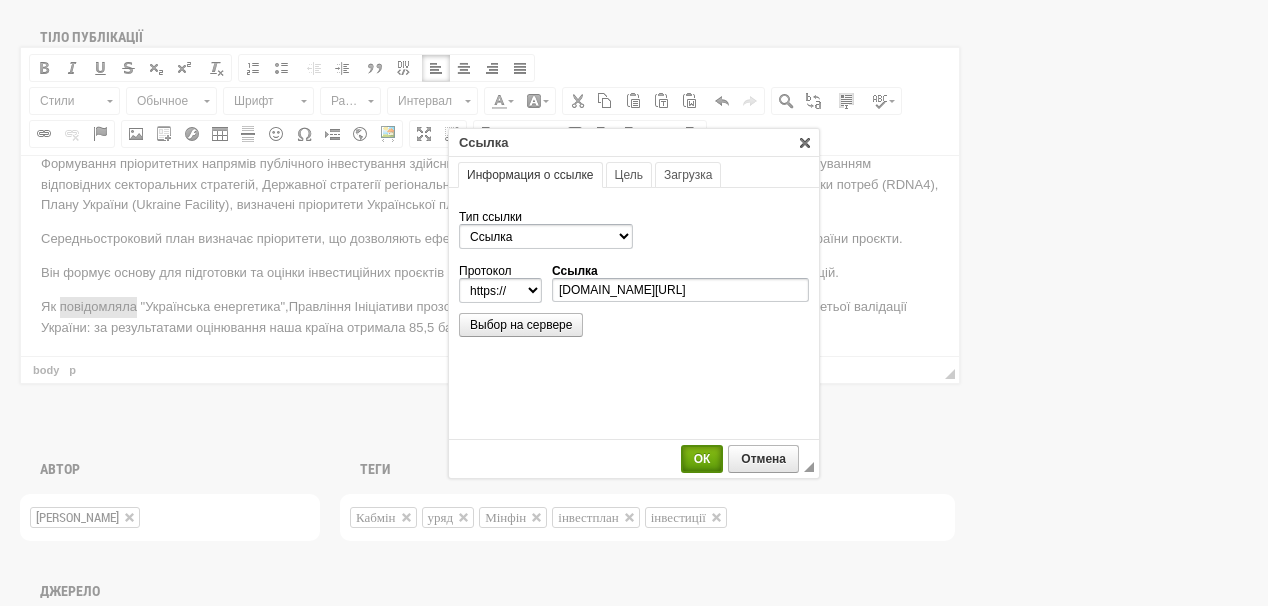 scroll, scrollTop: 0, scrollLeft: 0, axis: both 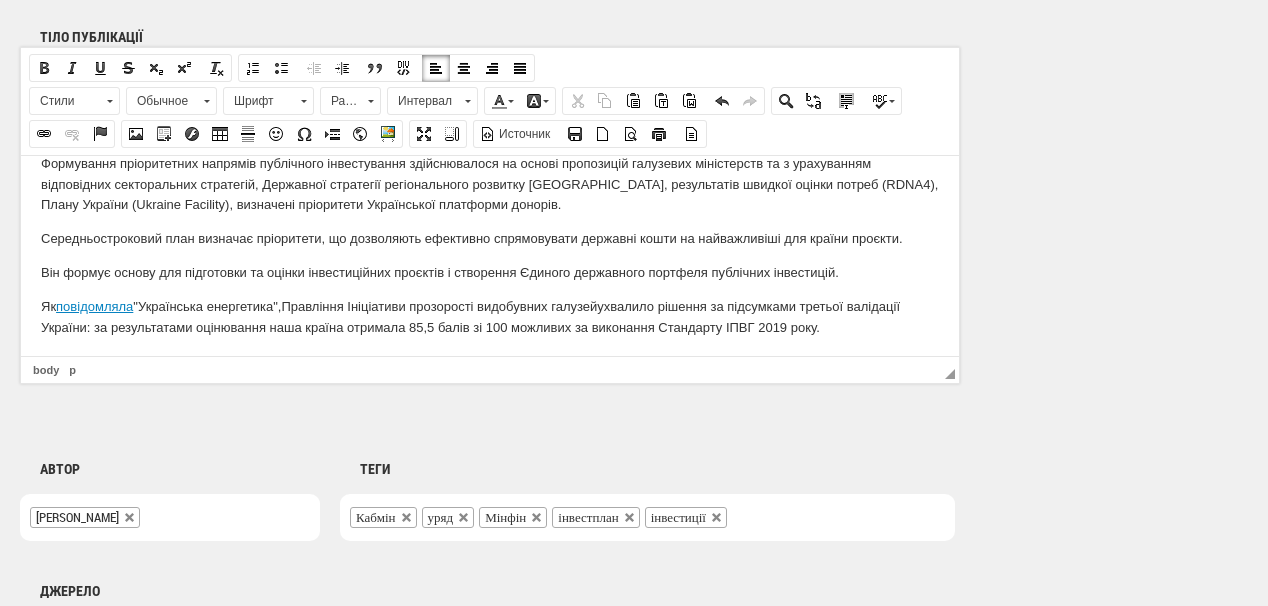 click on "Кабінет Міністрів України 2 липня затвердив Середньостроковий план пріоритетних публічних інвестицій держави на 2026–2028 роки,  повідомляють  у М іністерстві фінансів України. Документ схвалено Стратегічною інвестиційною радою та затверджено Урядом одночасно зі схваленням Бюджетної декларації на 2026–2028 роки. Зазначається, що п лан повинен оптимізувати  використання бюджетних ресурсів, підвищити  прозорість  витрачання  публічних коштів і посилити  інвестиції План охоплює 12 пріоритетних галузей. З окрема - енергетику,  транспорт,  .  На Наголошено, що ф" at bounding box center (490, -97) 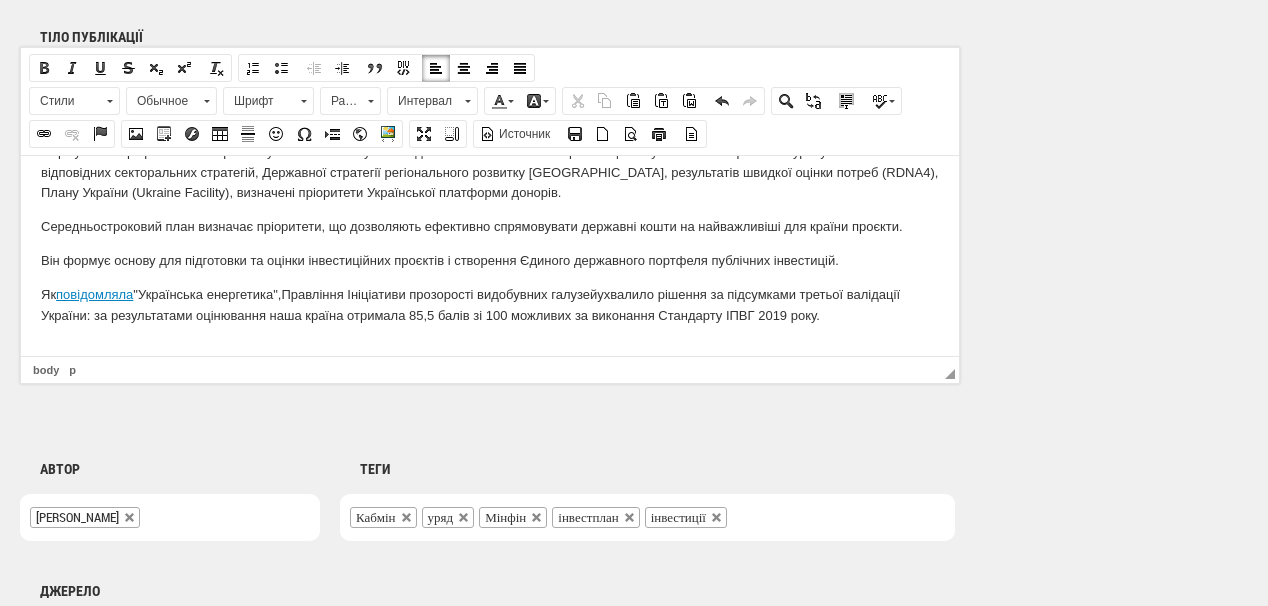 click at bounding box center [490, 348] 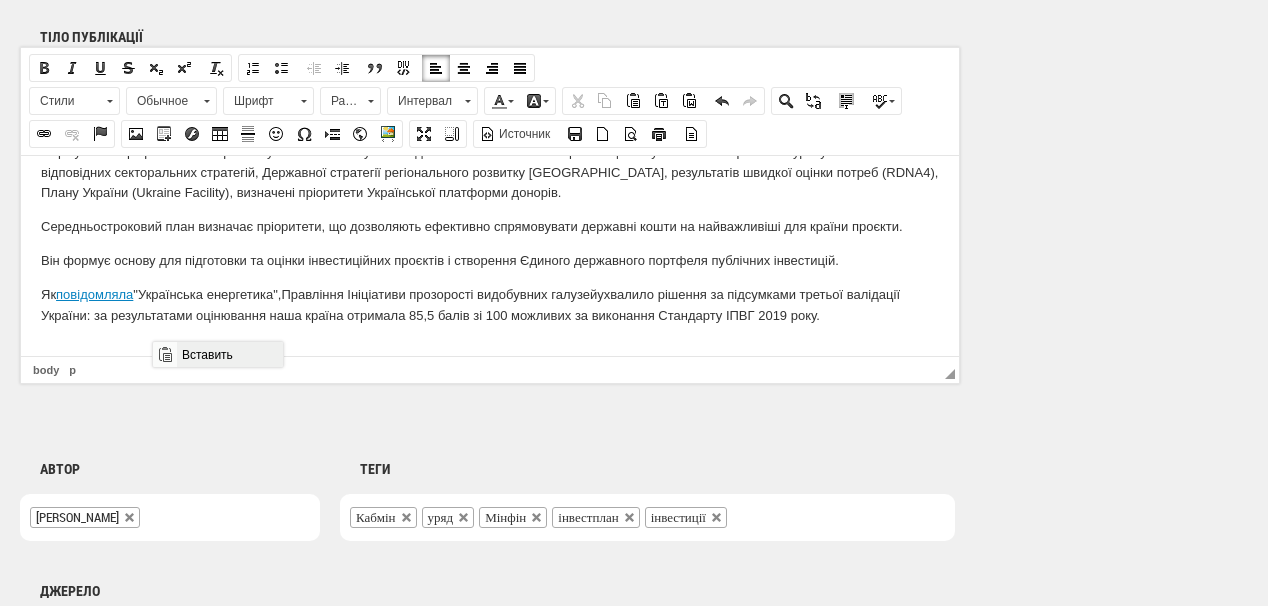 click on "Вставить" at bounding box center (229, 354) 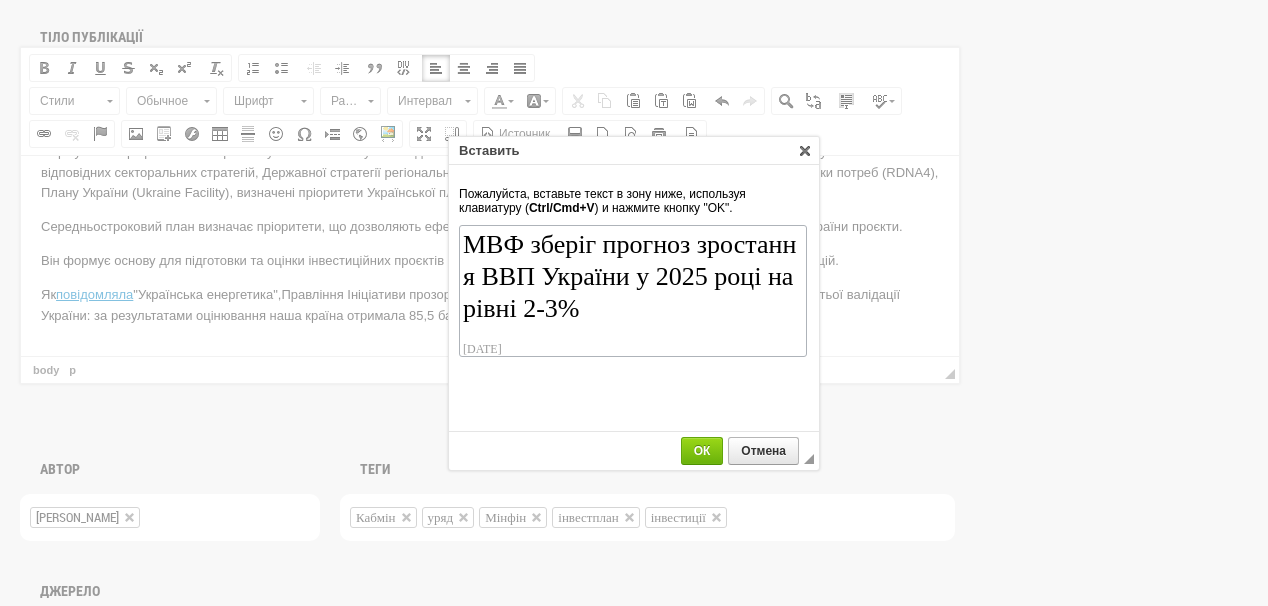 scroll, scrollTop: 134, scrollLeft: 0, axis: vertical 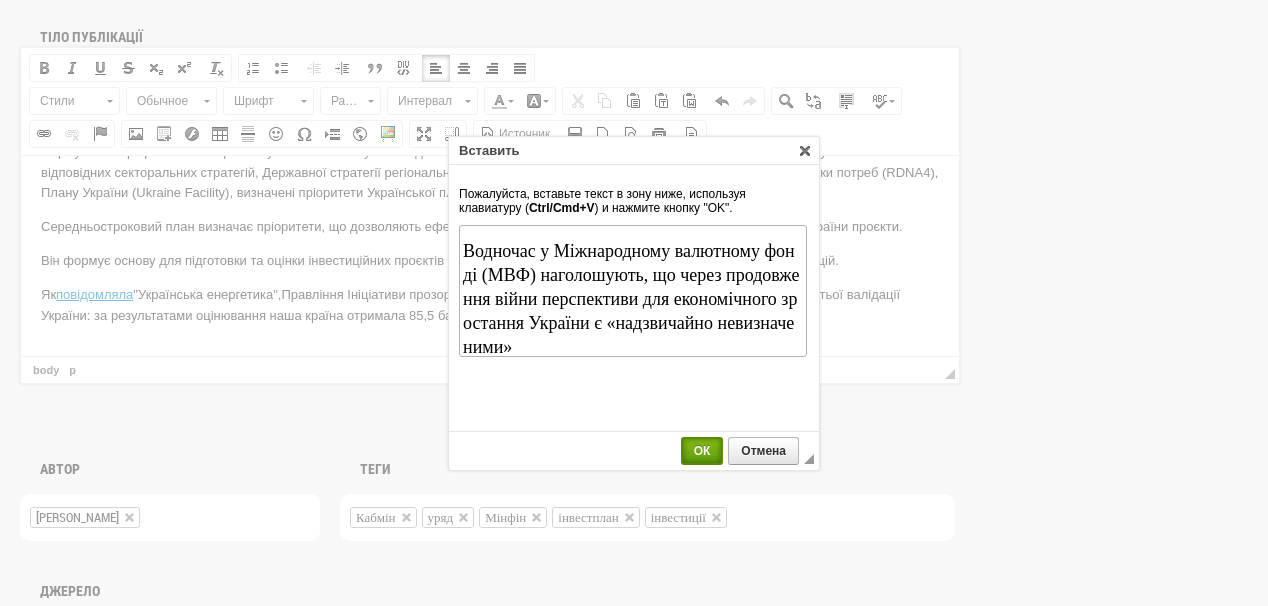 click on "ОК" at bounding box center [702, 451] 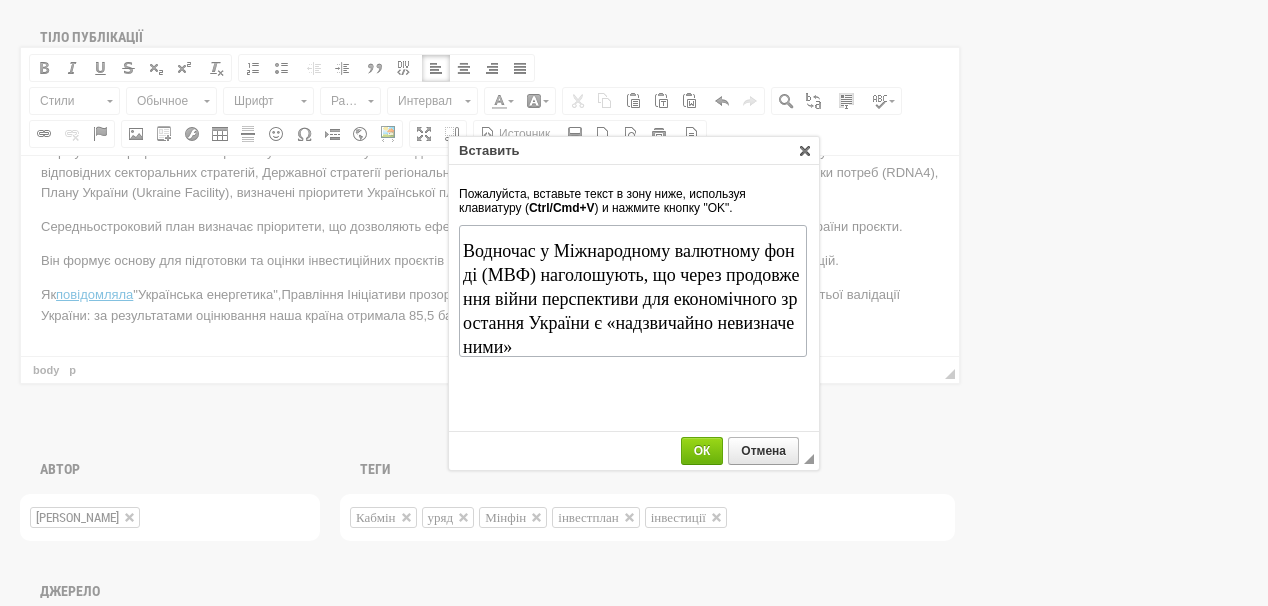 scroll, scrollTop: 0, scrollLeft: 0, axis: both 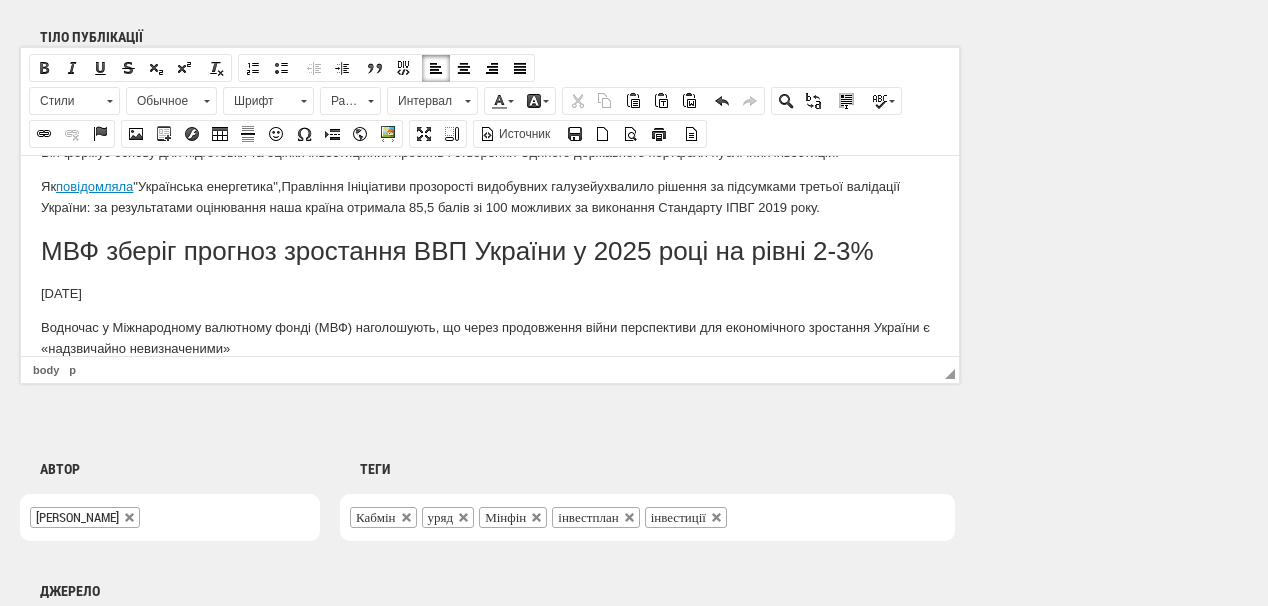 drag, startPoint x: 195, startPoint y: 299, endPoint x: 21, endPoint y: 263, distance: 177.68512 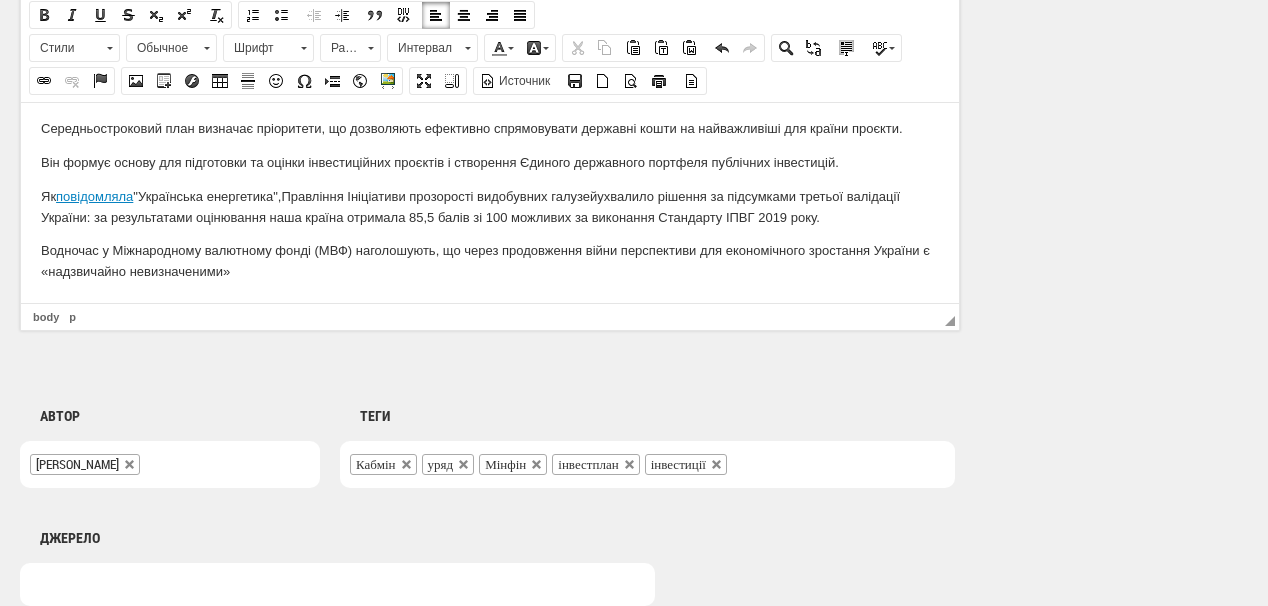 scroll, scrollTop: 1360, scrollLeft: 0, axis: vertical 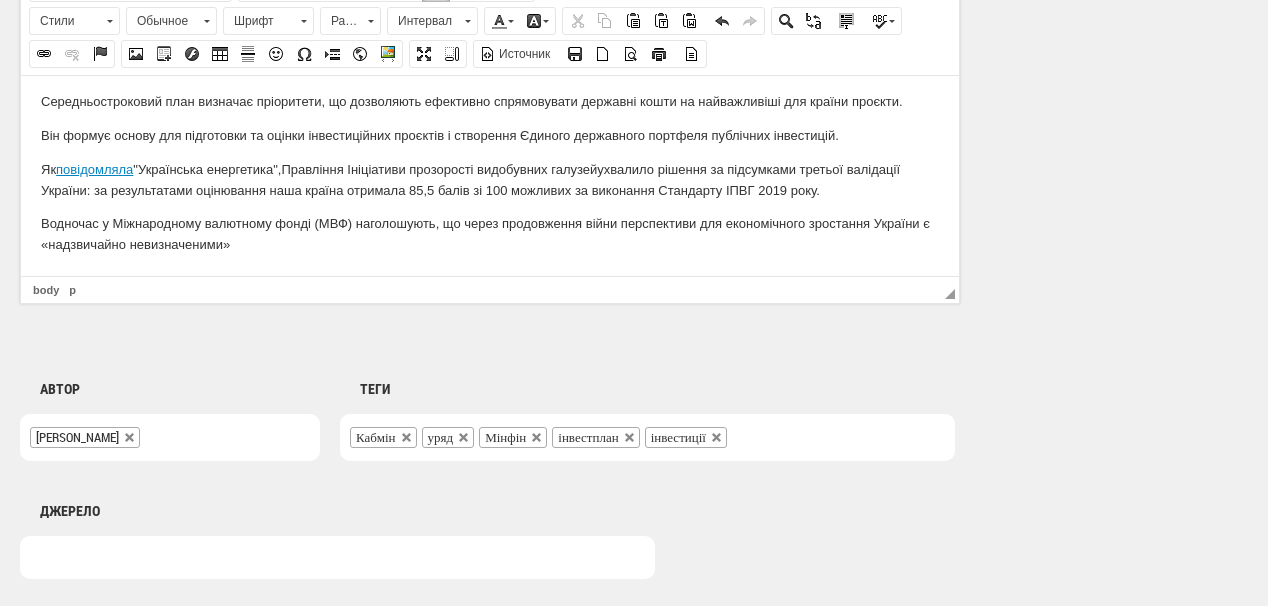 click on "Водночас у Міжнародному валютному фонді (МВФ) наголошують, що через продовження війни перспективи для економічного зростання України є «надзвичайно невизначеними»" at bounding box center (490, 234) 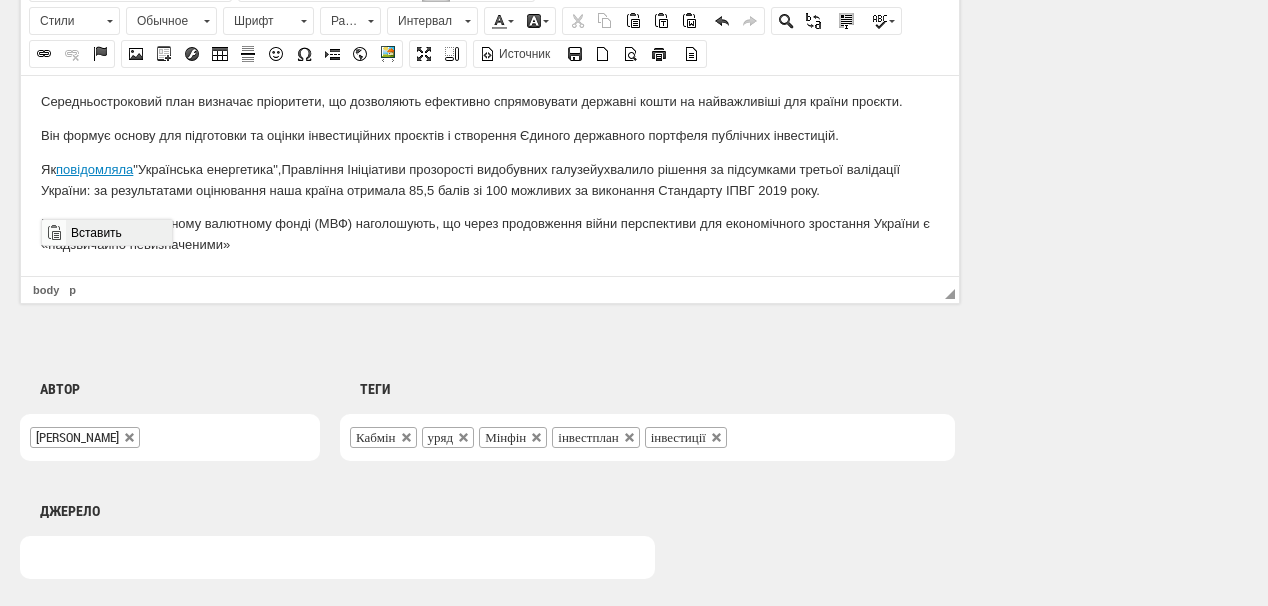 click on "Вставить" at bounding box center [118, 232] 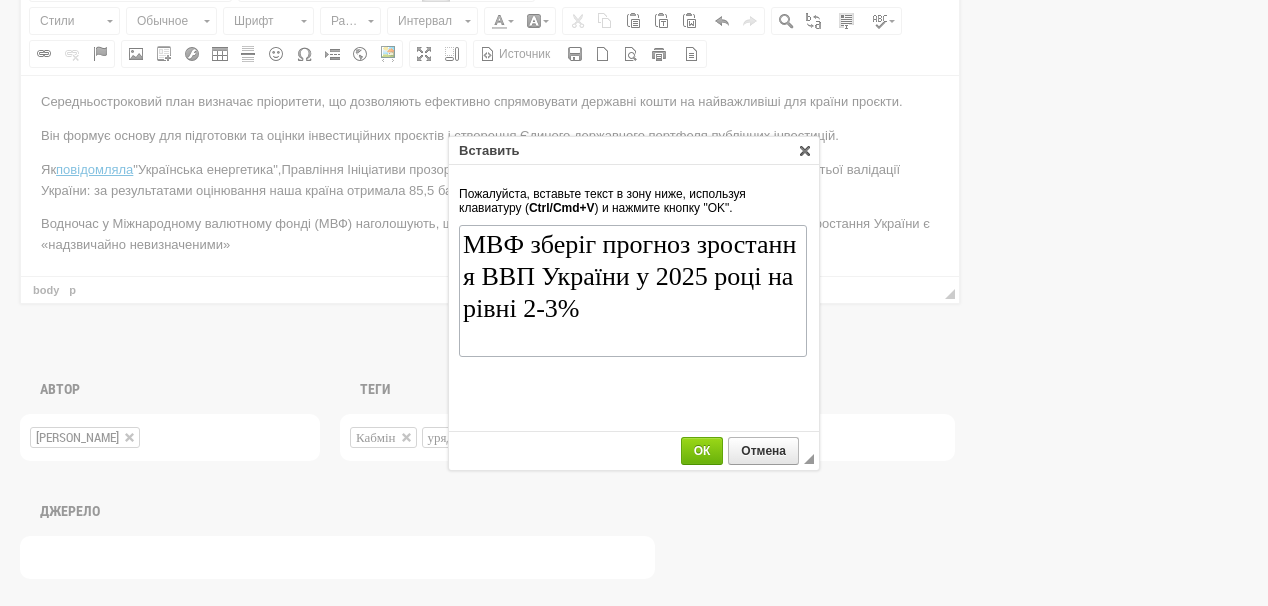 scroll, scrollTop: 0, scrollLeft: 0, axis: both 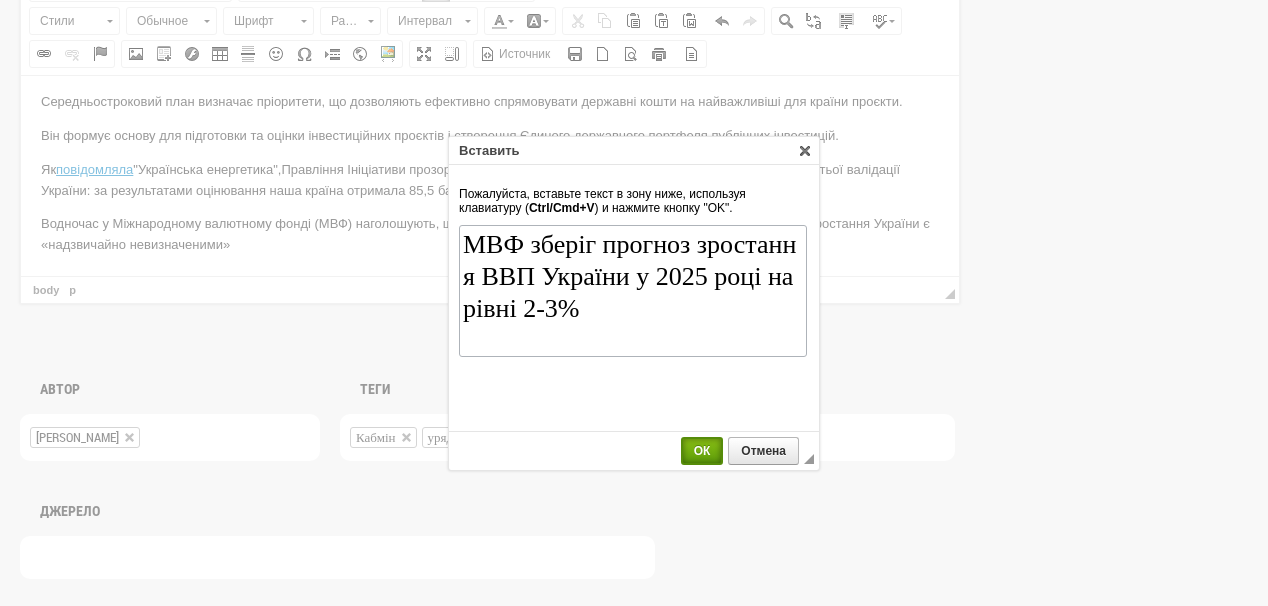 click on "ОК" at bounding box center [702, 451] 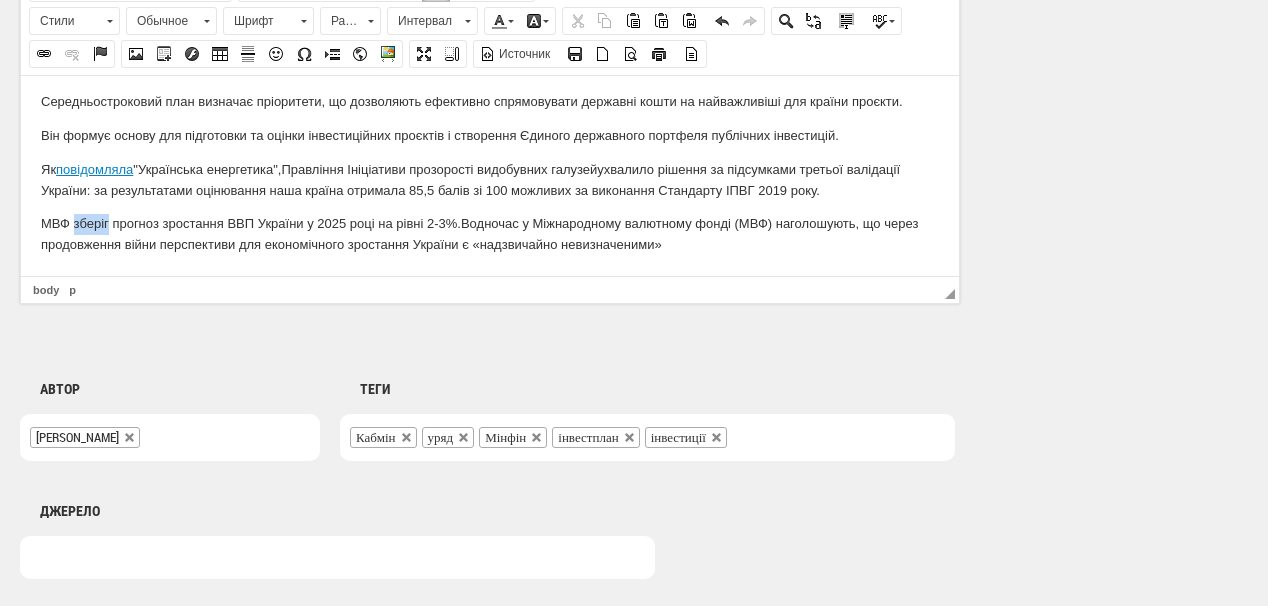 drag, startPoint x: 73, startPoint y: 223, endPoint x: 109, endPoint y: 229, distance: 36.496574 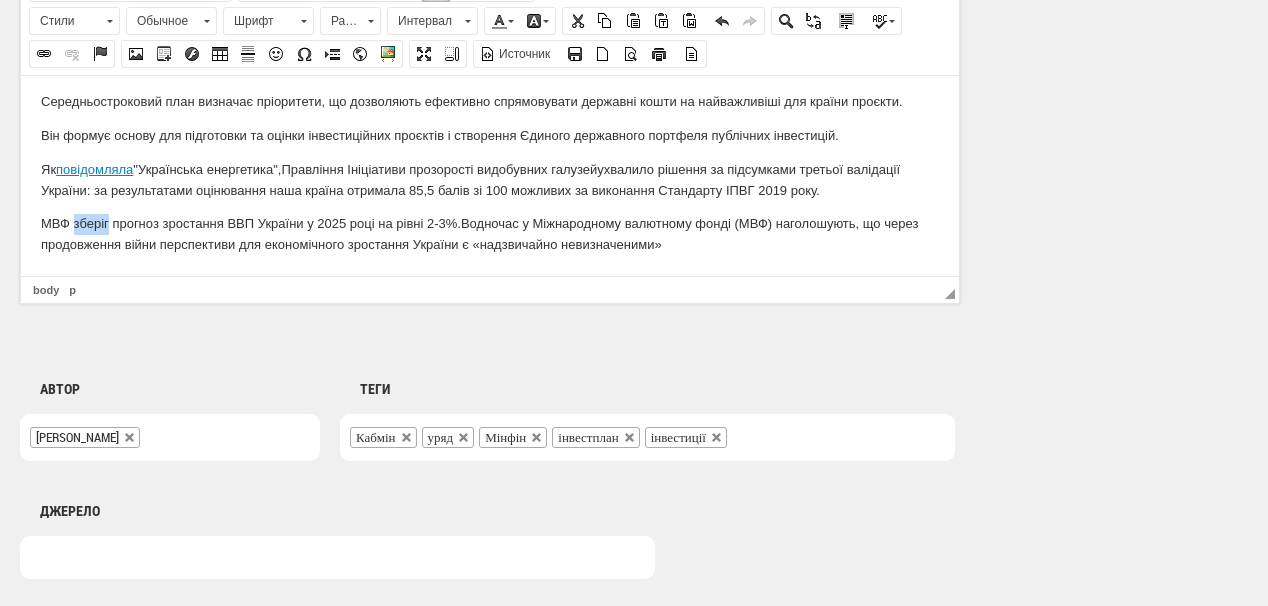 click on "МВФ зберіг прогноз зростання ВВП України у 2025 році на рівні 2-3%.  Водночас у Міжнародному валютному фонді (МВФ) наголошують, що через продовження війни перспективи для економічного зростання України є «надзвичайно невизначеними»" at bounding box center (490, 234) 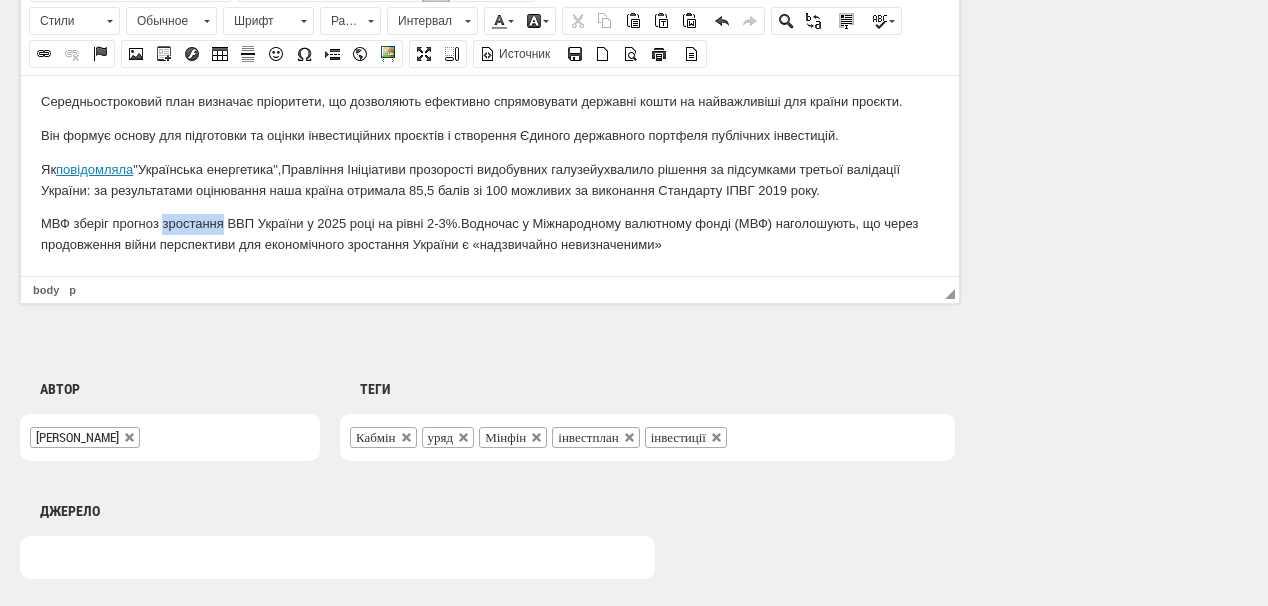 drag, startPoint x: 162, startPoint y: 224, endPoint x: 225, endPoint y: 219, distance: 63.1981 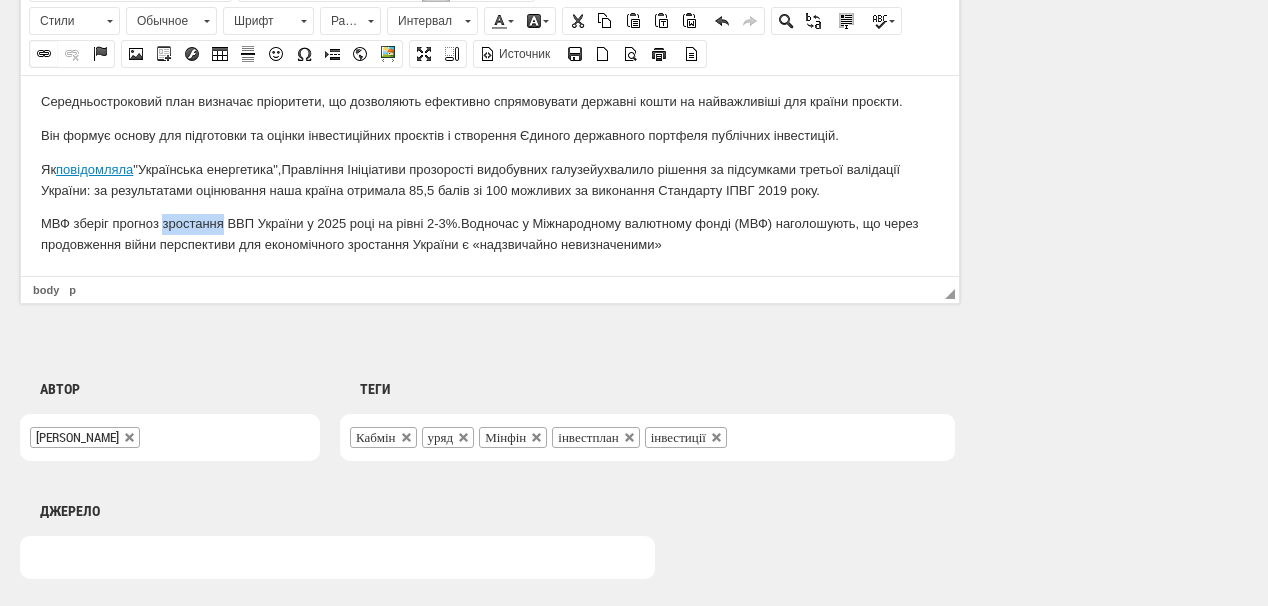 click at bounding box center (44, 54) 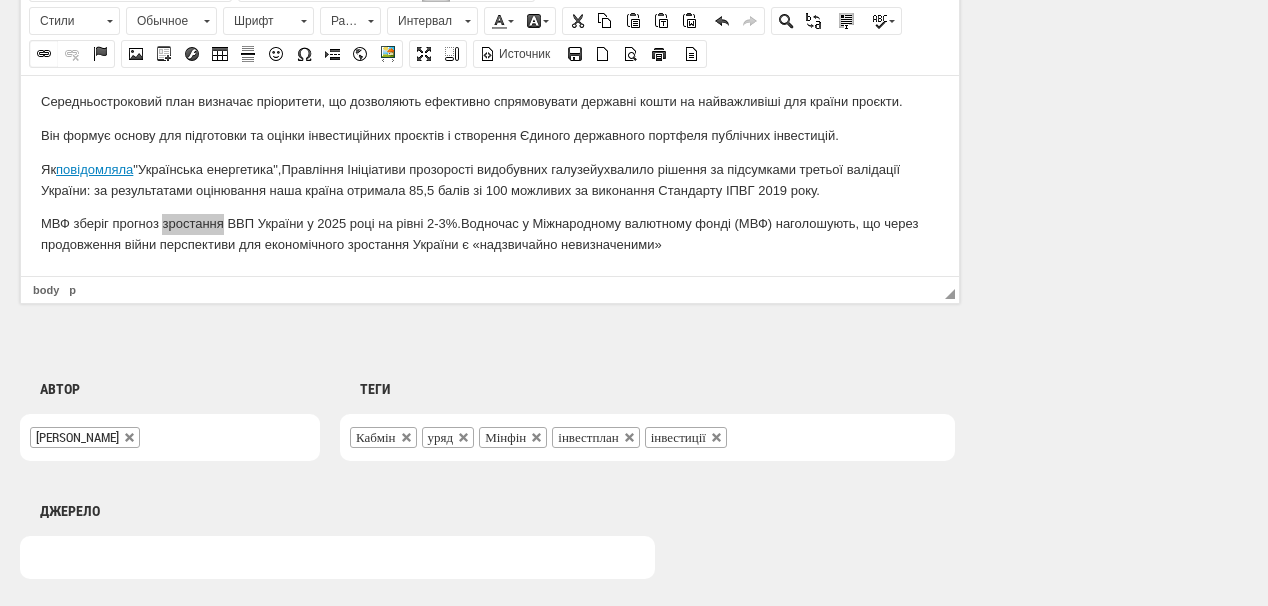 select on "http://" 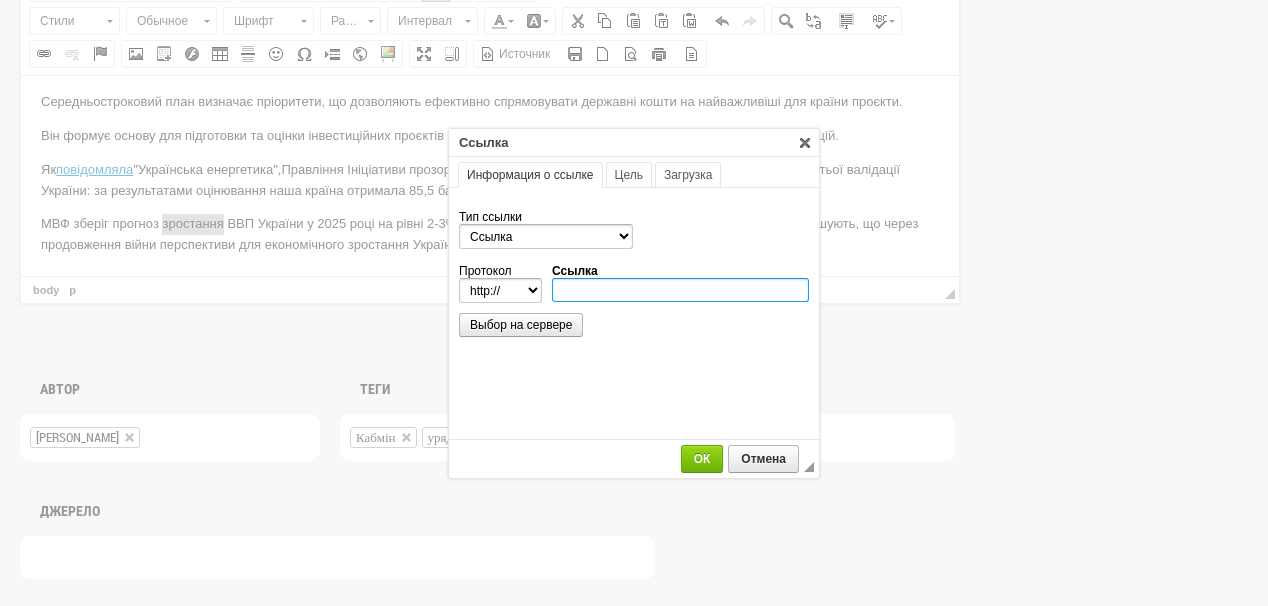 click on "Ссылка" at bounding box center [680, 290] 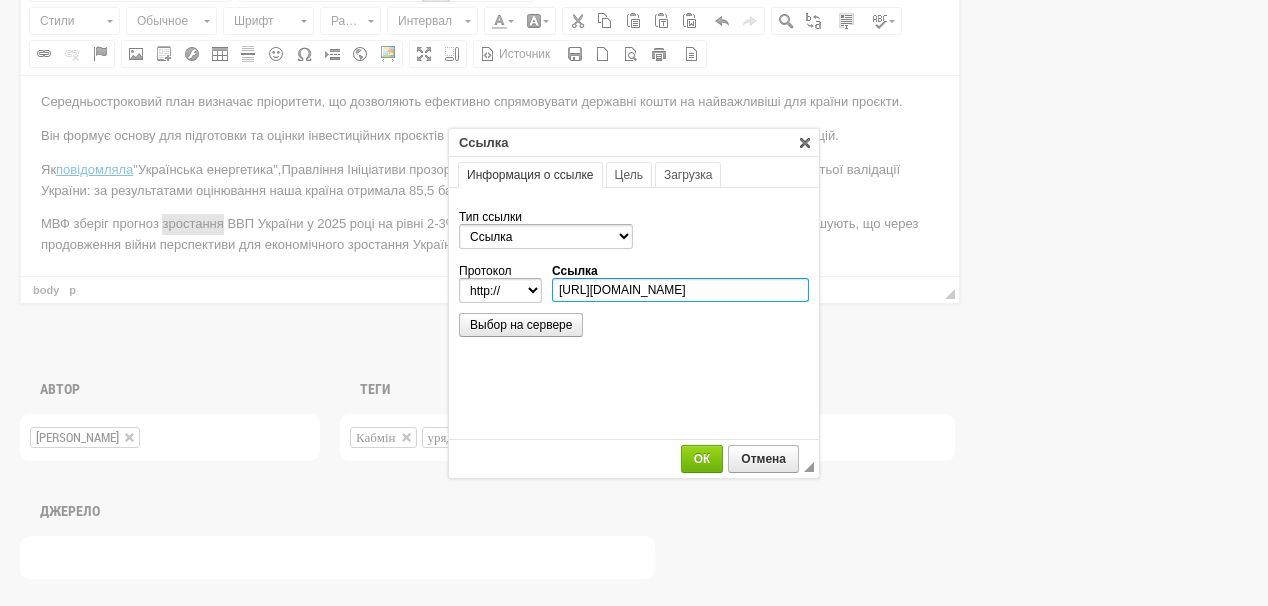 scroll, scrollTop: 0, scrollLeft: 277, axis: horizontal 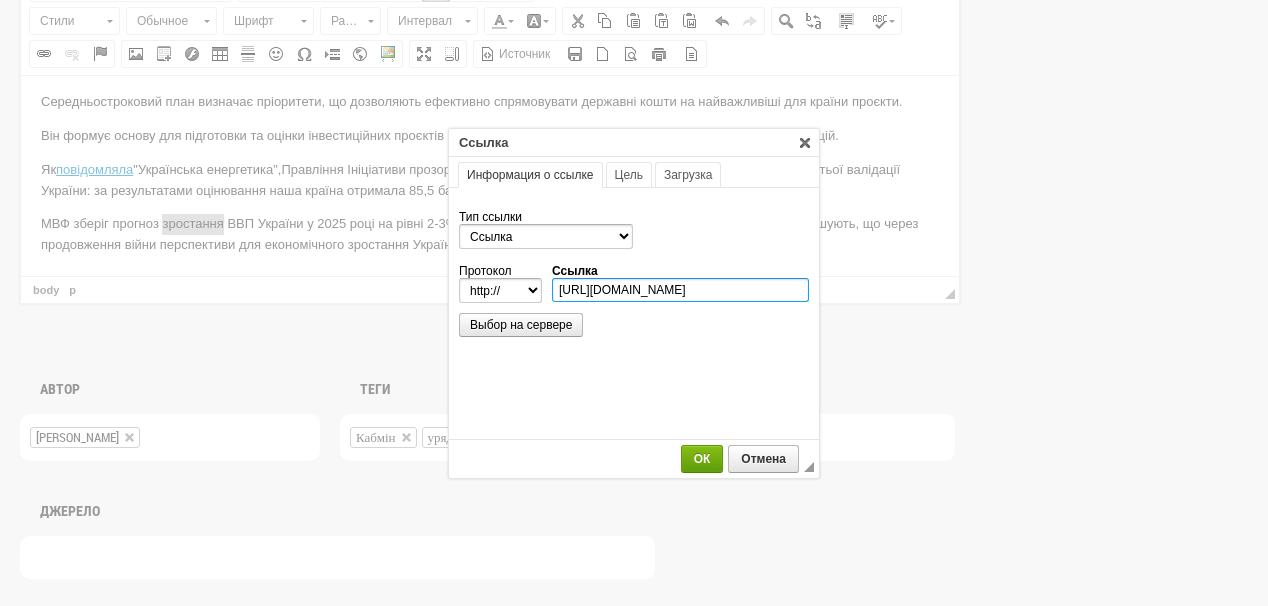 type on "https://ua-energy.org/uk/posts/mvf-zberih-prohnoz-zrostannia-vvp-ukrainy-u-2025-rotsi-na-rivni-2-3" 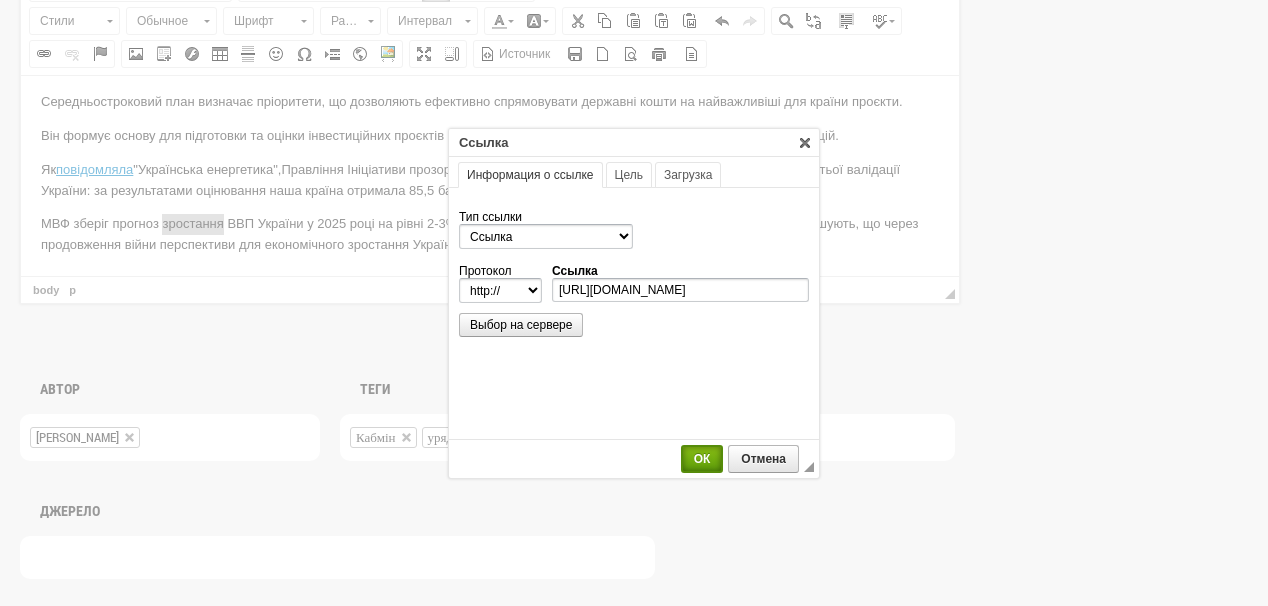 select on "https://" 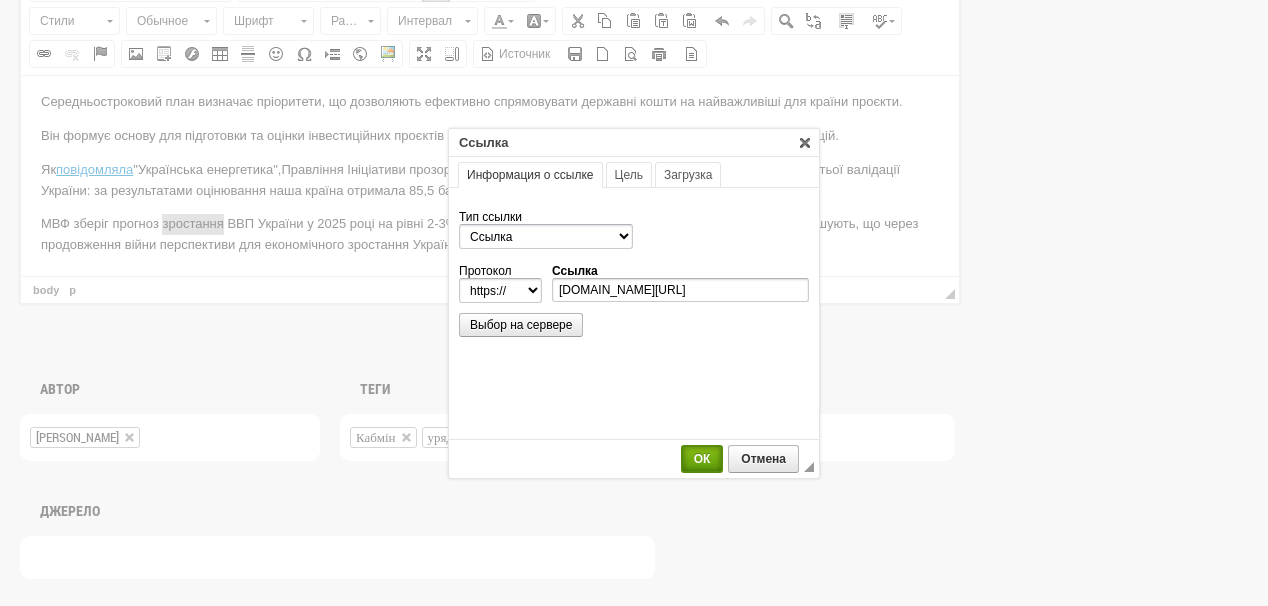 scroll, scrollTop: 0, scrollLeft: 0, axis: both 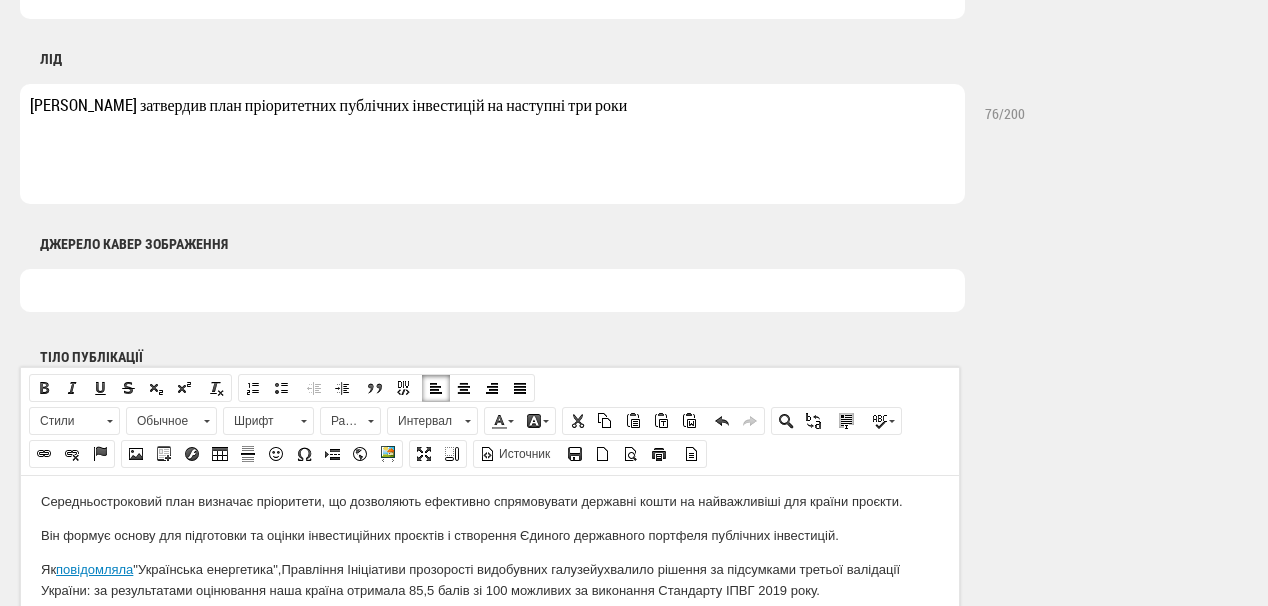 click at bounding box center [492, 290] 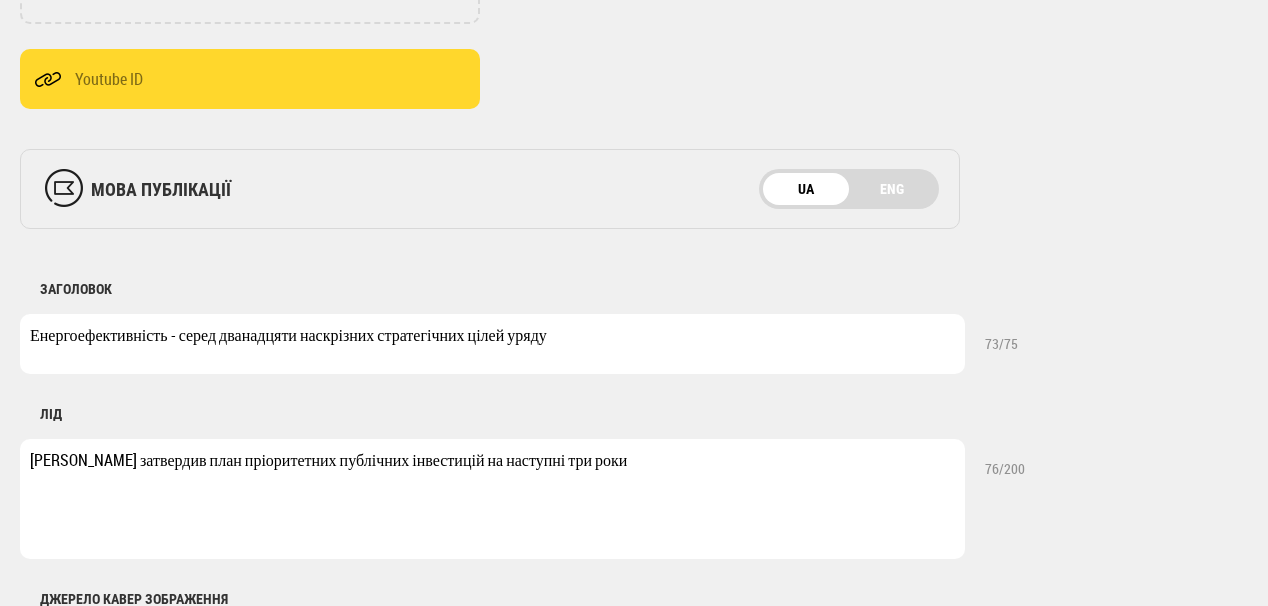scroll, scrollTop: 240, scrollLeft: 0, axis: vertical 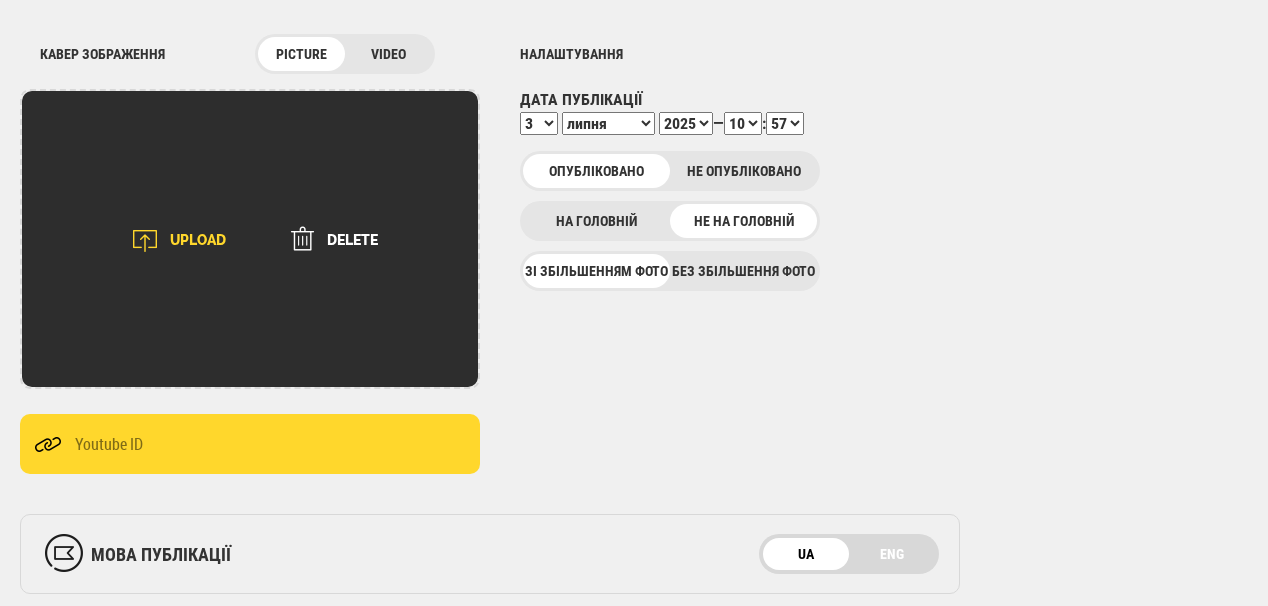 click on "UPLOAD" at bounding box center (172, 241) 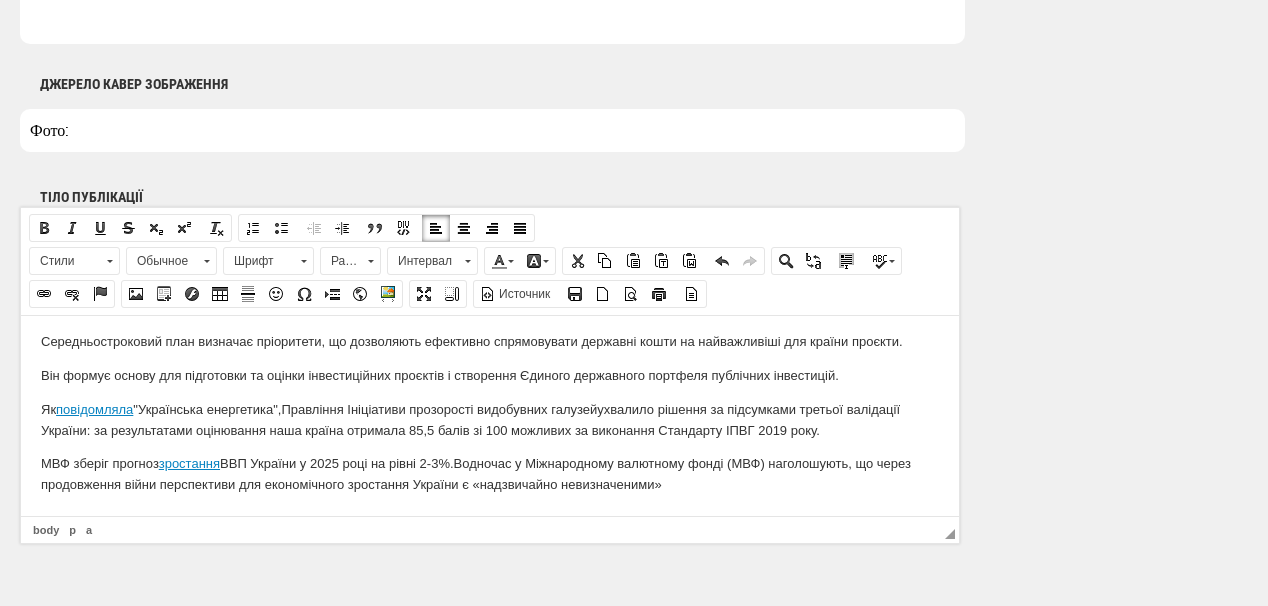 scroll, scrollTop: 1120, scrollLeft: 0, axis: vertical 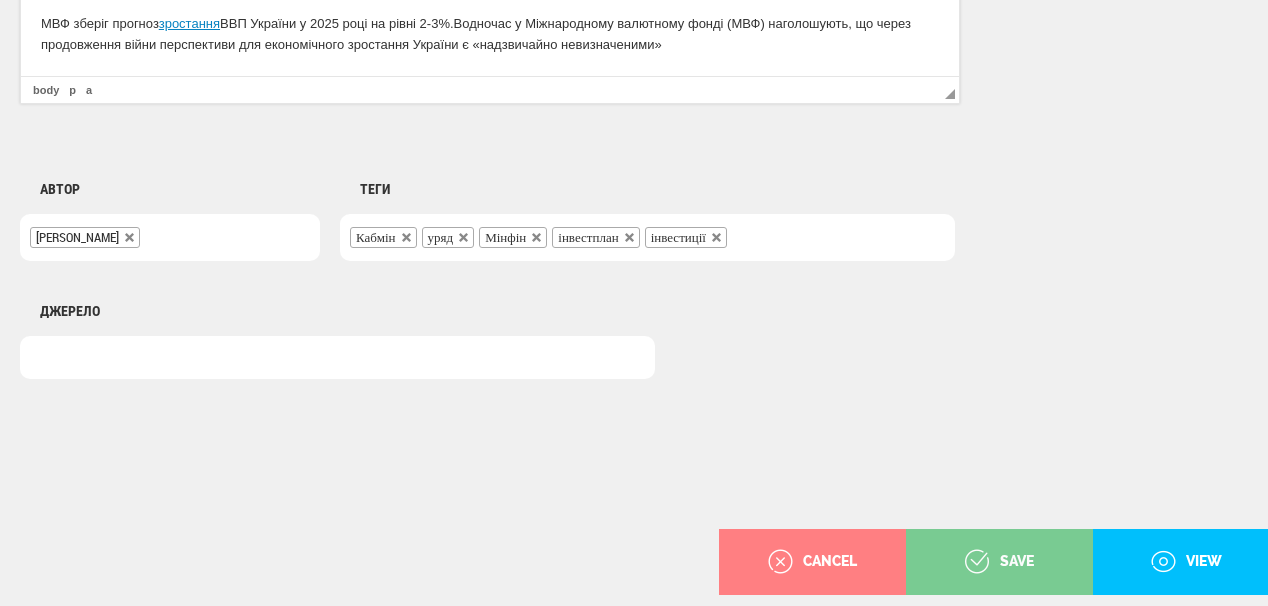 type on "Фото: Shutterstock" 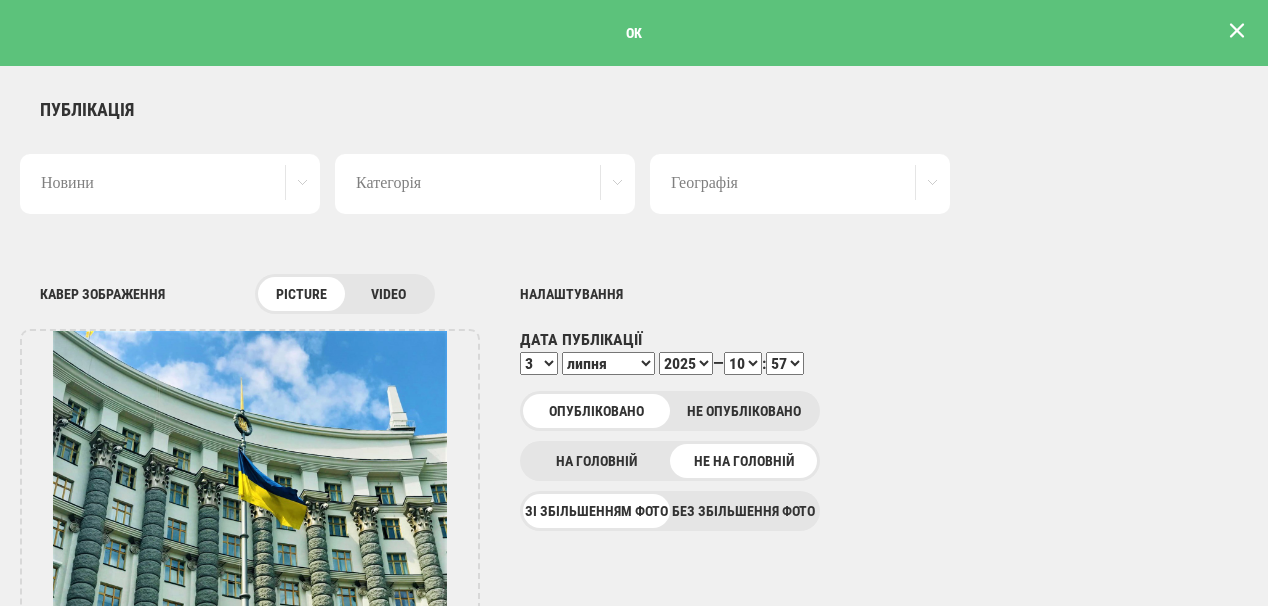 scroll, scrollTop: 0, scrollLeft: 0, axis: both 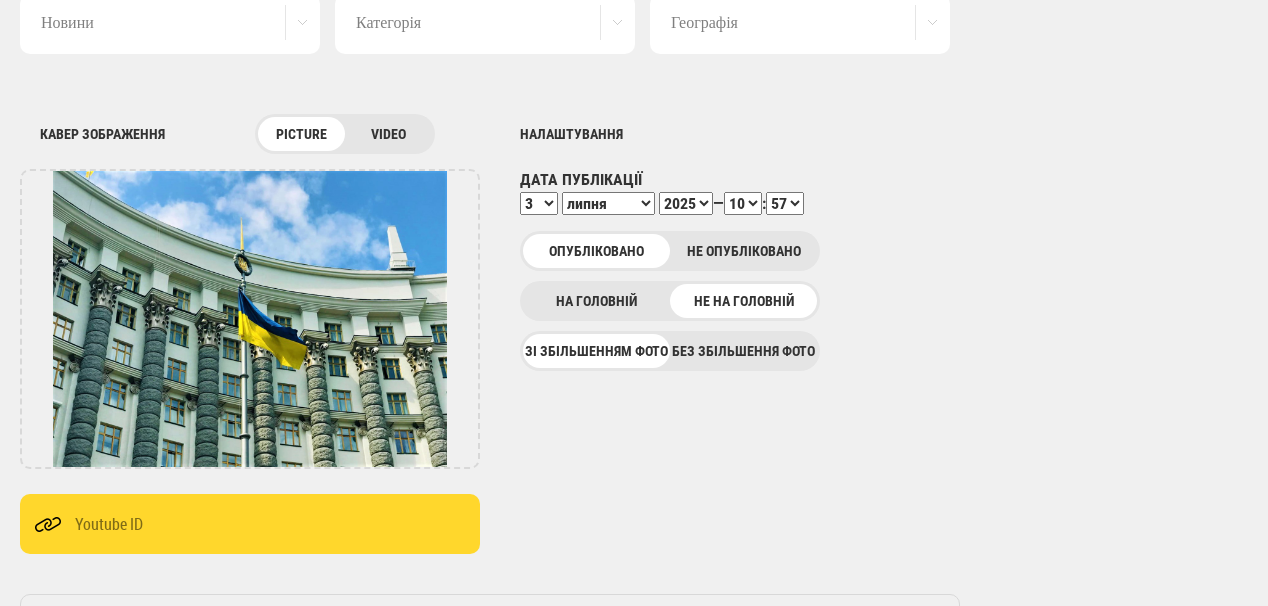 click on "00
01
02
03
04
05
06
07
08
09
10
11
12
13
14
15
16
17
18
19
20
21
22
23" at bounding box center [743, 203] 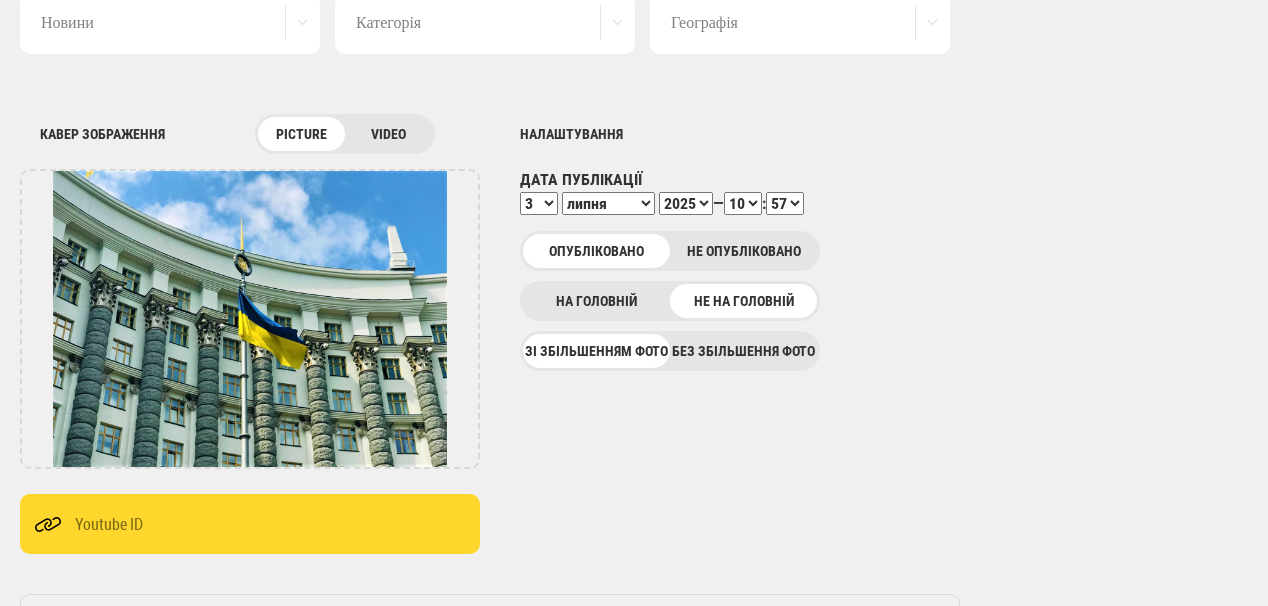 select on "11" 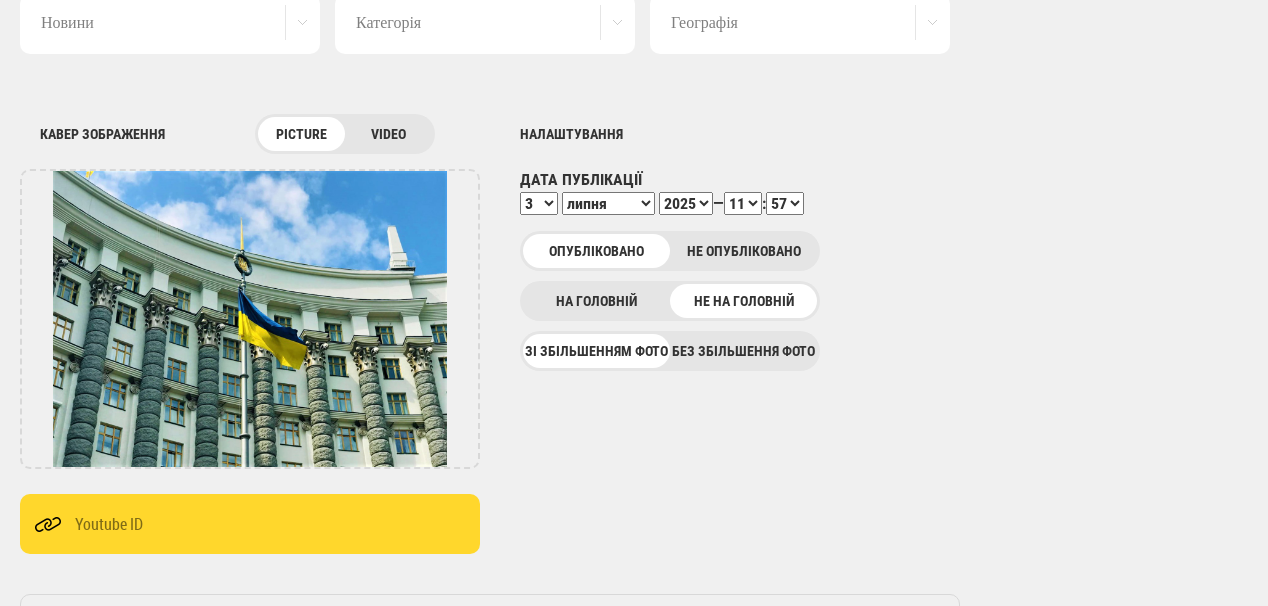 click on "00
01
02
03
04
05
06
07
08
09
10
11
12
13
14
15
16
17
18
19
20
21
22
23" at bounding box center [743, 203] 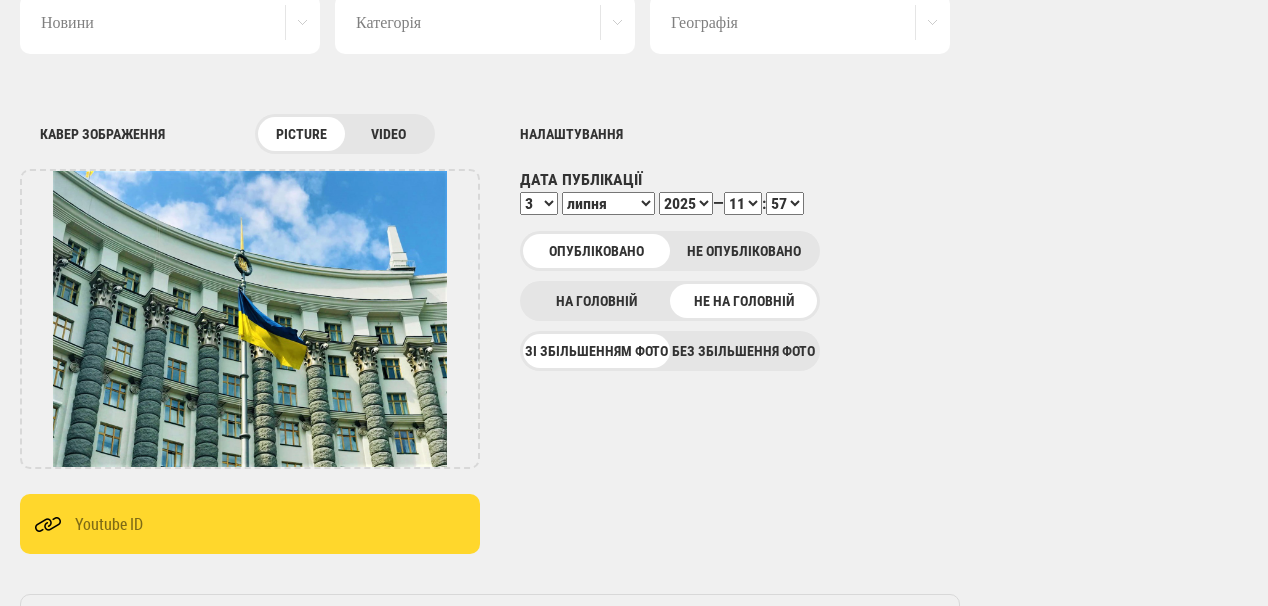 select on "00" 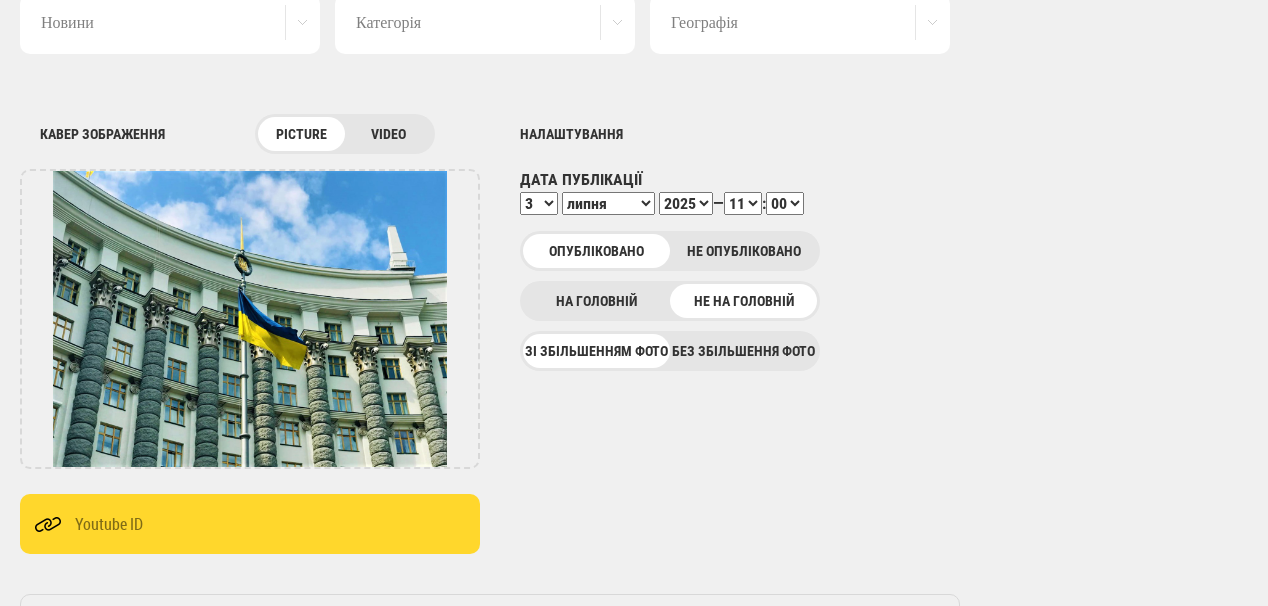 click on "00
01
02
03
04
05
06
07
08
09
10
11
12
13
14
15
16
17
18
19
20
21
22
23
24
25
26
27
28
29
30
31
32
33
34
35
36
37
38
39
40
41
42
43
44
45
46
47
48
49
50
51
52
53
54
55
56
57
58
59" at bounding box center (785, 203) 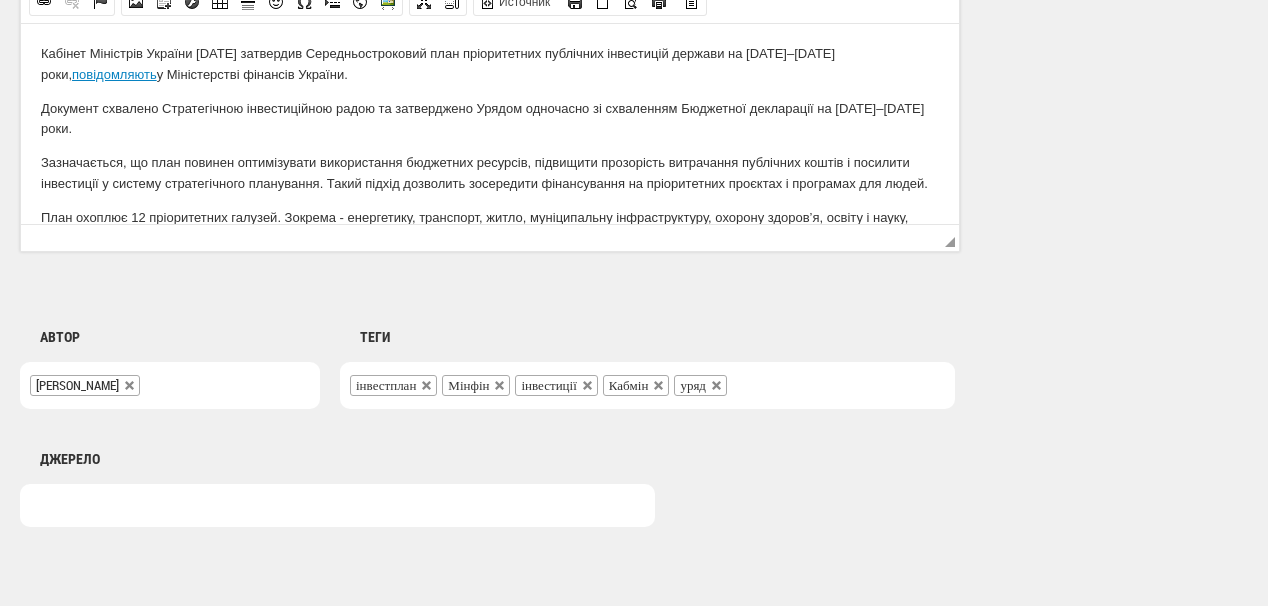 scroll, scrollTop: 1625, scrollLeft: 0, axis: vertical 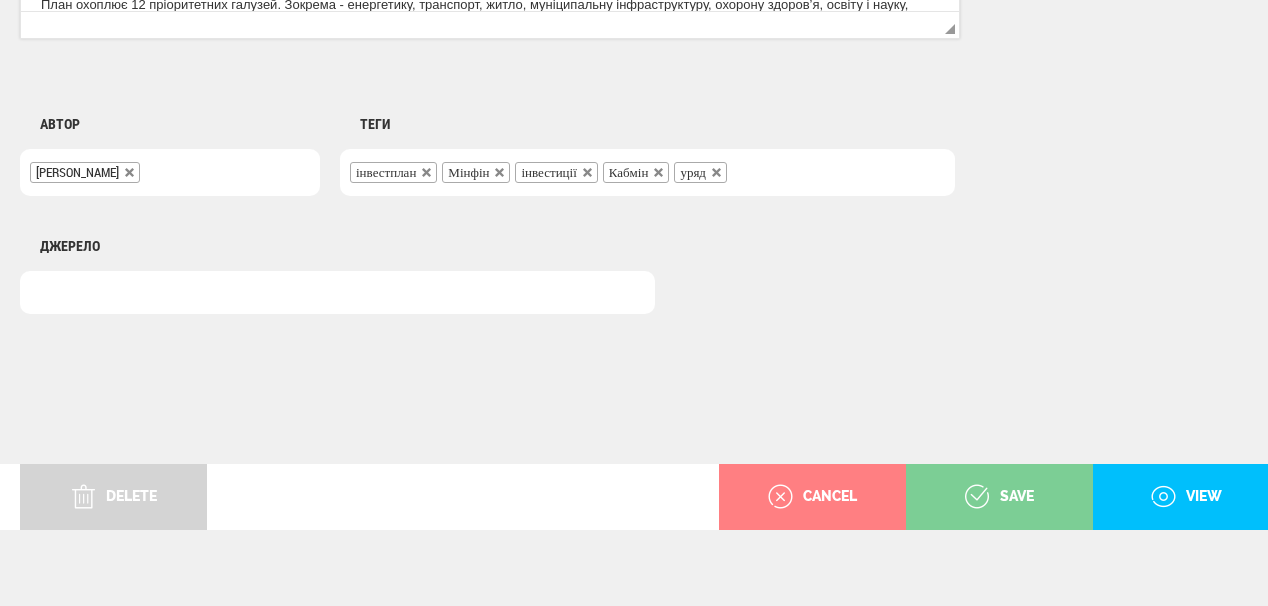 click on "save" at bounding box center (999, 497) 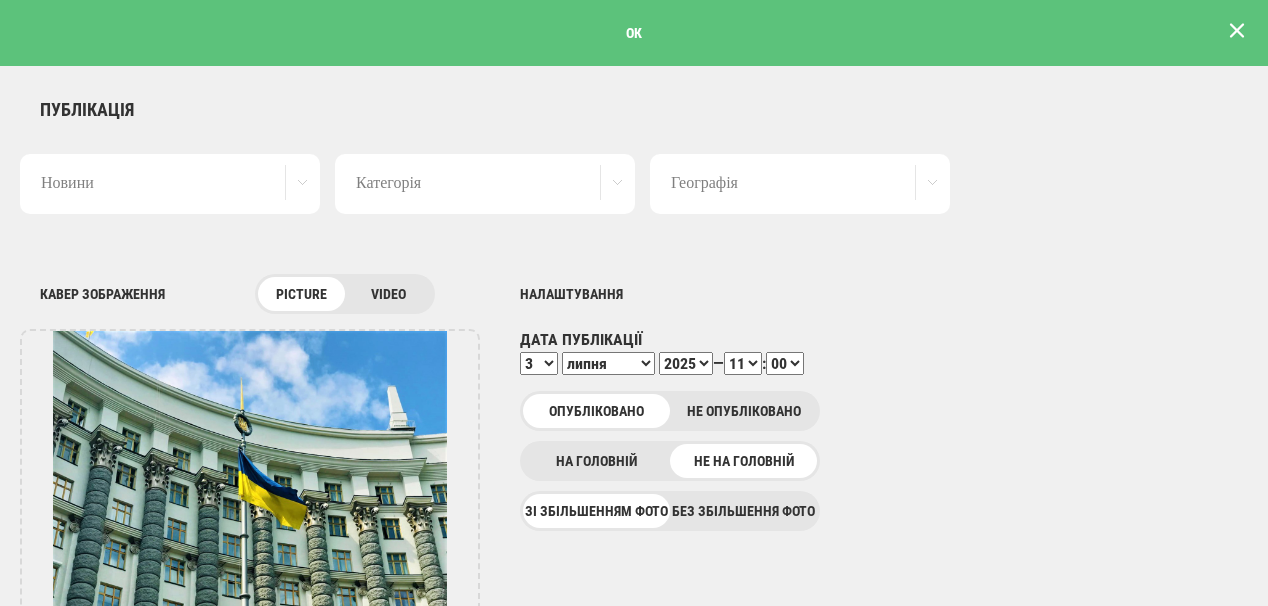 scroll, scrollTop: 0, scrollLeft: 0, axis: both 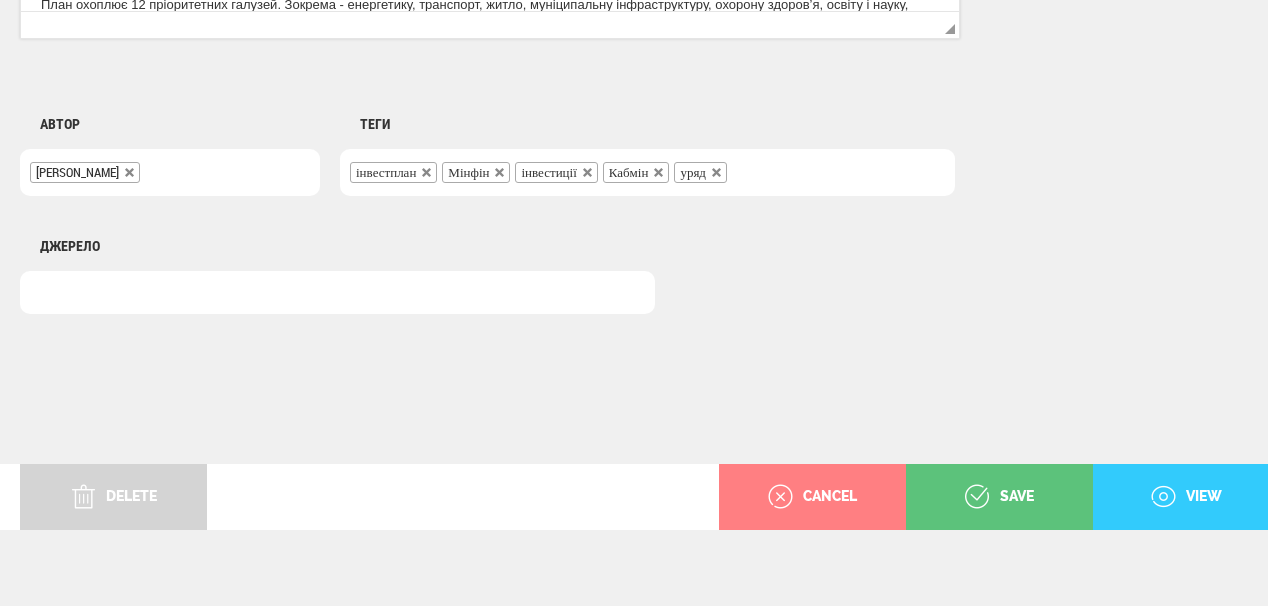 click on "view" at bounding box center [1186, 497] 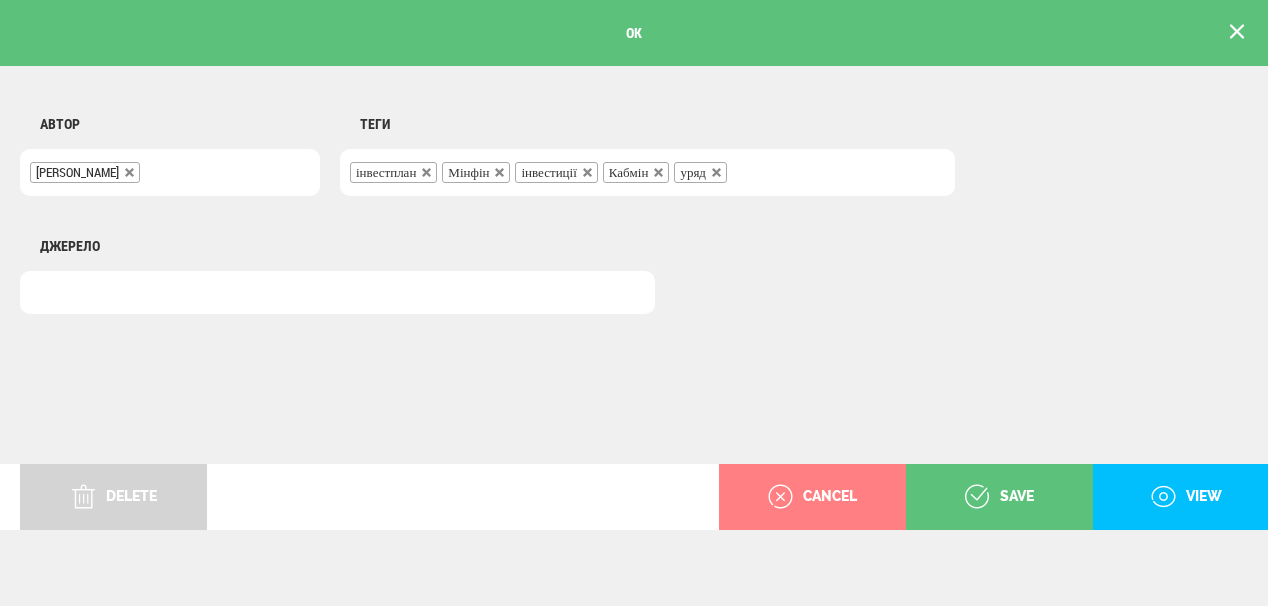 scroll, scrollTop: 0, scrollLeft: 0, axis: both 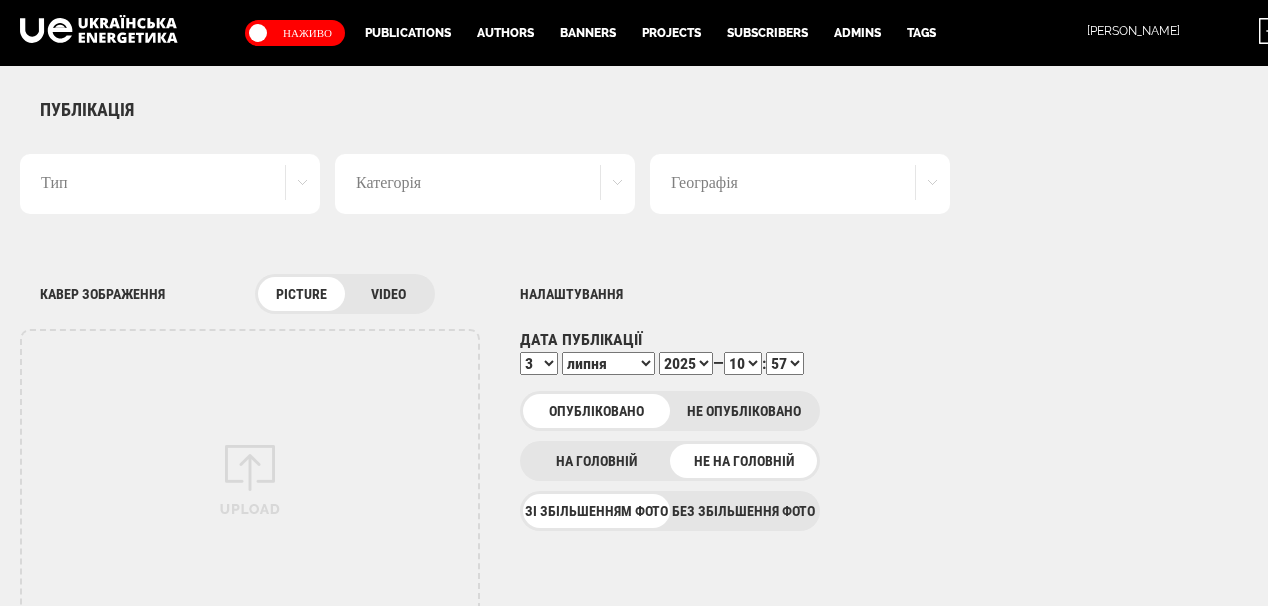select on "57" 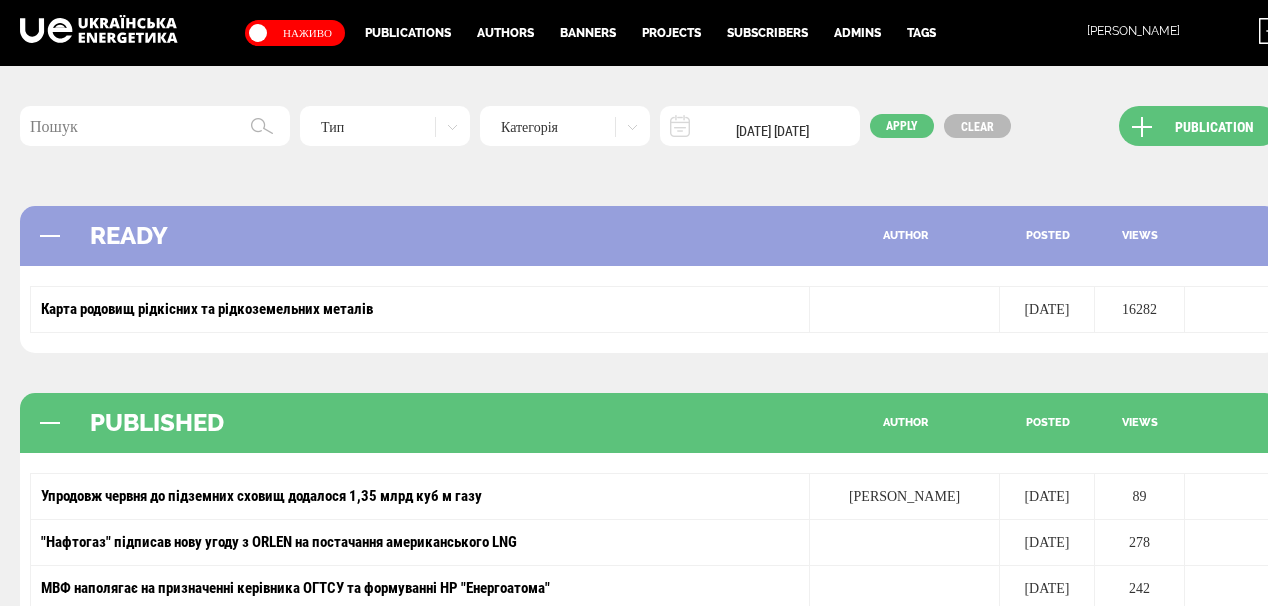 scroll, scrollTop: 0, scrollLeft: 0, axis: both 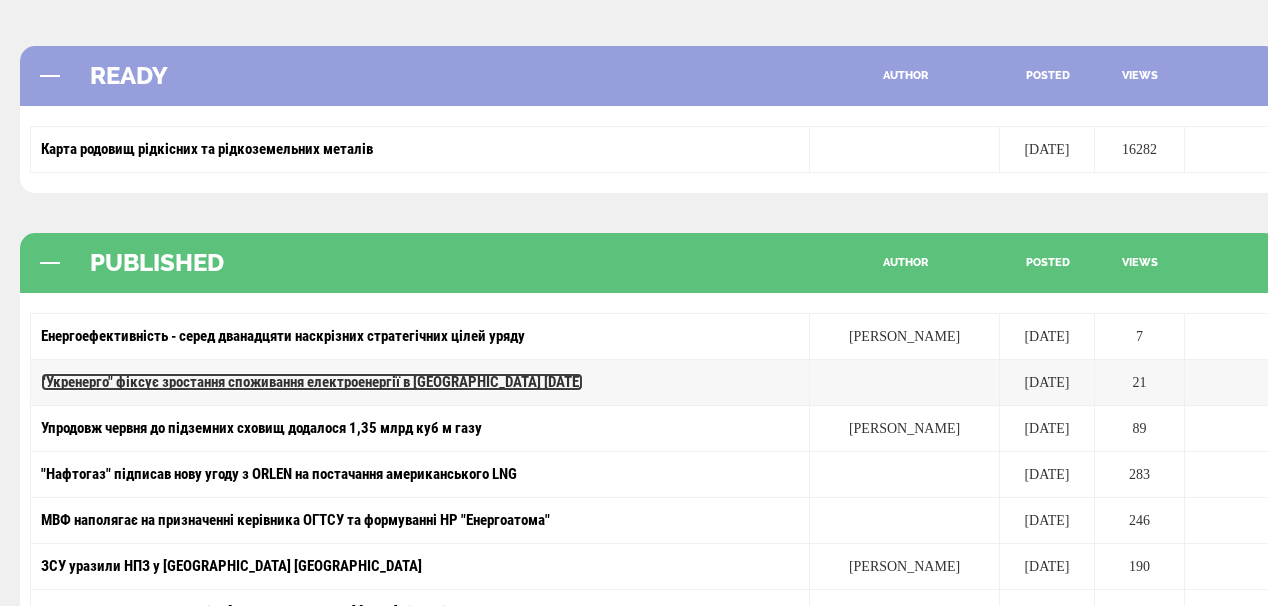 click on ""Укренерго" фіксує зростання споживання електроенергії в [GEOGRAPHIC_DATA] [DATE]" at bounding box center [312, 382] 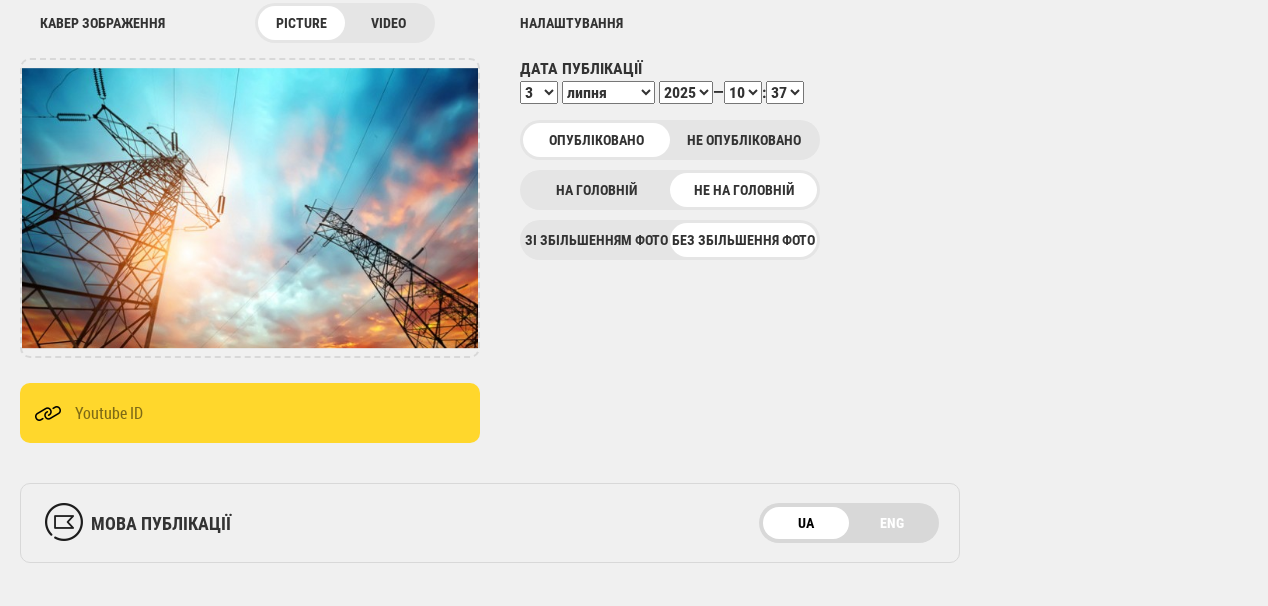 scroll, scrollTop: 400, scrollLeft: 0, axis: vertical 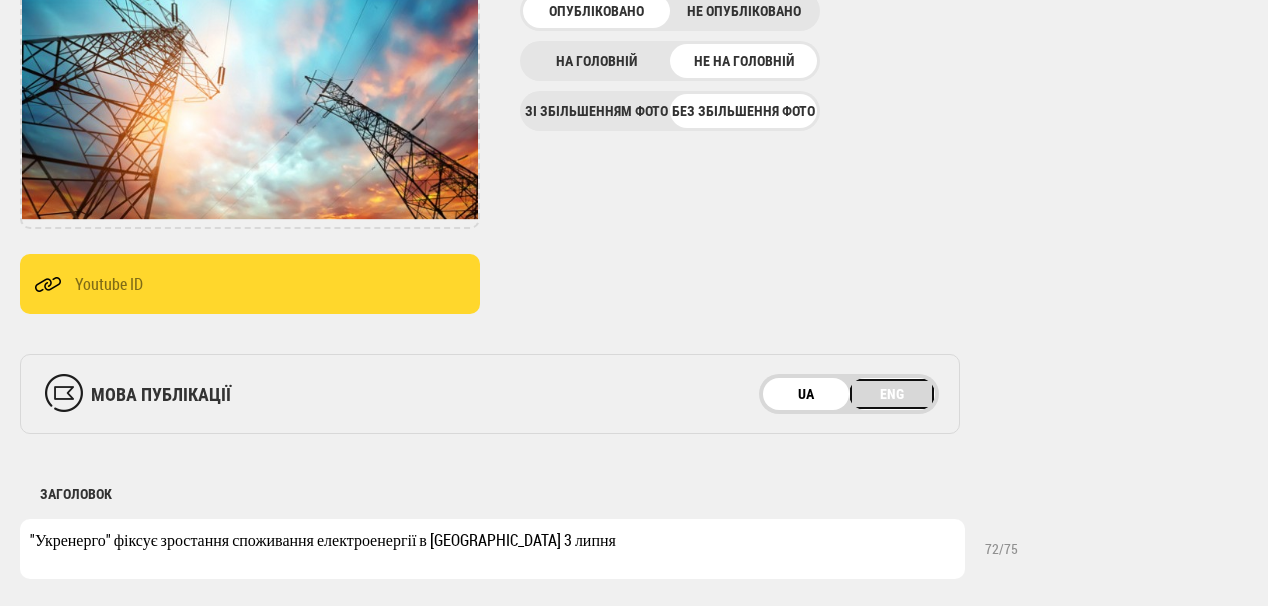 click on "ENG" at bounding box center [892, 394] 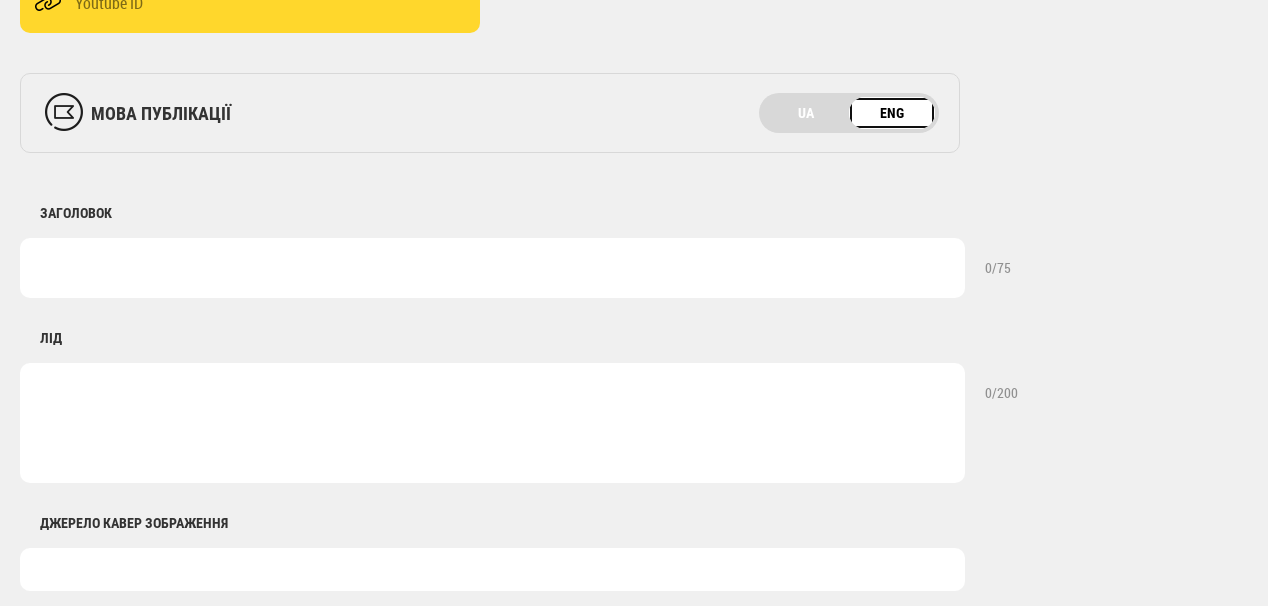 scroll, scrollTop: 720, scrollLeft: 0, axis: vertical 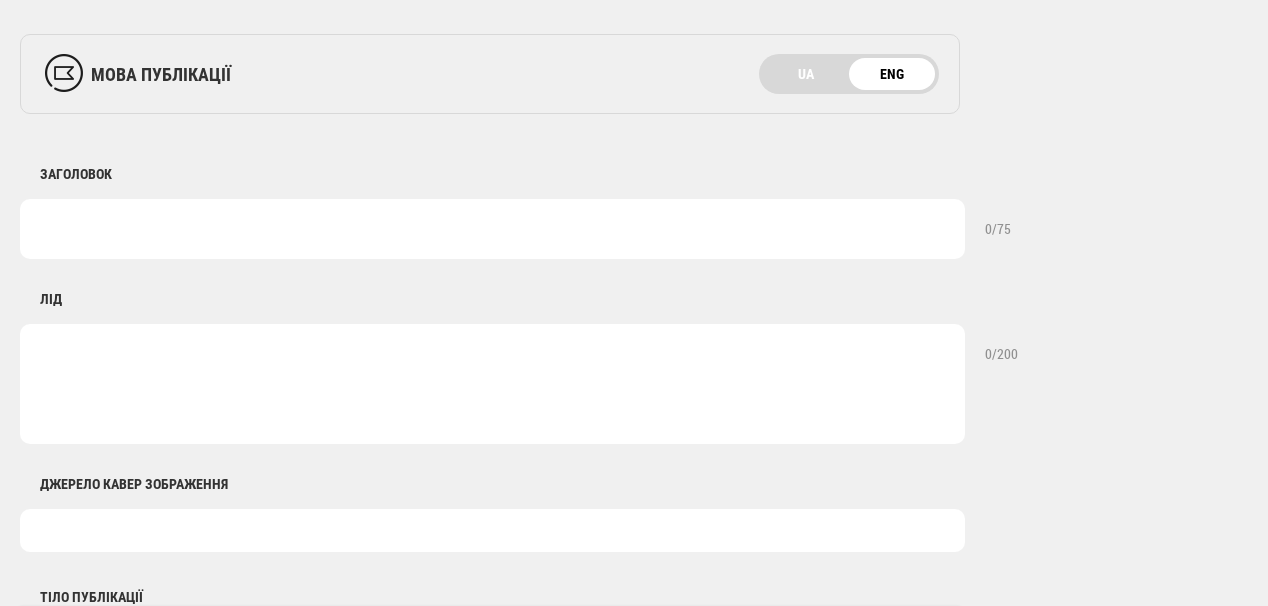 click at bounding box center [492, 229] 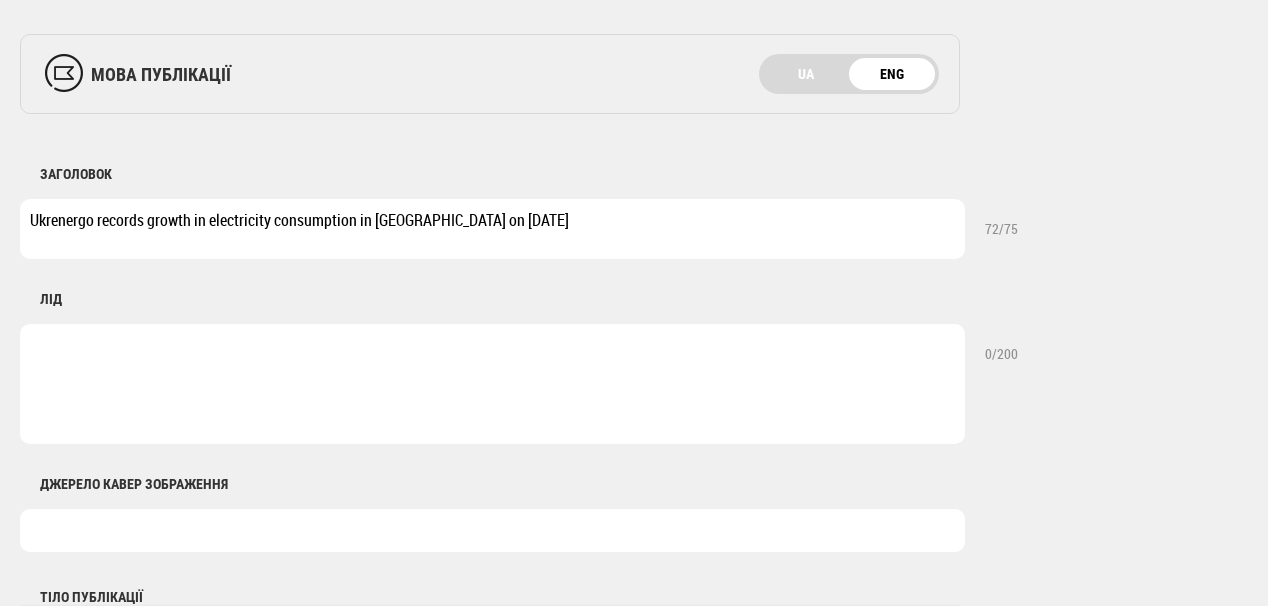 type on "Ukrenergo records growth in electricity consumption in [GEOGRAPHIC_DATA] on [DATE]" 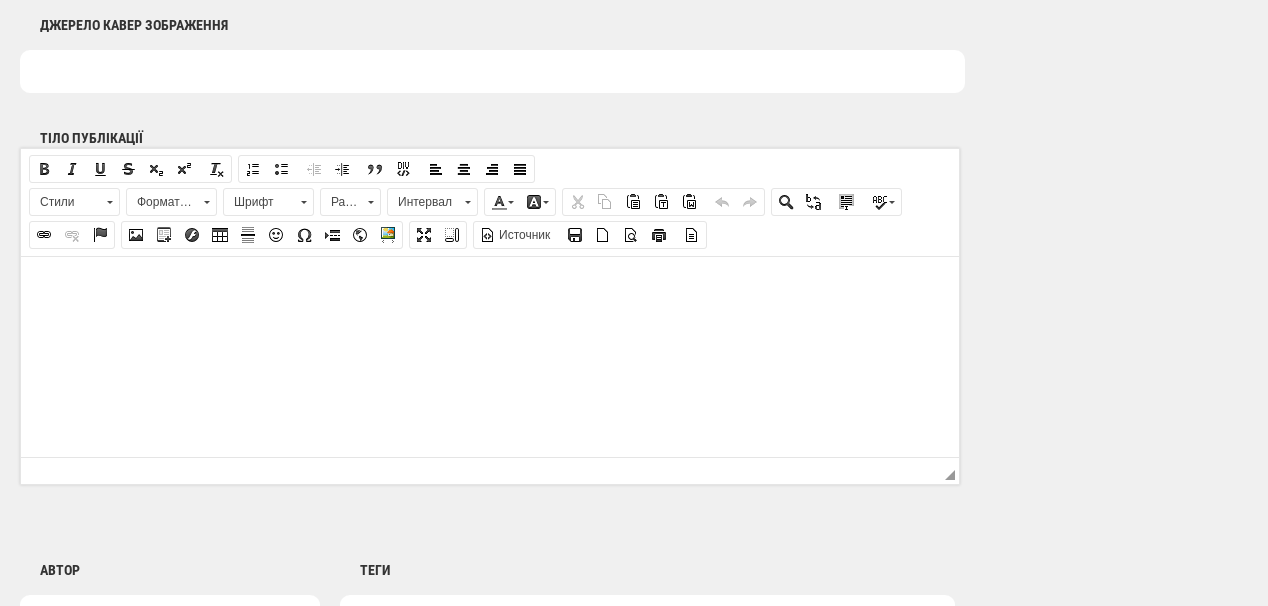 scroll, scrollTop: 1200, scrollLeft: 0, axis: vertical 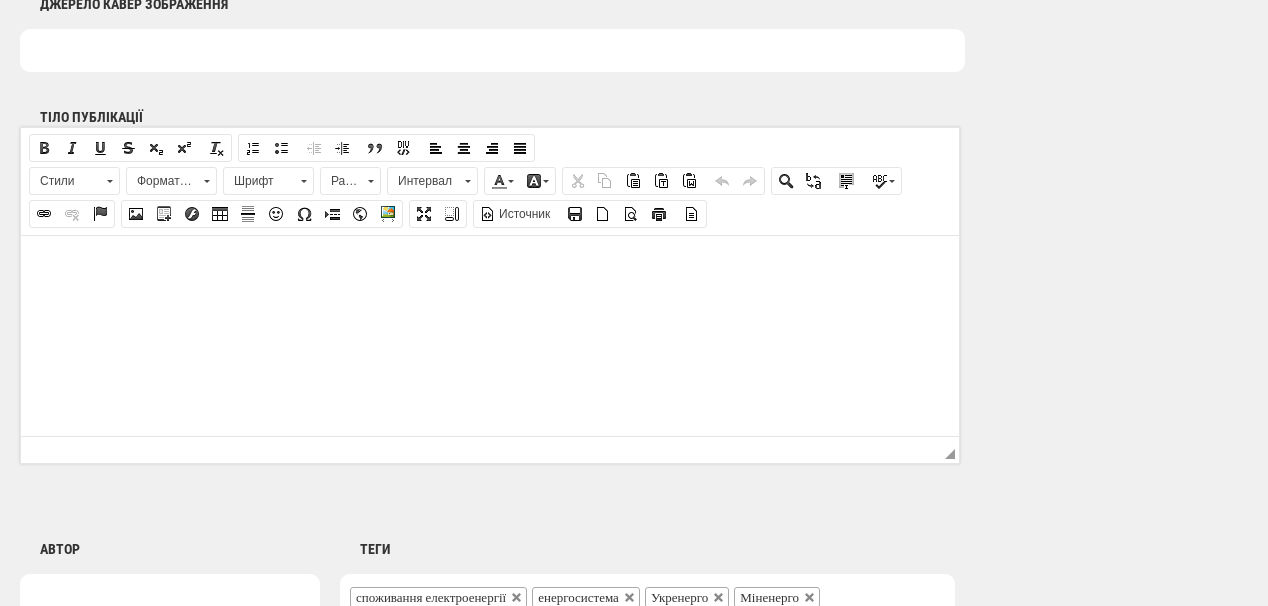 type on "Rising air temperatures in most regions of the country are leading to increased energy consumption" 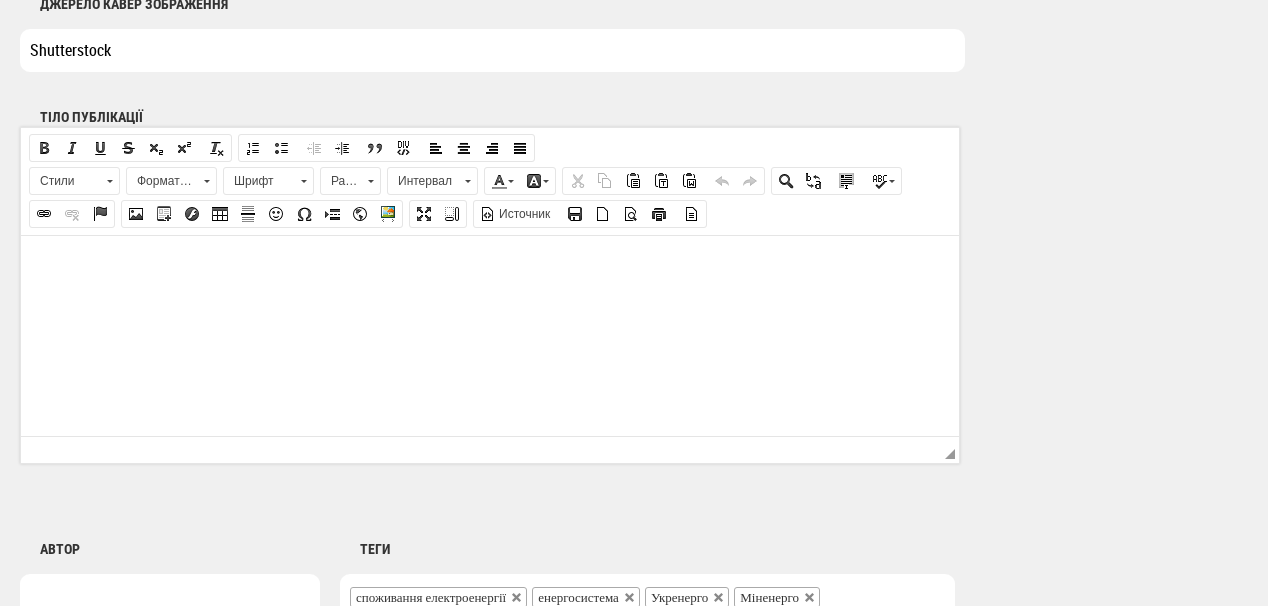 type on "Shutterstock" 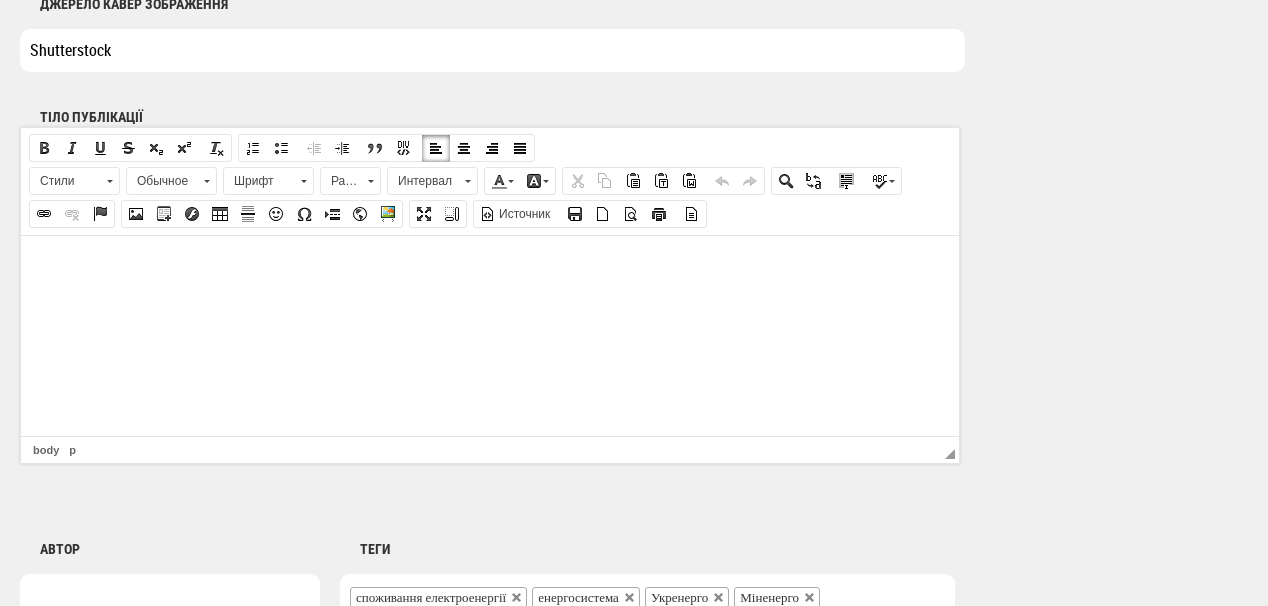 click at bounding box center (490, 265) 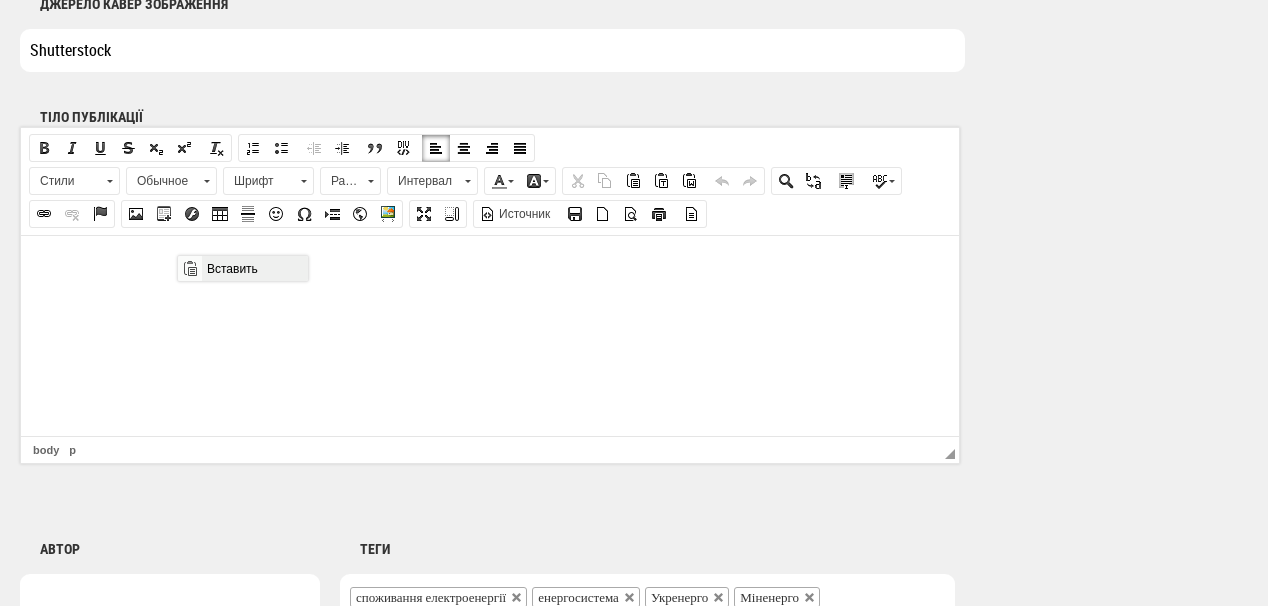 scroll, scrollTop: 0, scrollLeft: 0, axis: both 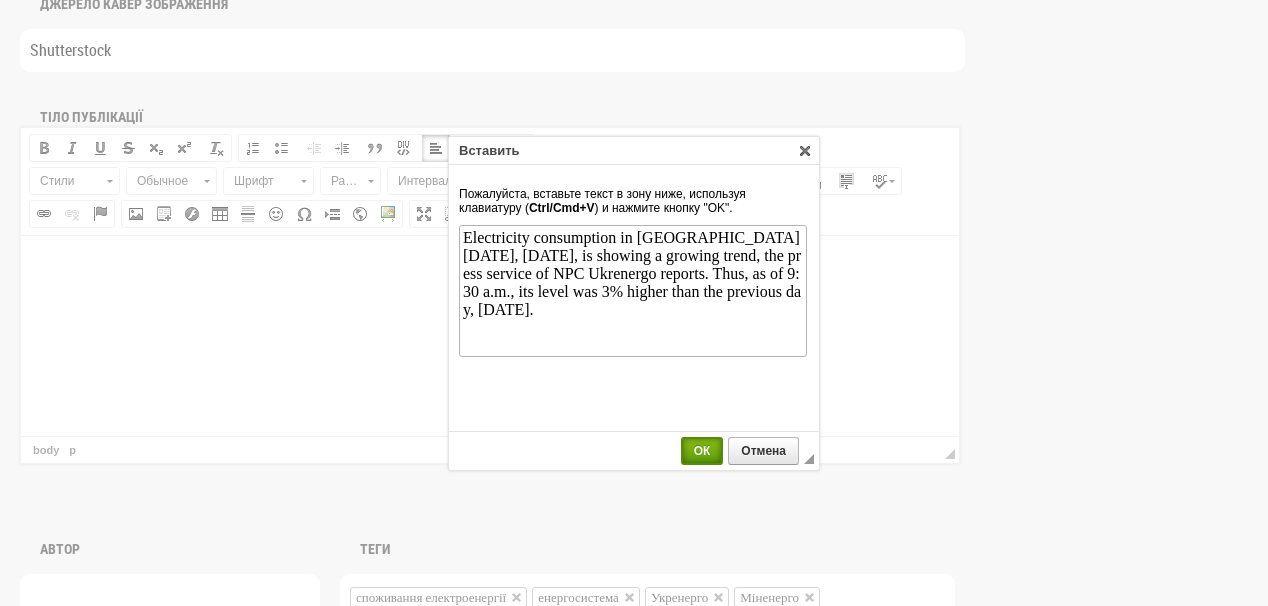 click on "ОК" at bounding box center [702, 451] 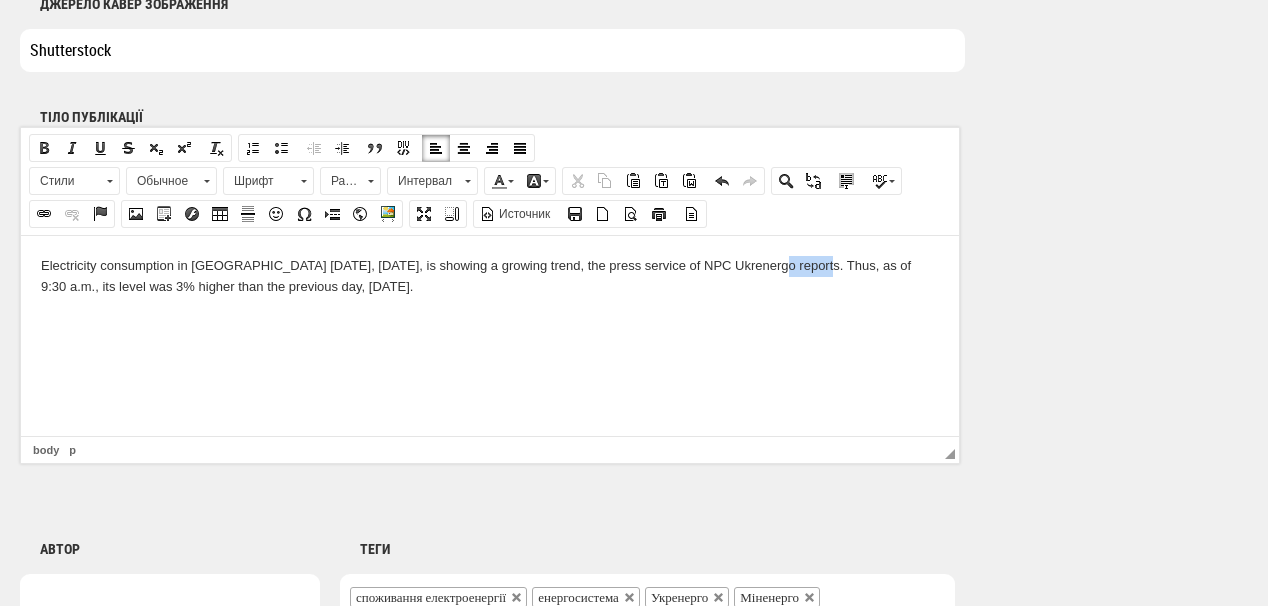 drag, startPoint x: 749, startPoint y: 263, endPoint x: 790, endPoint y: 268, distance: 41.303753 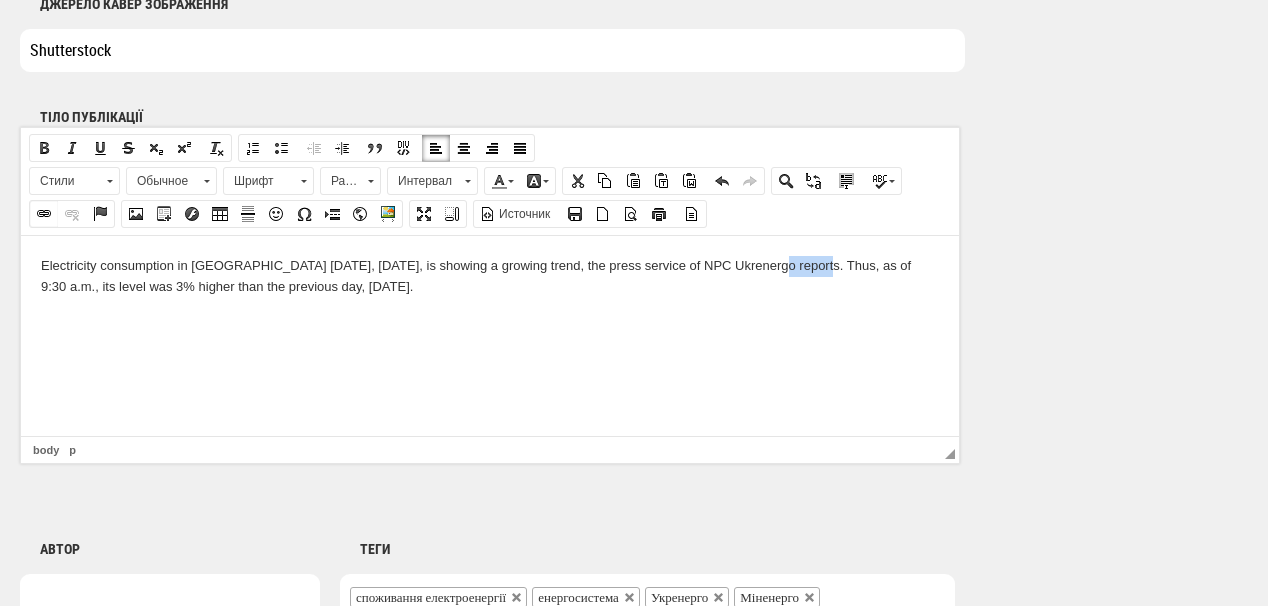 click at bounding box center (44, 214) 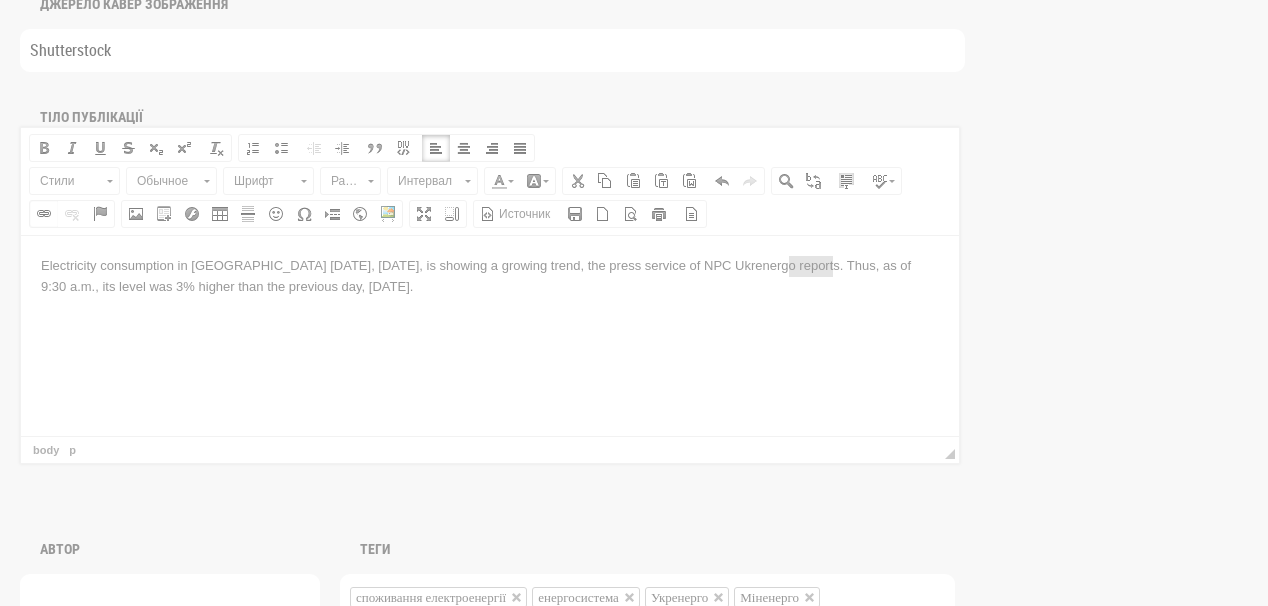 scroll, scrollTop: 0, scrollLeft: 0, axis: both 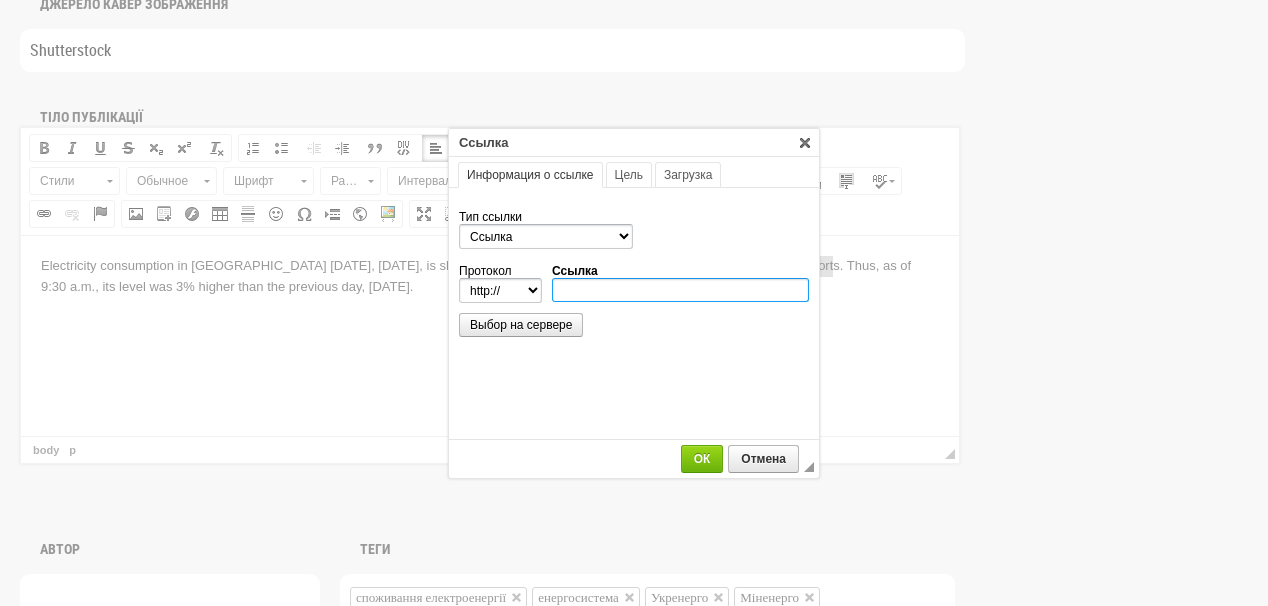 click on "Ссылка" at bounding box center (680, 290) 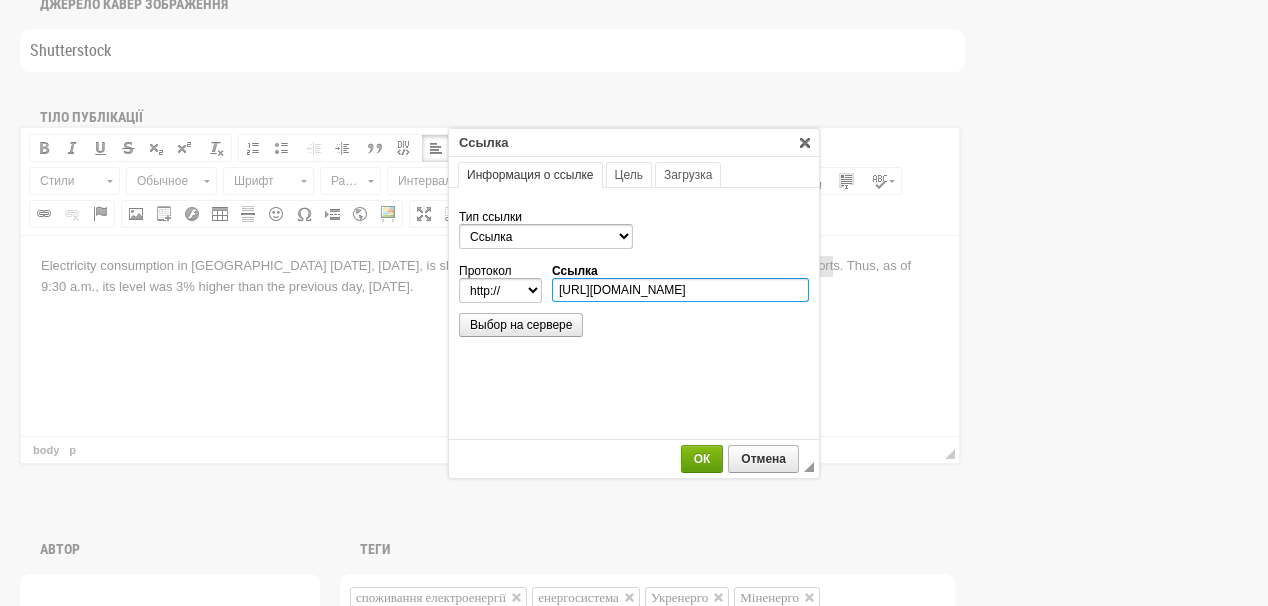scroll, scrollTop: 0, scrollLeft: 648, axis: horizontal 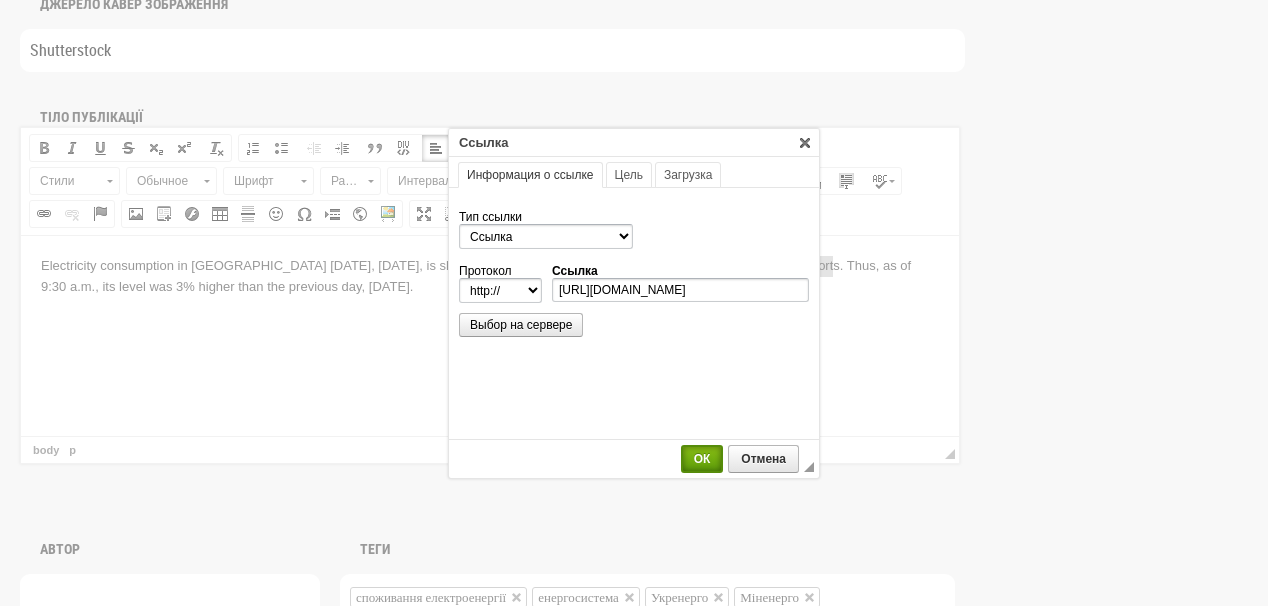 select on "https://" 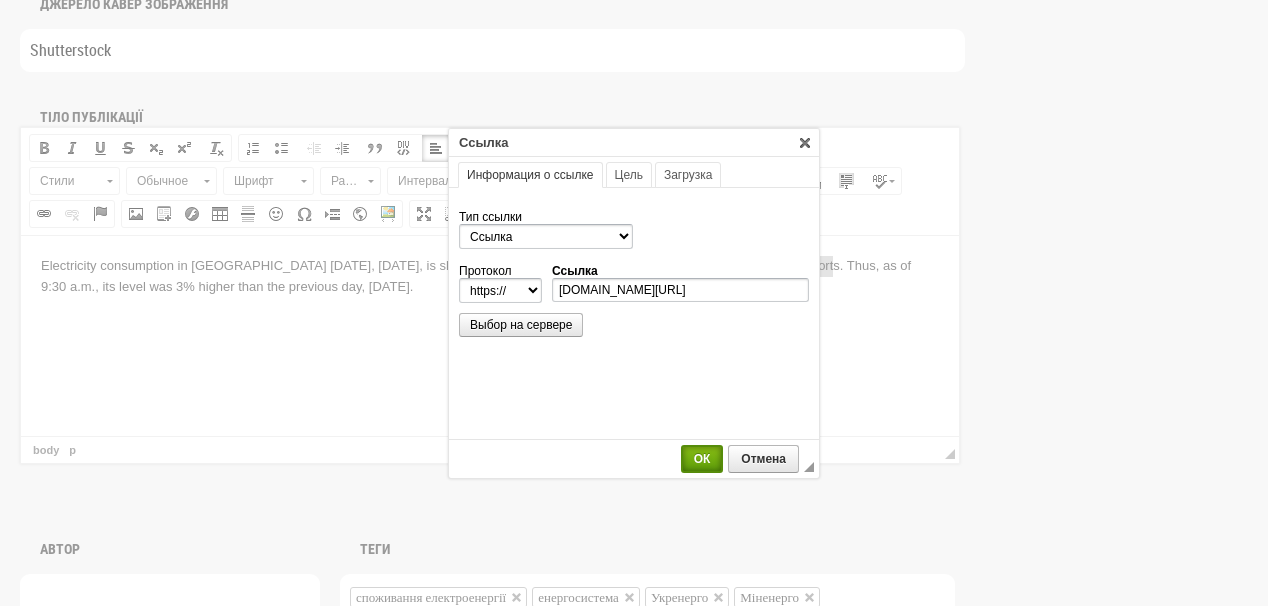 scroll, scrollTop: 0, scrollLeft: 0, axis: both 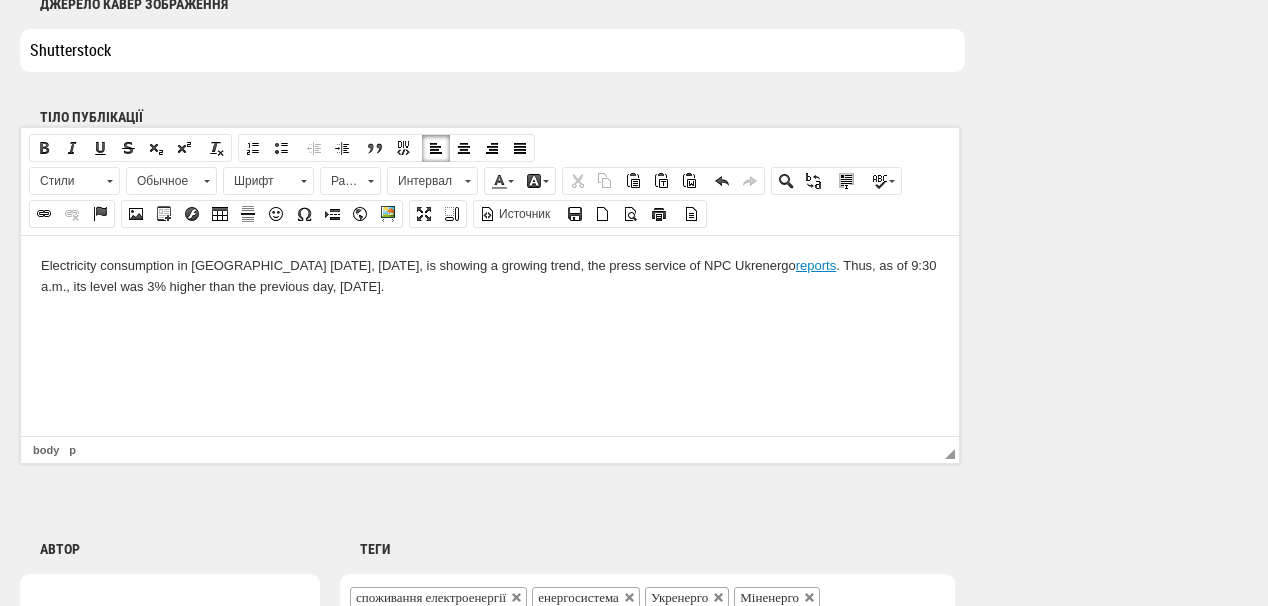 click on "Electricity consumption in Ukraine today, Thursday, July 3, is showing a growing trend, the press service of NPC Ukrenergo  reports . Thus, as of 9:30 a.m., its level was 3% higher than the previous day, Wednesday." at bounding box center [490, 276] 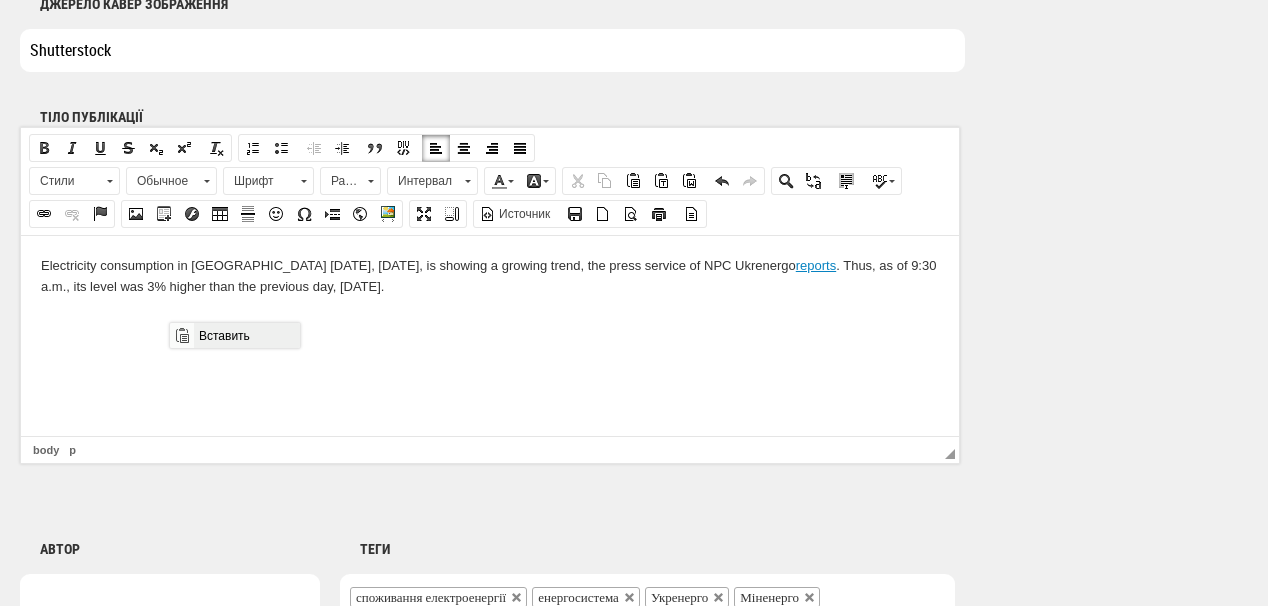 click on "Вставить" at bounding box center [246, 335] 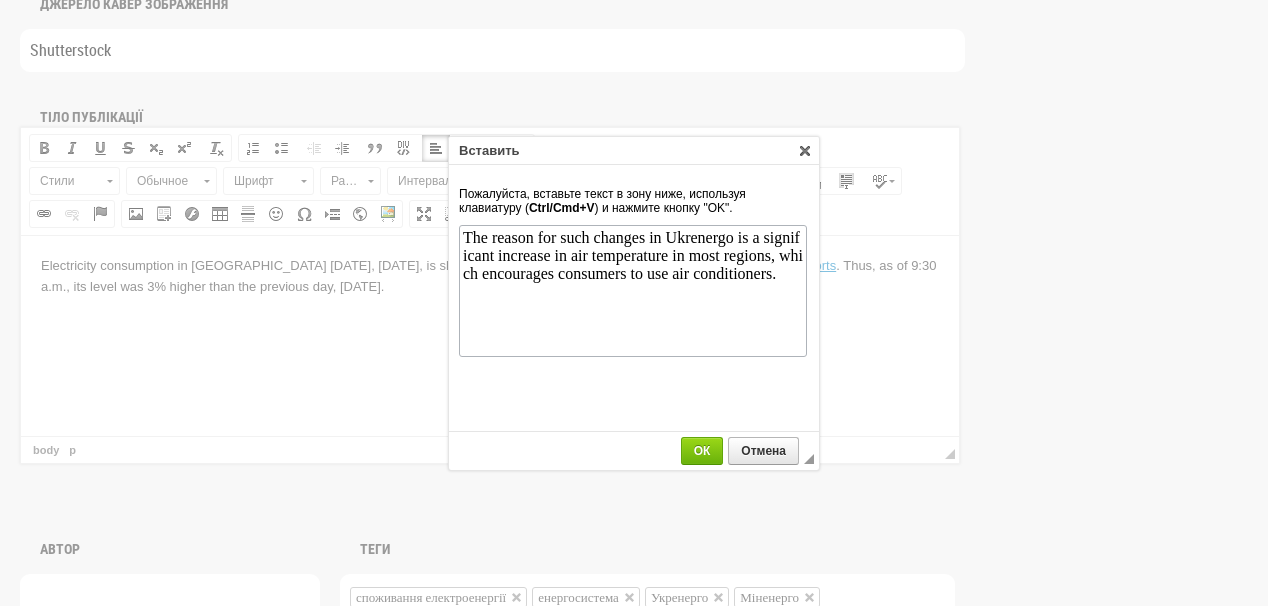 scroll, scrollTop: 0, scrollLeft: 0, axis: both 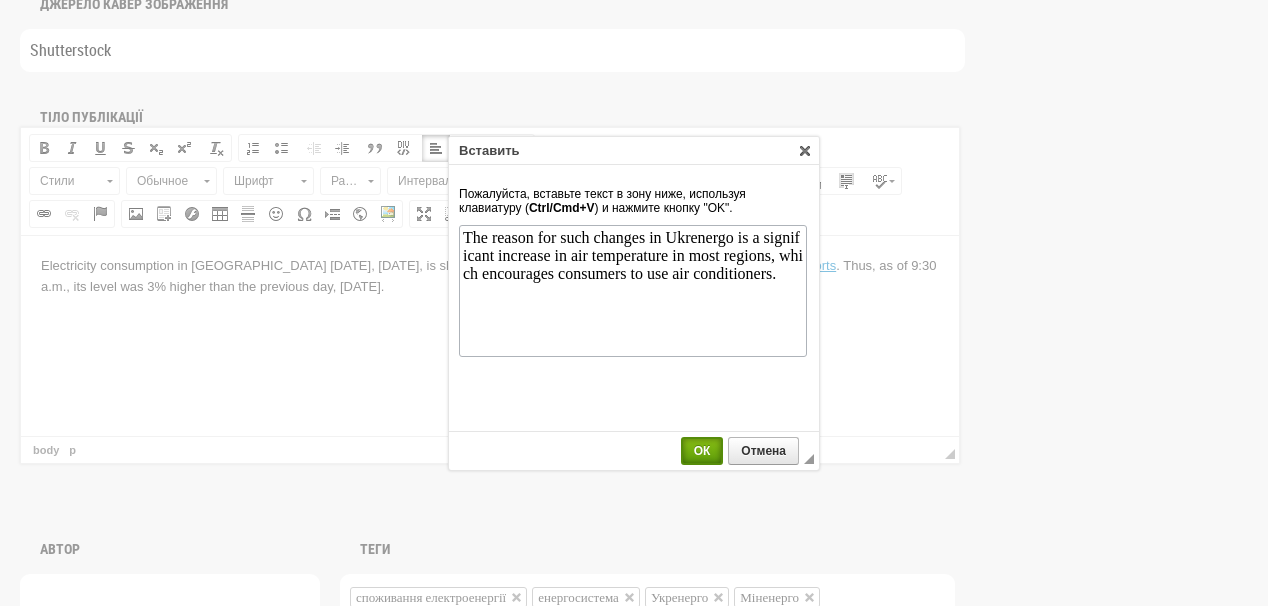 click on "ОК" at bounding box center [702, 451] 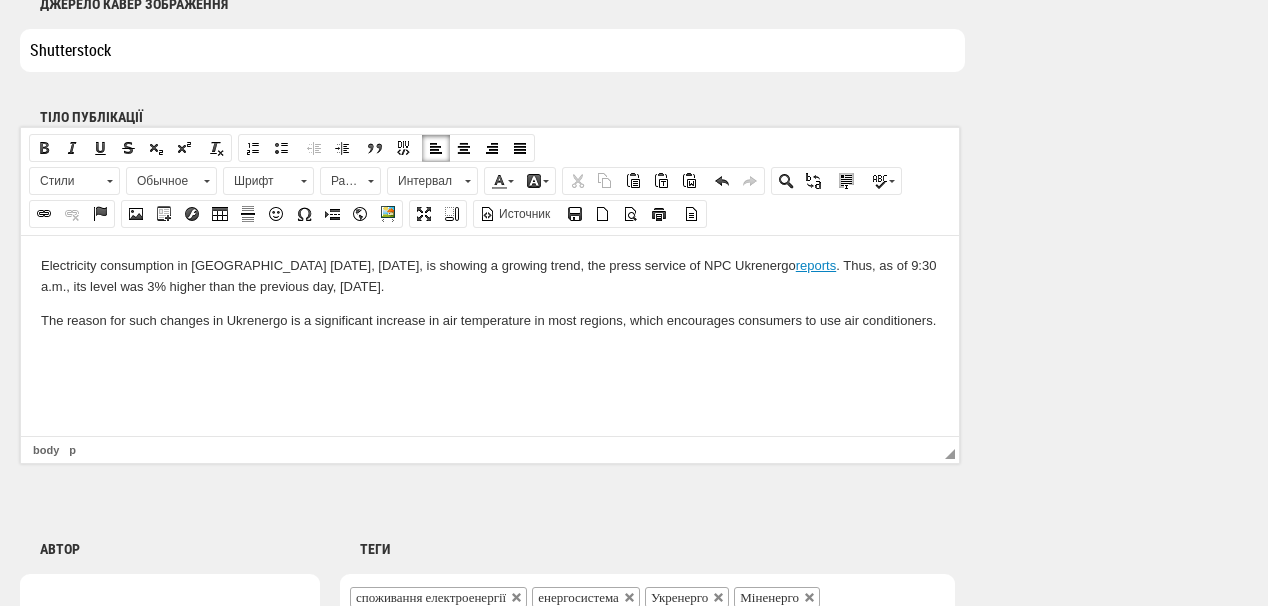 click at bounding box center [490, 353] 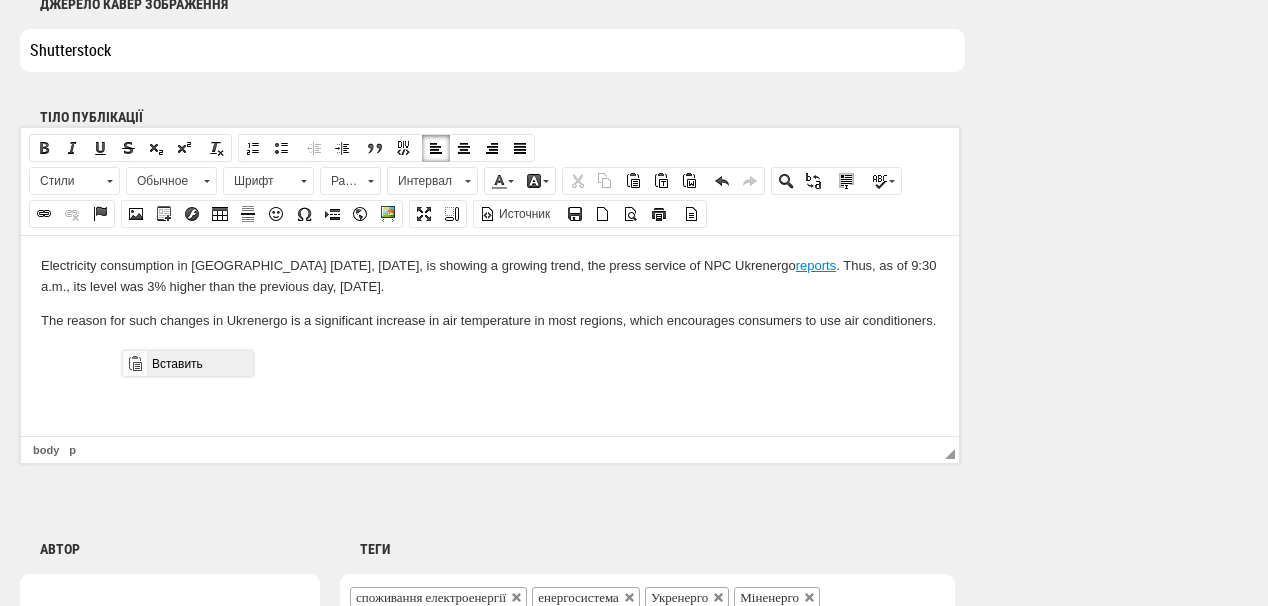 click on "Вставить" at bounding box center [199, 363] 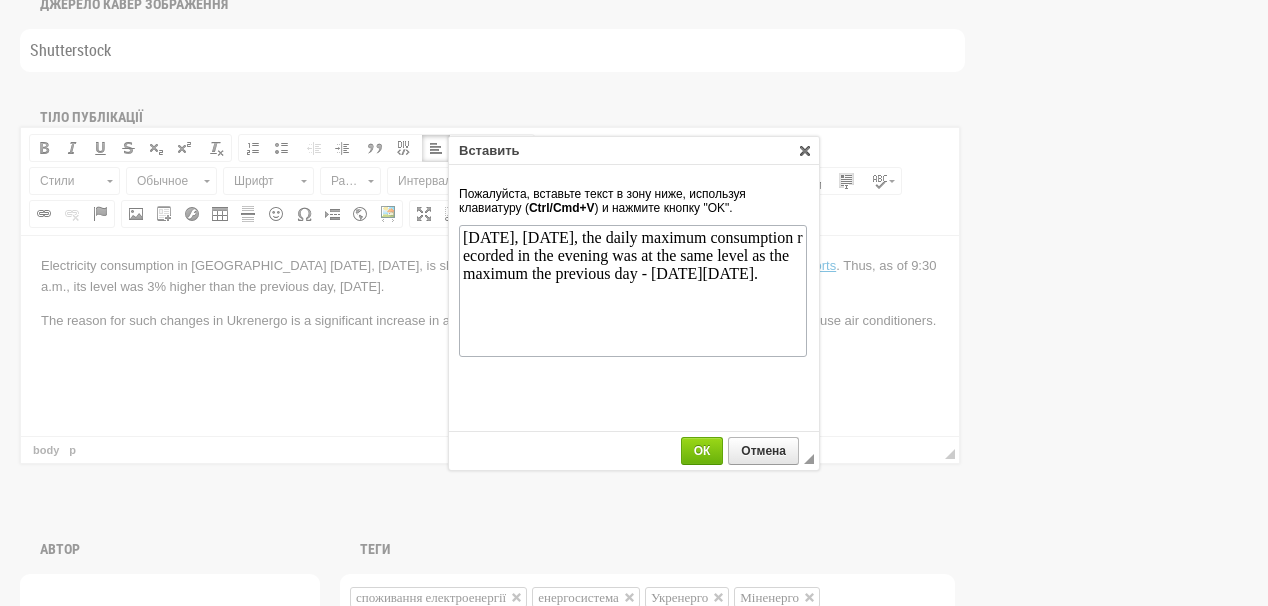 scroll, scrollTop: 0, scrollLeft: 0, axis: both 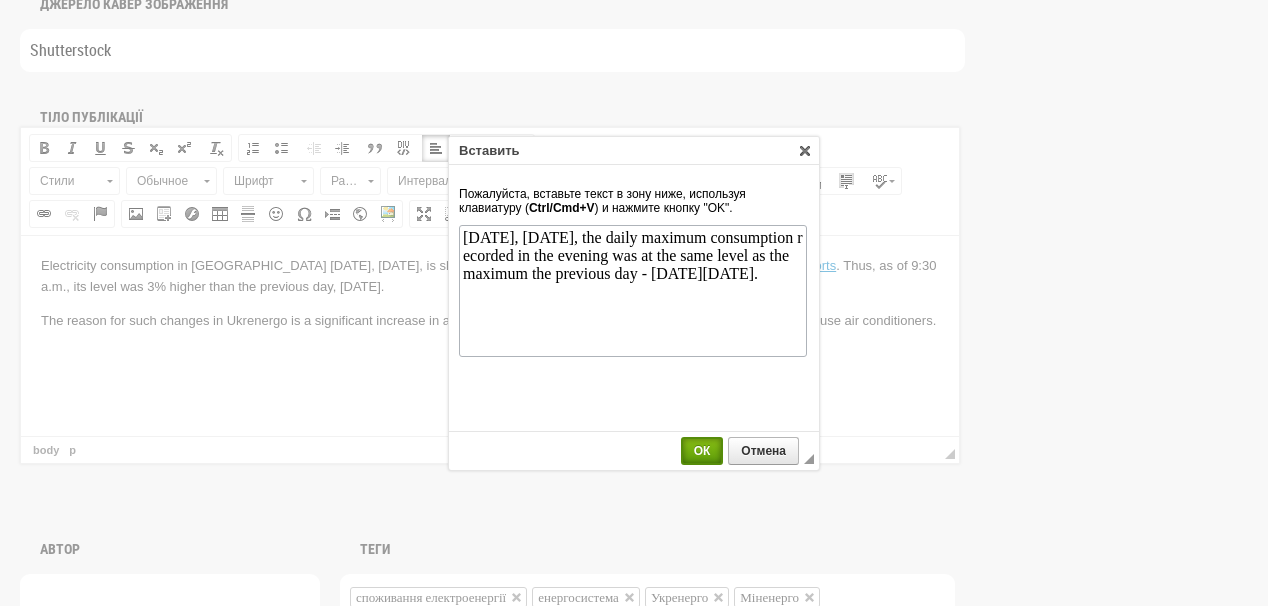 click on "ОК" at bounding box center [702, 451] 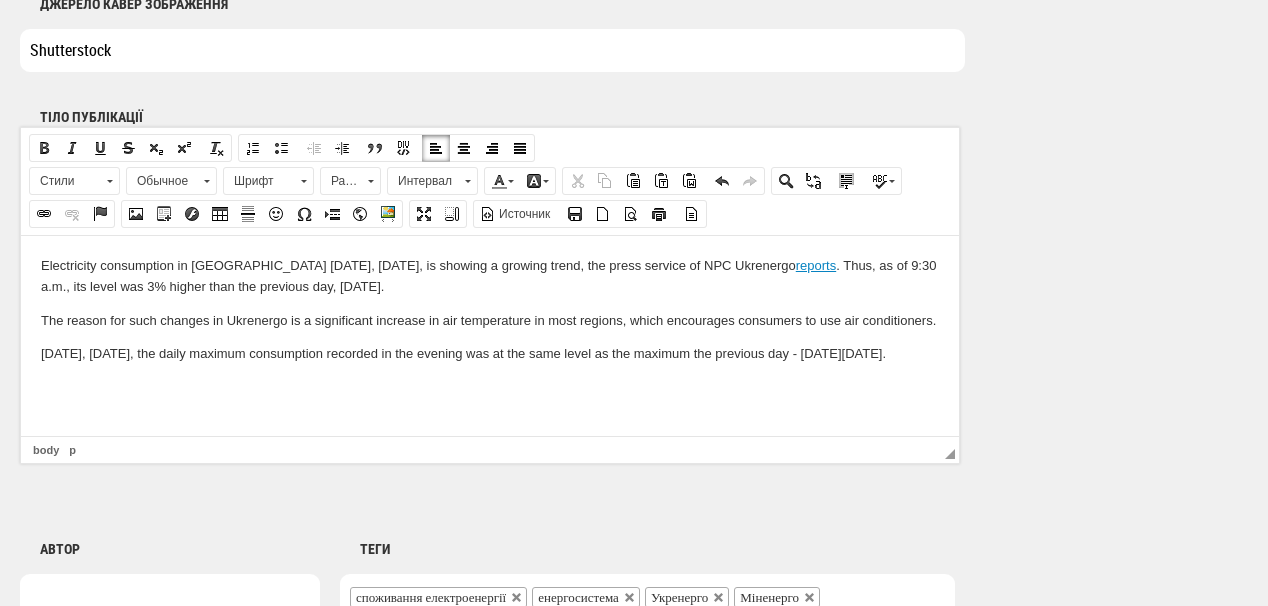click at bounding box center [490, 387] 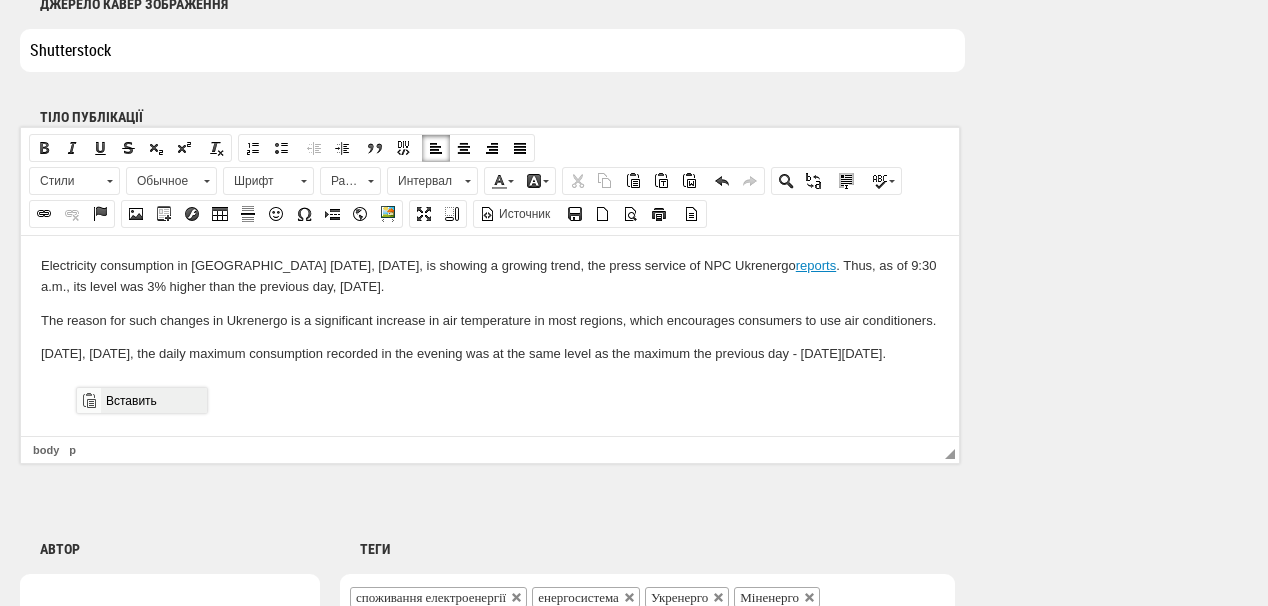 click on "Вставить" at bounding box center [153, 400] 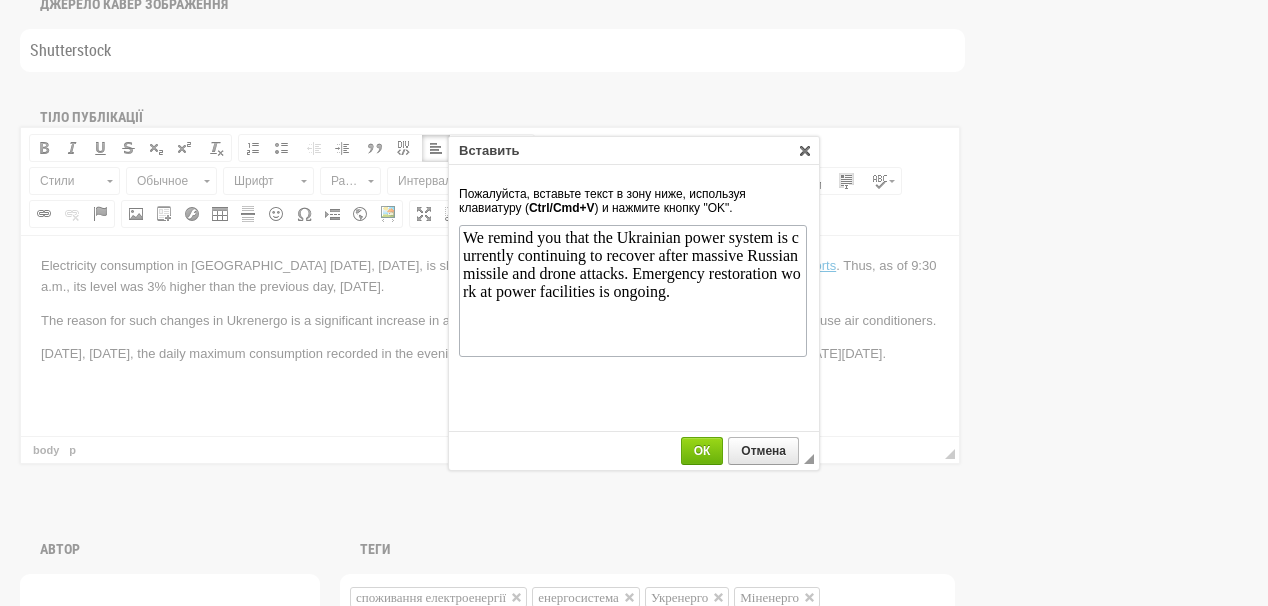 scroll, scrollTop: 0, scrollLeft: 0, axis: both 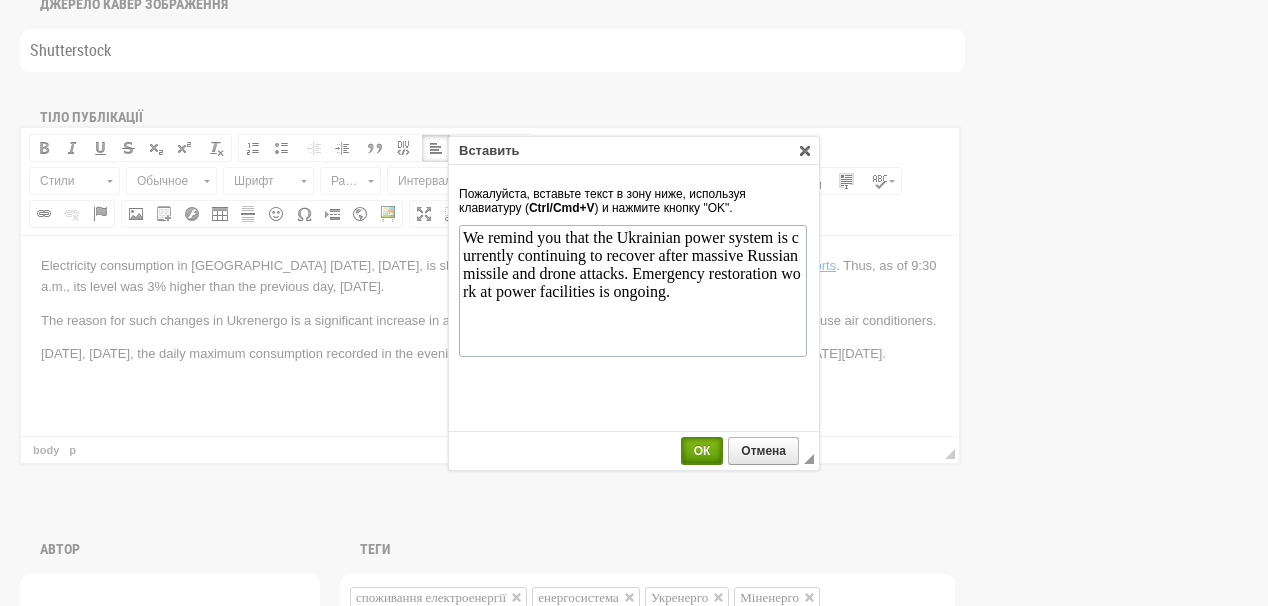 click on "ОК" at bounding box center [702, 451] 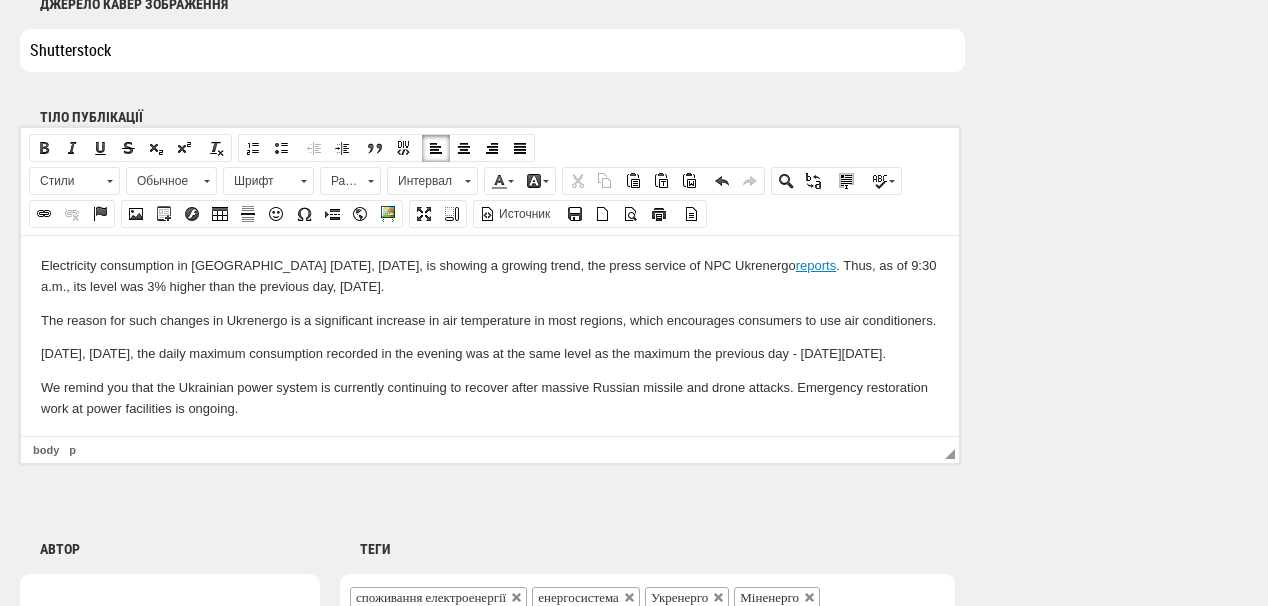 scroll, scrollTop: 35, scrollLeft: 0, axis: vertical 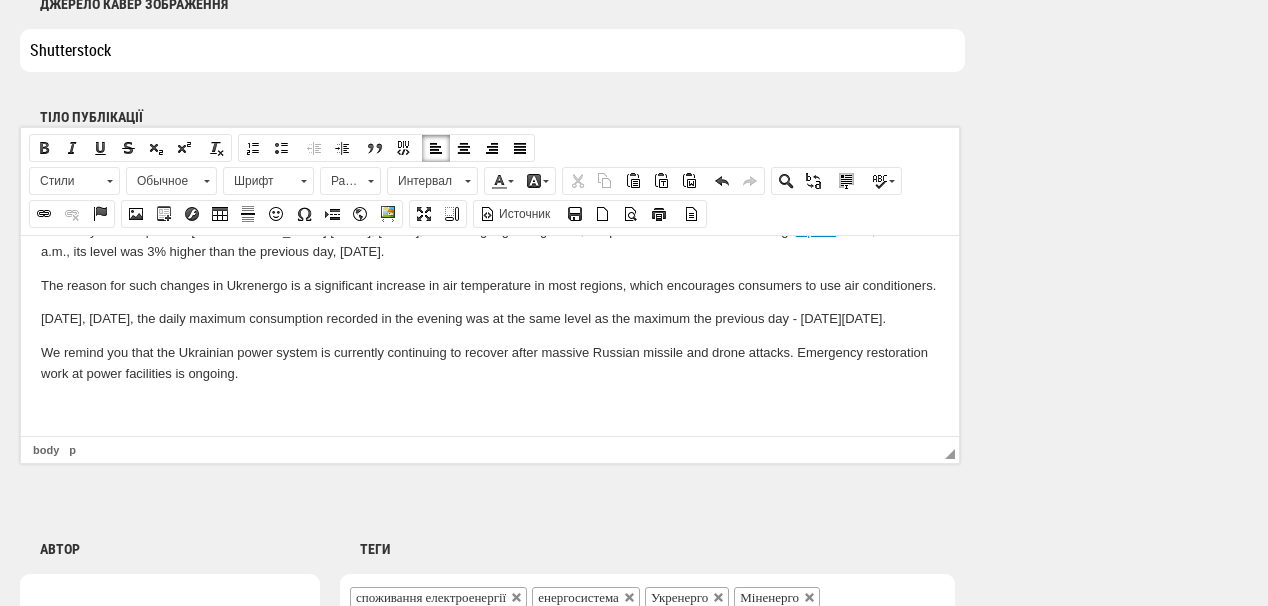 click at bounding box center (490, 407) 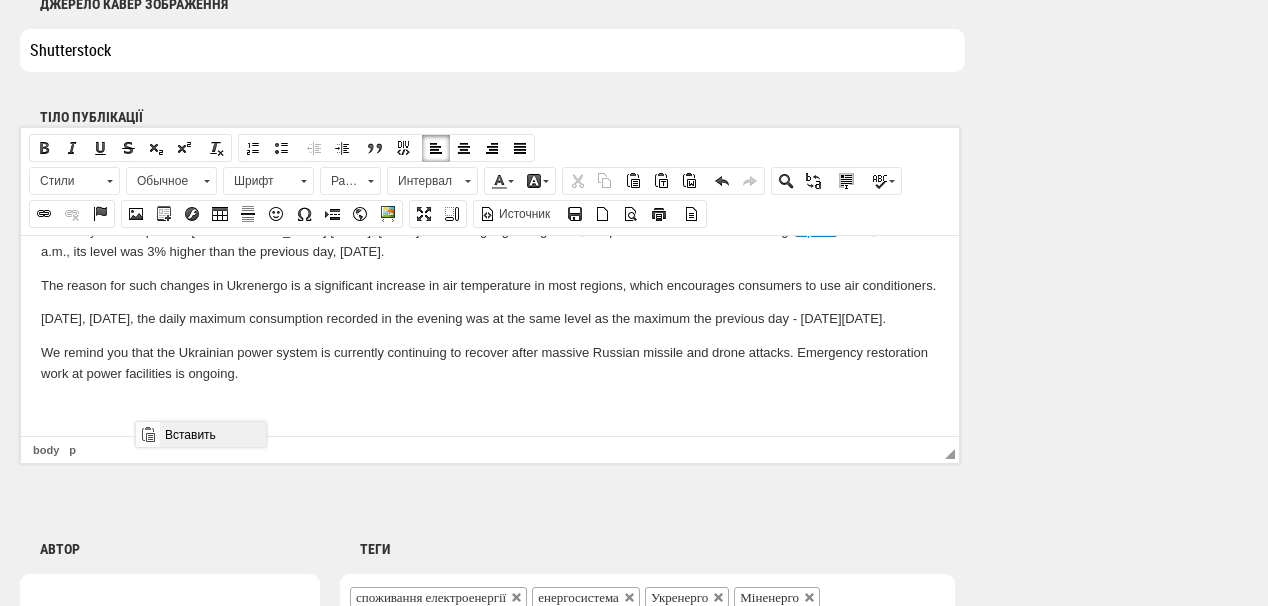 click on "Вставить" at bounding box center (212, 434) 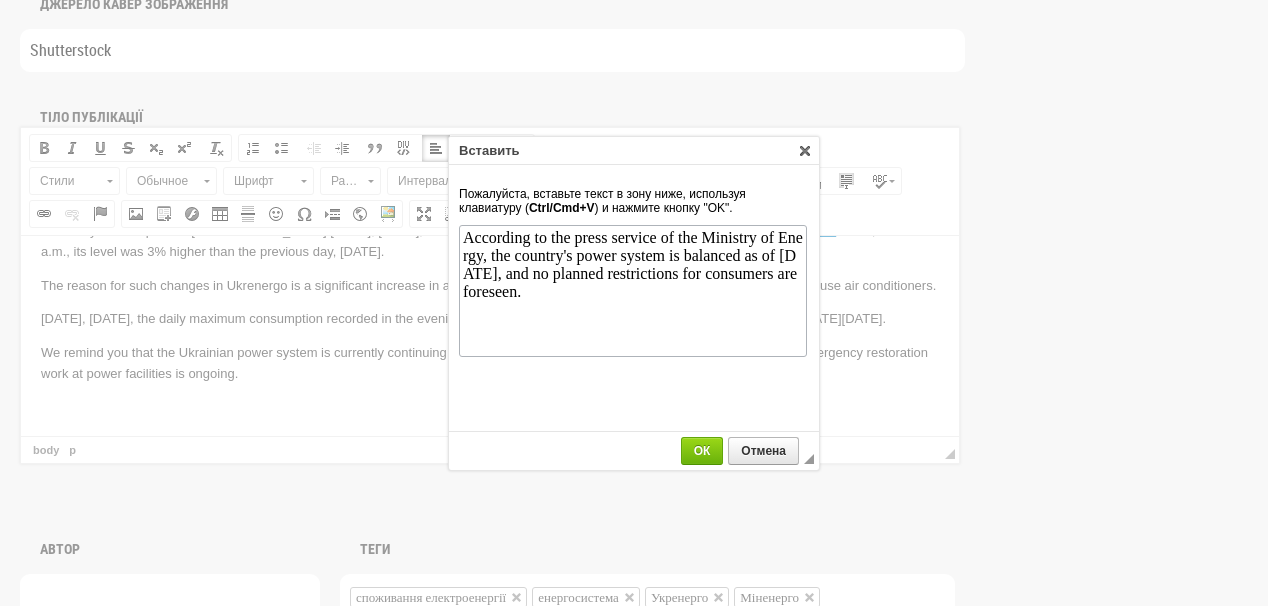 scroll, scrollTop: 0, scrollLeft: 0, axis: both 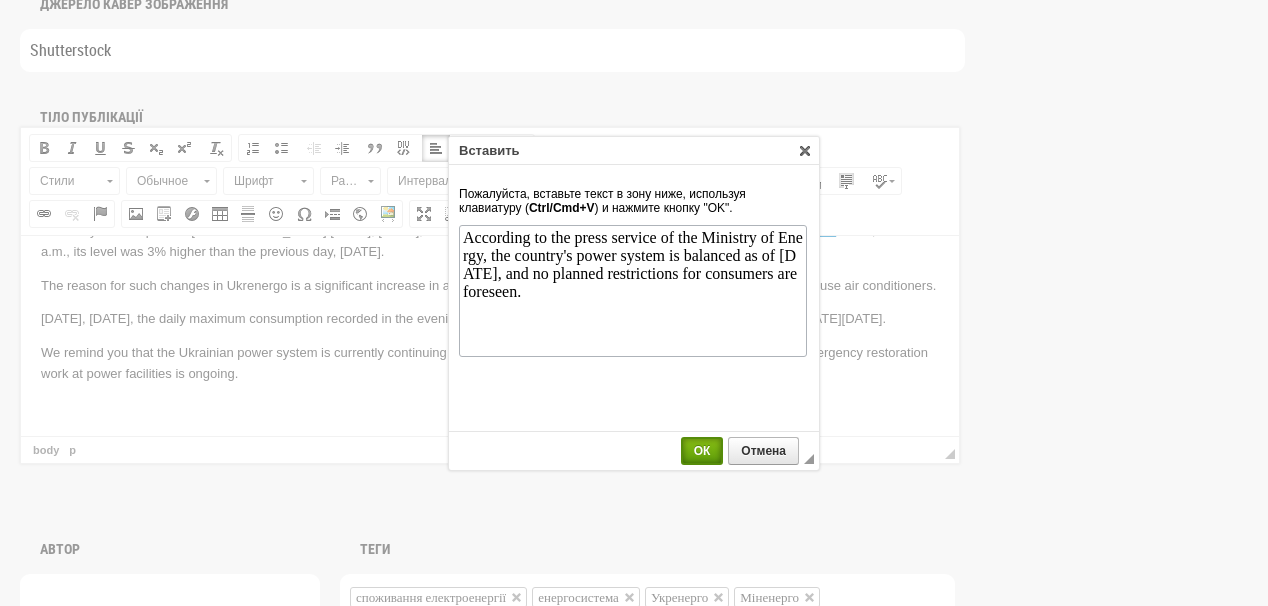 click on "ОК" at bounding box center [702, 451] 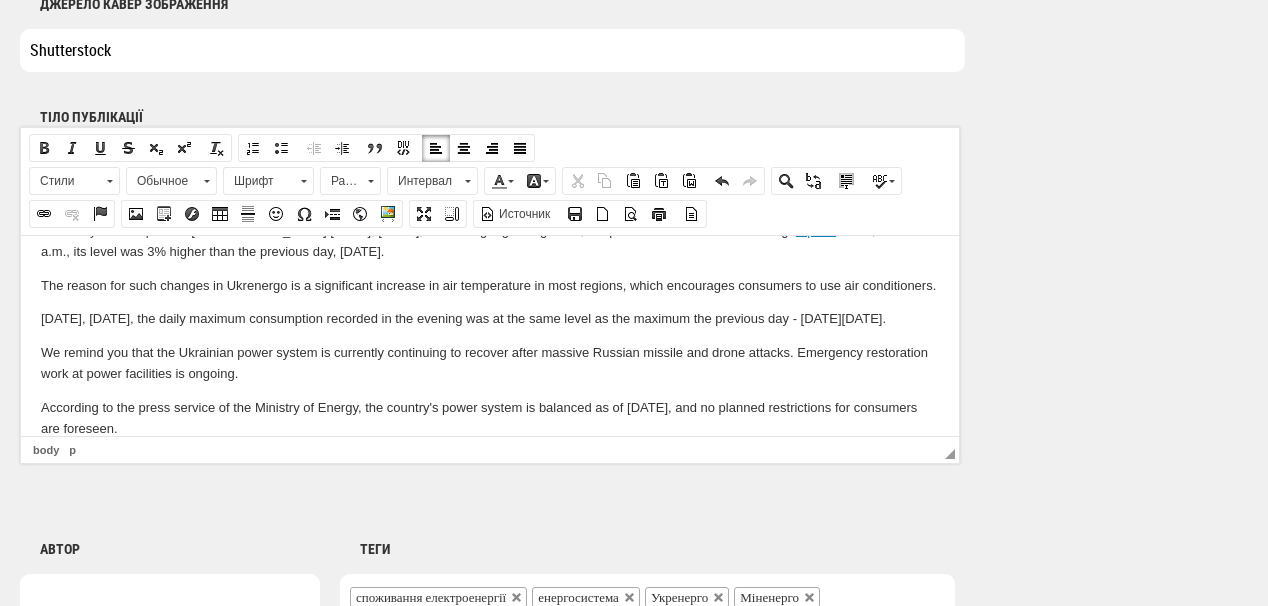 scroll, scrollTop: 56, scrollLeft: 0, axis: vertical 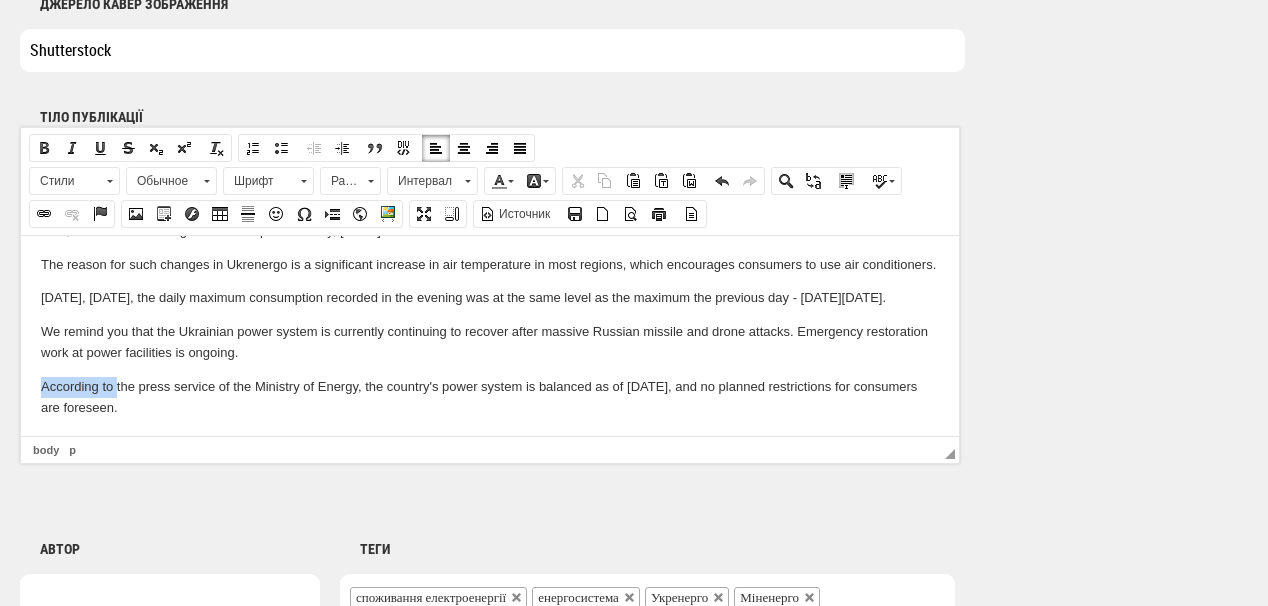drag, startPoint x: 41, startPoint y: 407, endPoint x: 115, endPoint y: 404, distance: 74.06078 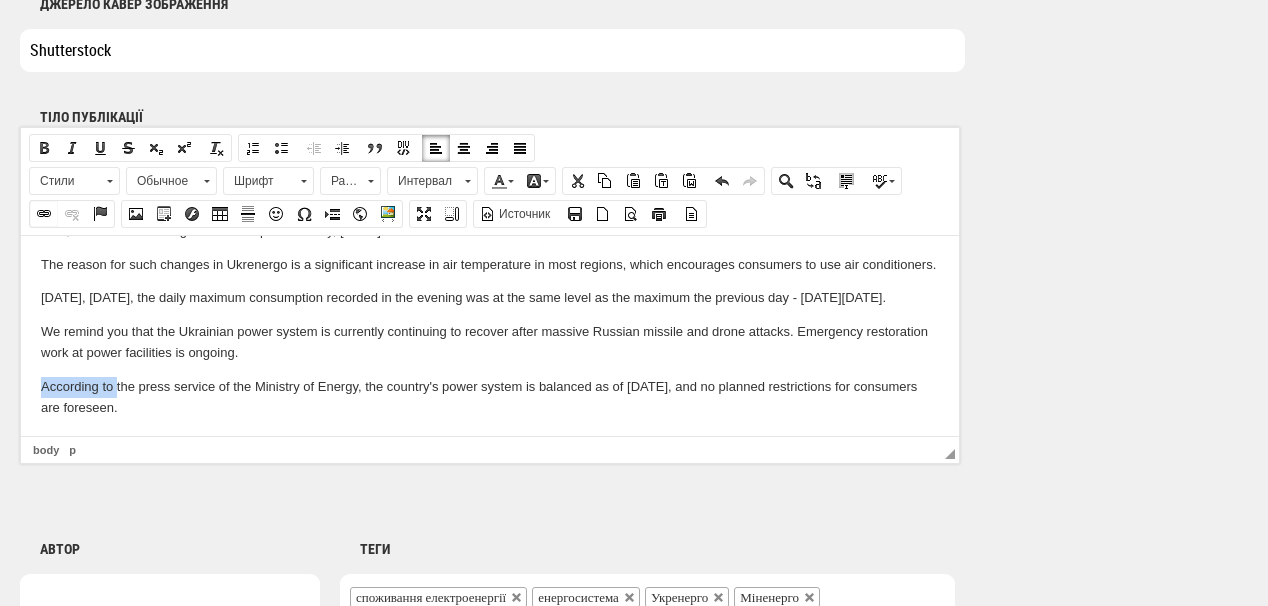 click at bounding box center [44, 214] 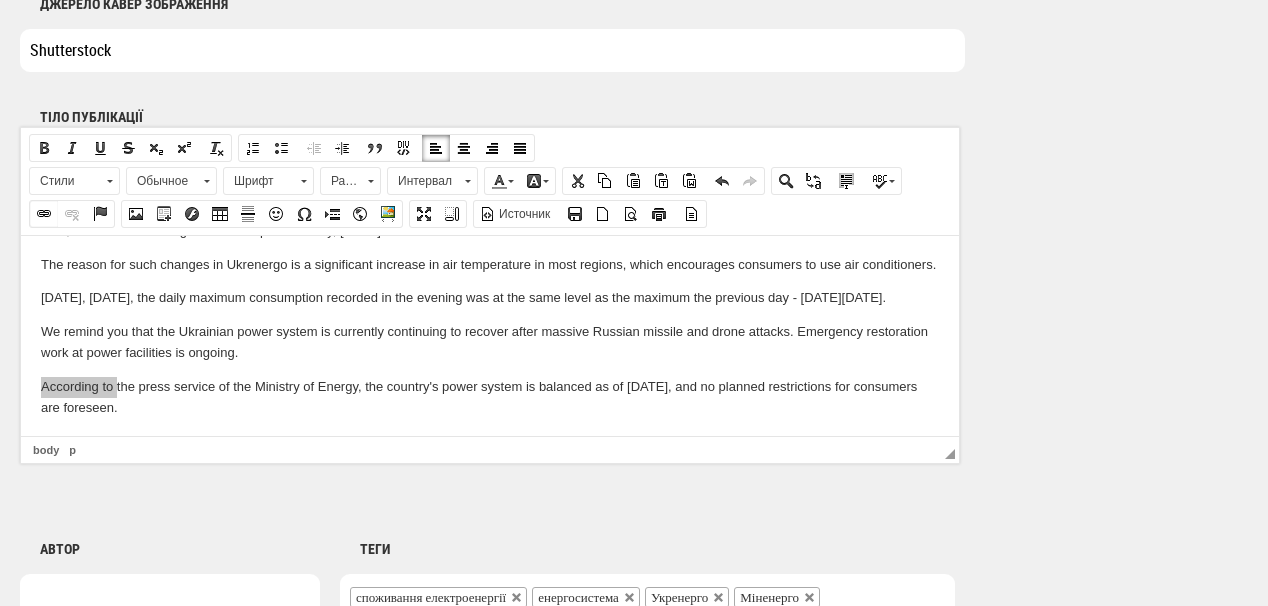 select on "http://" 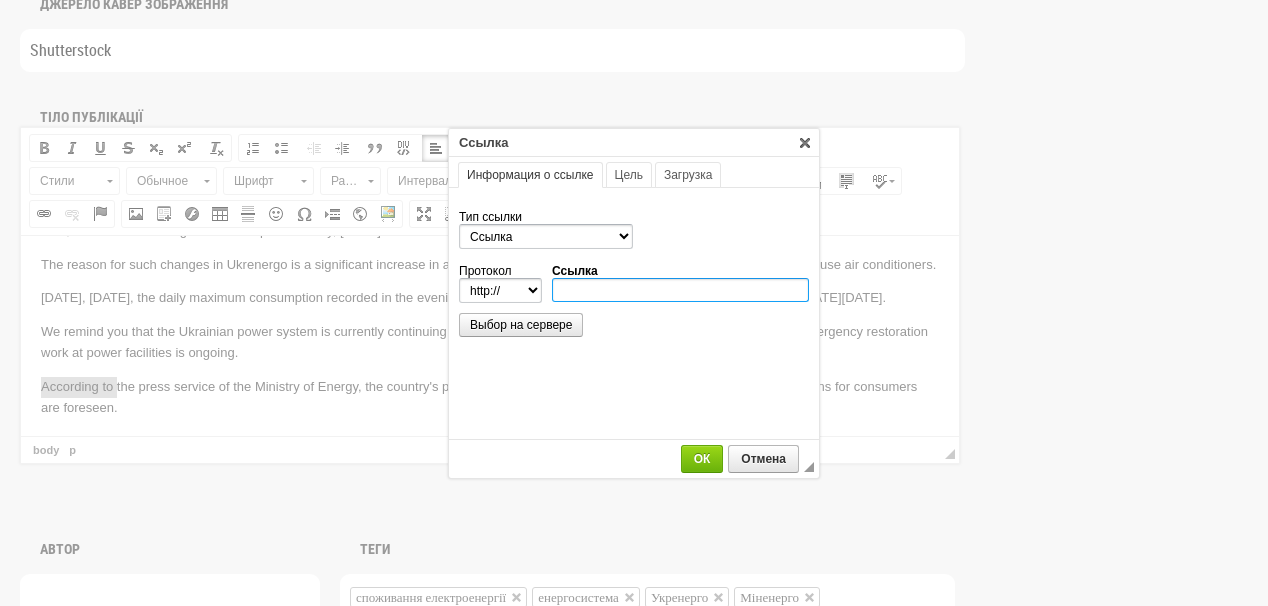 click on "Ссылка" at bounding box center [680, 290] 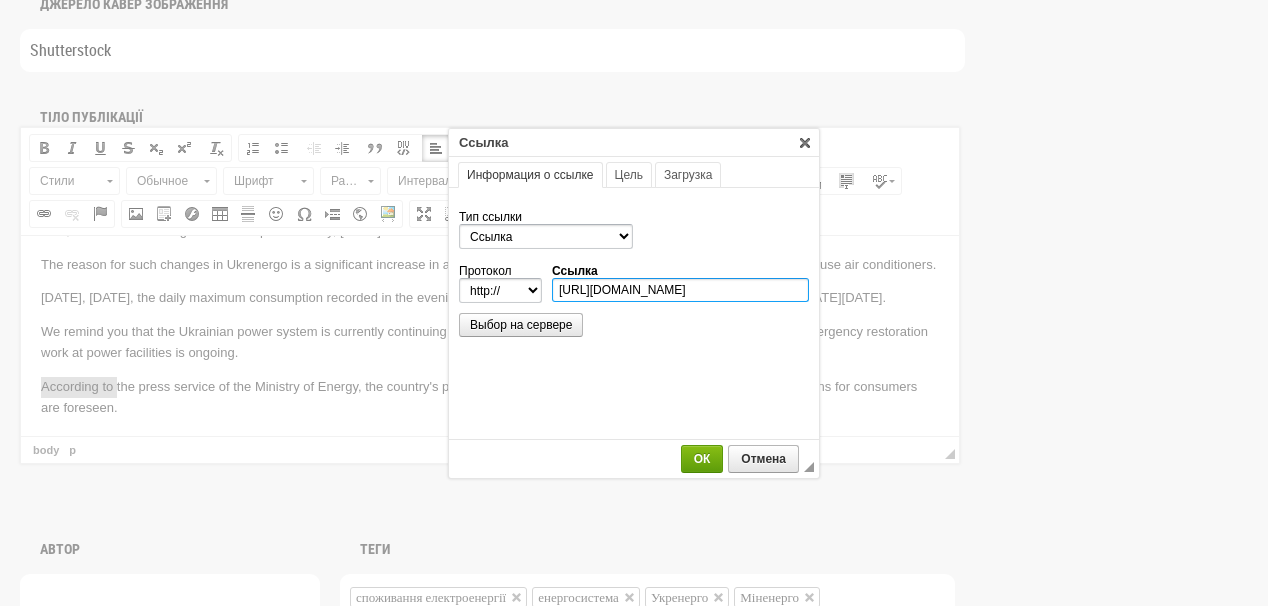 scroll, scrollTop: 0, scrollLeft: 144, axis: horizontal 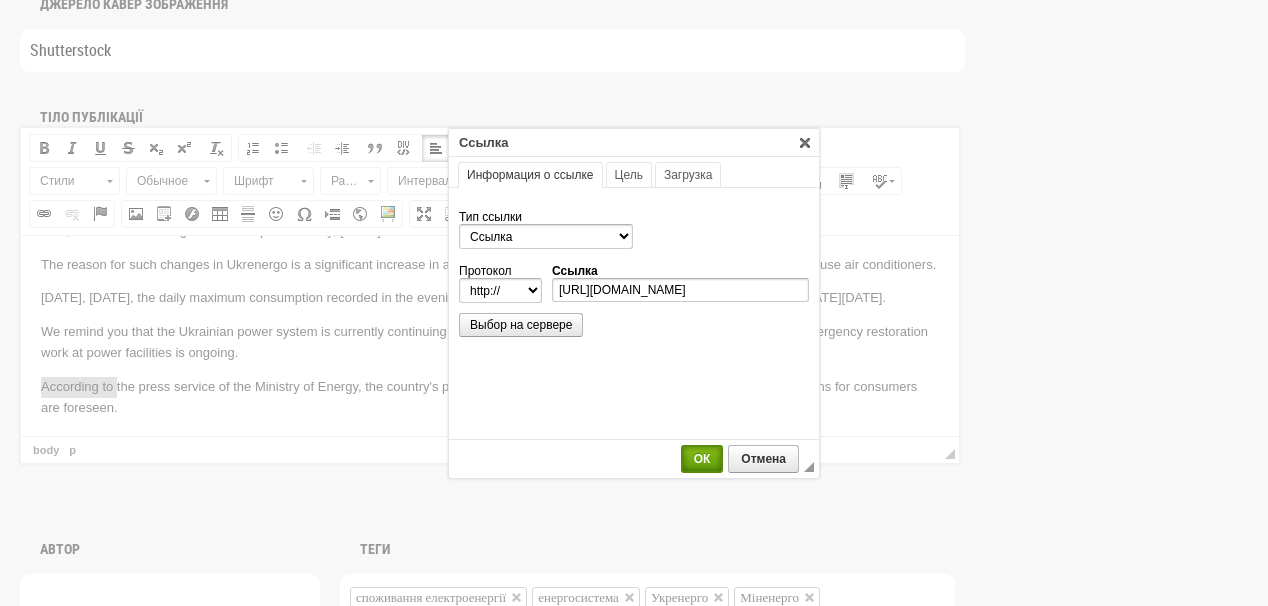 select on "https://" 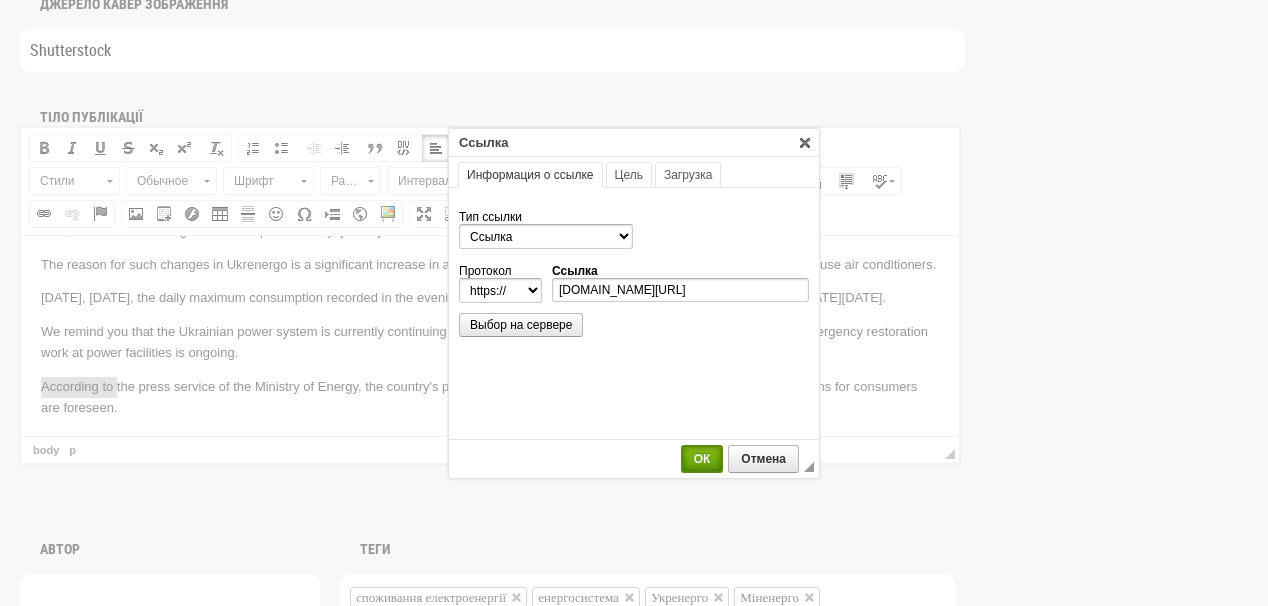 scroll, scrollTop: 0, scrollLeft: 0, axis: both 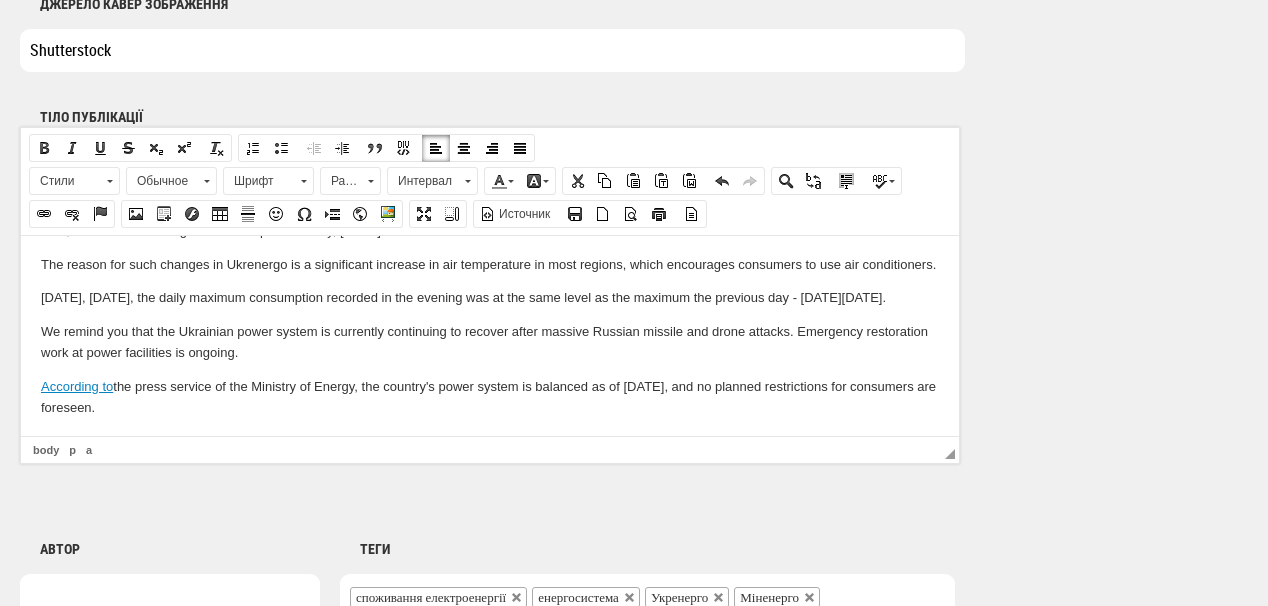 click on "According to  the press service of the Ministry of Energy, the country's power system is balanced as of July 3, and no planned restrictions for consumers are foreseen." at bounding box center [490, 397] 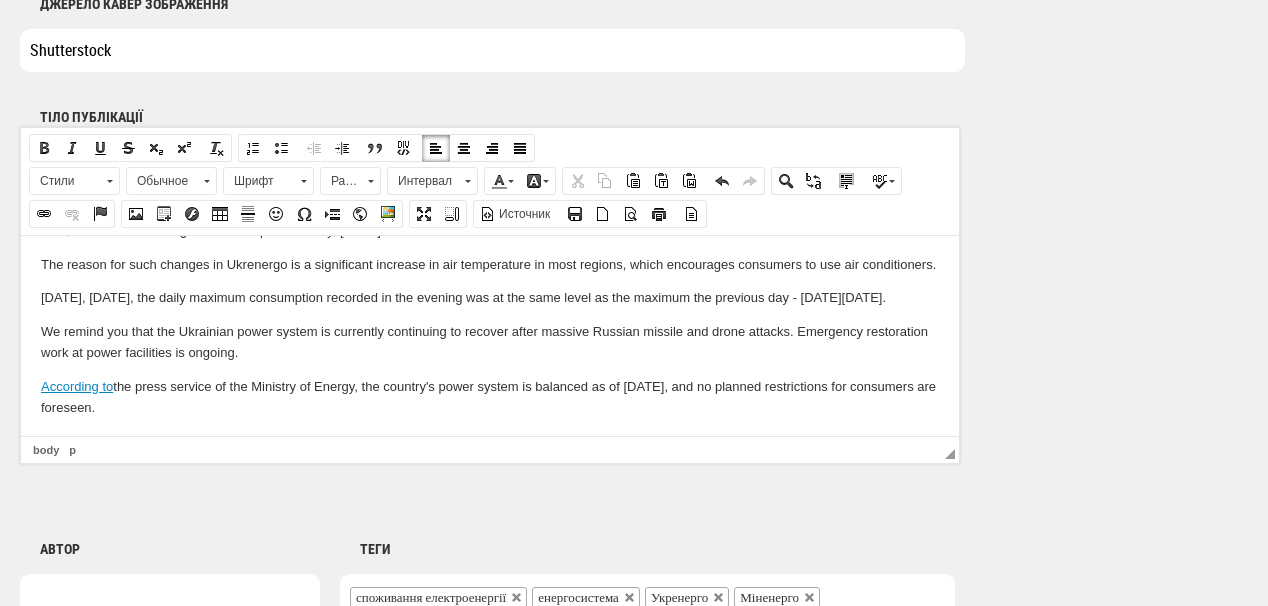 scroll, scrollTop: 89, scrollLeft: 0, axis: vertical 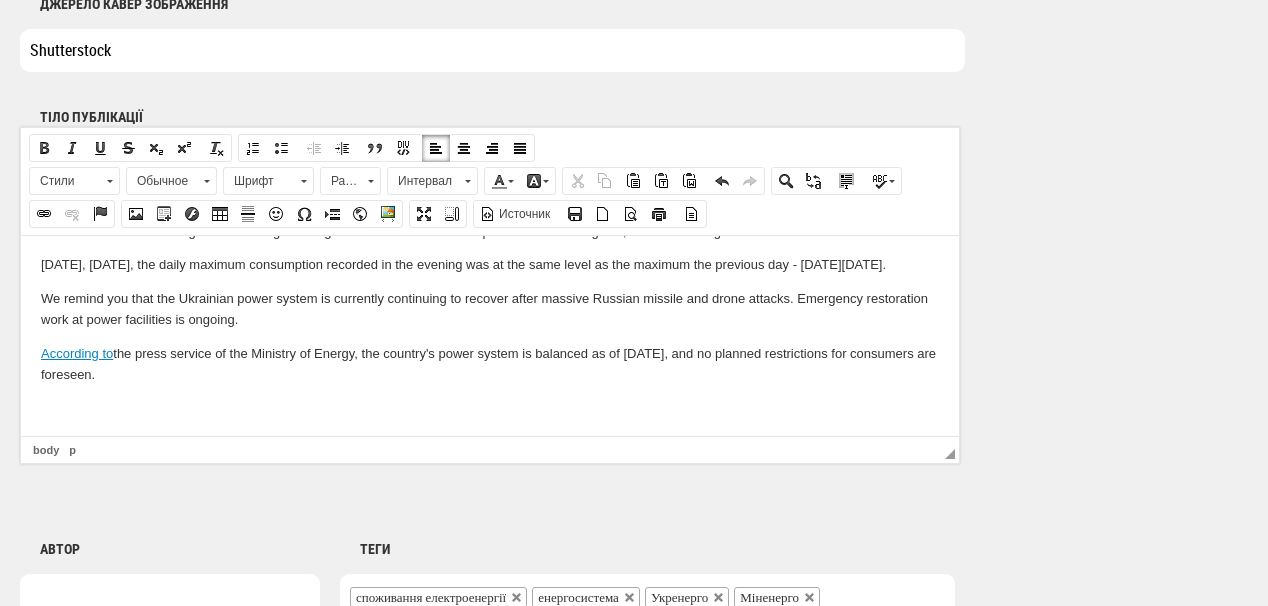 click at bounding box center [490, 407] 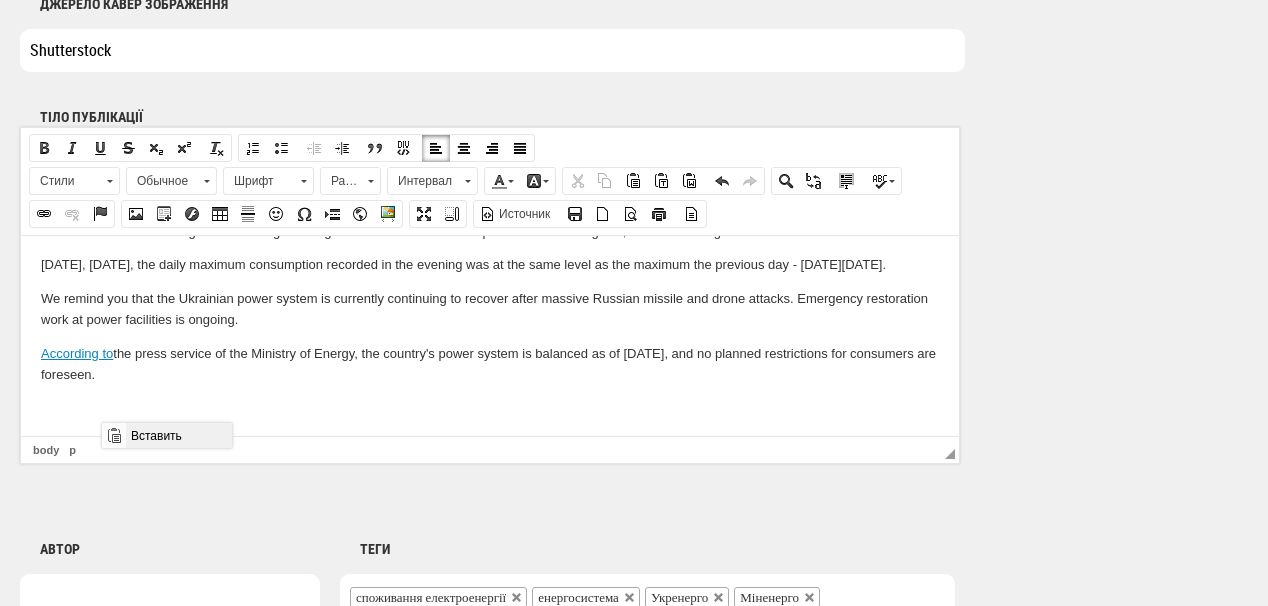 click on "Вставить" at bounding box center [178, 435] 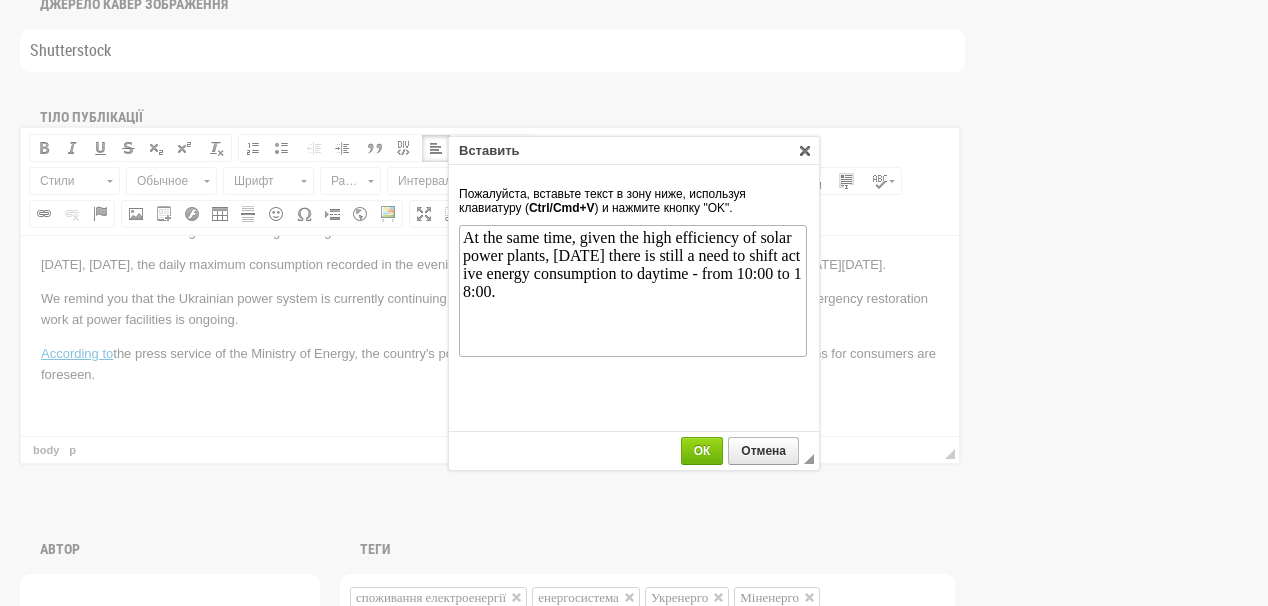 scroll, scrollTop: 0, scrollLeft: 0, axis: both 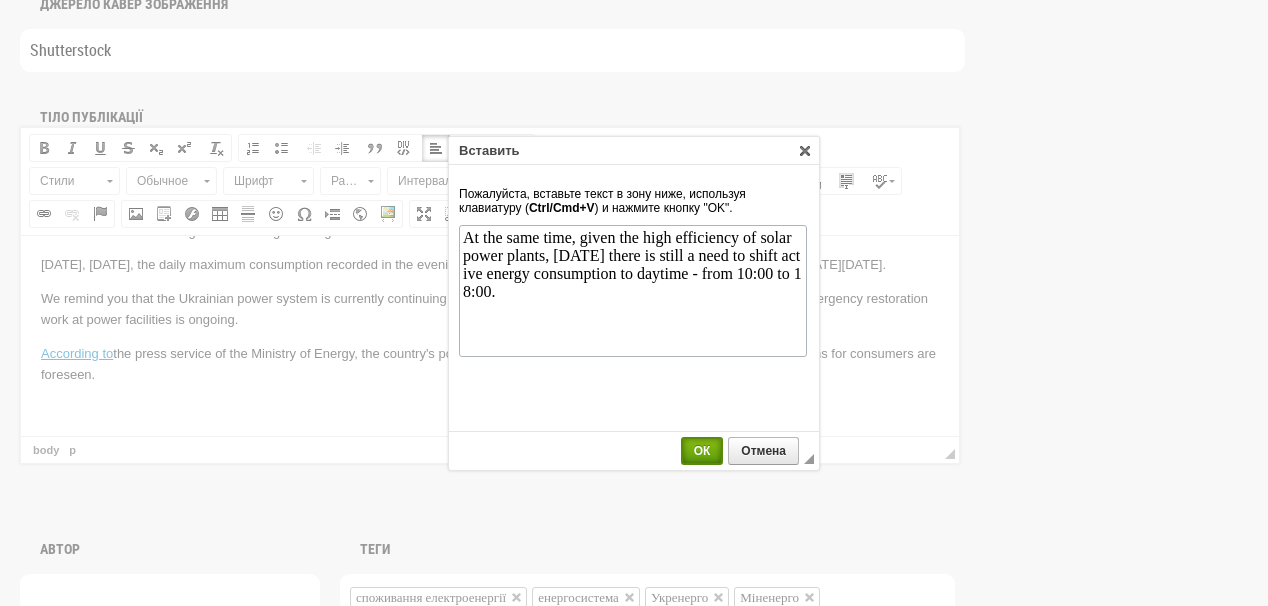 click on "ОК" at bounding box center [702, 451] 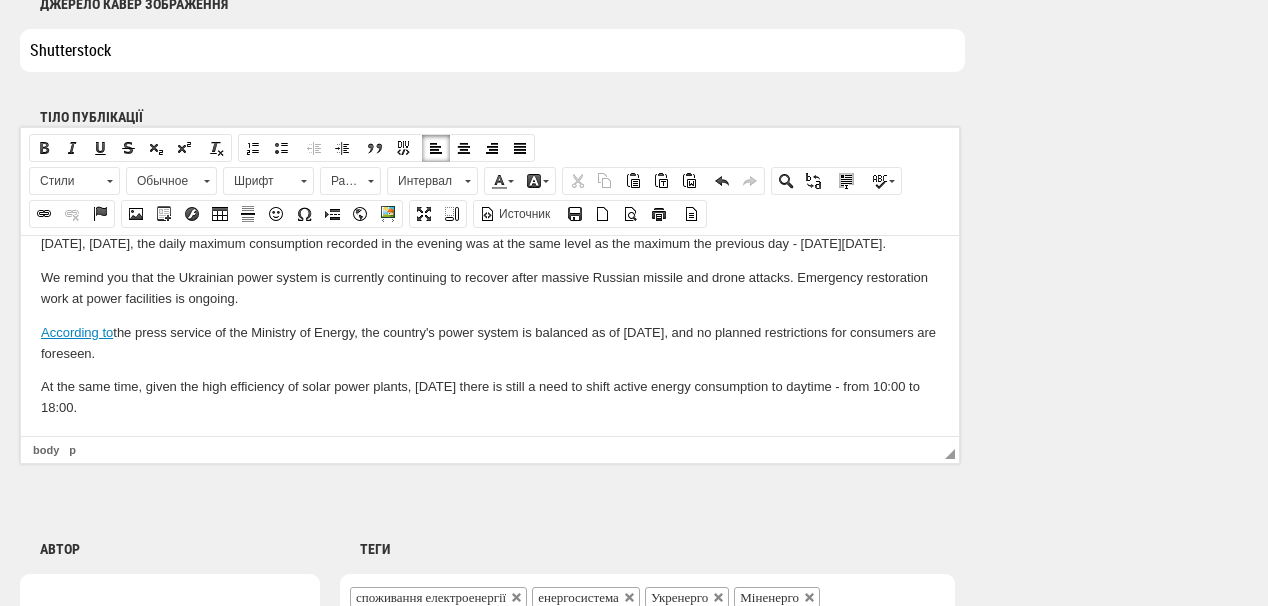 scroll, scrollTop: 144, scrollLeft: 0, axis: vertical 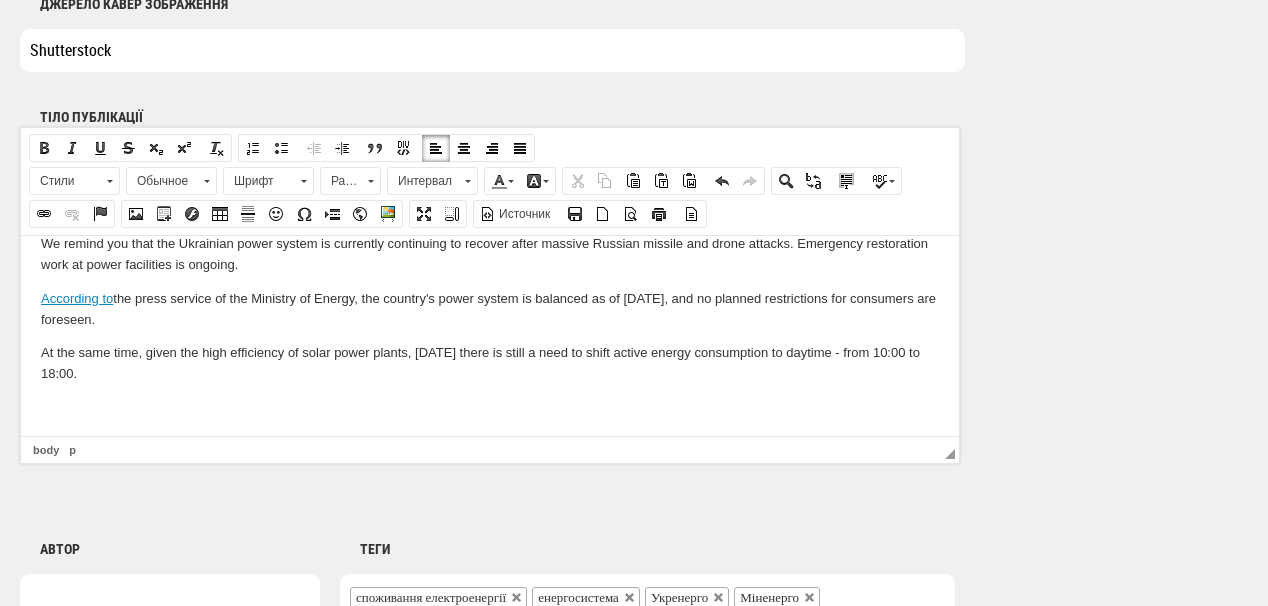 click at bounding box center (490, 407) 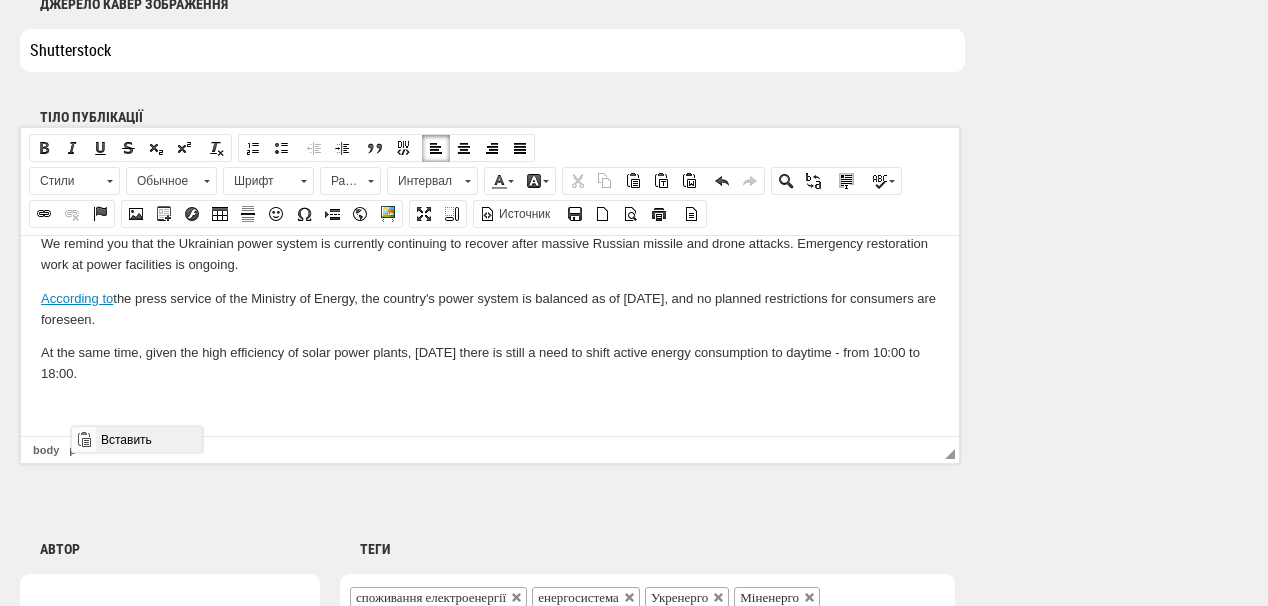 click on "Вставить" at bounding box center [148, 439] 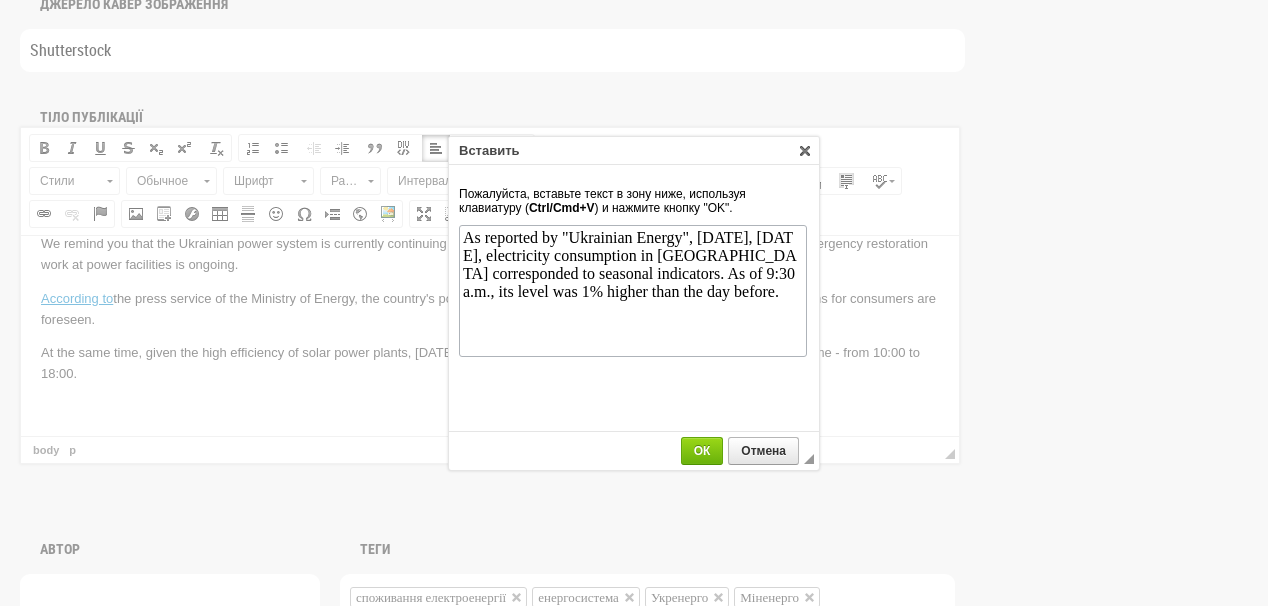 scroll, scrollTop: 0, scrollLeft: 0, axis: both 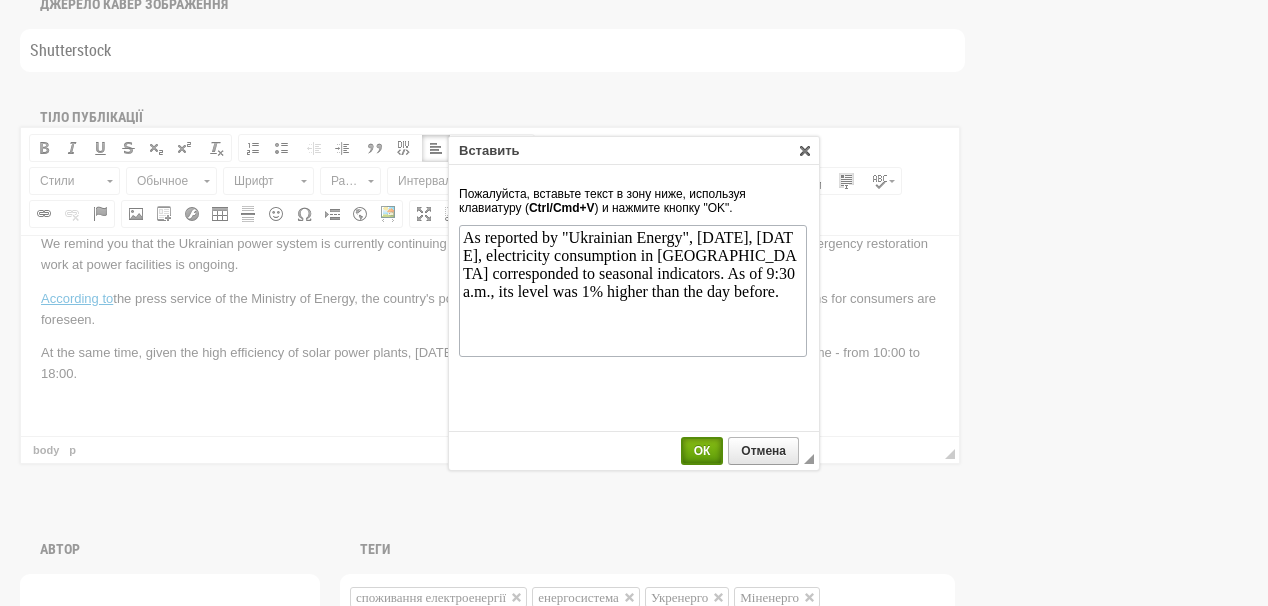 click on "ОК" at bounding box center [702, 451] 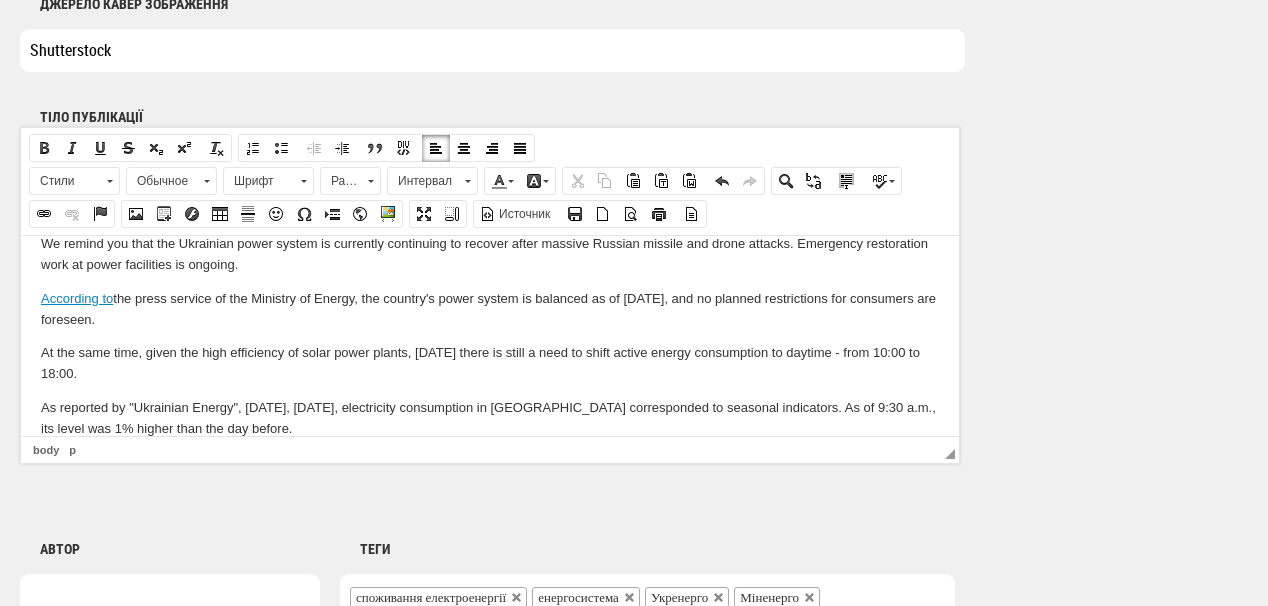 scroll, scrollTop: 164, scrollLeft: 0, axis: vertical 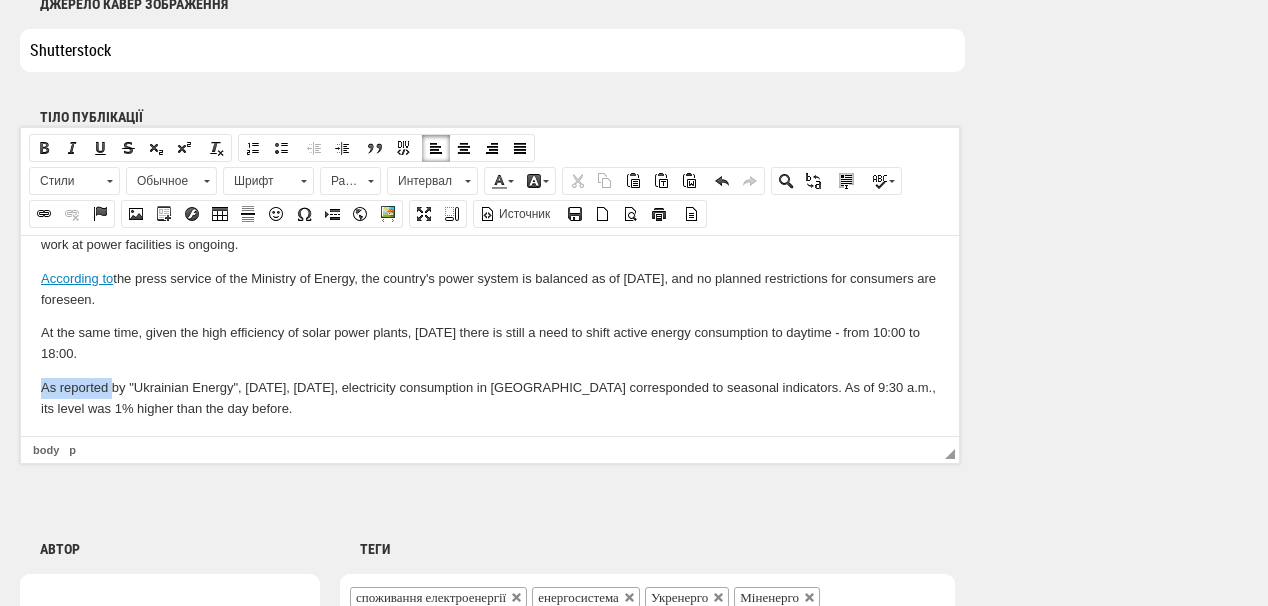 drag, startPoint x: 35, startPoint y: 411, endPoint x: 85, endPoint y: 334, distance: 91.809586 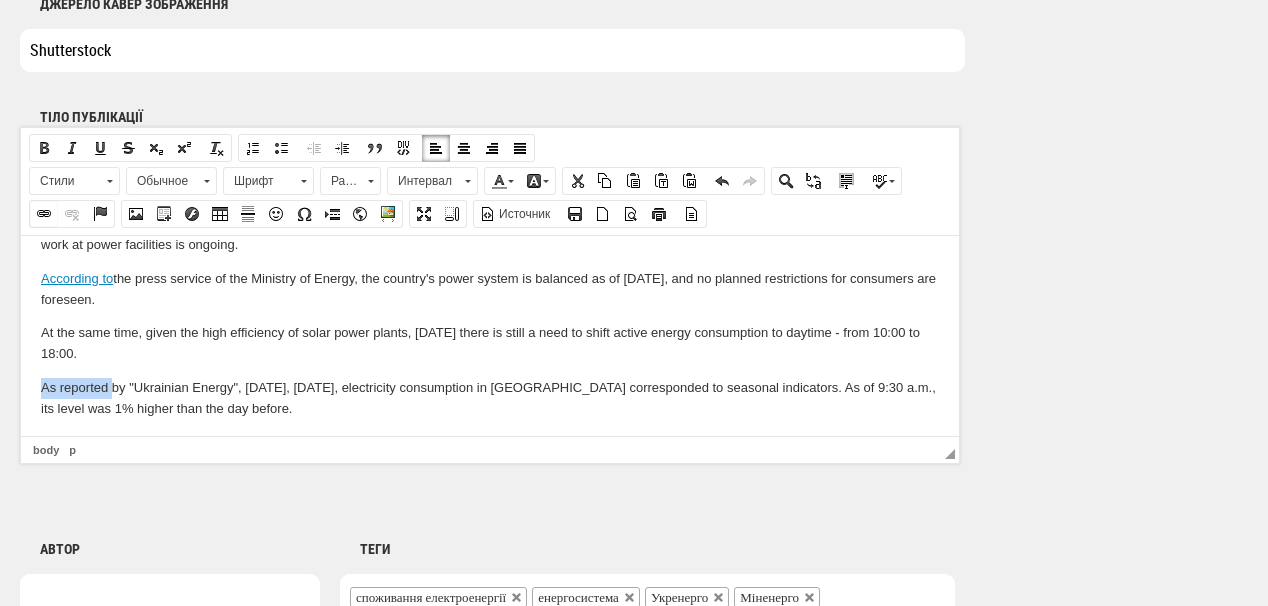 click at bounding box center (44, 214) 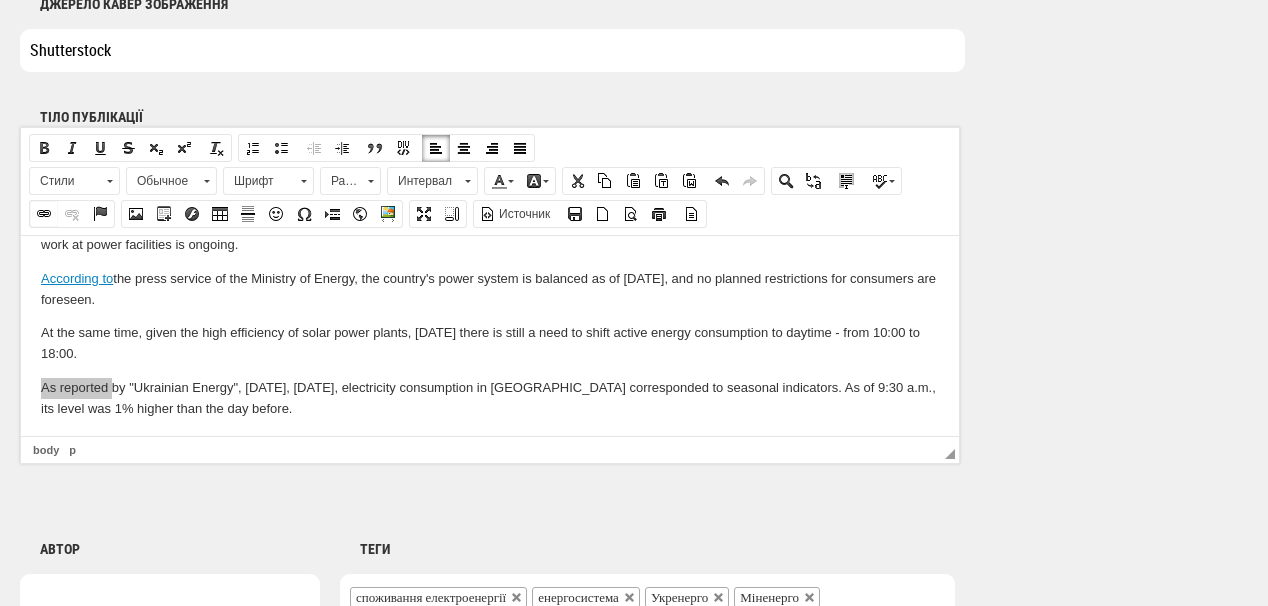 select on "http://" 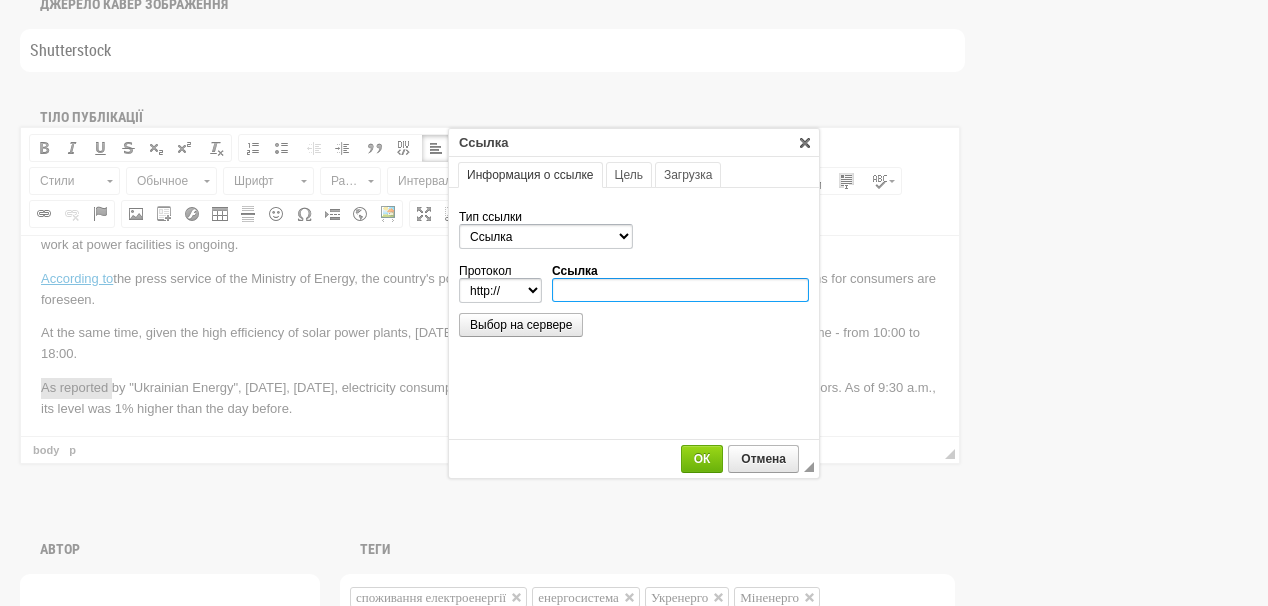 click on "Ссылка" at bounding box center [680, 290] 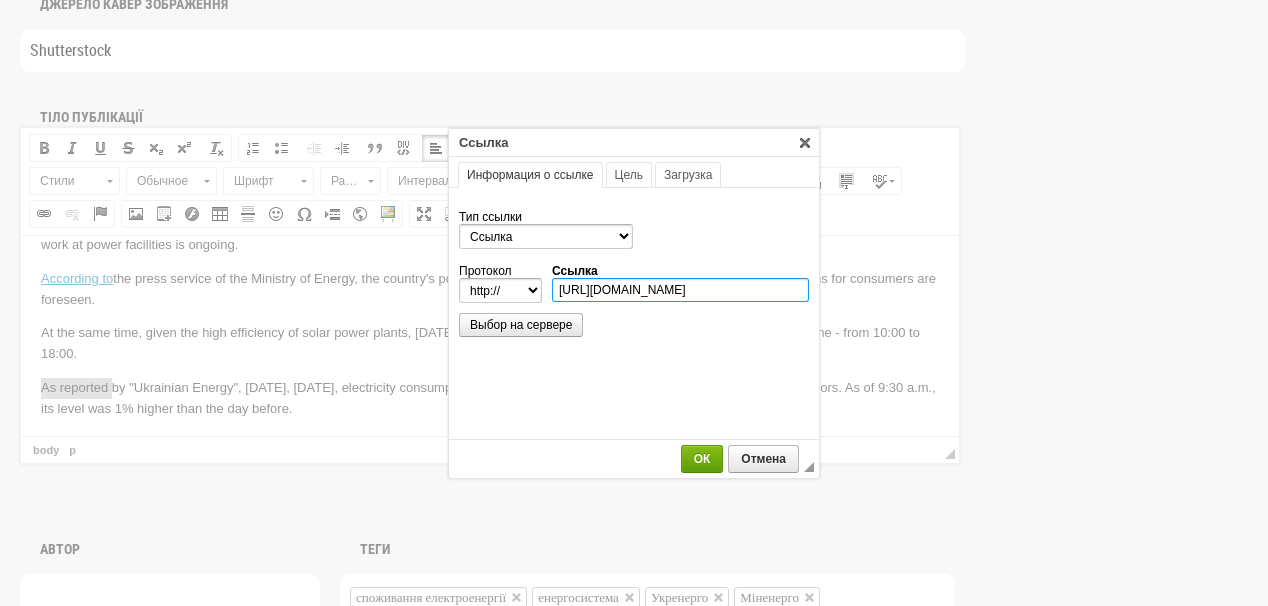 scroll, scrollTop: 0, scrollLeft: 204, axis: horizontal 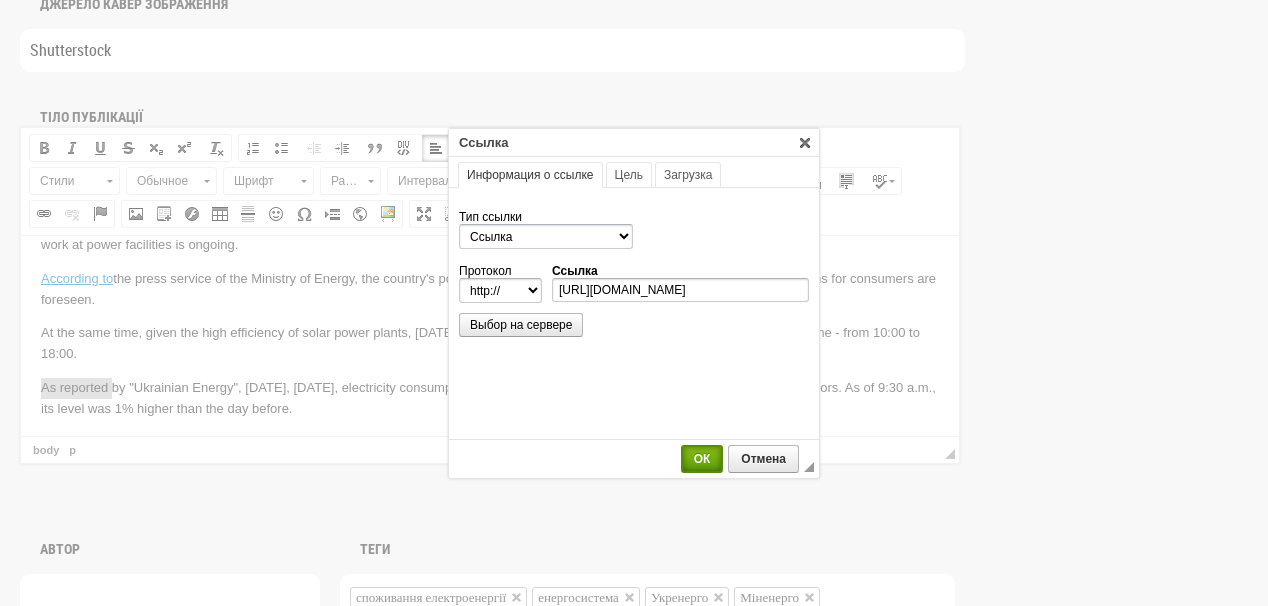 select on "https://" 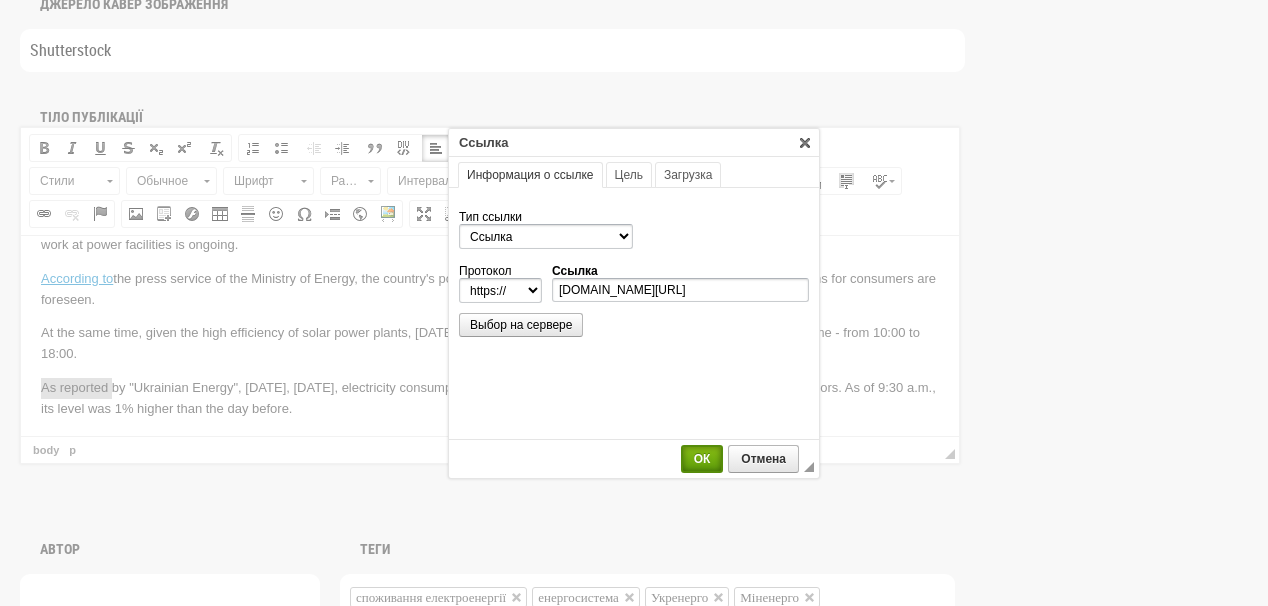 scroll, scrollTop: 0, scrollLeft: 0, axis: both 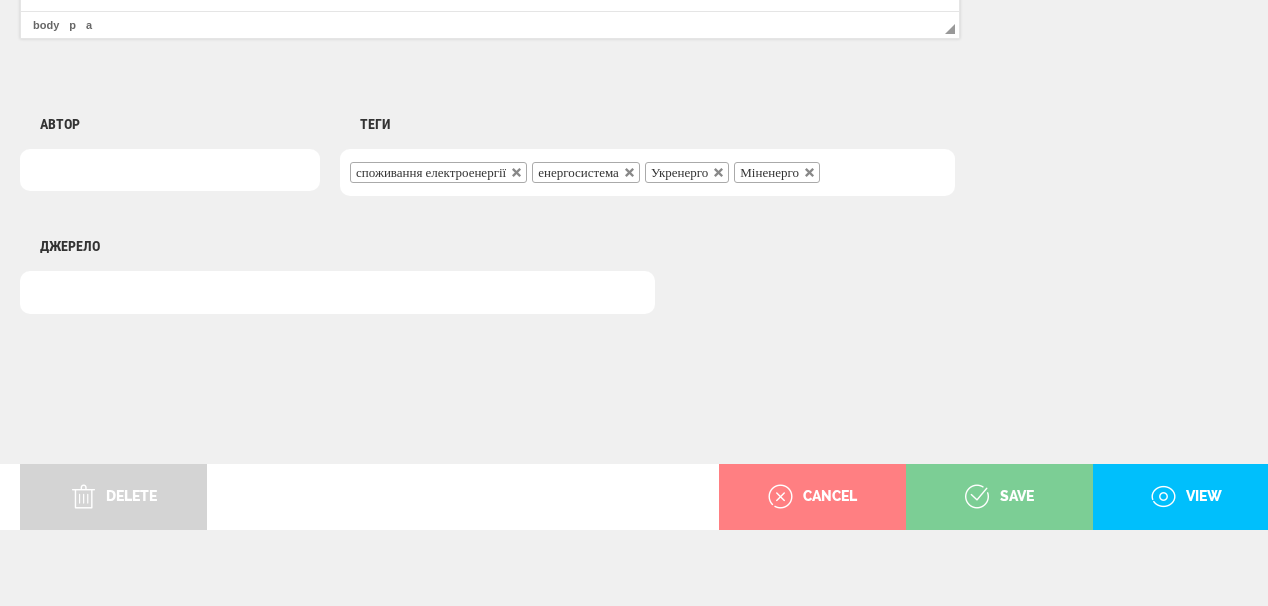 click on "save" at bounding box center (999, 497) 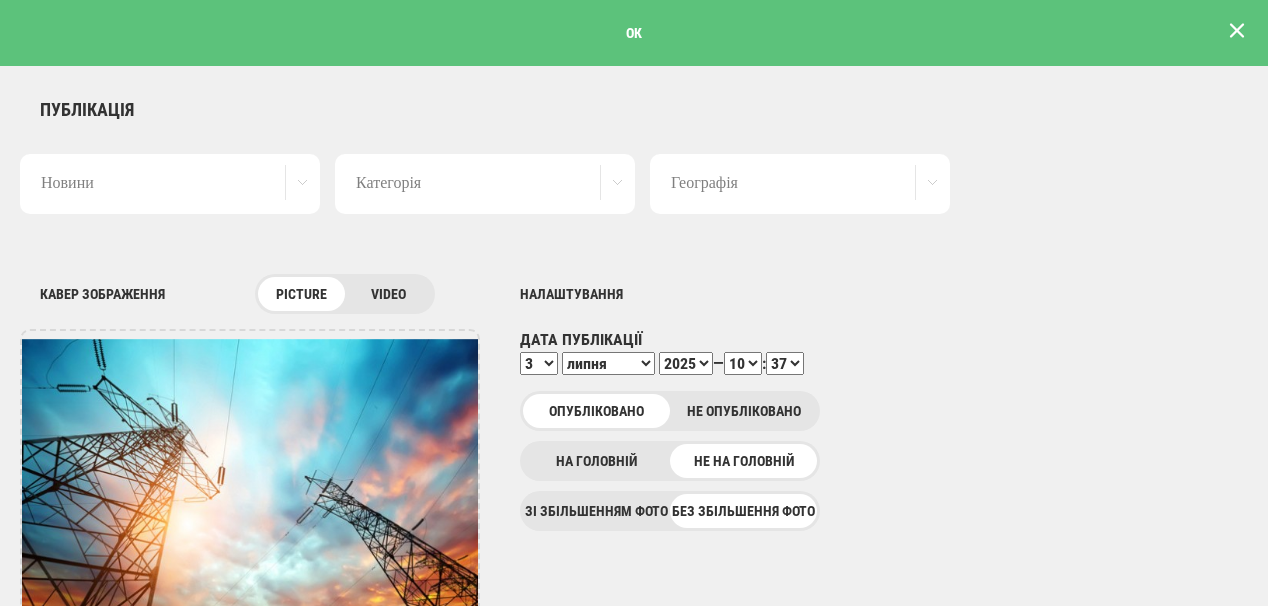 scroll, scrollTop: 0, scrollLeft: 0, axis: both 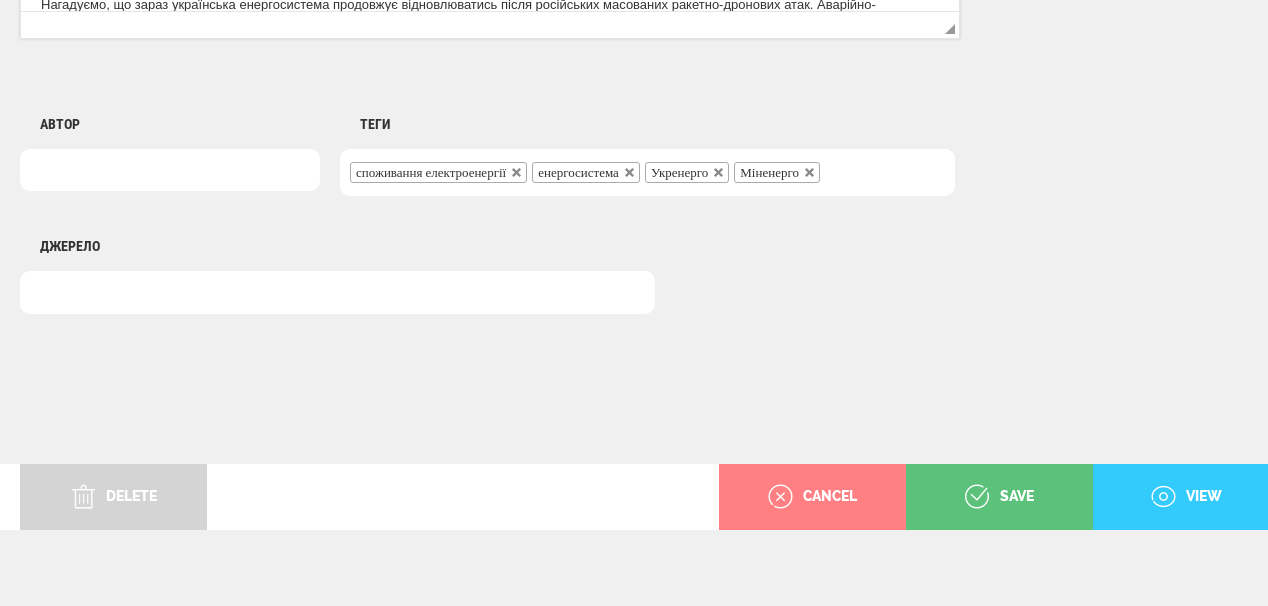 click on "view" at bounding box center [1186, 497] 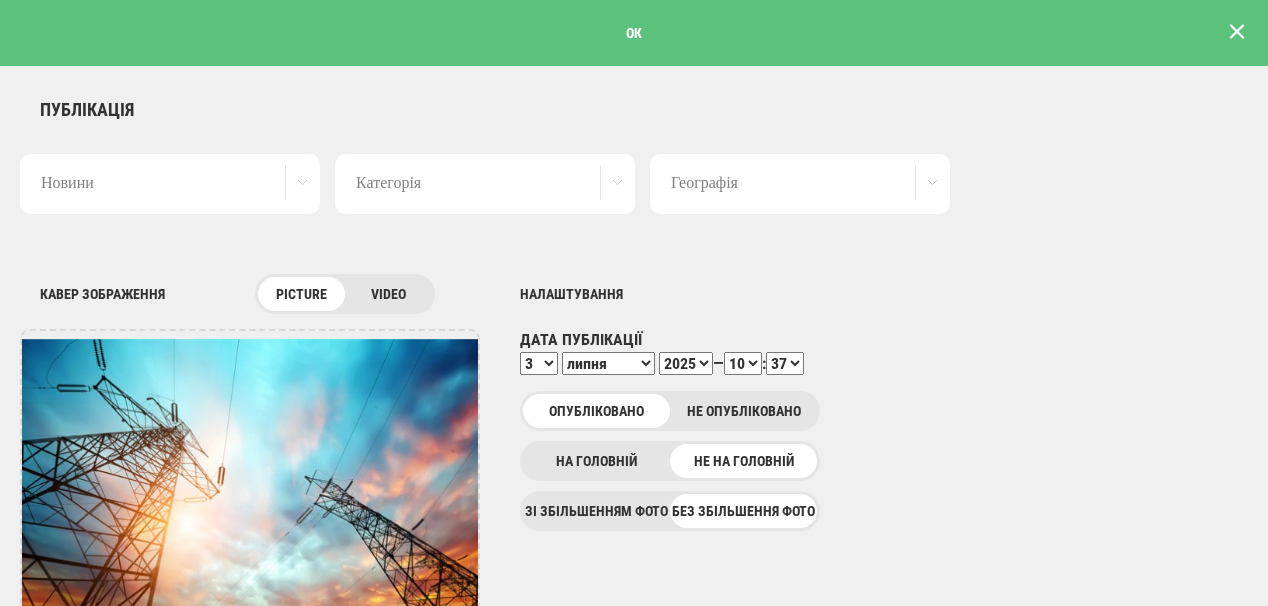 scroll, scrollTop: 1625, scrollLeft: 0, axis: vertical 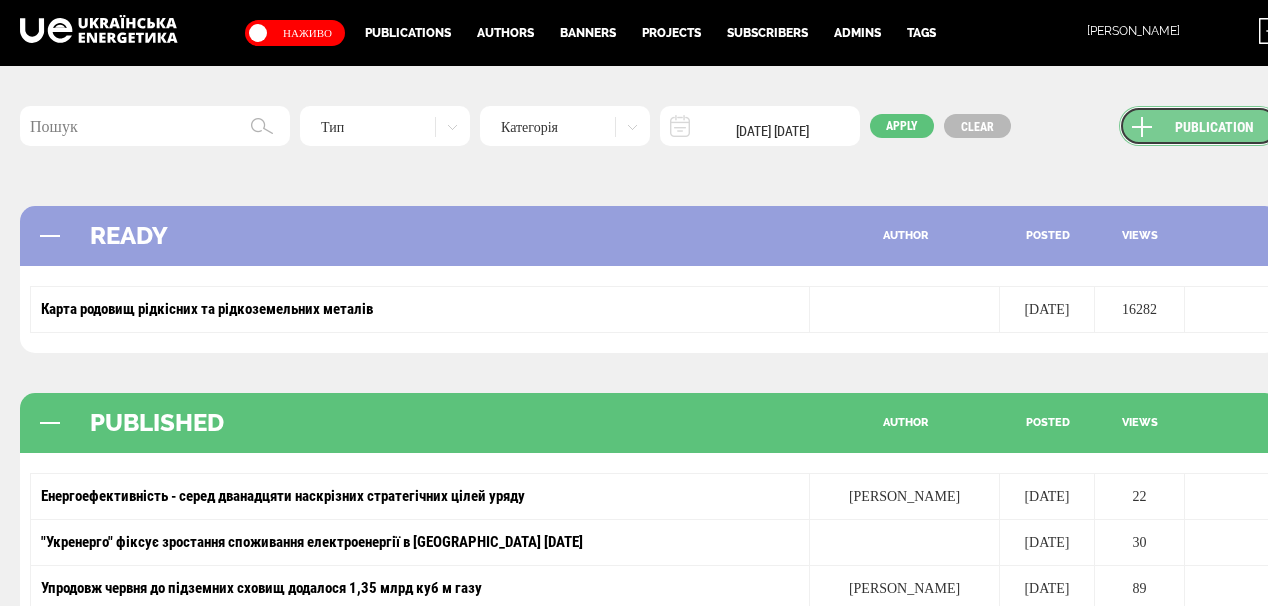 click on "Publication" at bounding box center [1199, 126] 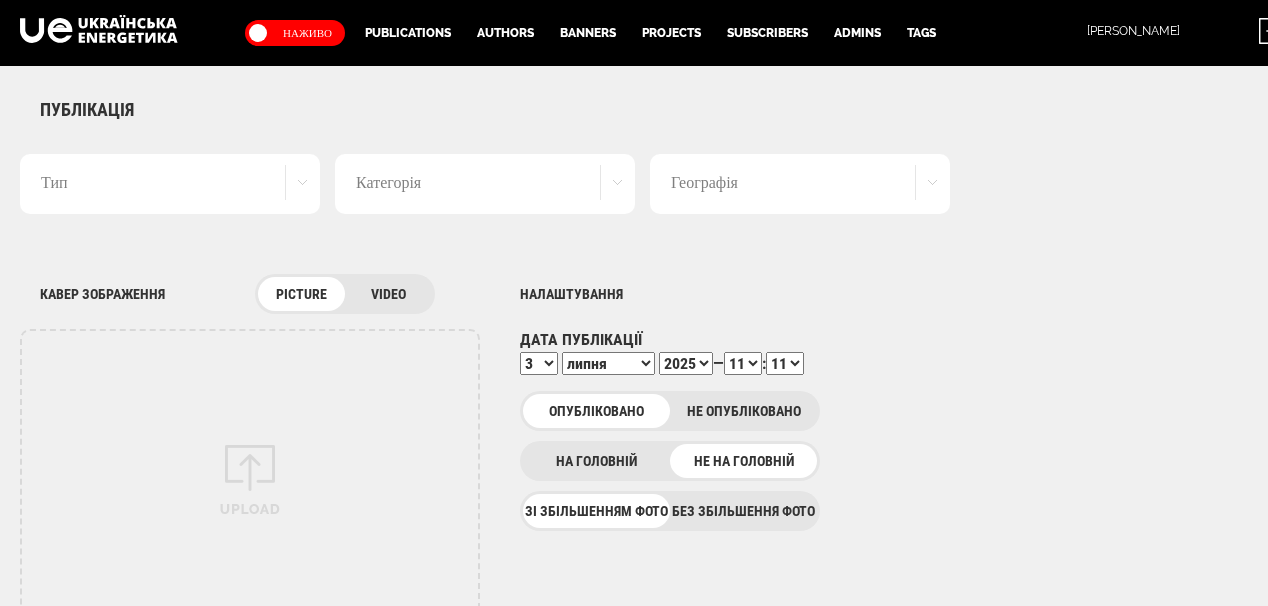 scroll, scrollTop: 0, scrollLeft: 0, axis: both 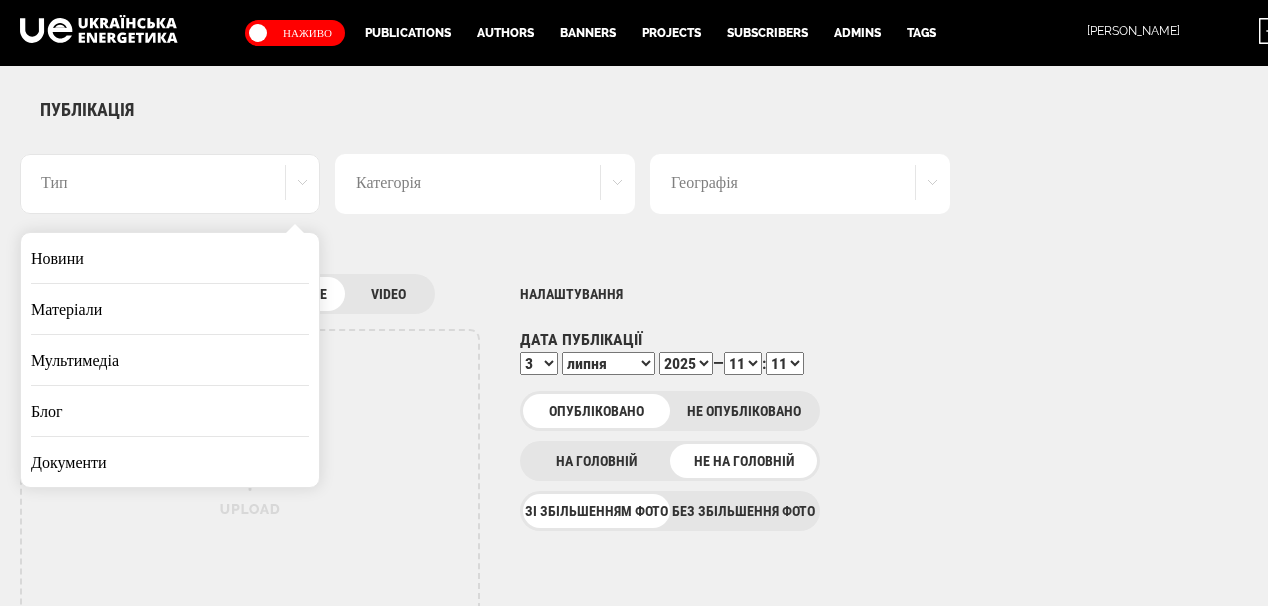 drag, startPoint x: 164, startPoint y: 260, endPoint x: 663, endPoint y: 309, distance: 501.40005 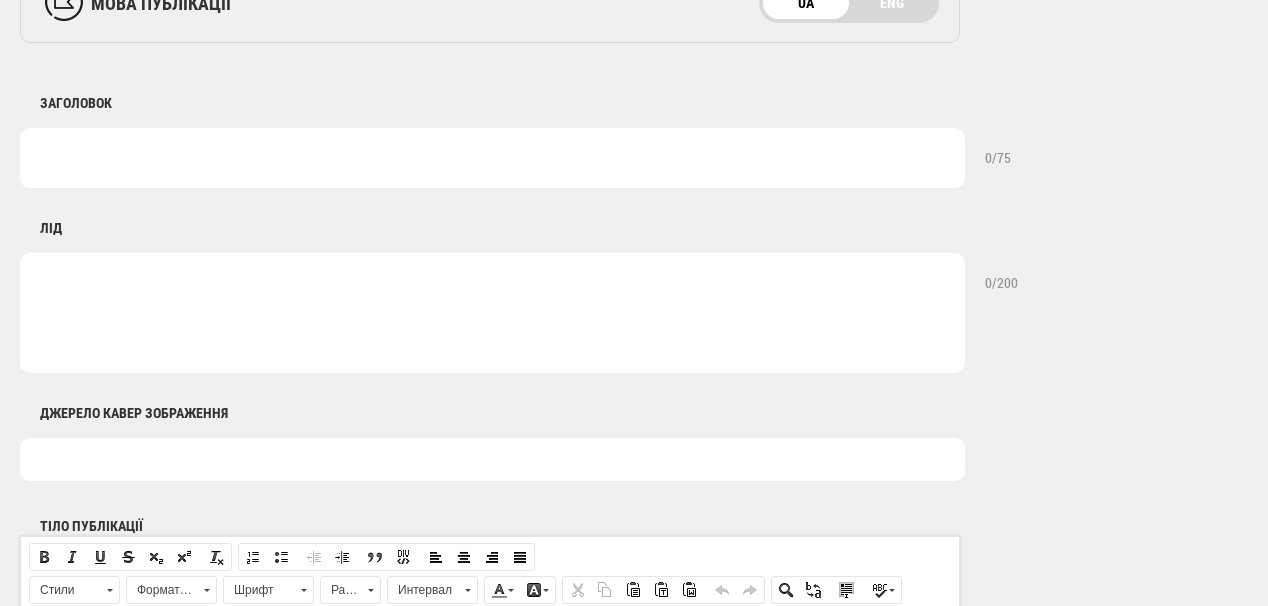 scroll, scrollTop: 880, scrollLeft: 0, axis: vertical 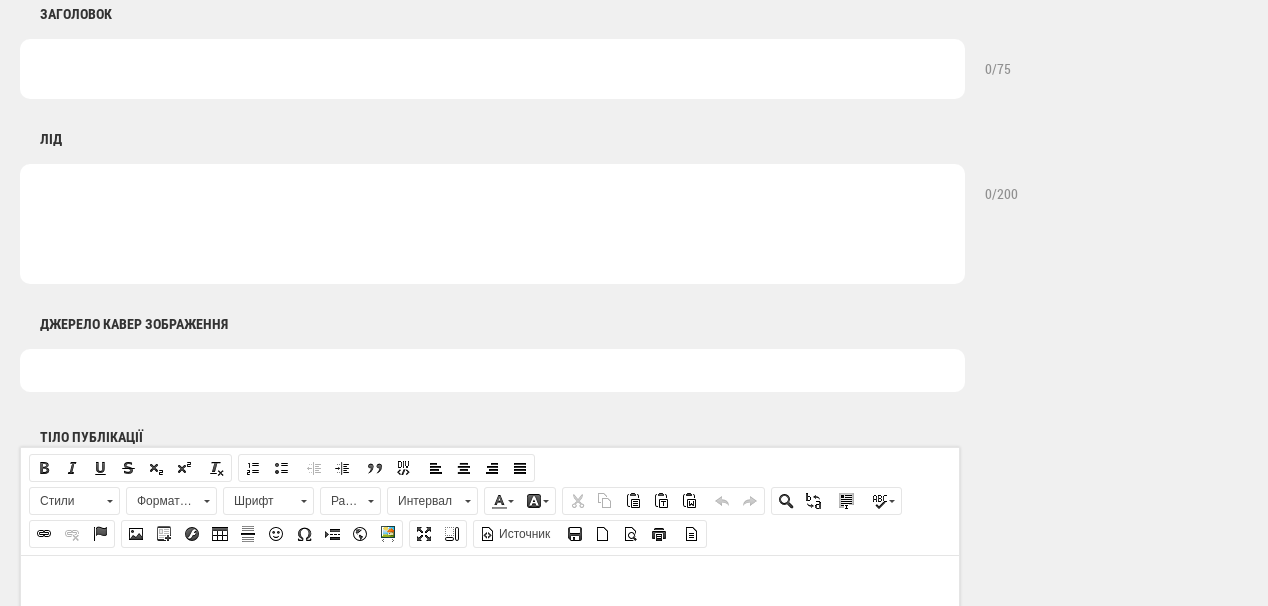 click at bounding box center [492, 69] 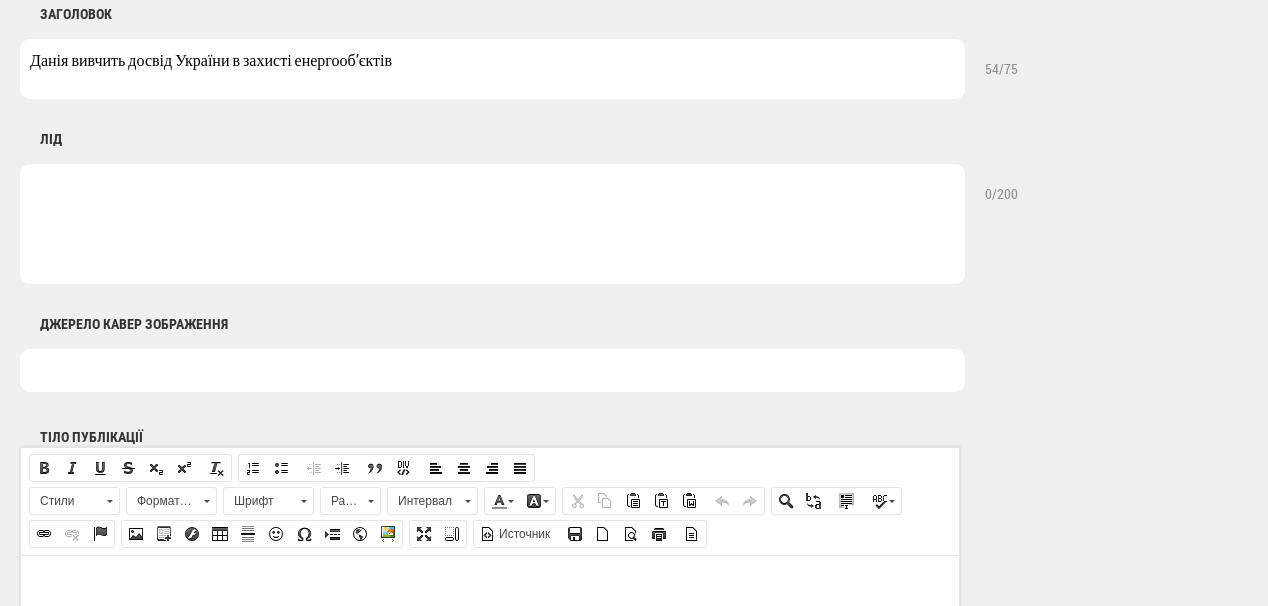 click on "Данія вивчить досвід України в захисті енергооб’єктів" at bounding box center (492, 69) 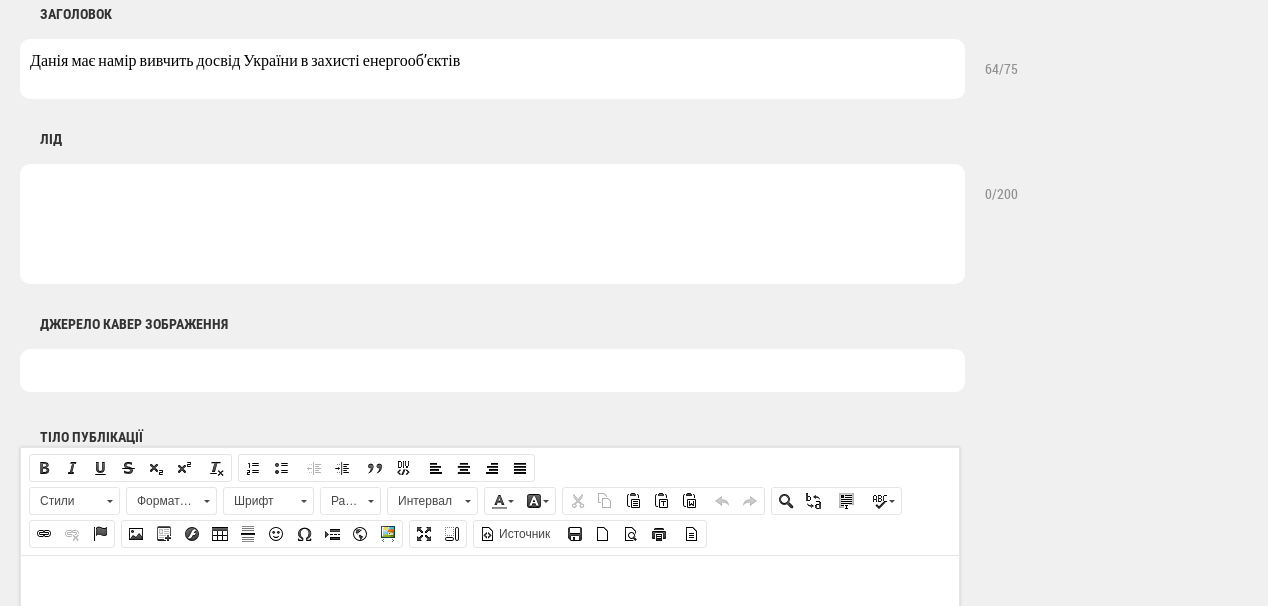 click on "Данія має намір вивчить досвід України в захисті енергооб’єктів" at bounding box center (492, 69) 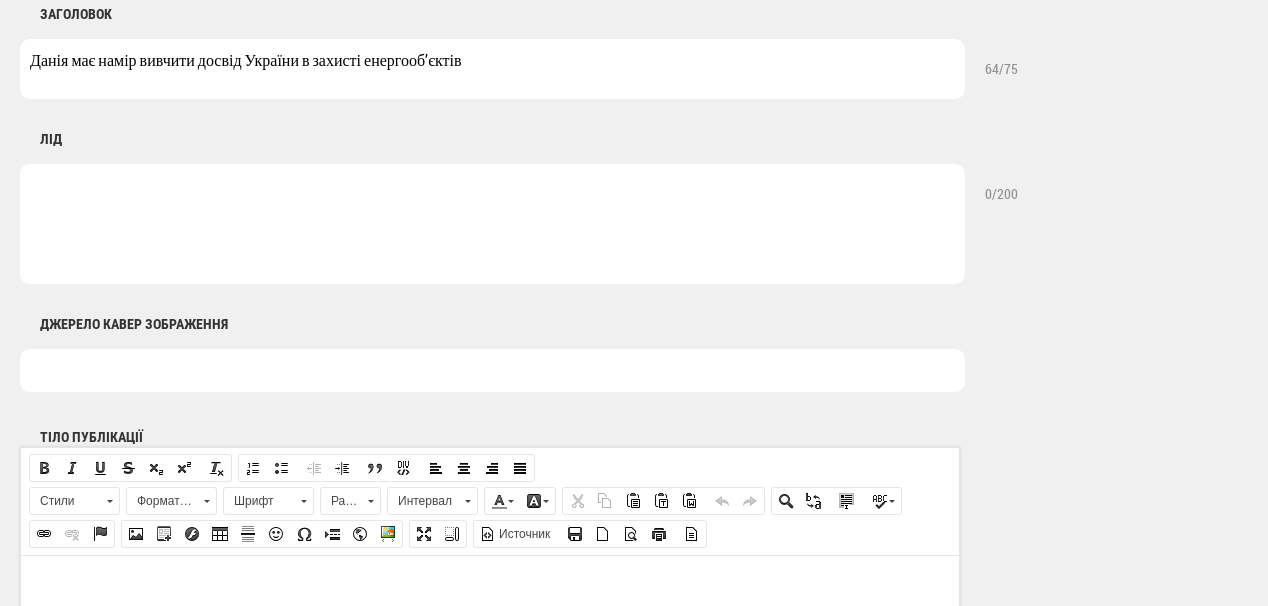 click on "Данія має намір вивчити досвід України в захисті енергооб’єктів" at bounding box center (492, 69) 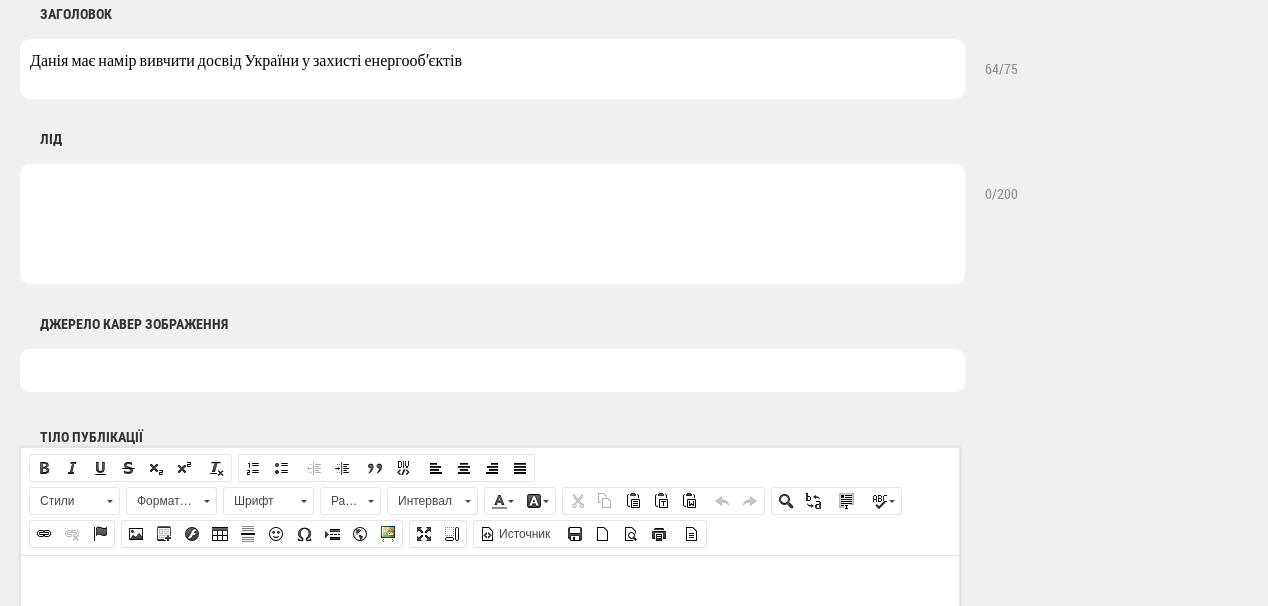 type on "Данія має намір вивчити досвід України у захисті енергооб’єктів" 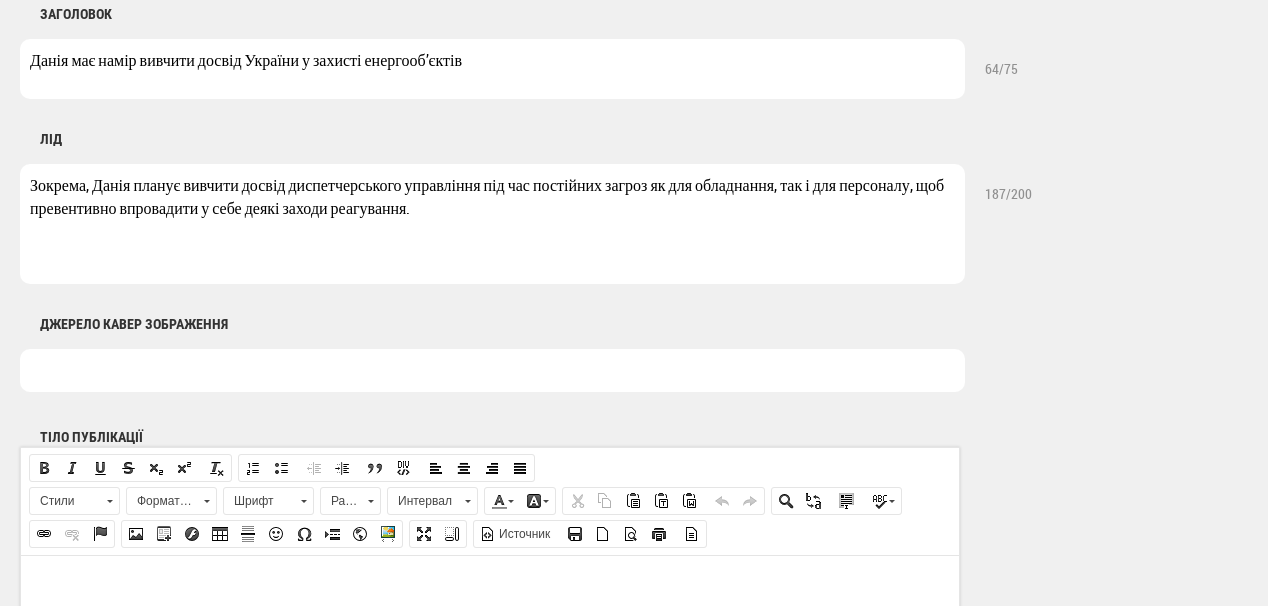 drag, startPoint x: 27, startPoint y: 184, endPoint x: 130, endPoint y: 181, distance: 103.04368 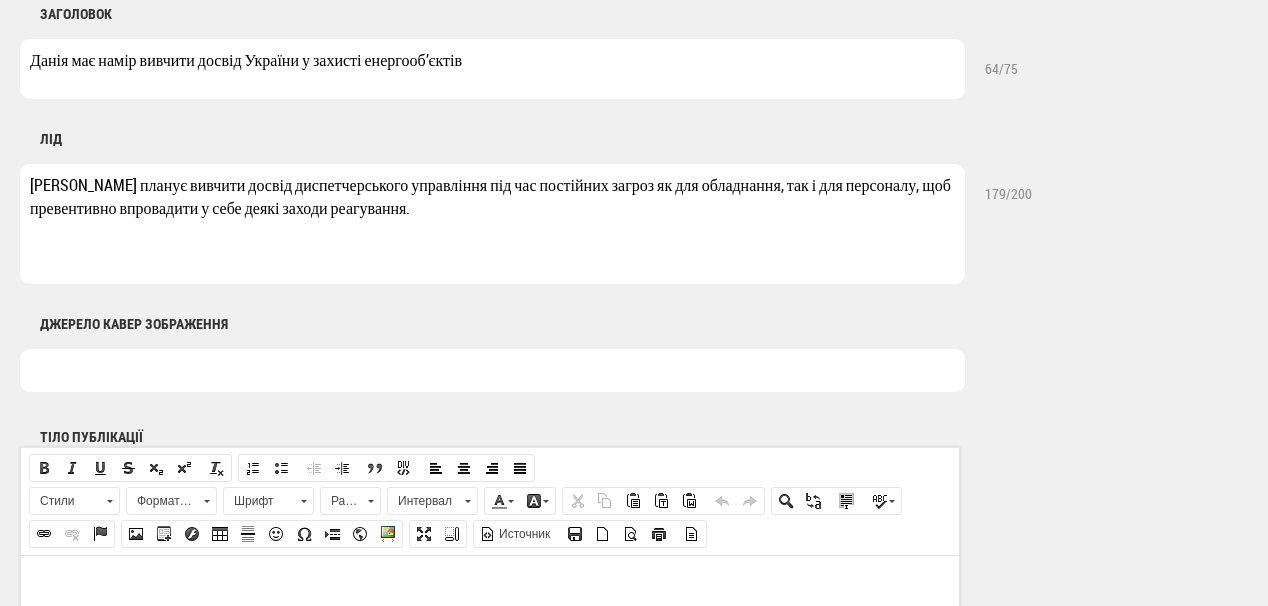 drag, startPoint x: 30, startPoint y: 185, endPoint x: 188, endPoint y: 180, distance: 158.0791 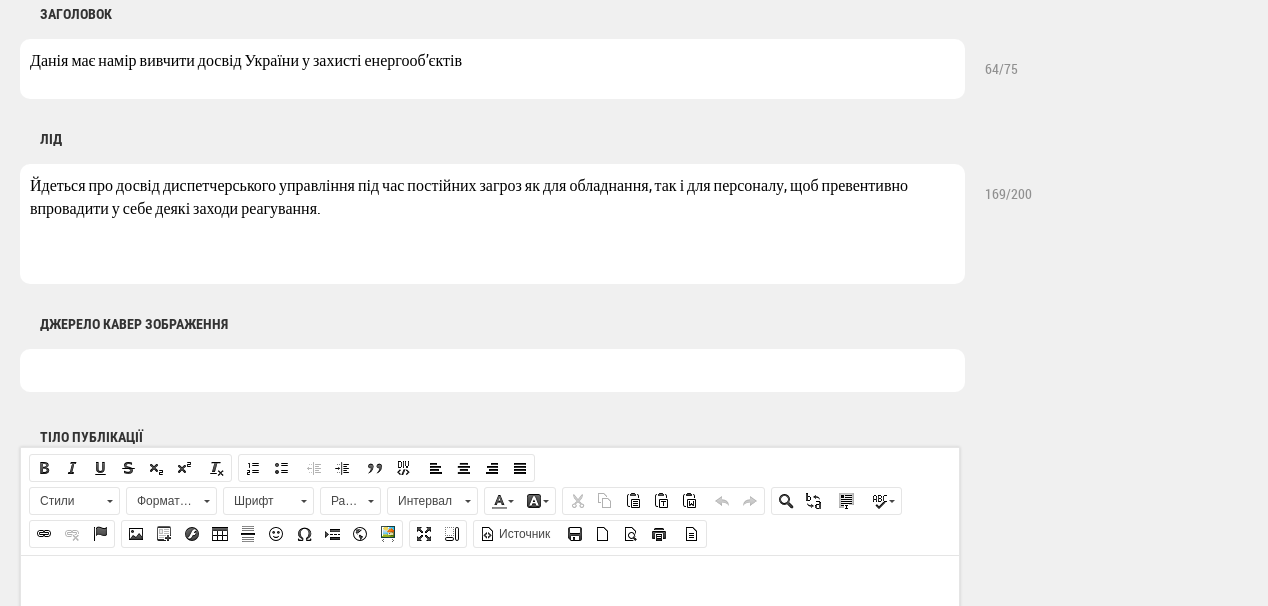 click on "Йдеться про досвід диспетчерського управління під час постійних загроз як для обладнання, так і для персоналу, щоб превентивно впровадити у себе деякі заходи реагування." at bounding box center (492, 224) 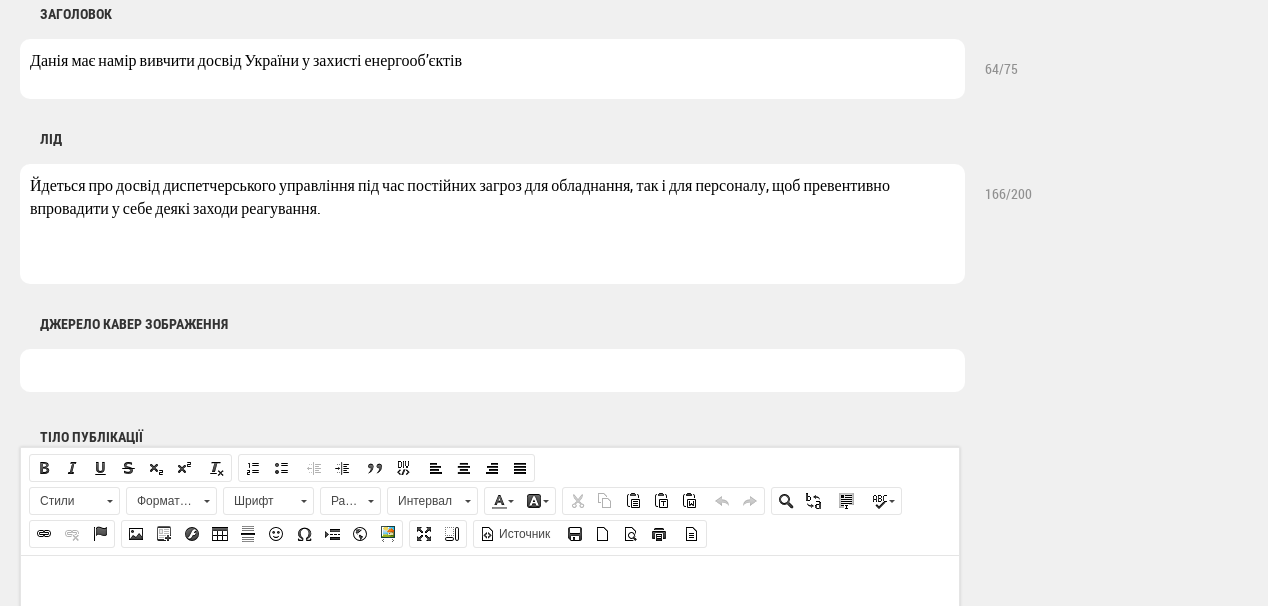 click on "Йдеться про досвід диспетчерського управління під час постійних загроз для обладнання, так і для персоналу, щоб превентивно впровадити у себе деякі заходи реагування." at bounding box center (492, 224) 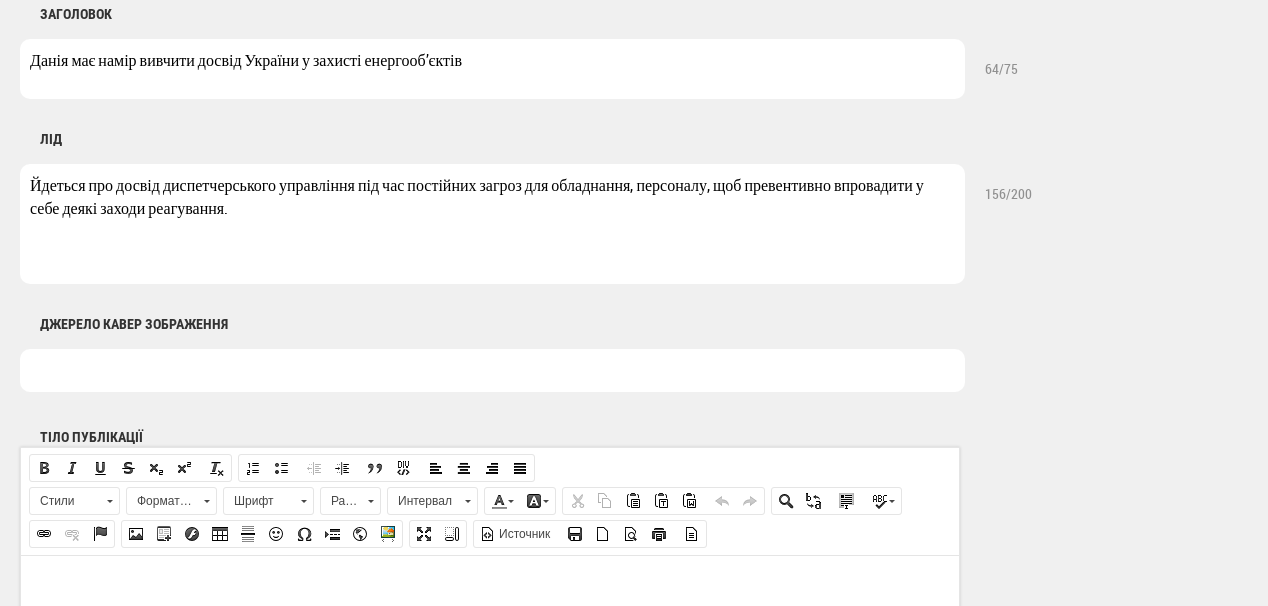 click on "Йдеться про досвід диспетчерського управління під час постійних загроз для обладнання, персоналу, щоб превентивно впровадити у себе деякі заходи реагування." at bounding box center (492, 224) 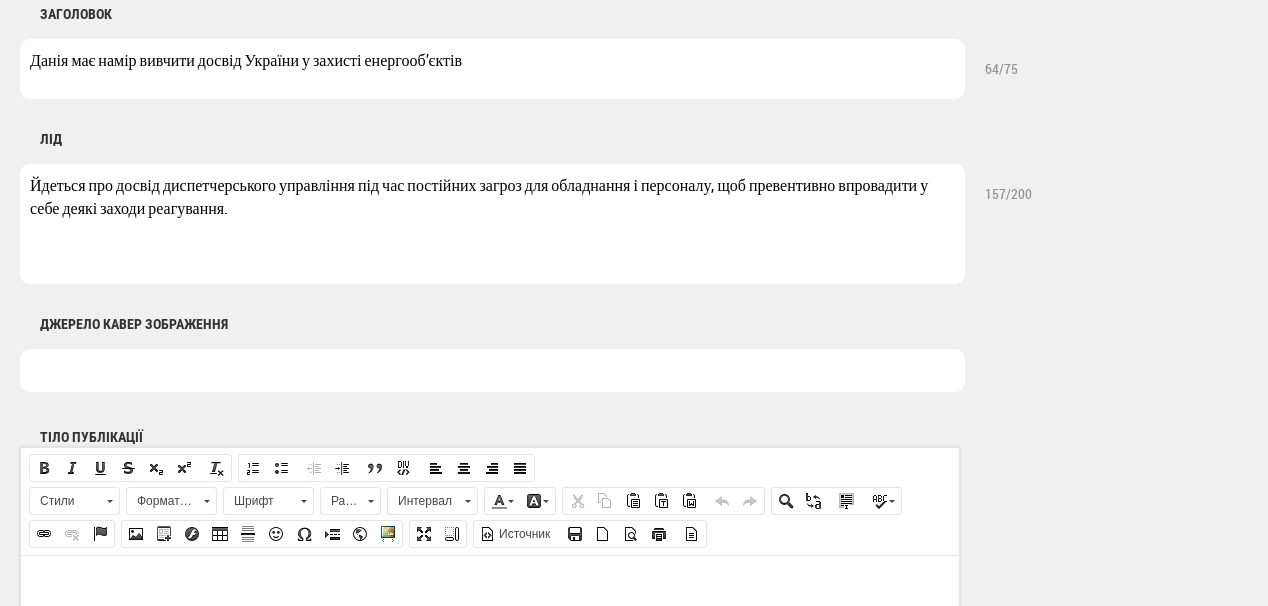 drag, startPoint x: 929, startPoint y: 188, endPoint x: 88, endPoint y: 208, distance: 841.2378 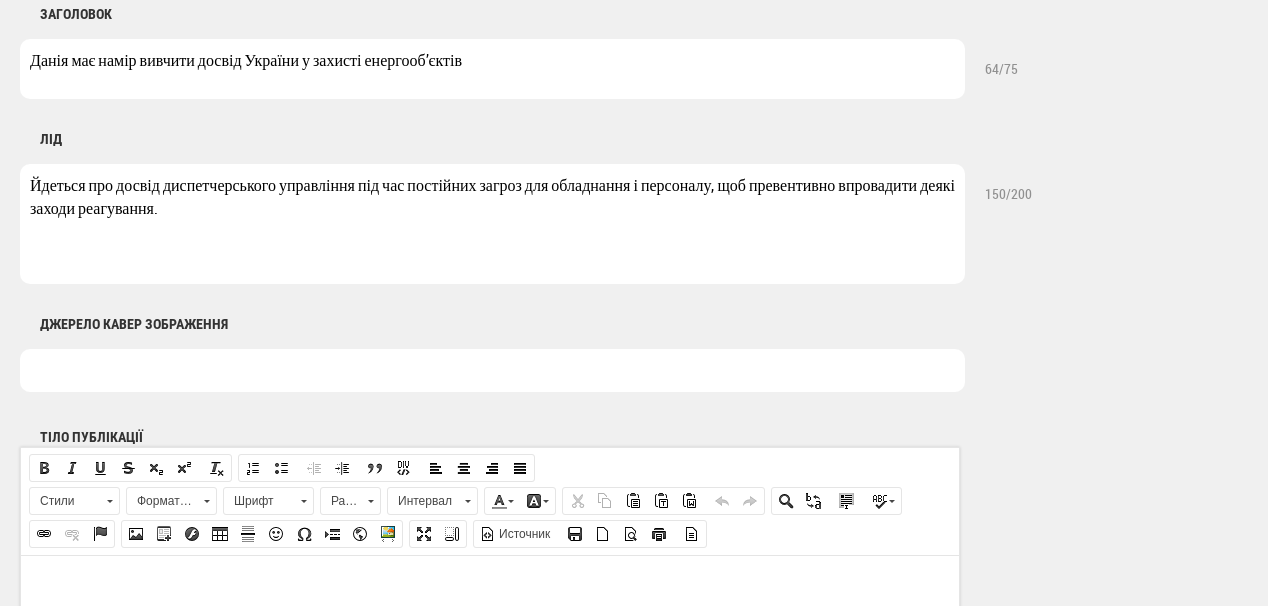 click on "Йдеться про досвід диспетчерського управління під час постійних загроз для обладнання і персоналу, щоб превентивно впровадити деякі заходи реагування." at bounding box center [492, 224] 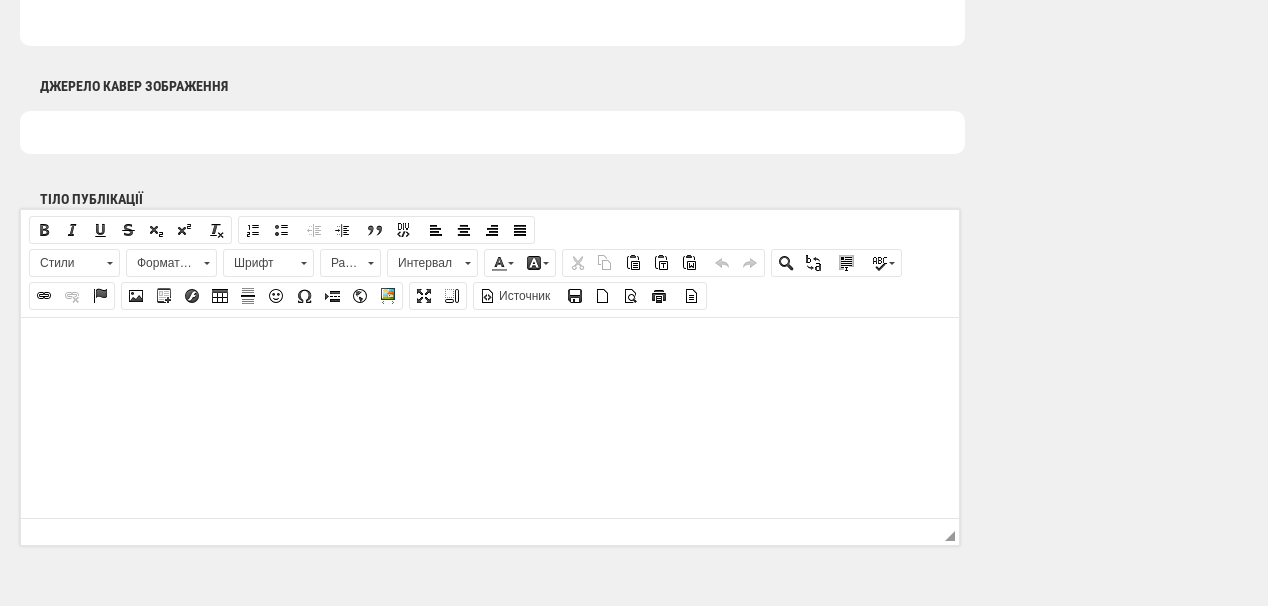 scroll, scrollTop: 1120, scrollLeft: 0, axis: vertical 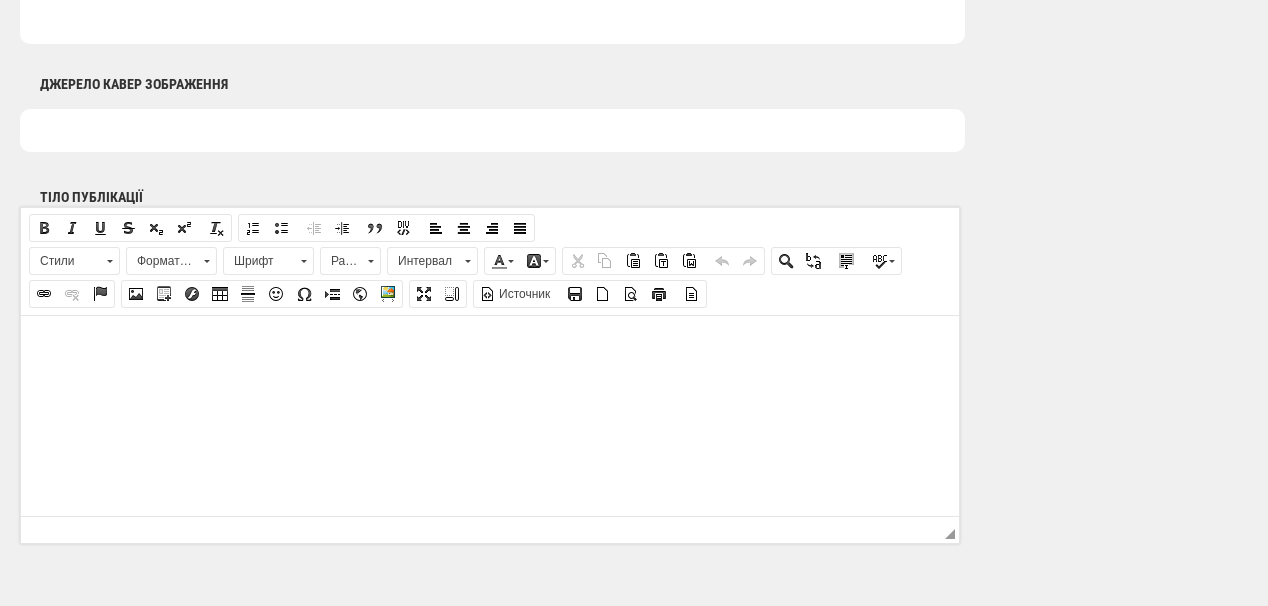 type on "Йдеться про досвід диспетчерського управління під час постійних загроз для обладнання і персоналу, щоб превентивно впровадити деякі заходи реагування" 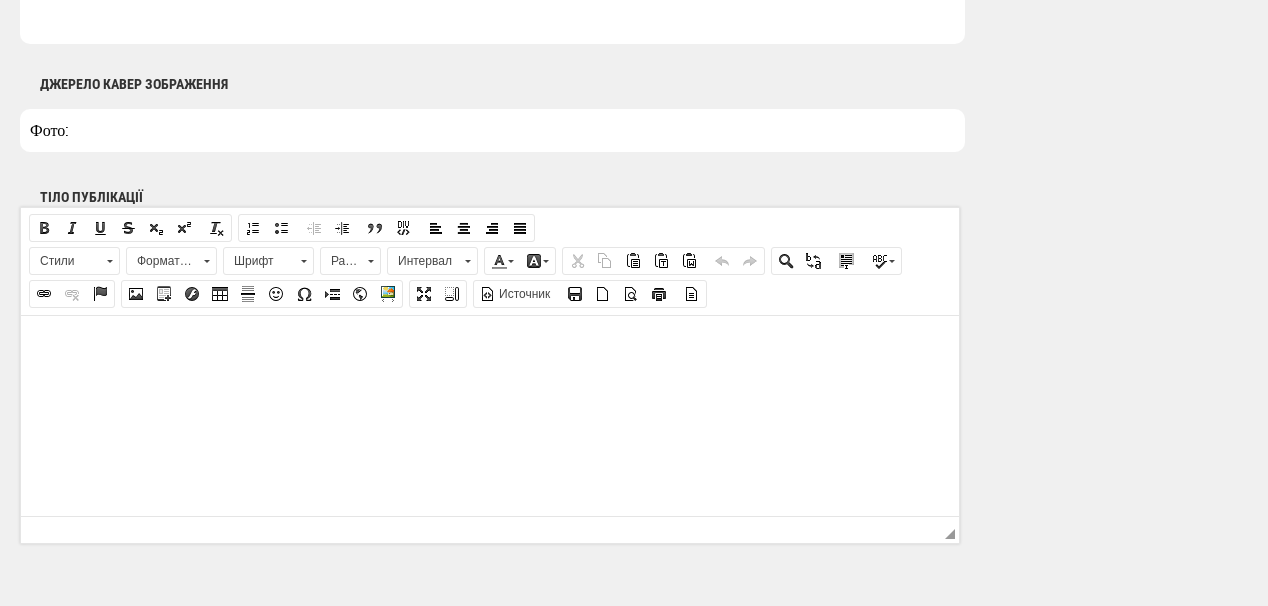 type on "Фото:" 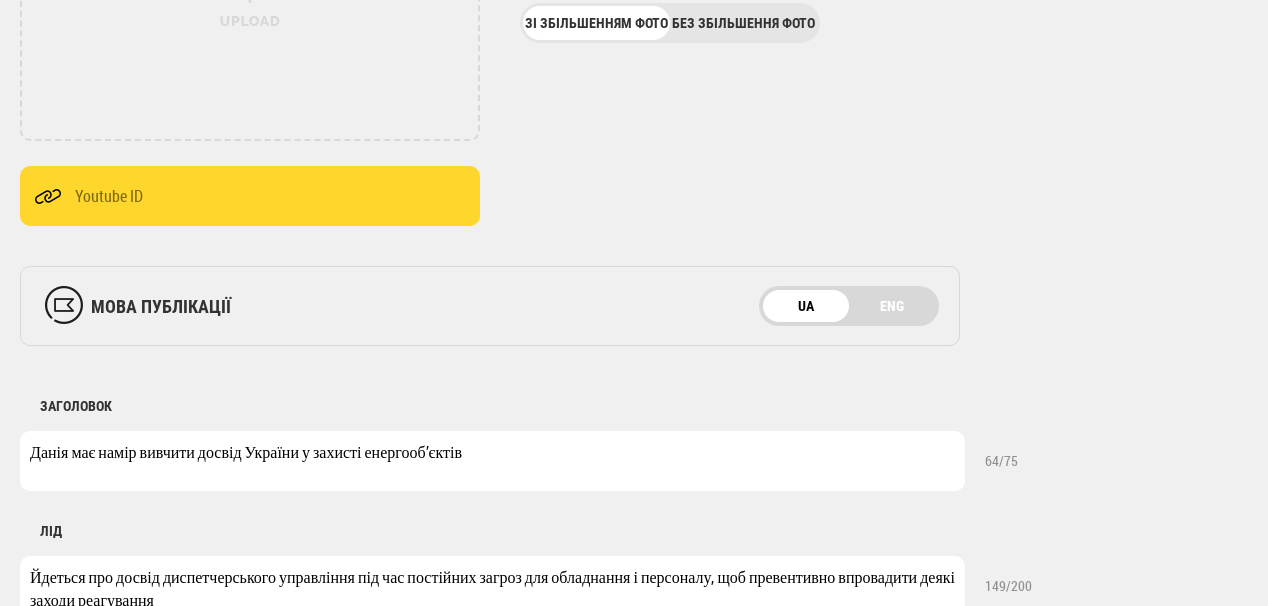 scroll, scrollTop: 320, scrollLeft: 0, axis: vertical 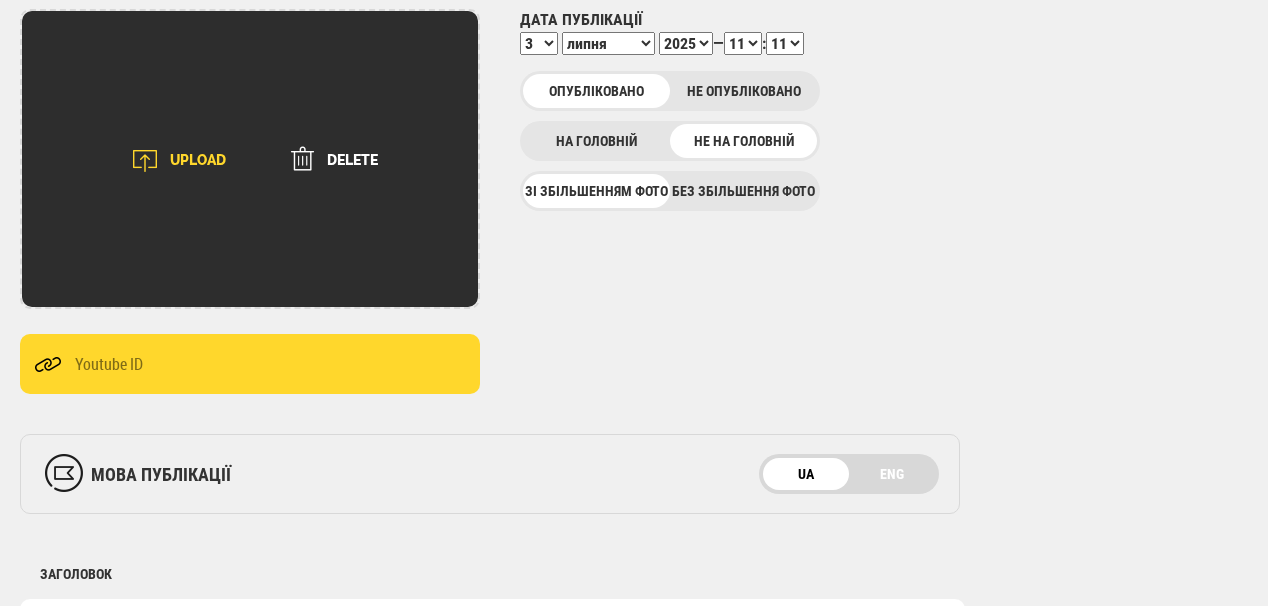 click on "UPLOAD" at bounding box center [172, 161] 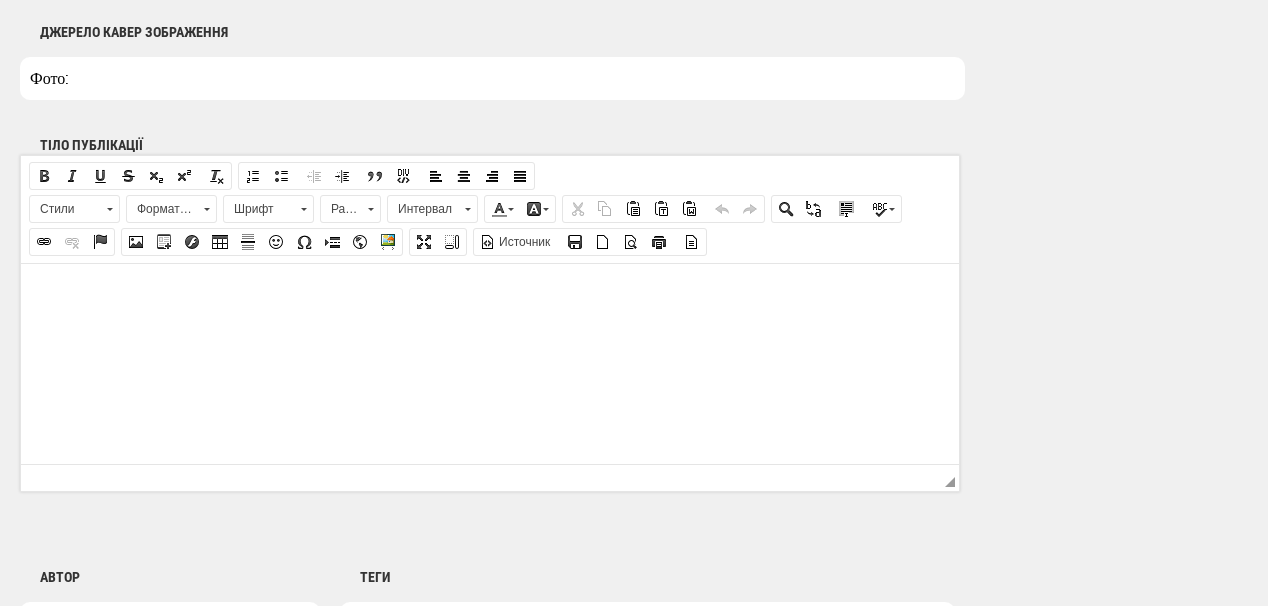 scroll, scrollTop: 1200, scrollLeft: 0, axis: vertical 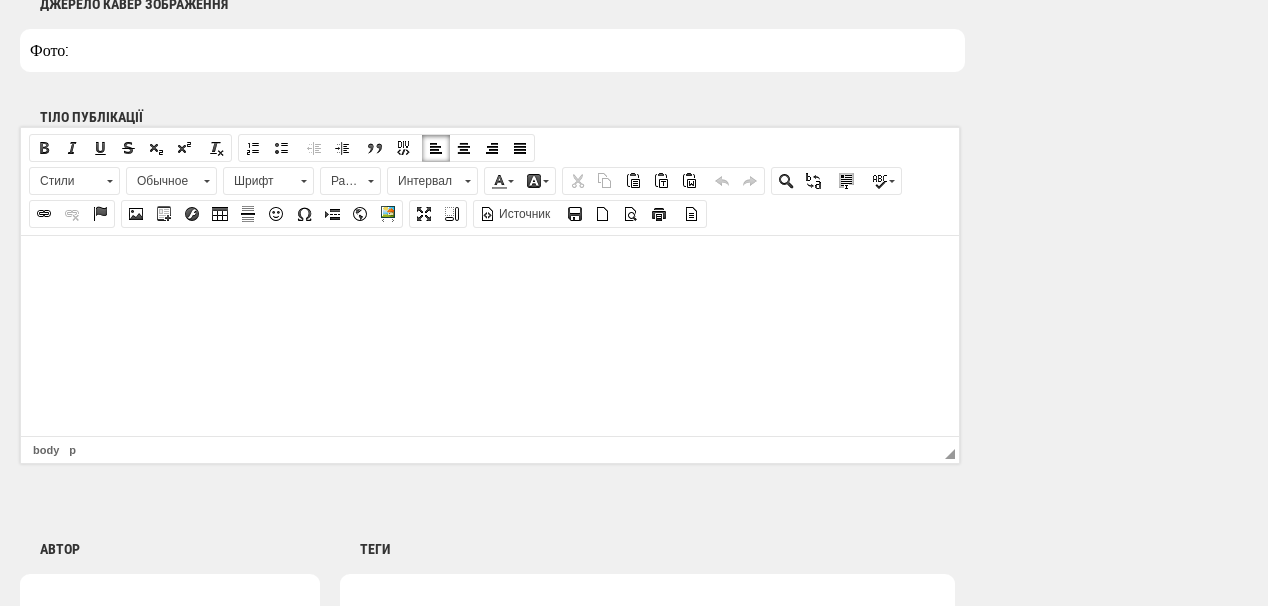 click at bounding box center (490, 265) 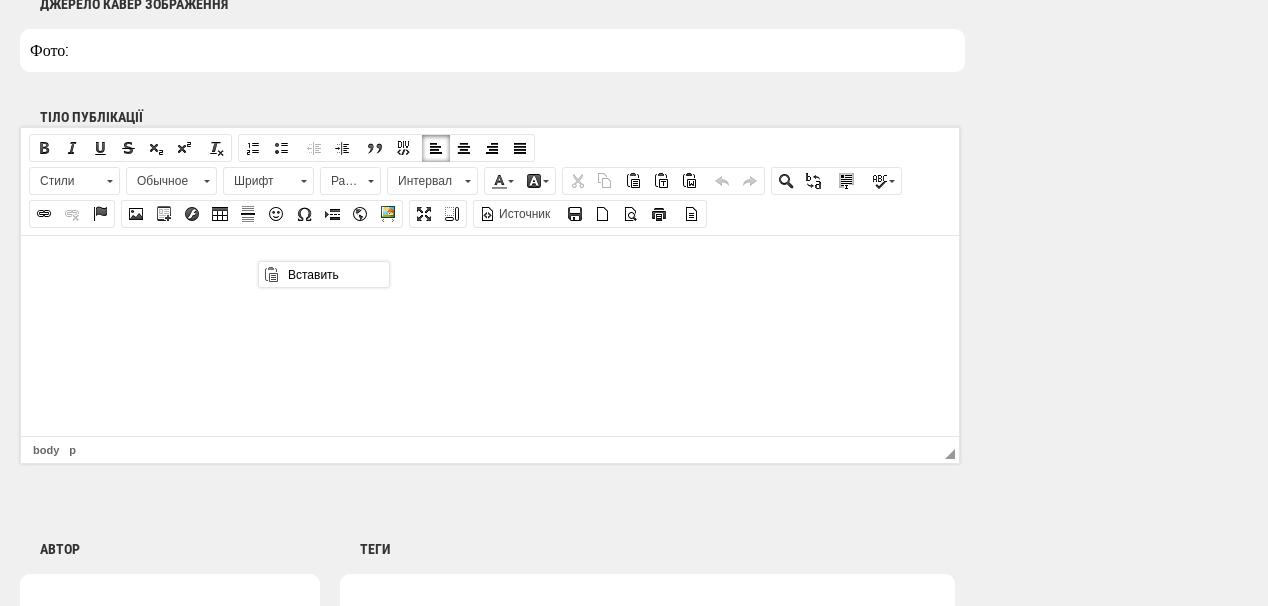 scroll, scrollTop: 0, scrollLeft: 0, axis: both 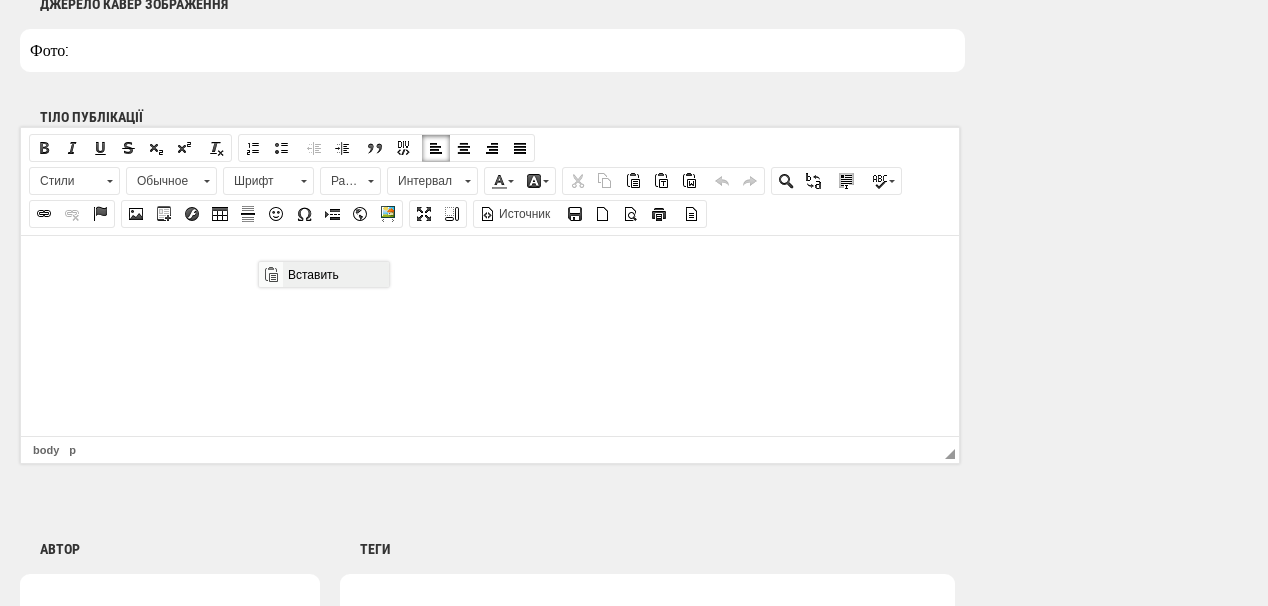 click on "Вставить" at bounding box center (335, 274) 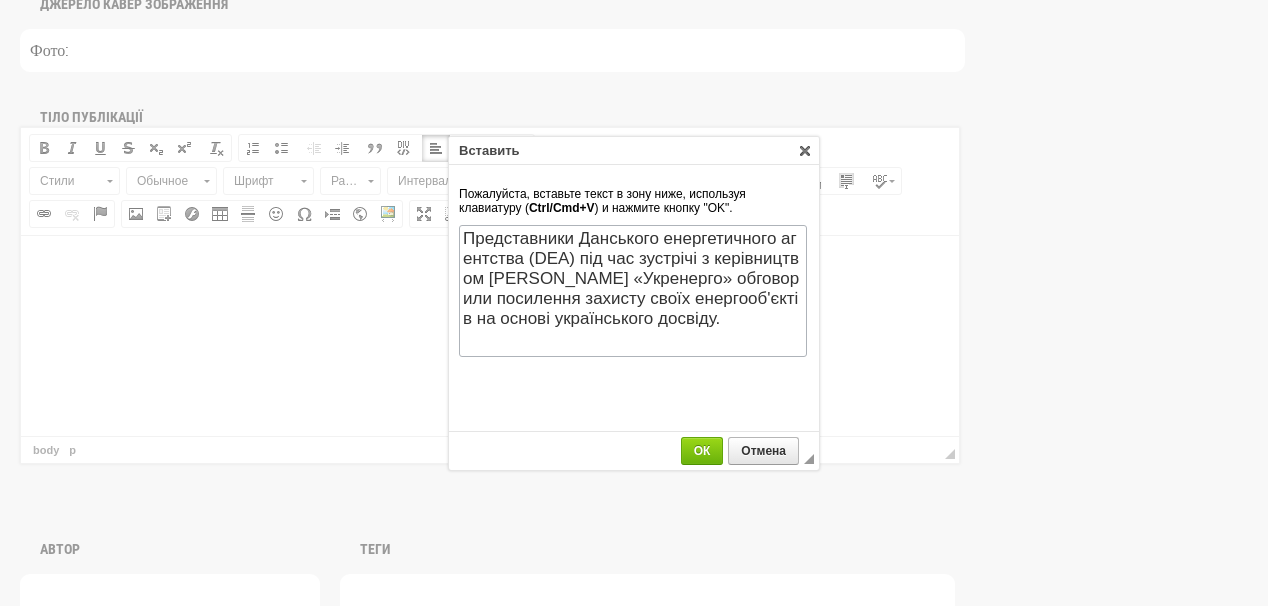 scroll, scrollTop: 0, scrollLeft: 0, axis: both 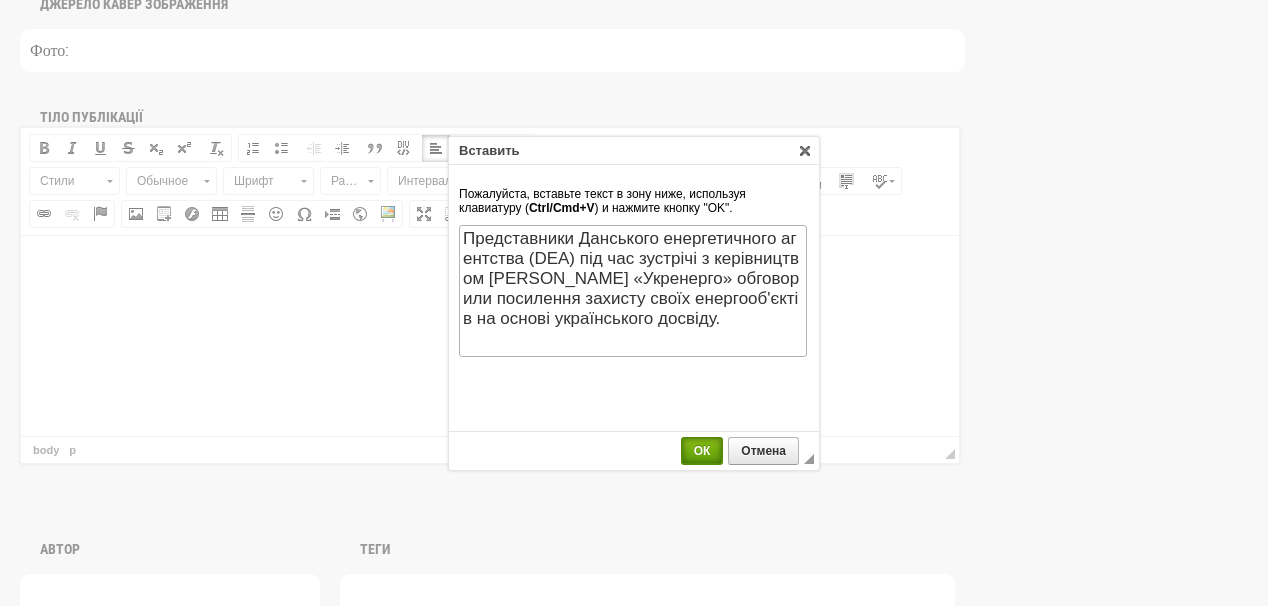 click on "ОК" at bounding box center (702, 451) 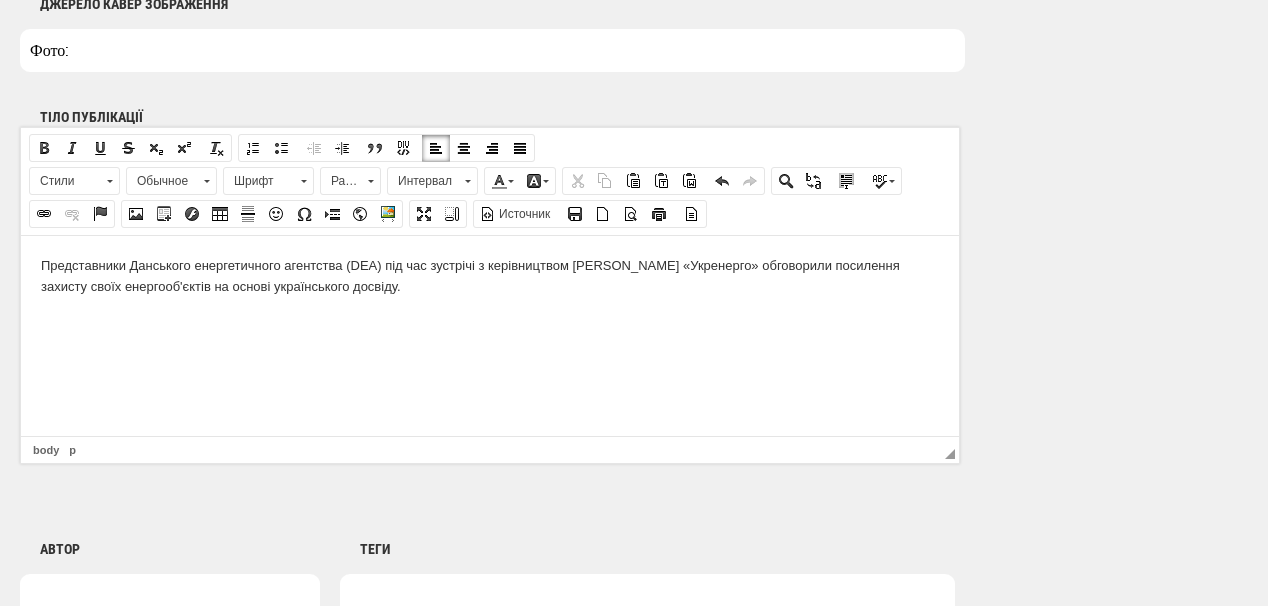 type 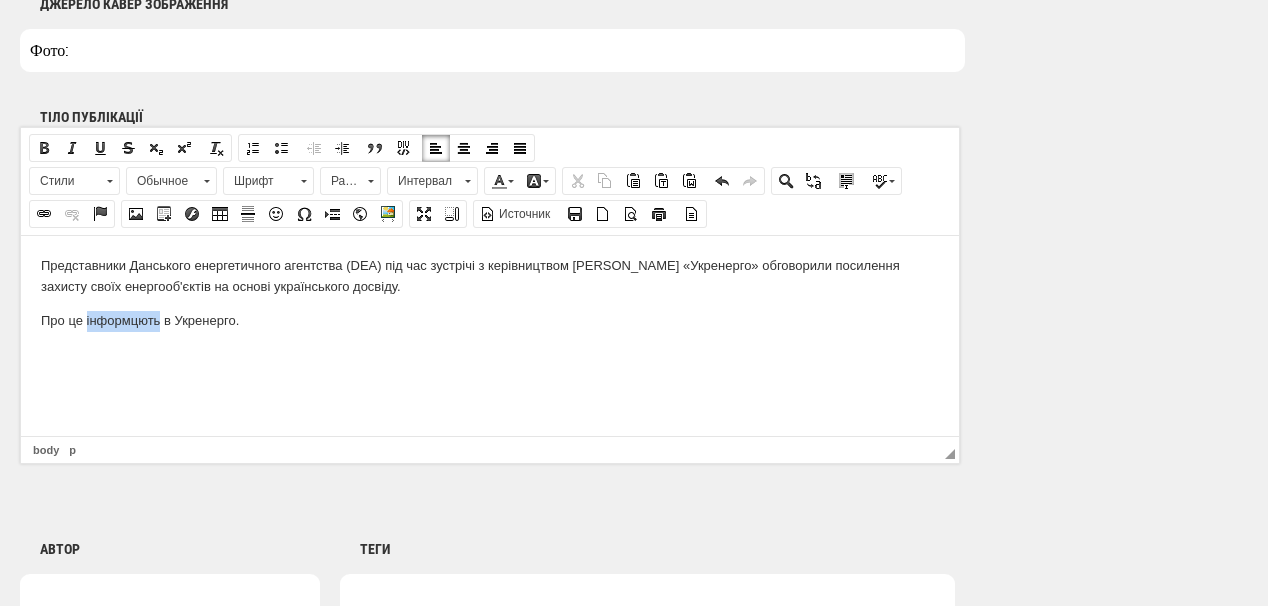 drag, startPoint x: 85, startPoint y: 314, endPoint x: 157, endPoint y: 316, distance: 72.02777 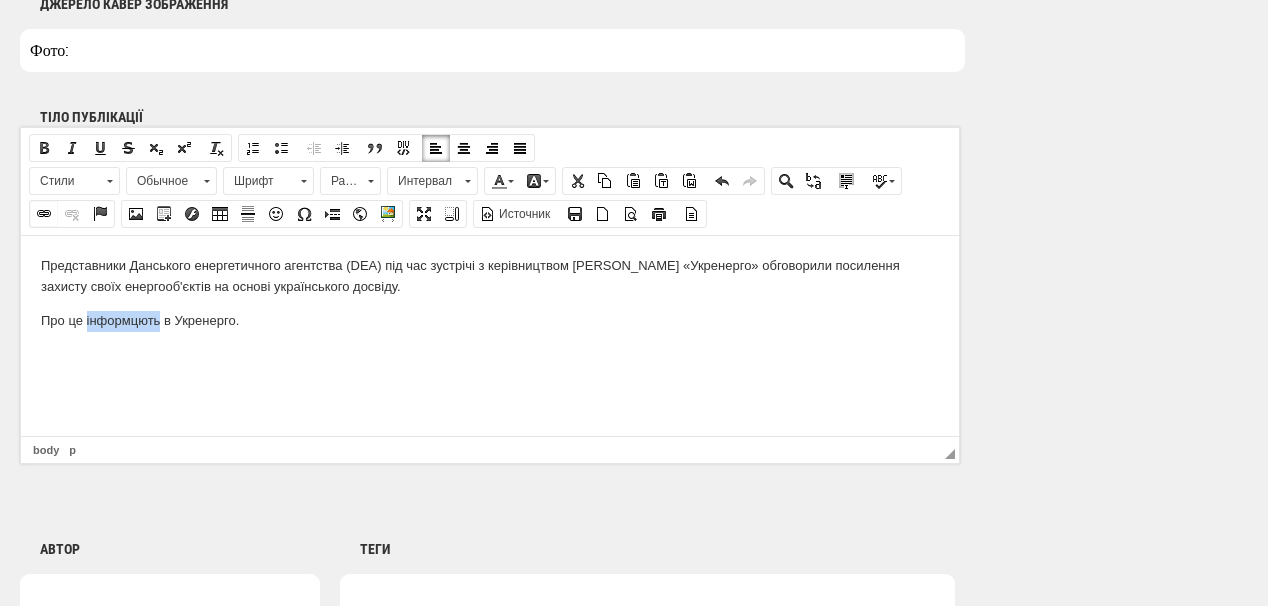 click at bounding box center [44, 214] 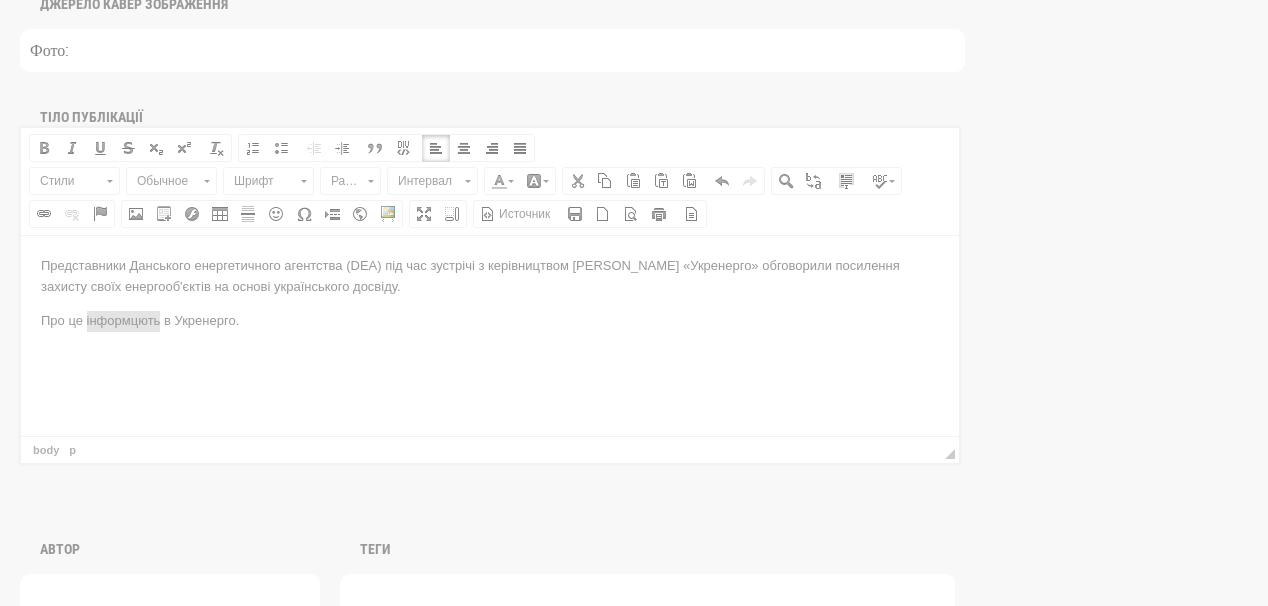 scroll, scrollTop: 0, scrollLeft: 0, axis: both 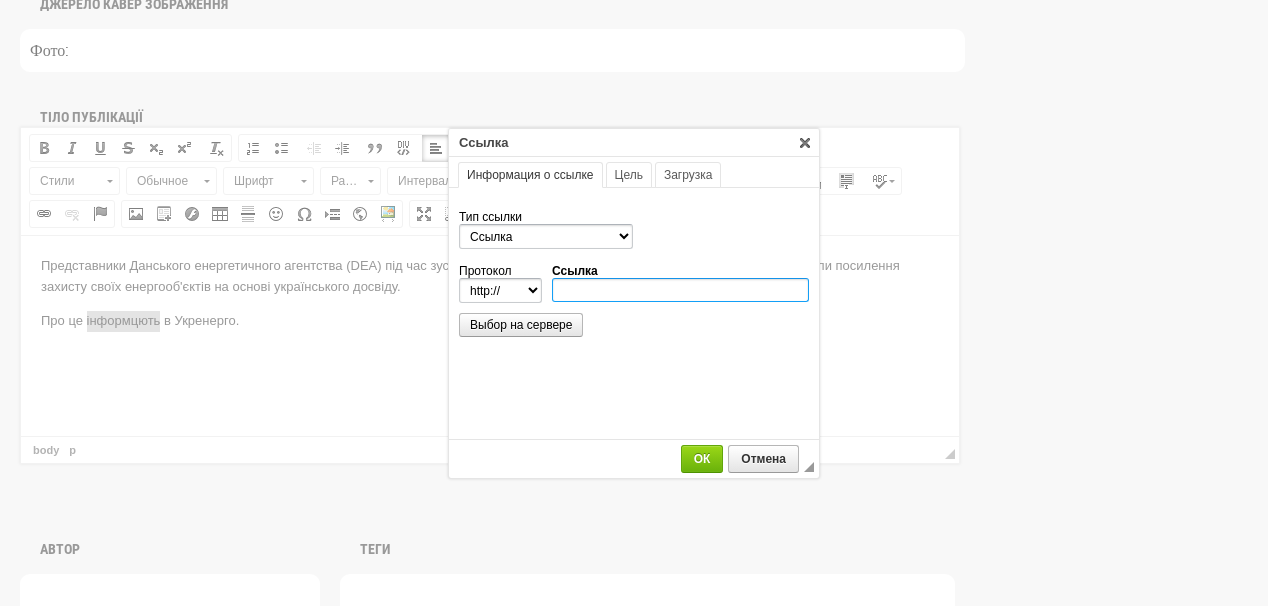 click on "Ссылка" at bounding box center [680, 290] 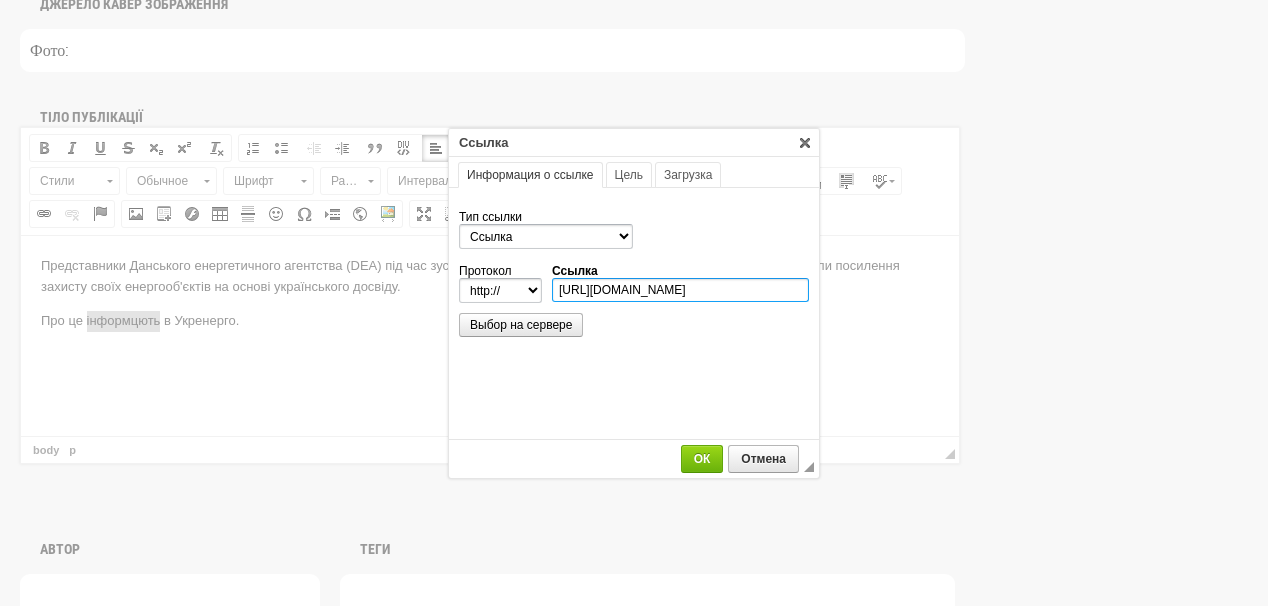 scroll, scrollTop: 0, scrollLeft: 204, axis: horizontal 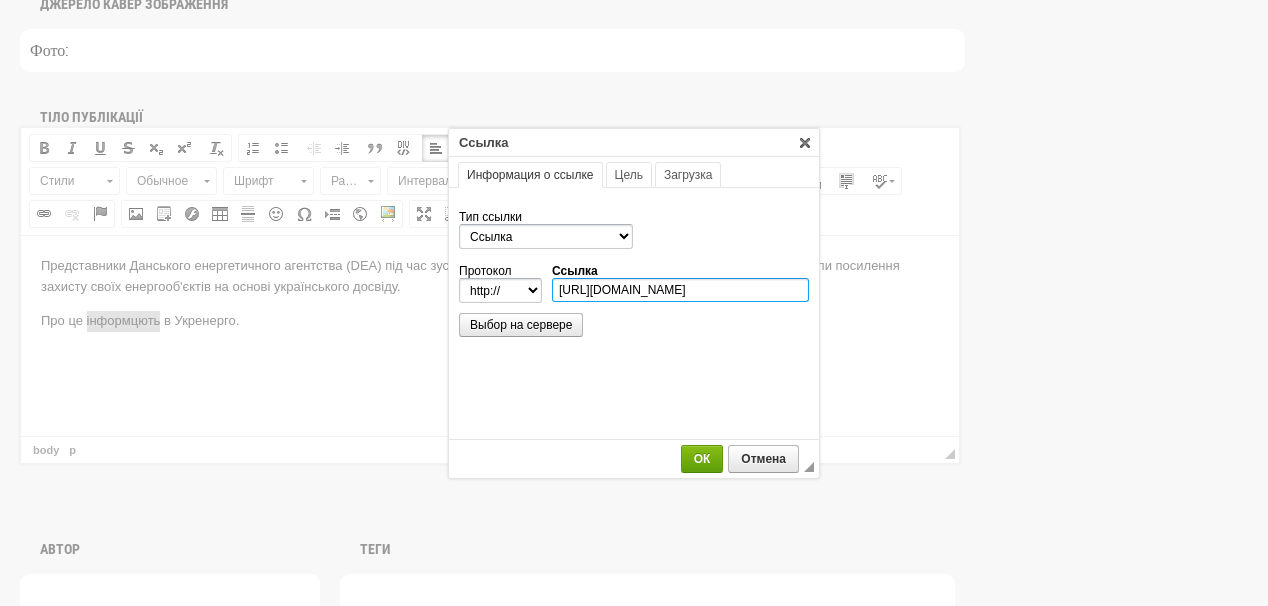 type on "https://www.facebook.com/npcukrenergo/posts/1186377123531111?ref=embed_post" 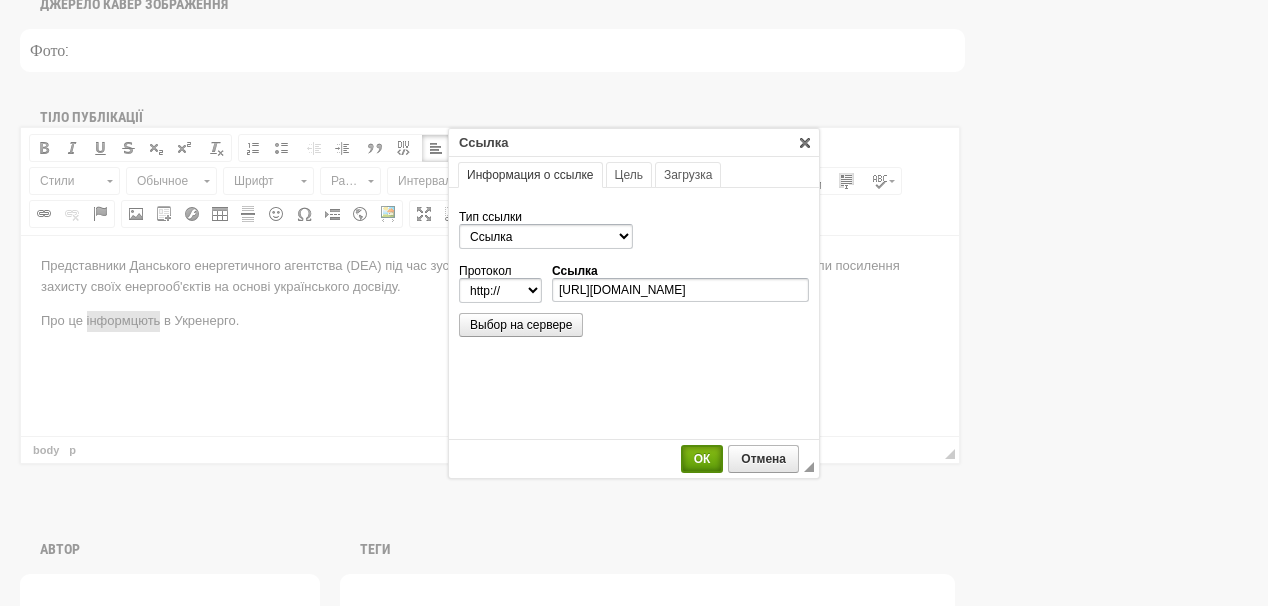 select on "https://" 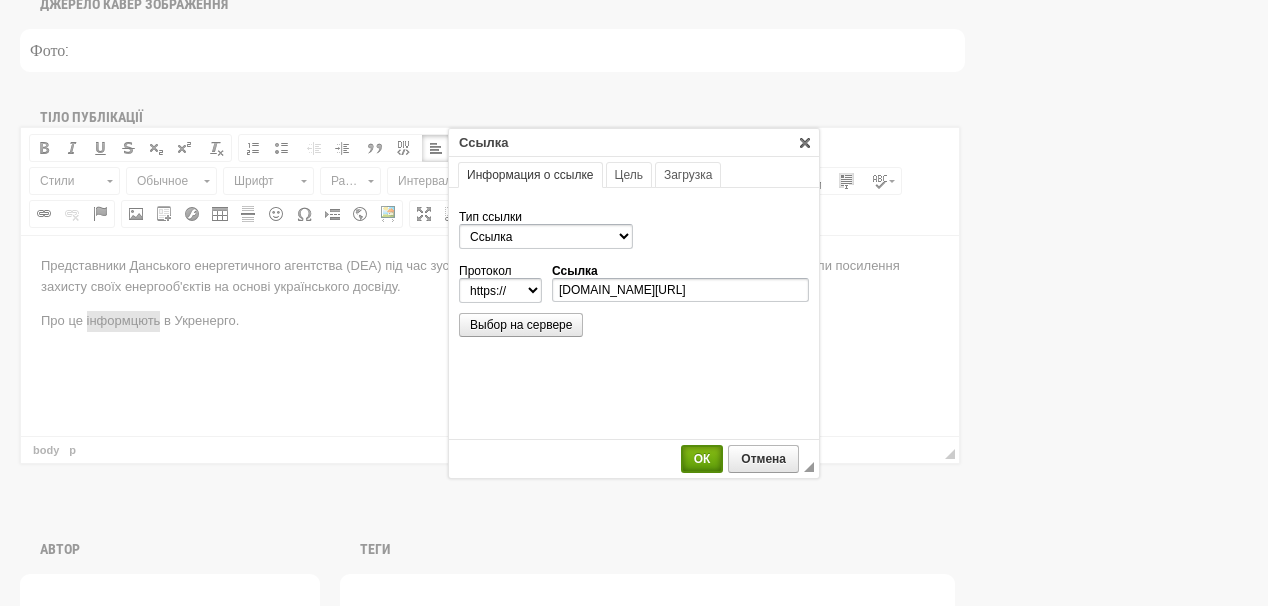 scroll, scrollTop: 0, scrollLeft: 0, axis: both 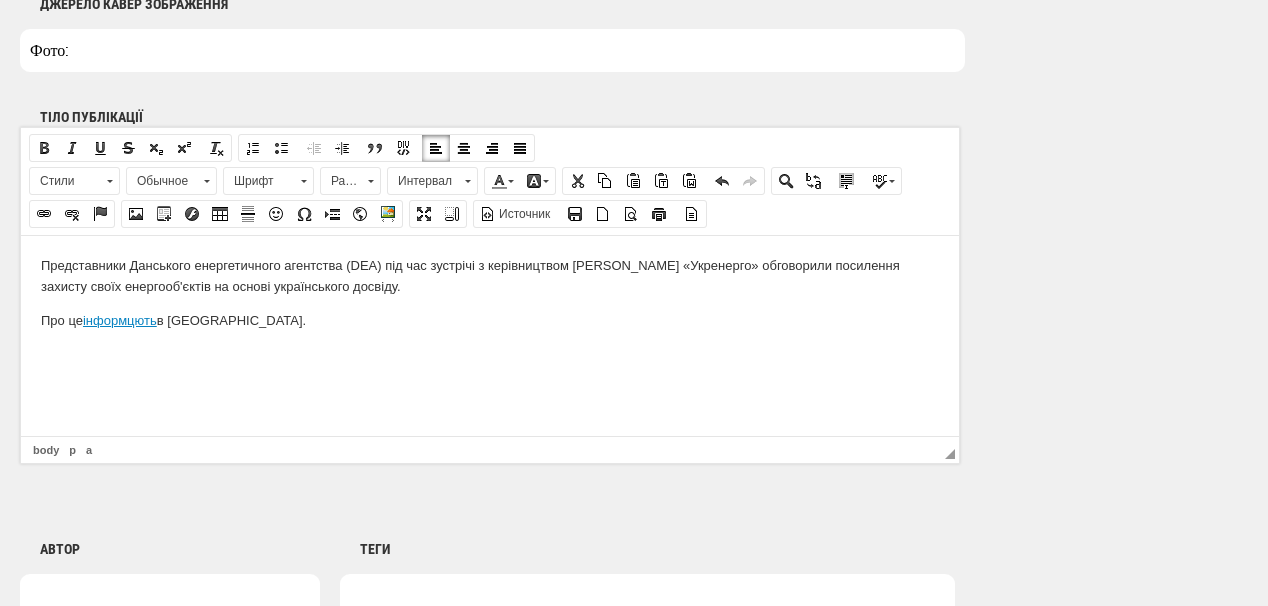 click on "Представники Данського енергетичного агентства (DEA) під час зустрічі з керівництвом НЕК «Укренерго» обговорили посилення захисту своїх енергооб'єктів на основі українського досвіду. Про це  інформцють  в Укренерго." at bounding box center [490, 309] 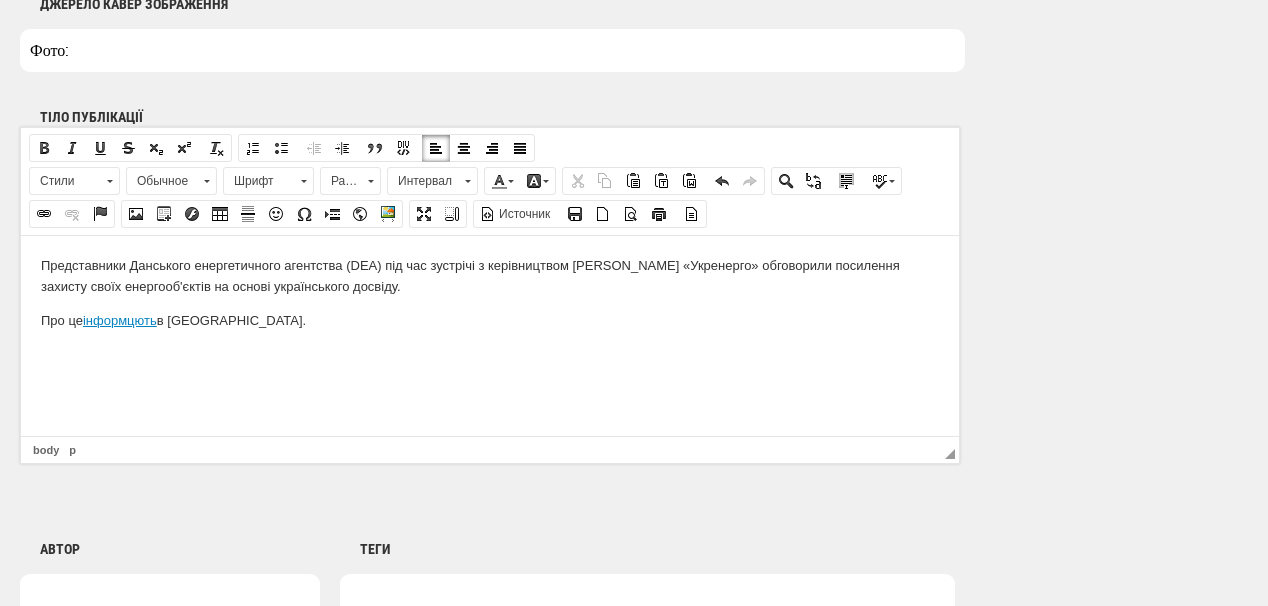 click on "Про це  інформцють  в Укренерго." at bounding box center (490, 320) 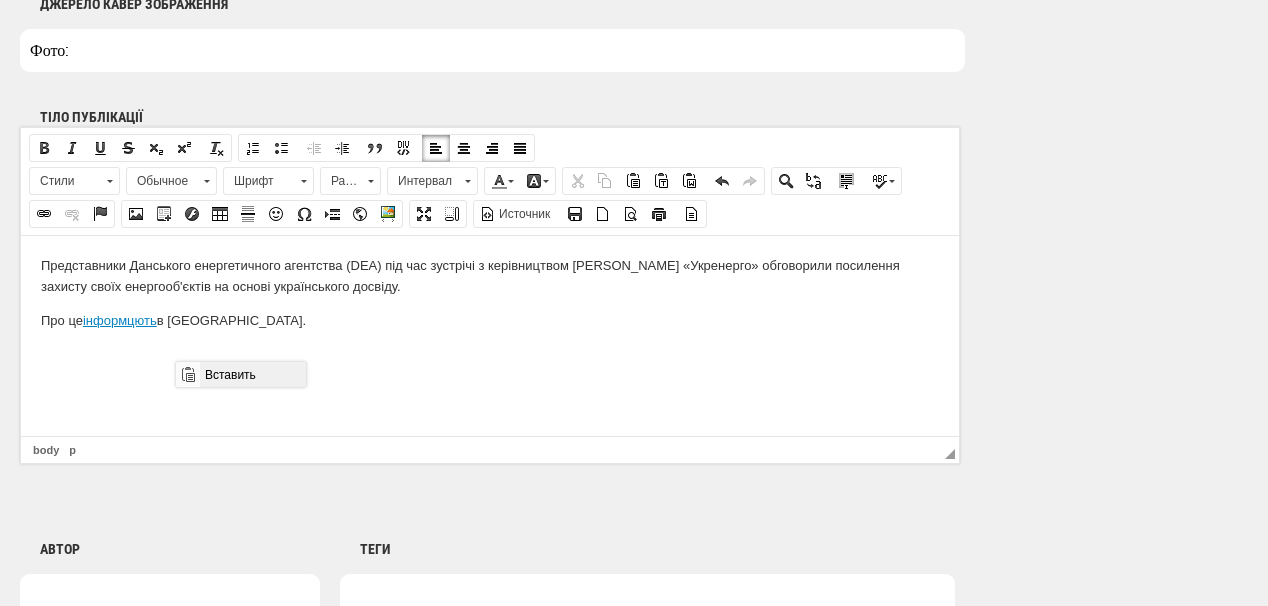 click on "Вставить" at bounding box center (252, 374) 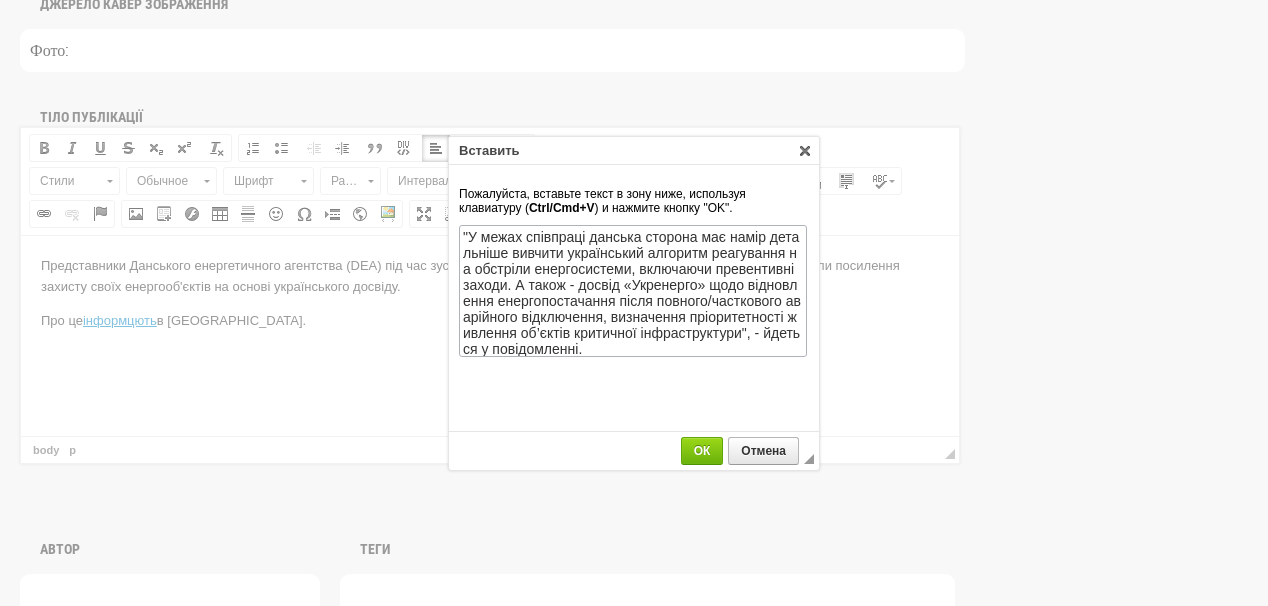 scroll, scrollTop: 93, scrollLeft: 0, axis: vertical 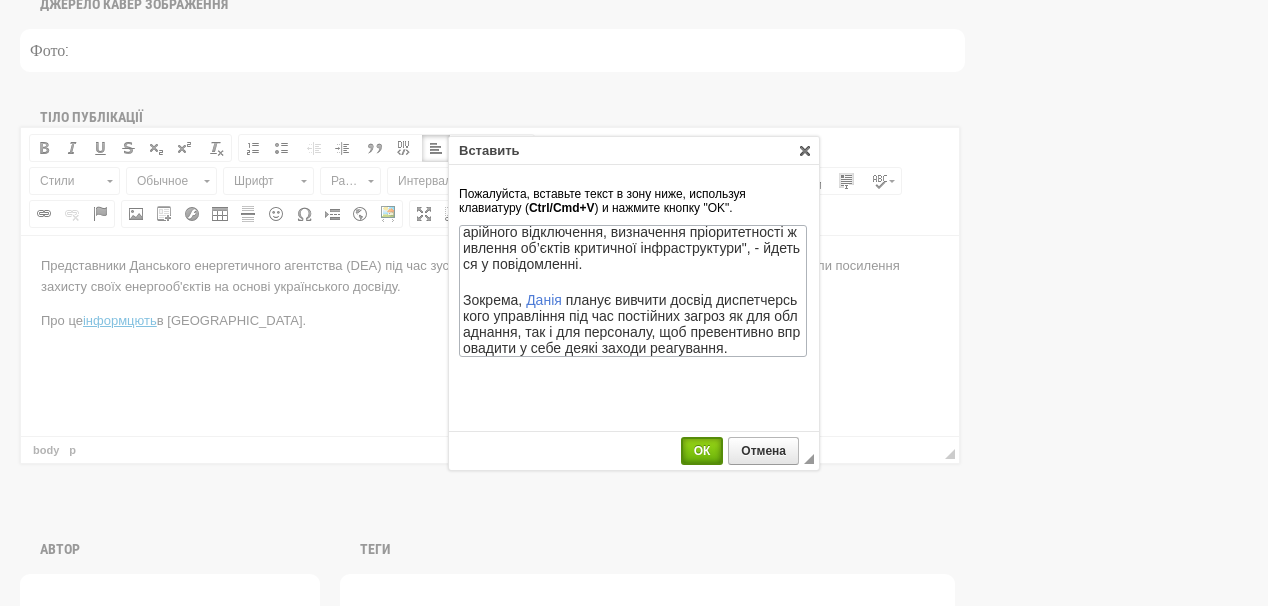 click on "ОК" at bounding box center [702, 451] 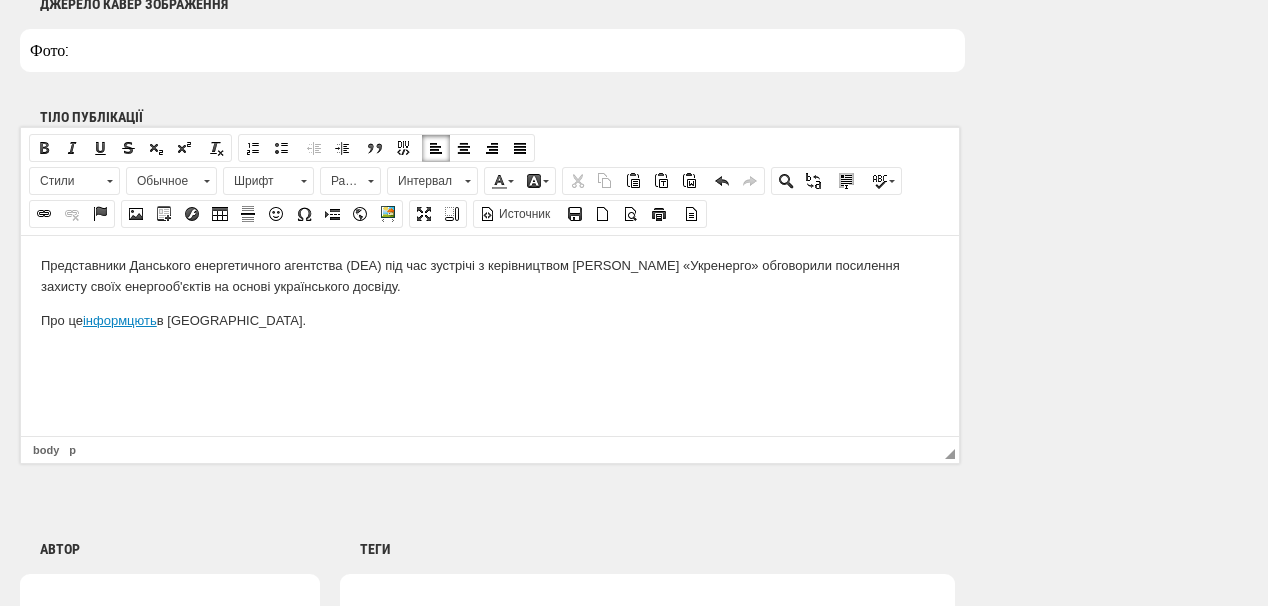 scroll, scrollTop: 0, scrollLeft: 0, axis: both 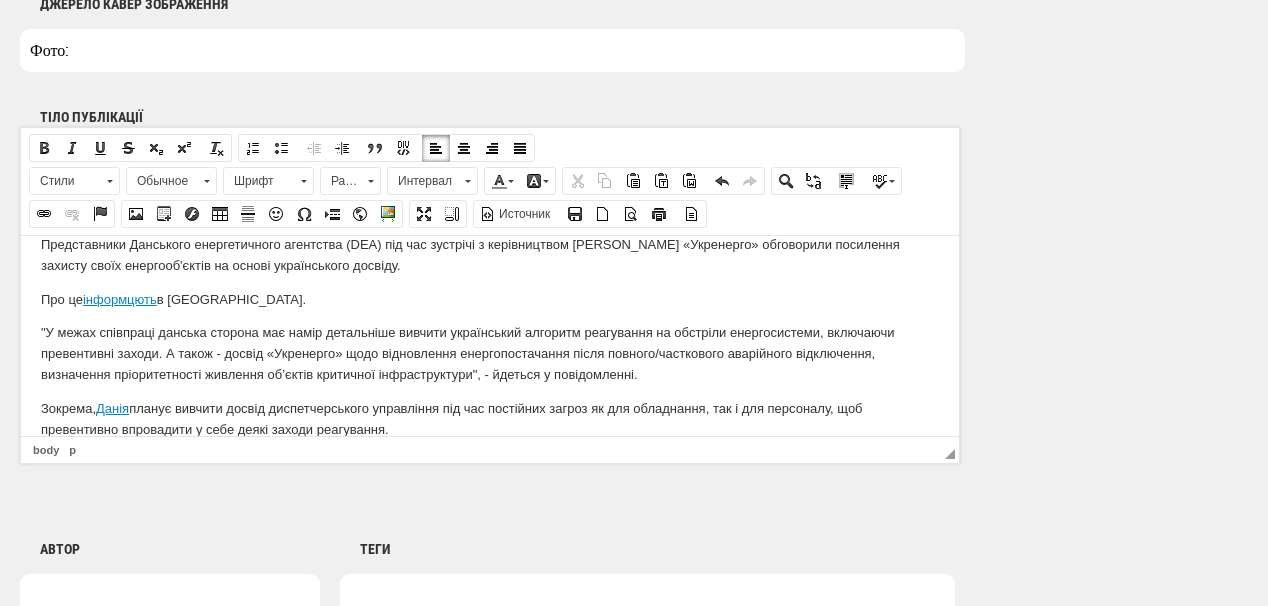 click on ""У межах співпраці данська сторона має намір детальніше вивчити український алгоритм реагування на обстріли енергосистеми, включаючи превентивні заходи. А також - досвід «Укренерго» щодо відновлення енергопостачання після повного/часткового аварійного відключення, визначення пріоритетності живлення об’єктів критичної інфраструктури", - йдеться у повідомленні." at bounding box center (490, 353) 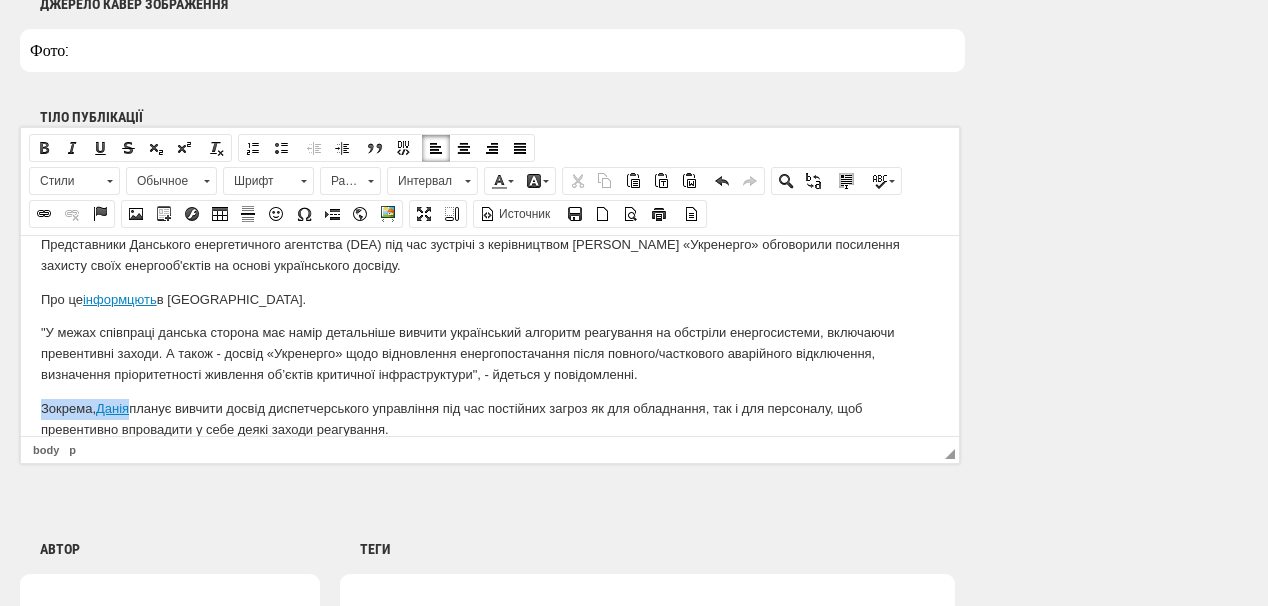 drag, startPoint x: 133, startPoint y: 404, endPoint x: 32, endPoint y: 399, distance: 101.12369 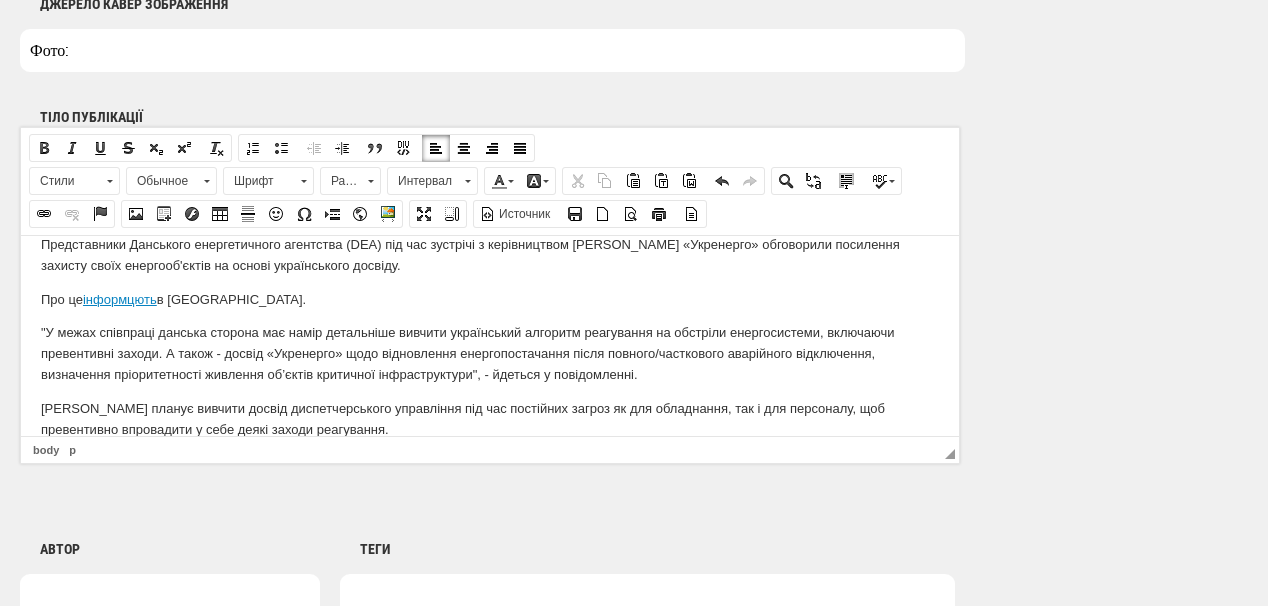drag, startPoint x: 385, startPoint y: 670, endPoint x: 367, endPoint y: 423, distance: 247.655 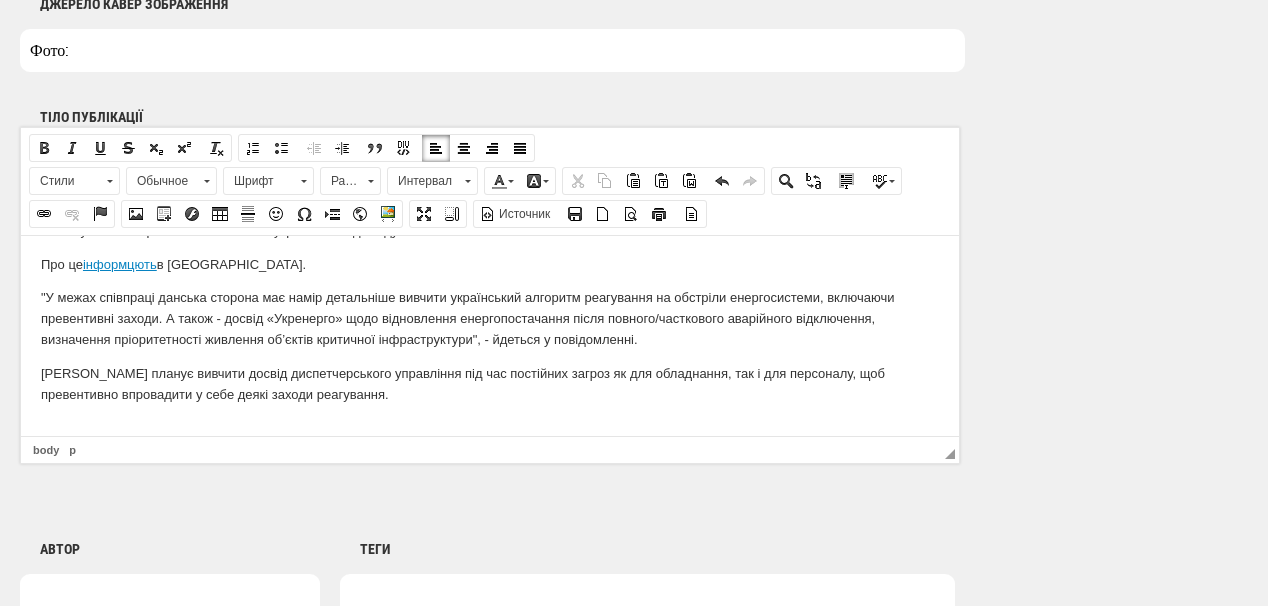 click at bounding box center [490, 427] 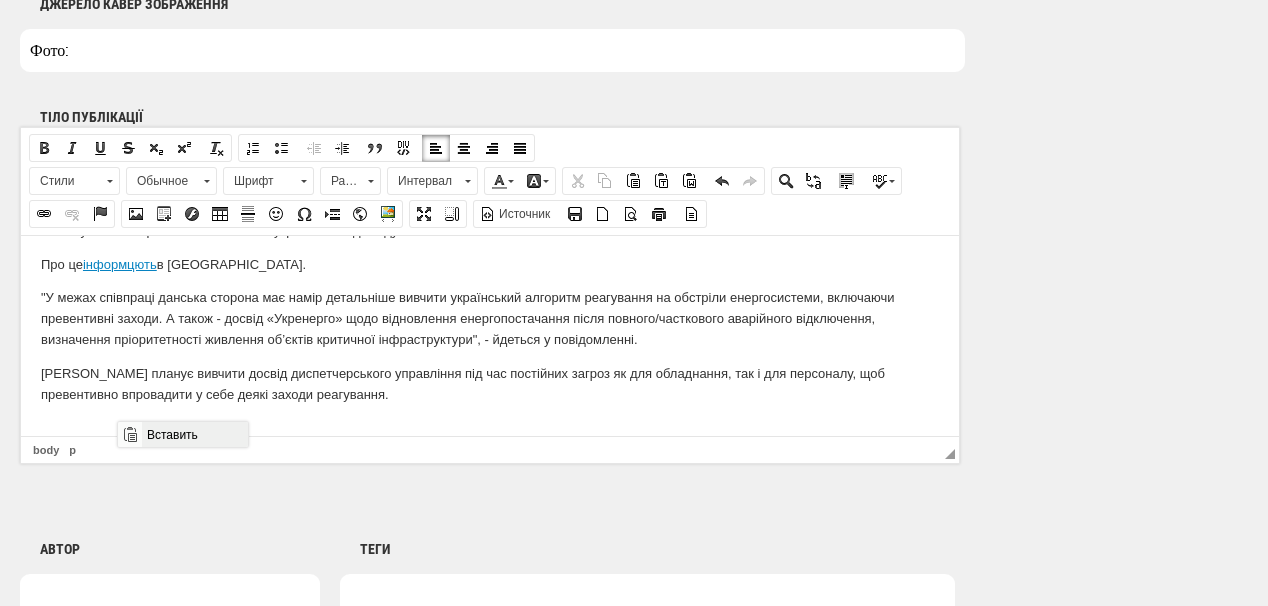 click on "Вставить" at bounding box center [194, 434] 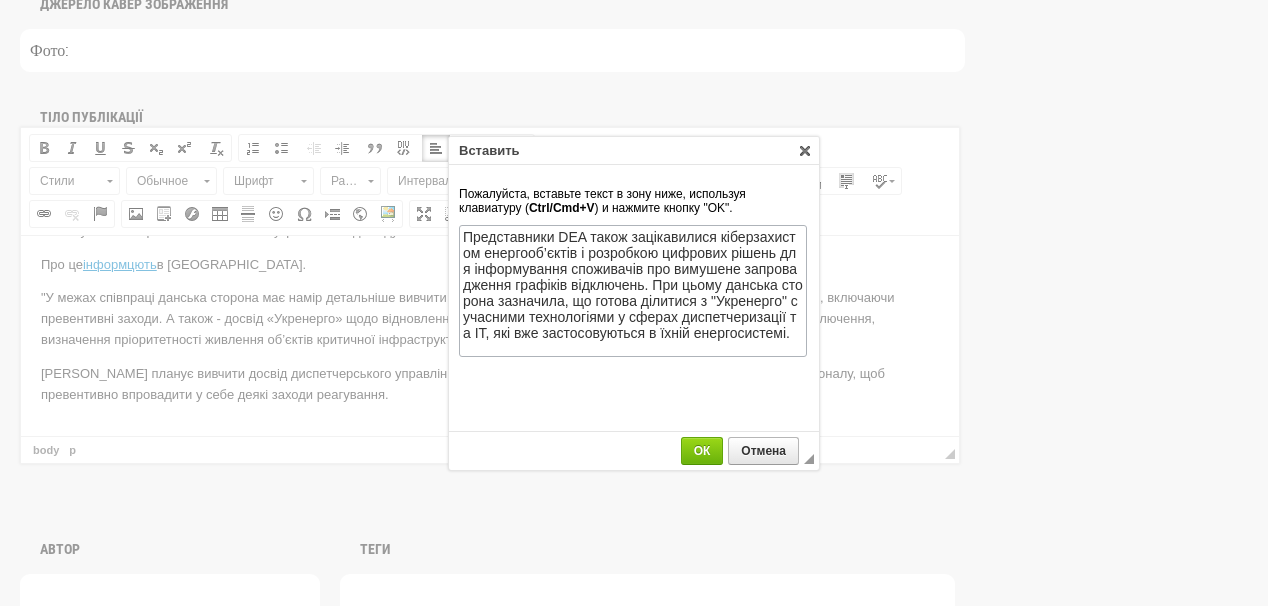 scroll, scrollTop: 0, scrollLeft: 0, axis: both 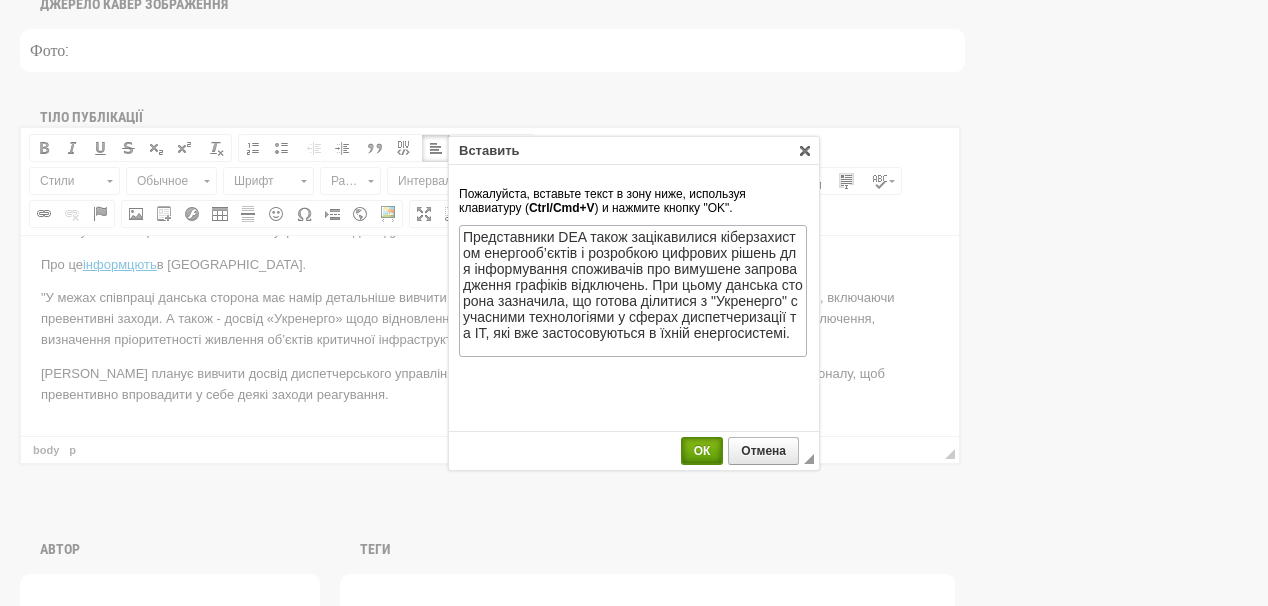 click on "ОК" at bounding box center [702, 451] 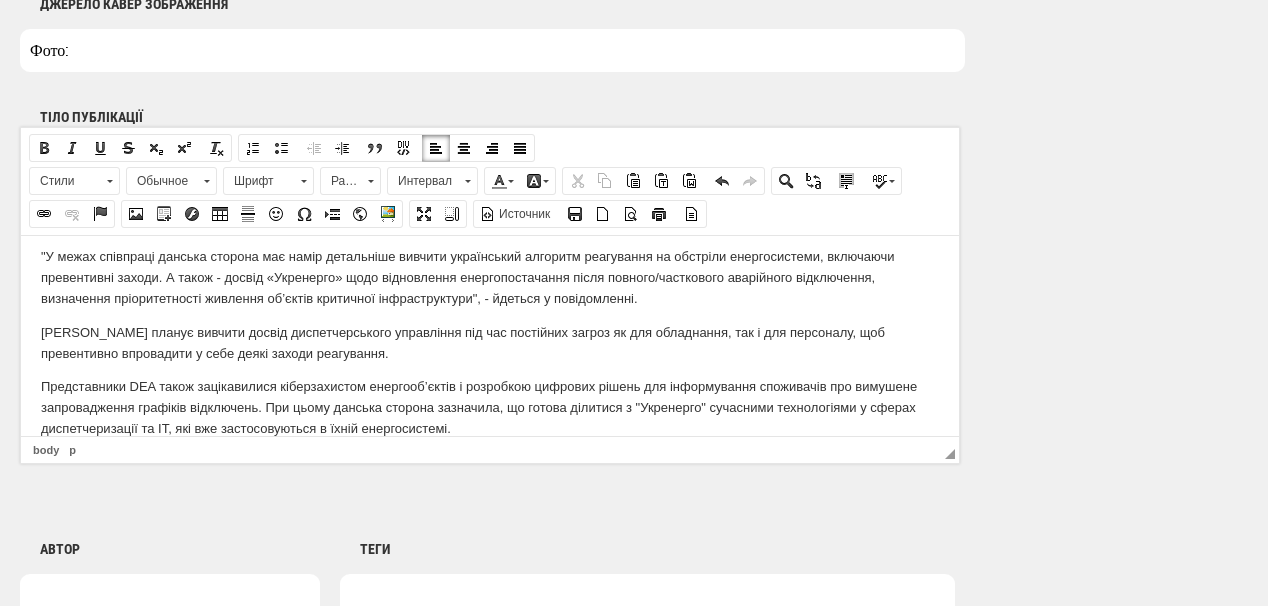 scroll, scrollTop: 131, scrollLeft: 0, axis: vertical 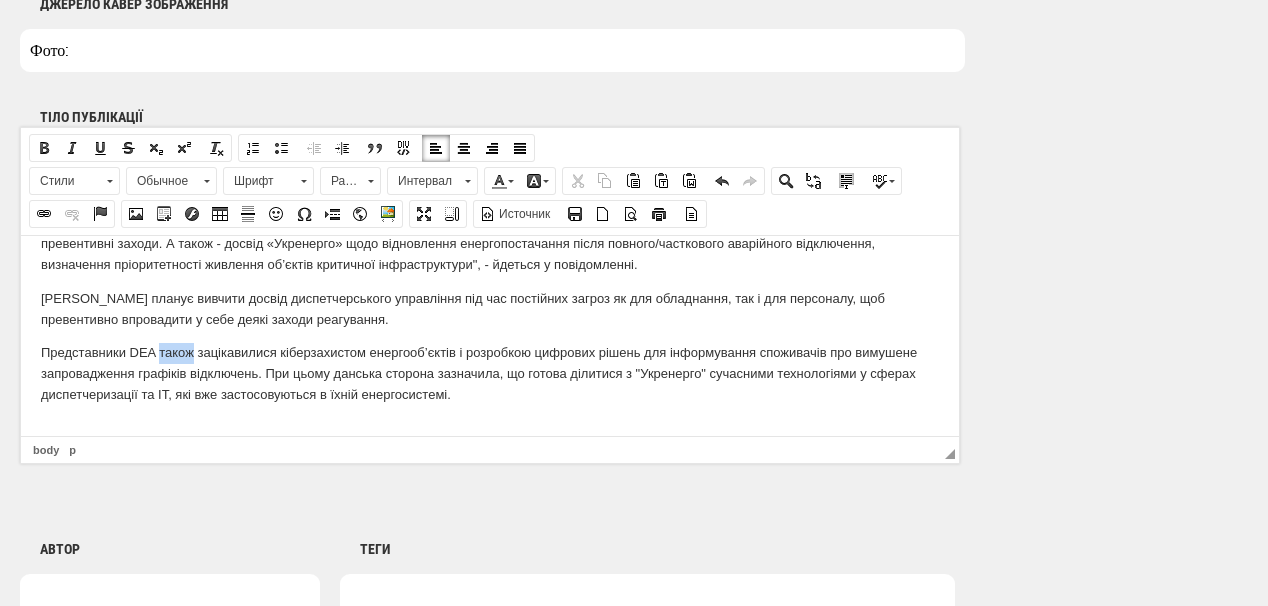 drag, startPoint x: 159, startPoint y: 346, endPoint x: 194, endPoint y: 343, distance: 35.128338 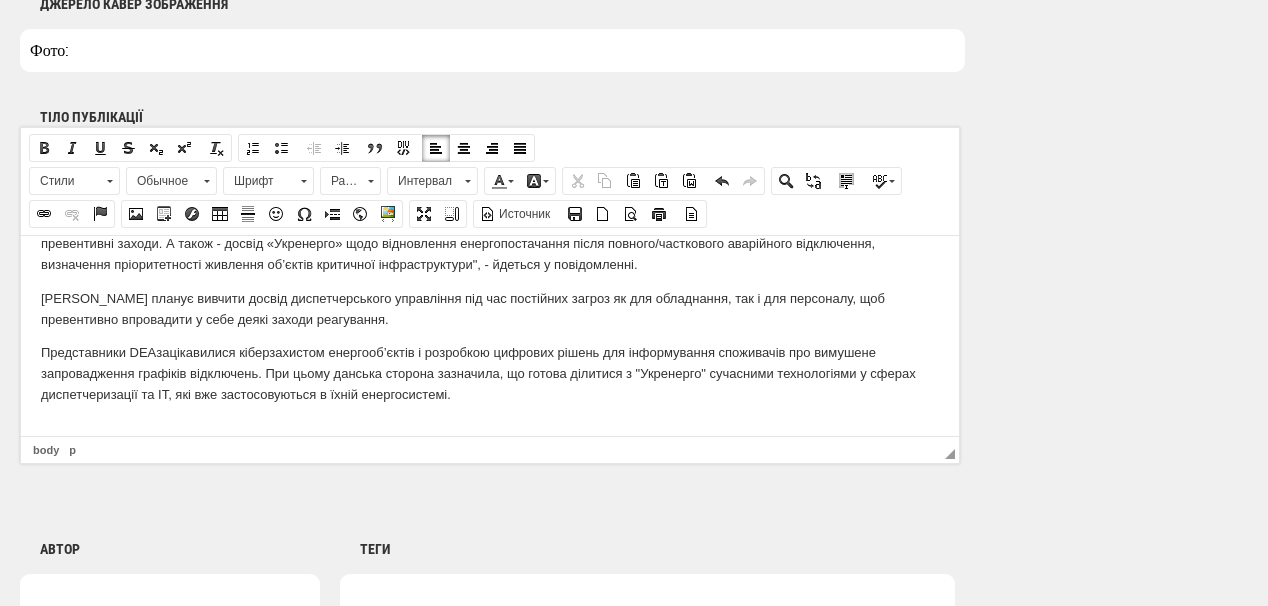 click on "Представники DEA  зацікавилися кіберзахистом енергооб’єктів і розробкою цифрових рішень для інформування споживачів про вимушене запровадження графіків відключень. При цьому данська сторона зазначила, що готова ділитися з "Укренерго" сучасними технологіями у сферах диспетчеризації та IT, які вже застосовуються в їхній енергосистемі." at bounding box center (490, 373) 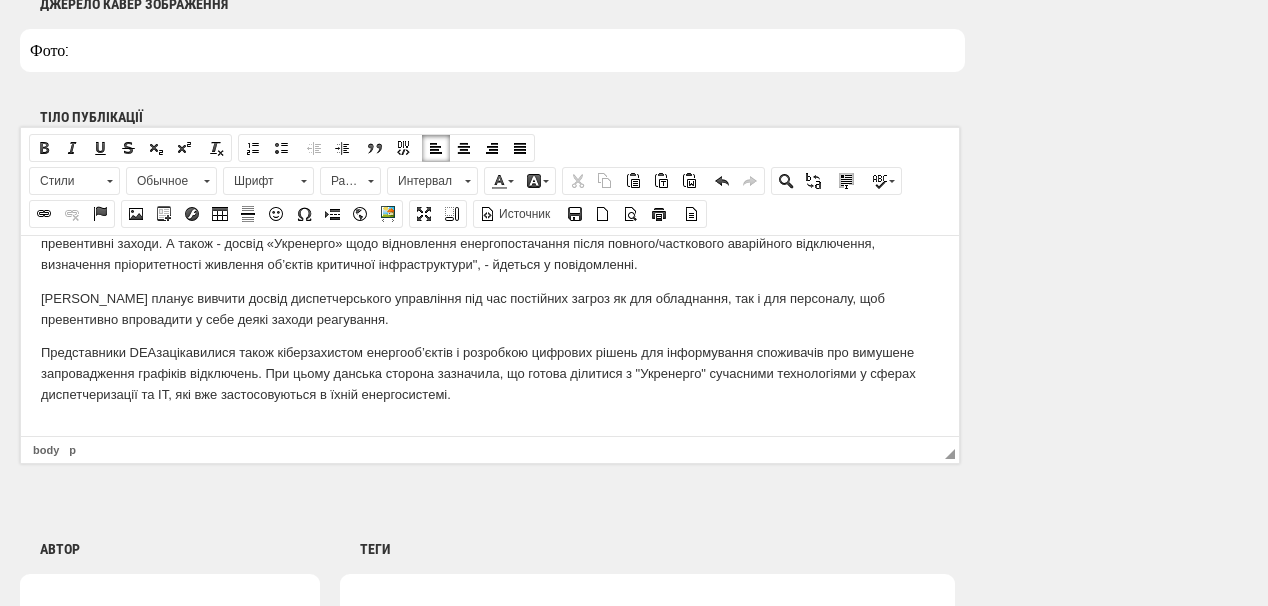 click on "Представники DEA  зацікавилися також кіберзахистом енергооб’єктів і розробкою цифрових рішень для інформування споживачів про вимушене запровадження графіків відключень. При цьому данська сторона зазначила, що готова ділитися з "Укренерго" сучасними технологіями у сферах диспетчеризації та IT, які вже застосовуються в їхній енергосистемі." at bounding box center [490, 373] 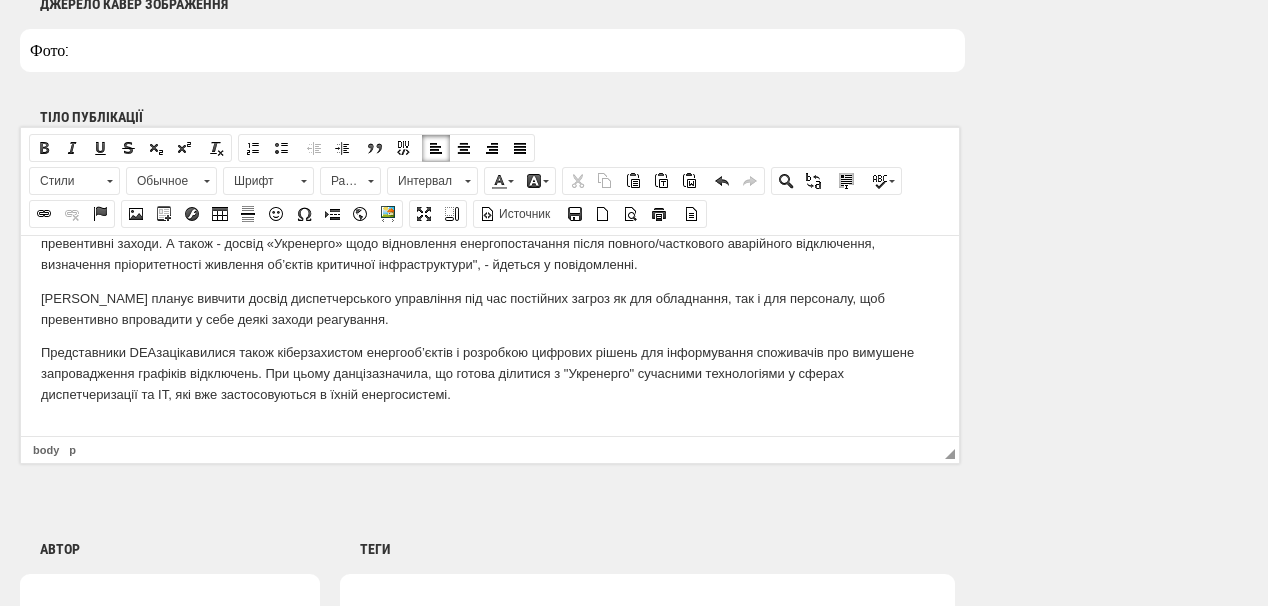 click on "Представники DEA  зацікавилися також кіберзахистом енергооб’єктів і розробкою цифрових рішень для інформування споживачів про вимушене запровадження графіків відключень. При цьому данці  зазначила, що готова ділитися з "Укренерго" сучасними технологіями у сферах диспетчеризації та IT, які вже застосовуються в їхній енергосистемі." at bounding box center (490, 373) 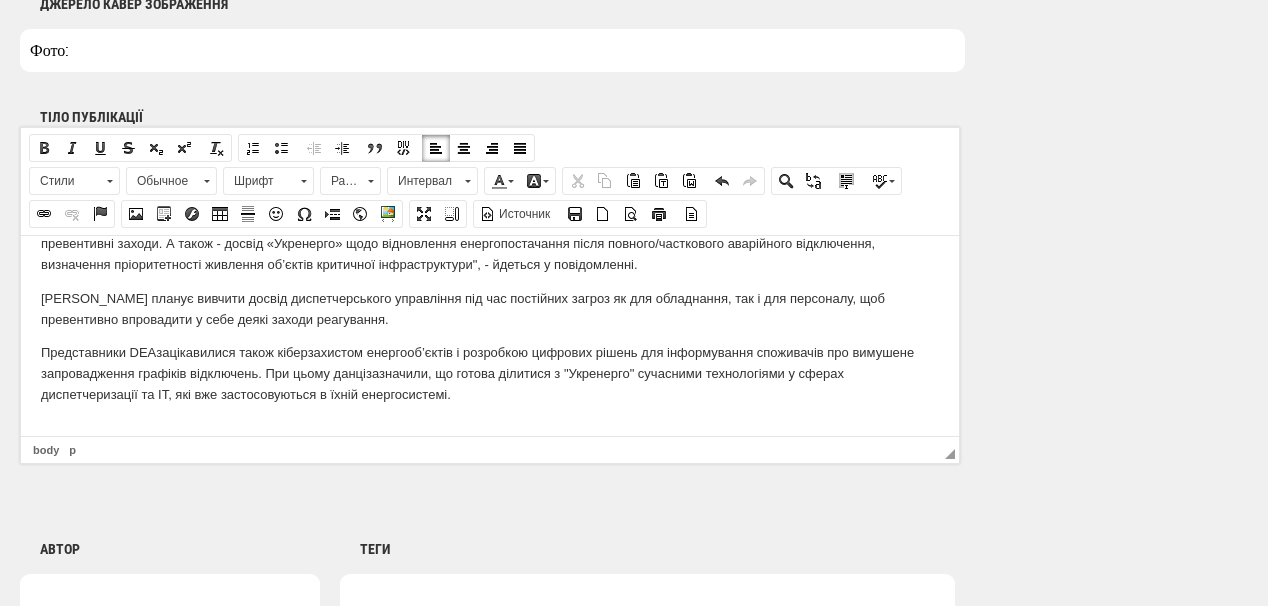 click on "Представники DEA  зацікавилися також кіберзахистом енергооб’єктів і розробкою цифрових рішень для інформування споживачів про вимушене запровадження графіків відключень. При цьому данці  зазначили , що готова ділитися з "Укренерго" сучасними технологіями у сферах диспетчеризації та IT, які вже застосовуються в їхній енергосистемі." at bounding box center (490, 373) 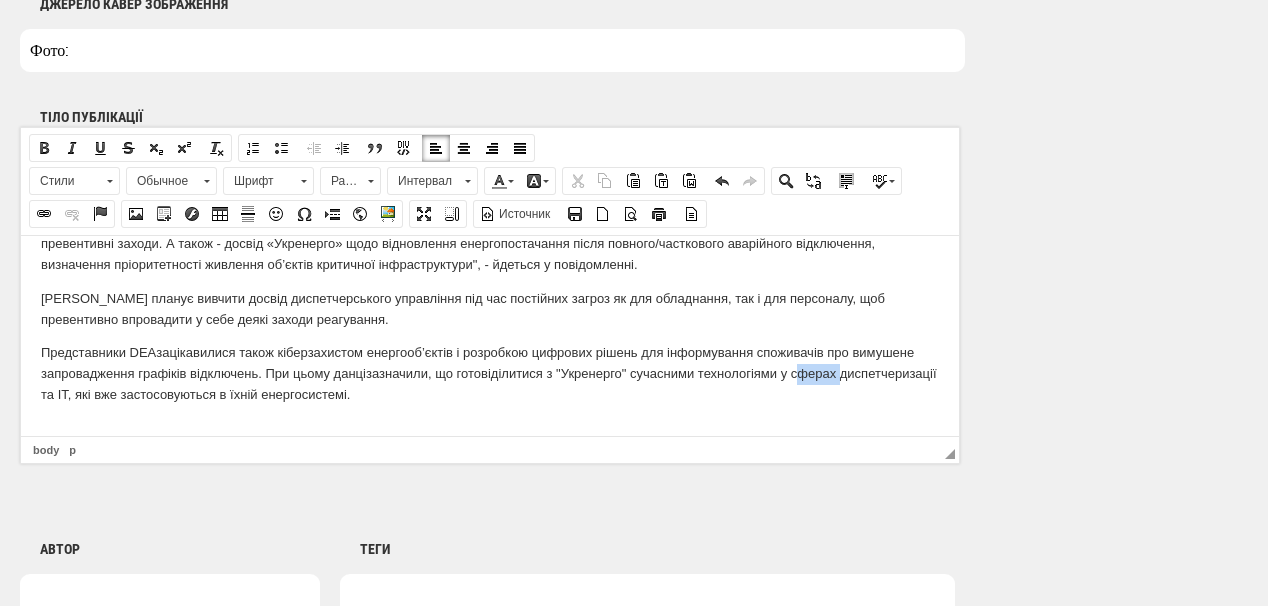 drag, startPoint x: 797, startPoint y: 376, endPoint x: 870, endPoint y: 378, distance: 73.02739 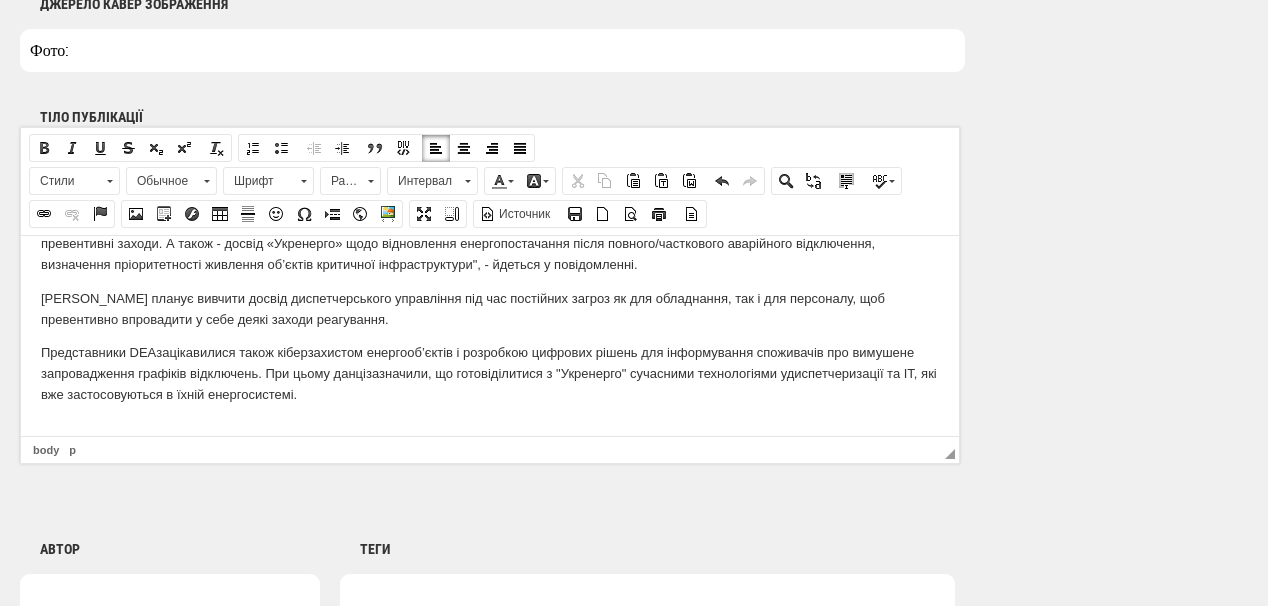 click on "Представники DEA  зацікавилися також кіберзахистом енергооб’єктів і розробкою цифрових рішень для інформування споживачів про вимушене запровадження графіків відключень. При цьому данці  зазначили , що готові  ділитися з "Укренерго" сучасними технологіями у  диспетчеризації та IT, які вже застосовуються в їхній енергосистемі." at bounding box center [490, 373] 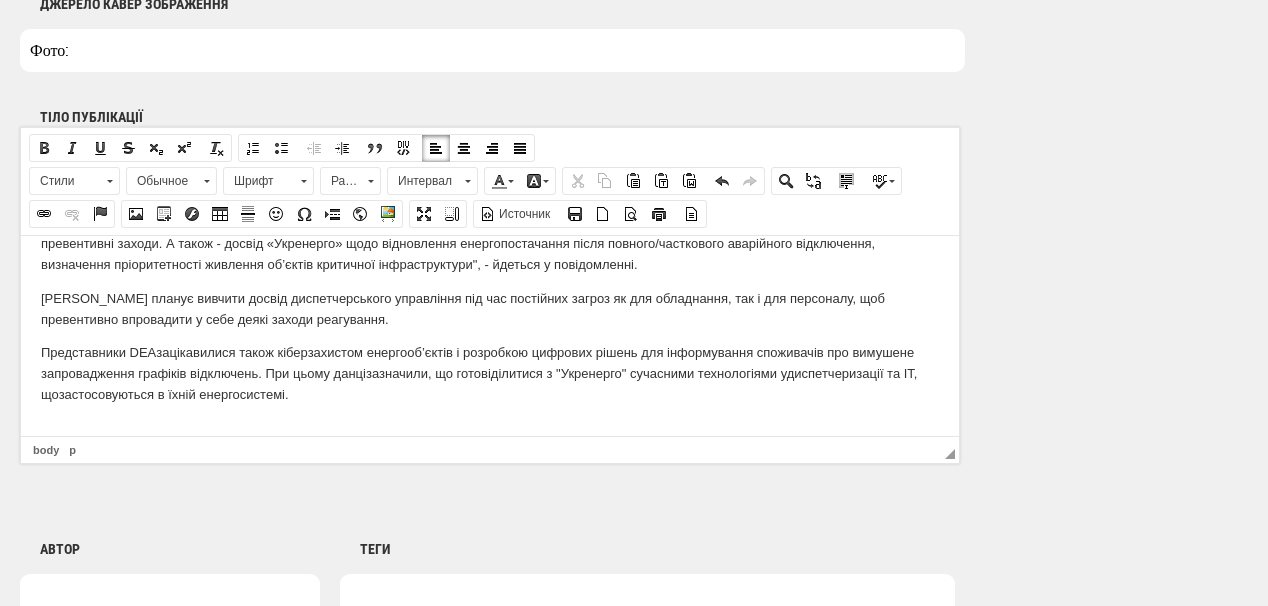 click on "Представники DEA  зацікавилися також кіберзахистом енергооб’єктів і розробкою цифрових рішень для інформування споживачів про вимушене запровадження графіків відключень. При цьому данці  зазначили , що готові  ділитися з "Укренерго" сучасними технологіями у  диспетчеризації та IT, що  застосовуються в їхній енергосистемі." at bounding box center (490, 373) 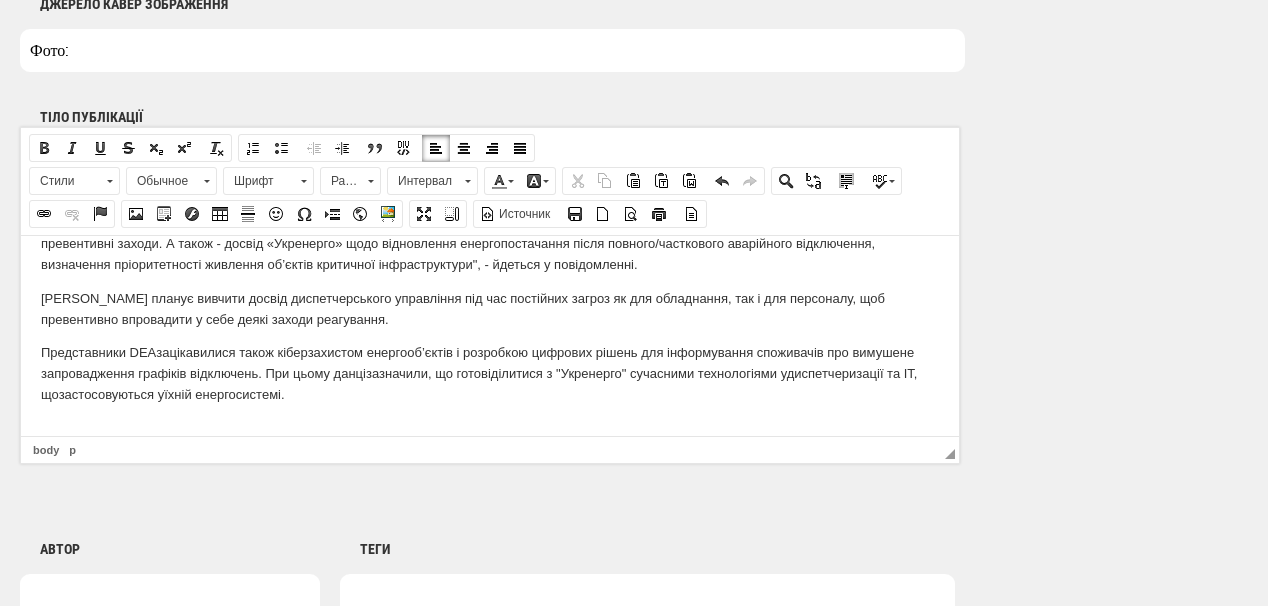 click on "Представники DEA  зацікавилися також кіберзахистом енергооб’єктів і розробкою цифрових рішень для інформування споживачів про вимушене запровадження графіків відключень. При цьому данці  зазначили , що готові  ділитися з "Укренерго" сучасними технологіями у  диспетчеризації та IT, що  застосовуються у  їхній енергосистемі." at bounding box center [490, 373] 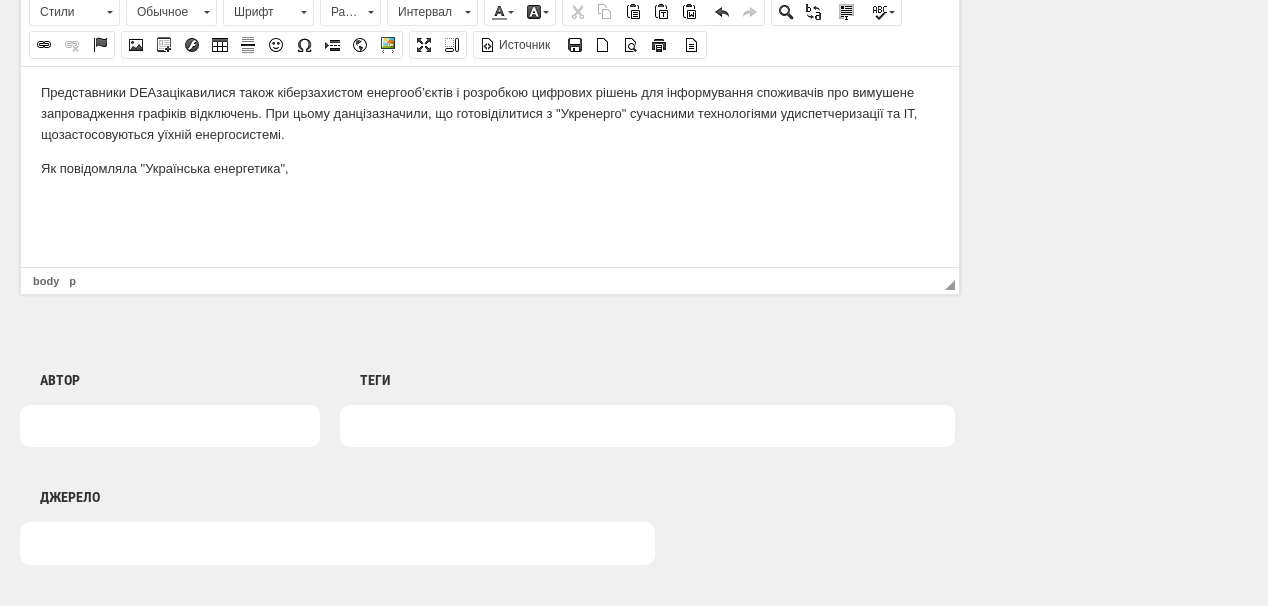 scroll, scrollTop: 1440, scrollLeft: 0, axis: vertical 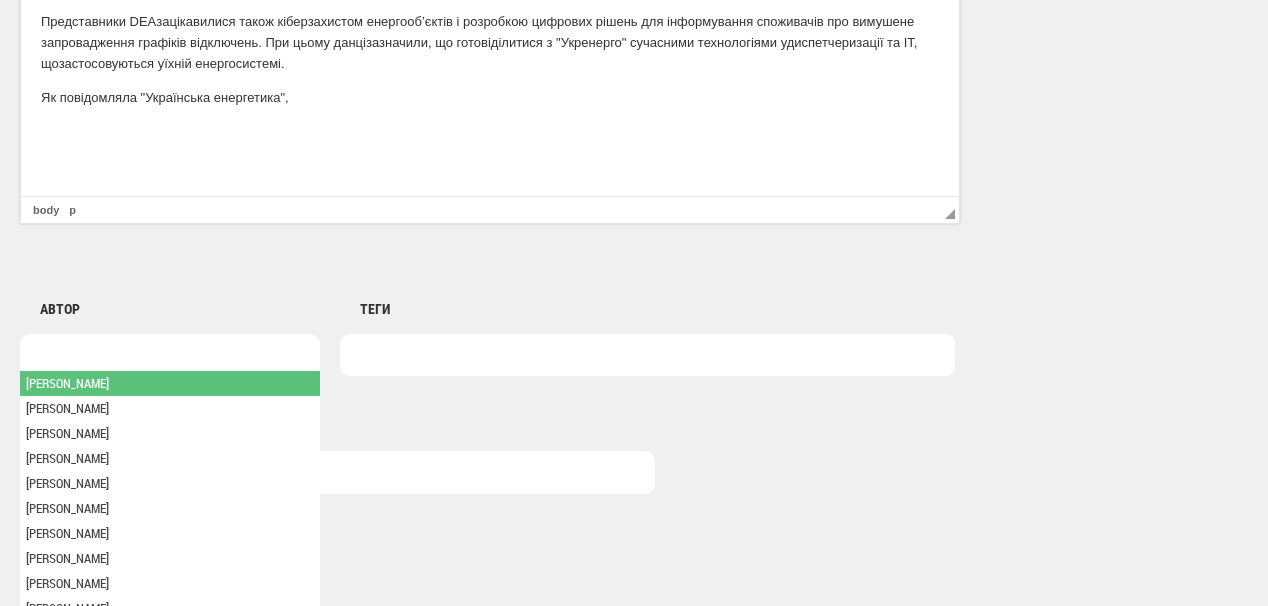 click at bounding box center [170, 355] 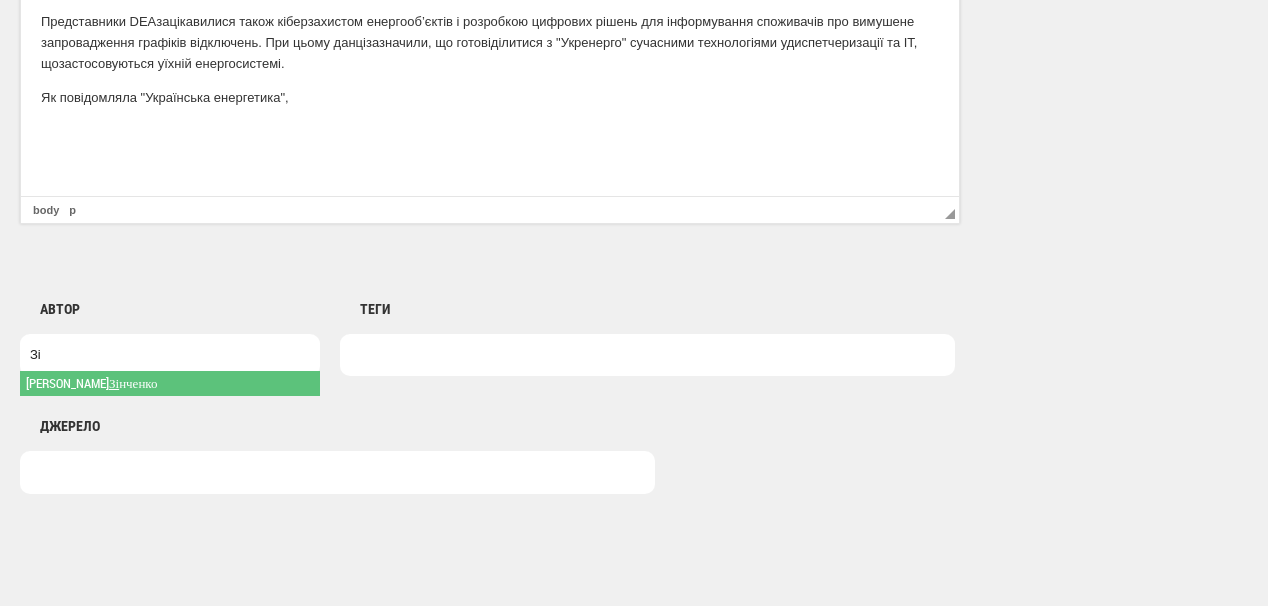 type on "Зі" 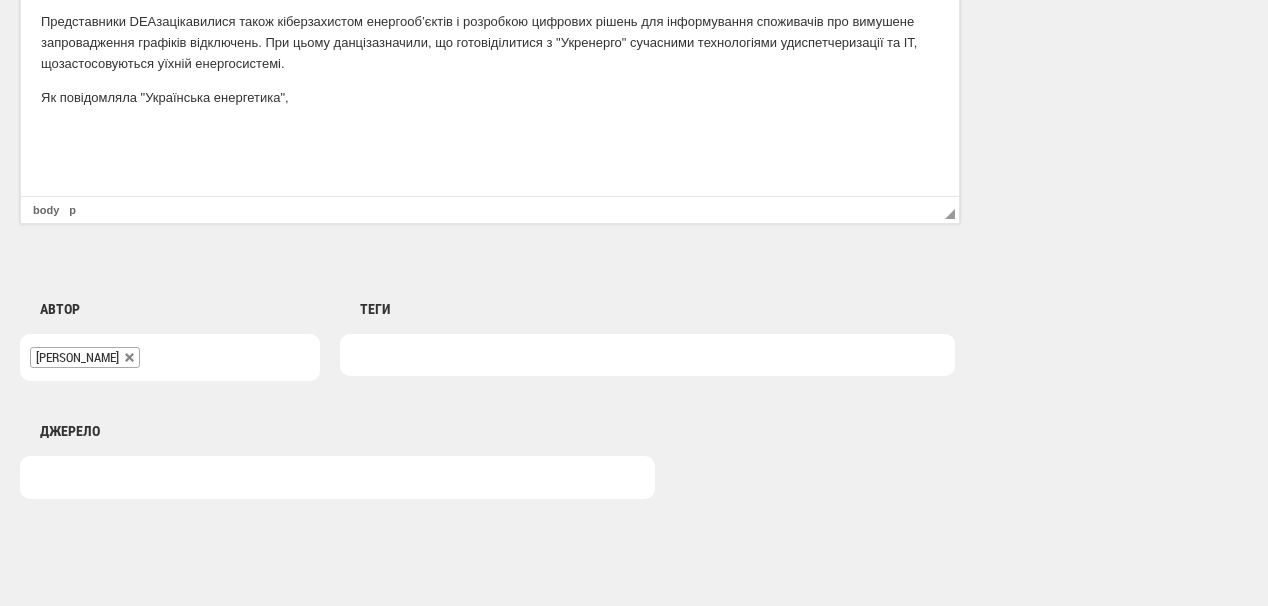 click at bounding box center [647, 355] 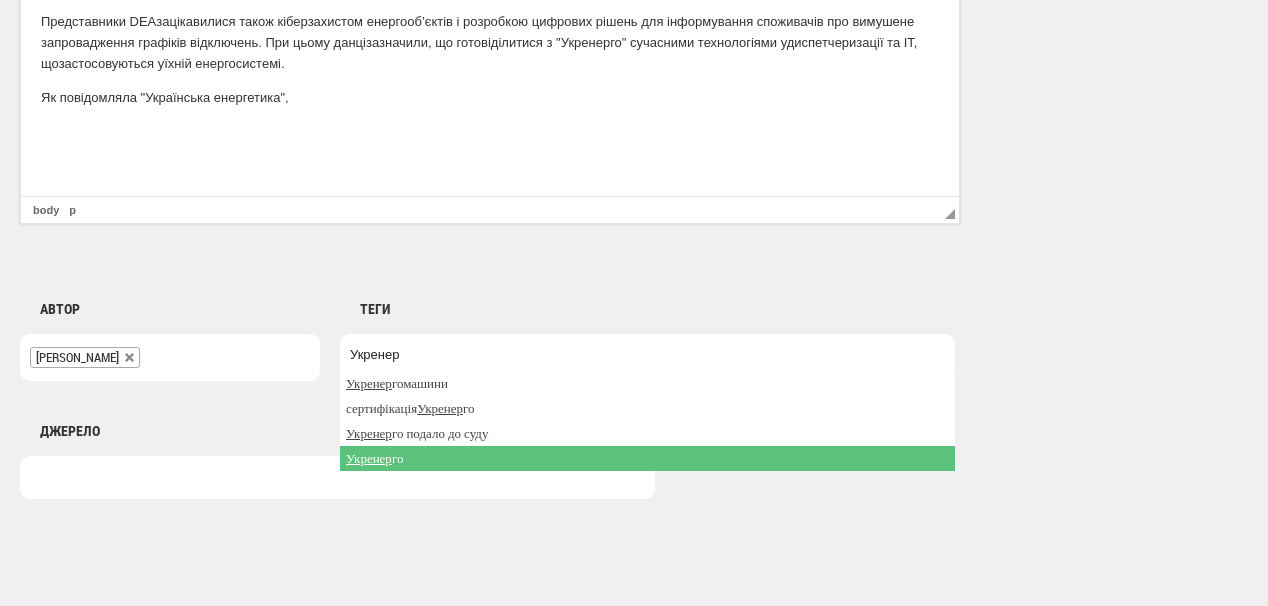 type on "Укренер" 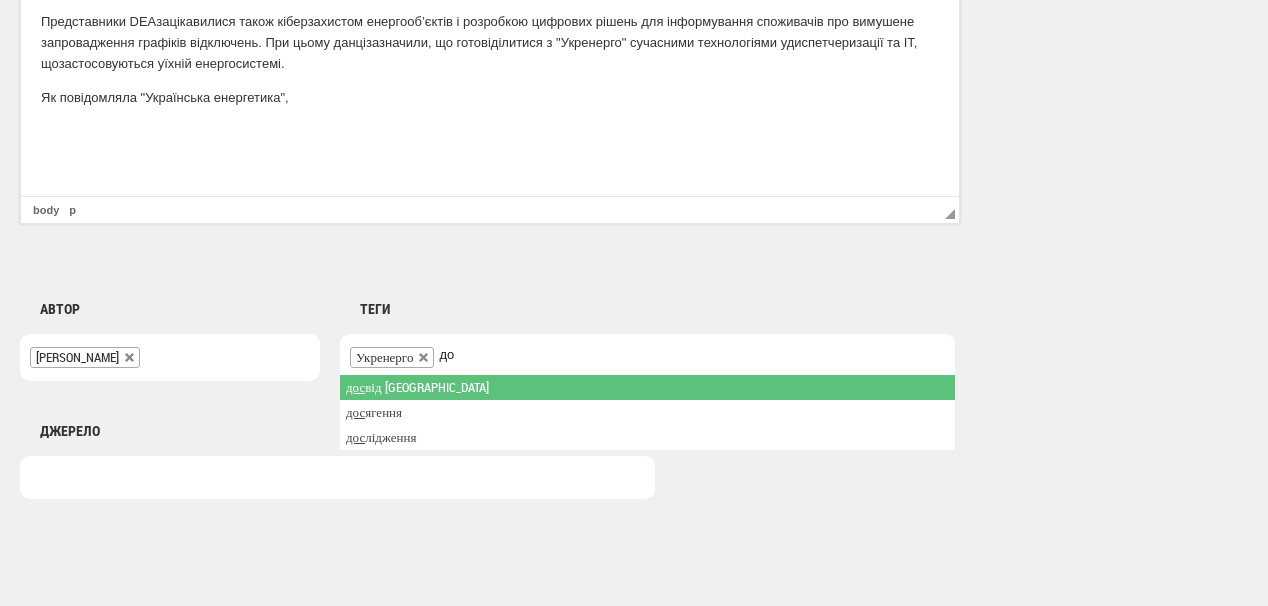 type on "д" 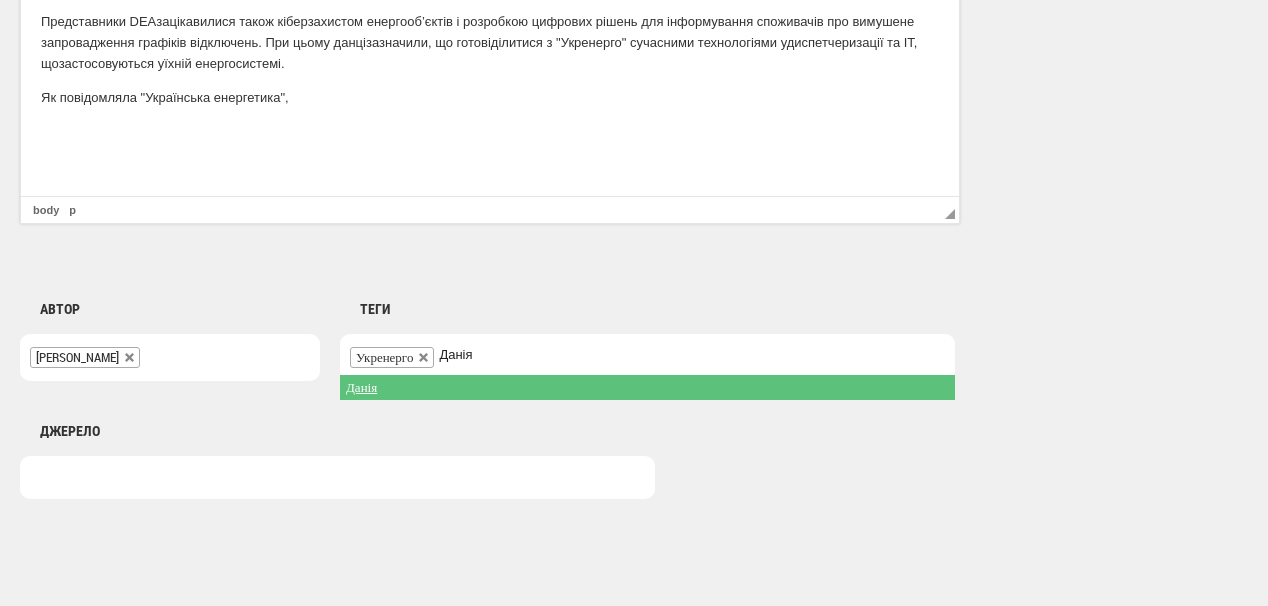 type on "Данія" 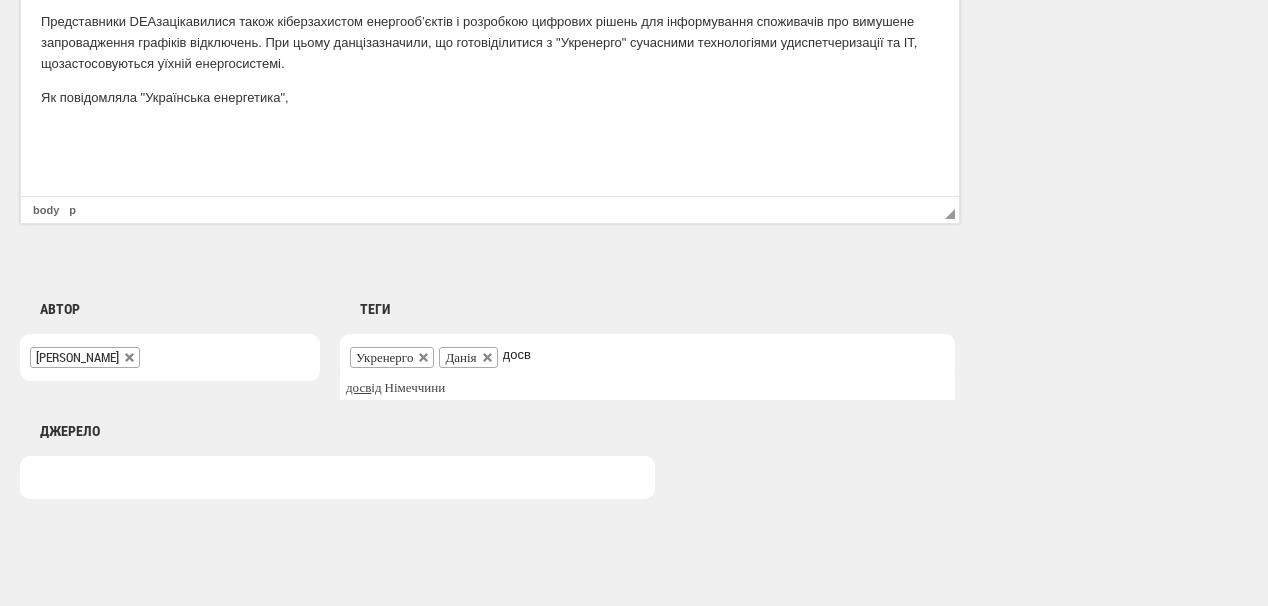 drag, startPoint x: 543, startPoint y: 352, endPoint x: 508, endPoint y: 346, distance: 35.510563 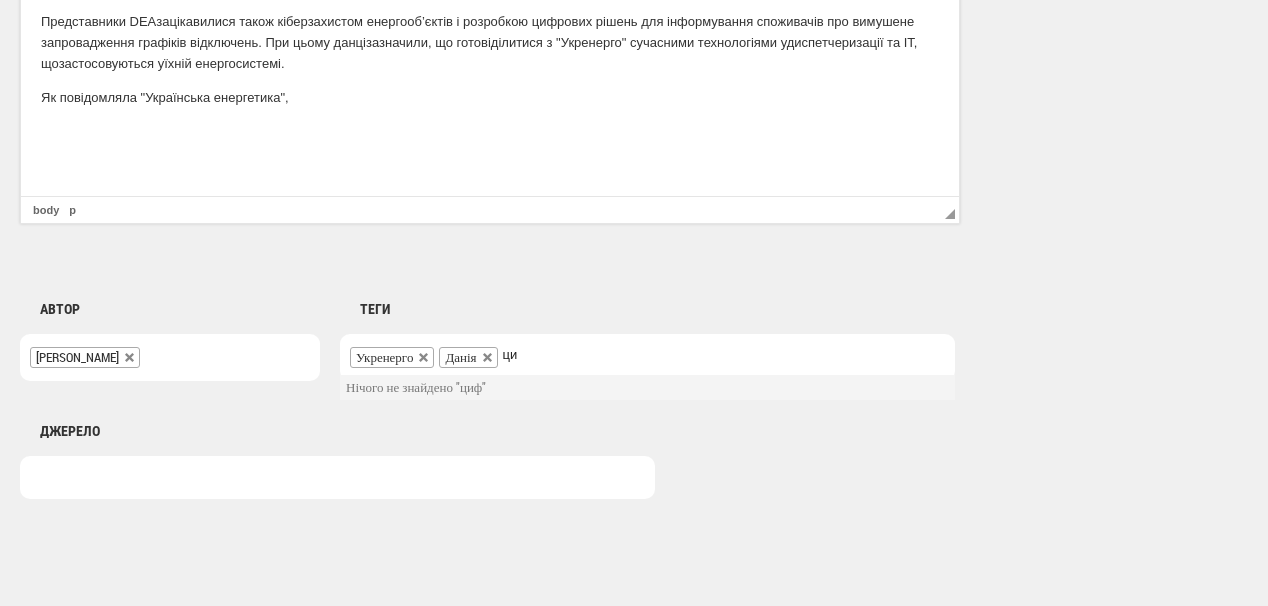 type on "ц" 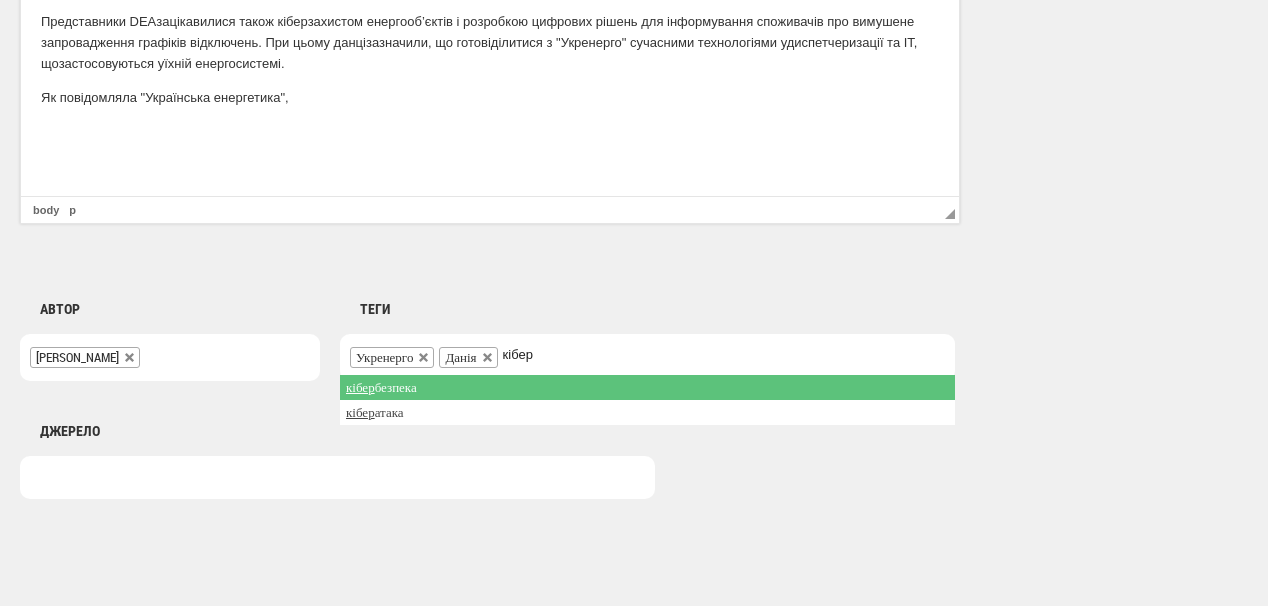 type on "кібер" 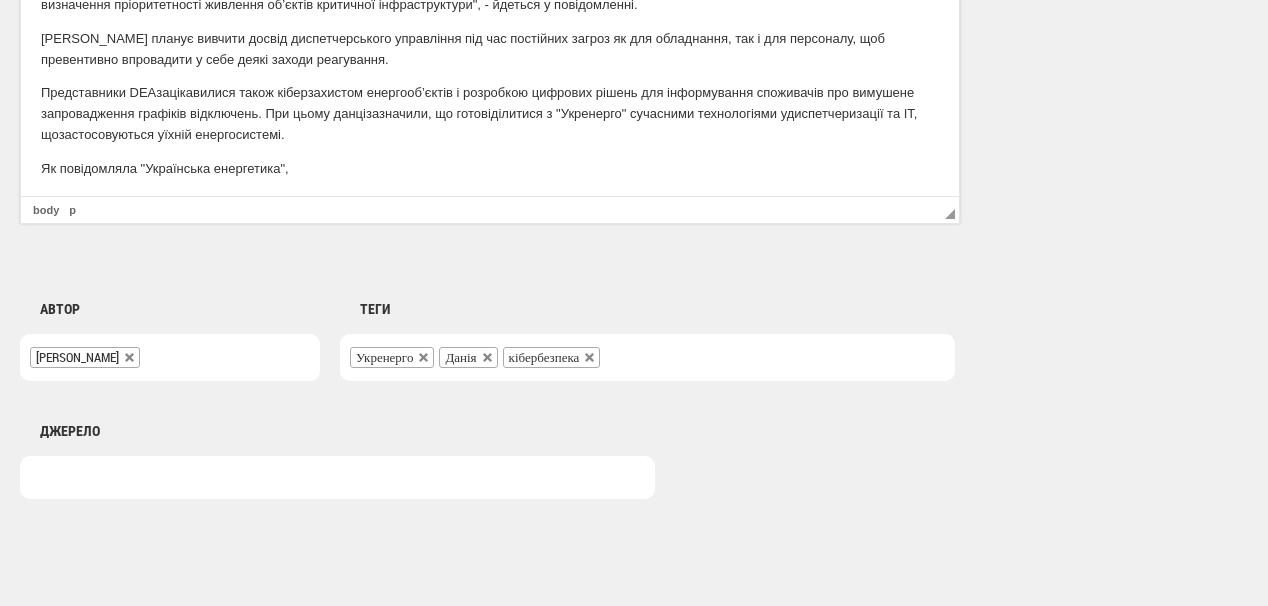 scroll, scrollTop: 160, scrollLeft: 0, axis: vertical 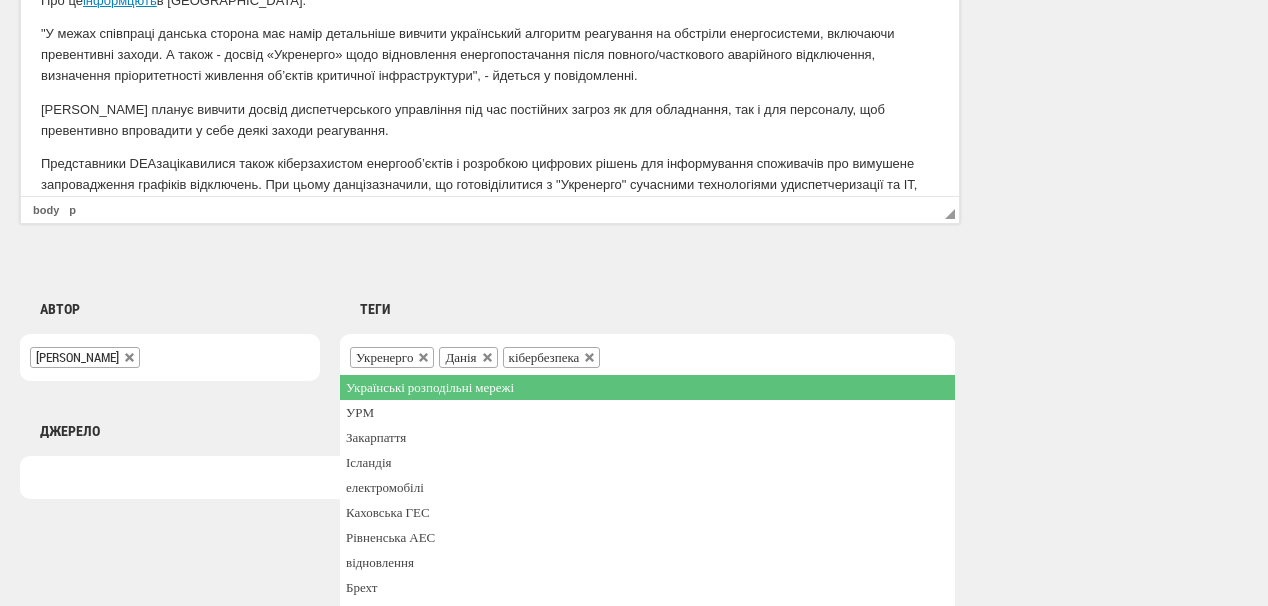 click on "Укренерго Данія кібербезпека" at bounding box center [647, 357] 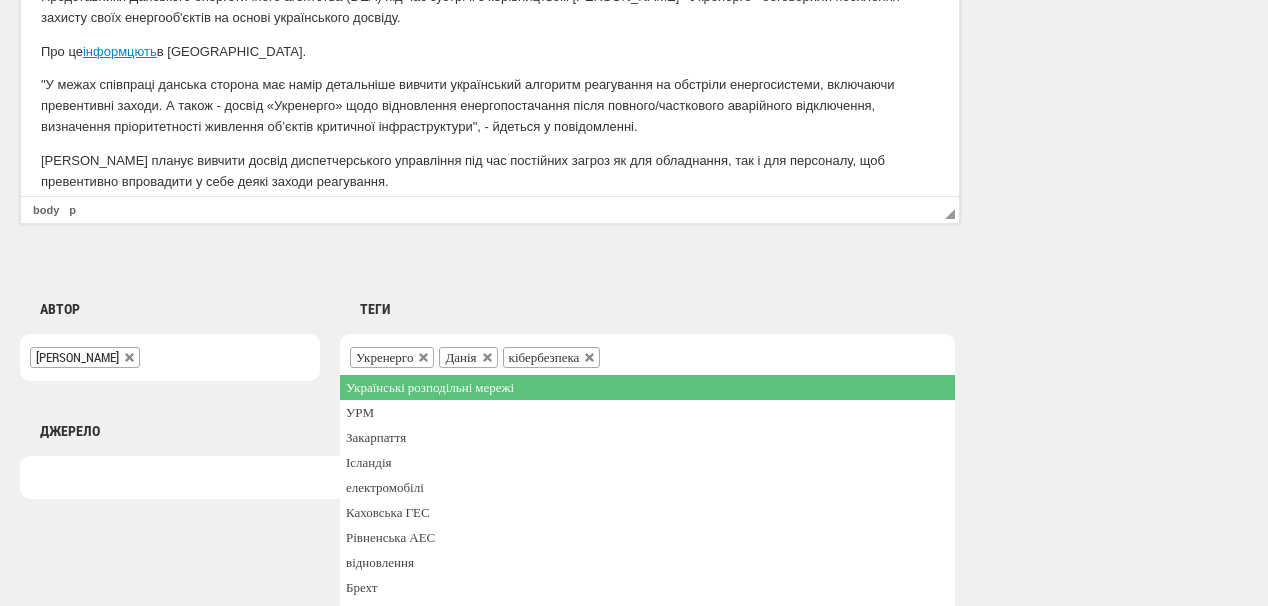 scroll, scrollTop: 0, scrollLeft: 0, axis: both 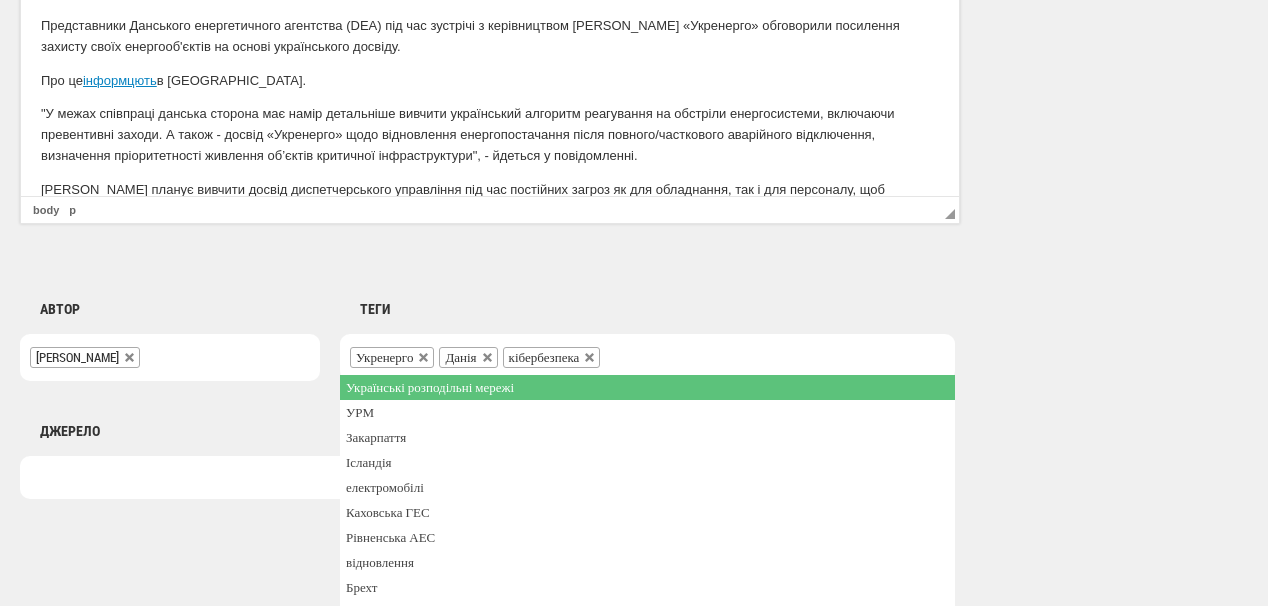 click on ""У межах співпраці данська сторона має намір детальніше вивчити український алгоритм реагування на обстріли енергосистеми, включаючи превентивні заходи. А також - досвід «Укренерго» щодо відновлення енергопостачання після повного/часткового аварійного відключення, визначення пріоритетності живлення об’єктів критичної інфраструктури", - йдеться у повідомленні." at bounding box center (490, 135) 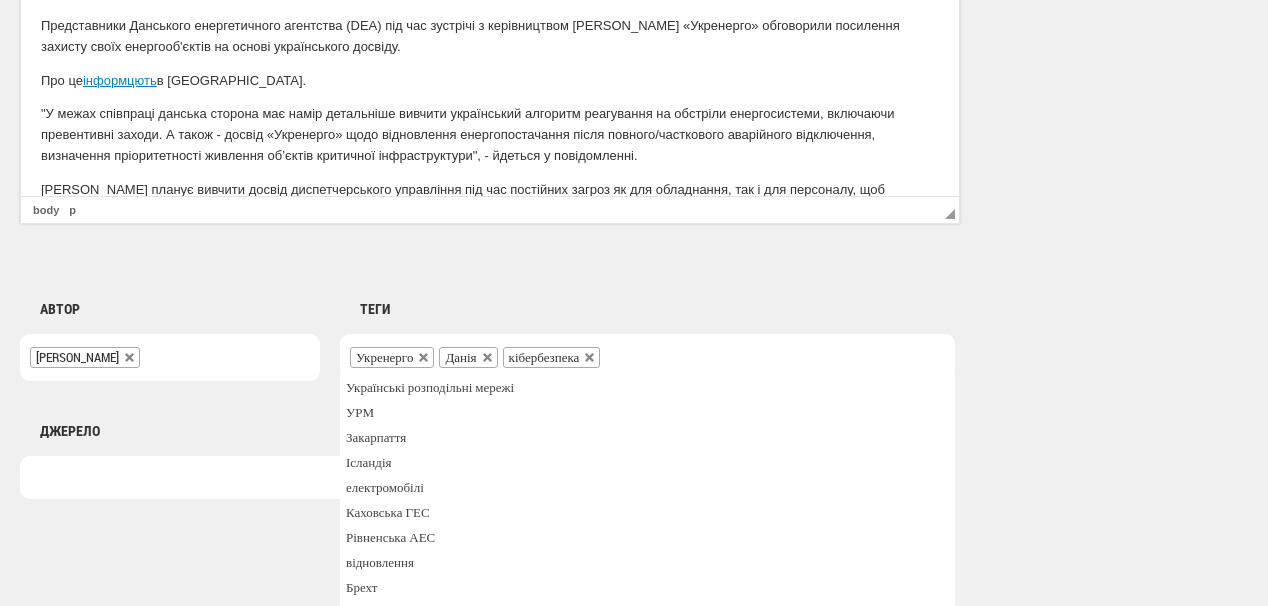 click at bounding box center (617, 355) 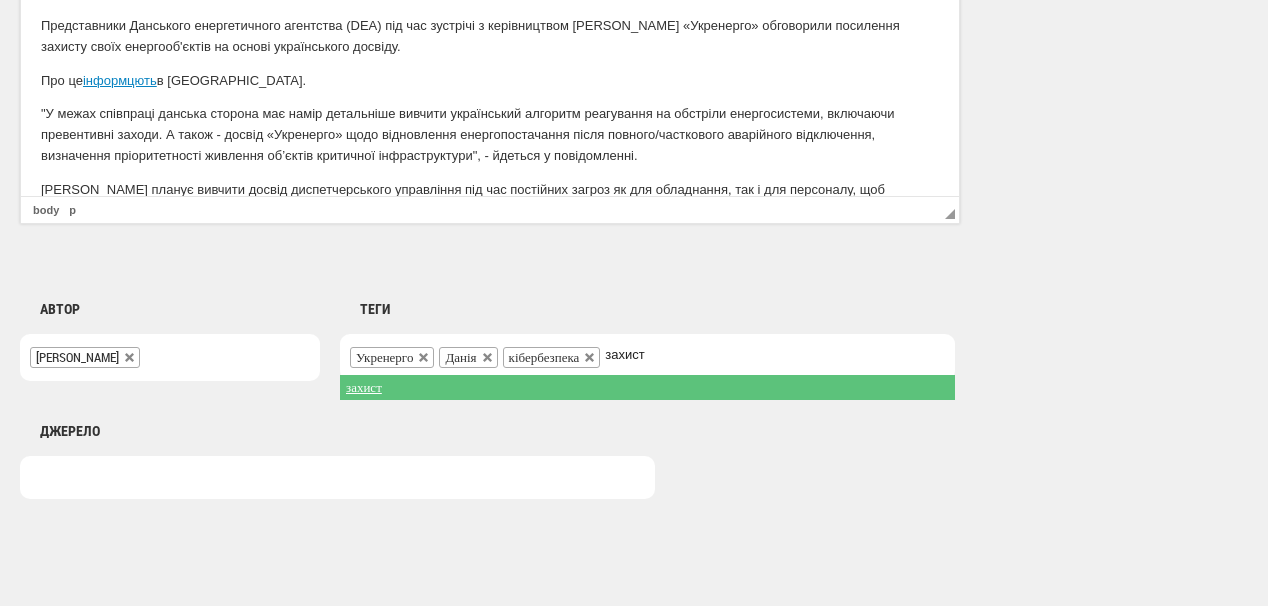 type on "захист" 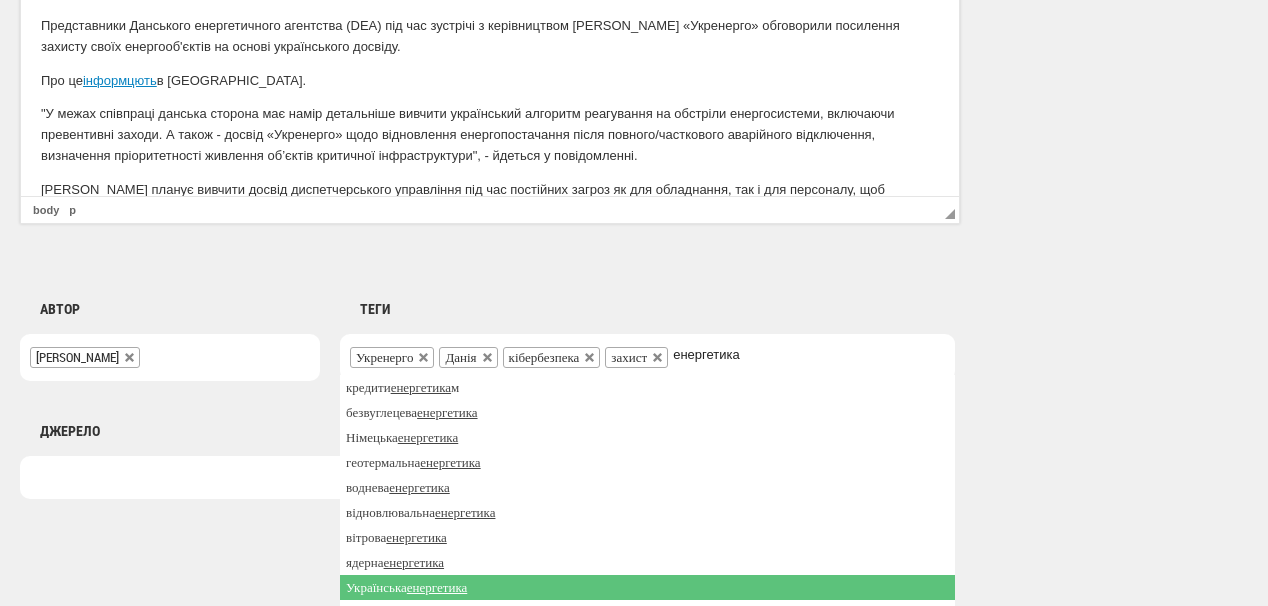 scroll, scrollTop: 135, scrollLeft: 0, axis: vertical 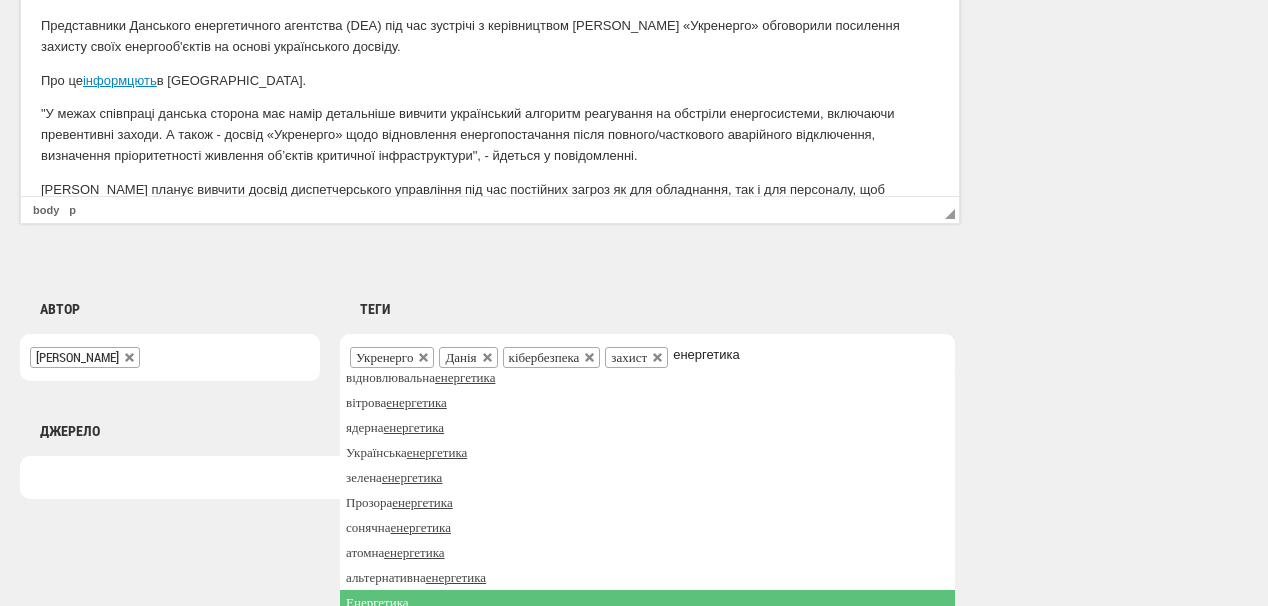 type on "енергетика" 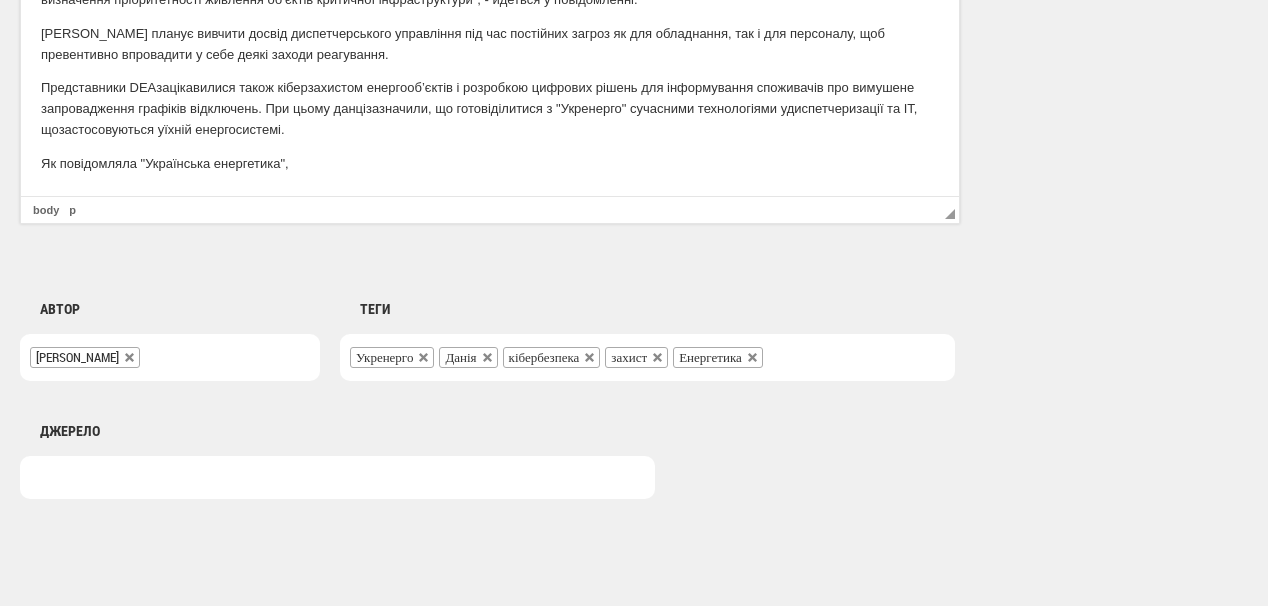 scroll, scrollTop: 222, scrollLeft: 0, axis: vertical 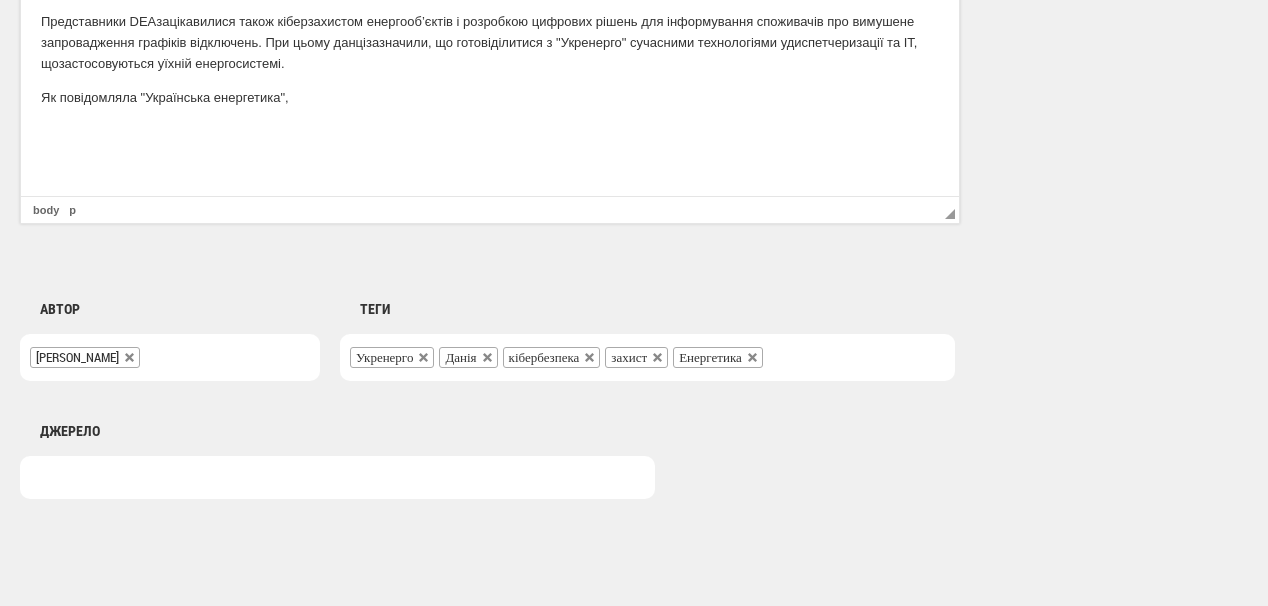 click on "Як повідомляла "Українська енергетика"," at bounding box center (490, 98) 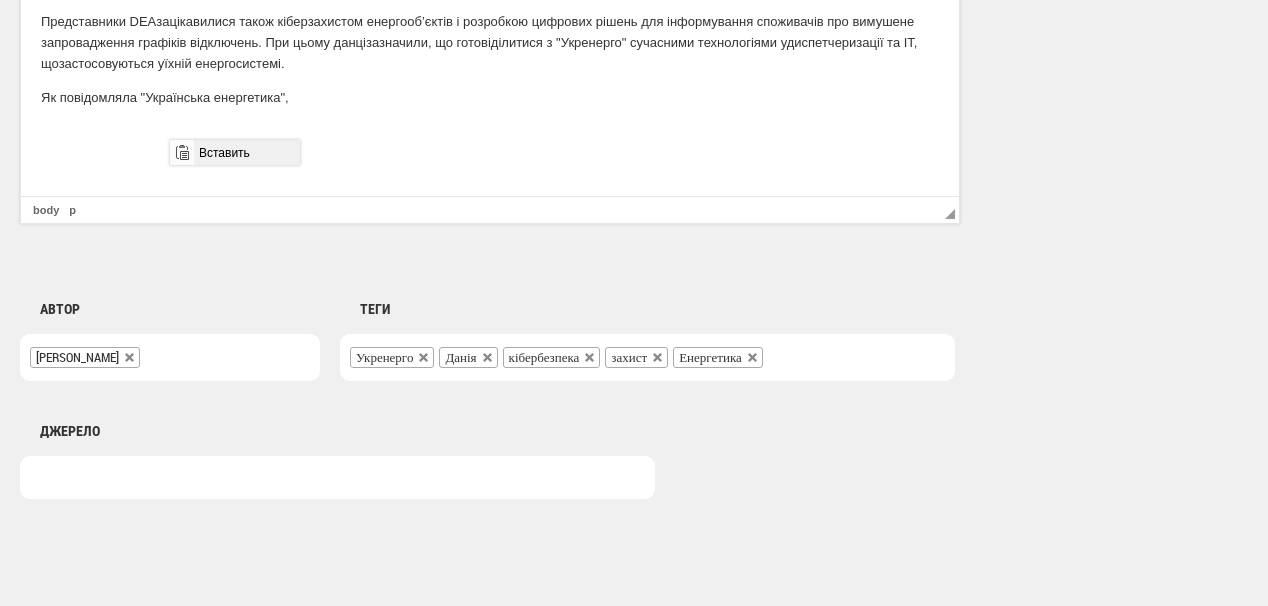 click on "Вставить" at bounding box center [246, 152] 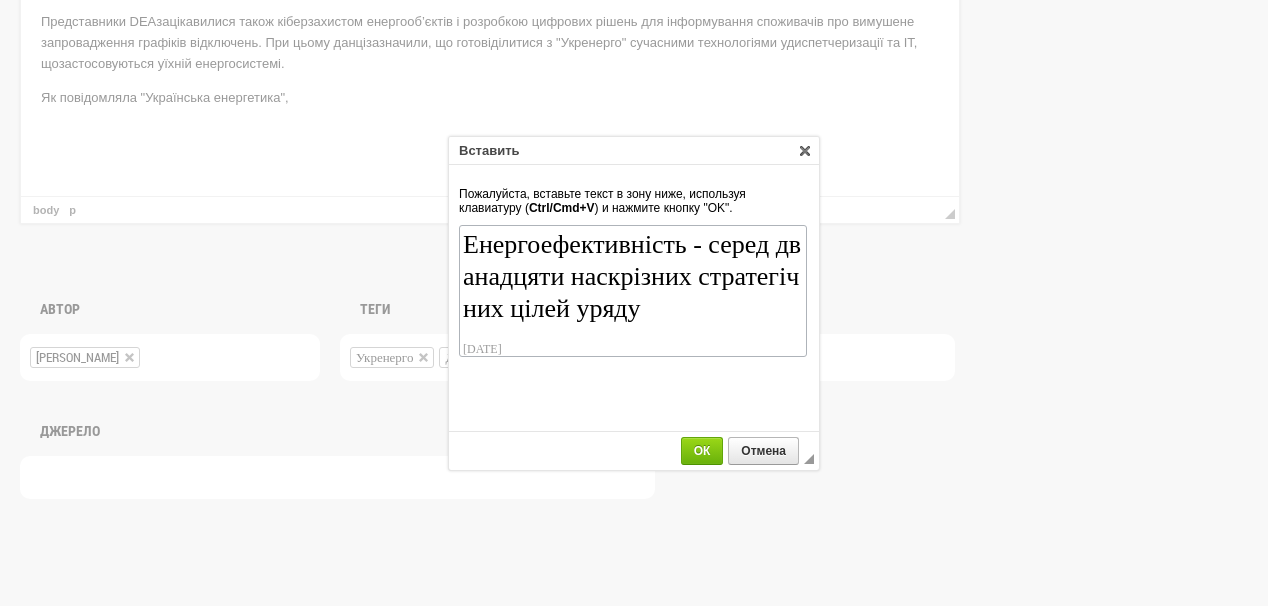 scroll, scrollTop: 62, scrollLeft: 0, axis: vertical 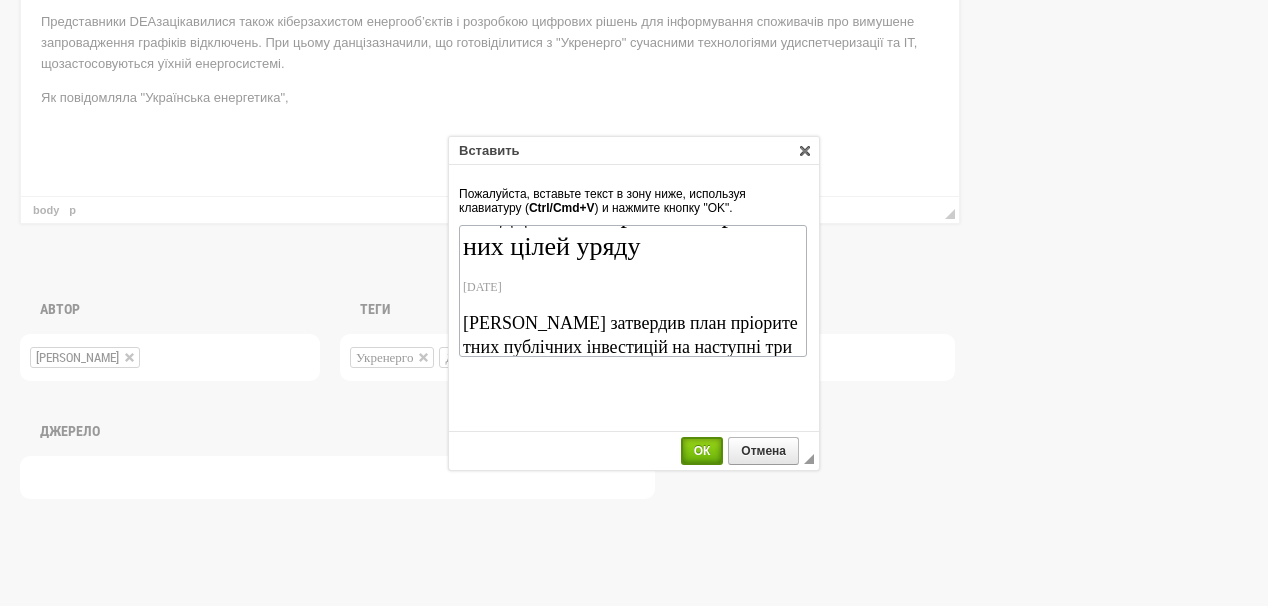 drag, startPoint x: 707, startPoint y: 458, endPoint x: 641, endPoint y: 423, distance: 74.70609 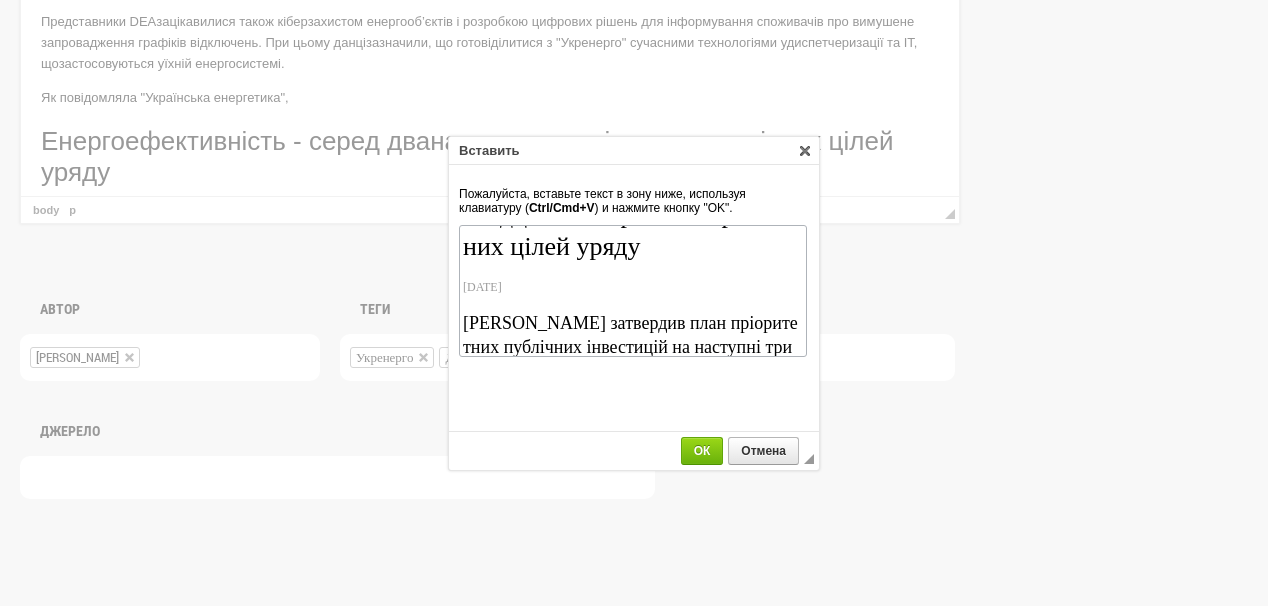 scroll, scrollTop: 283, scrollLeft: 0, axis: vertical 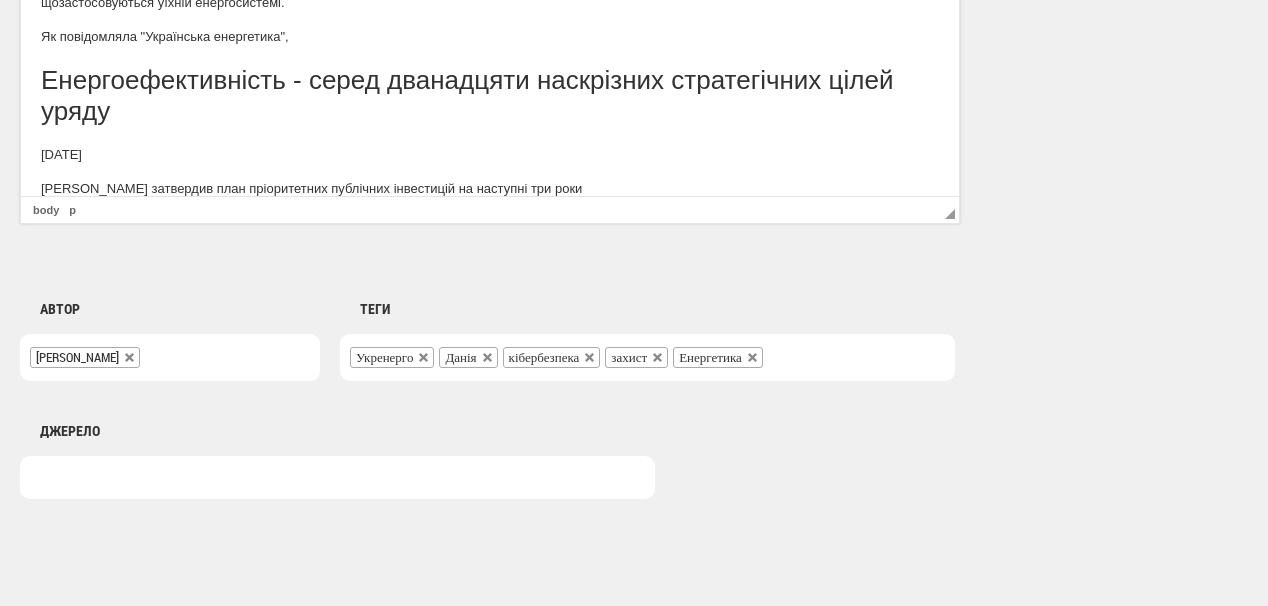 drag, startPoint x: 238, startPoint y: 156, endPoint x: 36, endPoint y: 133, distance: 203.30519 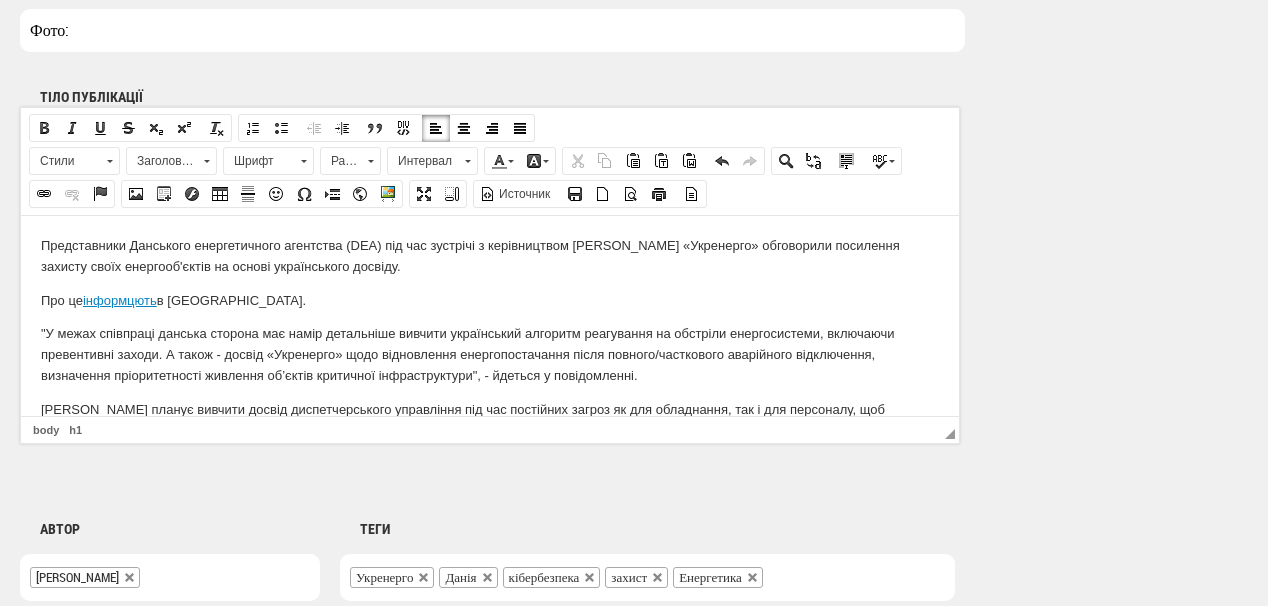 scroll, scrollTop: 1120, scrollLeft: 0, axis: vertical 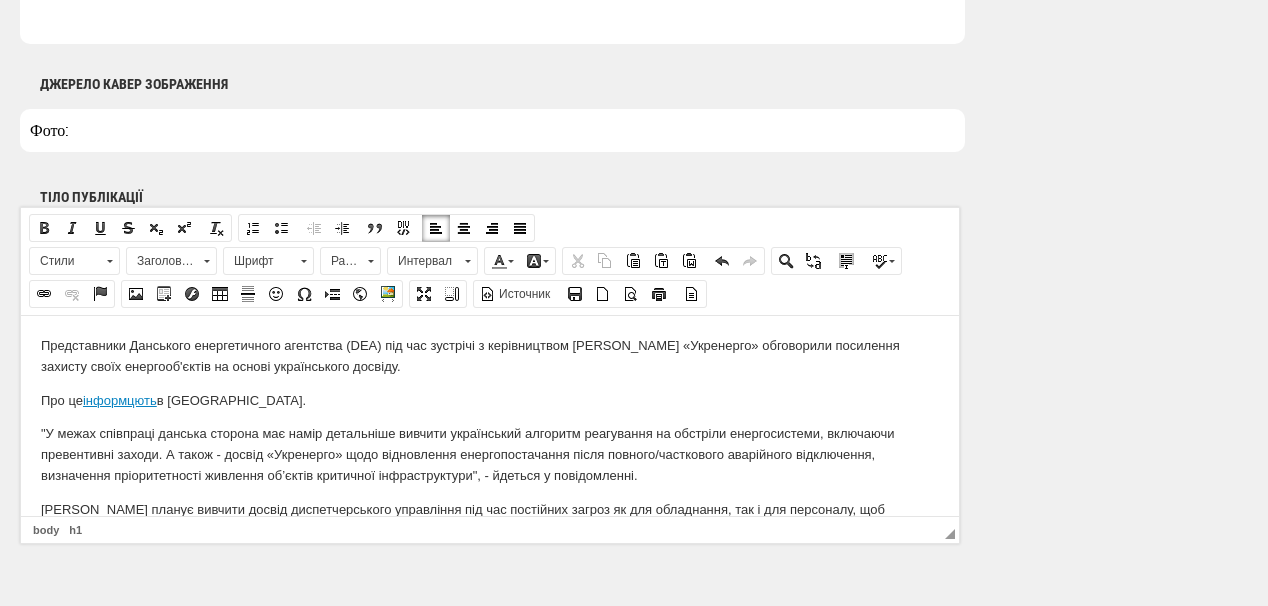 click on "Заголовок 1" at bounding box center (162, 261) 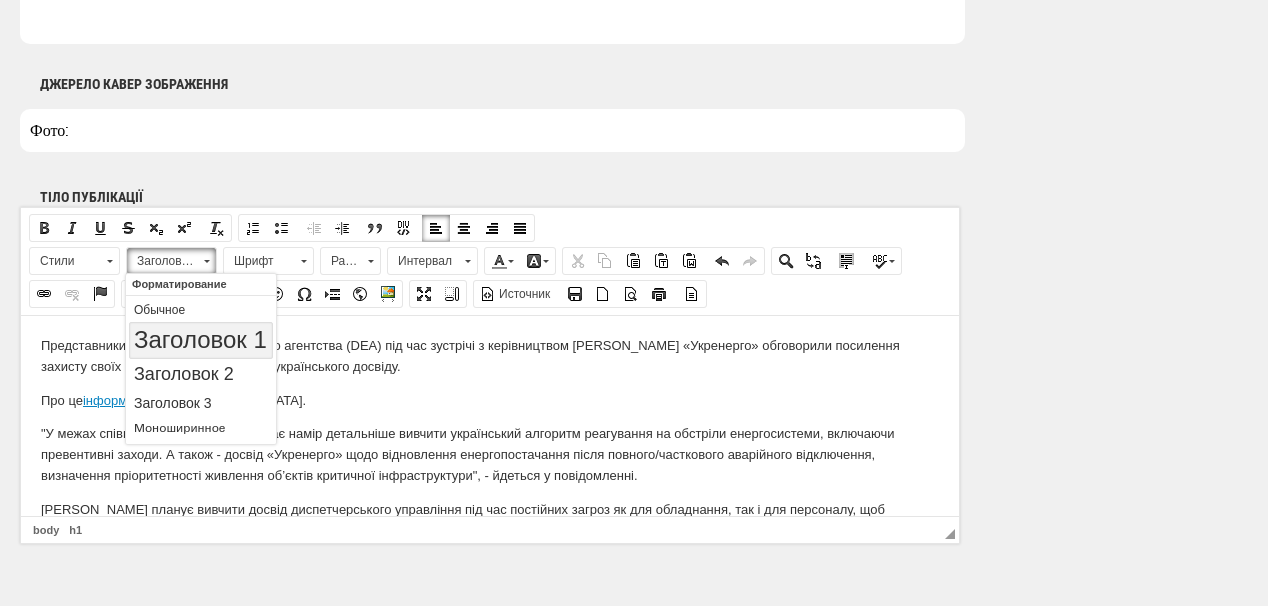 scroll, scrollTop: 0, scrollLeft: 0, axis: both 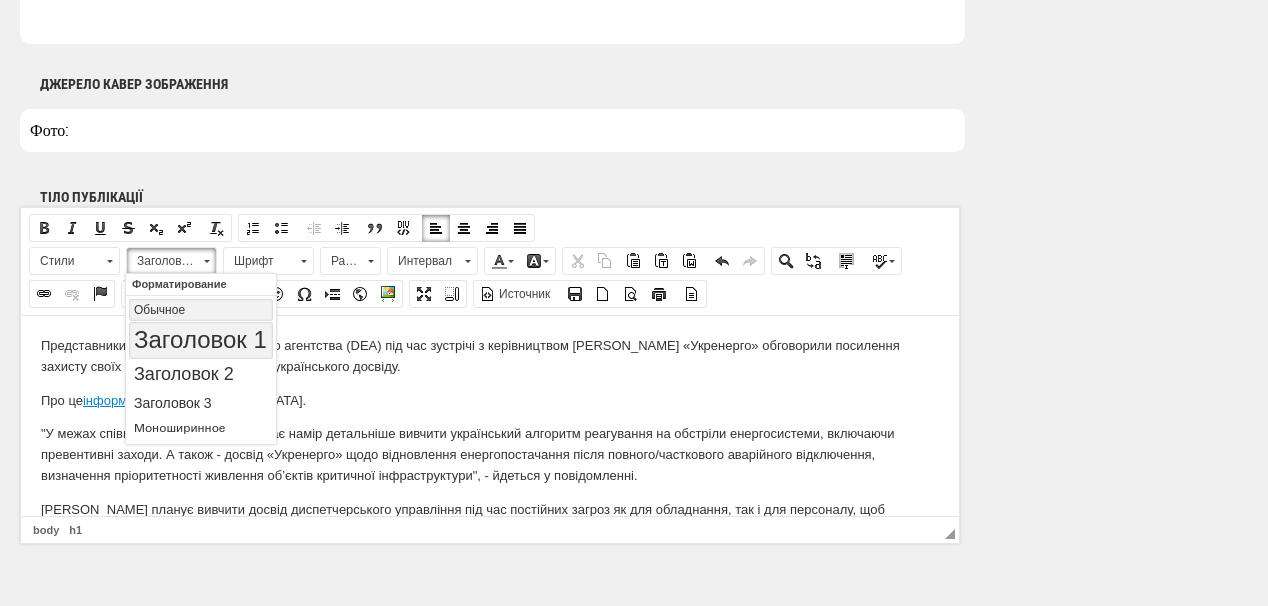 click on "Обычное" at bounding box center [201, 310] 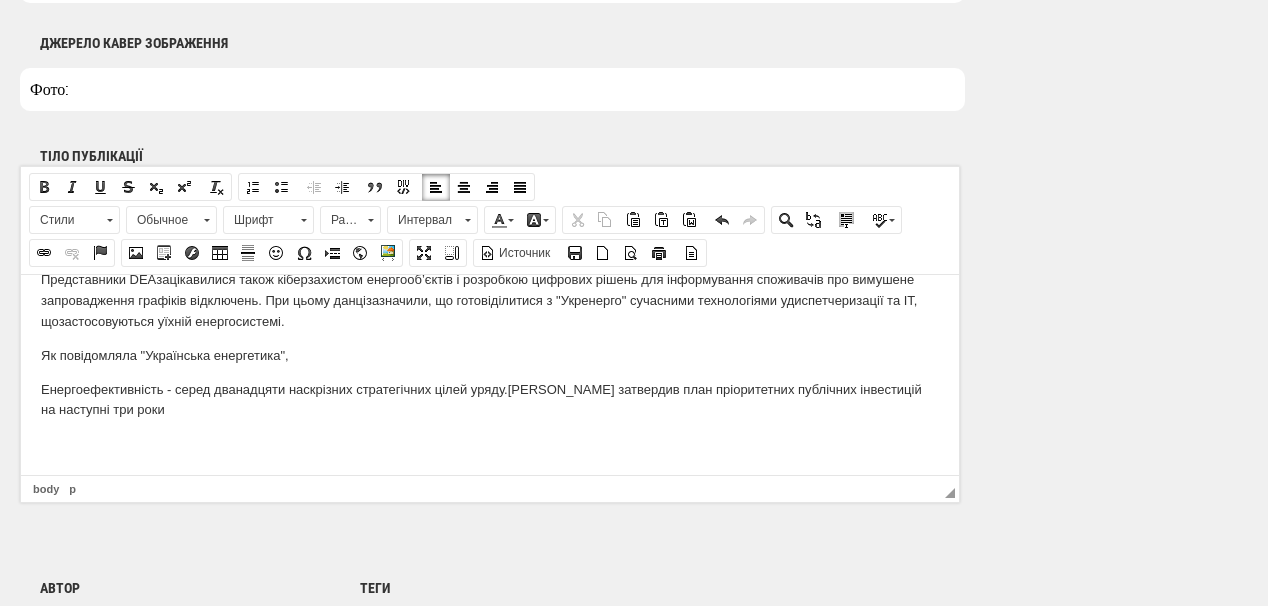 scroll, scrollTop: 1200, scrollLeft: 0, axis: vertical 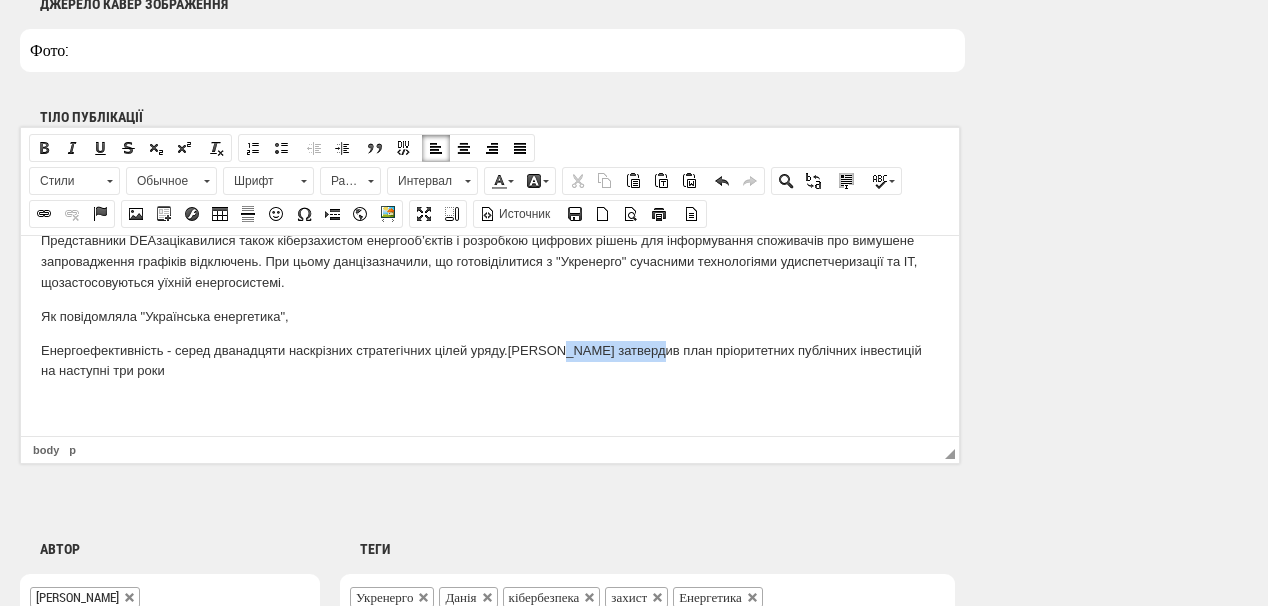 drag, startPoint x: 554, startPoint y: 351, endPoint x: 649, endPoint y: 357, distance: 95.189285 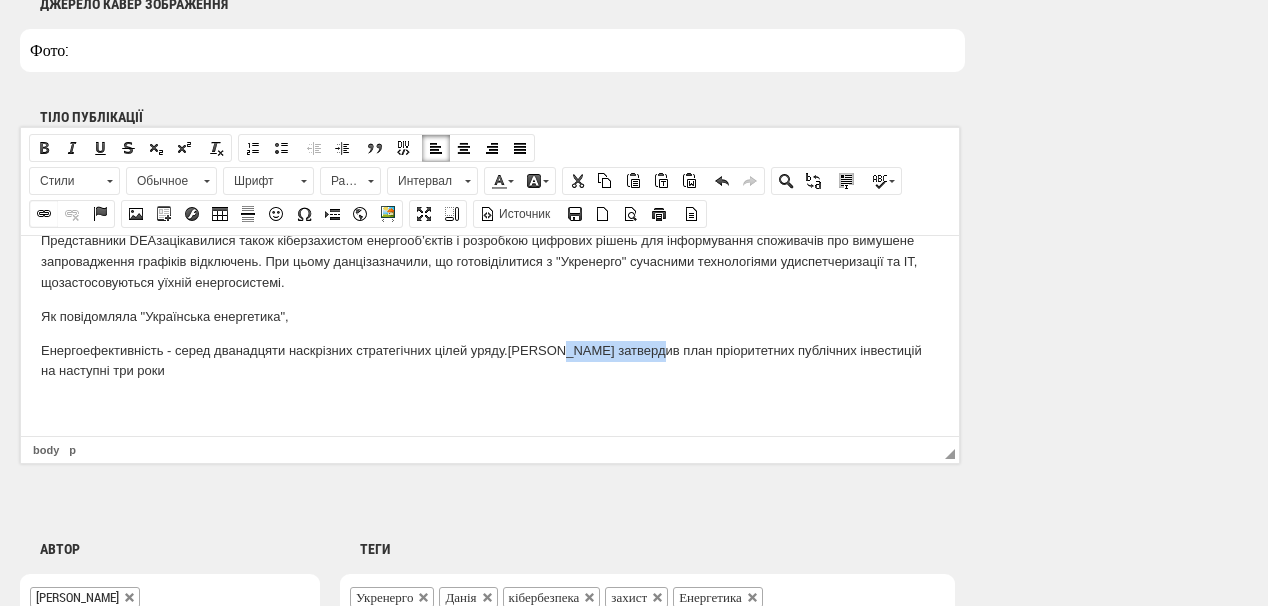 click on "Вставить/Редактировать ссылку" at bounding box center [44, 214] 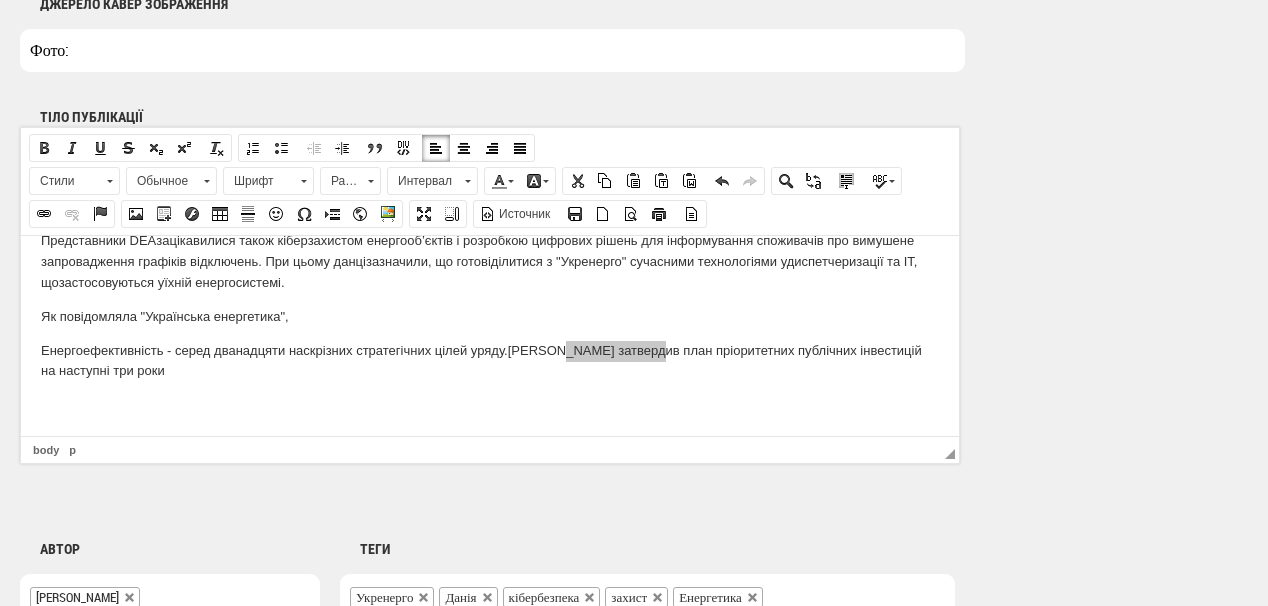 select on "http://" 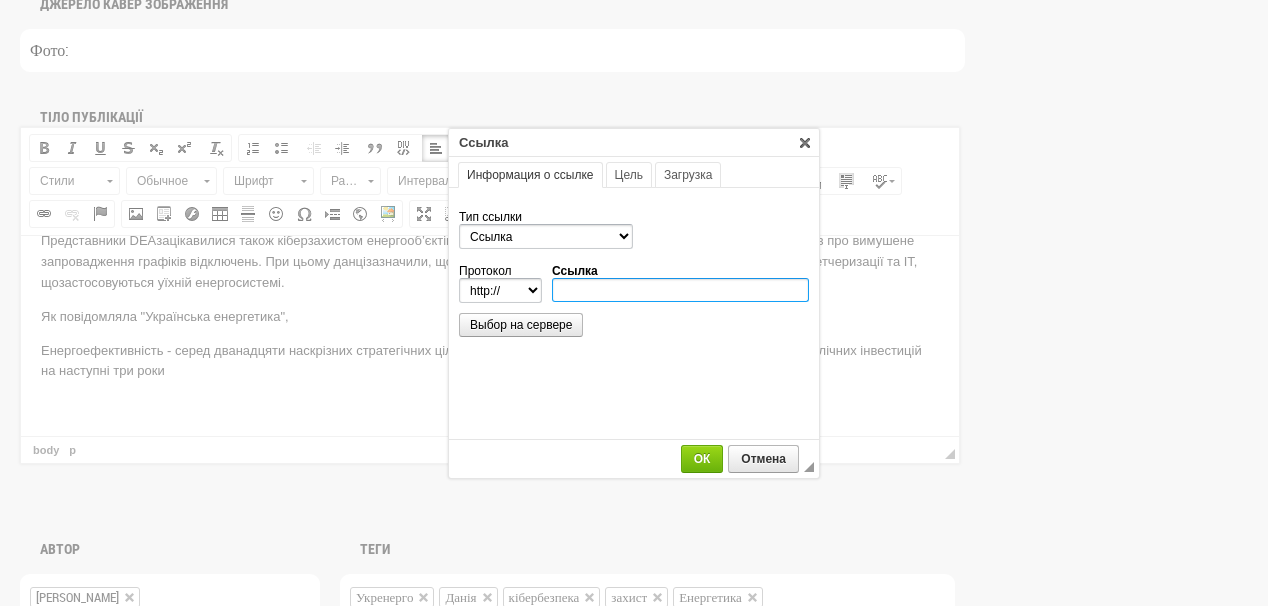 click on "Ссылка" at bounding box center (680, 290) 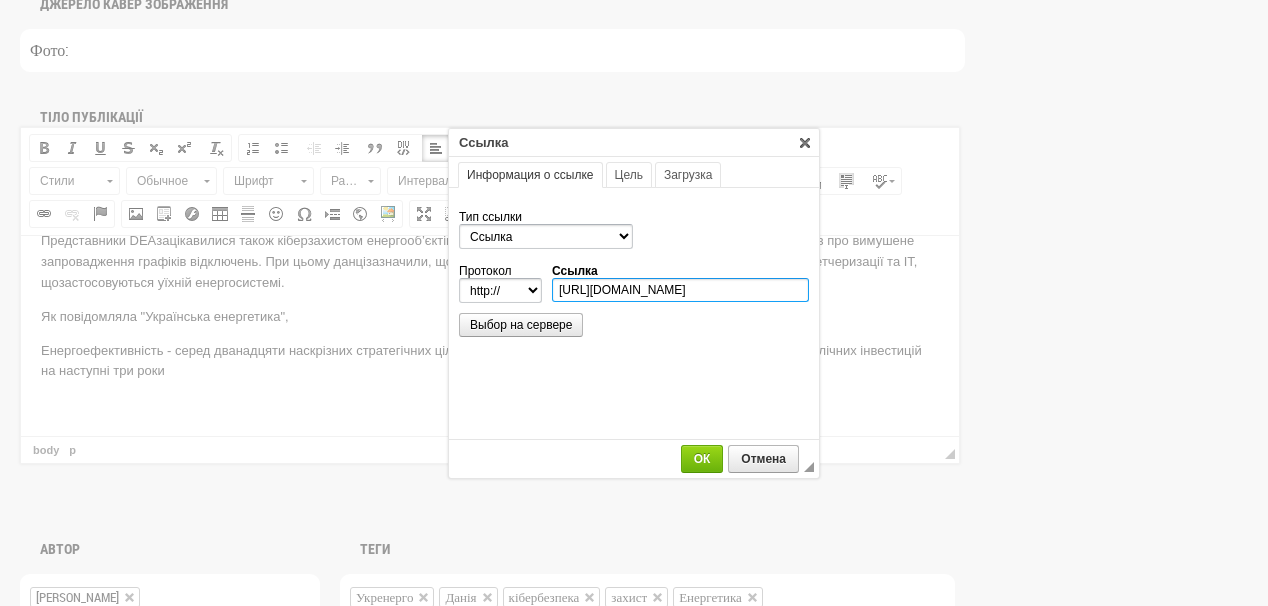 scroll, scrollTop: 0, scrollLeft: 329, axis: horizontal 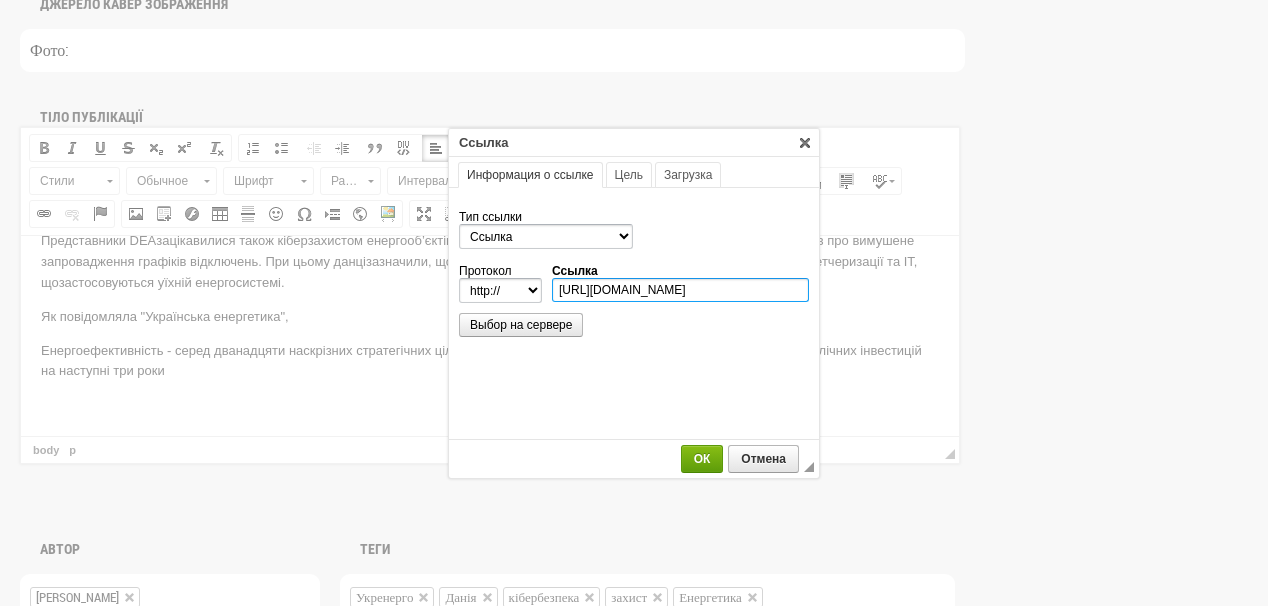 type on "https://ua-energy.org/uk/posts/enerhoefektyvnist-sered-dvanadtsiaty-naskriznykh-stratehichnykh-tsilei-uriadu" 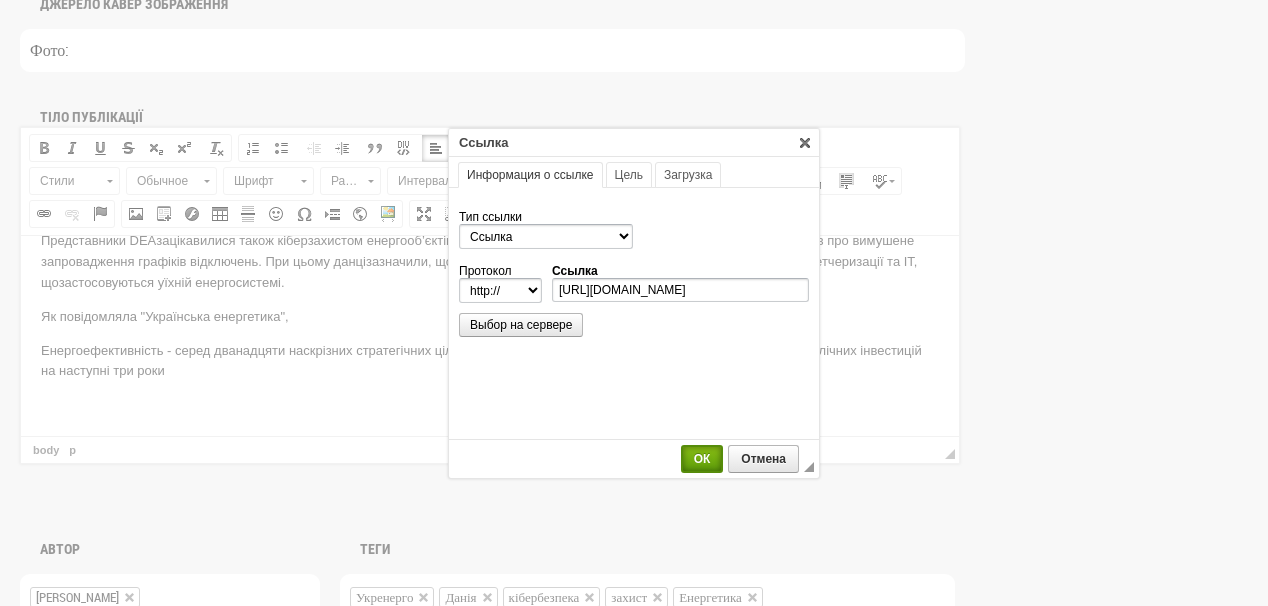 select on "https://" 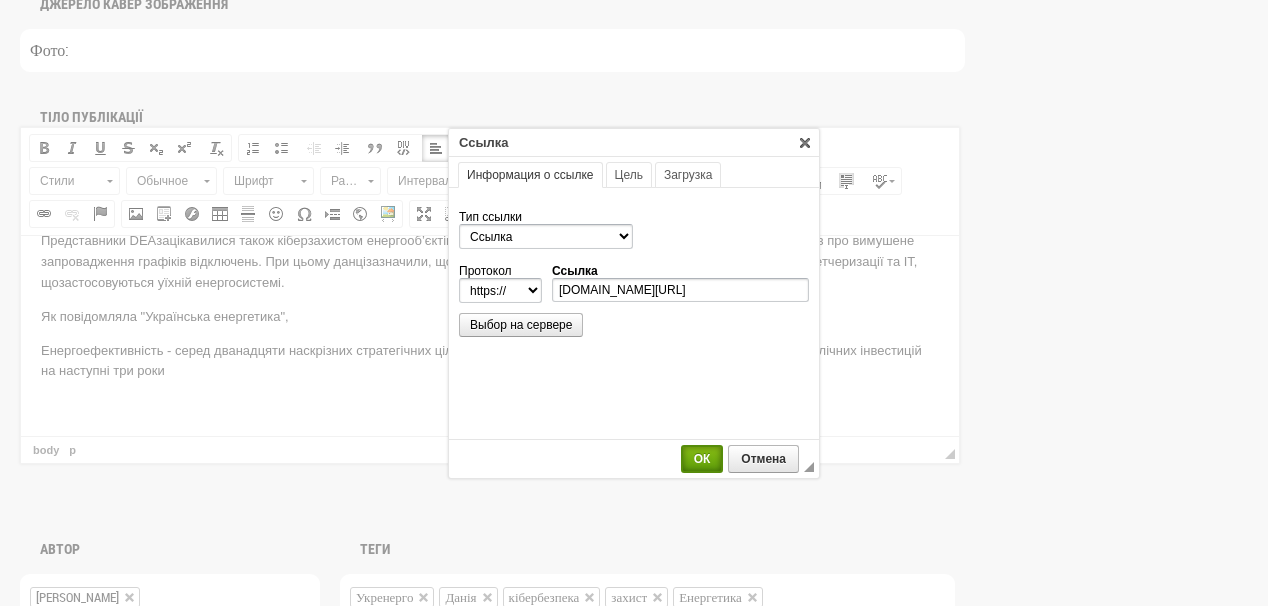 click on "ОК" at bounding box center [702, 459] 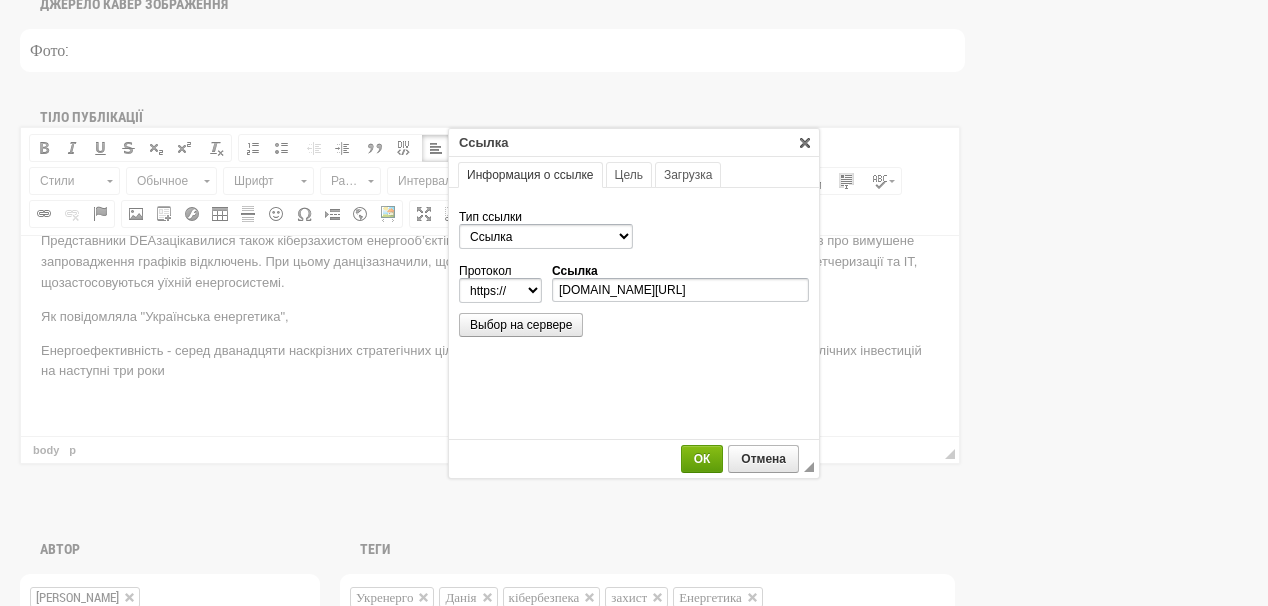scroll, scrollTop: 0, scrollLeft: 0, axis: both 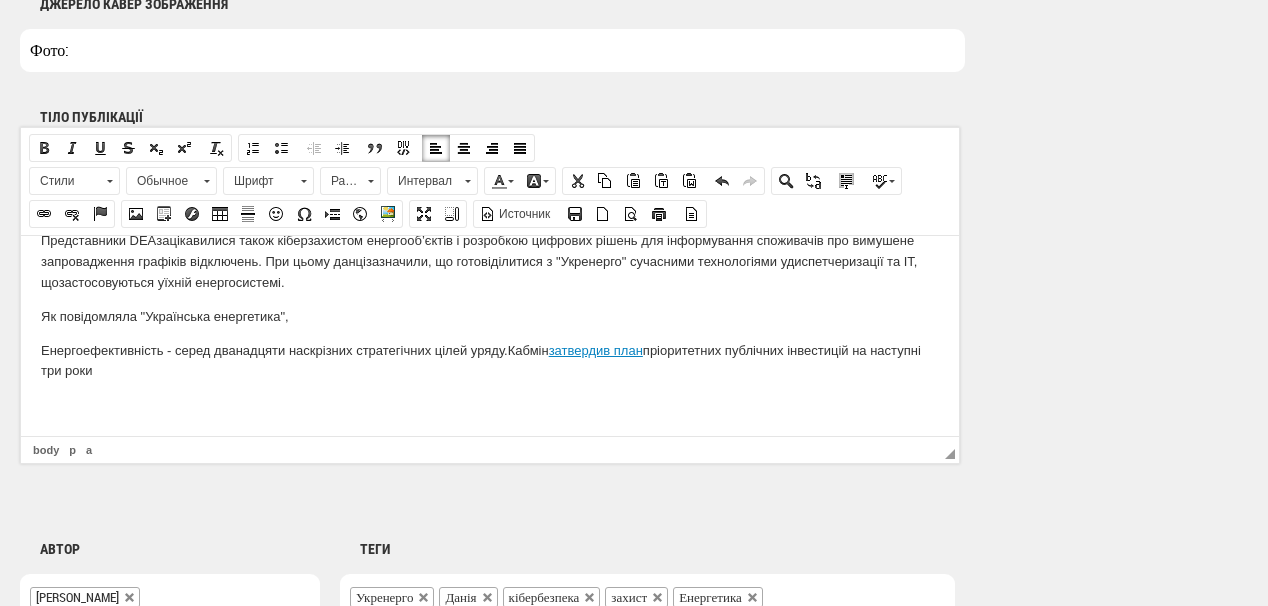 click on "Енергоефективність - серед дванадцяти наскрізних стратегічних цілей уряду.  Кабмін  затвердив план  пріоритетних публічних інвестицій на наступні три роки" at bounding box center (490, 361) 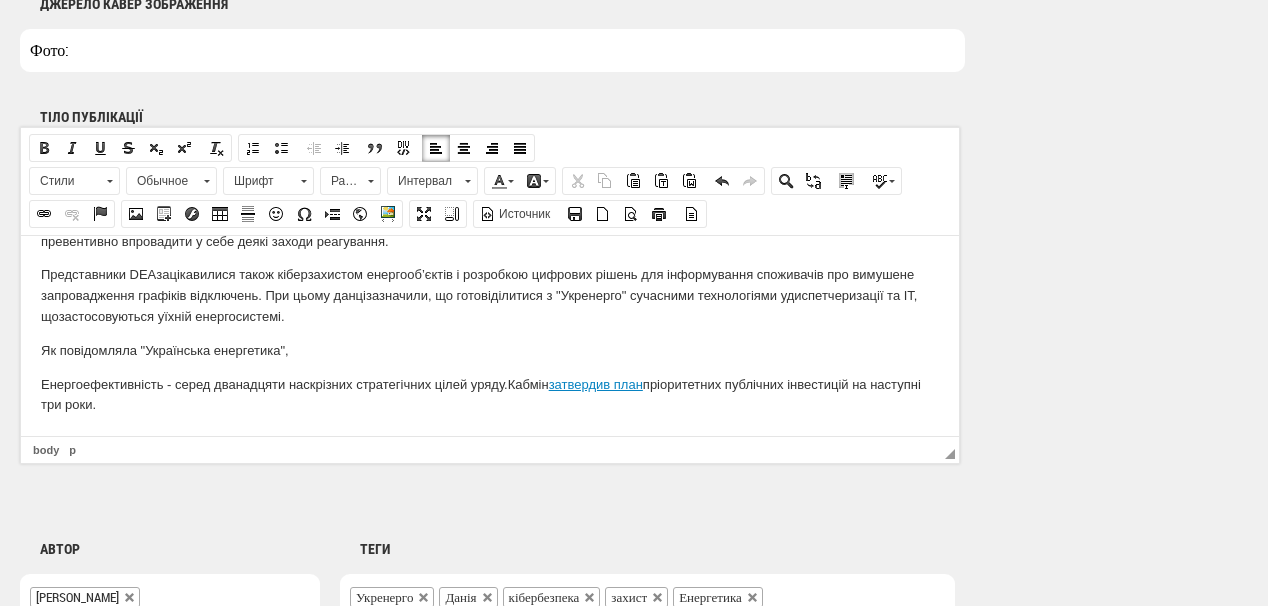 scroll, scrollTop: 209, scrollLeft: 0, axis: vertical 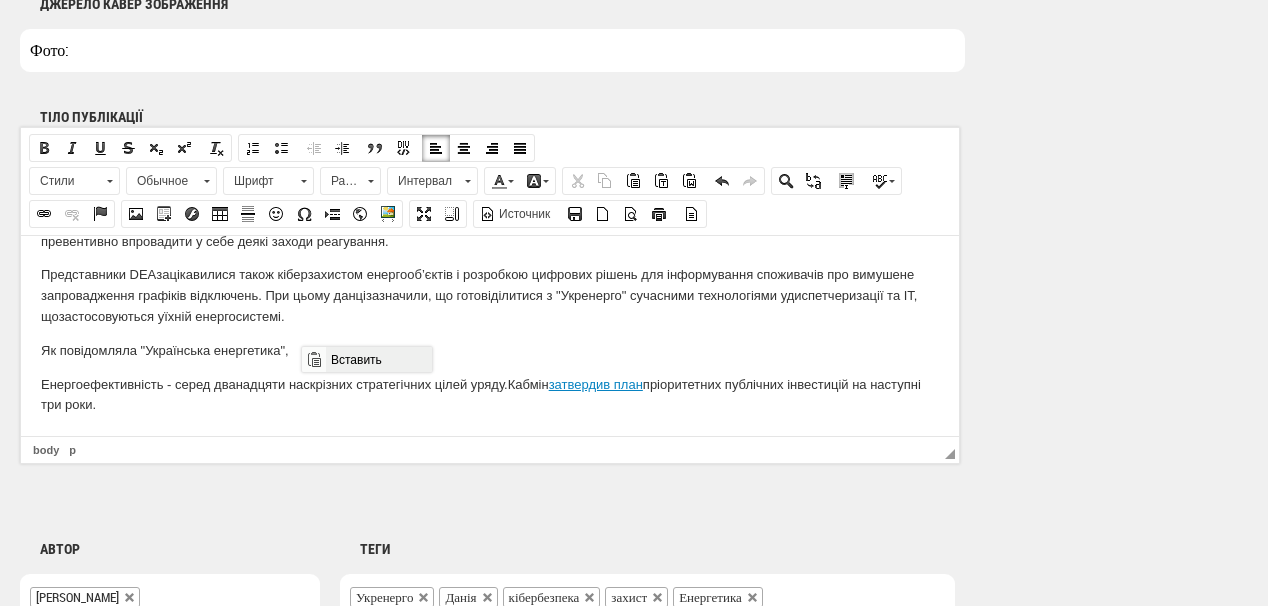 click on "Вставить" at bounding box center (378, 359) 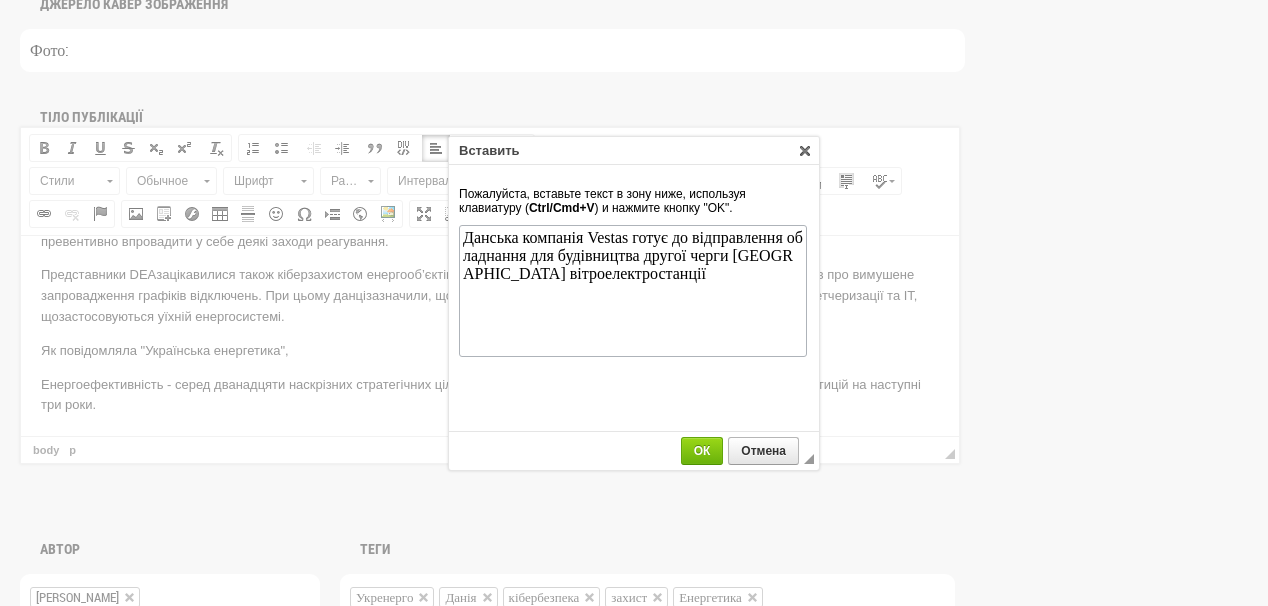 scroll, scrollTop: 0, scrollLeft: 0, axis: both 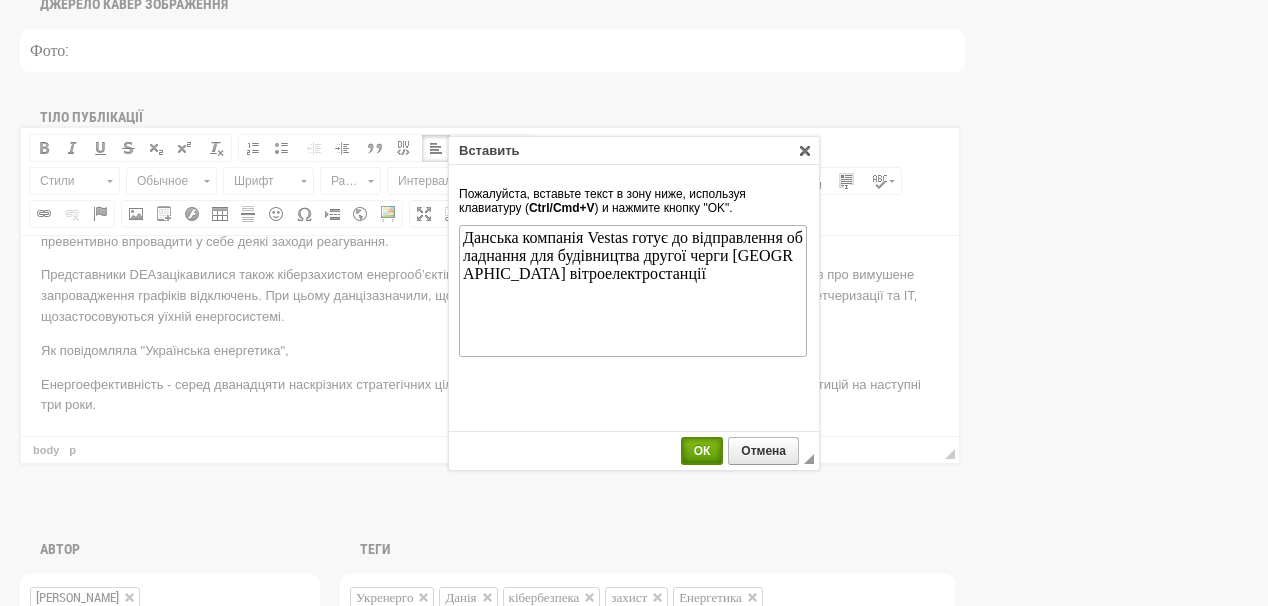 click on "ОК" at bounding box center [702, 451] 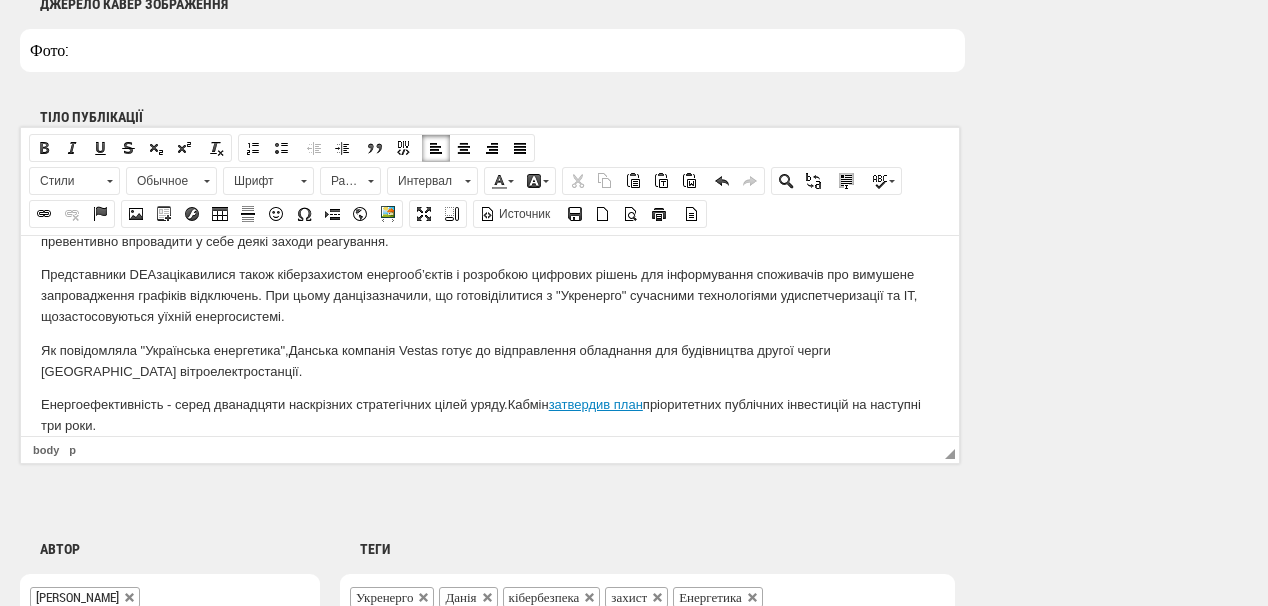 click on "Як повідомляла "Українська енергетика",  Данська компанія Vestas готує до відправлення обладнання для будівництва другої черги Тилігульської вітроелектростанції." at bounding box center [490, 361] 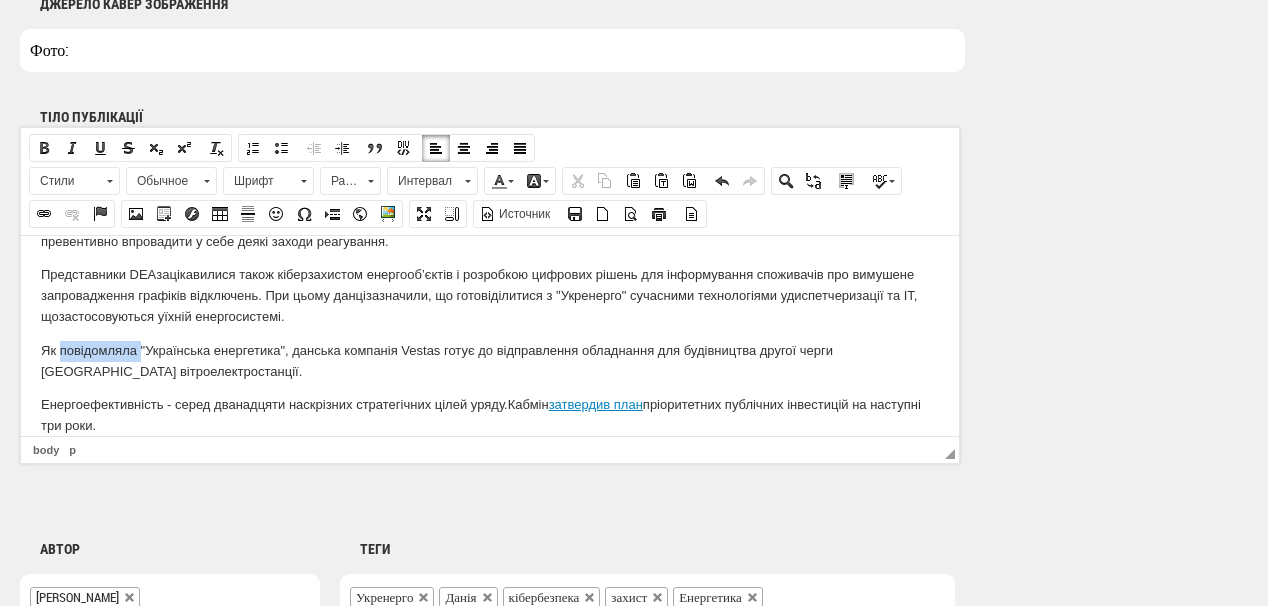 drag, startPoint x: 59, startPoint y: 347, endPoint x: 140, endPoint y: 344, distance: 81.055534 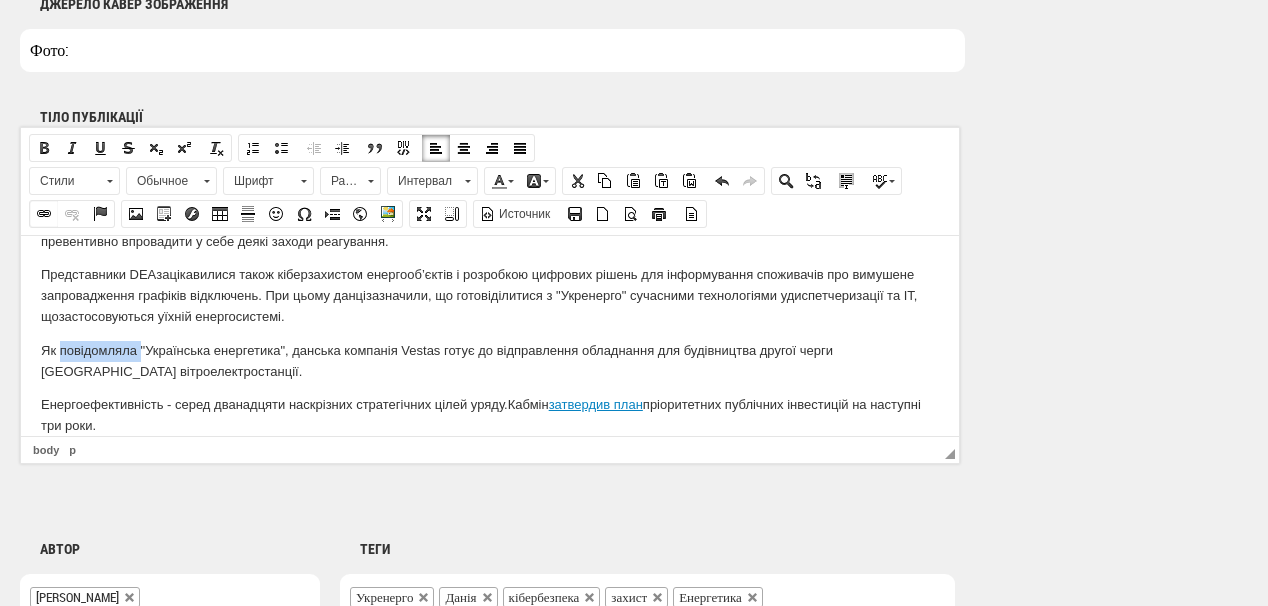 click at bounding box center (44, 214) 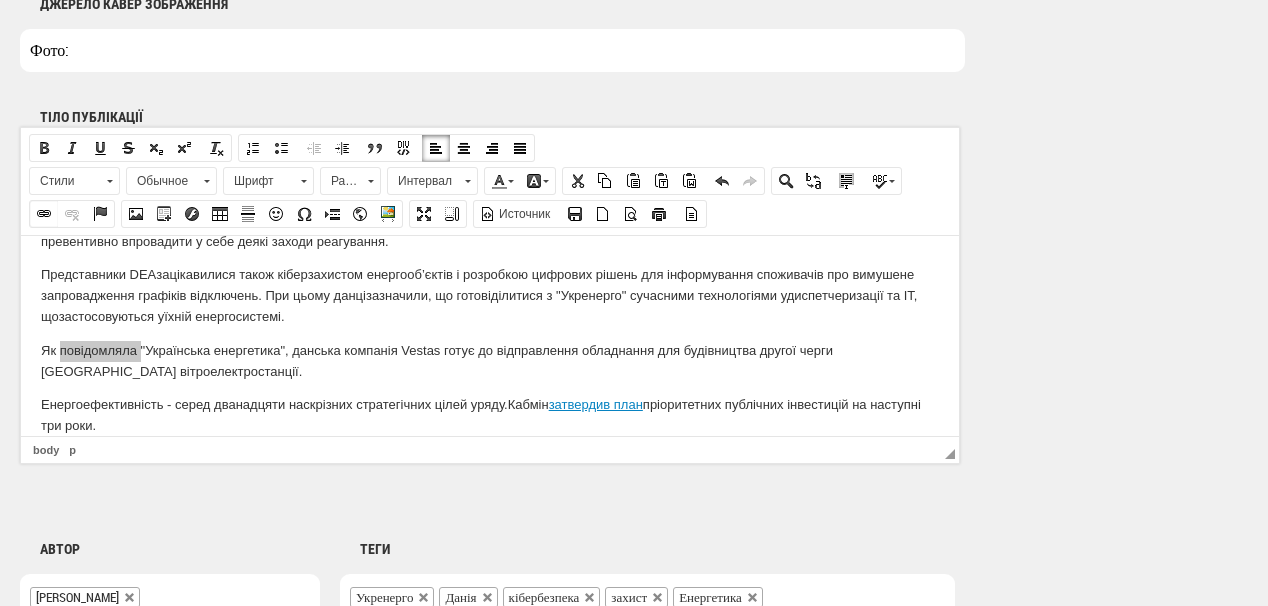 select on "http://" 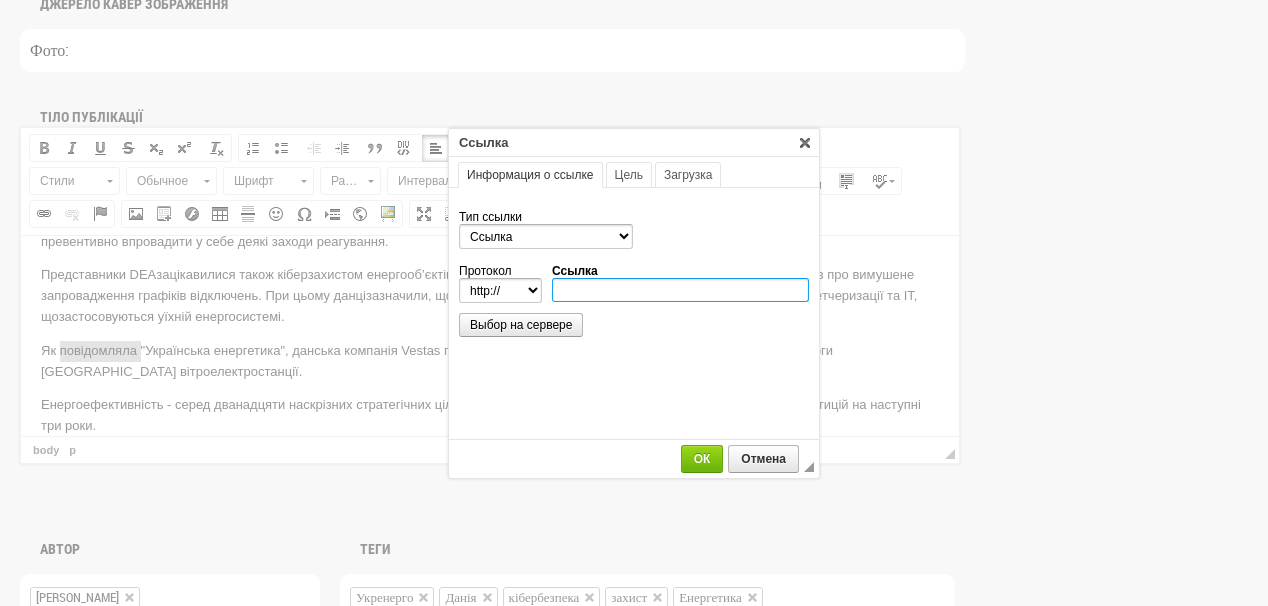 click on "Ссылка" at bounding box center [680, 290] 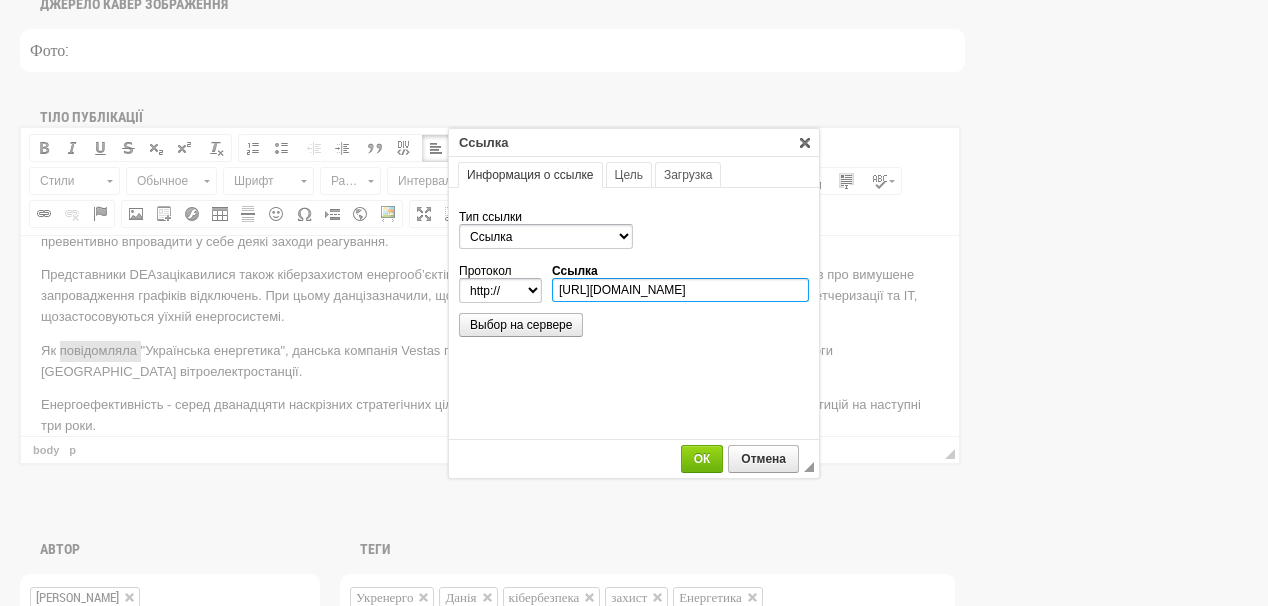 scroll, scrollTop: 0, scrollLeft: 238, axis: horizontal 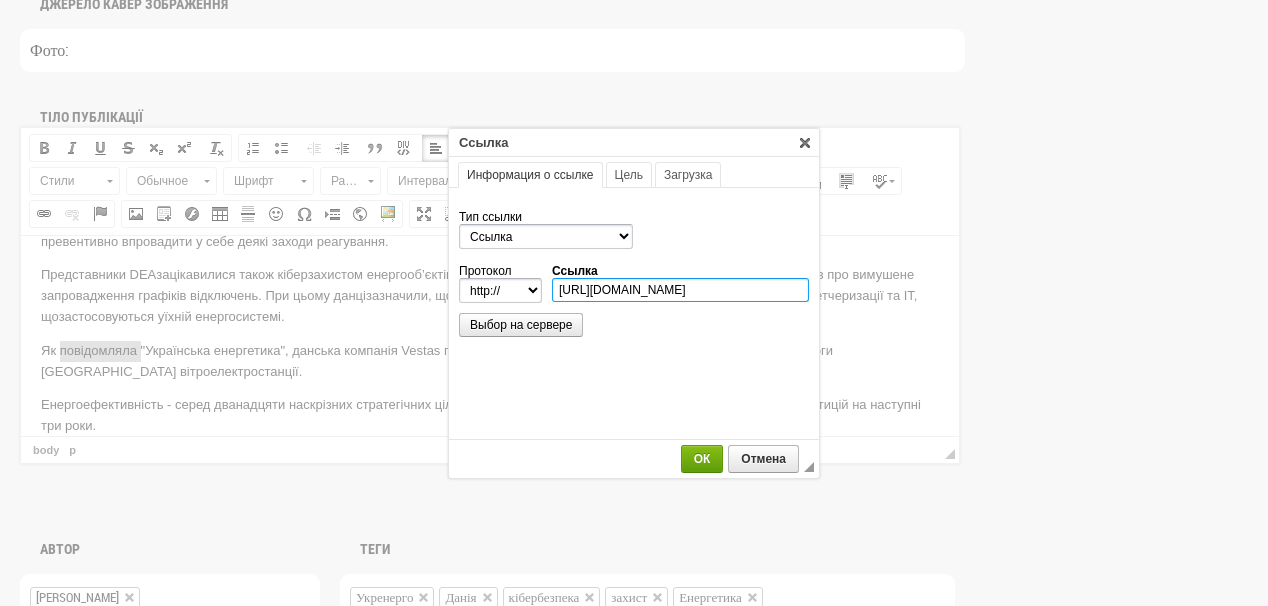 type on "https://ua-energy.org/uk/posts/daniia-maie-namir-dopomohty-obladnanniam-tylihulivskii-ves" 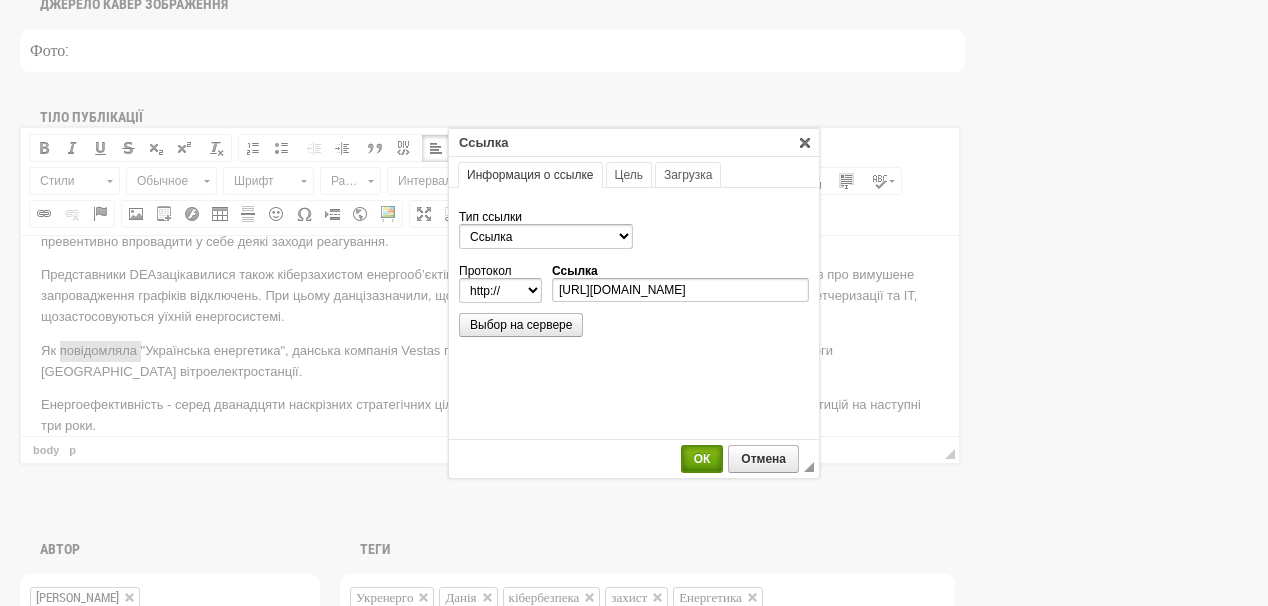 select on "https://" 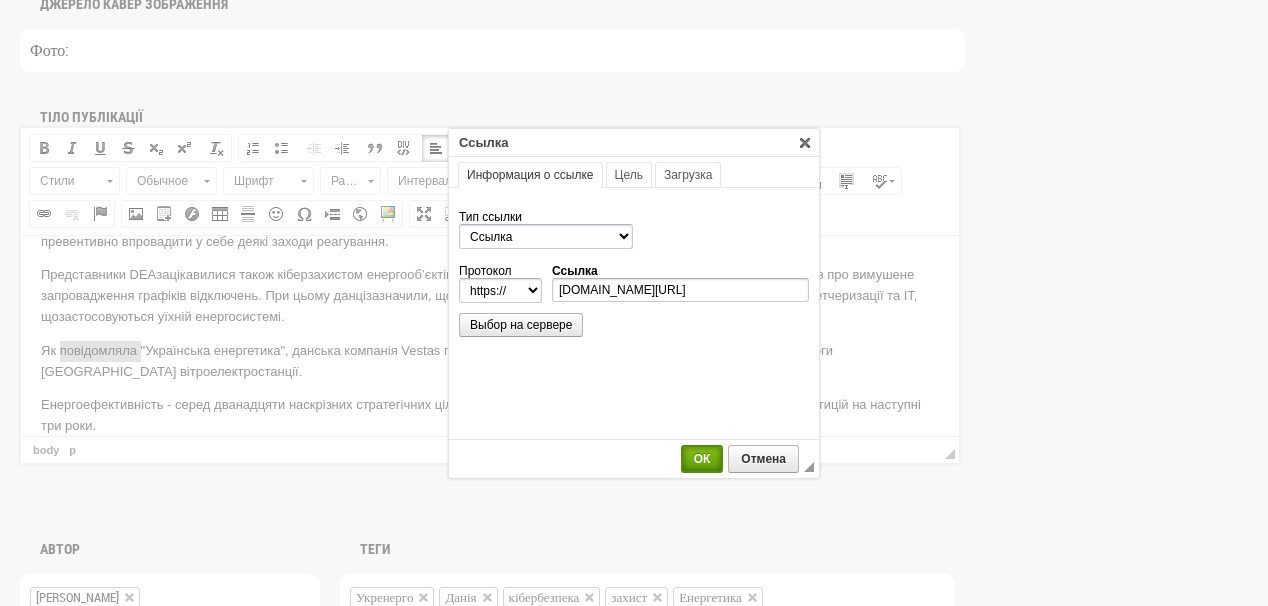 scroll, scrollTop: 0, scrollLeft: 0, axis: both 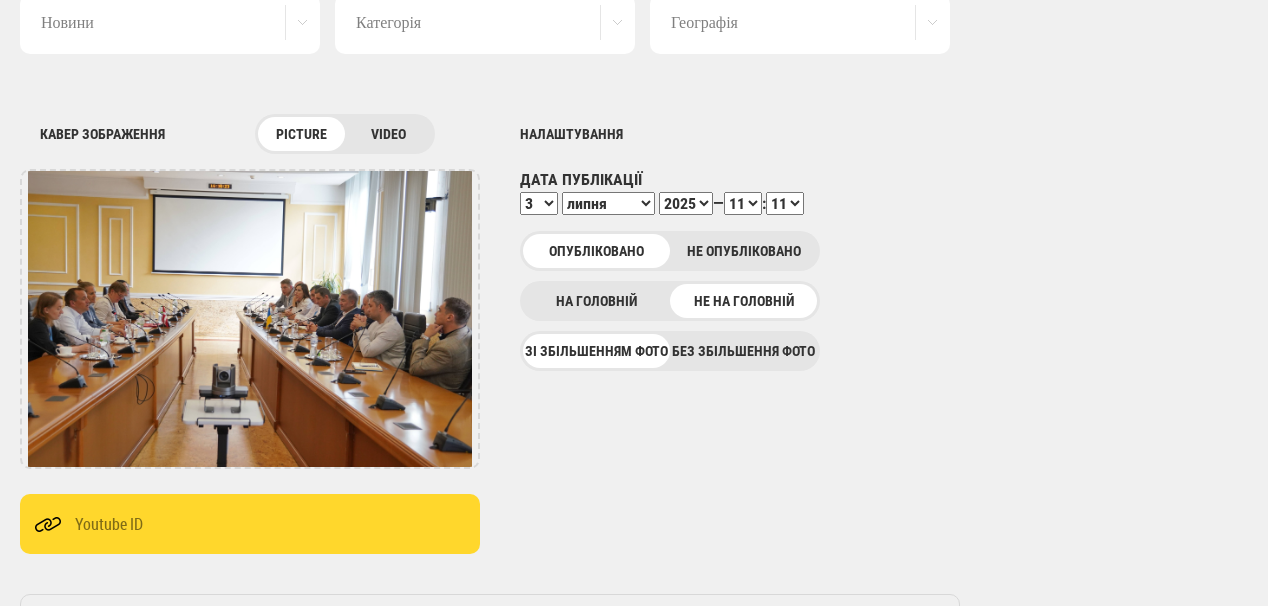 click on "00
01
02
03
04
05
06
07
08
09
10
11
12
13
14
15
16
17
18
19
20
21
22
23
24
25
26
27
28
29
30
31
32
33
34
35
36
37
38
39
40
41
42
43
44
45
46
47
48
49
50
51
52
53
54
55
56
57
58
59" at bounding box center (785, 203) 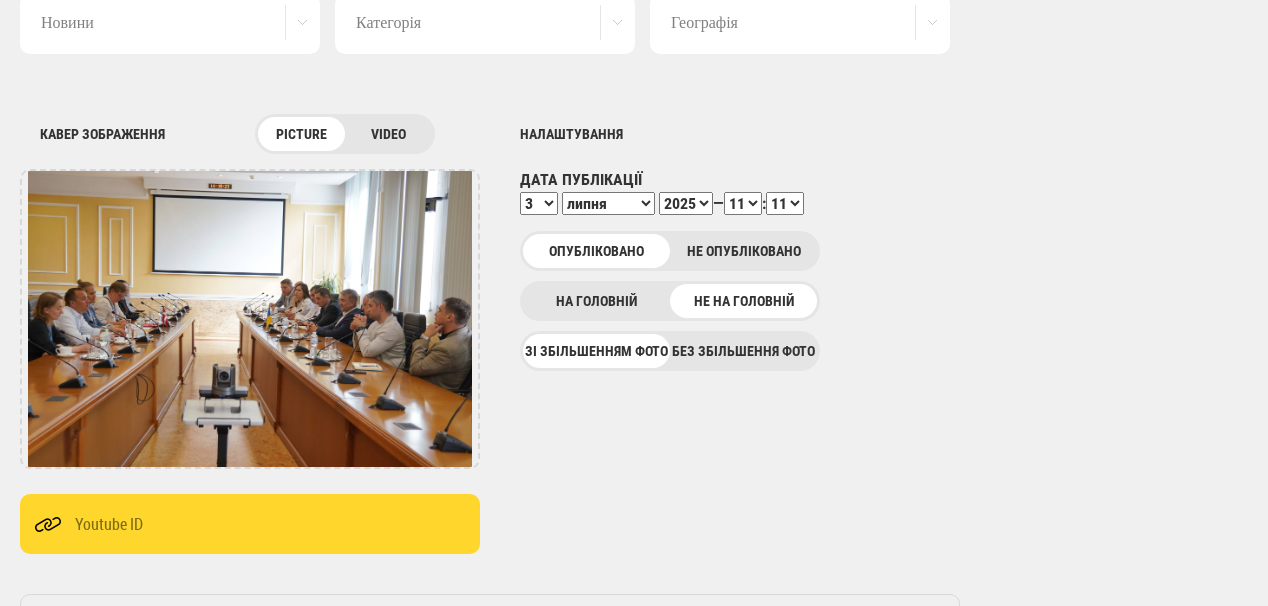 select on "23" 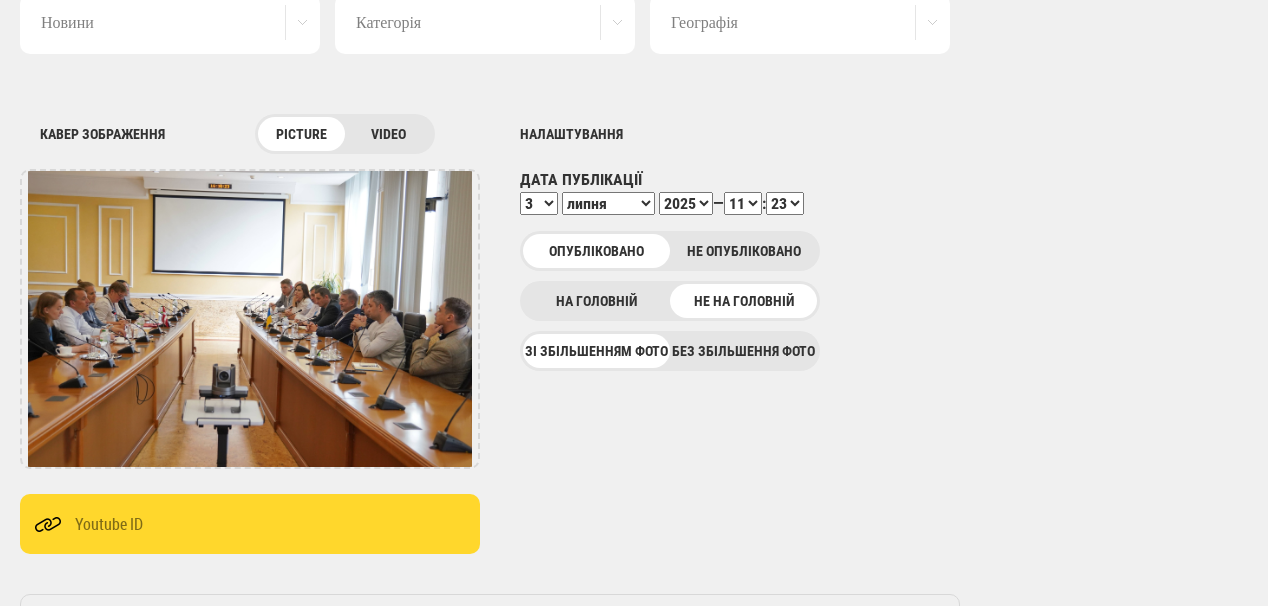 click on "00
01
02
03
04
05
06
07
08
09
10
11
12
13
14
15
16
17
18
19
20
21
22
23
24
25
26
27
28
29
30
31
32
33
34
35
36
37
38
39
40
41
42
43
44
45
46
47
48
49
50
51
52
53
54
55
56
57
58
59" at bounding box center [785, 203] 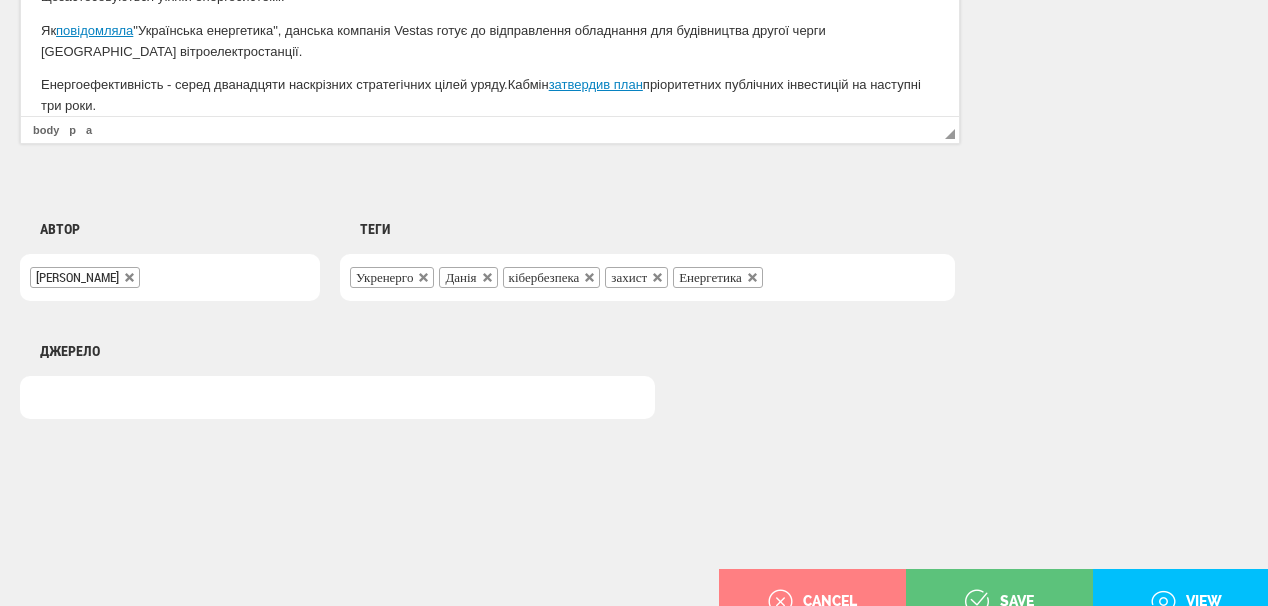 scroll, scrollTop: 1560, scrollLeft: 0, axis: vertical 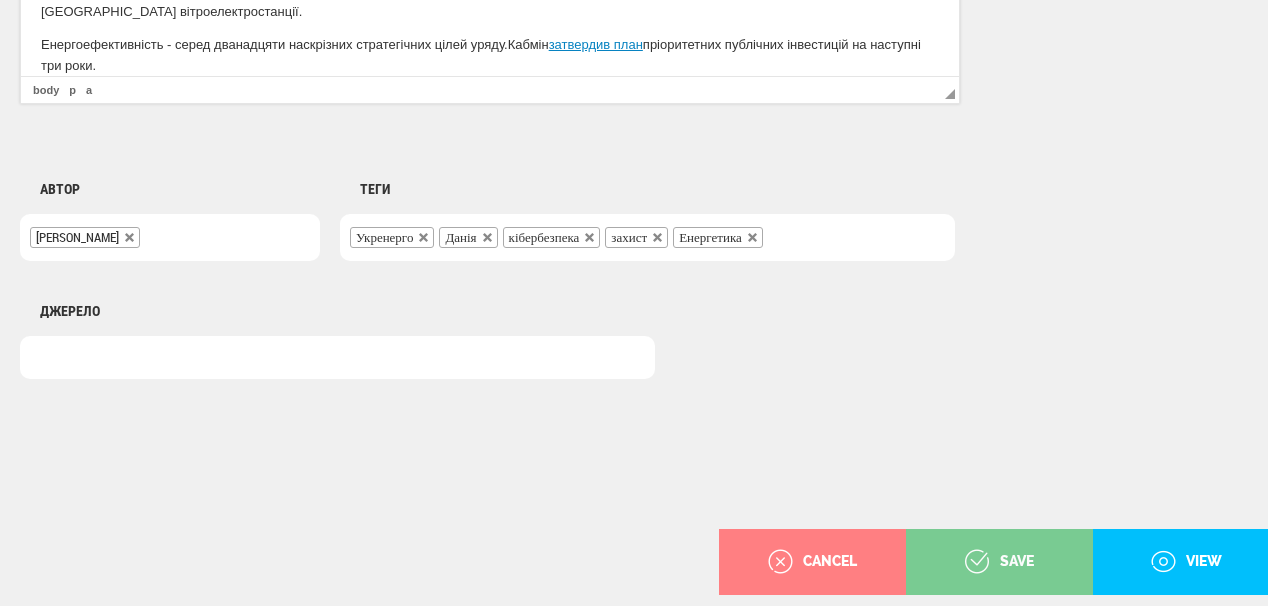 click on "save" at bounding box center [999, 562] 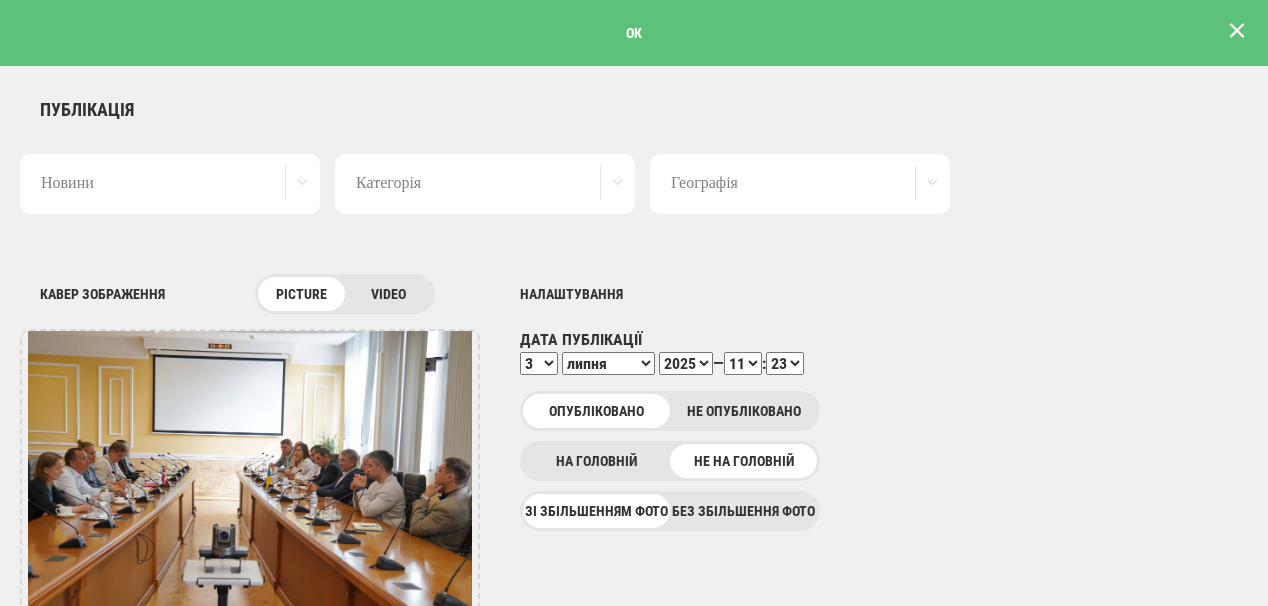 scroll, scrollTop: 0, scrollLeft: 0, axis: both 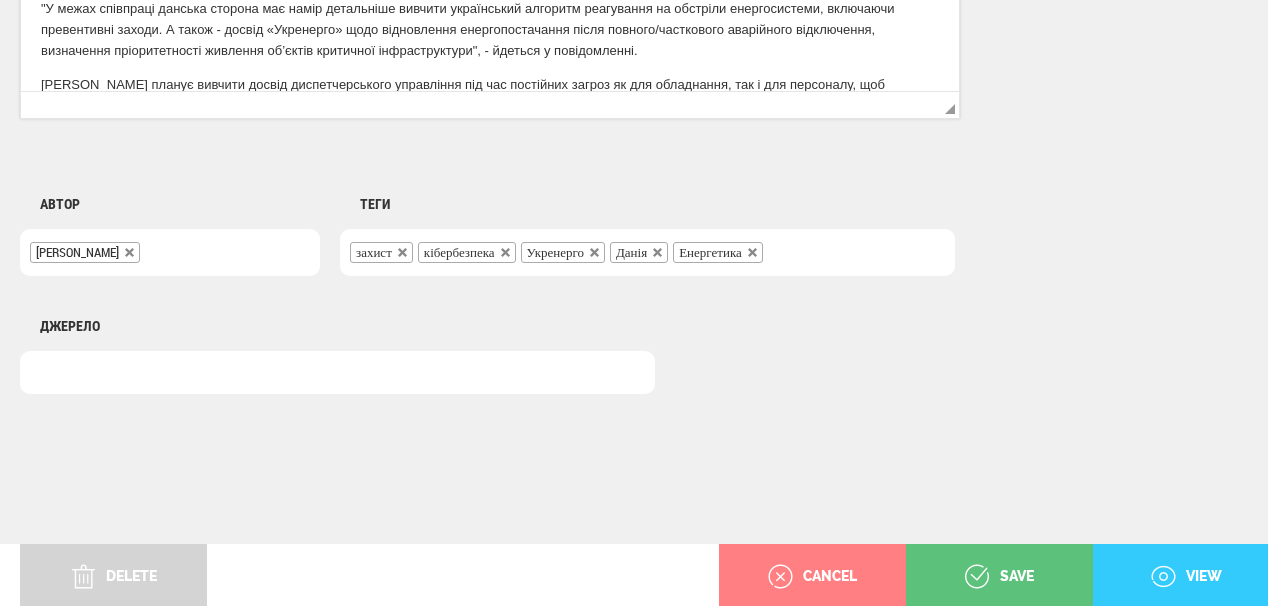 click on "view" at bounding box center [1186, 577] 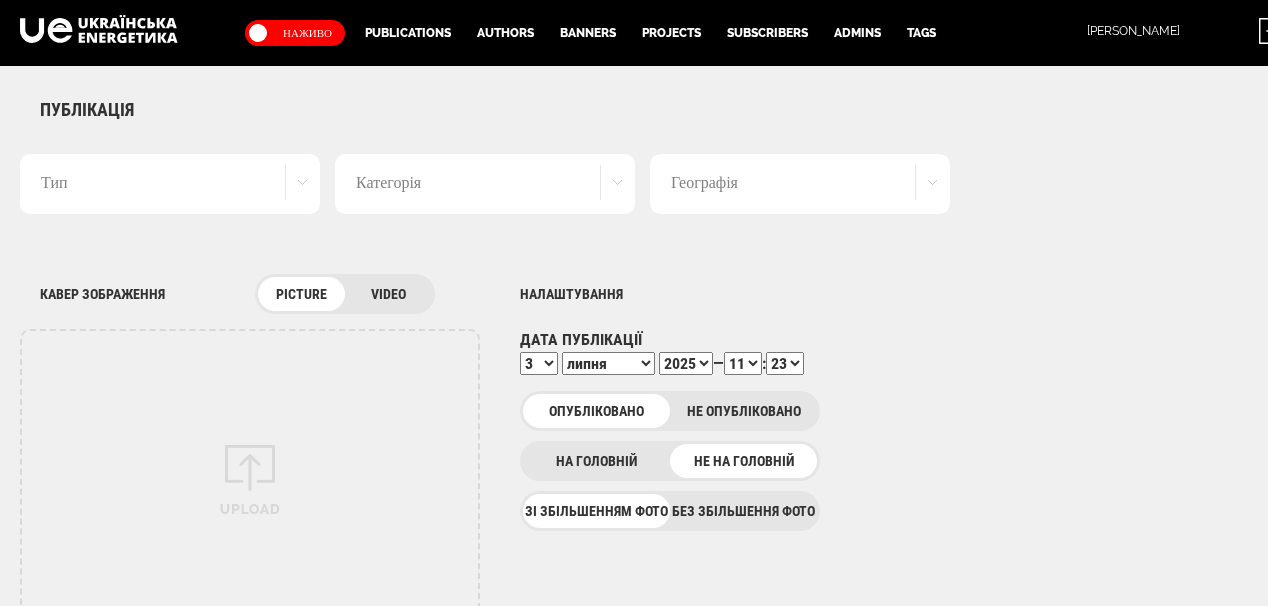 select on "23" 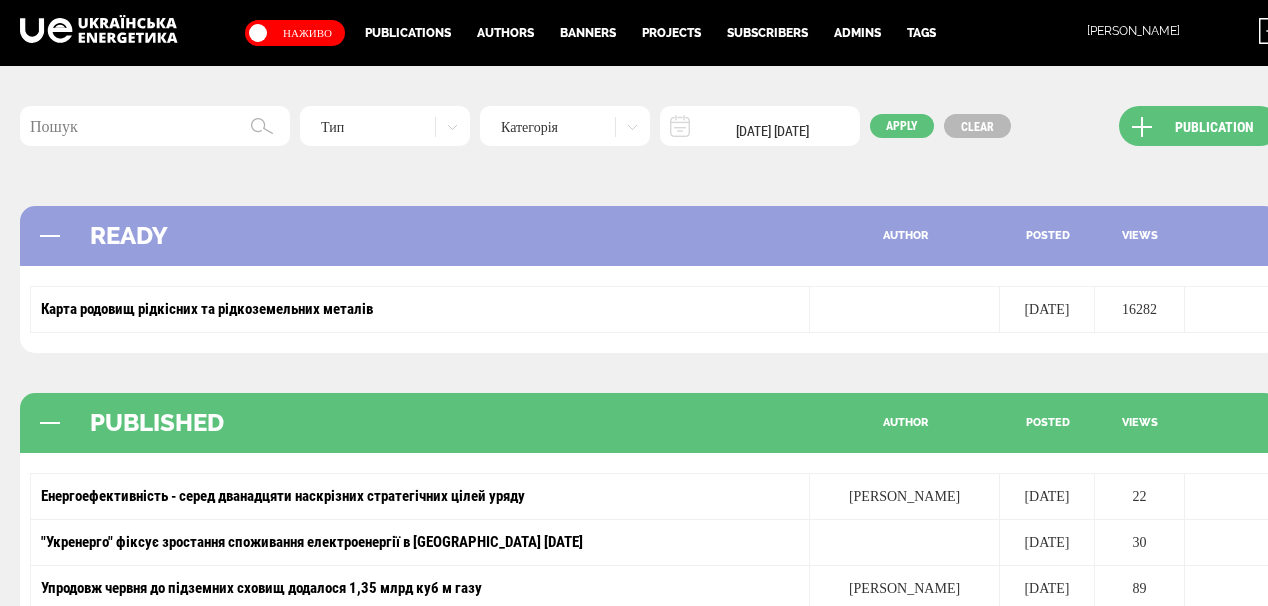 scroll, scrollTop: 0, scrollLeft: 0, axis: both 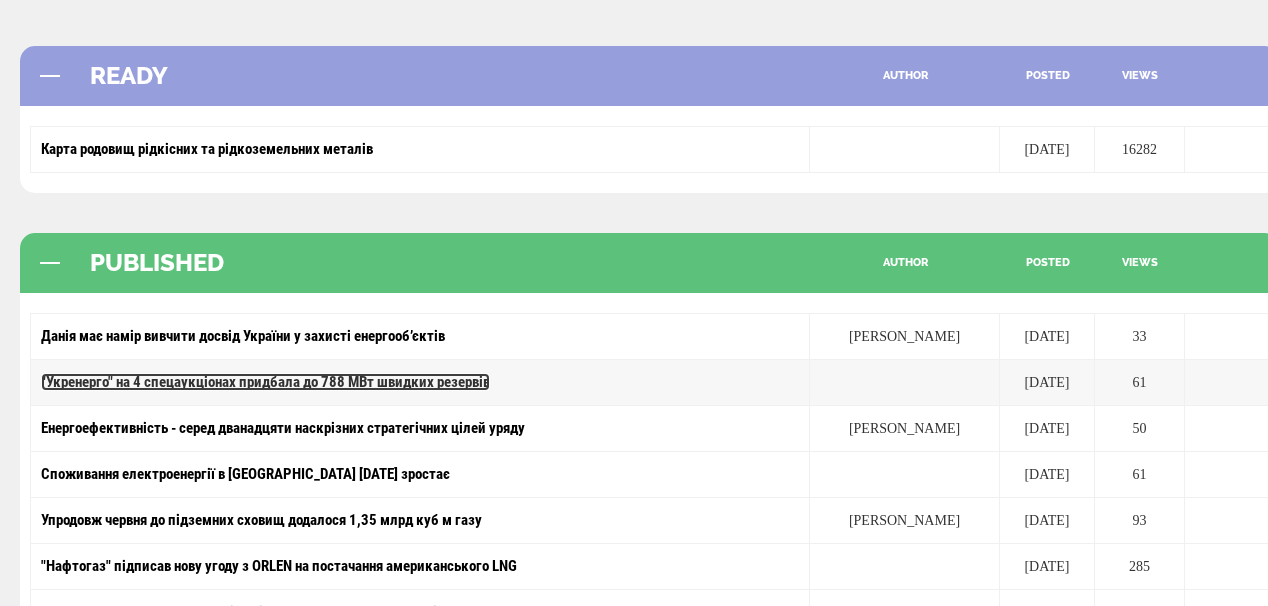 click on ""Укренерго" на 4 спецаукціонах придбала до 788 МВт швидких резервів" at bounding box center (265, 382) 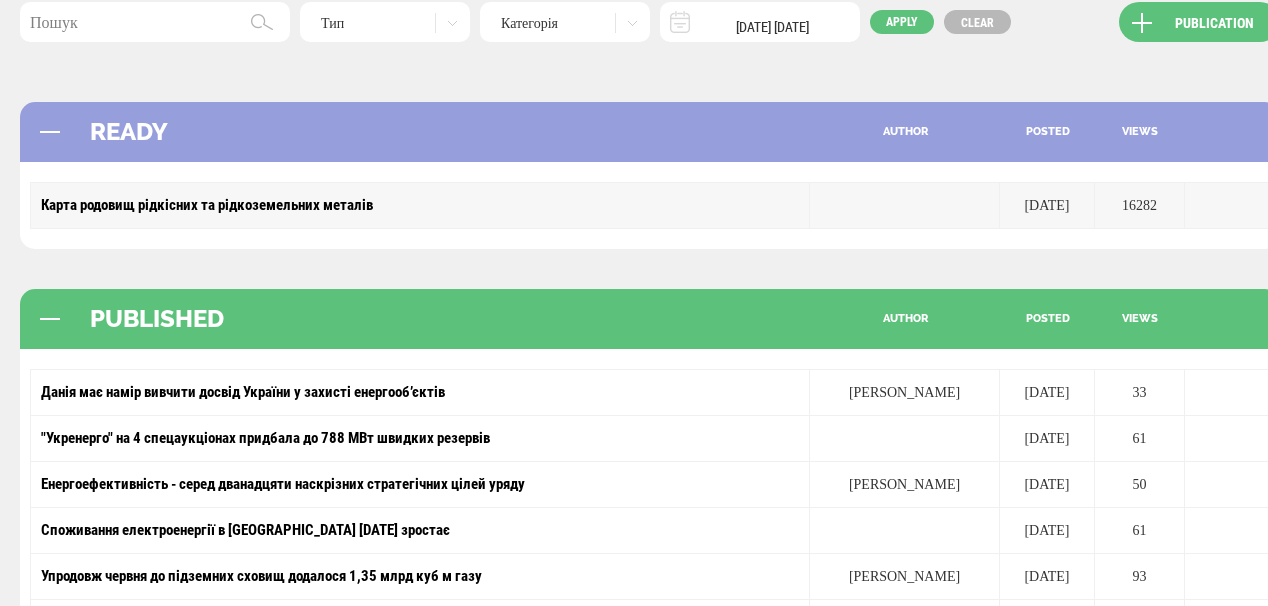 scroll, scrollTop: 80, scrollLeft: 0, axis: vertical 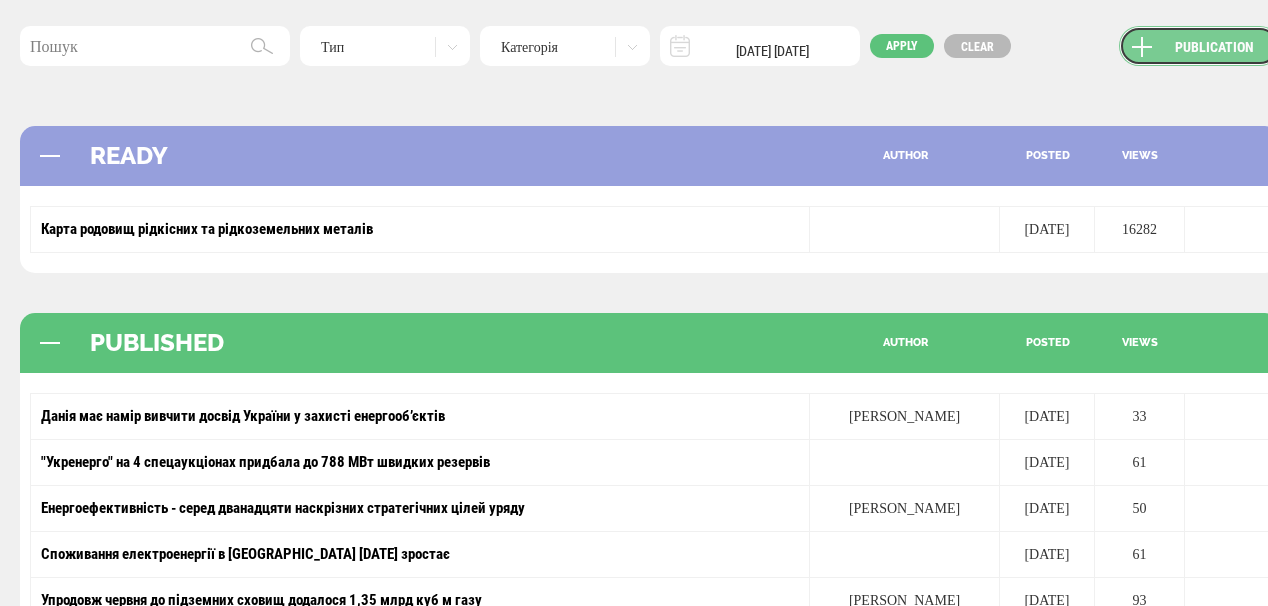 click on "Publication" at bounding box center (1199, 46) 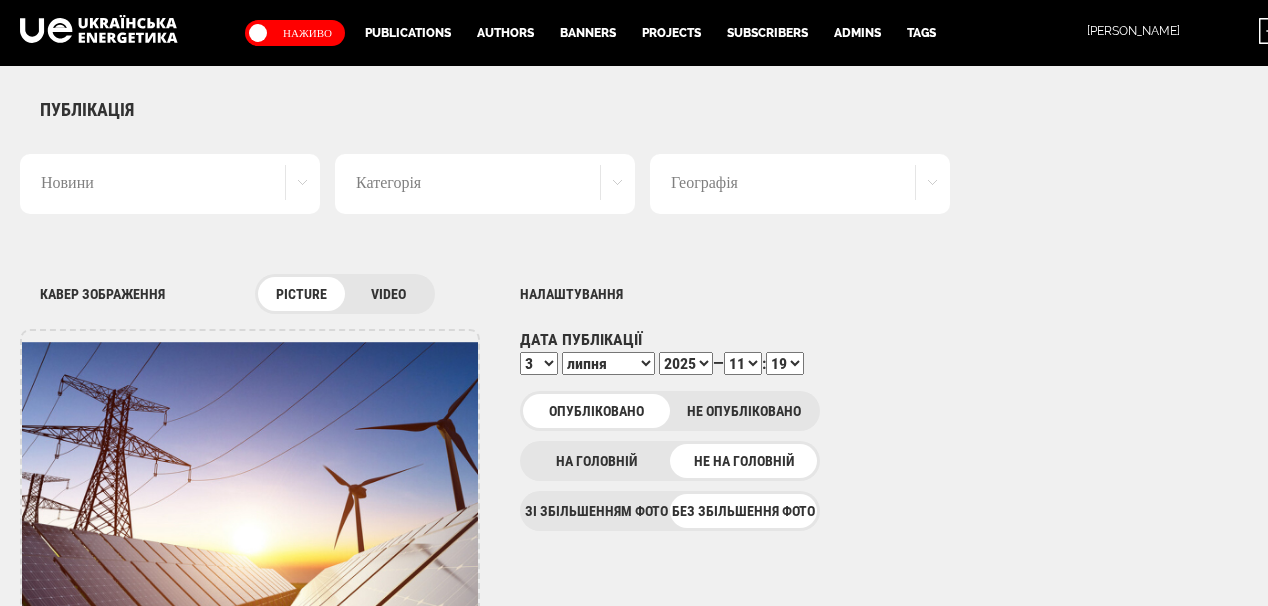 scroll, scrollTop: 0, scrollLeft: 0, axis: both 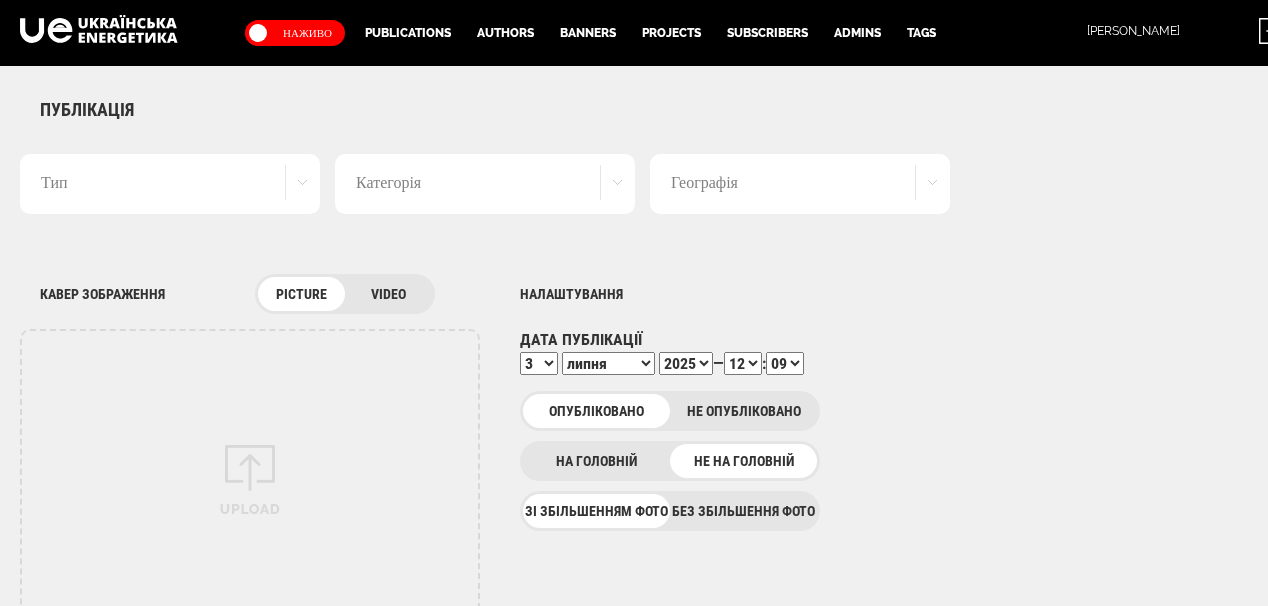 click on "Тип" at bounding box center (170, 184) 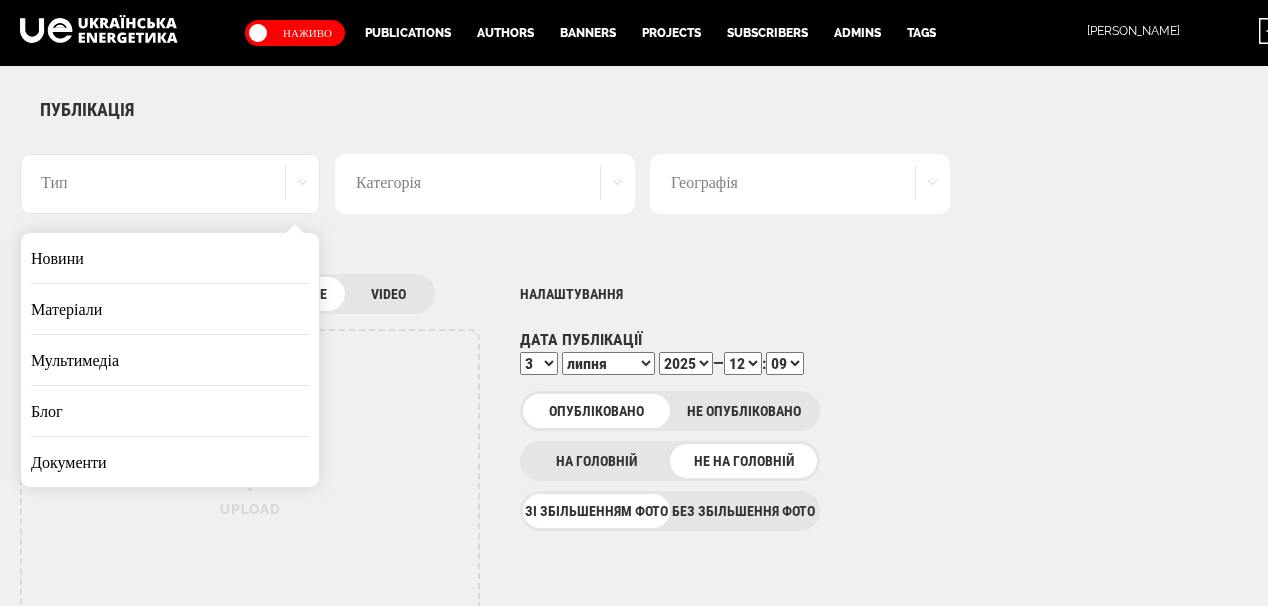 click on "Новини" at bounding box center [170, 258] 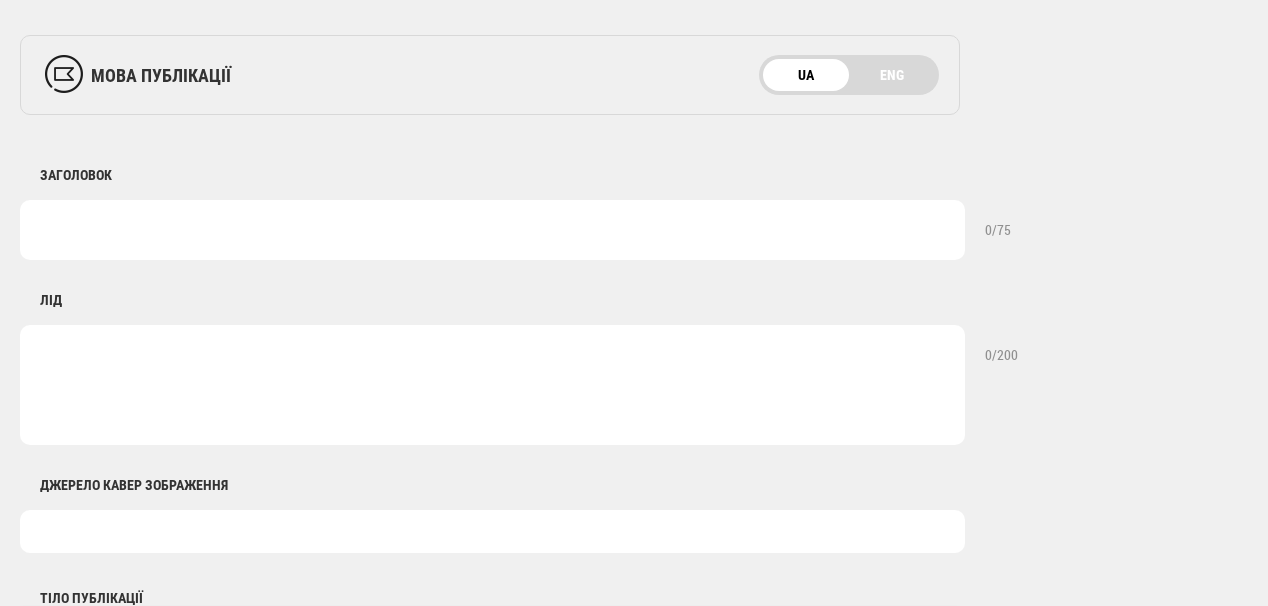 scroll, scrollTop: 720, scrollLeft: 0, axis: vertical 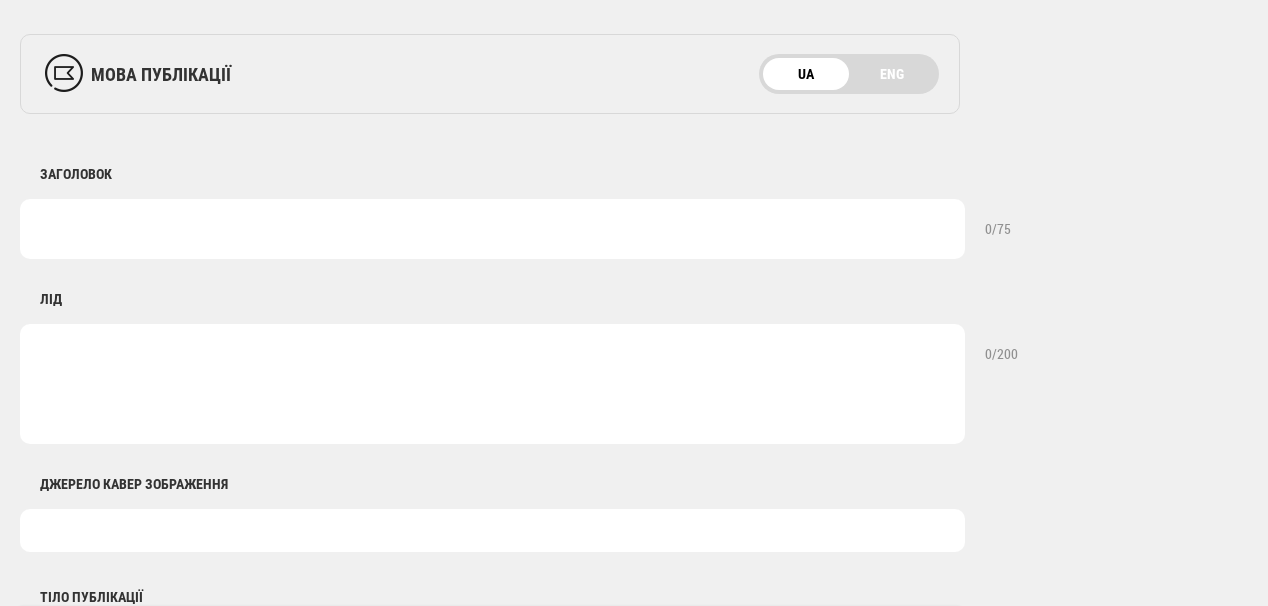click at bounding box center (492, 229) 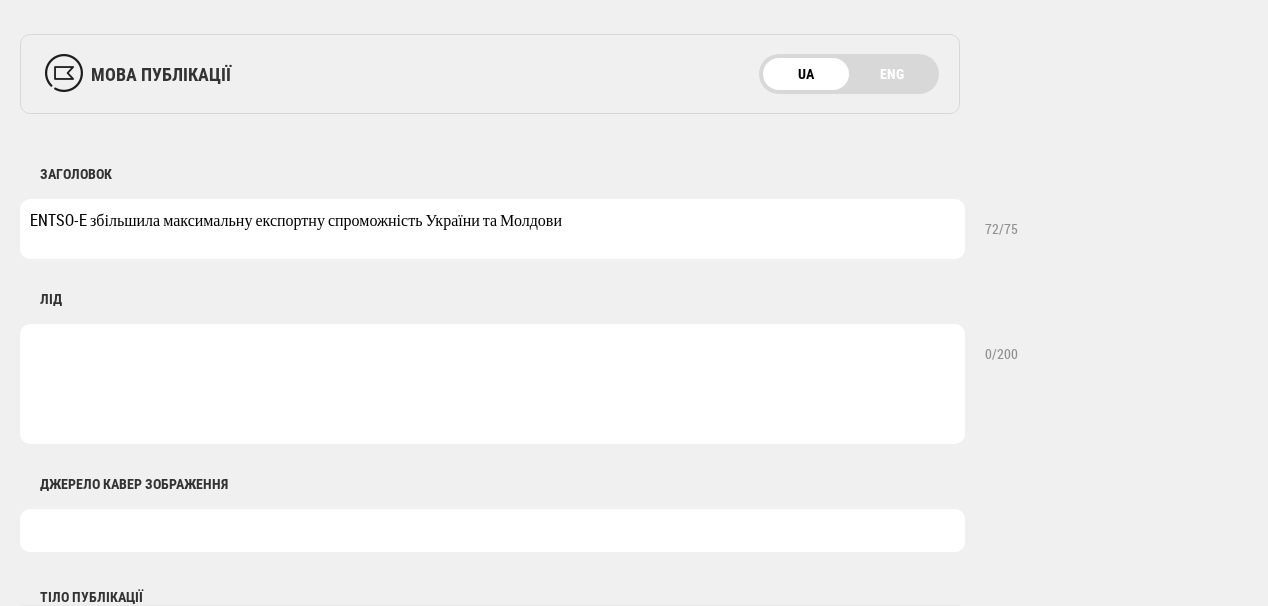 type on "ENTSO-E збільшила максимальну експортну спроможність України та Молдови" 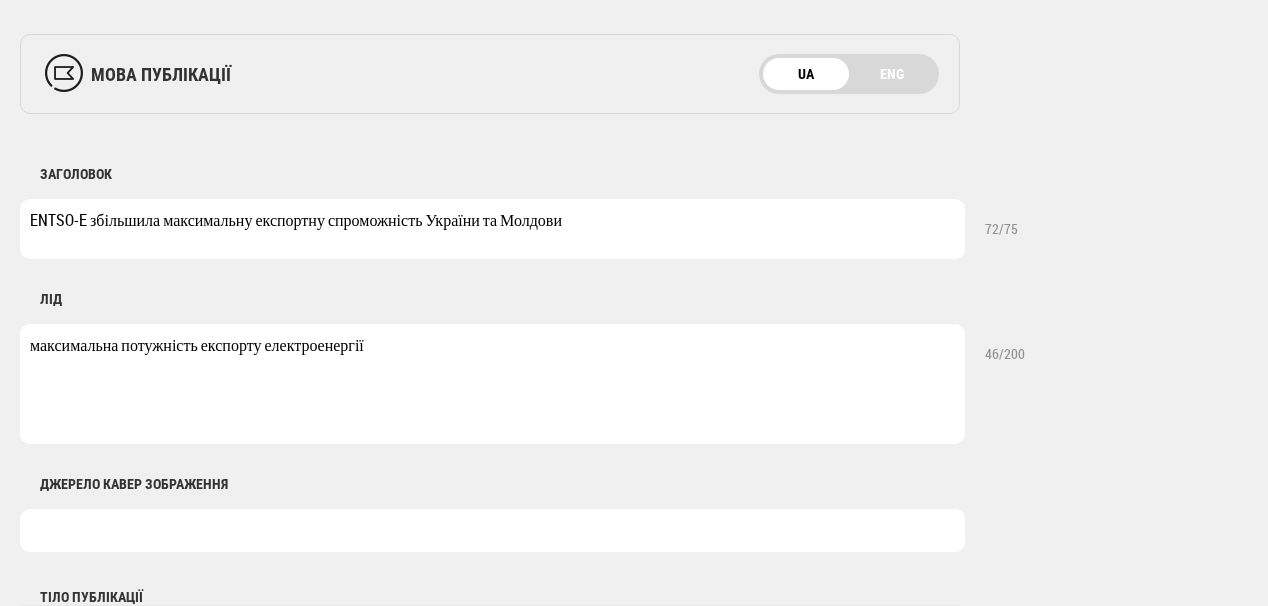 click on "максимальна потужність експорту електроенергії" at bounding box center [492, 384] 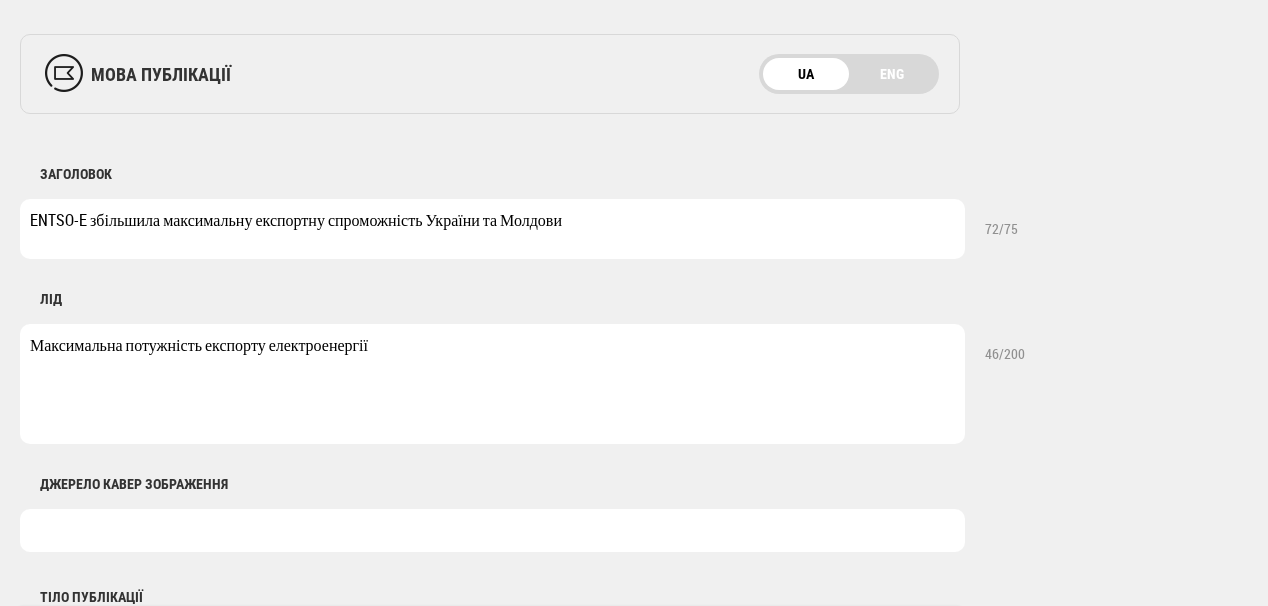 click on "Максимальна потужність експорту електроенергії" at bounding box center [492, 384] 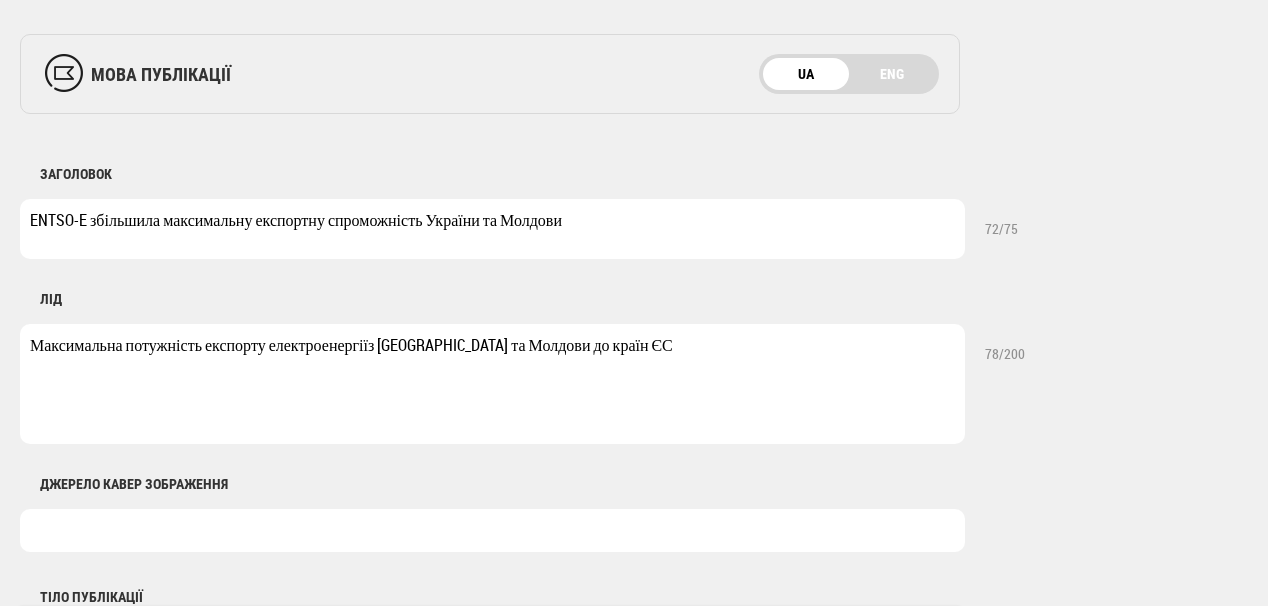 click on "Максимальна потужність експорту електроенергіїз [GEOGRAPHIC_DATA] та Молдови до країн ЄС" at bounding box center [492, 384] 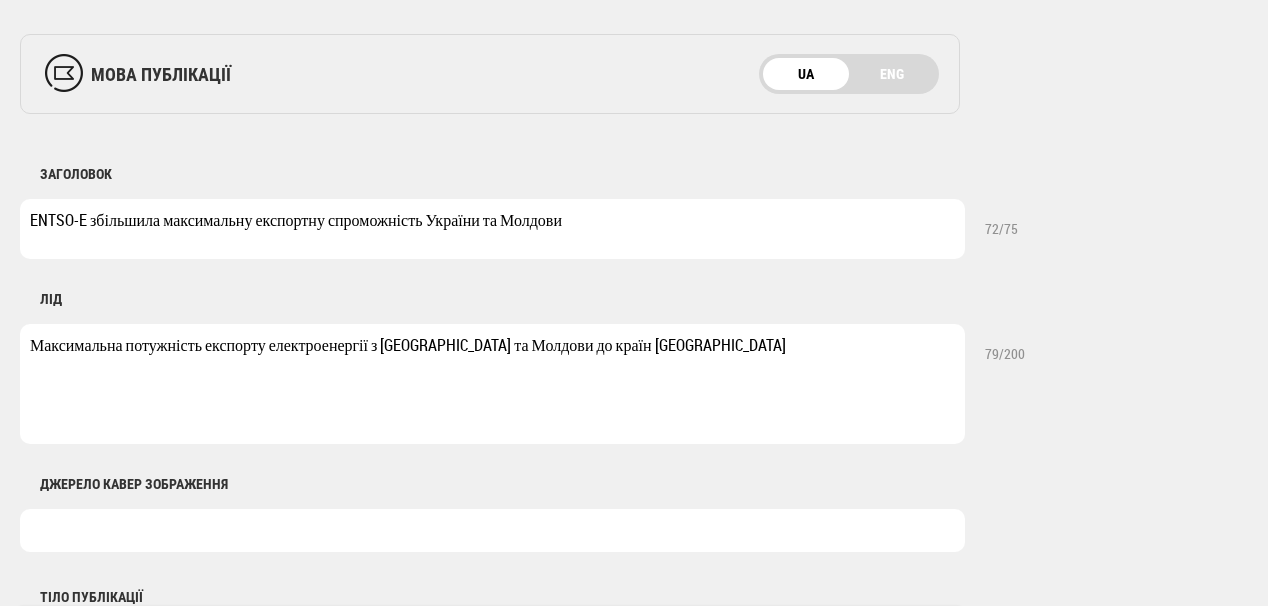 click on "Максимальна потужність експорту електроенергії з [GEOGRAPHIC_DATA] та Молдови до країн [GEOGRAPHIC_DATA]" at bounding box center [492, 384] 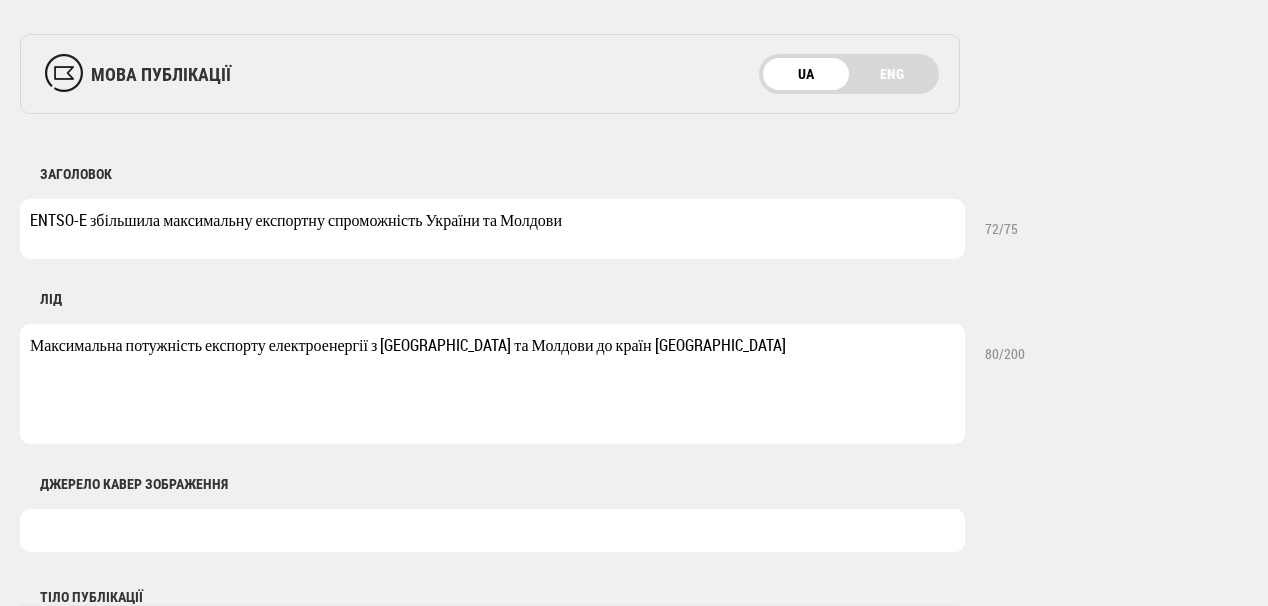 click on "Максимальна потужність експорту електроенергії з [GEOGRAPHIC_DATA] та Молдови до країн [GEOGRAPHIC_DATA]" at bounding box center (492, 384) 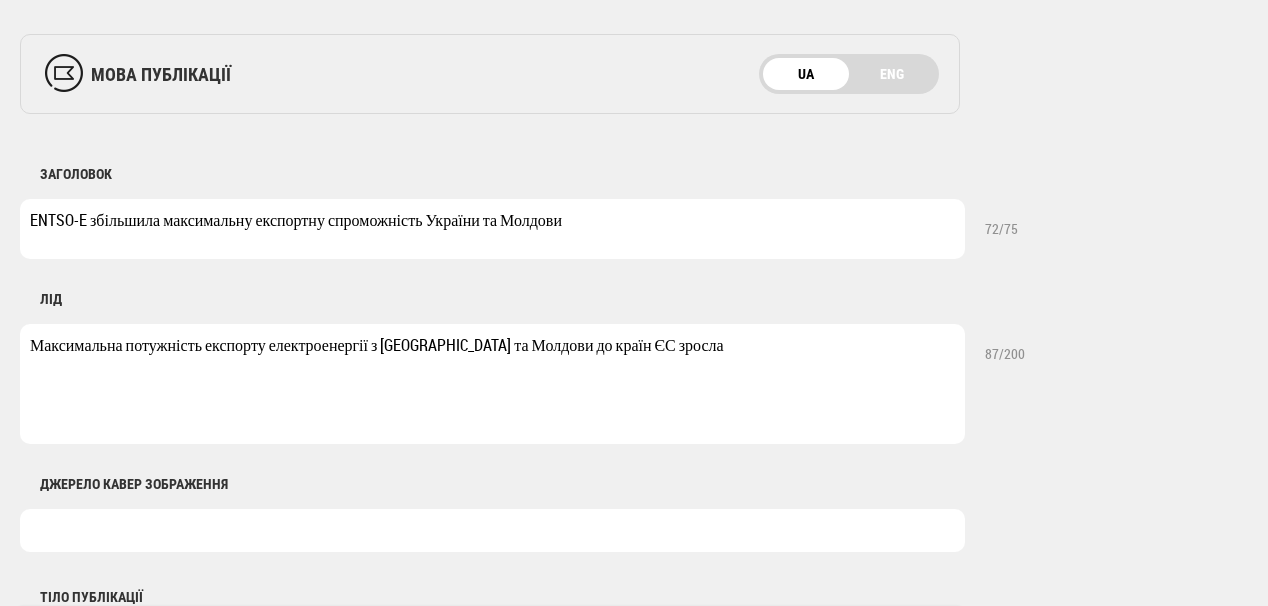 click on "Максимальна потужність експорту електроенергії з [GEOGRAPHIC_DATA] та Молдови до країн ЄС зросла" at bounding box center [492, 384] 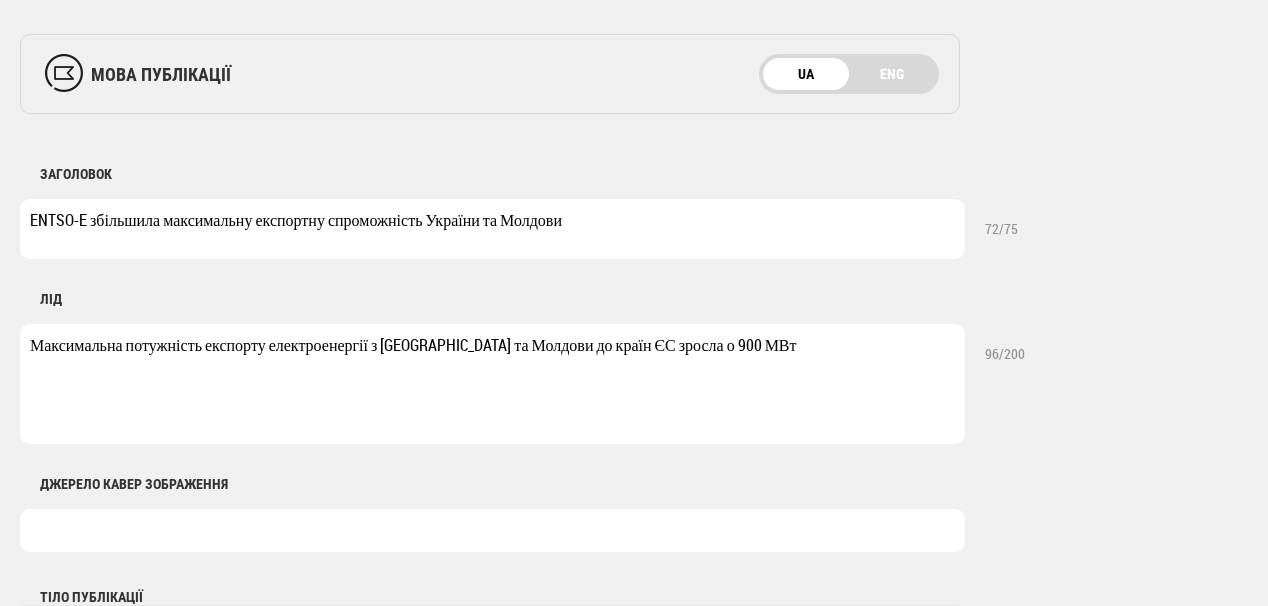 click on "Максимальна потужність експорту електроенергії з [GEOGRAPHIC_DATA] та Молдови до країн ЄС зросла о 900 МВт" at bounding box center (492, 384) 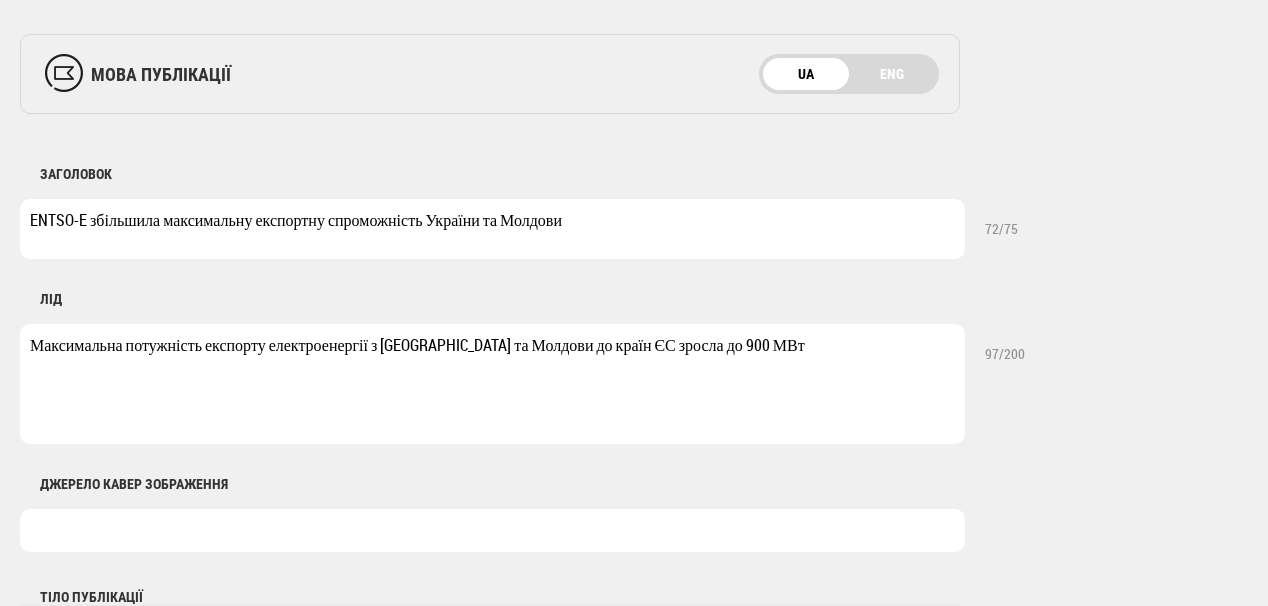 drag, startPoint x: 30, startPoint y: 342, endPoint x: 138, endPoint y: 343, distance: 108.00463 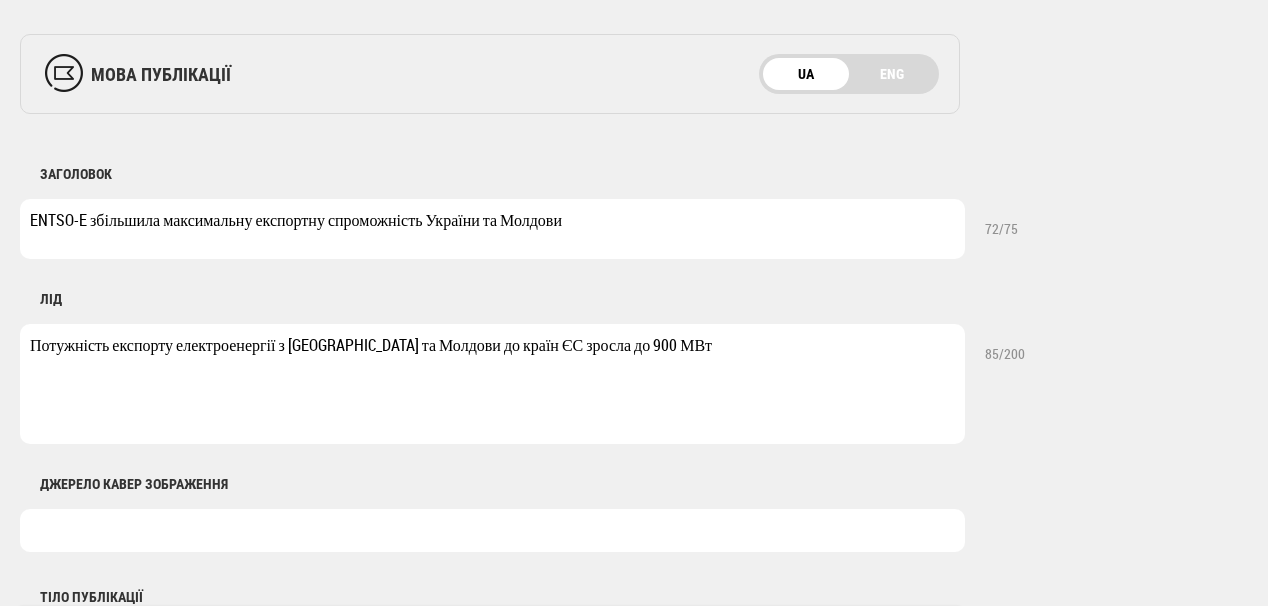 click on "Потужність експорту електроенергії з [GEOGRAPHIC_DATA] та Молдови до країн ЄС зросла до 900 МВт" at bounding box center (492, 384) 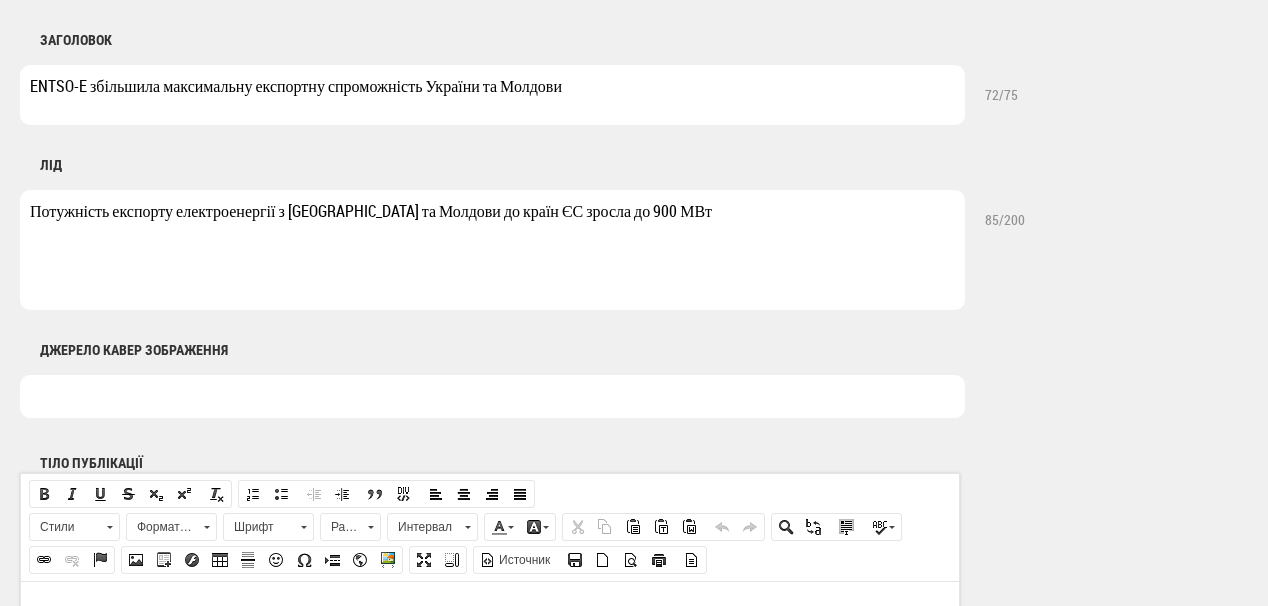 scroll, scrollTop: 880, scrollLeft: 0, axis: vertical 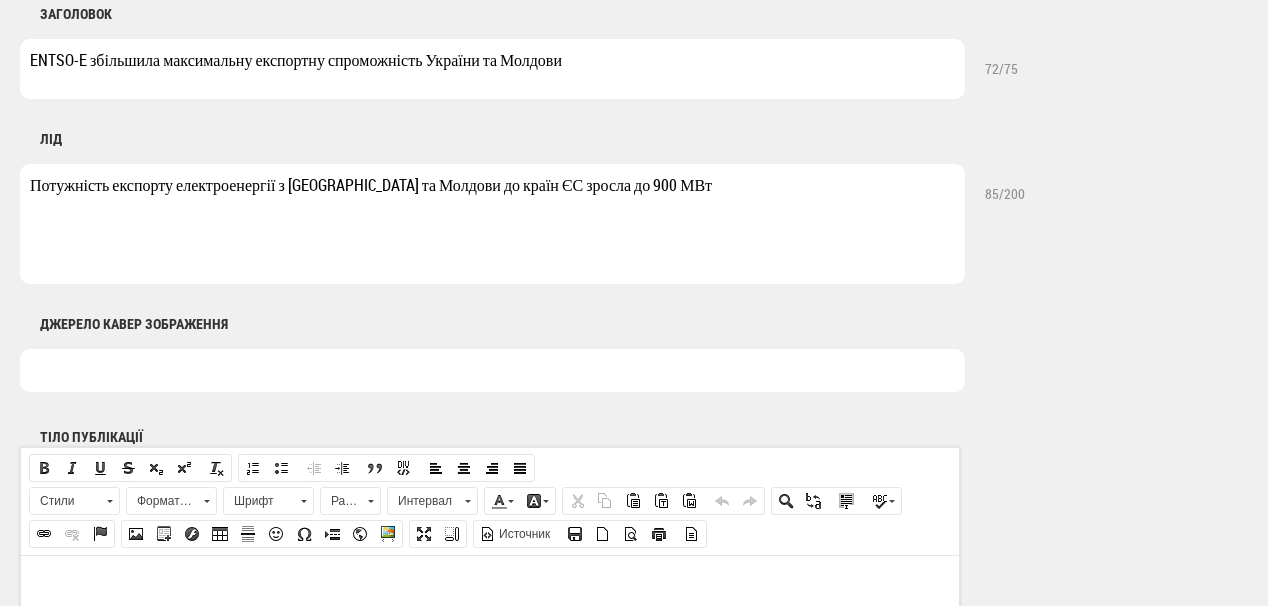 type on "Потужність експорту електроенергії з [GEOGRAPHIC_DATA] та Молдови до країн ЄС зросла до 900 МВт" 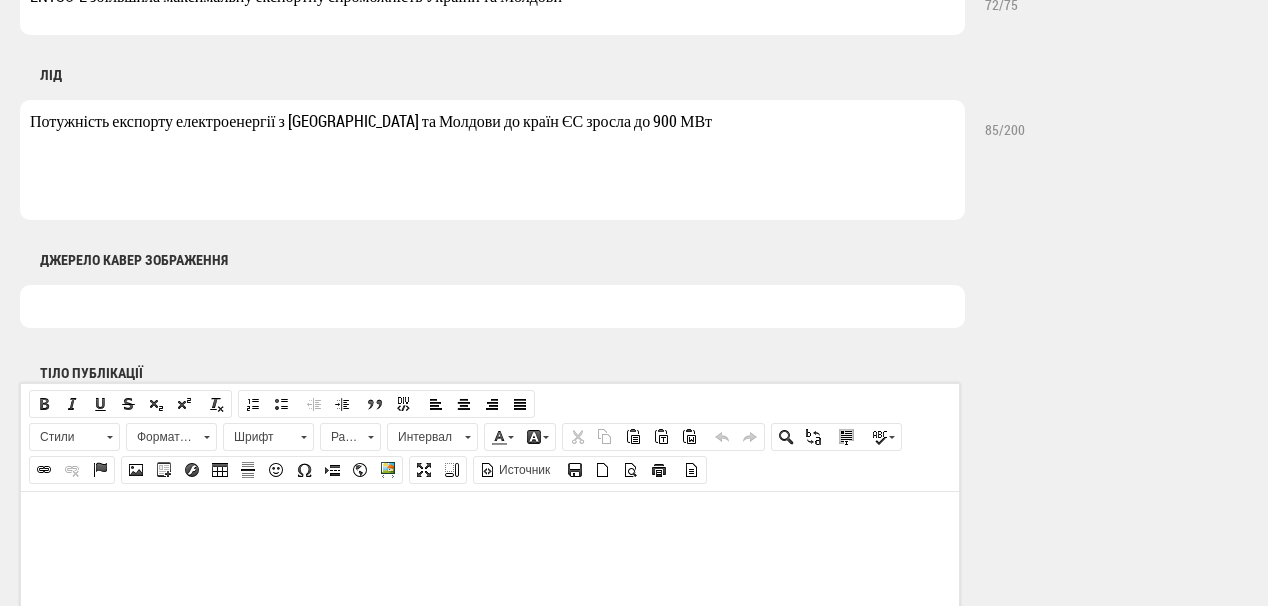 scroll, scrollTop: 1120, scrollLeft: 0, axis: vertical 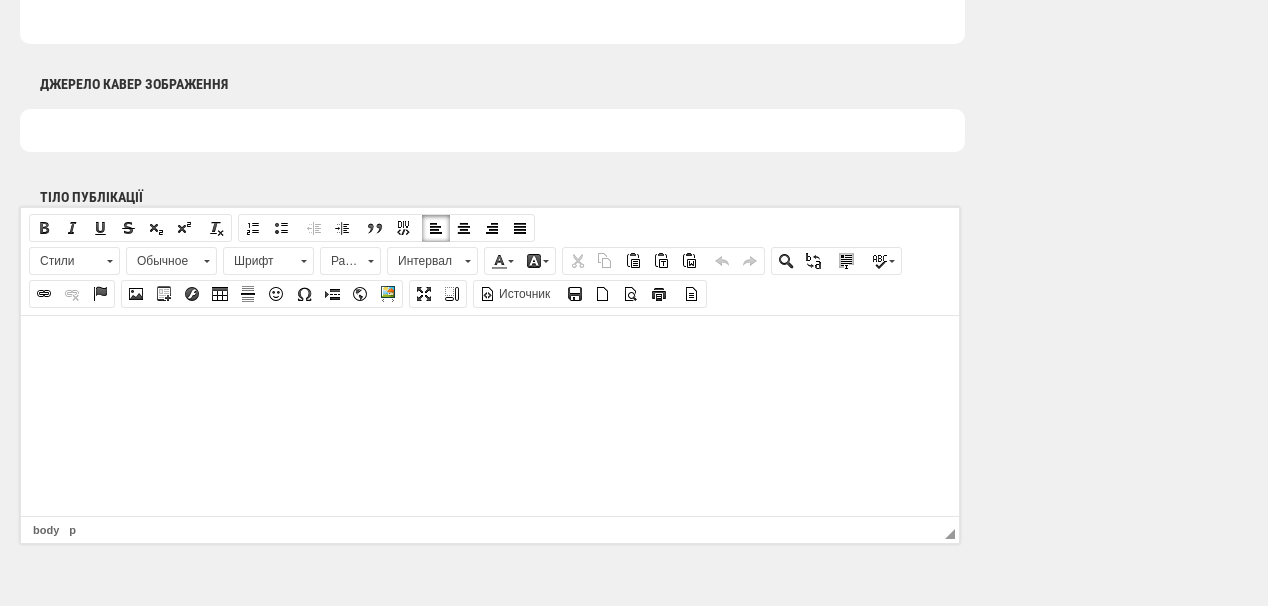 click at bounding box center [490, 345] 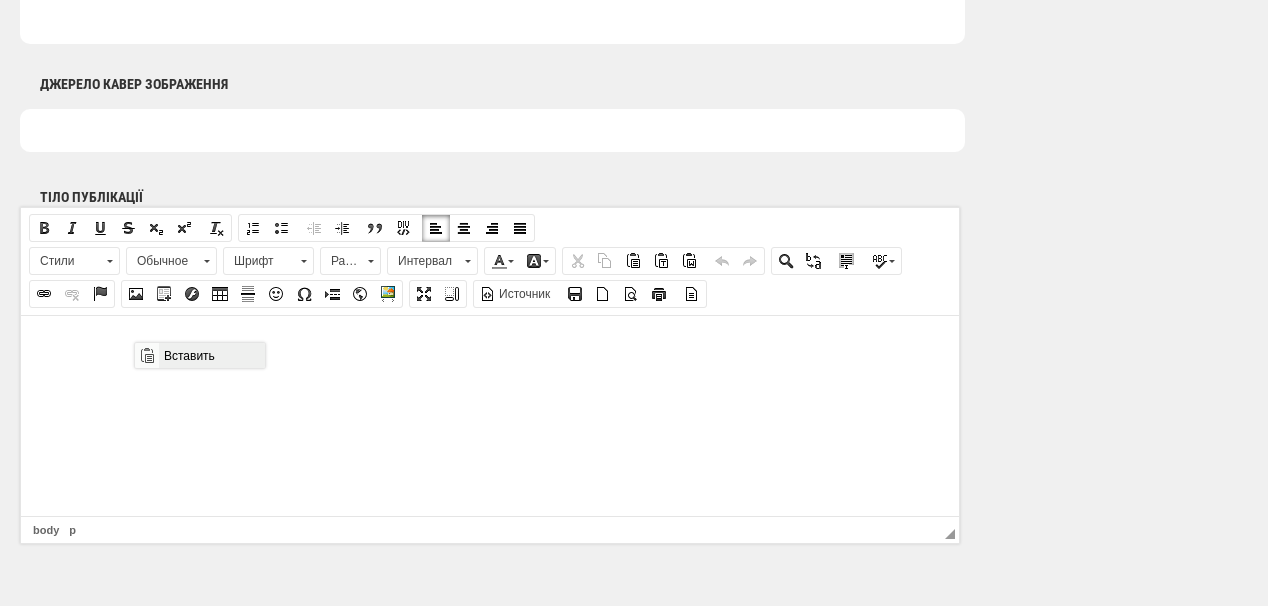 scroll, scrollTop: 0, scrollLeft: 0, axis: both 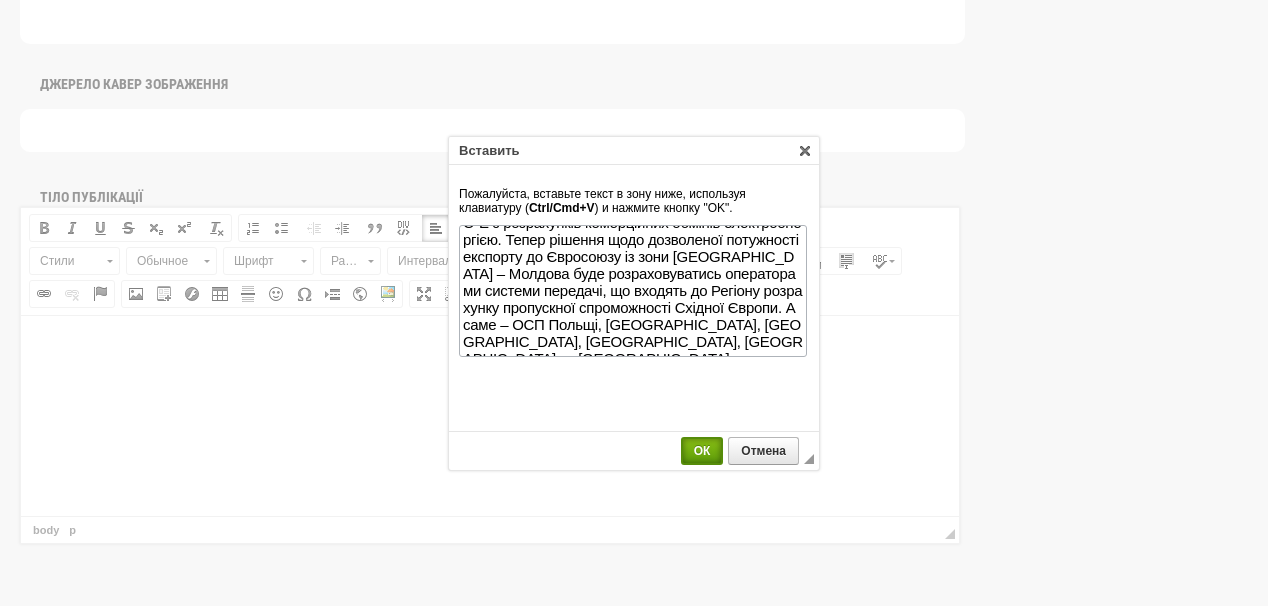 click on "ОК" at bounding box center (702, 451) 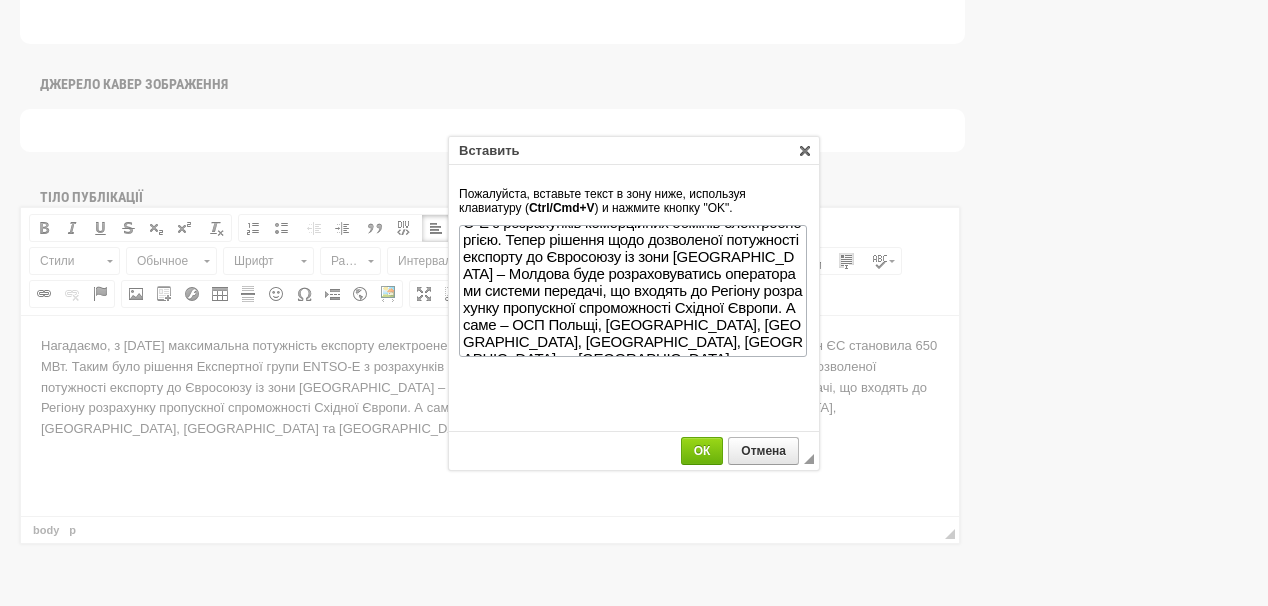 scroll, scrollTop: 0, scrollLeft: 0, axis: both 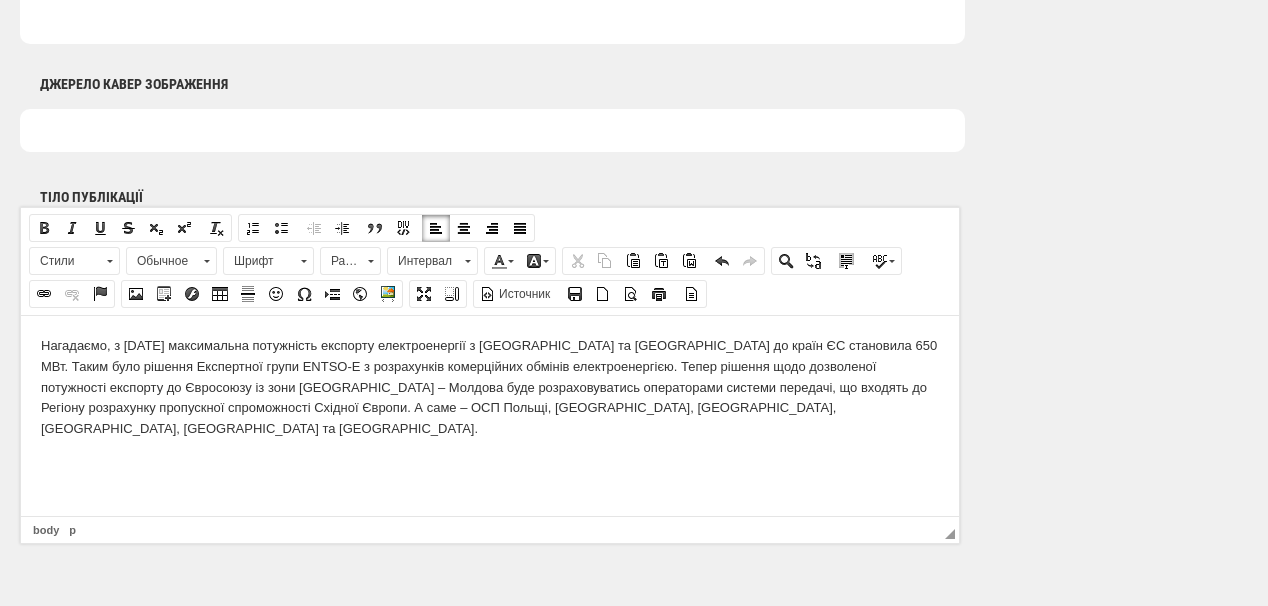 click on "Нагадаємо, з [DATE] максимальна потужність експорту електроенергії з [GEOGRAPHIC_DATA] та [GEOGRAPHIC_DATA] до країн ЄС становила 650 МВт. Таким було рішення Експертної групи ENTSO-E з розрахунків комерційних обмінів електроенергією. Тепер рішення щодо дозволеної потужності експорту до Євросоюзу із зони [GEOGRAPHIC_DATA] – Молдова буде розраховуватись операторами системи передачі, що входять до Регіону розрахунку пропускної спроможності Східної Європи. А саме – ОСП Польщі, [GEOGRAPHIC_DATA], [GEOGRAPHIC_DATA], [GEOGRAPHIC_DATA], [GEOGRAPHIC_DATA] та [GEOGRAPHIC_DATA]." at bounding box center [490, 387] 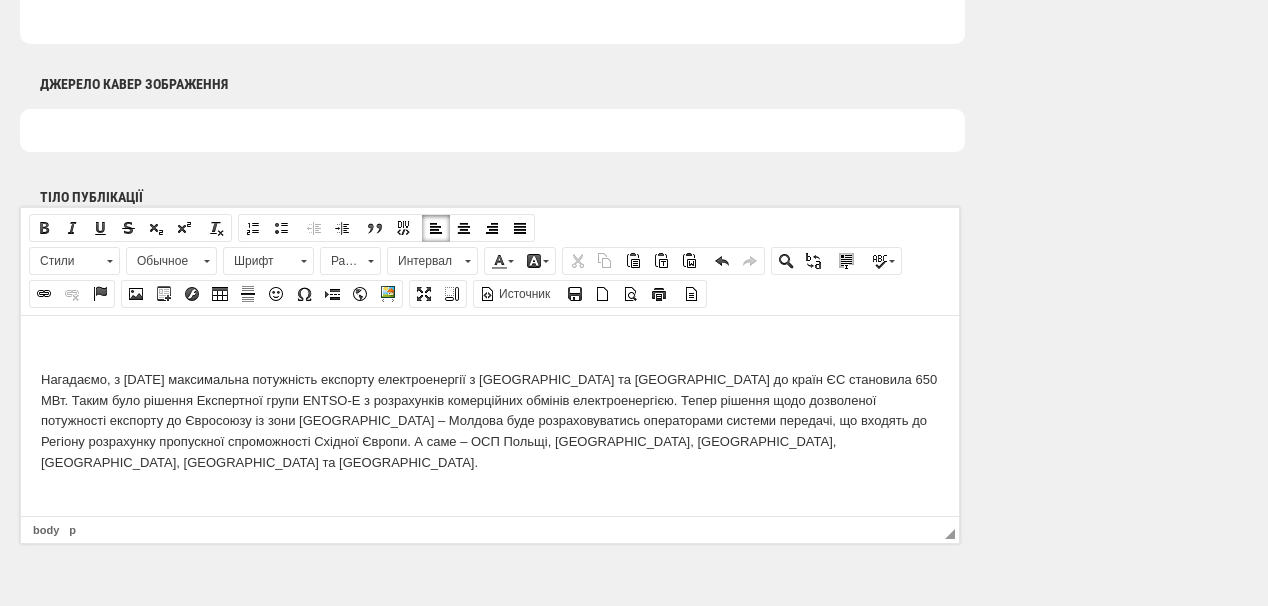 click on "Нагадаємо, з [DATE] максимальна потужність експорту електроенергії з [GEOGRAPHIC_DATA] та [GEOGRAPHIC_DATA] до країн ЄС становила 650 МВт. Таким було рішення Експертної групи ENTSO-E з розрахунків комерційних обмінів електроенергією. Тепер рішення щодо дозволеної потужності експорту до Євросоюзу із зони [GEOGRAPHIC_DATA] – Молдова буде розраховуватись операторами системи передачі, що входять до Регіону розрахунку пропускної спроможності Східної Європи. А саме – ОСП Польщі, [GEOGRAPHIC_DATA], [GEOGRAPHIC_DATA], [GEOGRAPHIC_DATA], [GEOGRAPHIC_DATA] та [GEOGRAPHIC_DATA]." at bounding box center (490, 404) 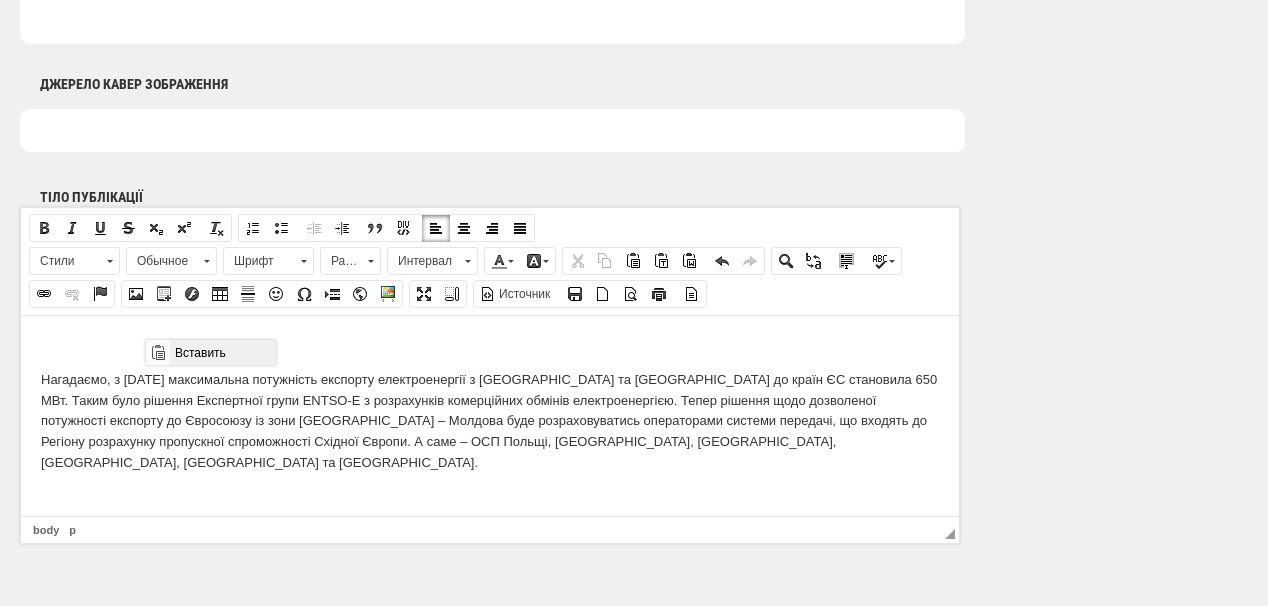 drag, startPoint x: 195, startPoint y: 355, endPoint x: 597, endPoint y: 682, distance: 518.2017 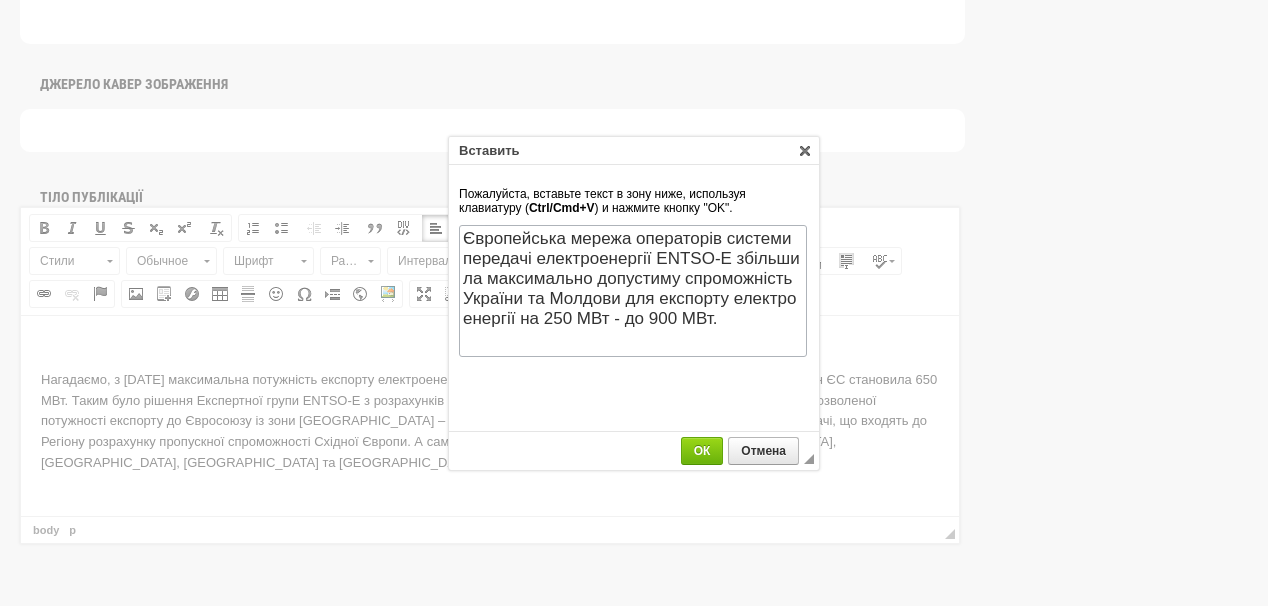 scroll, scrollTop: 0, scrollLeft: 0, axis: both 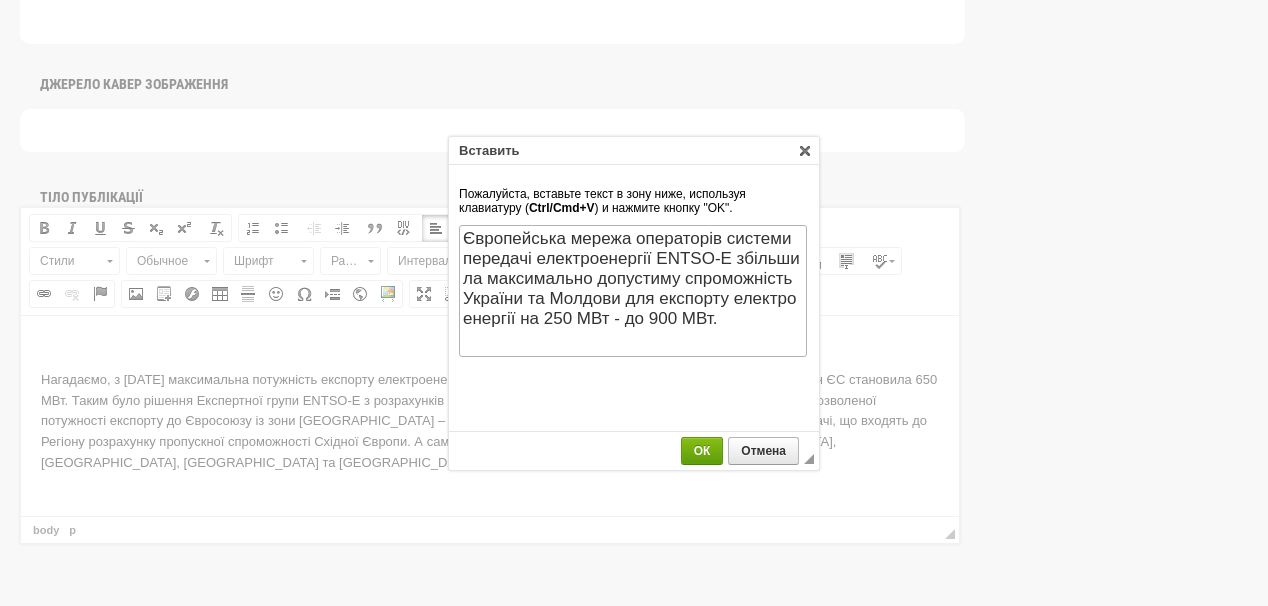 click on "ОК" at bounding box center (702, 451) 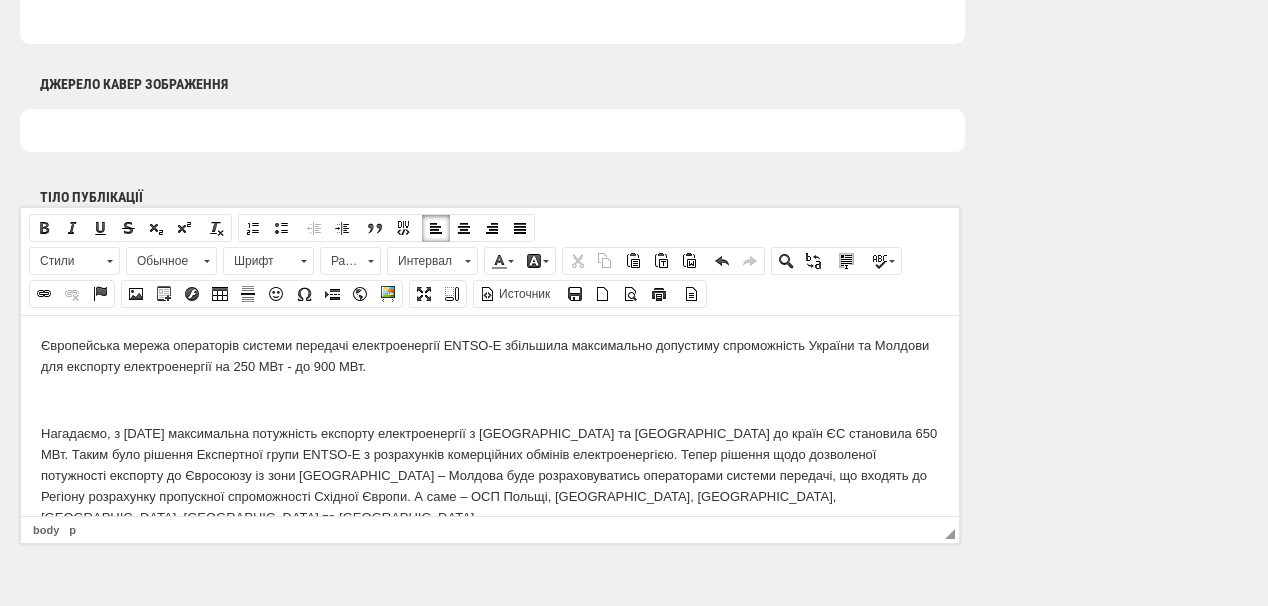 type 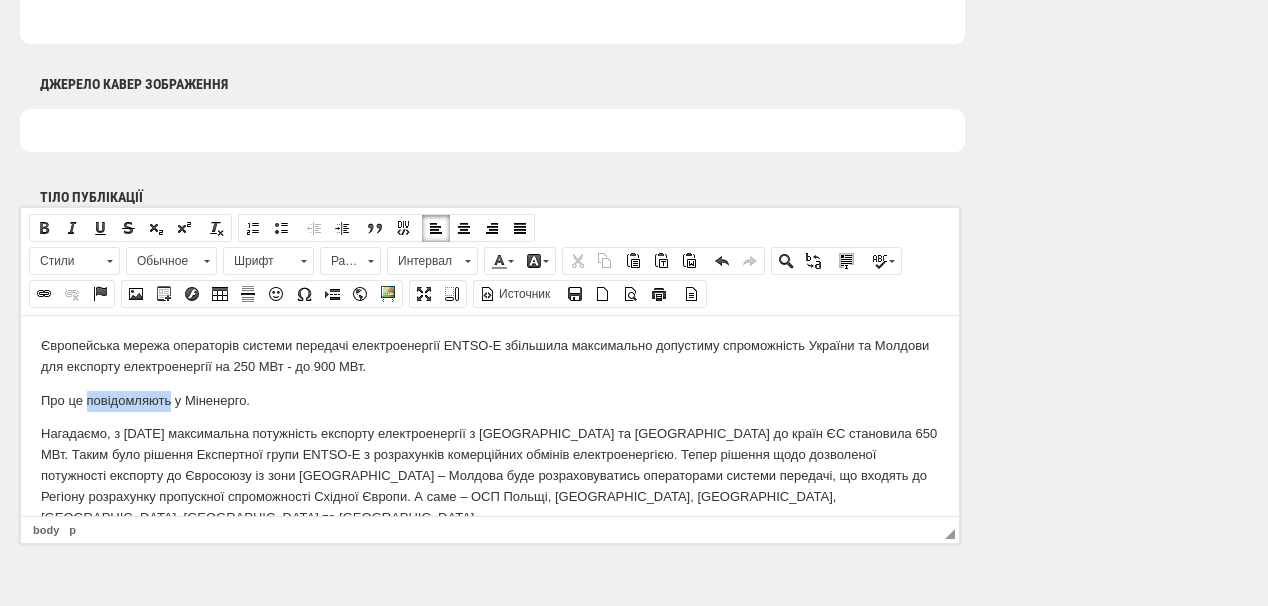drag, startPoint x: 87, startPoint y: 400, endPoint x: 170, endPoint y: 407, distance: 83.294655 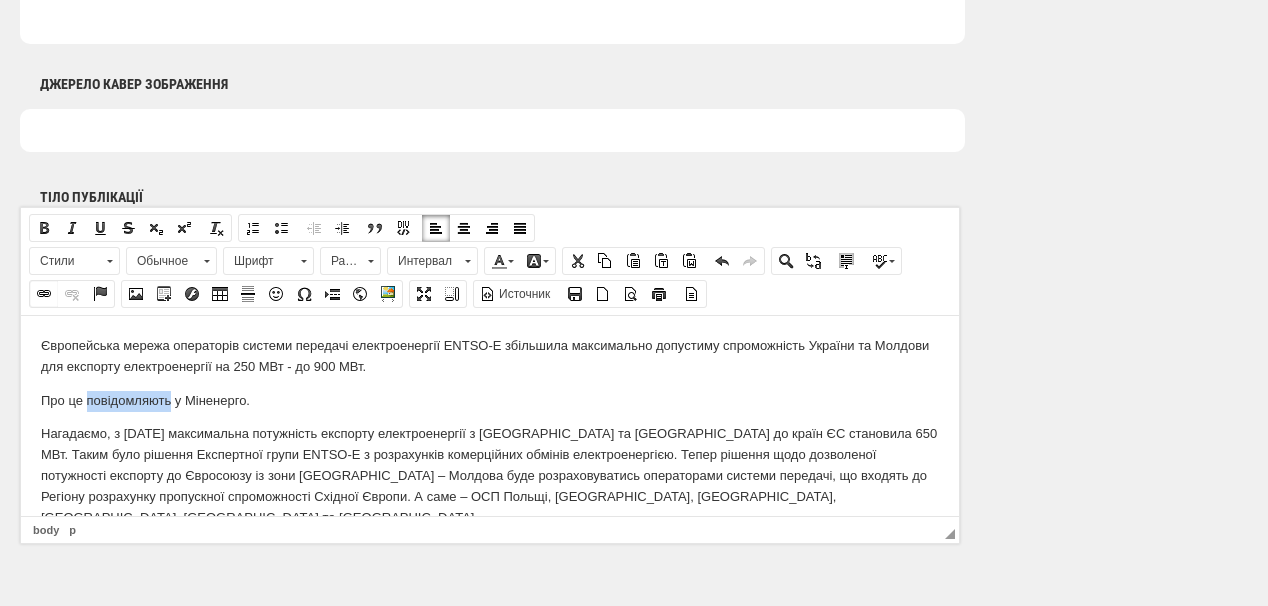 click at bounding box center [44, 294] 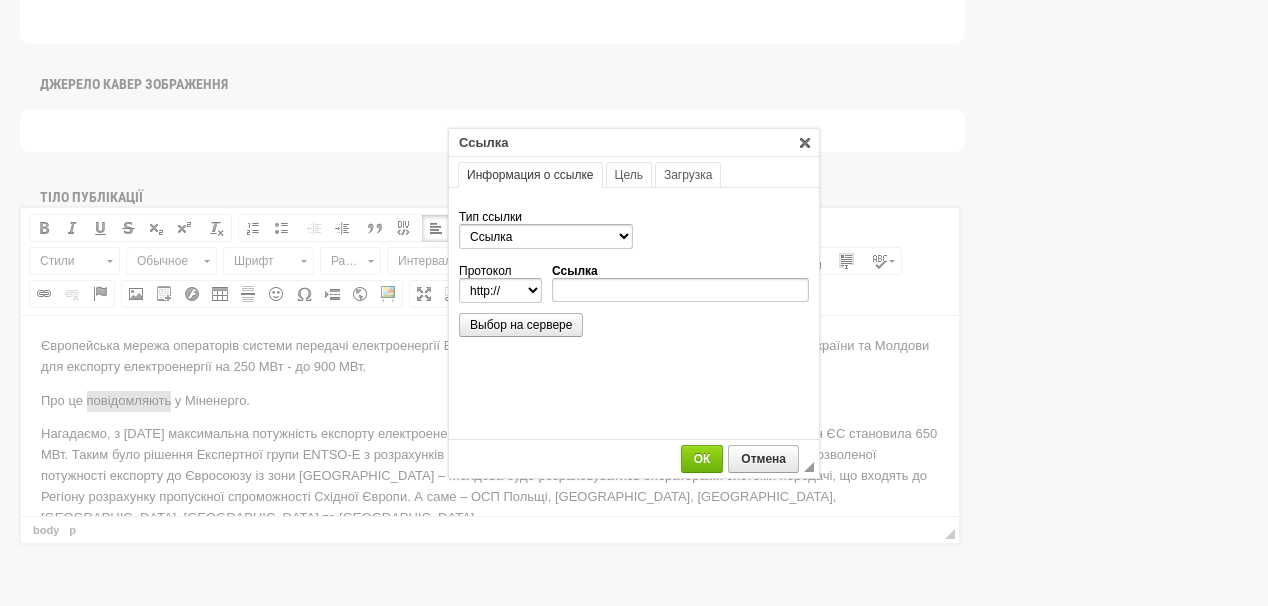 scroll, scrollTop: 0, scrollLeft: 0, axis: both 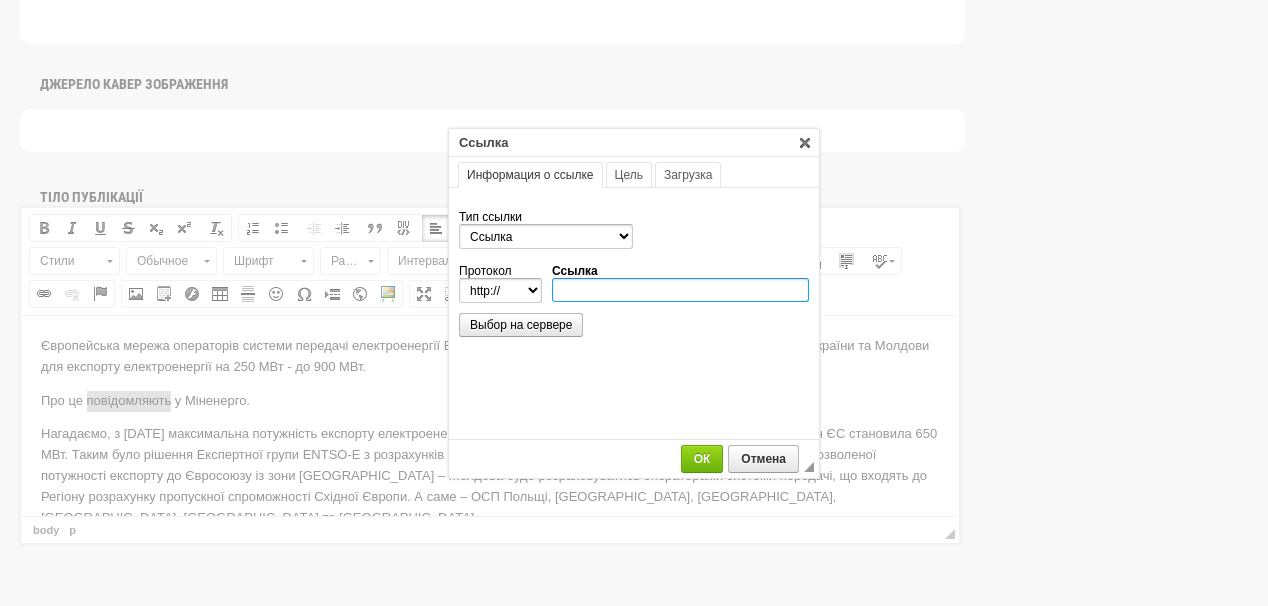 click on "Ссылка" at bounding box center [680, 290] 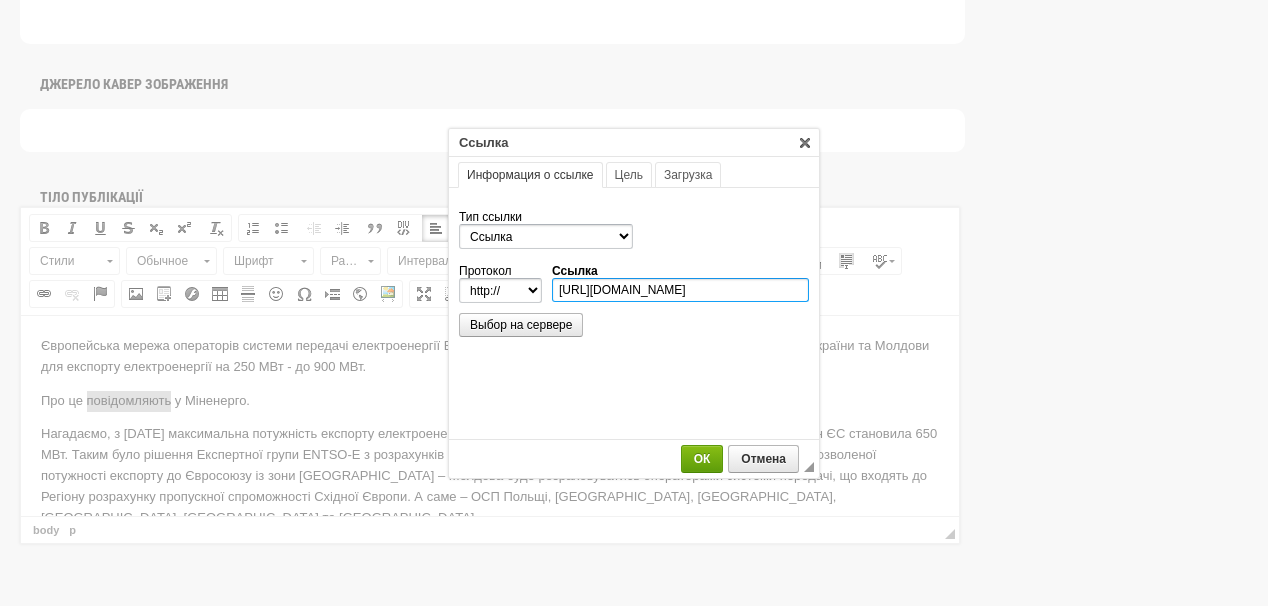 scroll, scrollTop: 0, scrollLeft: 423, axis: horizontal 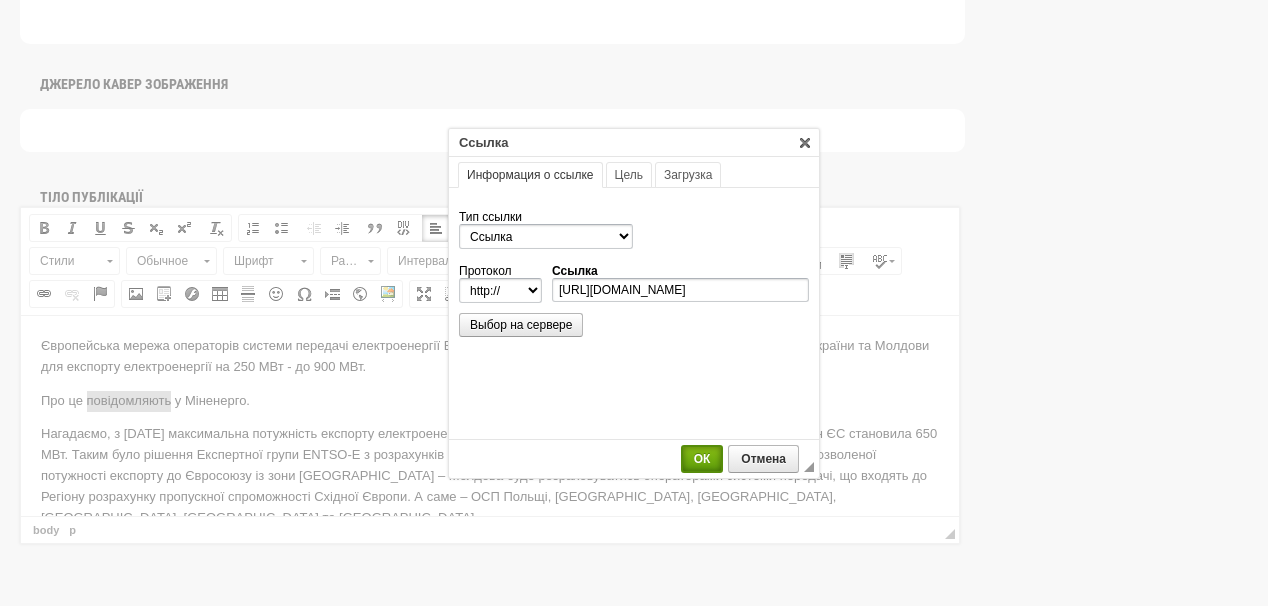 select on "https://" 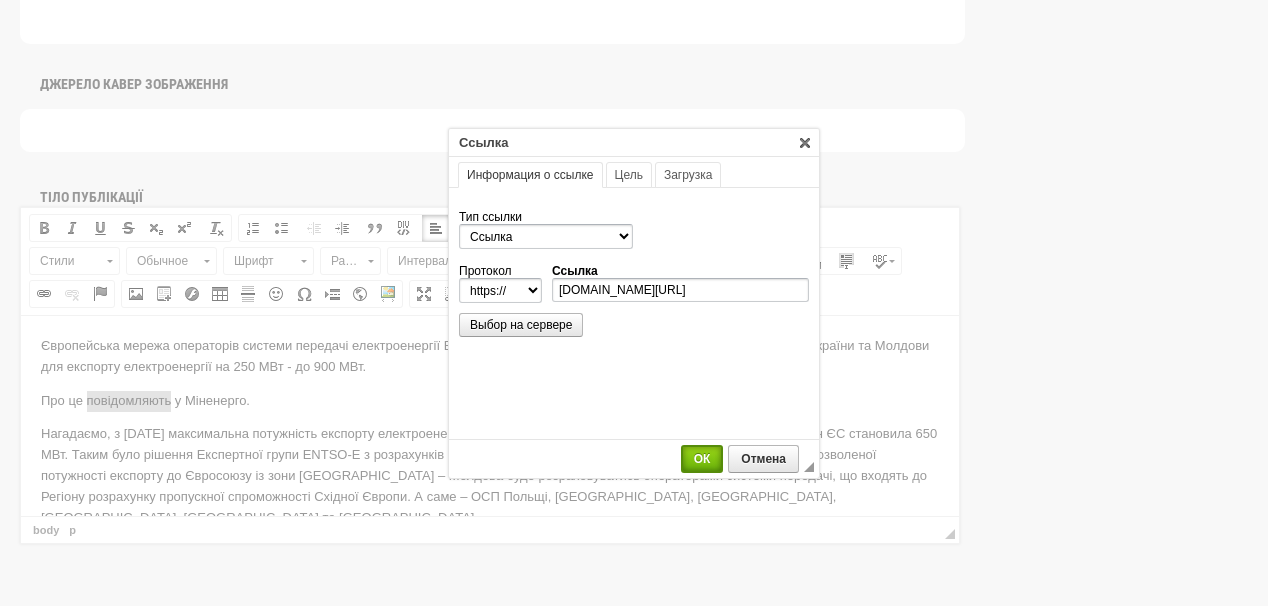 scroll, scrollTop: 0, scrollLeft: 0, axis: both 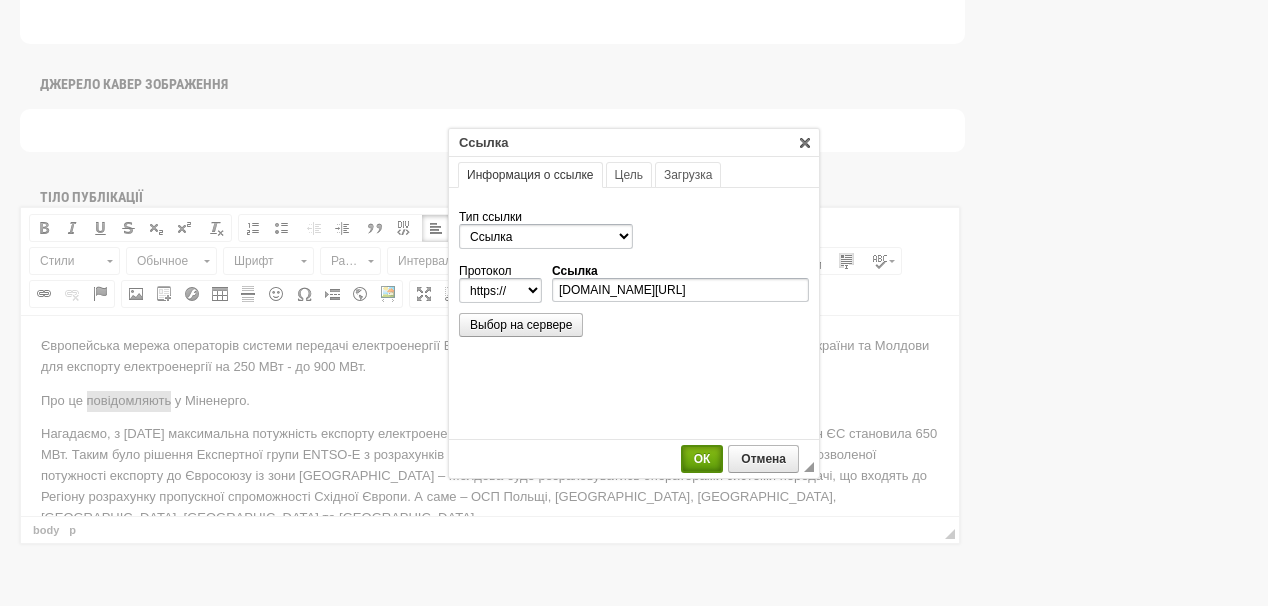 click on "ОК" at bounding box center (702, 459) 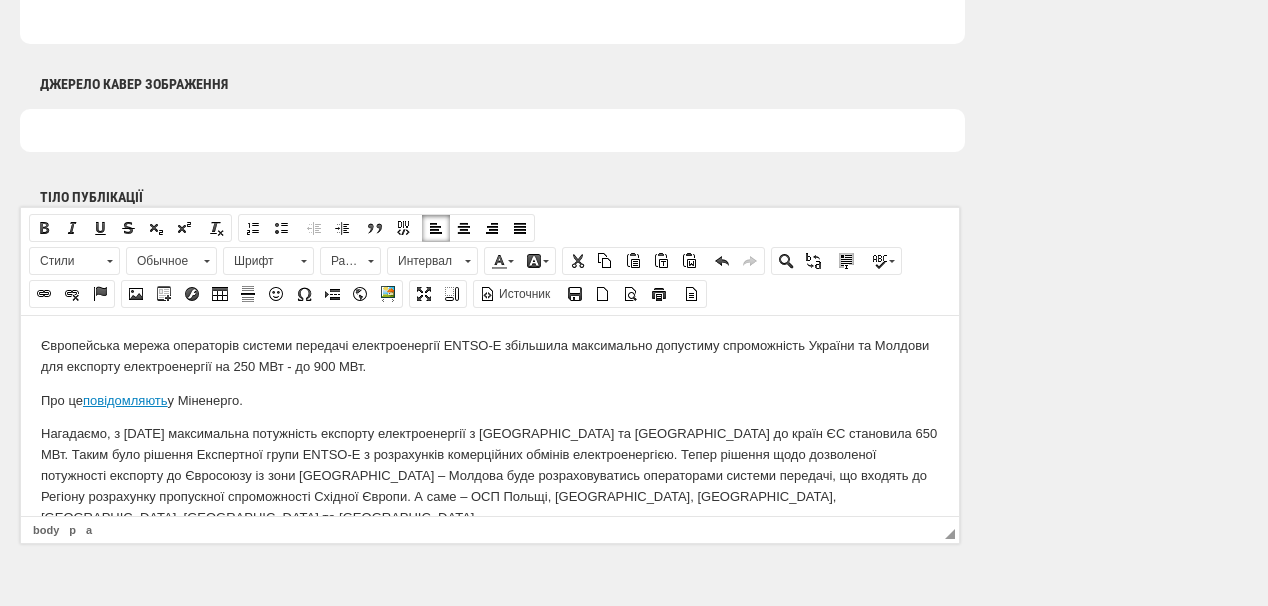 drag, startPoint x: 429, startPoint y: 384, endPoint x: 447, endPoint y: 410, distance: 31.622776 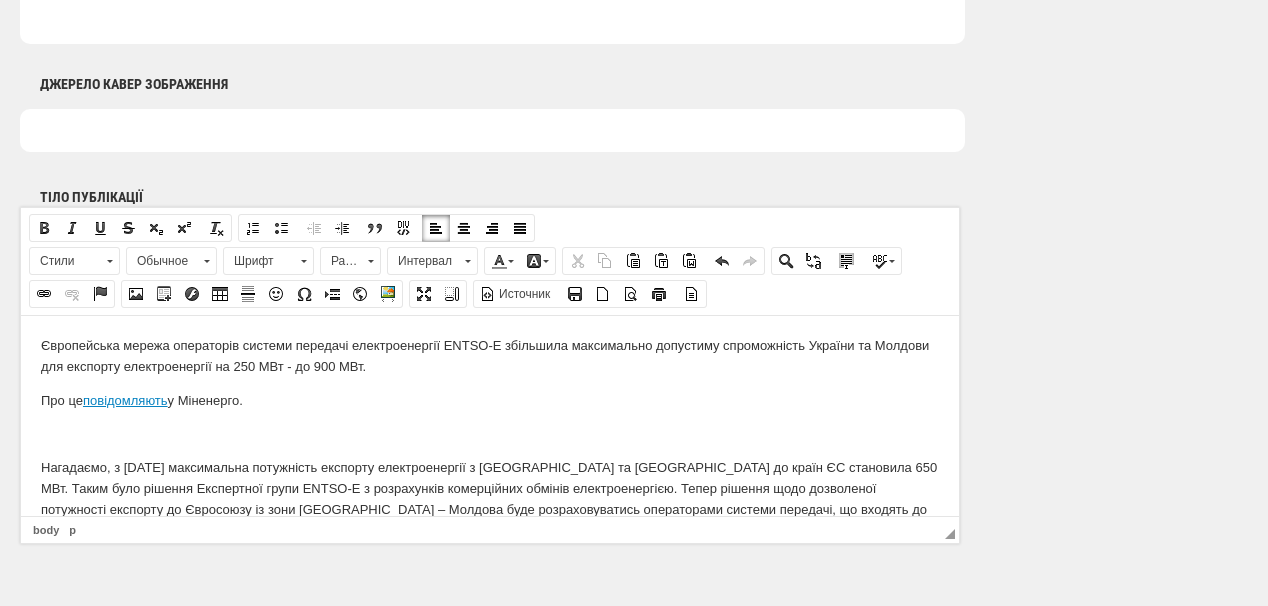 click at bounding box center [490, 433] 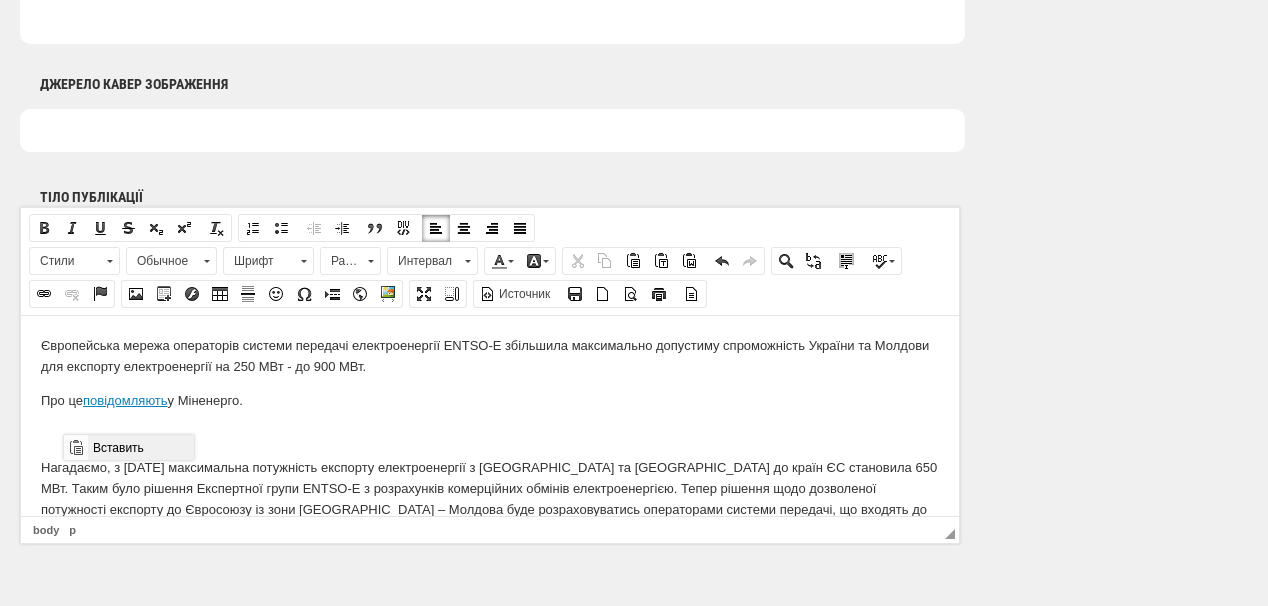 drag, startPoint x: 112, startPoint y: 447, endPoint x: 186, endPoint y: 880, distance: 439.2778 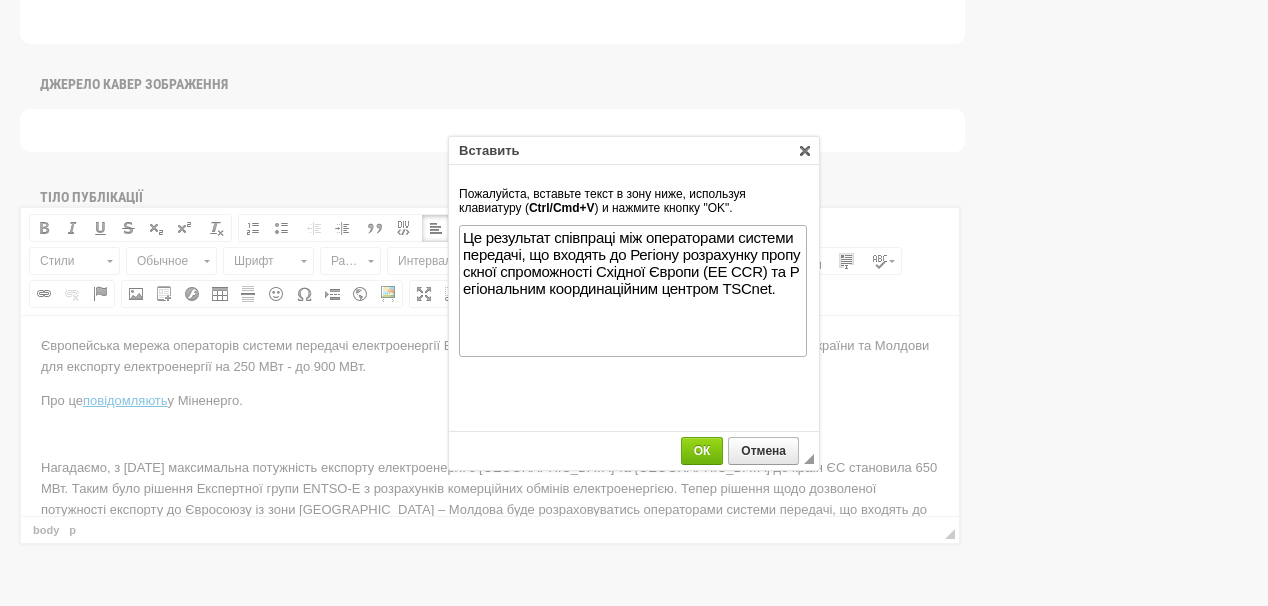 scroll, scrollTop: 0, scrollLeft: 0, axis: both 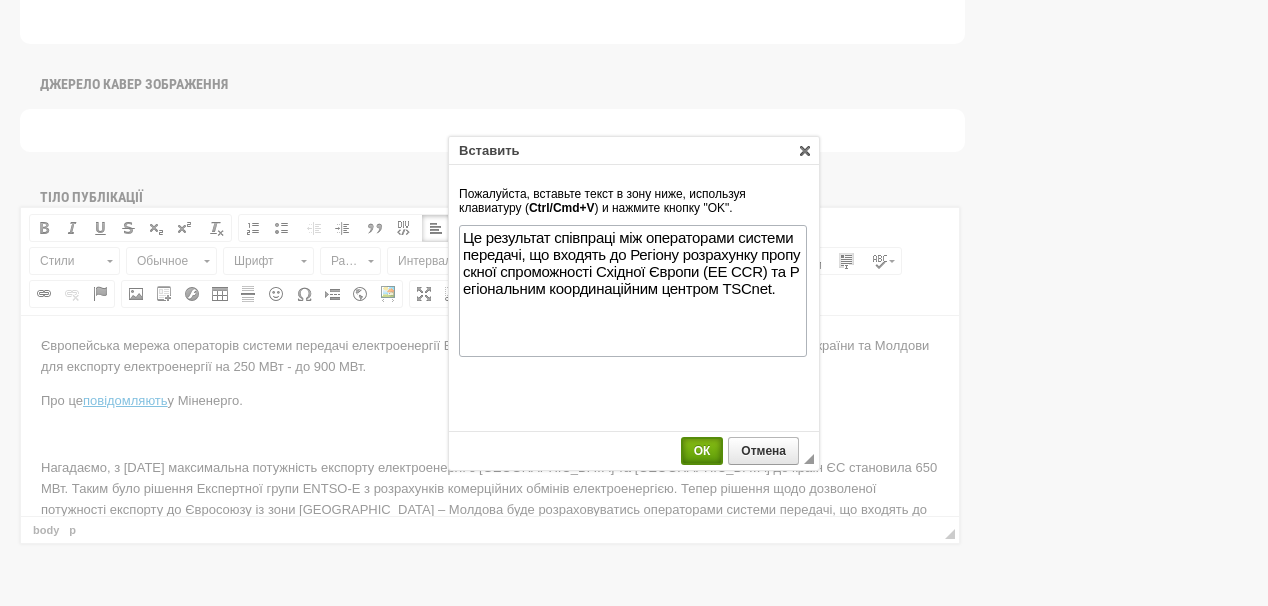 click on "ОК" at bounding box center [702, 451] 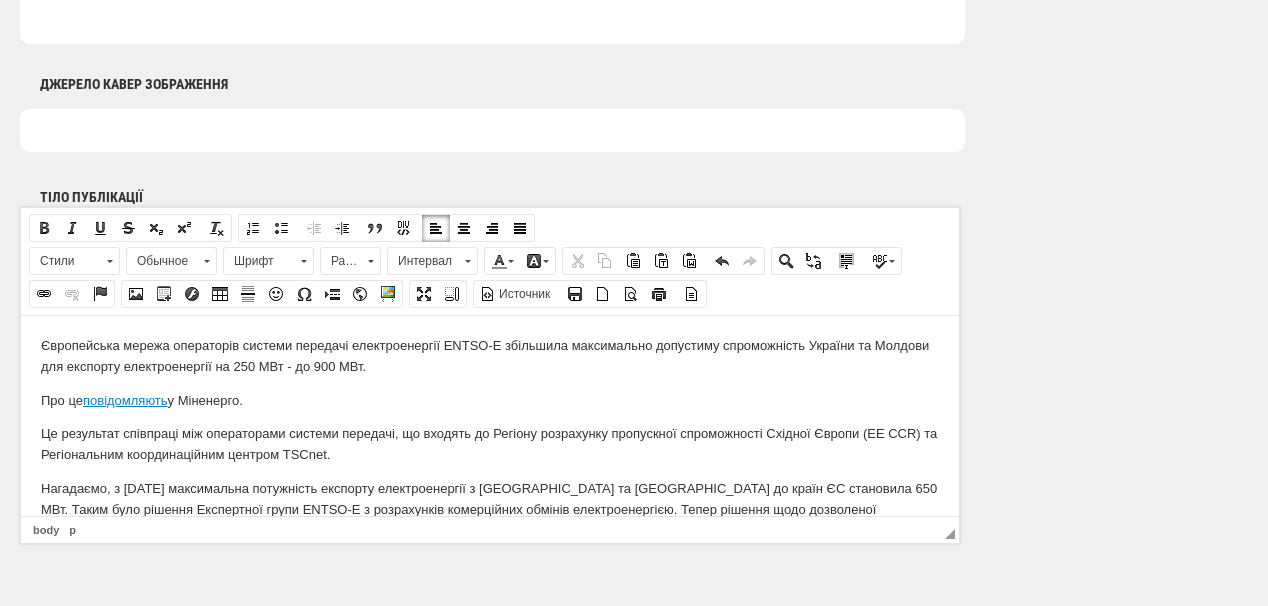 click on "Європейська мережа операторів системи передачі електроенергії ENTSO-E збільшила максимально допустиму спроможність України та Молдови для експорту електроенергії на 250 МВт - до 900 МВт. Про це  повідомляють  у Міненерго.  Це результат співпраці між операторами системи передачі, що входять до Регіону розрахунку пропускної спроможності Східної Європи (EE CCR) та Регіональним координаційним центром TSCnet." at bounding box center [490, 458] 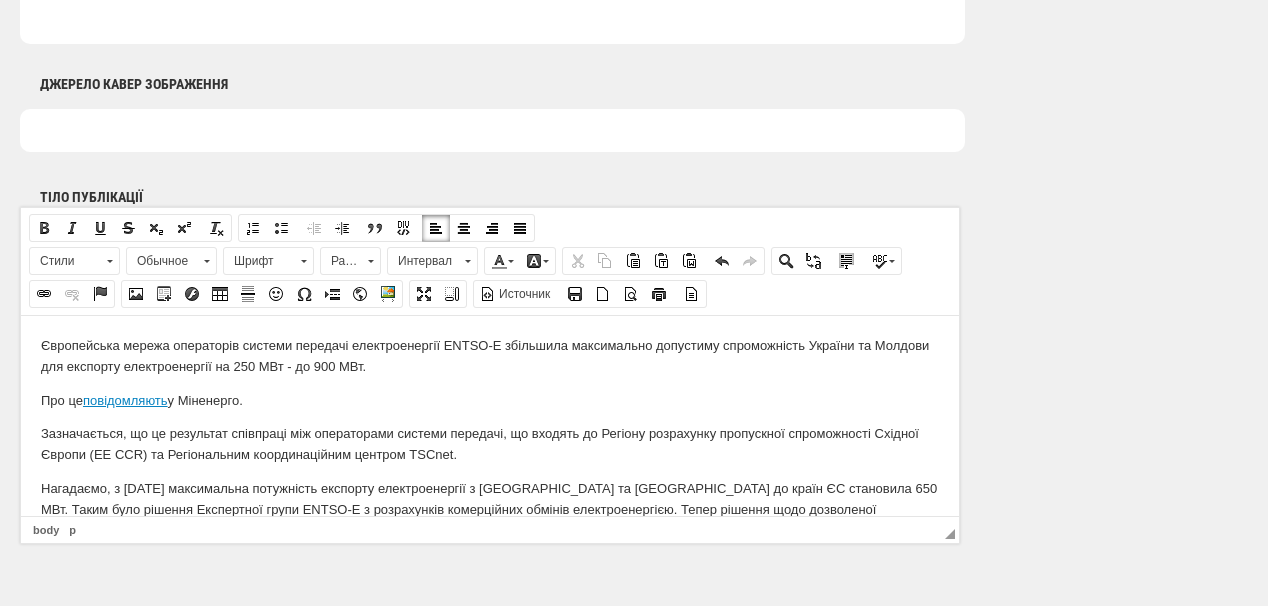 click on "Нагадаємо, з 1 травня максимальна потужність експорту електроенергії з України та Молдови до країн ЄС становила 650 МВт. Таким було рішення Експертної групи ENTSO-E з розрахунків комерційних обмінів електроенергією. Тепер рішення щодо дозволеної потужності експорту до Євросоюзу із зони Україна – Молдова буде розраховуватись операторами системи передачі, що входять до Регіону розрахунку пропускної спроможності Східної Європи. А саме – ОСП Польщі, Словаччини, Угорщини, Румунії, України та Молдови." at bounding box center (490, 530) 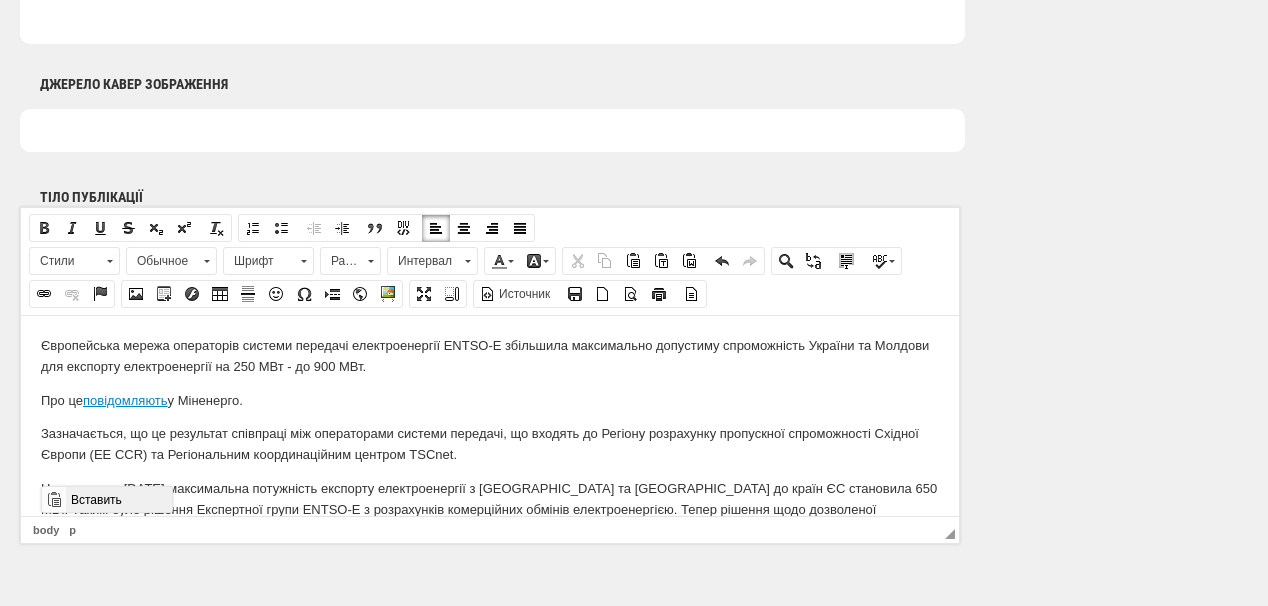 click on "Вставить" at bounding box center [118, 499] 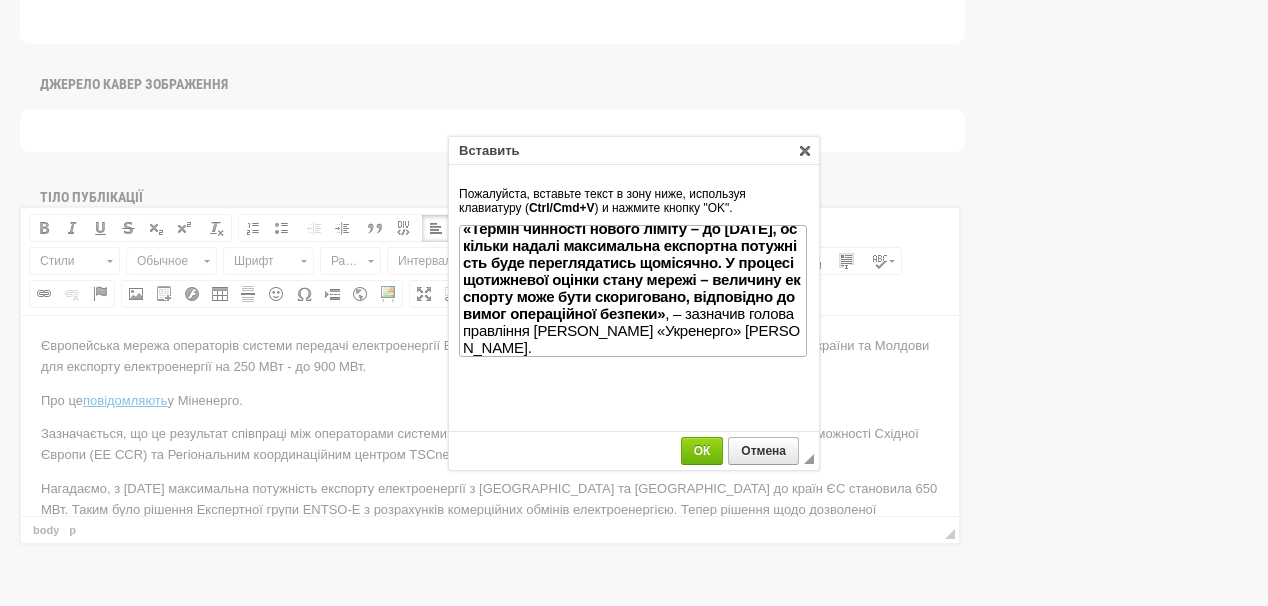 type 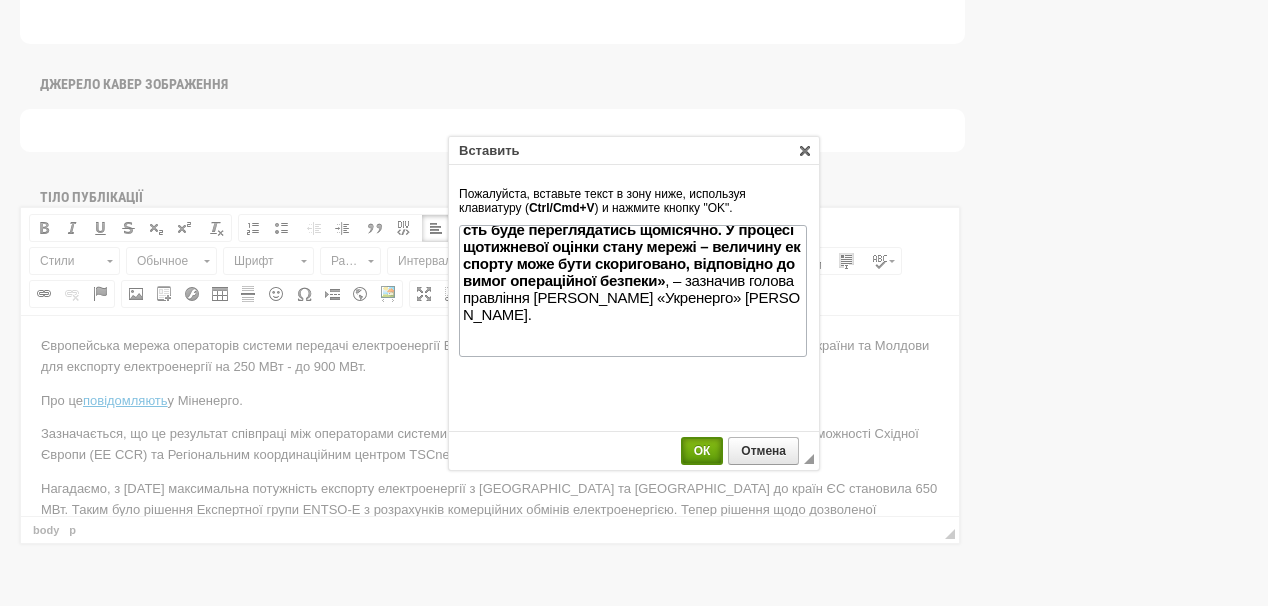 click on "ОК" at bounding box center (702, 451) 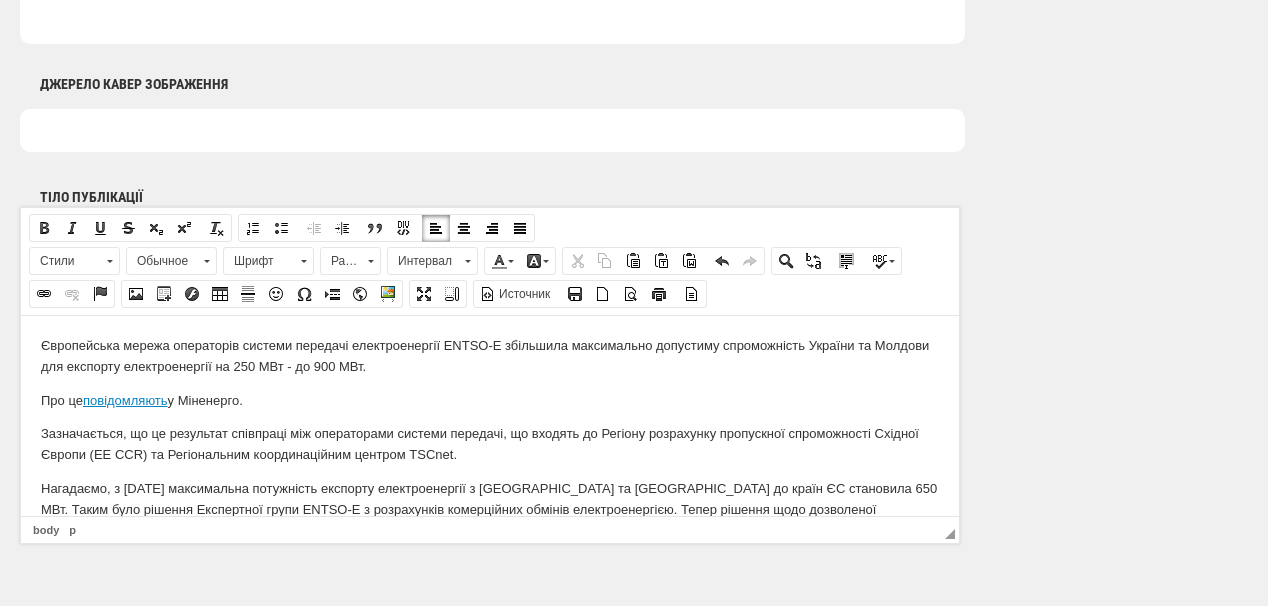 scroll, scrollTop: 0, scrollLeft: 0, axis: both 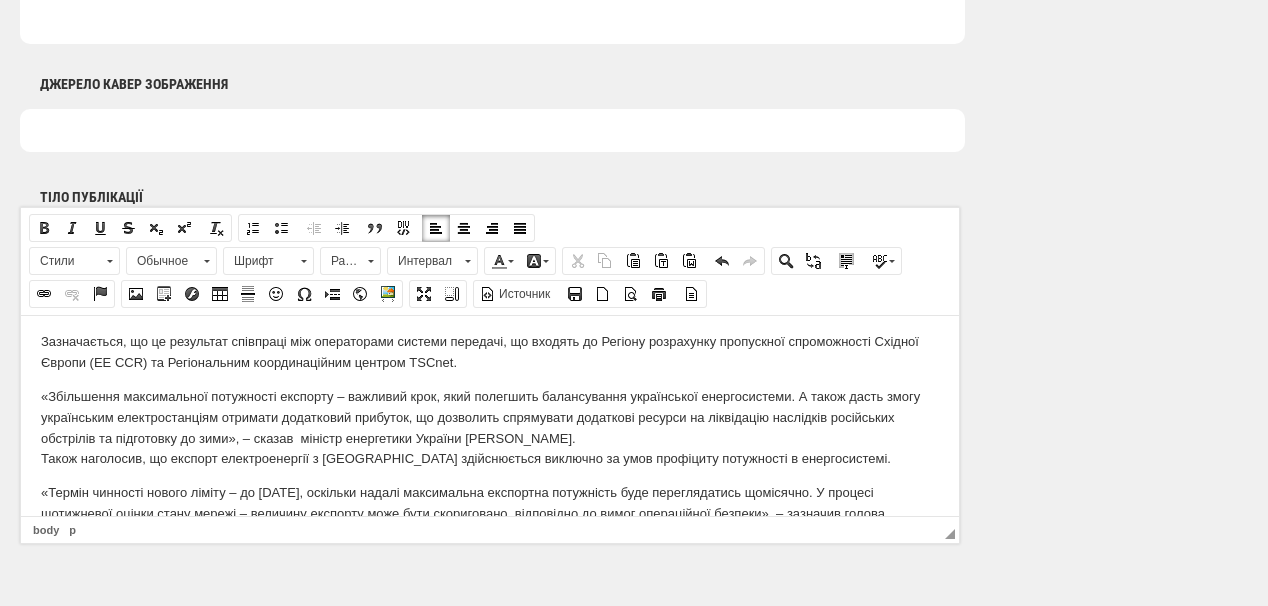 click on "«Збільшення максимальної потужності експорту – важливий крок, який полегшить балансування української енергосистеми. А також дасть змогу українським електростанціям отримати додатковий прибуток, що дозволить спрямувати додаткові ресурси на ліквідацію наслідків російських обстрілів та підготовку до зими», – сказав  міністр енергетики України Герман Галущенко.   Також наголосив, що експорт електроенергії з України здійснюється виключно за умов профіциту потужності в енергосистемі." at bounding box center [490, 427] 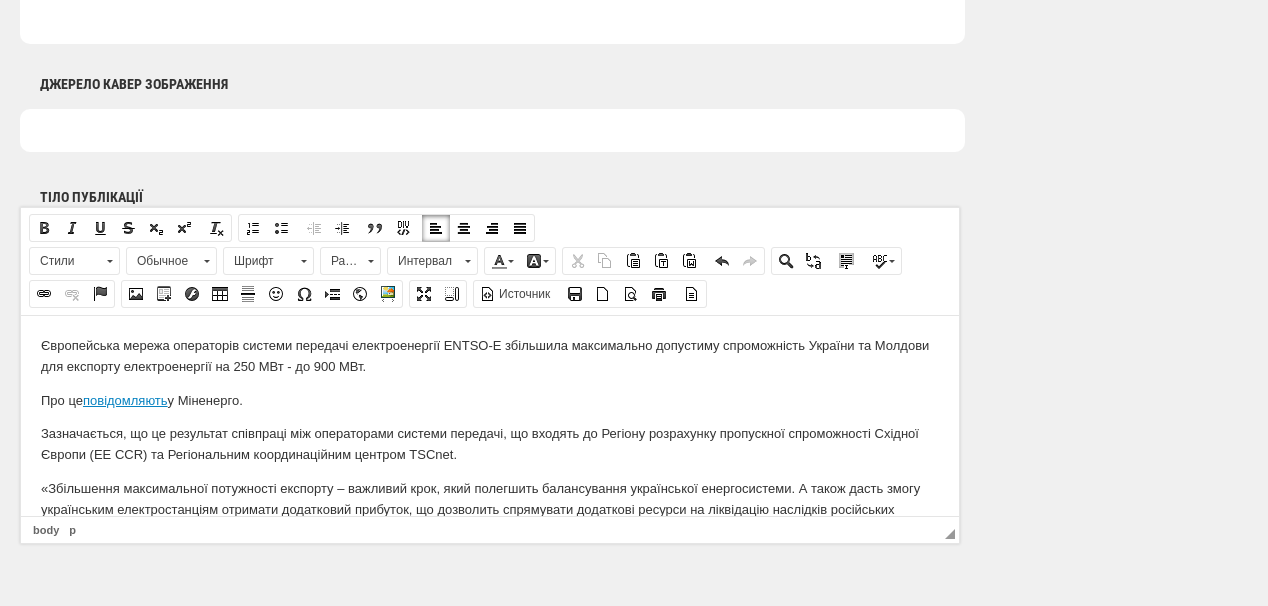 scroll, scrollTop: 80, scrollLeft: 0, axis: vertical 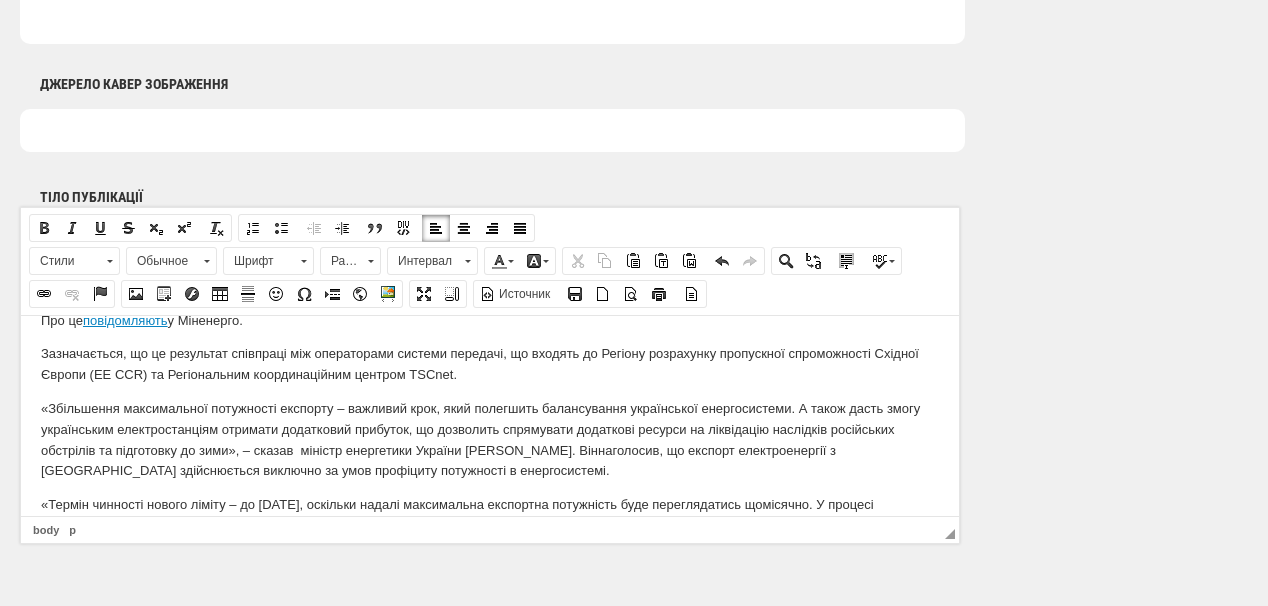 drag, startPoint x: 81, startPoint y: 361, endPoint x: 483, endPoint y: 370, distance: 402.10074 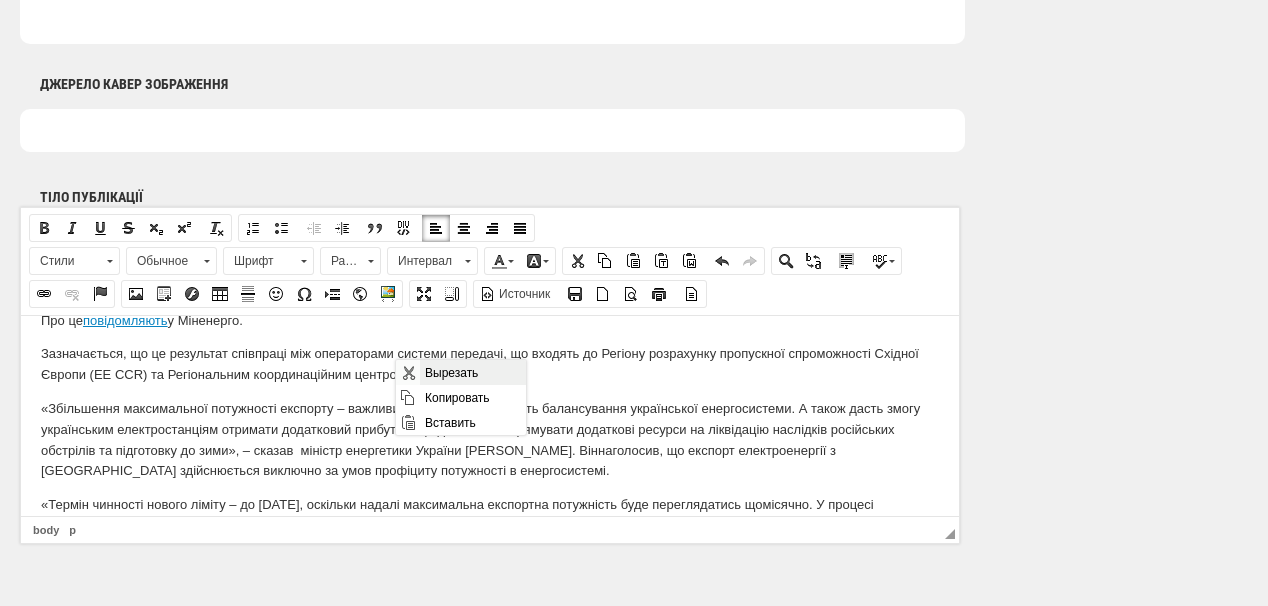 click on "Вырезать" at bounding box center (472, 372) 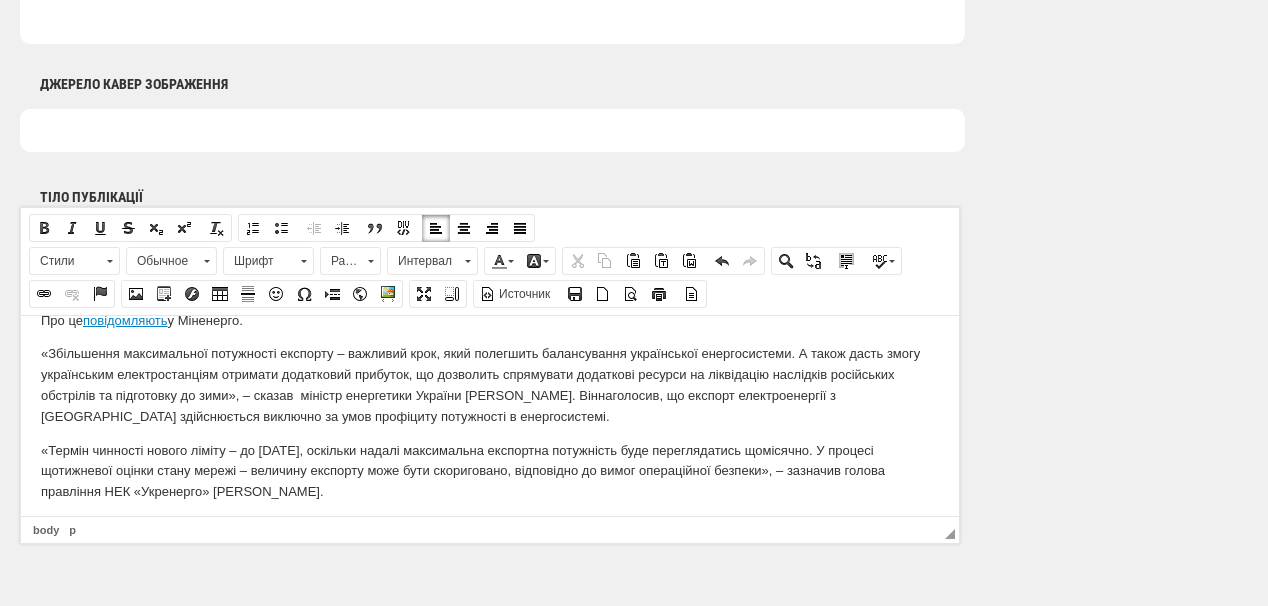 click on "«Термін чинності нового ліміту – до 1 серпня, оскільки надалі максимальна експортна потужність буде переглядатись щомісячно. У процесі щотижневої оцінки стану мережі – величину експорту може бути скориговано, відповідно до вимог операційної безпеки», – зазначив голова правління НЕК «Укренерго» Віталій Зайченко." at bounding box center [490, 471] 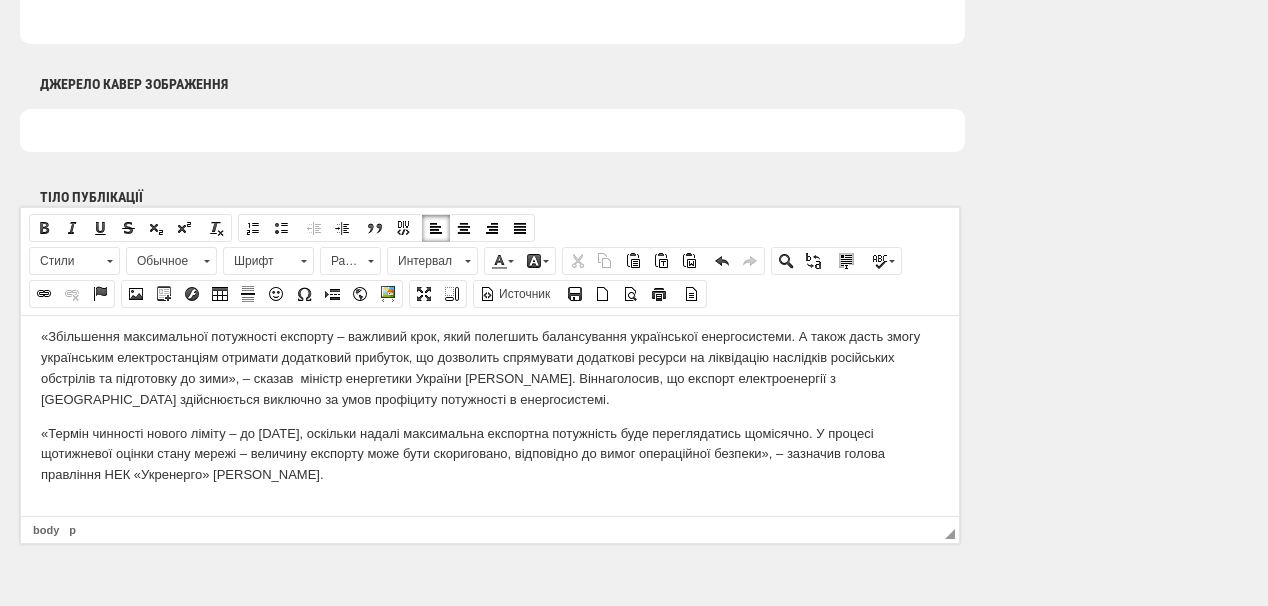 click at bounding box center [490, 508] 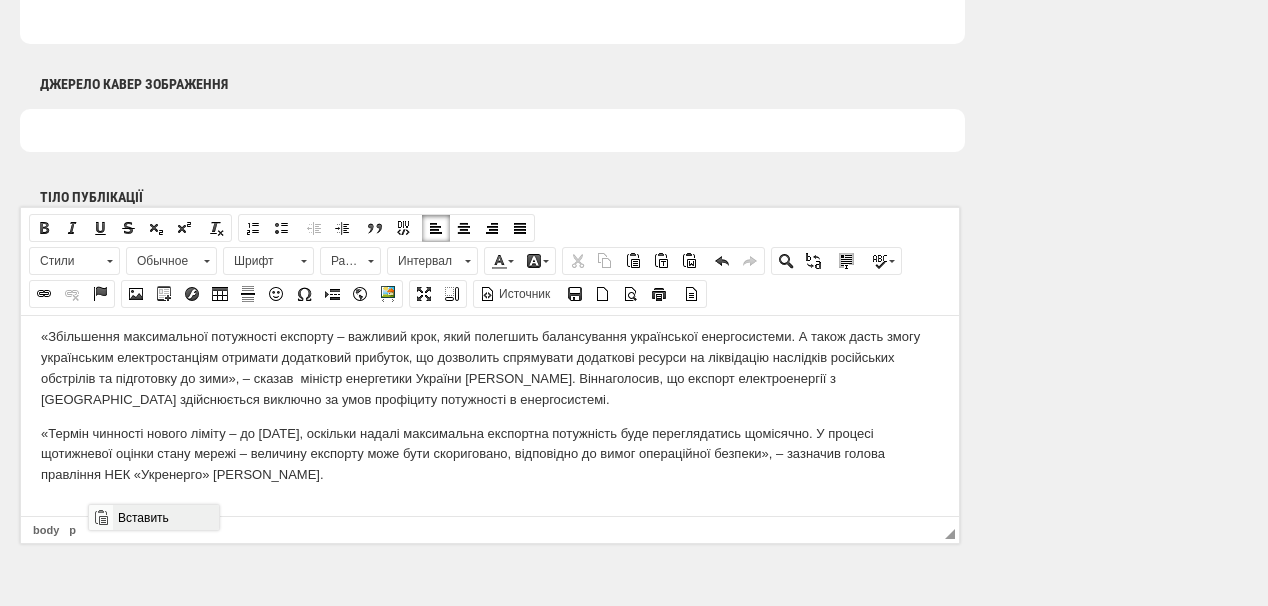 click on "Вставить" at bounding box center [165, 517] 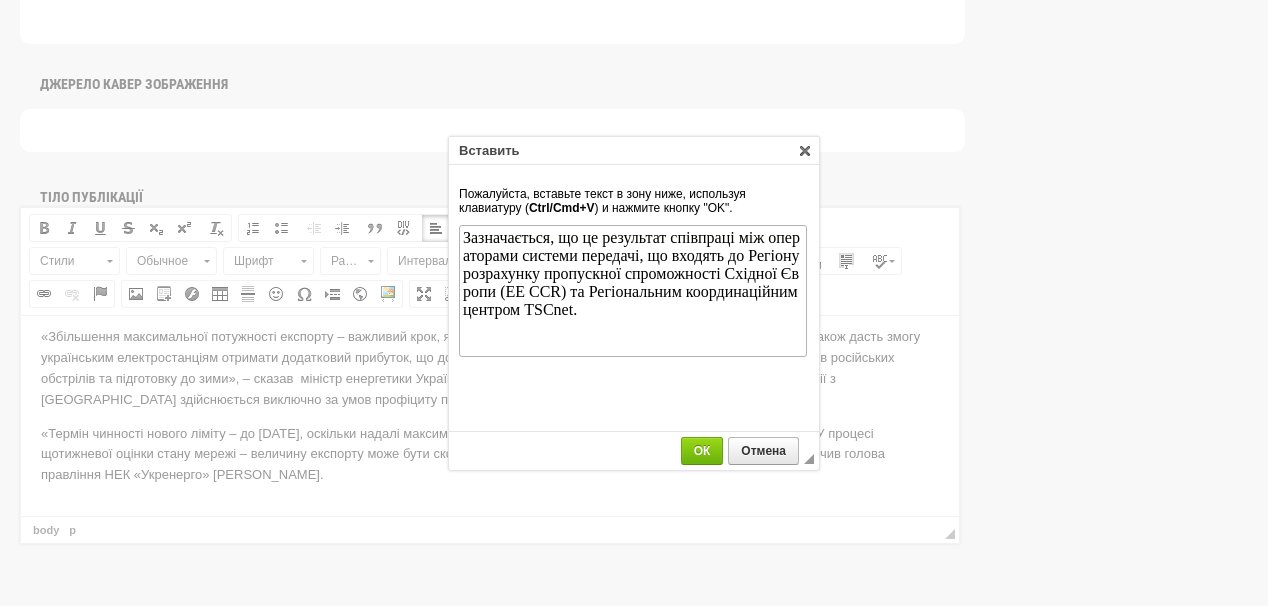 scroll, scrollTop: 0, scrollLeft: 0, axis: both 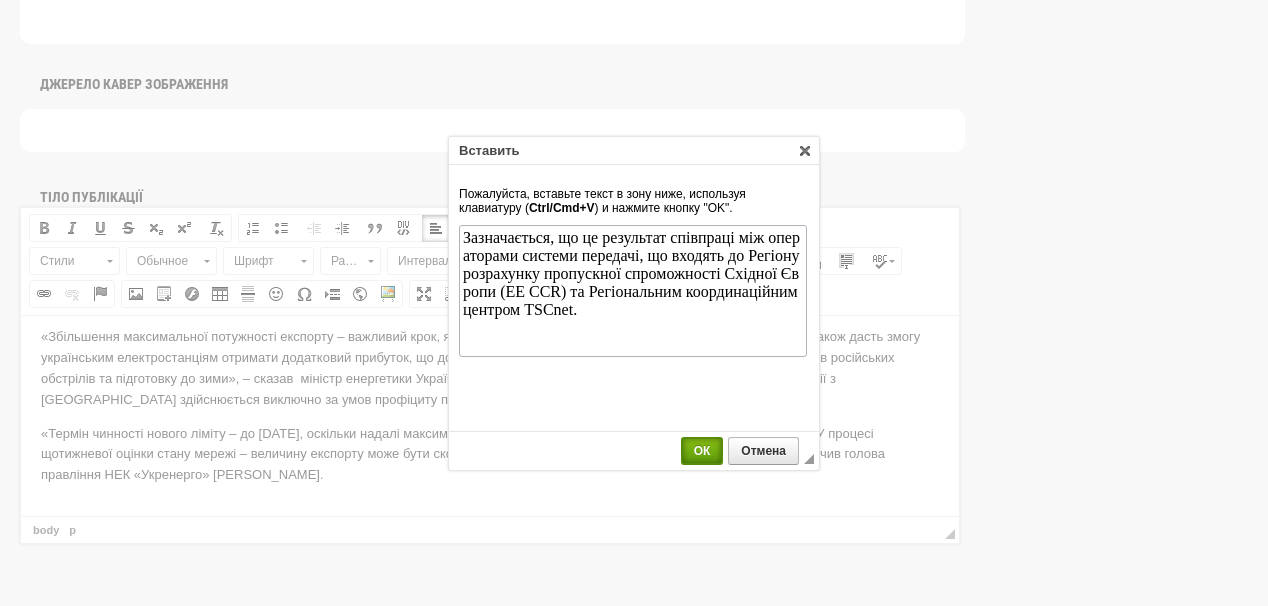 click on "ОК" at bounding box center [702, 451] 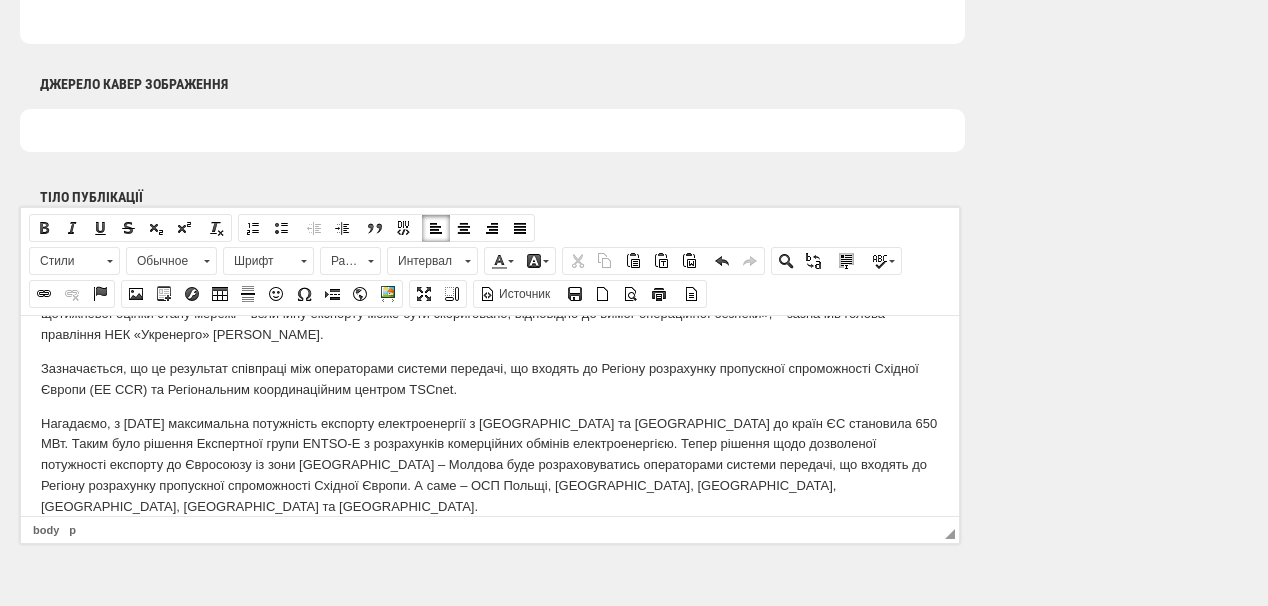 scroll, scrollTop: 1280, scrollLeft: 0, axis: vertical 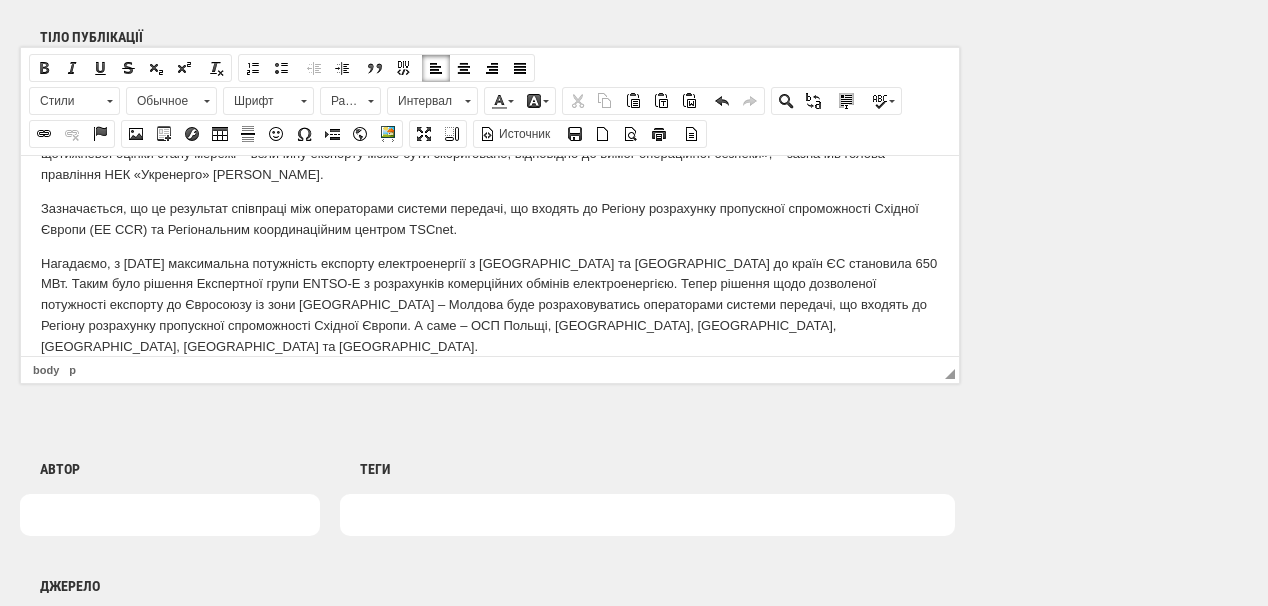 click on "Нагадаємо, з 1 травня максимальна потужність експорту електроенергії з України та Молдови до країн ЄС становила 650 МВт. Таким було рішення Експертної групи ENTSO-E з розрахунків комерційних обмінів електроенергією. Тепер рішення щодо дозволеної потужності експорту до Євросоюзу із зони Україна – Молдова буде розраховуватись операторами системи передачі, що входять до Регіону розрахунку пропускної спроможності Східної Європи. А саме – ОСП Польщі, Словаччини, Угорщини, Румунії, України та Молдови." at bounding box center [490, 305] 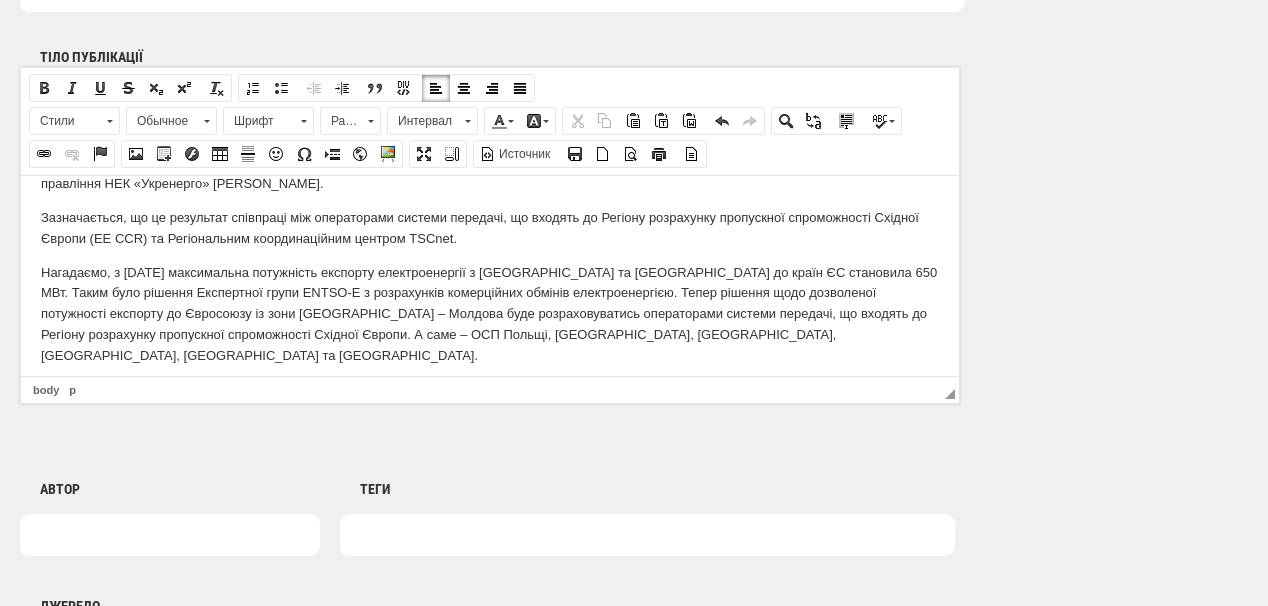 scroll, scrollTop: 1280, scrollLeft: 0, axis: vertical 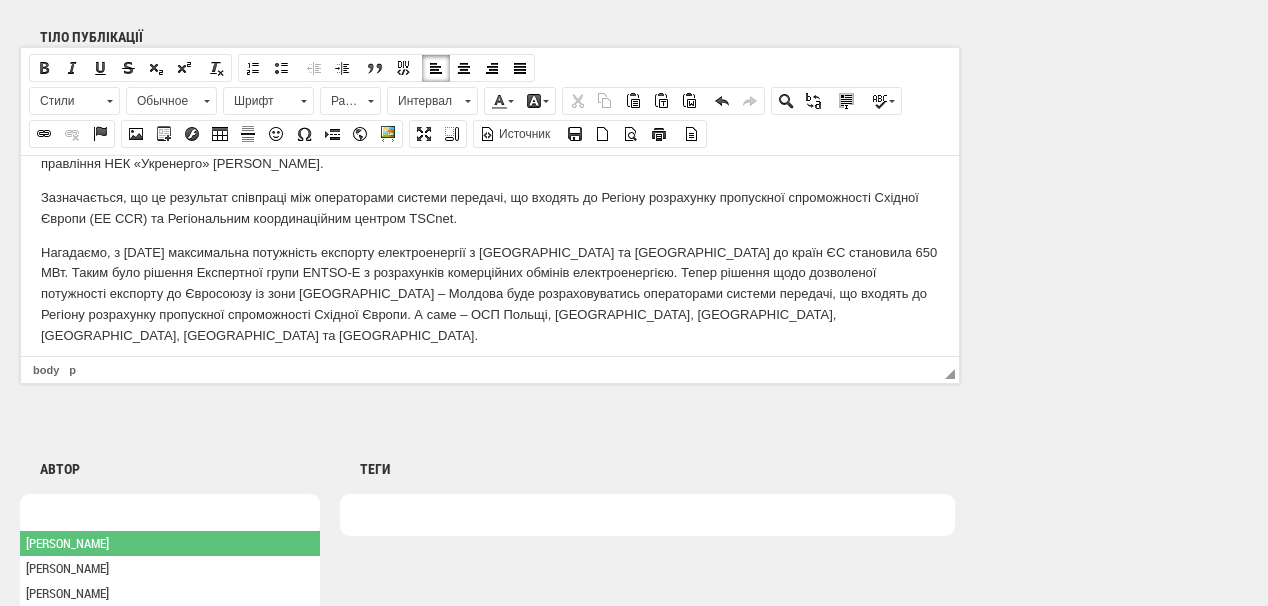 click at bounding box center (170, 515) 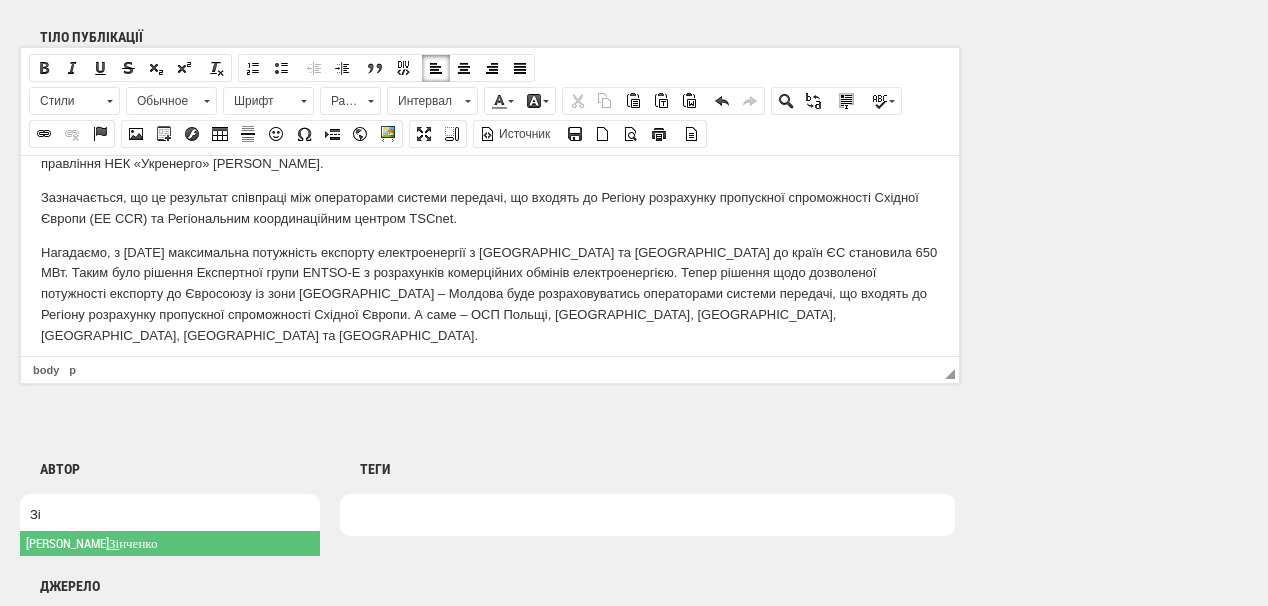 type on "Зі" 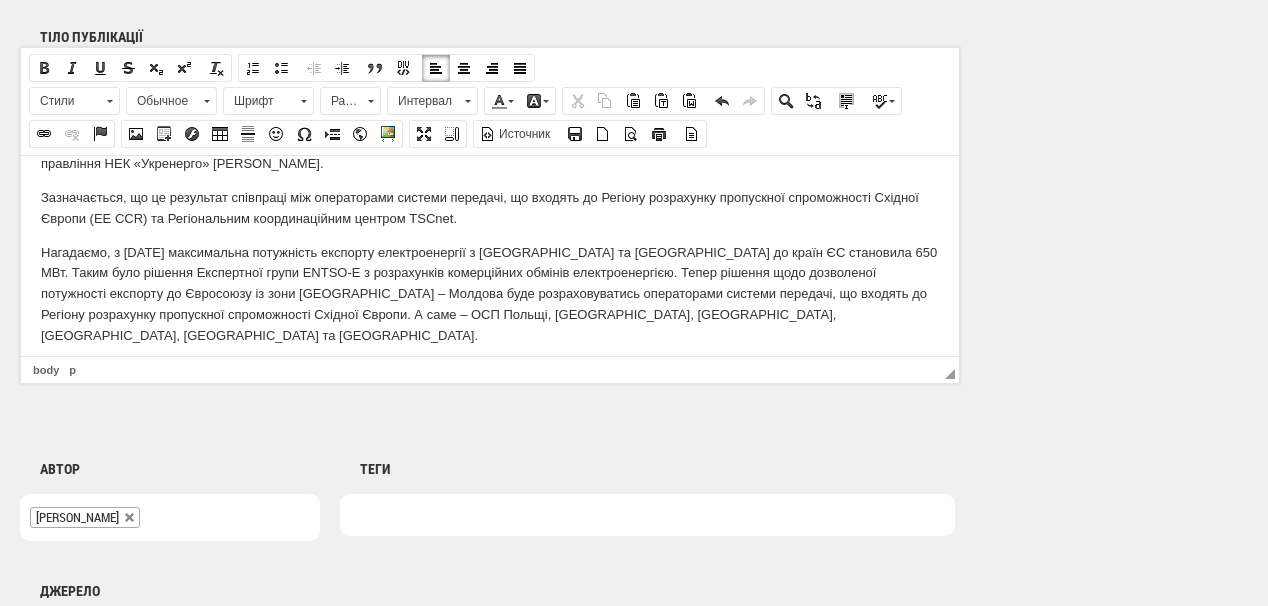 click at bounding box center [647, 515] 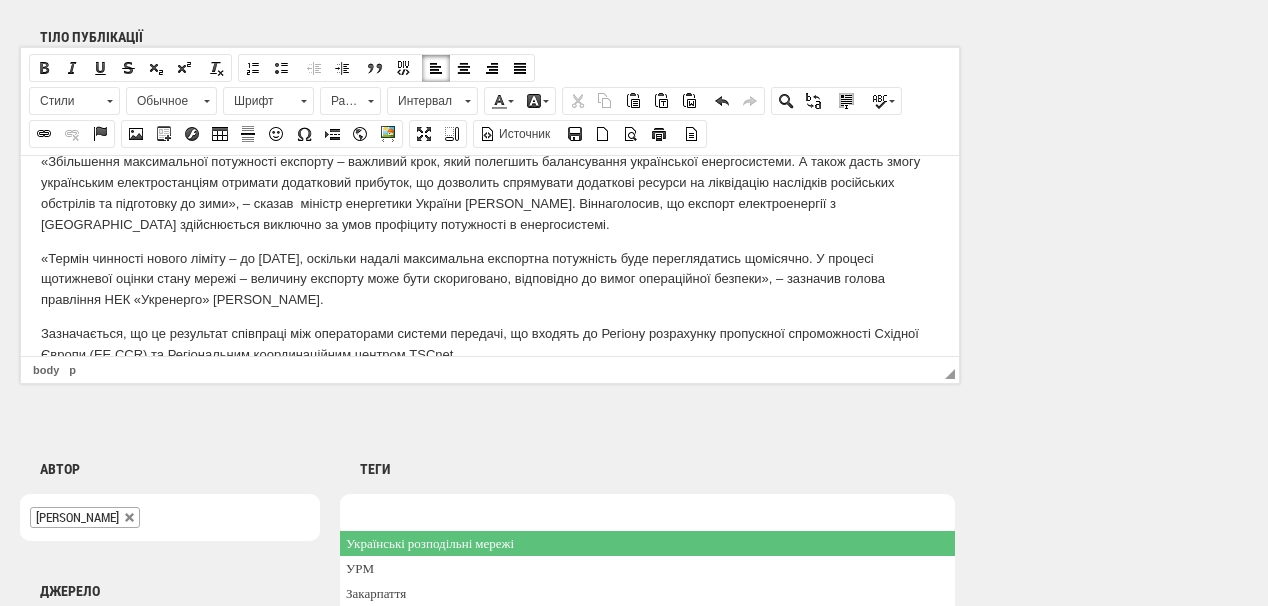 scroll, scrollTop: 88, scrollLeft: 0, axis: vertical 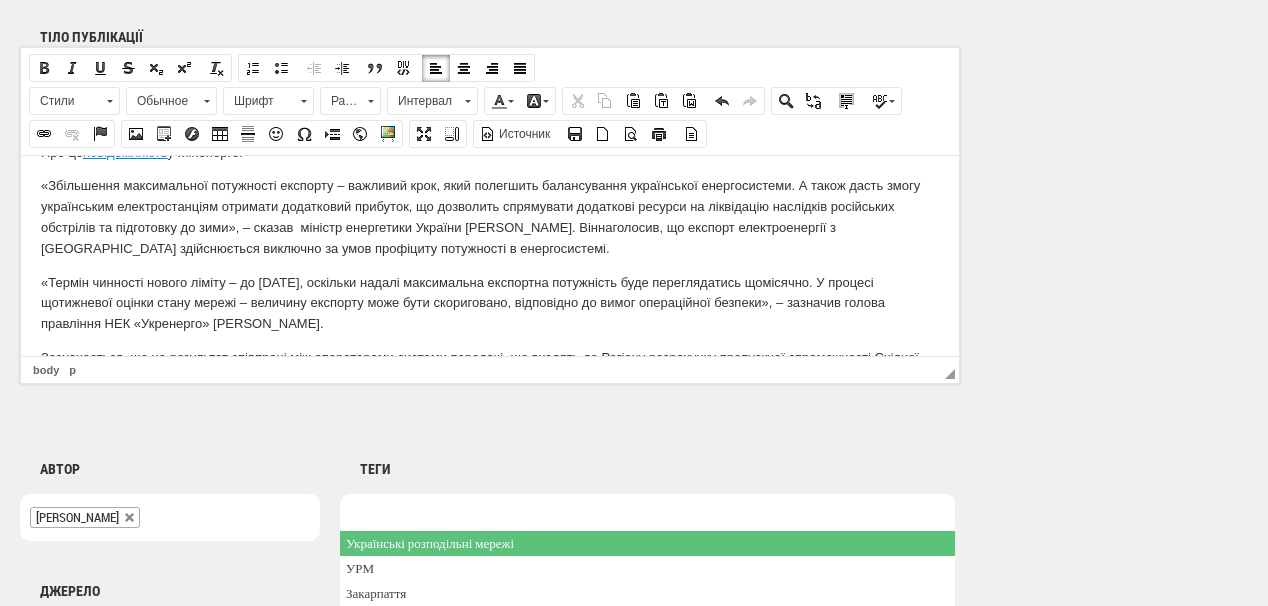 click at bounding box center (647, 515) 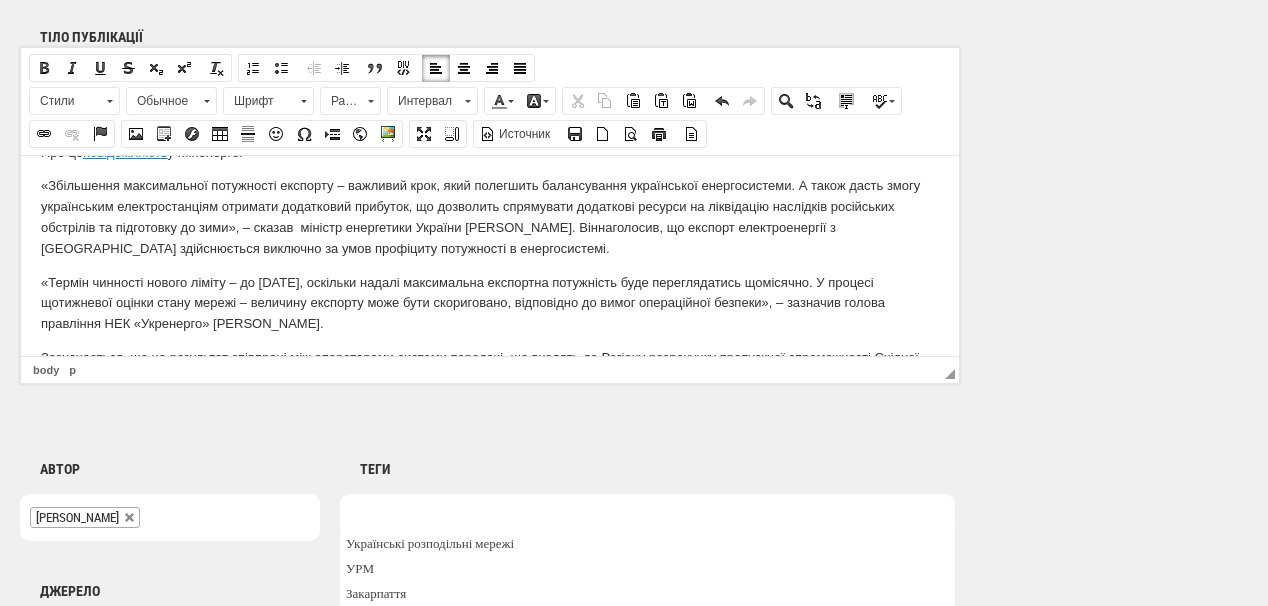 click at bounding box center [647, 515] 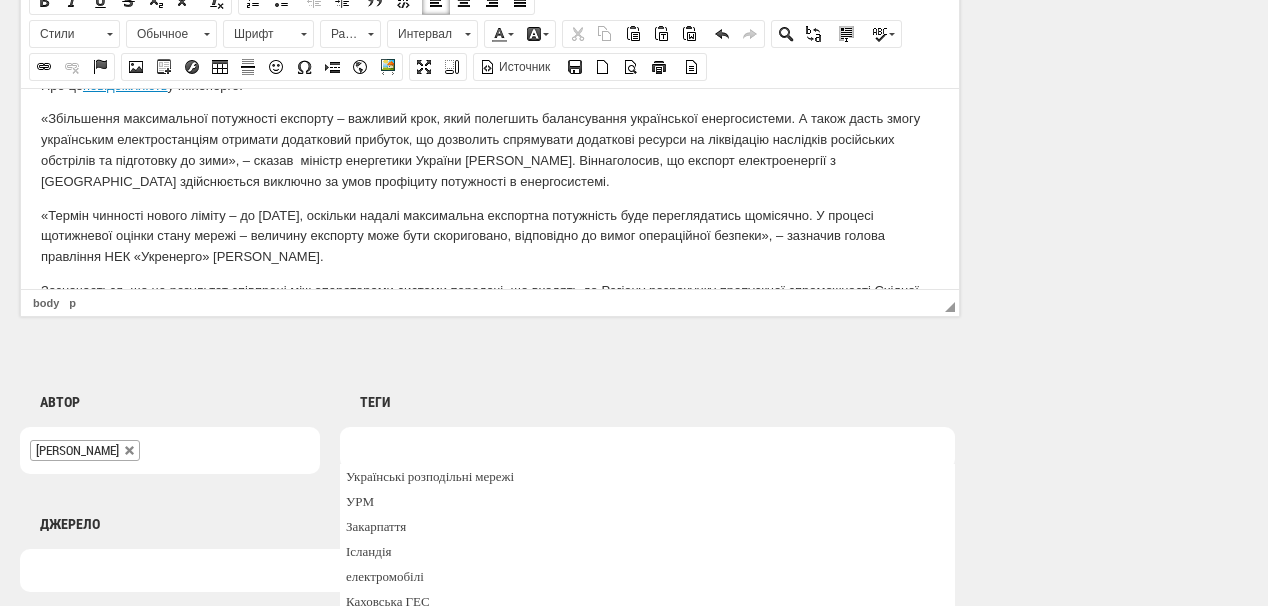 scroll, scrollTop: 1360, scrollLeft: 0, axis: vertical 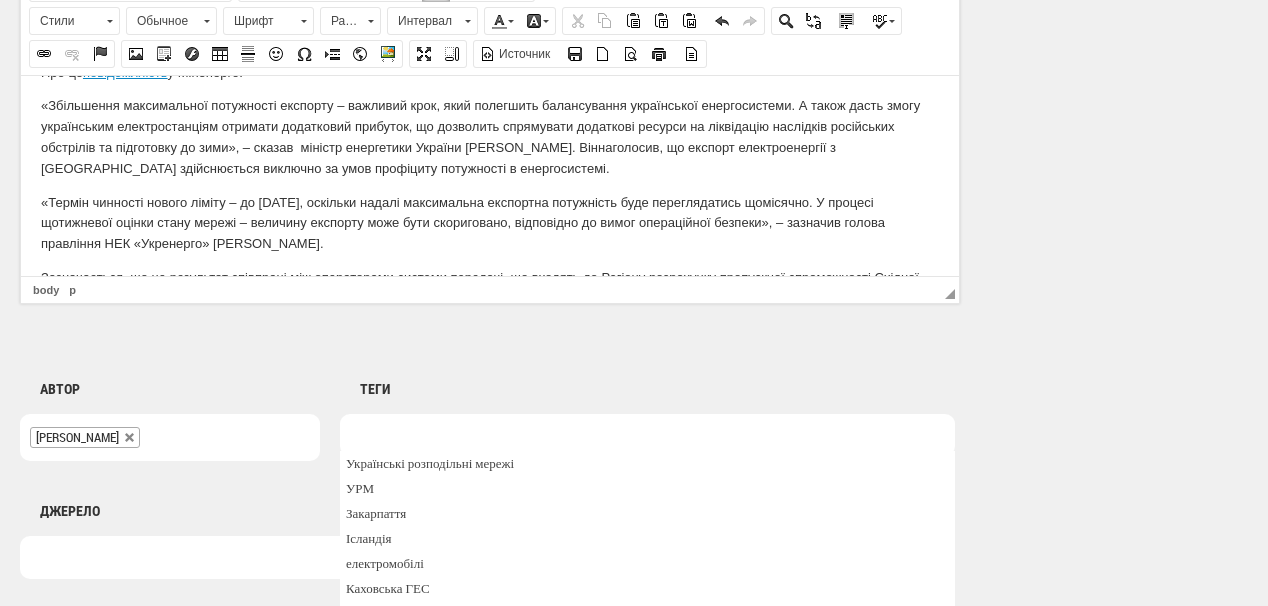 click at bounding box center [647, 435] 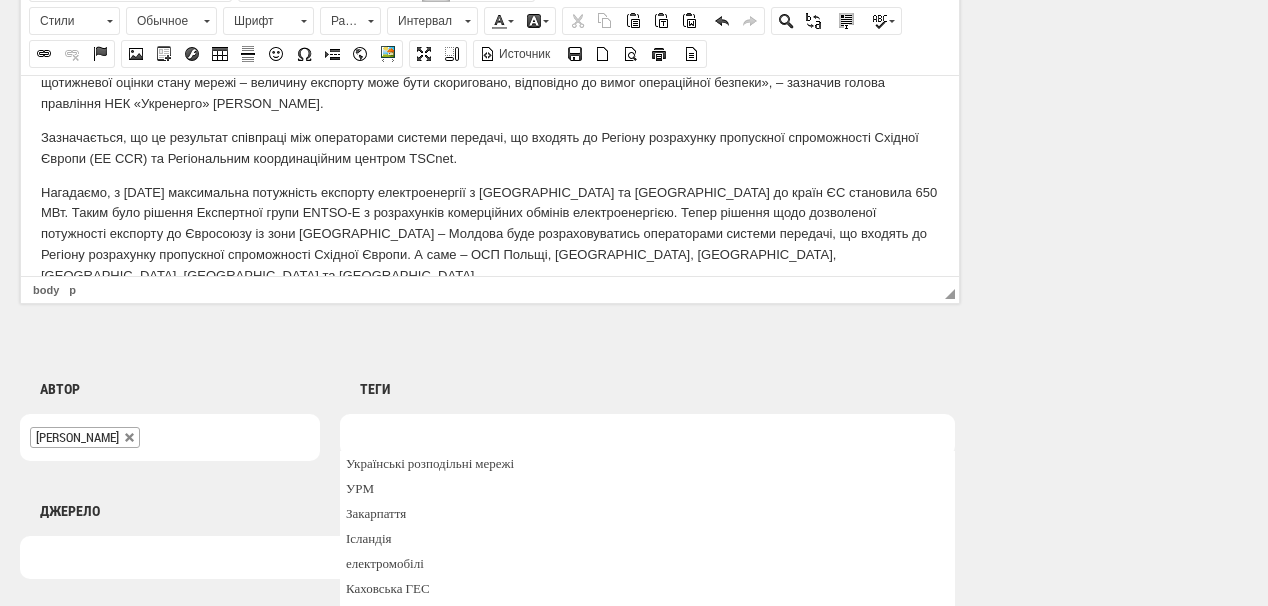 scroll, scrollTop: 272, scrollLeft: 0, axis: vertical 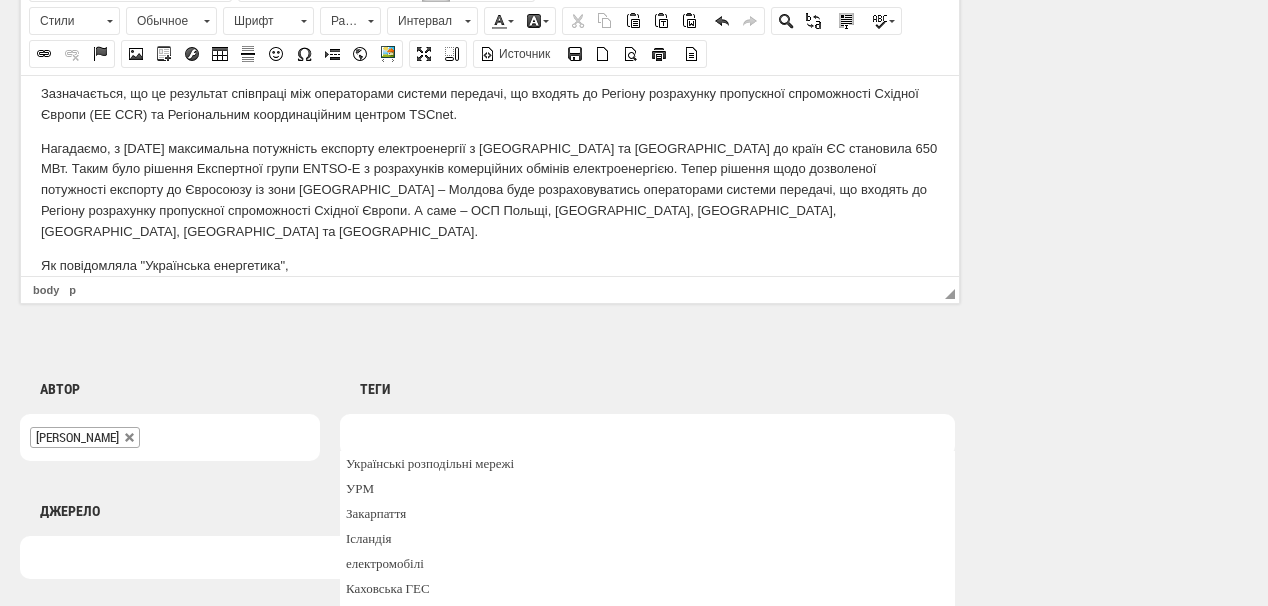 click on "Як повідомляла "Українська енергетика"," at bounding box center (490, 265) 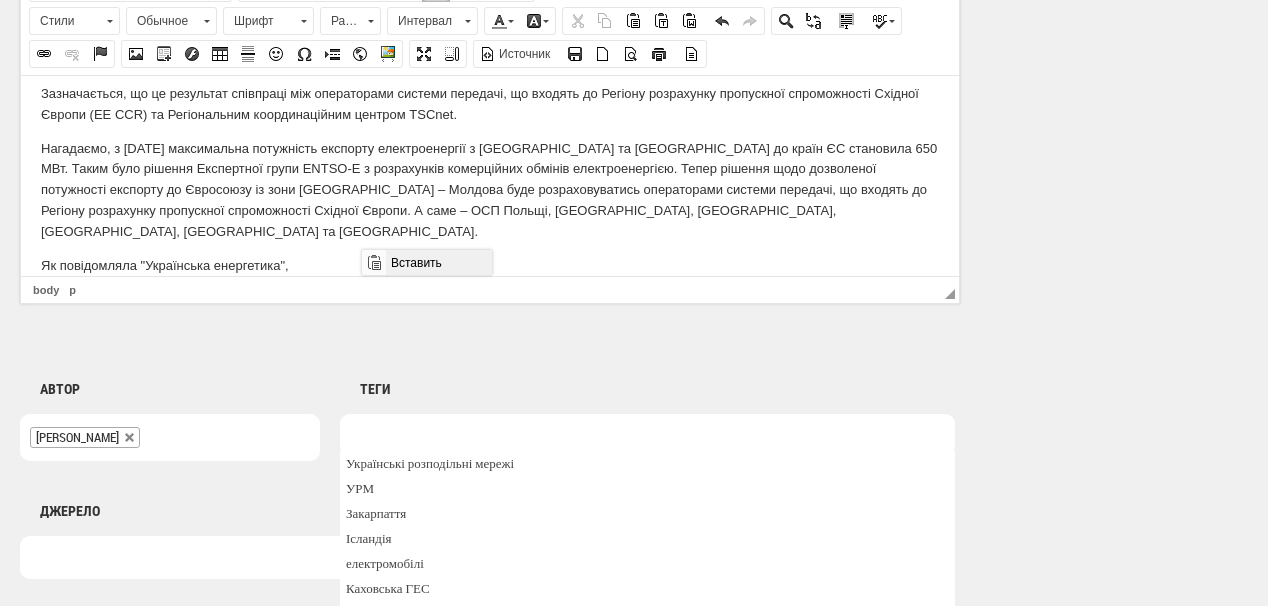 click on "Вставить" at bounding box center [438, 262] 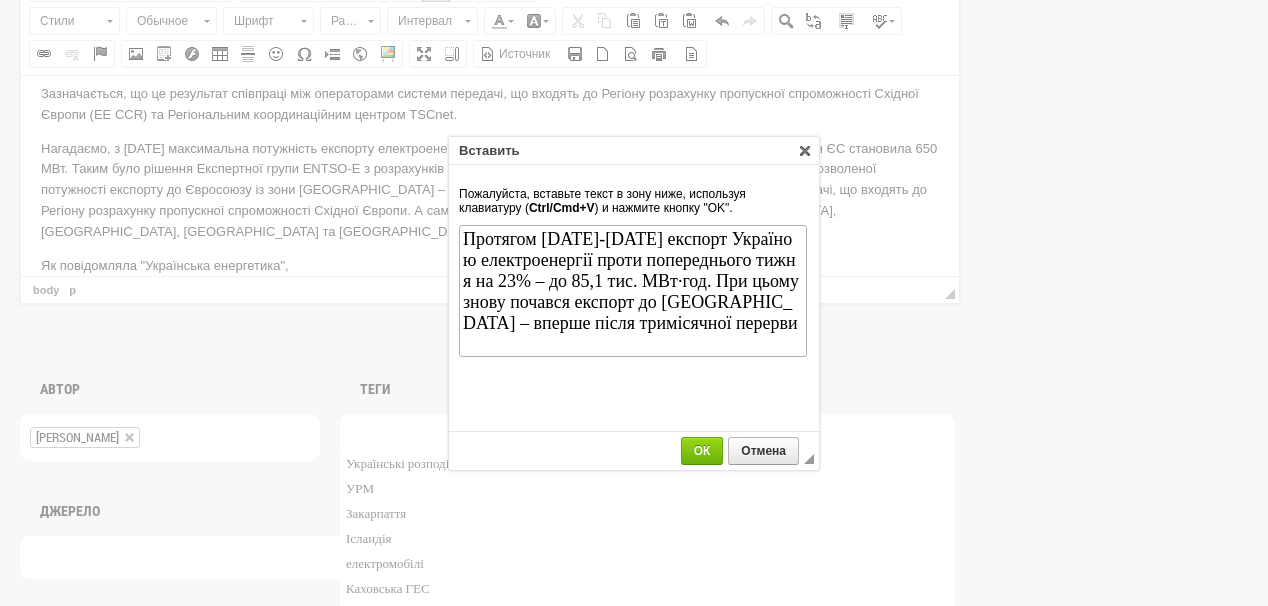 scroll, scrollTop: 0, scrollLeft: 0, axis: both 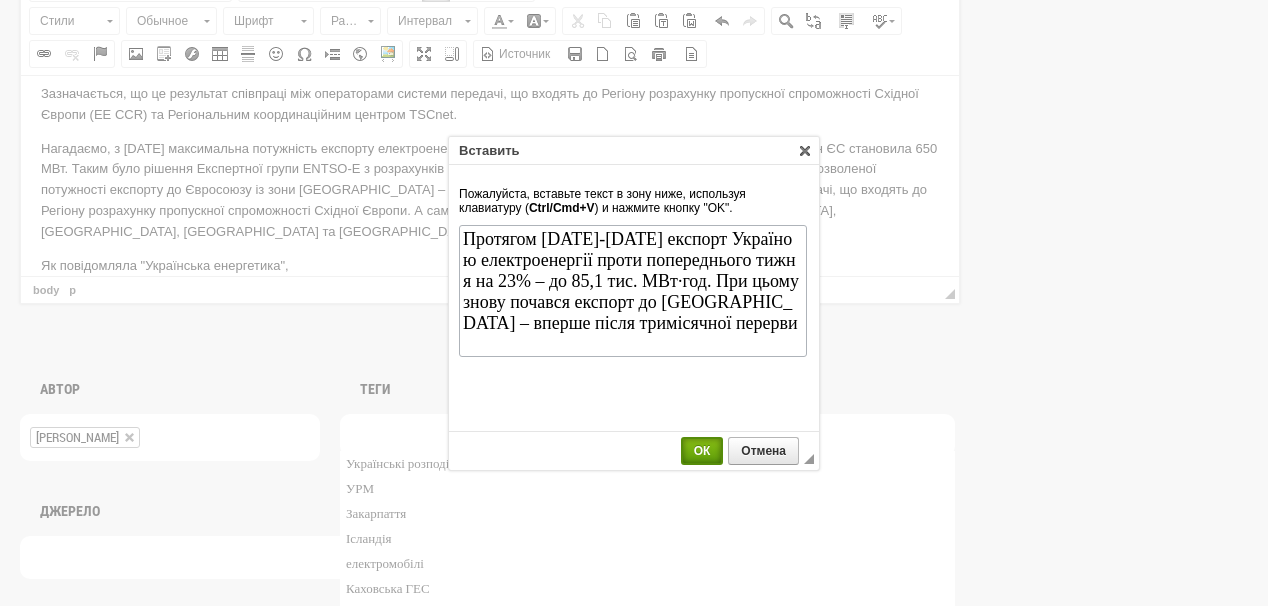 click on "ОК" at bounding box center [702, 451] 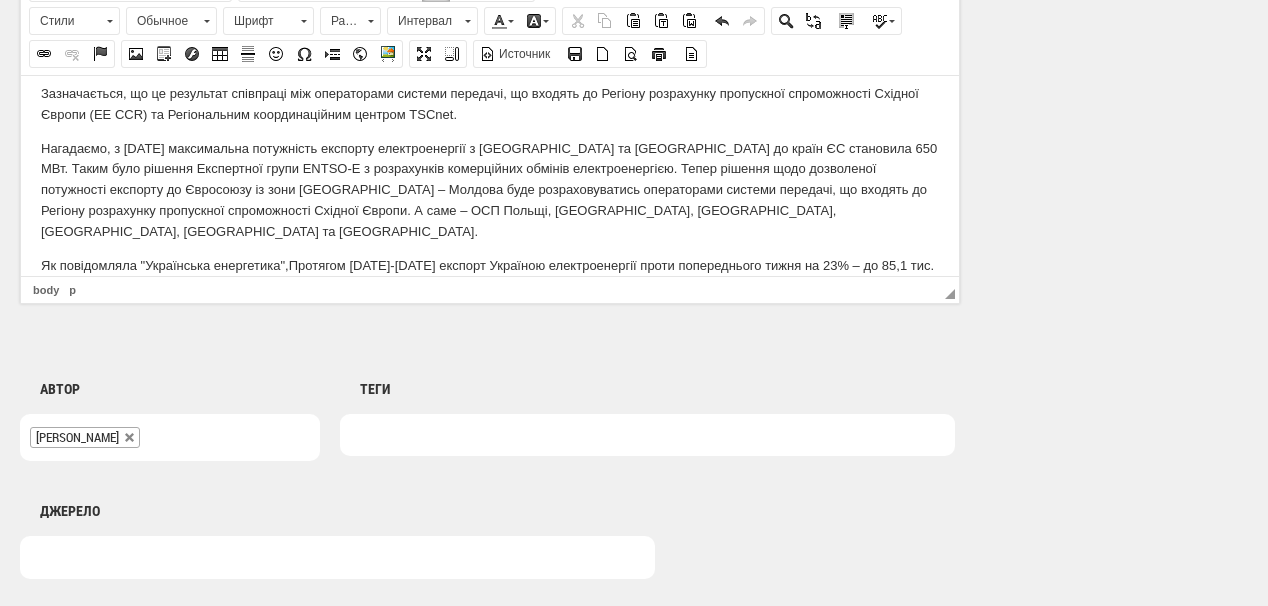 click on "Як повідомляла "Українська енергетика",  Протягом 23-29 червня 2025 року експорт Україною електроенергії проти попереднього тижня на 23% – до 85,1 тис. МВт·год. При цьому знову почався експорт до Польщі – вперше після тримісячної перерви" at bounding box center [490, 276] 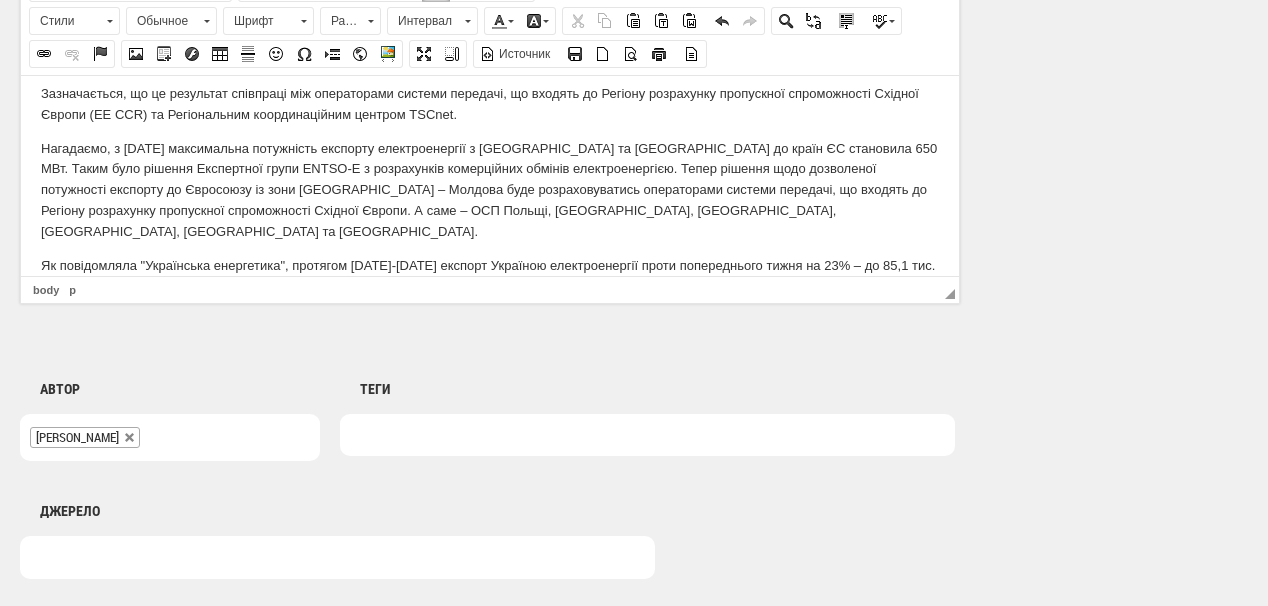 click on "Як повідомляла "Українська енергетика", п ротягом 23-29 червня 2025 року експорт Україною електроенергії проти попереднього тижня на 23% – до 85,1 тис. МВт·год. При цьому знову почався експорт до Польщі – вперше після тримісячної перерви" at bounding box center [490, 276] 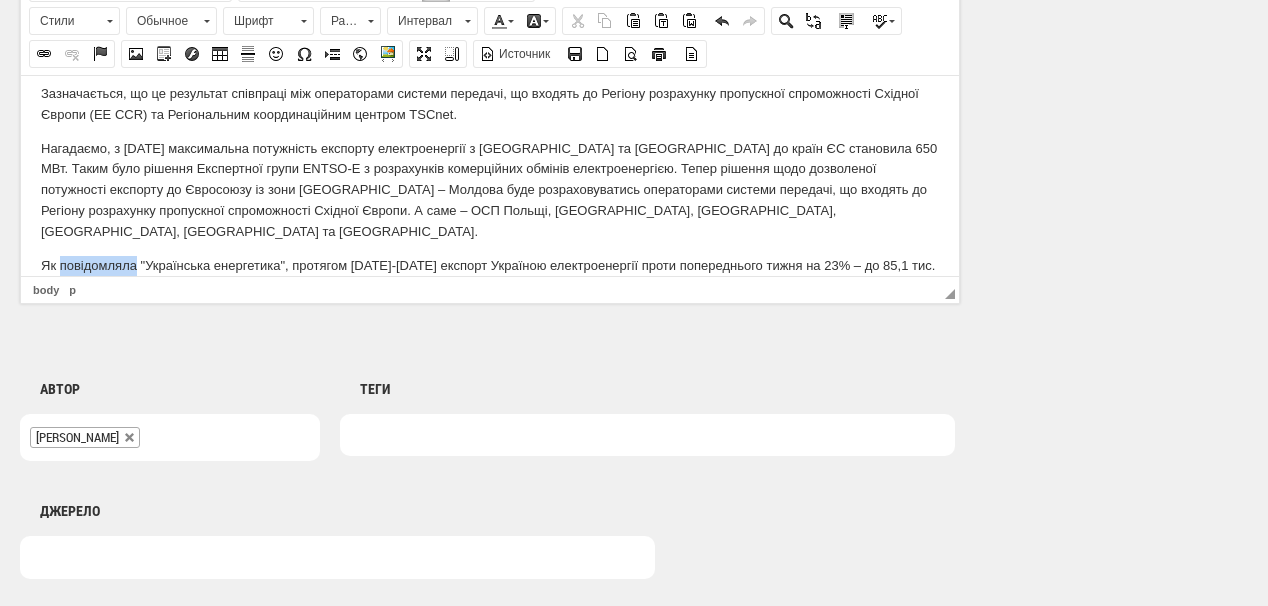 drag, startPoint x: 58, startPoint y: 247, endPoint x: 135, endPoint y: 247, distance: 77 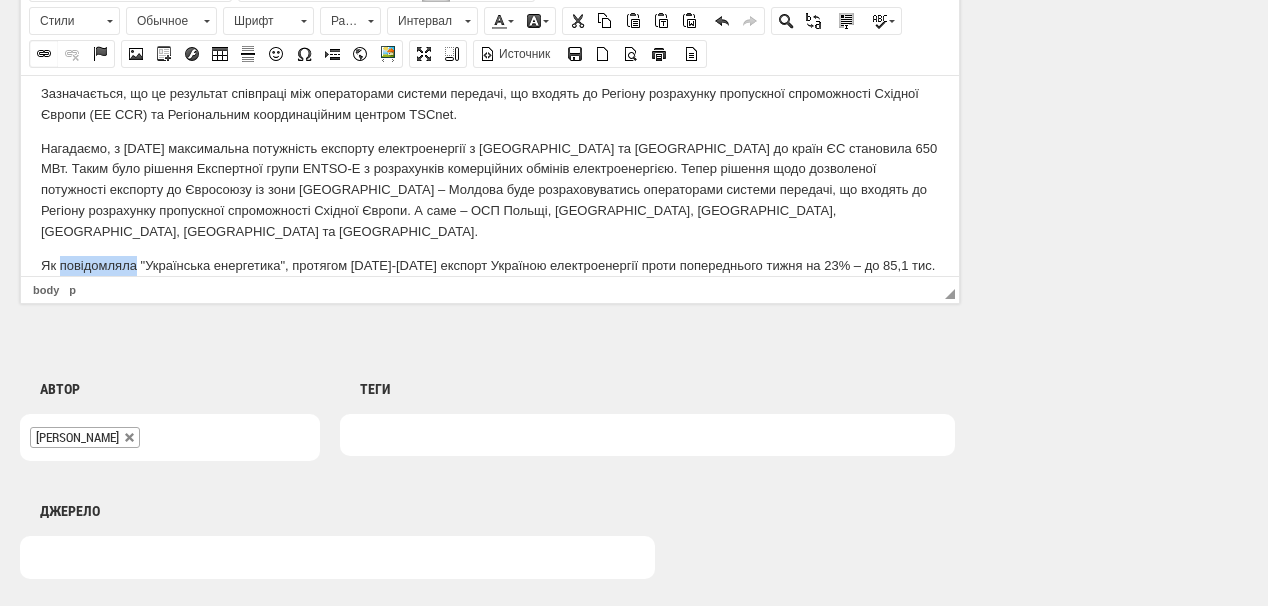 click at bounding box center [44, 54] 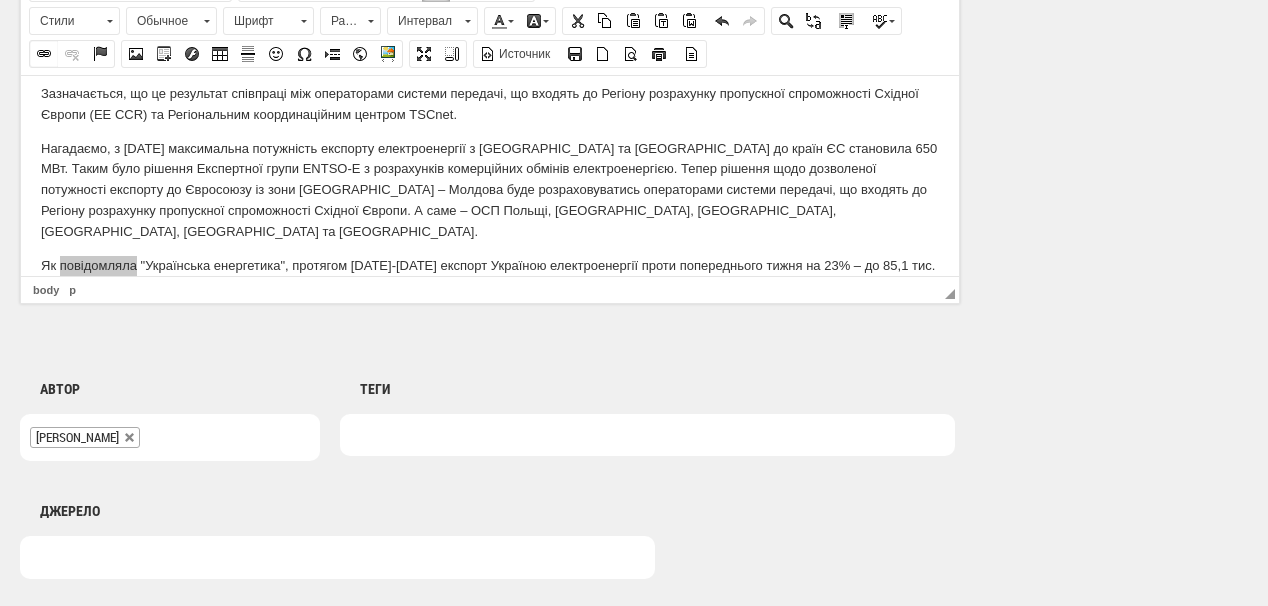 select on "http://" 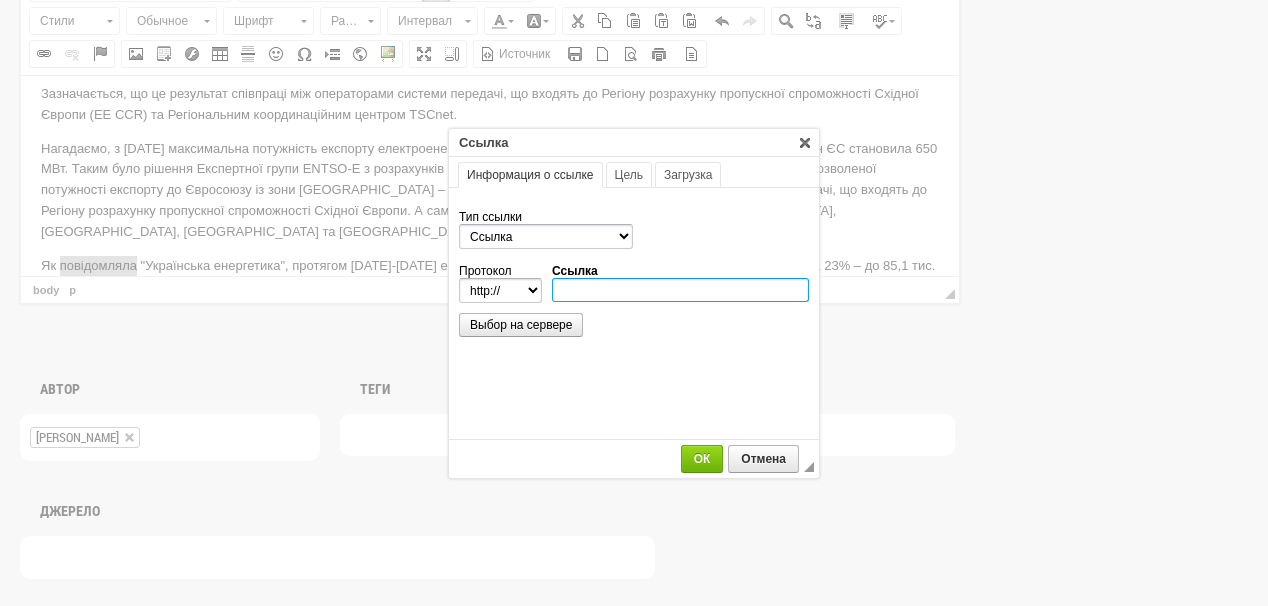 click on "Ссылка" at bounding box center [680, 290] 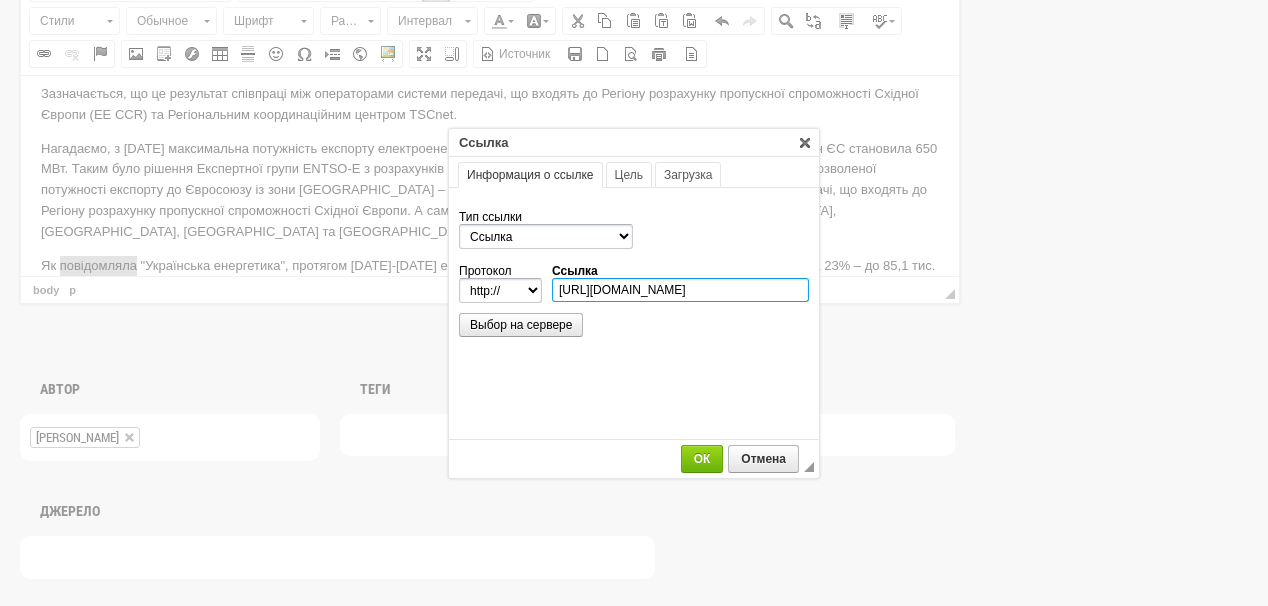 scroll, scrollTop: 0, scrollLeft: 320, axis: horizontal 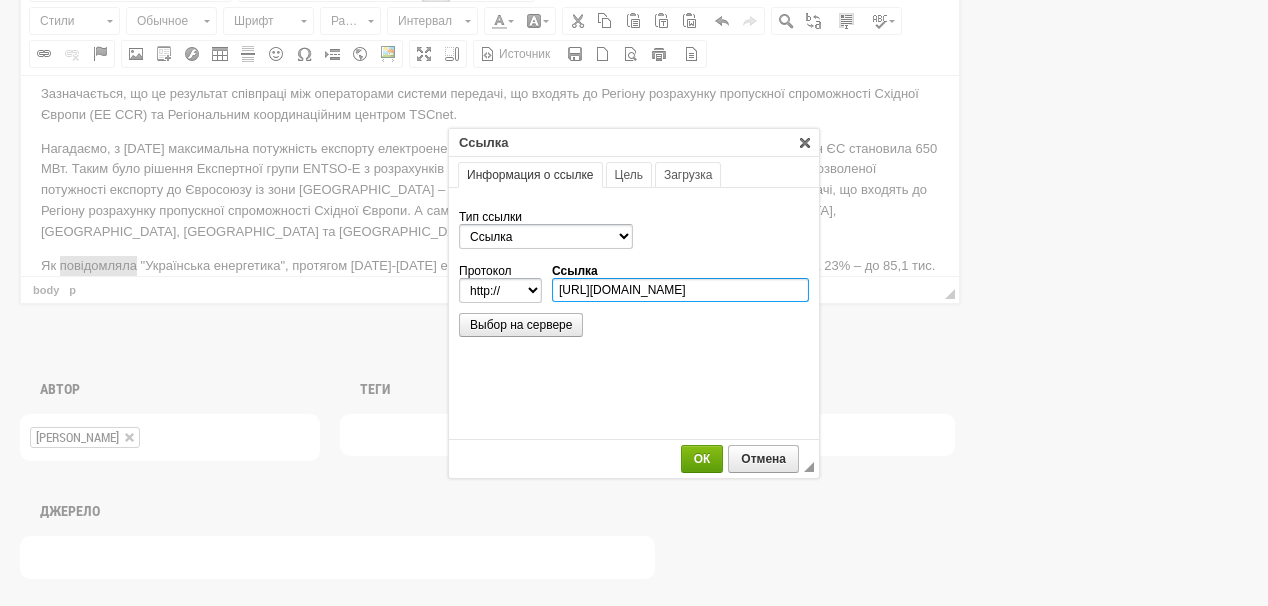 type on "https://ua-energy.org/uk/posts/ukraina-mynuloho-tyzhnia-zbilshyla-eksport-elektroenerhii-maizhe-na-chvert" 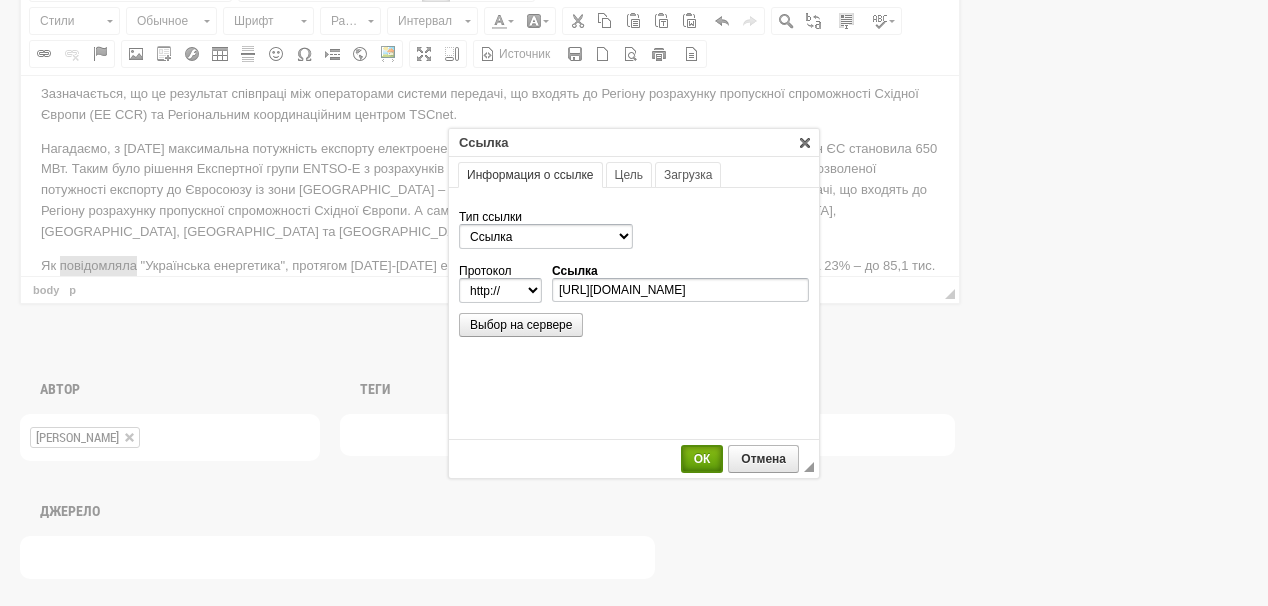 select on "https://" 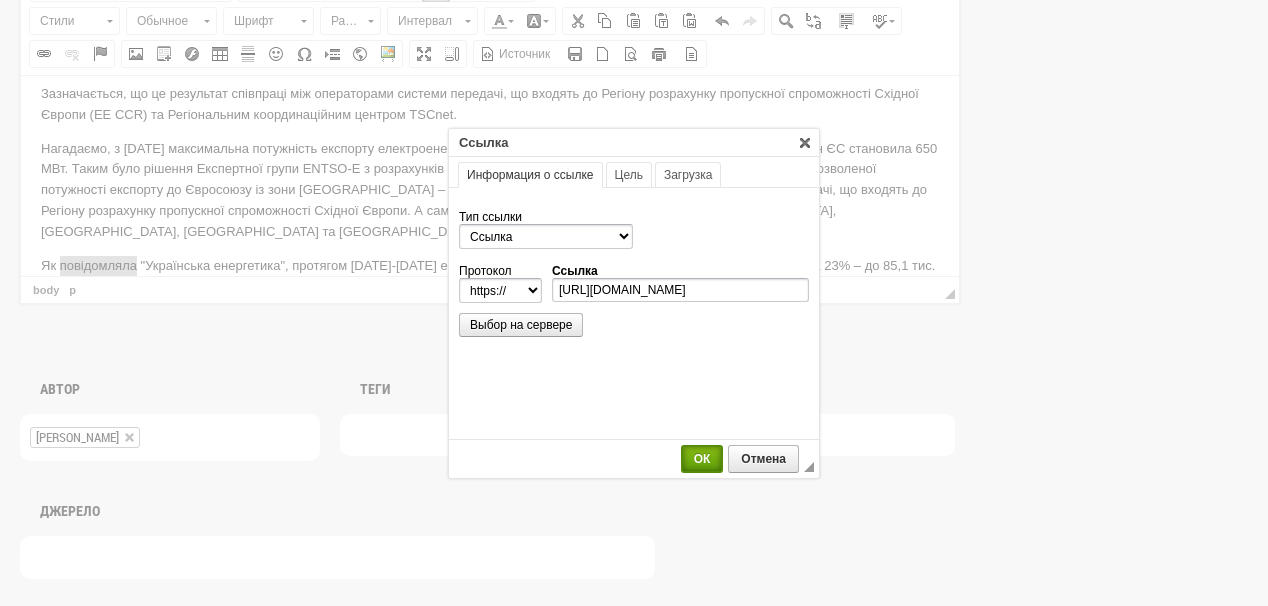type on "ua-energy.org/uk/posts/ukraina-mynuloho-tyzhnia-zbilshyla-eksport-elektroenerhii-maizhe-na-chvert" 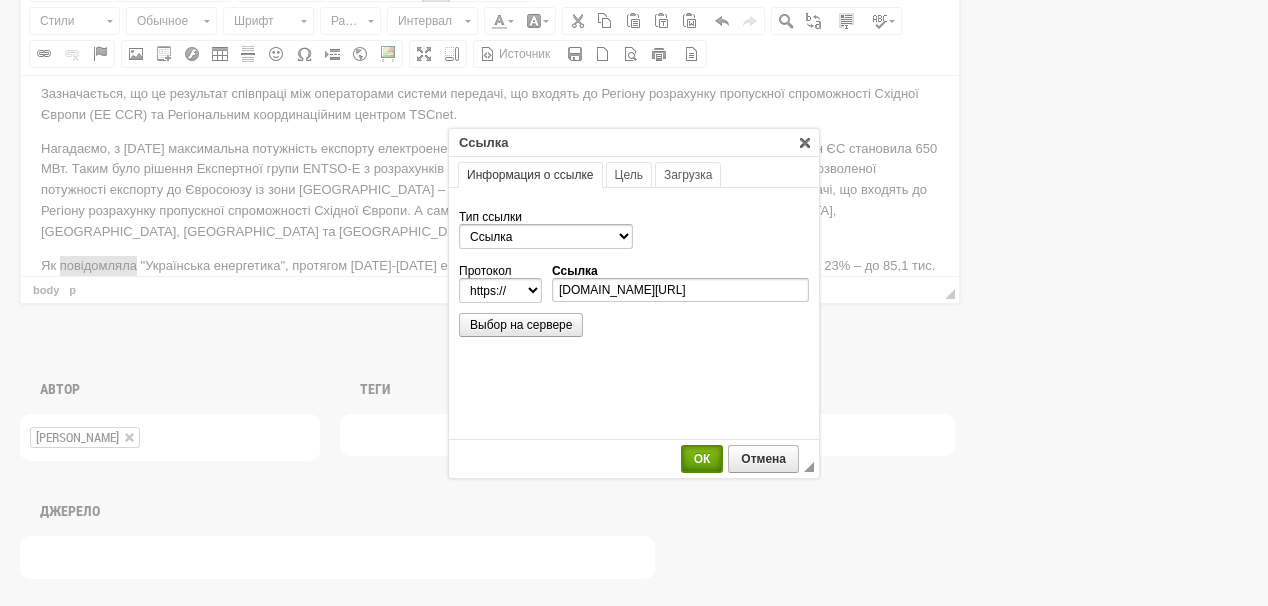 scroll, scrollTop: 0, scrollLeft: 0, axis: both 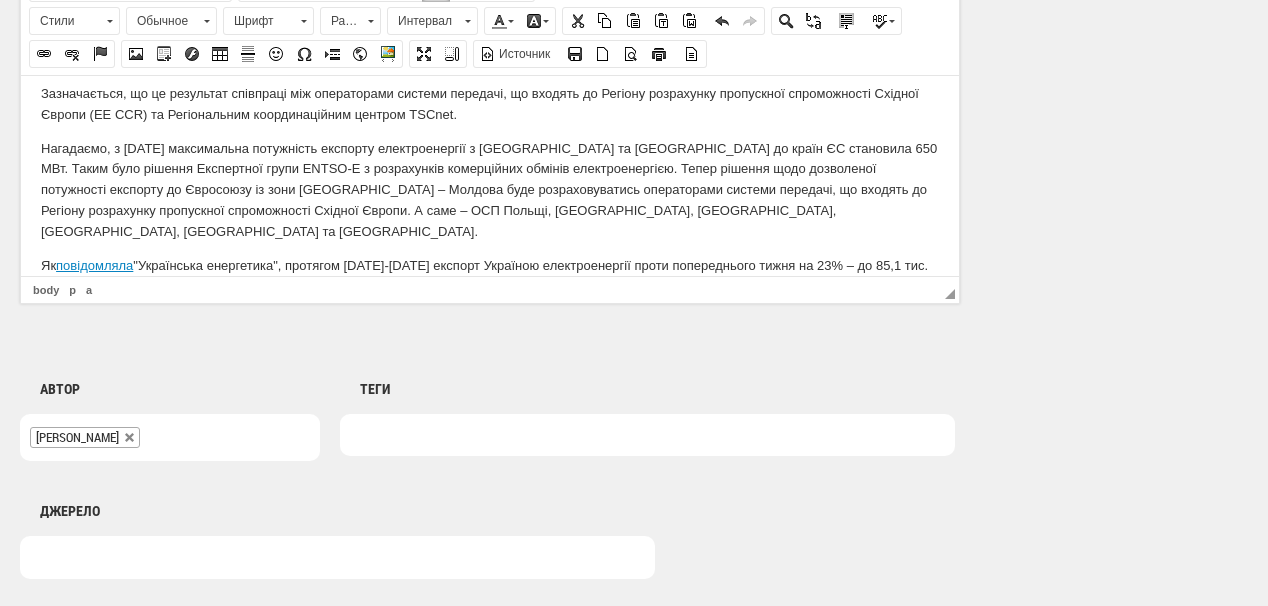 click on "Як  повідомляла  "Українська енергетика", п ротягом 23-29 червня 2025 року експорт Україною електроенергії проти попереднього тижня на 23% – до 85,1 тис. МВт·год. При цьому знову почався експорт до Польщі – вперше після тримісячної перерви." at bounding box center [490, 276] 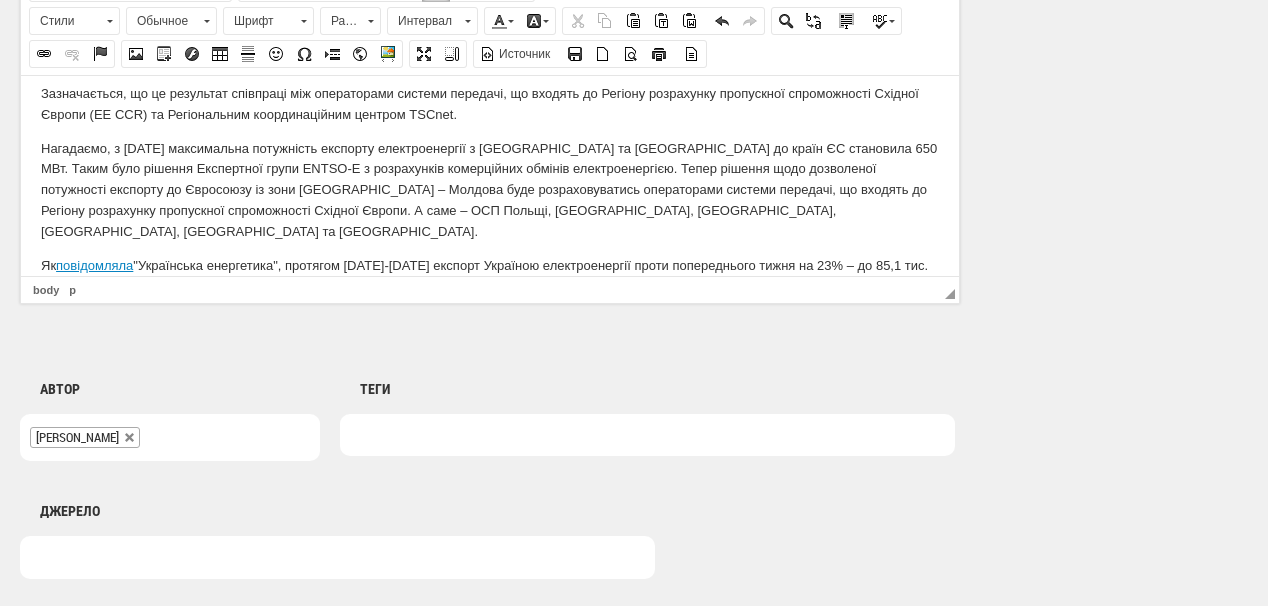 scroll, scrollTop: 302, scrollLeft: 0, axis: vertical 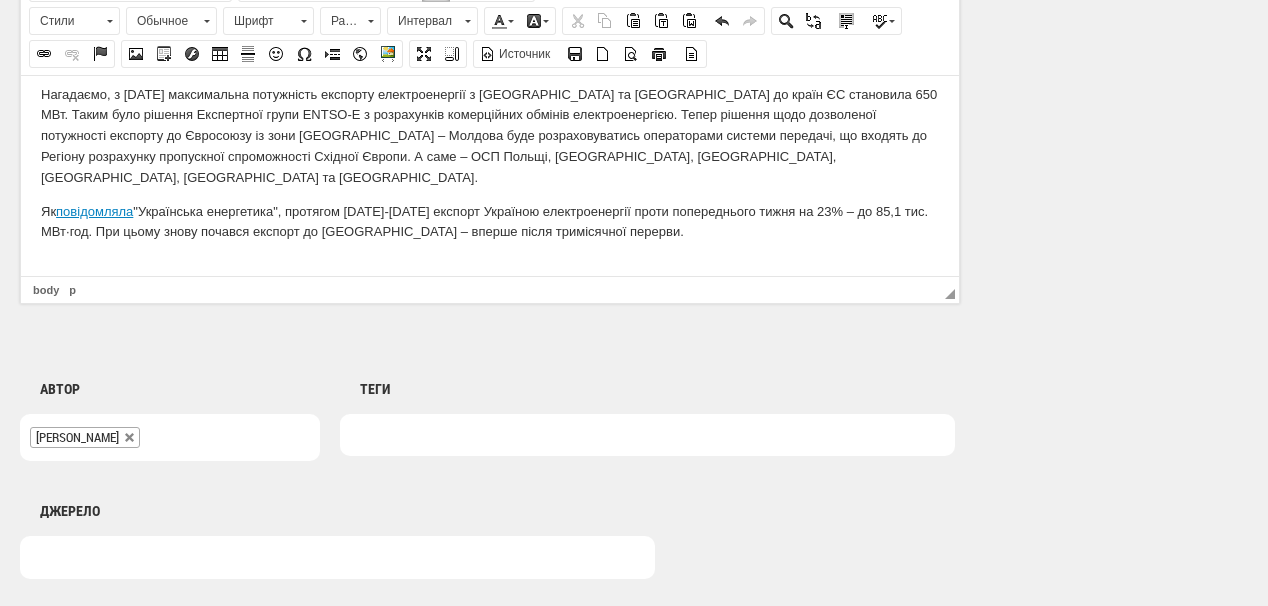click on "Європейська мережа операторів системи передачі електроенергії ENTSO-E збільшила максимально допустиму спроможність України та Молдови для експорту електроенергії на 250 МВт - до 900 МВт. Про це  повідомляють  у Міненерго.  наголосив, що експорт електроенергії з України здійснюється виключно за умов профіциту потужності в енергосистемі. Зазначається, що це результат співпраці між операторами системи передачі, що входять до Регіону розрахунку пропускної спроможності Східної Європи (EE CCR) та Регіональним координаційним центром TSCnet.  Як  повідомляла" at bounding box center (490, 22) 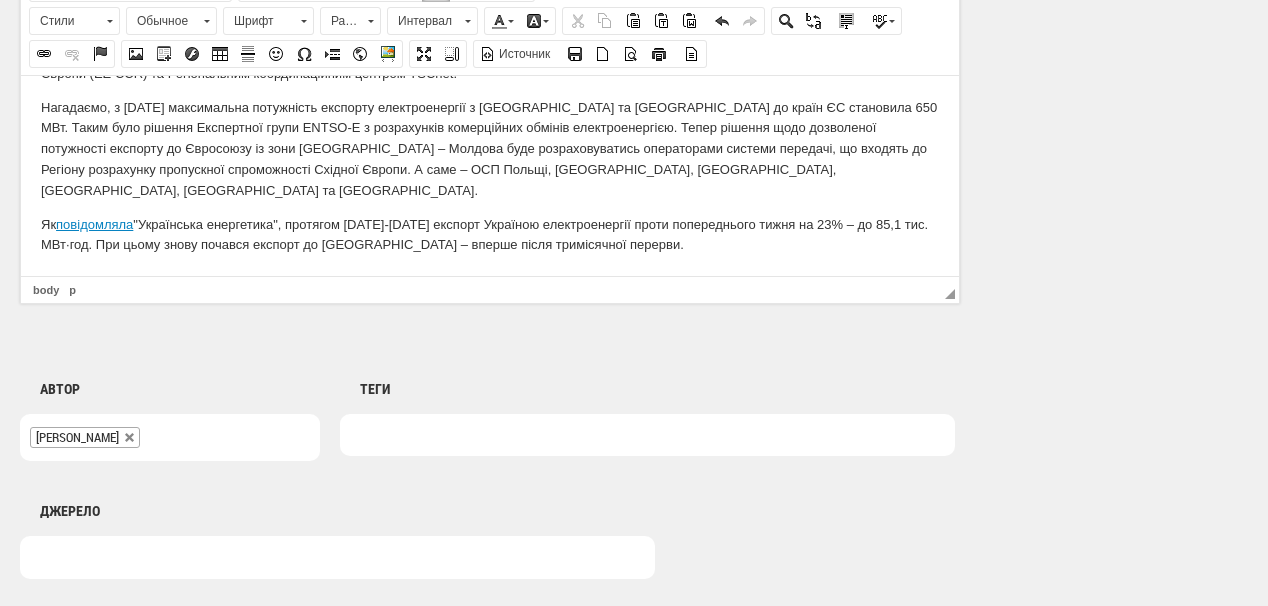 scroll, scrollTop: 292, scrollLeft: 0, axis: vertical 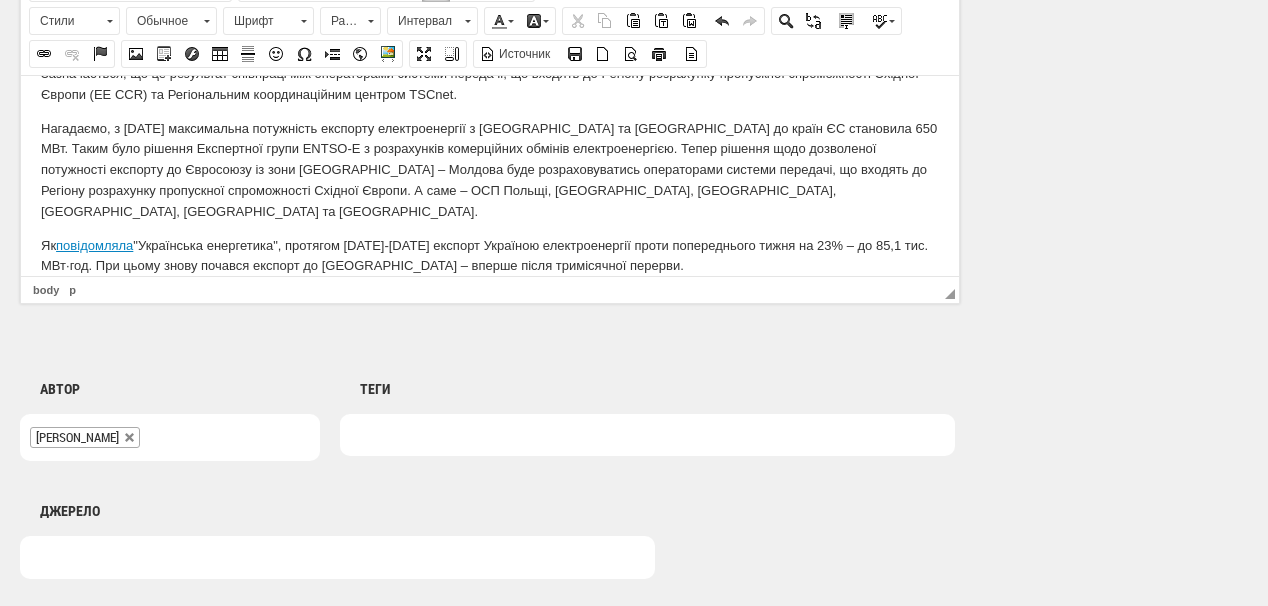 click at bounding box center [647, 435] 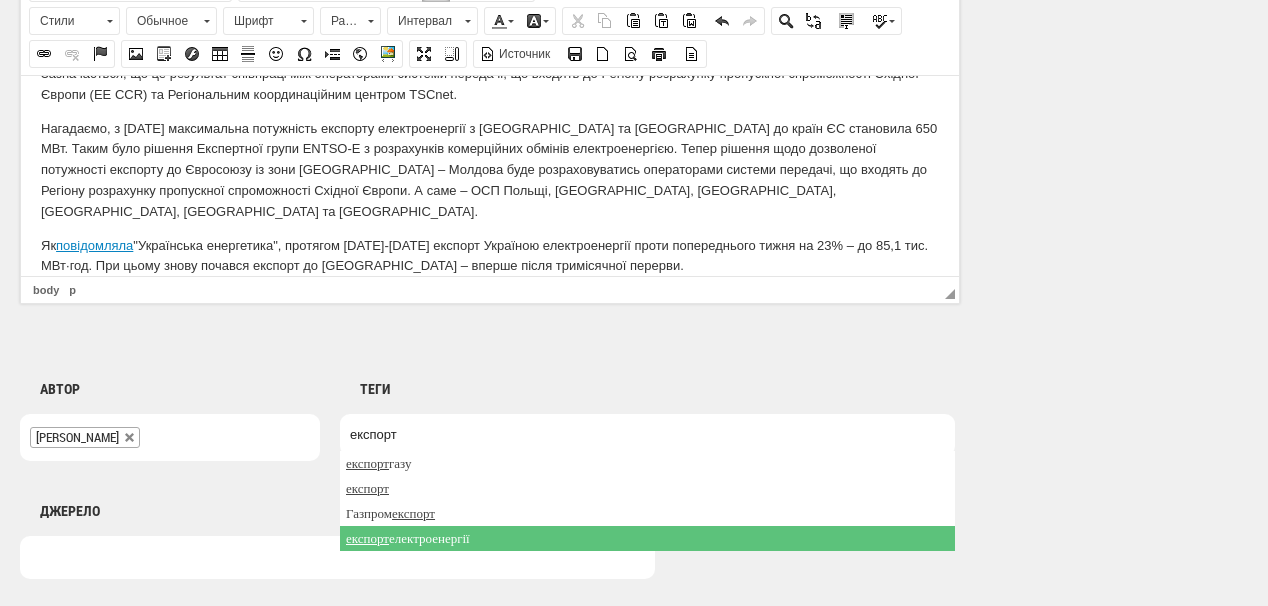 type on "експорт" 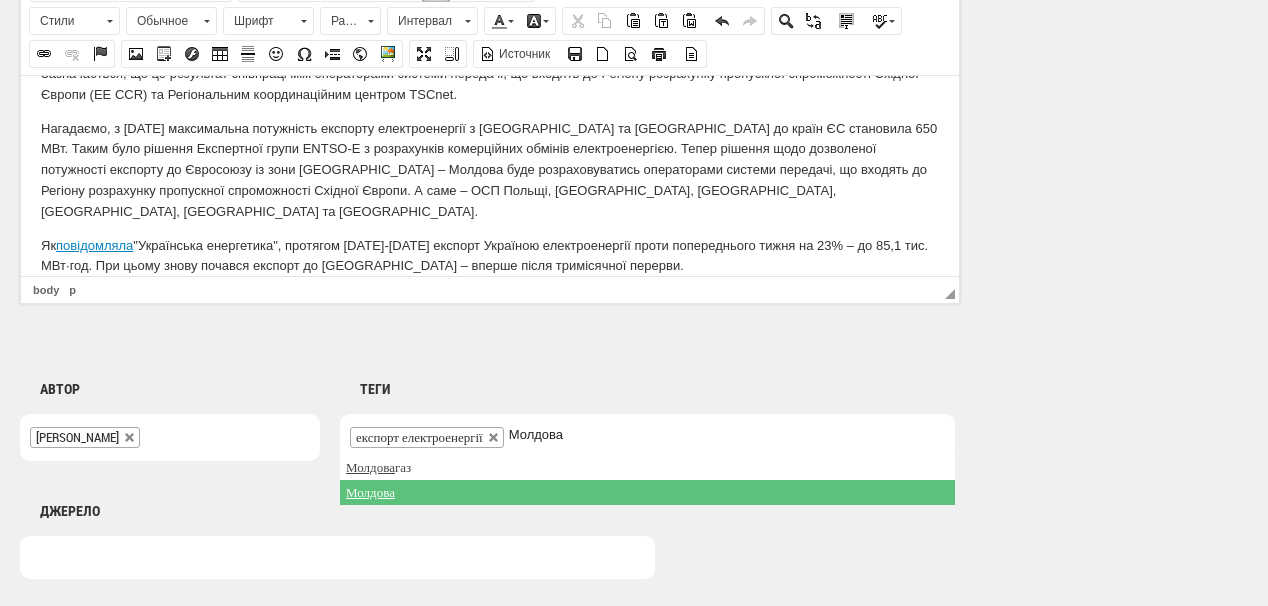 type on "Молдова" 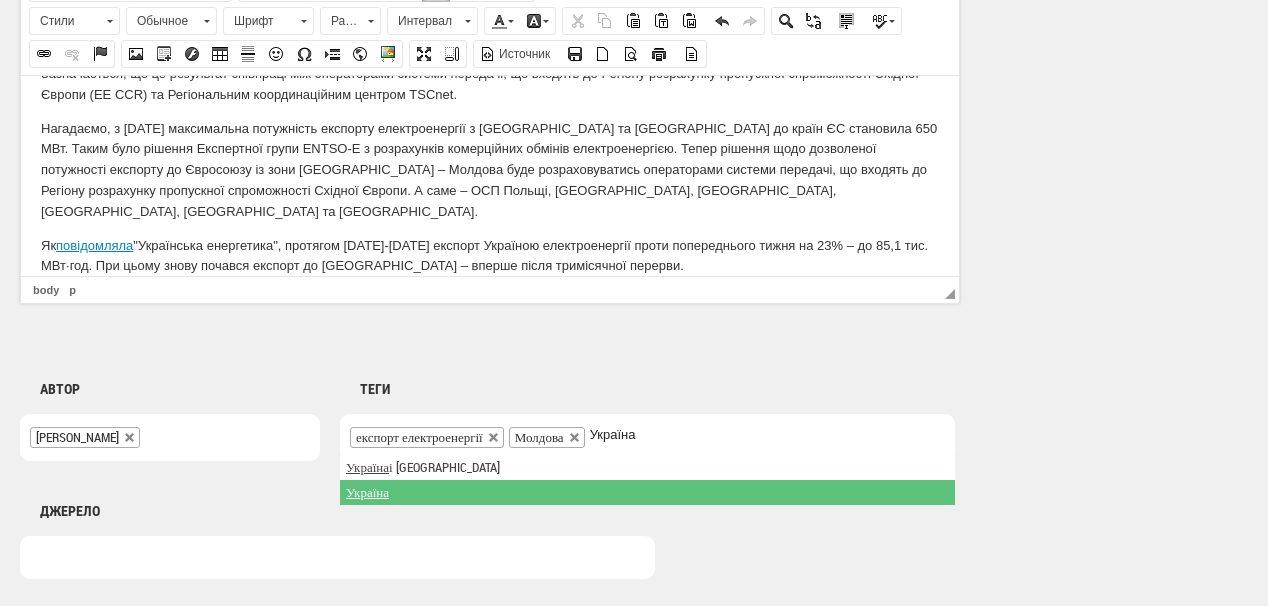 type on "Україна" 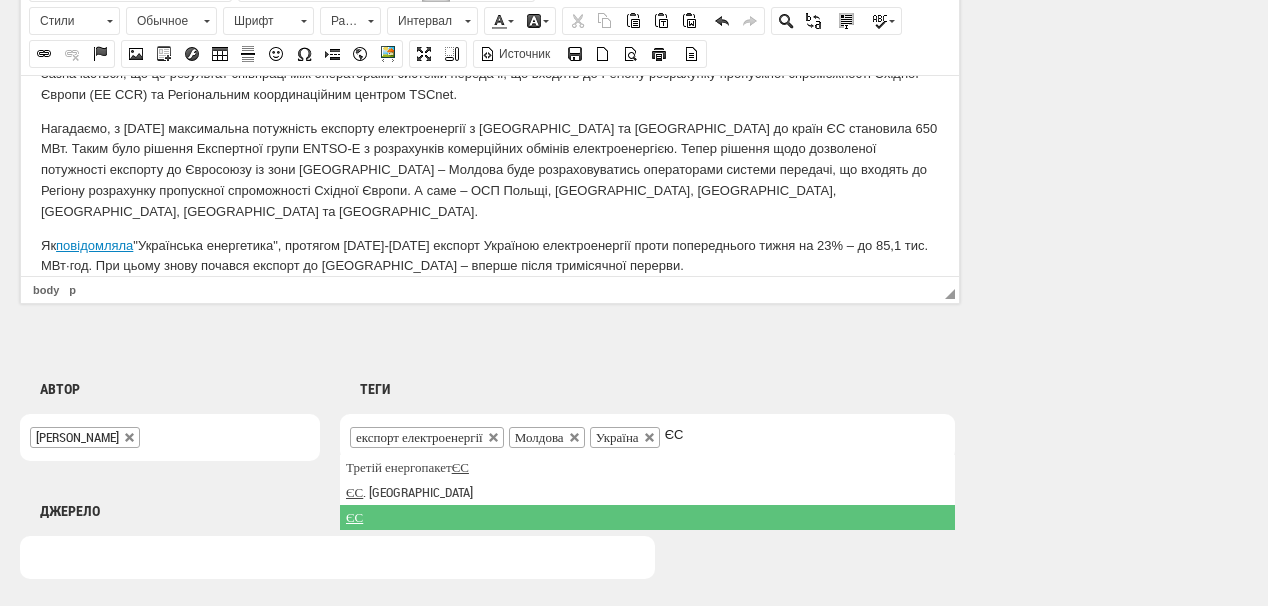 type on "ЄС" 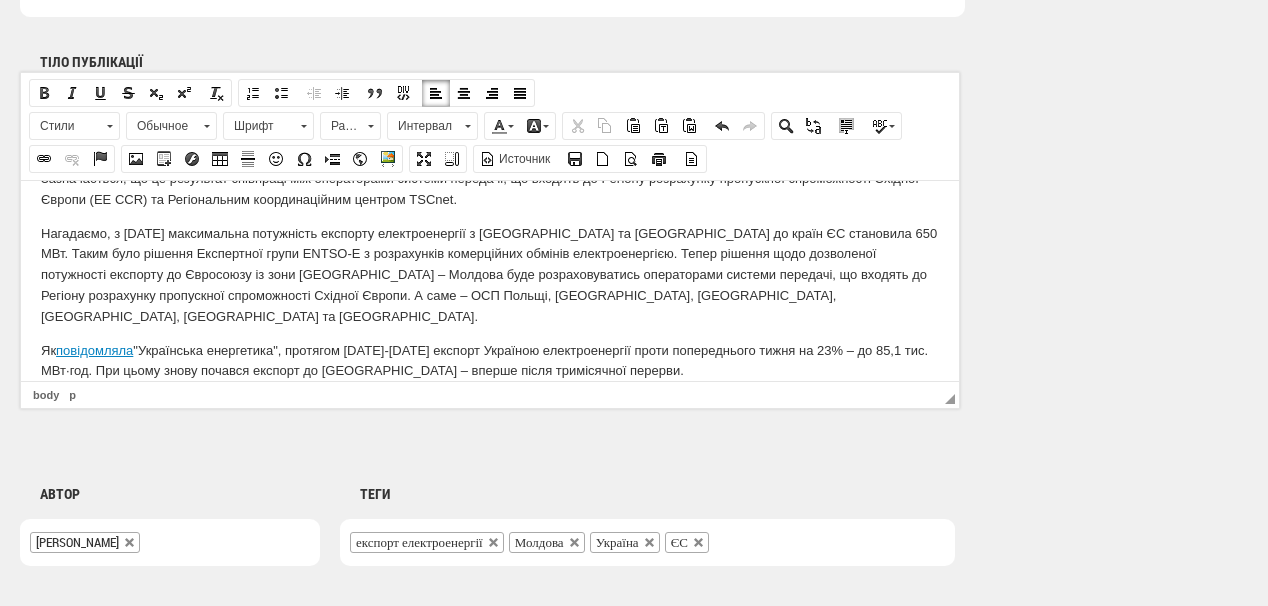 scroll, scrollTop: 1280, scrollLeft: 0, axis: vertical 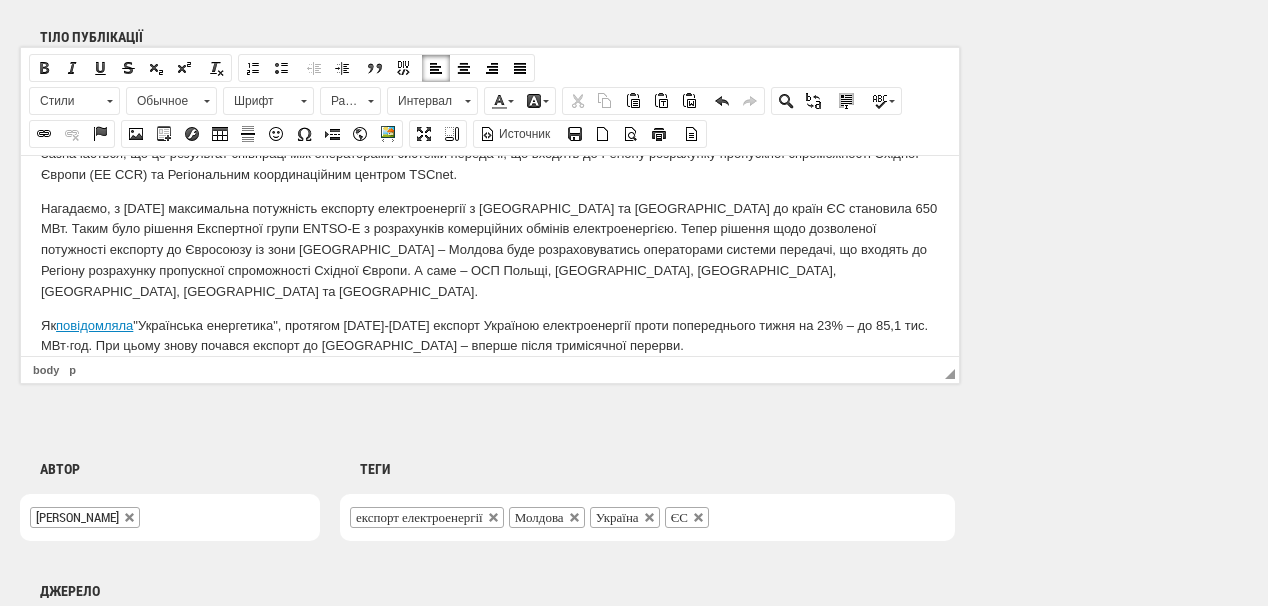 click on "експорт електроенергії Молдова Україна ЄС" at bounding box center (647, 517) 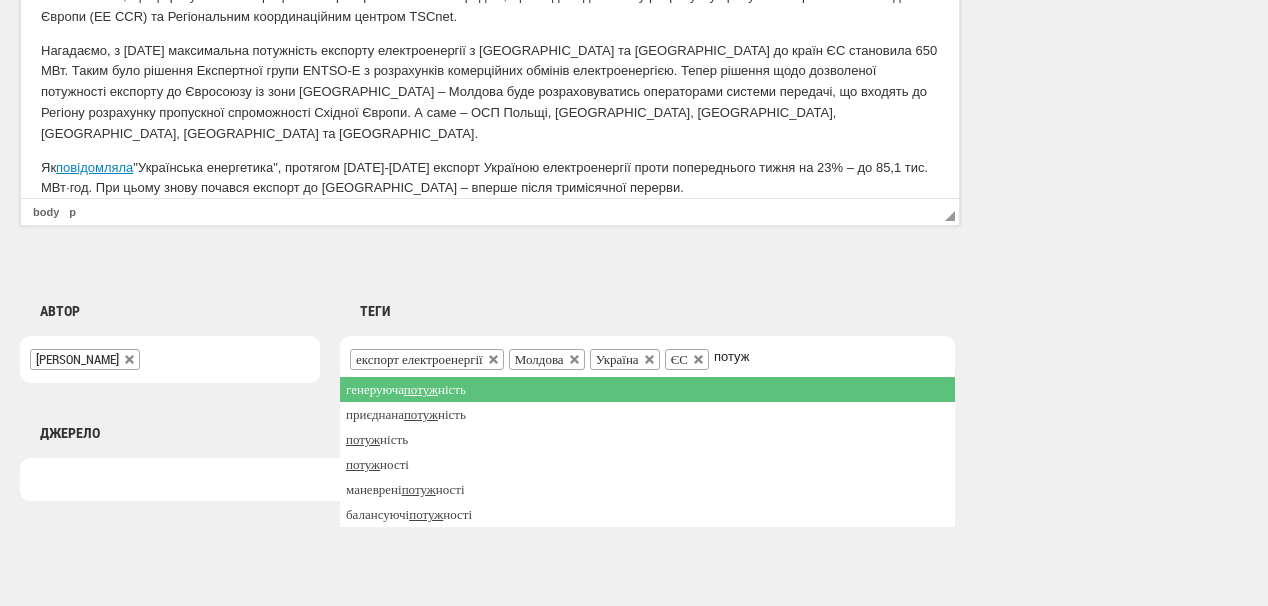 scroll, scrollTop: 1440, scrollLeft: 0, axis: vertical 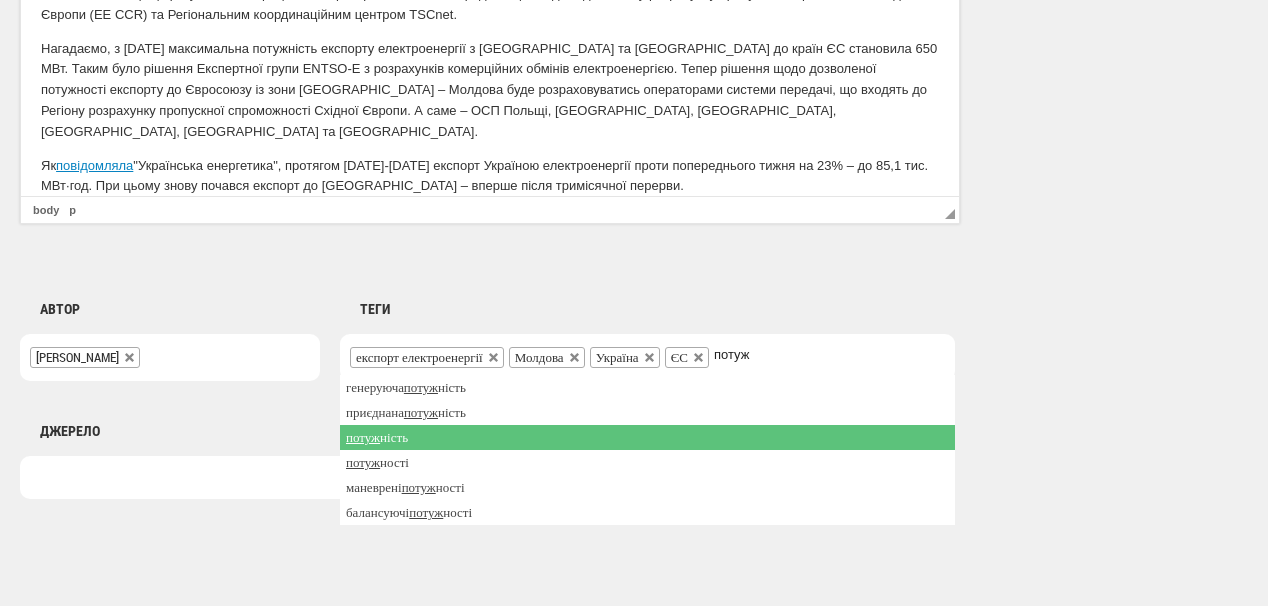 type on "потуж" 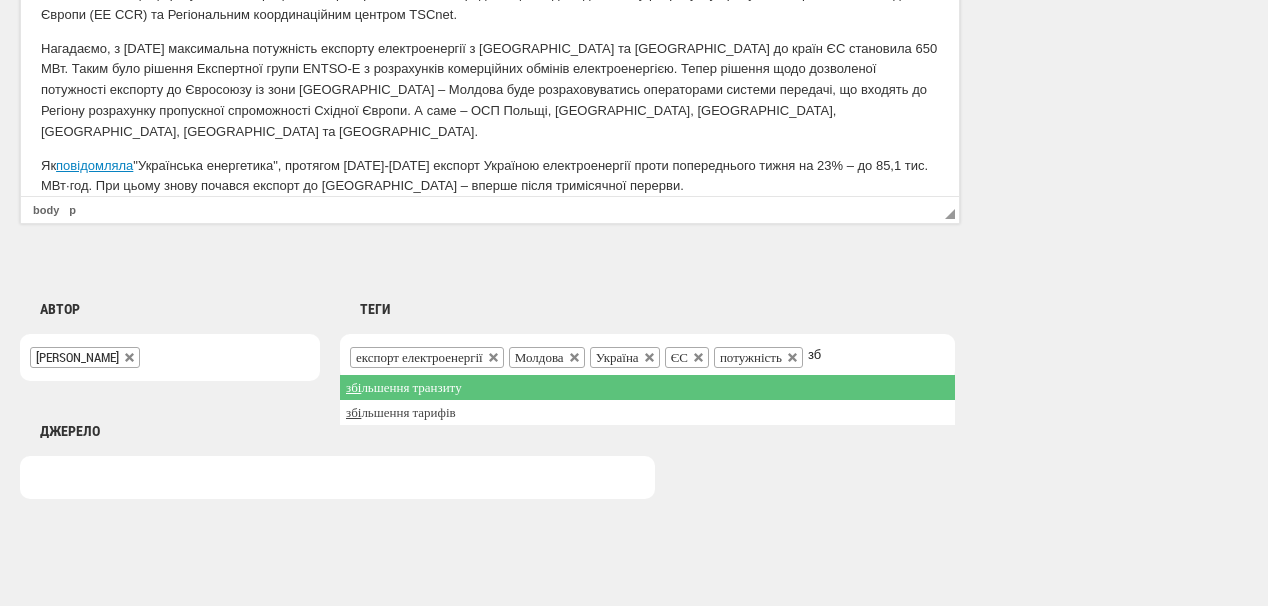type on "з" 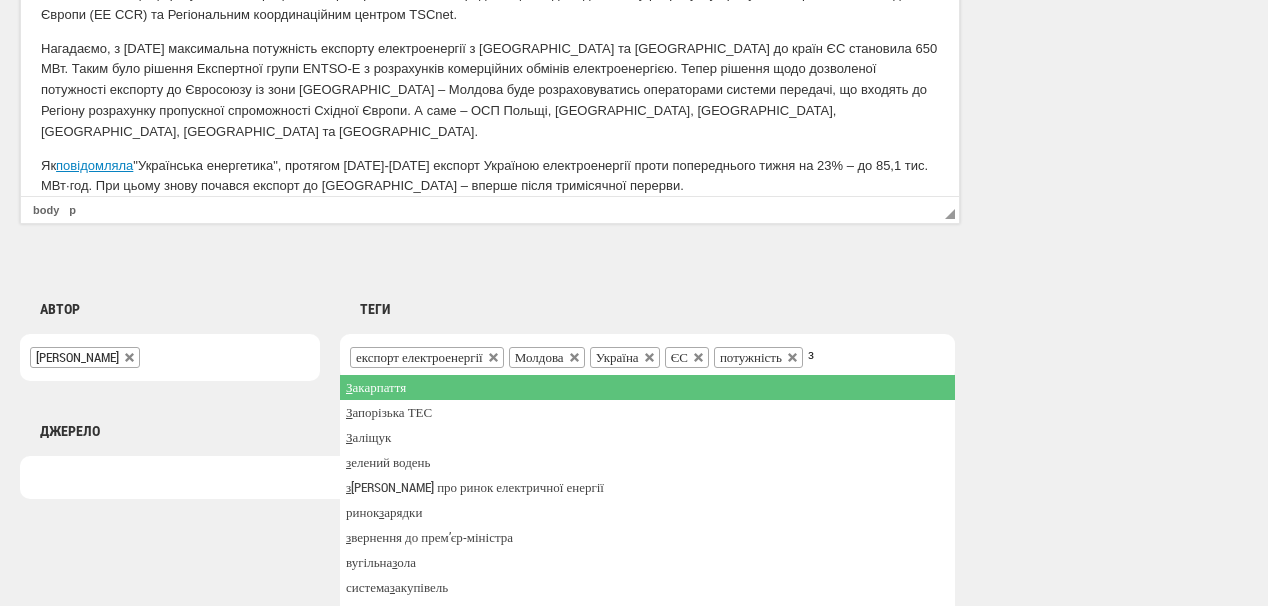 type 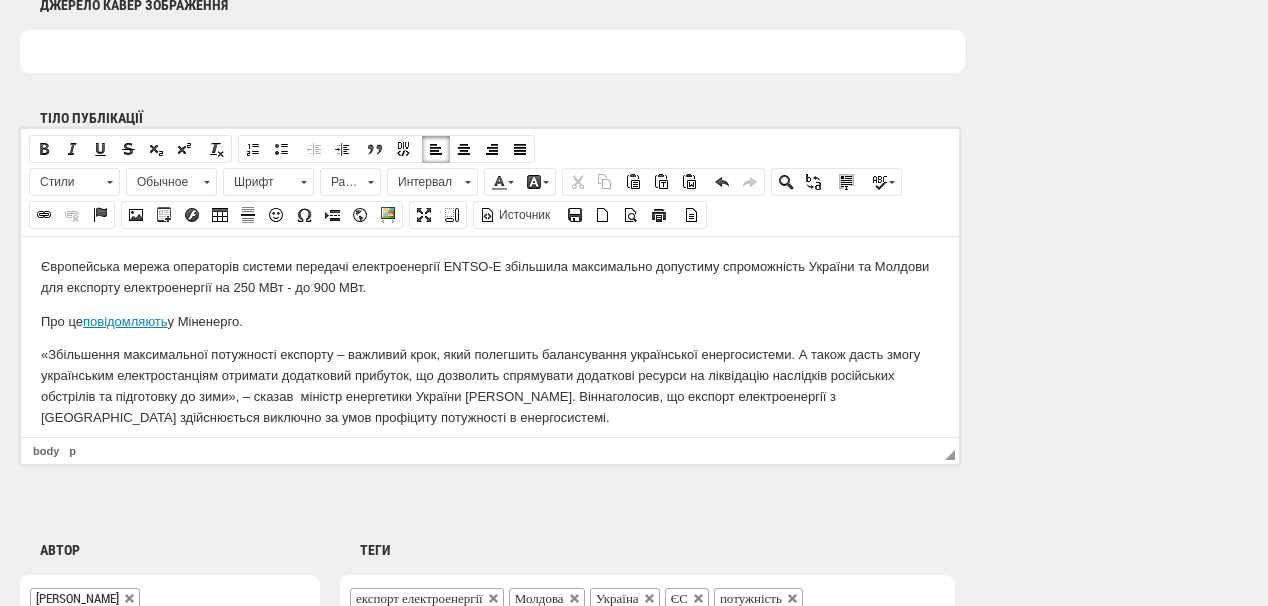 scroll, scrollTop: 1200, scrollLeft: 0, axis: vertical 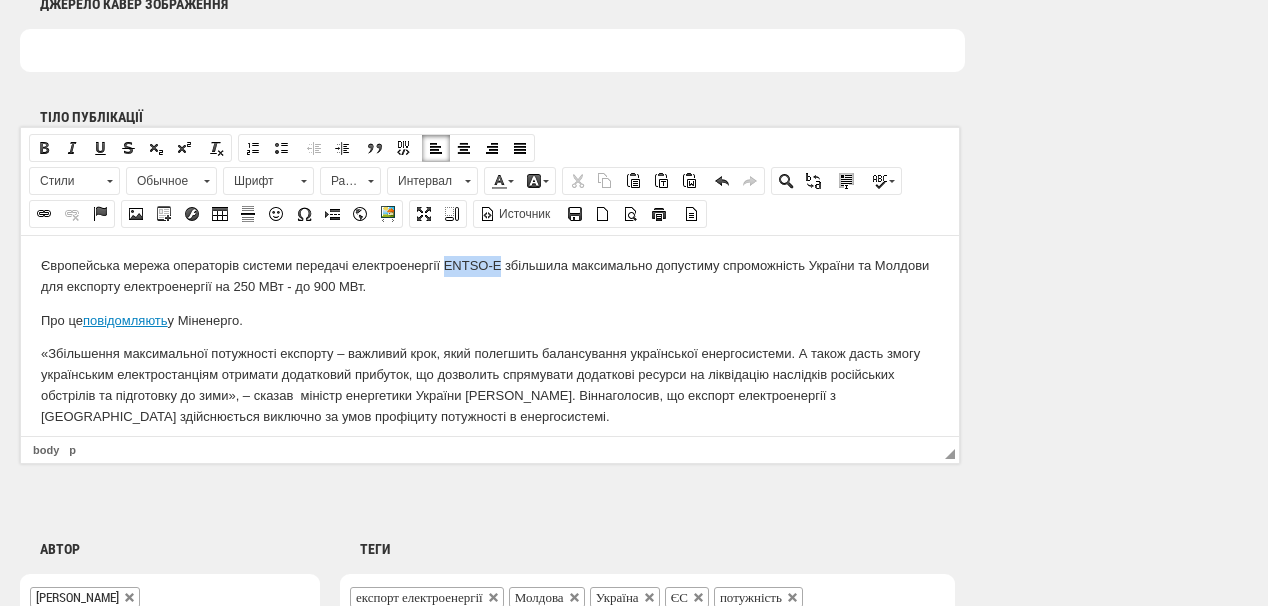 drag, startPoint x: 445, startPoint y: 263, endPoint x: 502, endPoint y: 259, distance: 57.14018 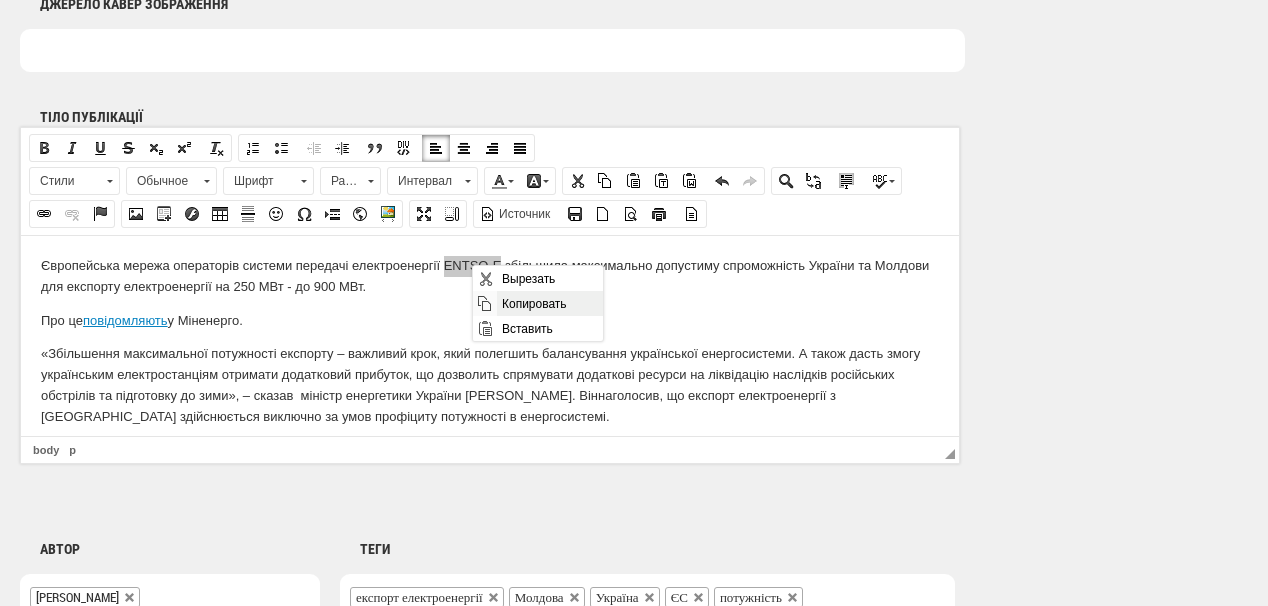 click on "Копировать" at bounding box center (549, 303) 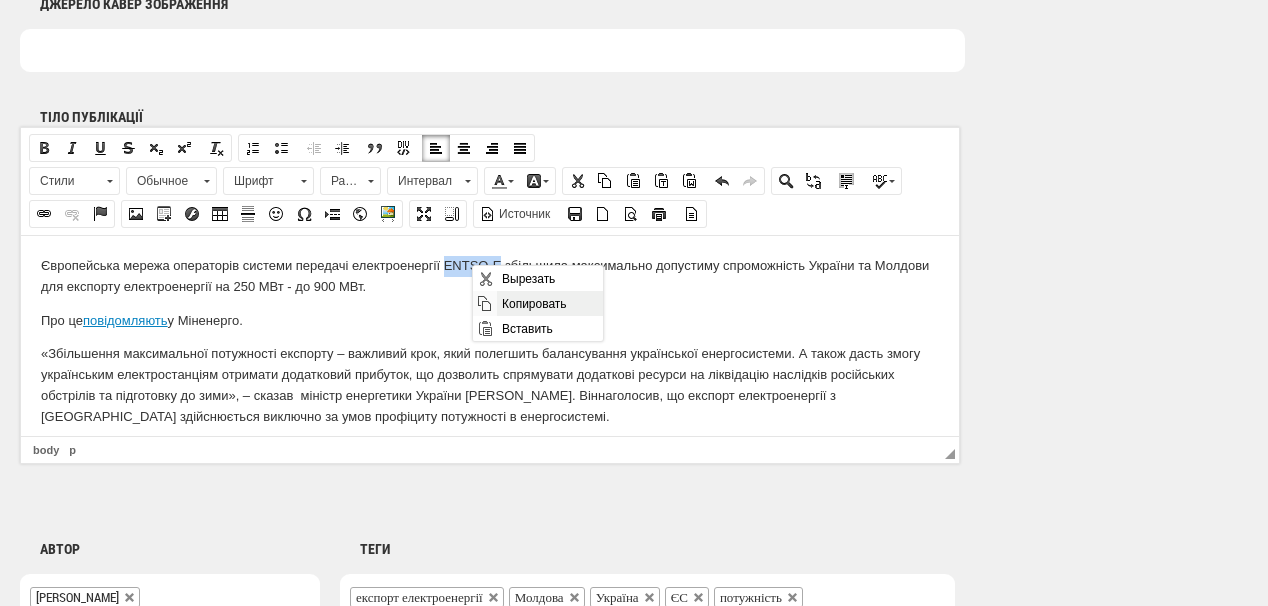 copy on "ENTSO-E" 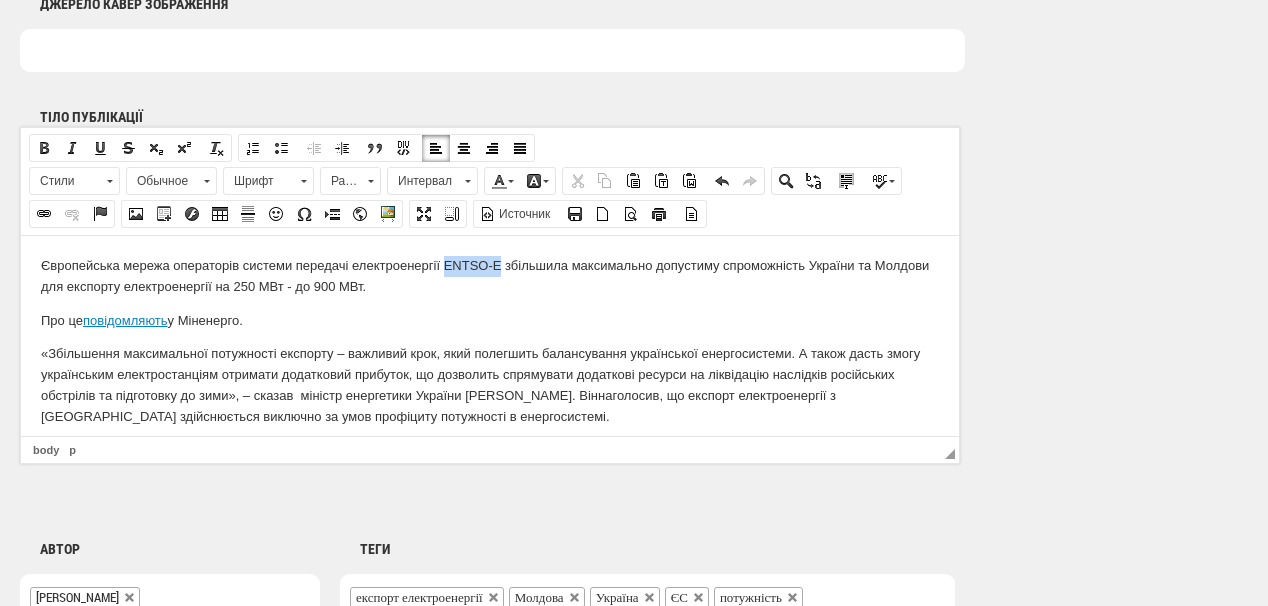 drag, startPoint x: 444, startPoint y: 263, endPoint x: 501, endPoint y: 259, distance: 57.14018 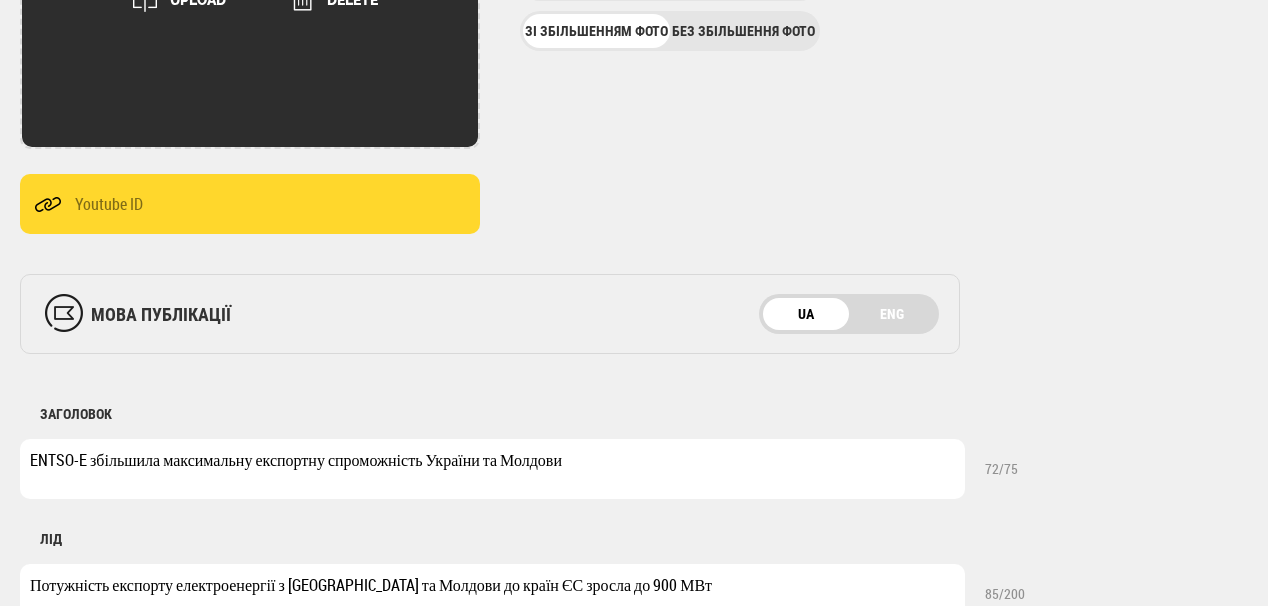 click on "UPLOAD DELETE" at bounding box center (250, -1) 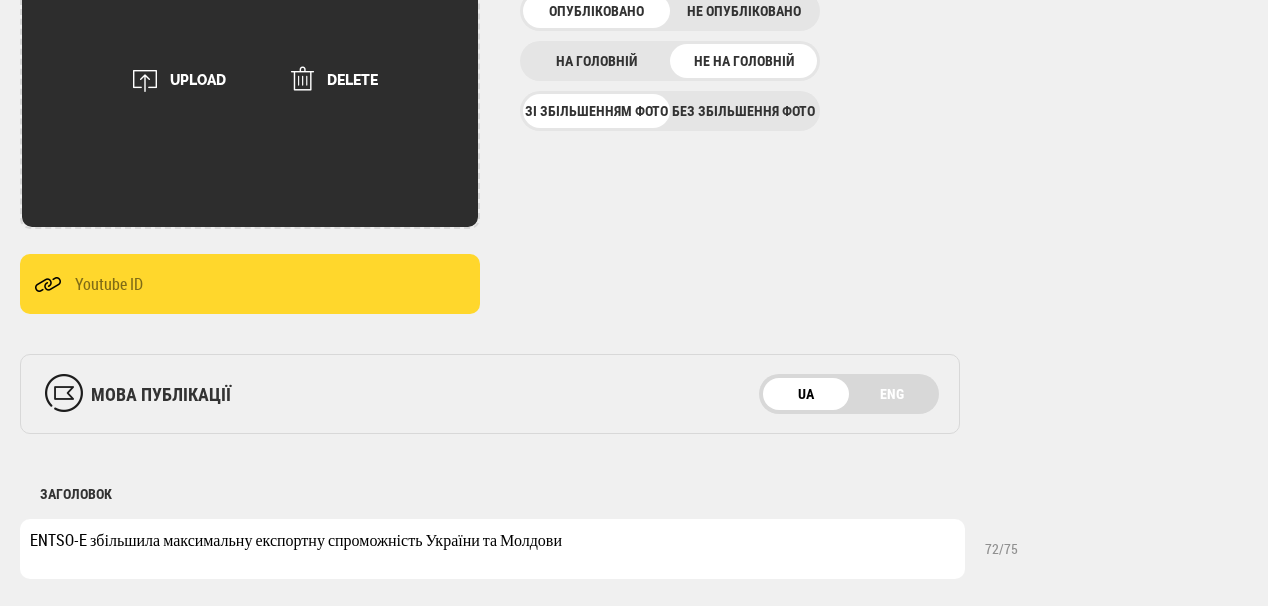 scroll, scrollTop: 400, scrollLeft: 0, axis: vertical 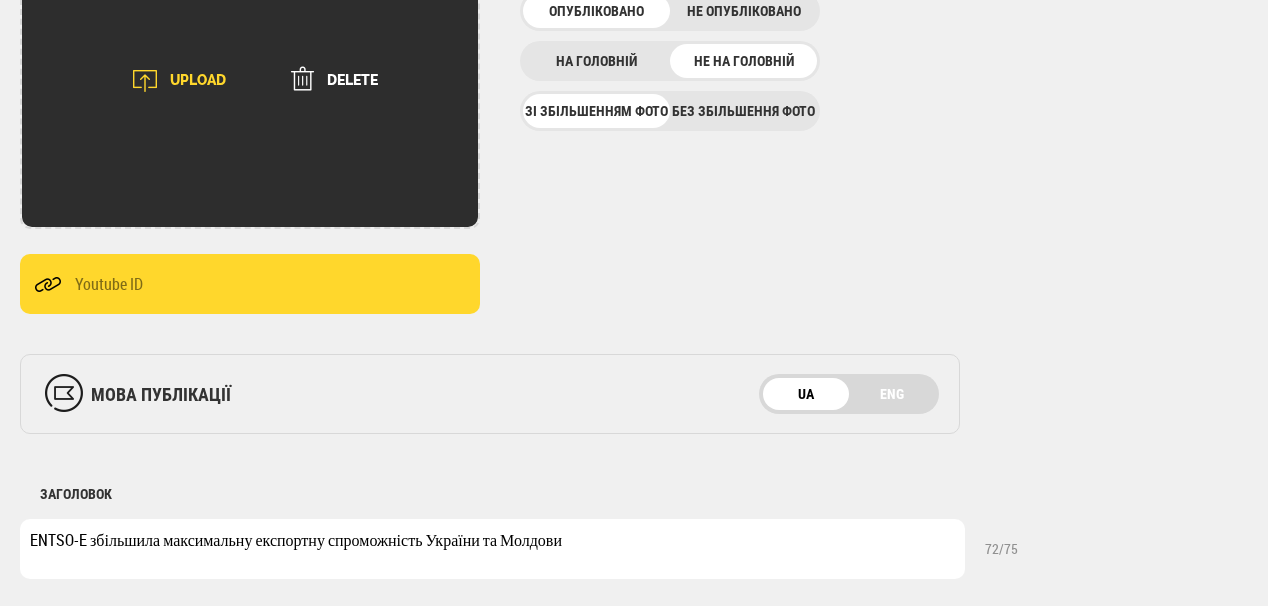 click on "UPLOAD" at bounding box center (172, 81) 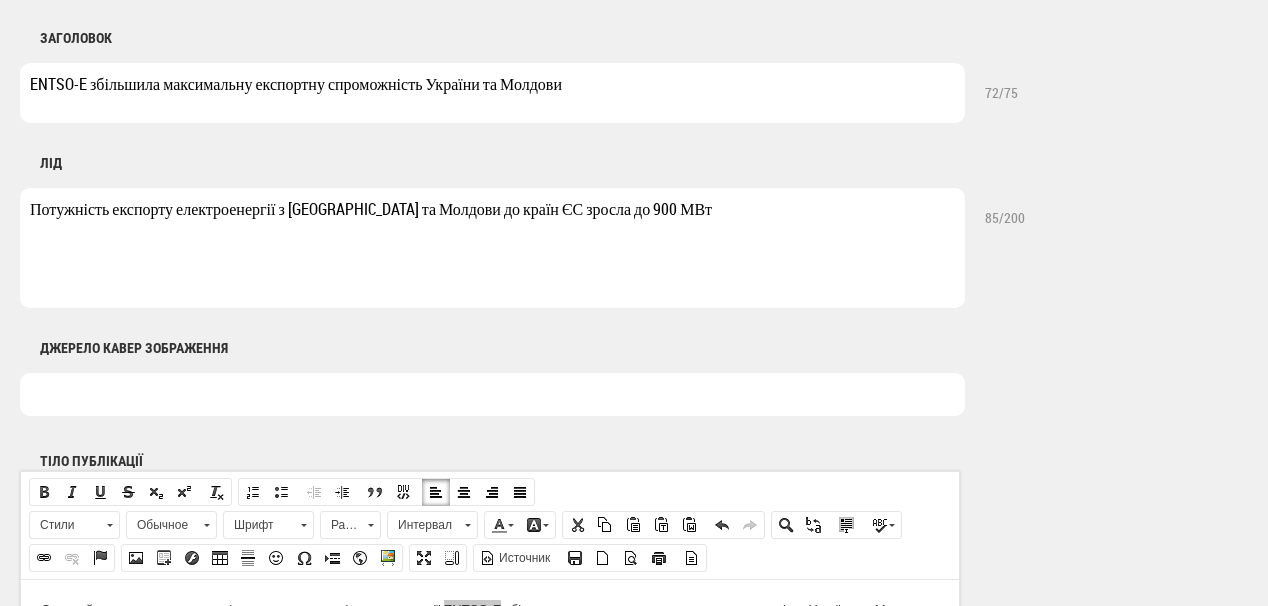 scroll, scrollTop: 880, scrollLeft: 0, axis: vertical 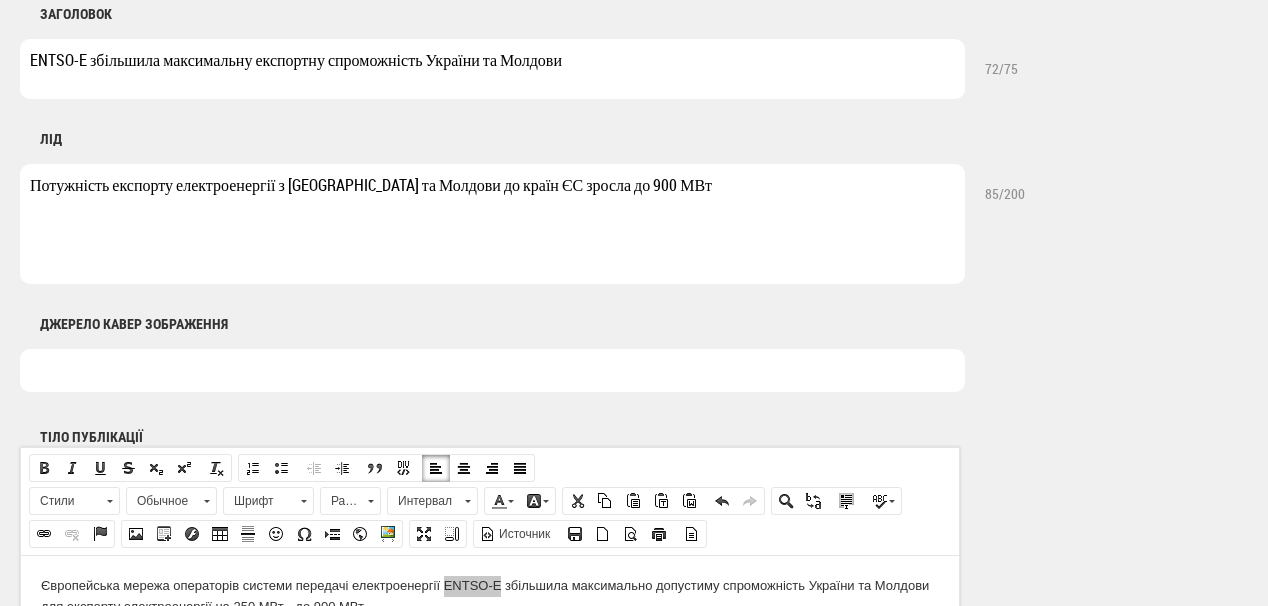 click at bounding box center [492, 370] 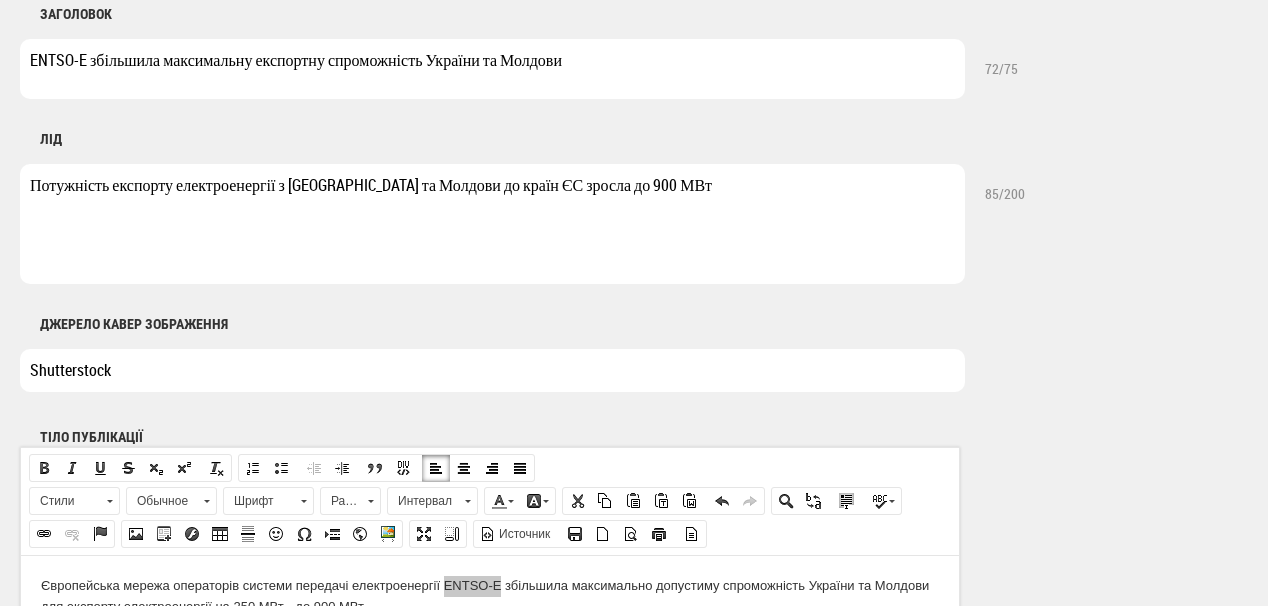 click on "Shutterstock" at bounding box center (492, 370) 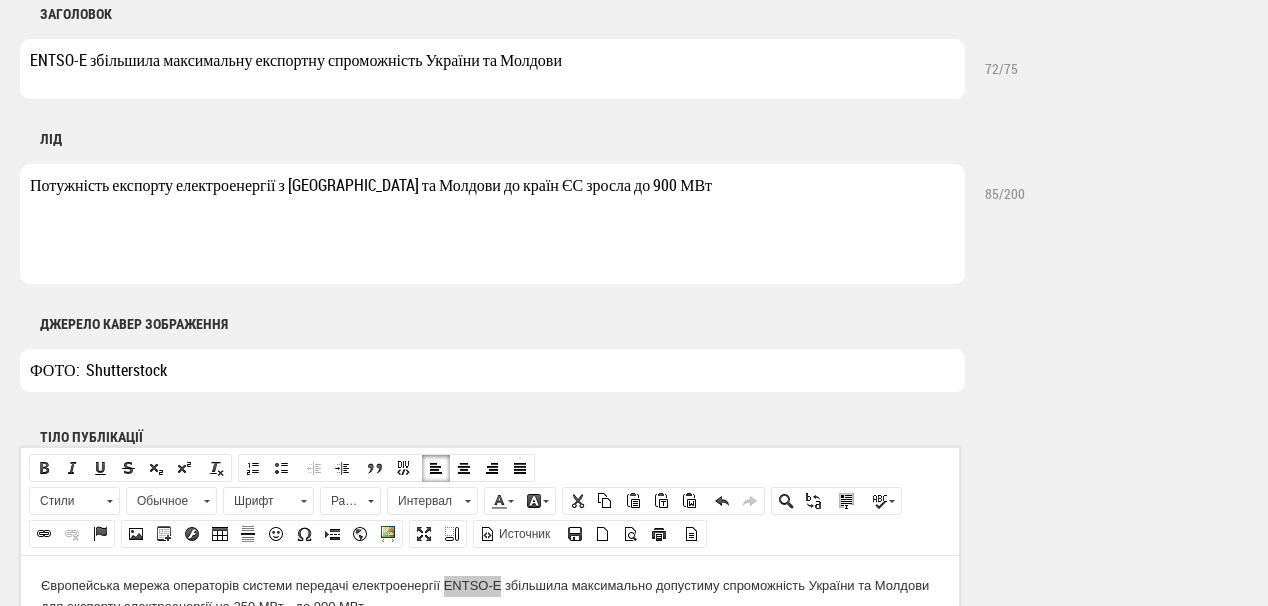 click on "ФОТО:  Shutterstock" at bounding box center (492, 370) 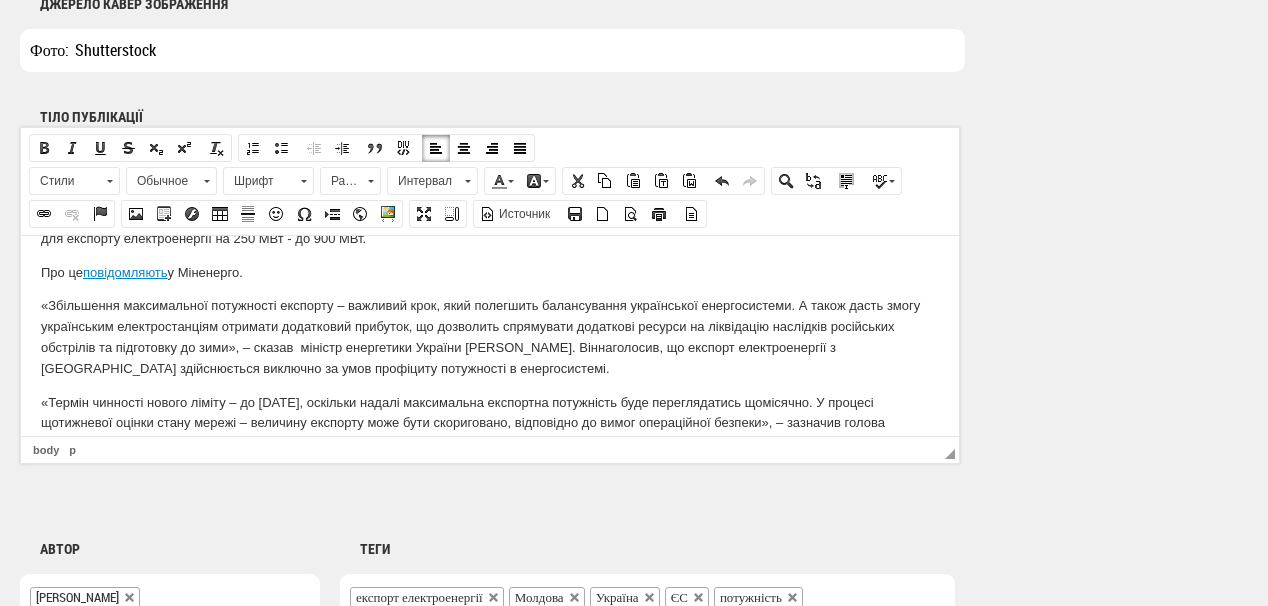 scroll, scrollTop: 0, scrollLeft: 0, axis: both 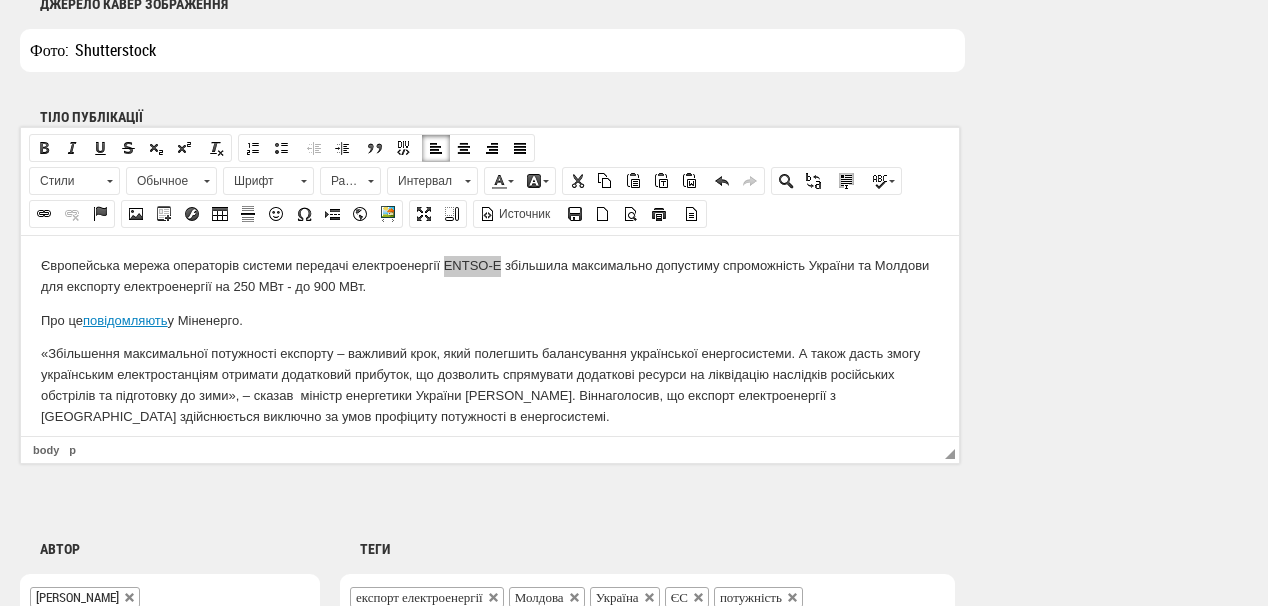 type on "Фото:  Shutterstock" 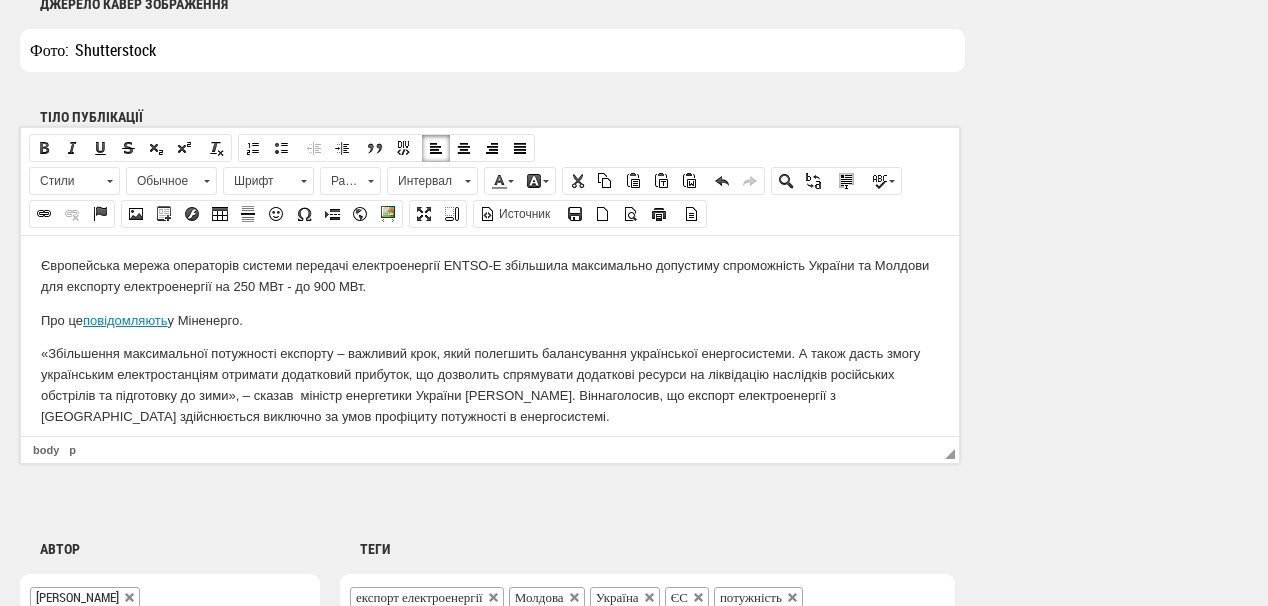 click on "«Збільшення максимальної потужності експорту – важливий крок, який полегшить балансування української енергосистеми. А також дасть змогу українським електростанціям отримати додатковий прибуток, що дозволить спрямувати додаткові ресурси на ліквідацію наслідків російських обстрілів та підготовку до зими», – сказав  міністр енергетики України Герман Галущенко. Він  наголосив, що експорт електроенергії з України здійснюється виключно за умов профіциту потужності в енергосистемі." at bounding box center [490, 384] 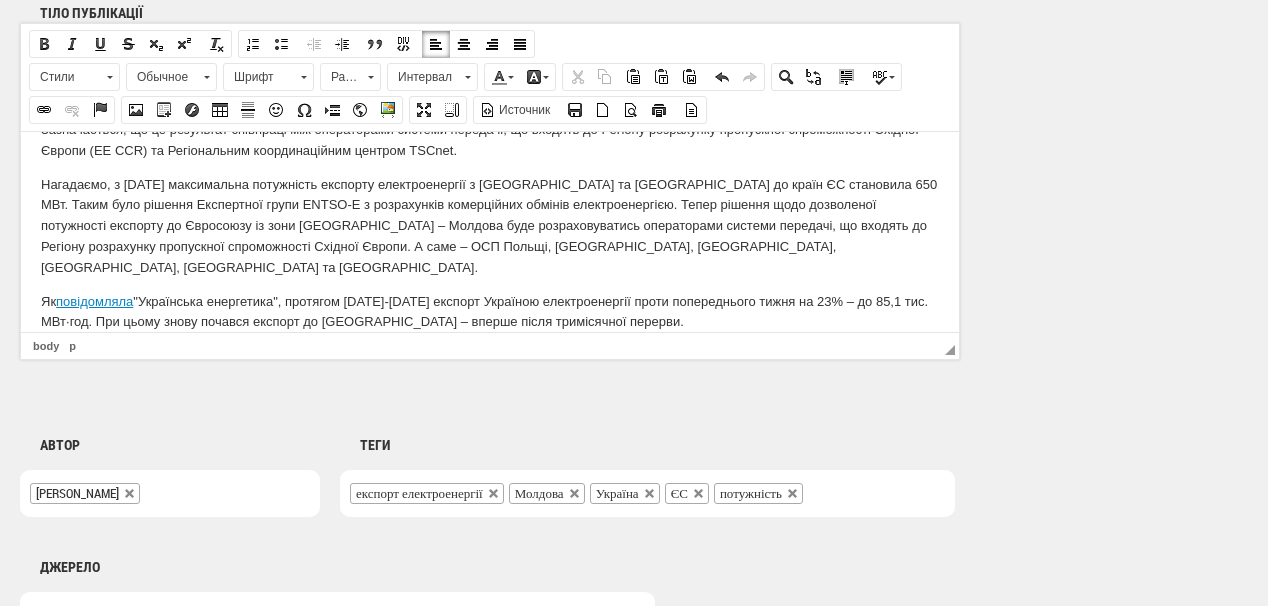 scroll, scrollTop: 1520, scrollLeft: 0, axis: vertical 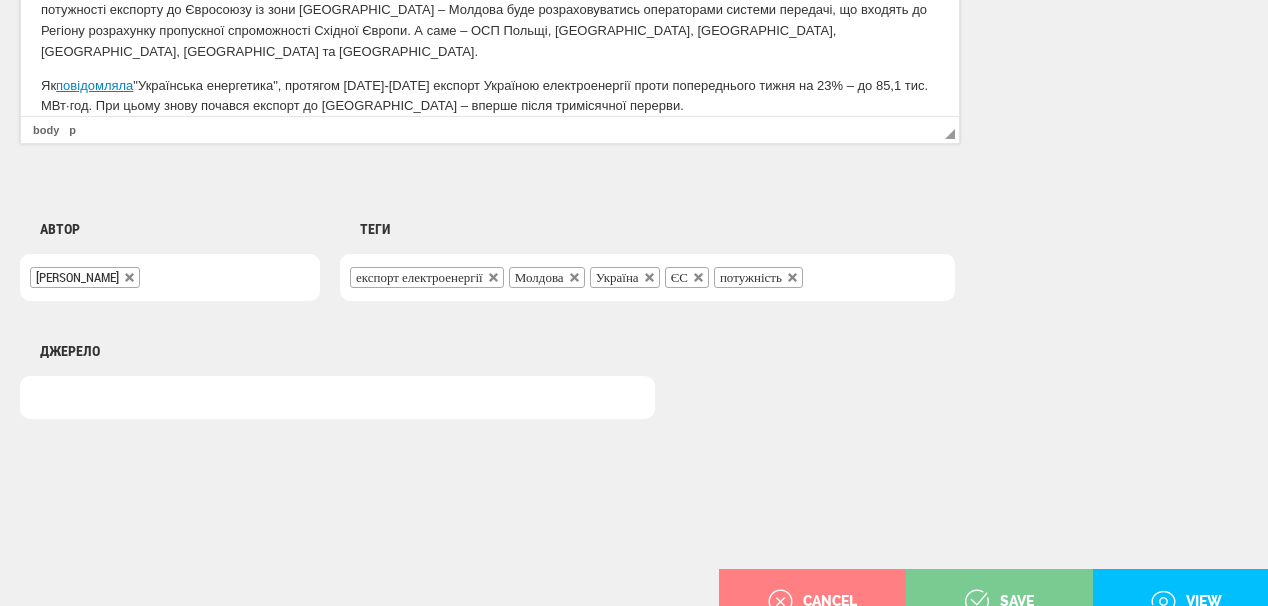click on "save" at bounding box center (999, 602) 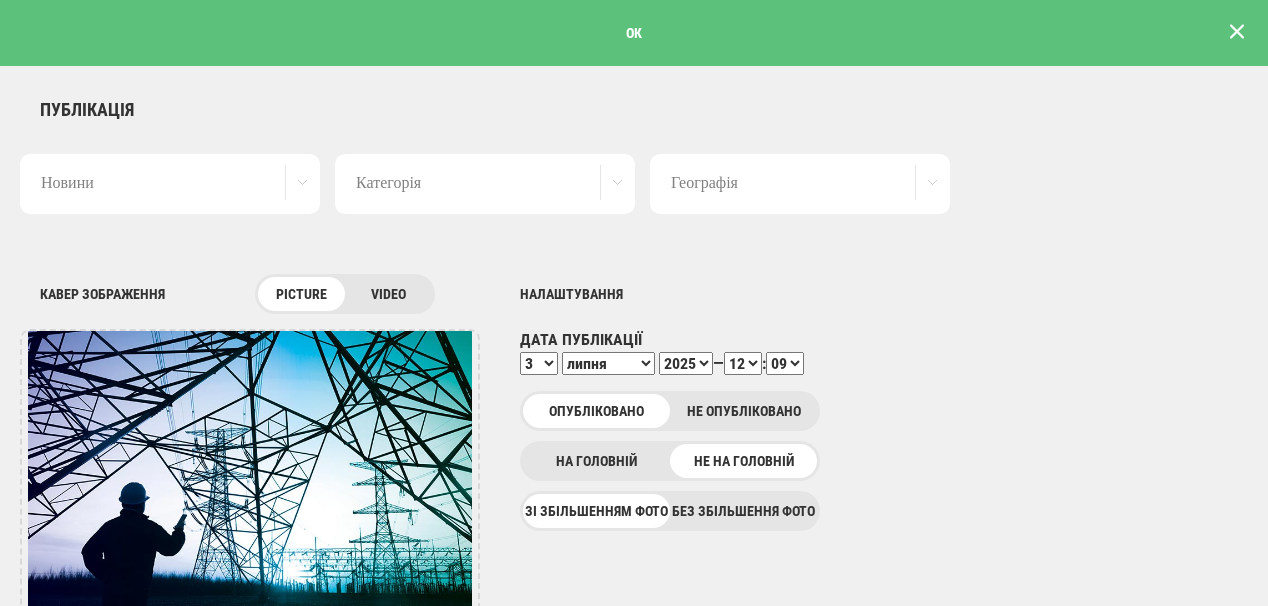 click at bounding box center [1237, 31] 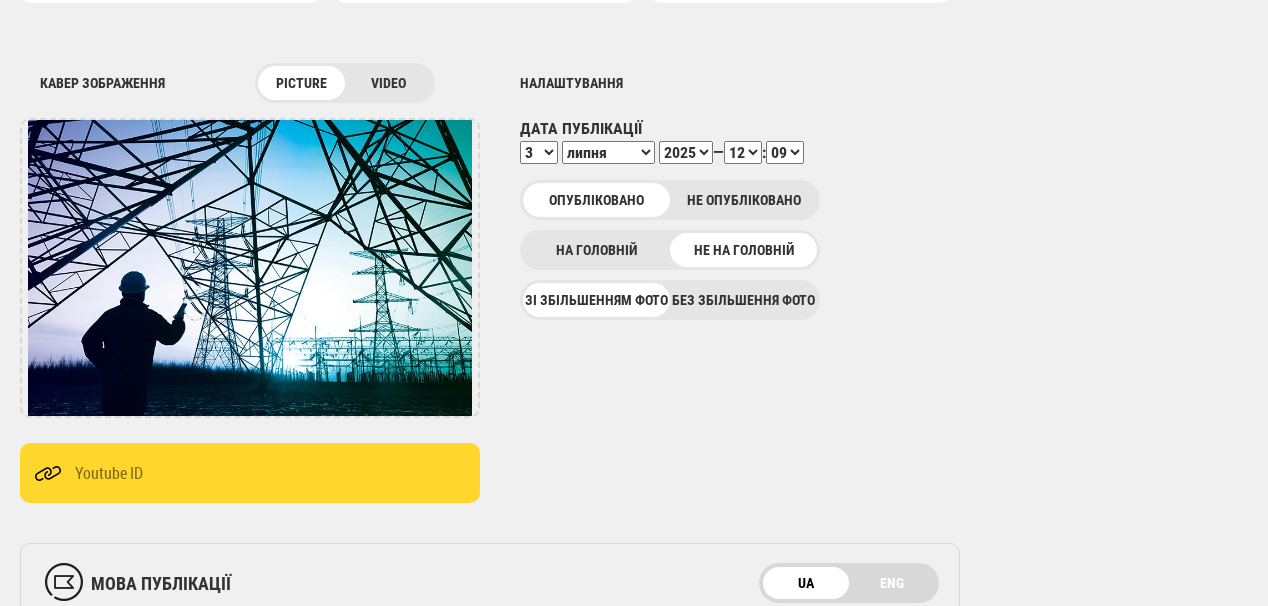 scroll, scrollTop: 320, scrollLeft: 0, axis: vertical 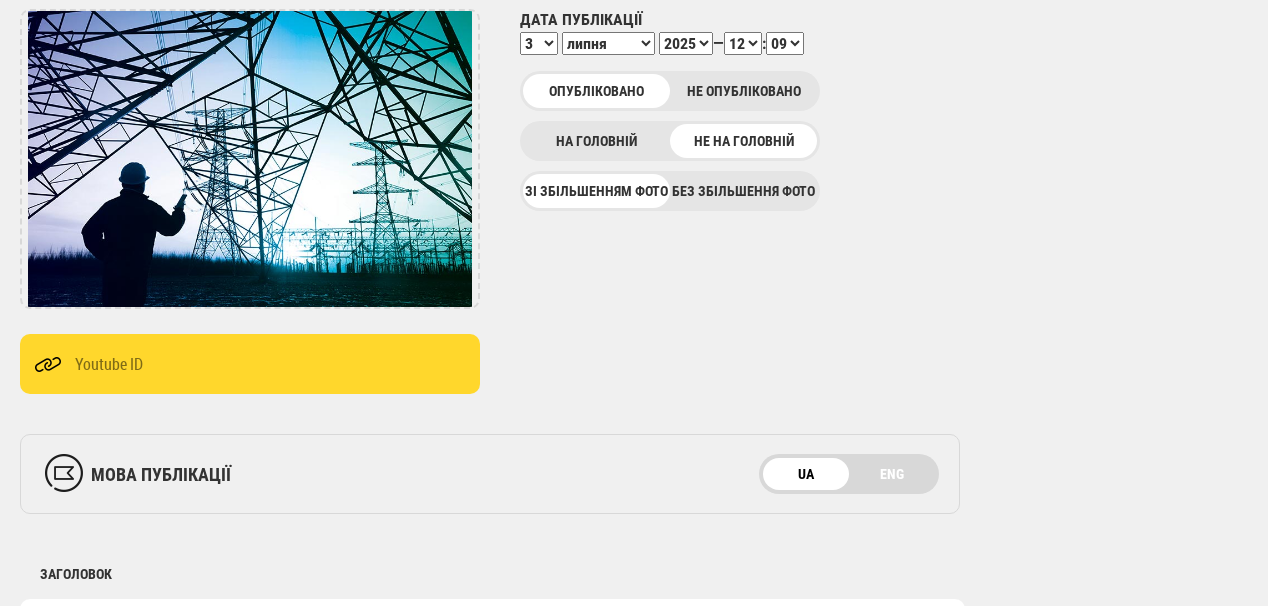 click on "00
01
02
03
04
05
06
07
08
09
10
11
12
13
14
15
16
17
18
19
20
21
22
23
24
25
26
27
28
29
30
31
32
33
34
35
36
37
38
39
40
41
42
43
44
45
46
47
48
49
50
51
52
53
54
55
56
57
58
59" at bounding box center (785, 43) 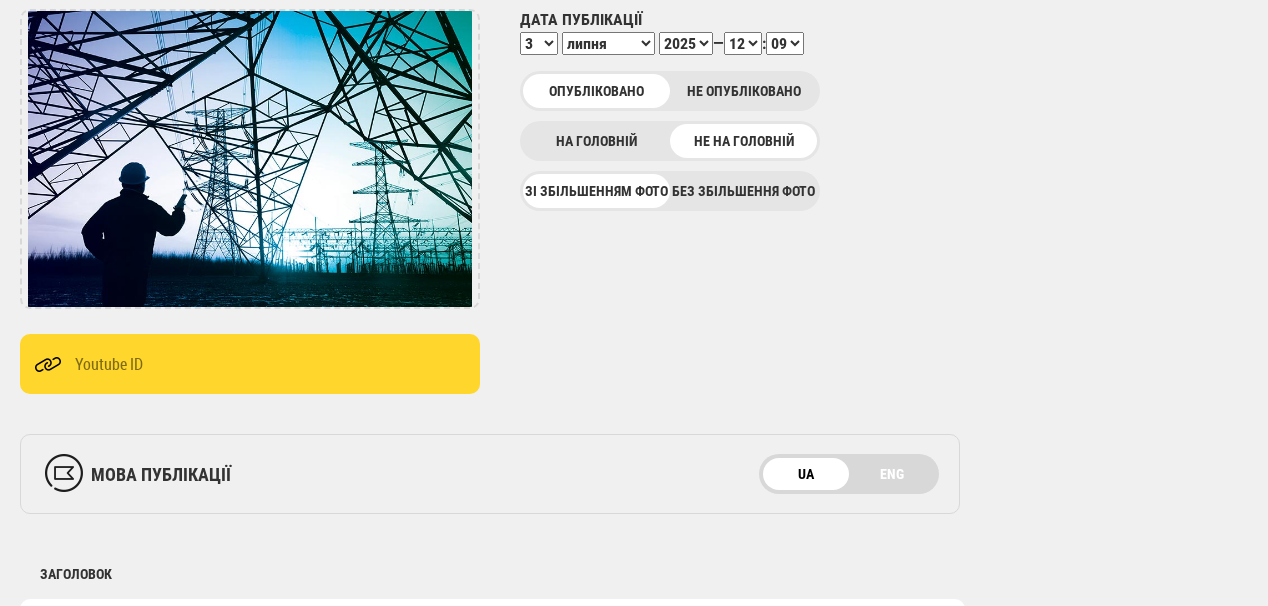 select on "21" 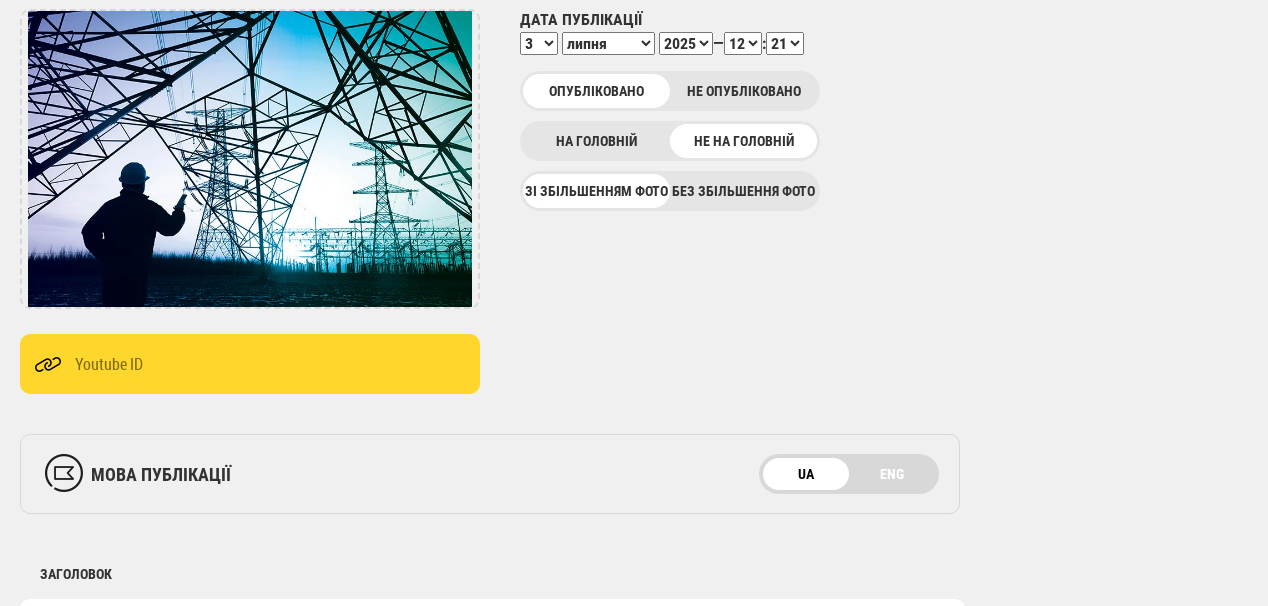 click on "00
01
02
03
04
05
06
07
08
09
10
11
12
13
14
15
16
17
18
19
20
21
22
23
24
25
26
27
28
29
30
31
32
33
34
35
36
37
38
39
40
41
42
43
44
45
46
47
48
49
50
51
52
53
54
55
56
57
58
59" at bounding box center (785, 43) 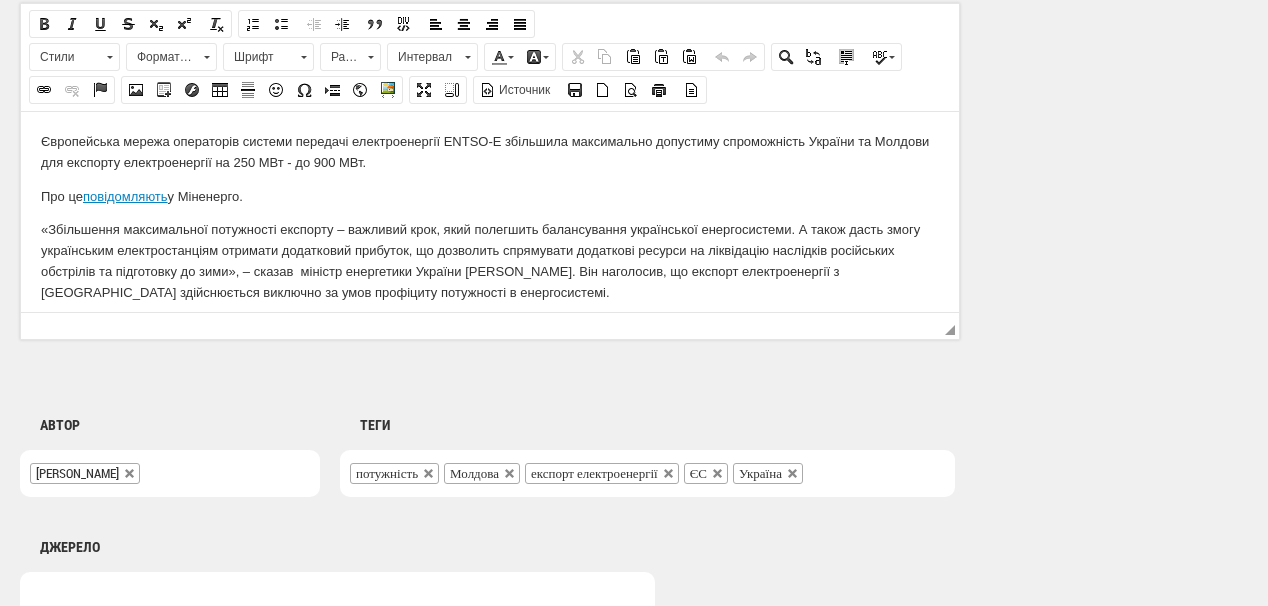 scroll, scrollTop: 1625, scrollLeft: 0, axis: vertical 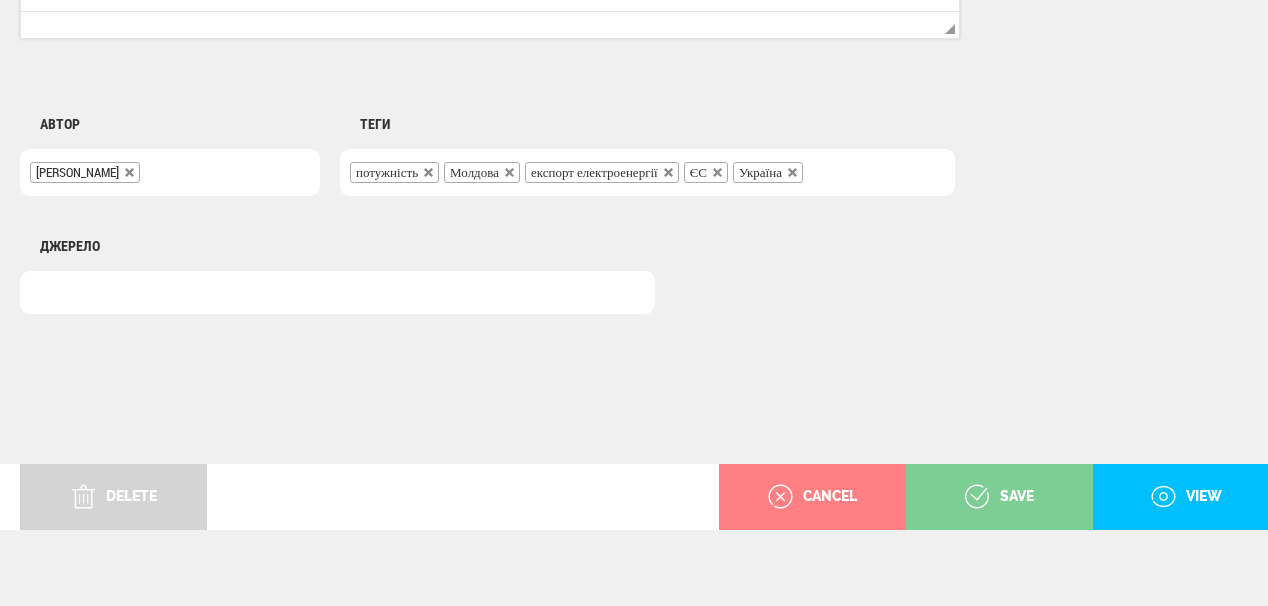 click on "save" at bounding box center [999, 497] 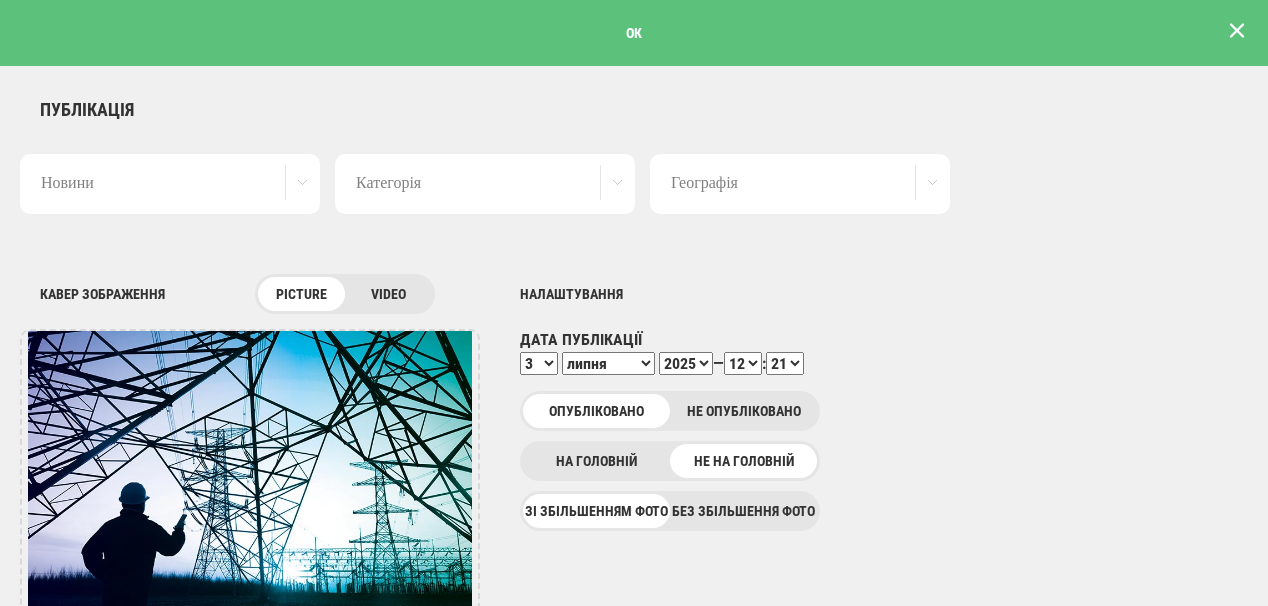 scroll, scrollTop: 0, scrollLeft: 0, axis: both 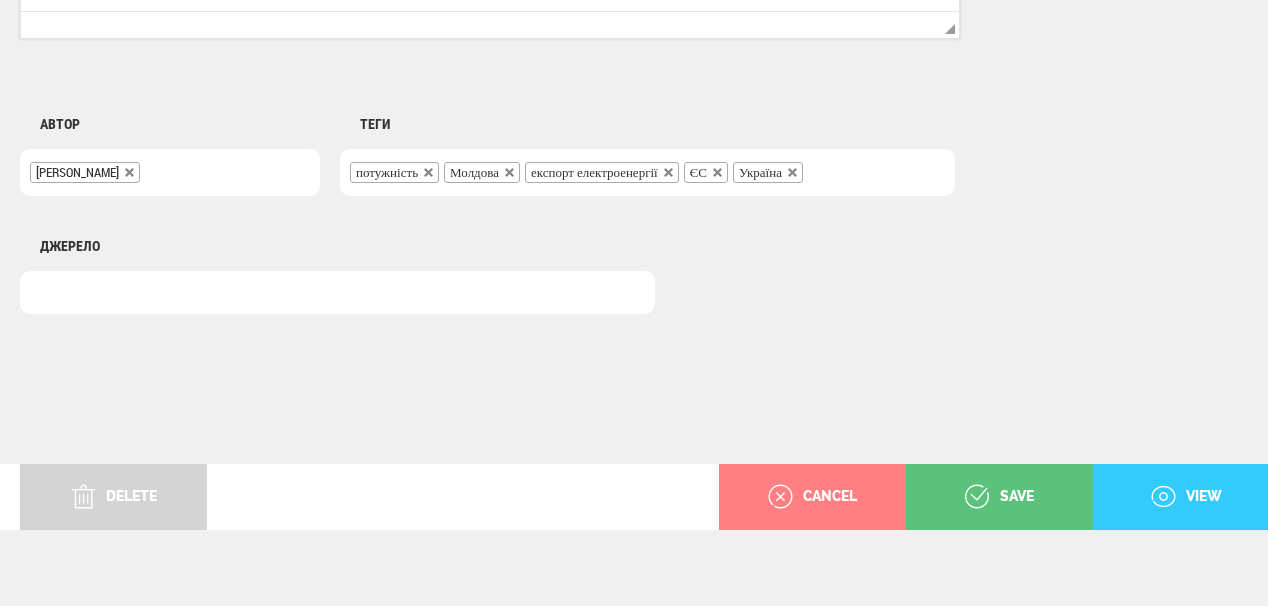 click on "view" at bounding box center (1186, 497) 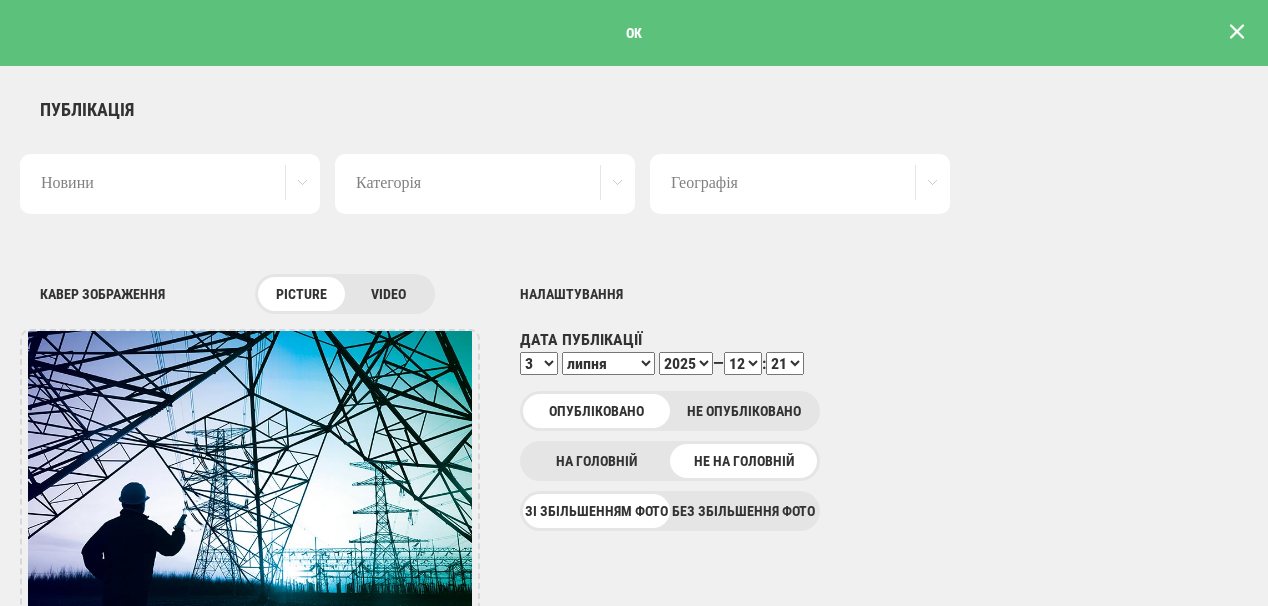 scroll, scrollTop: 1625, scrollLeft: 0, axis: vertical 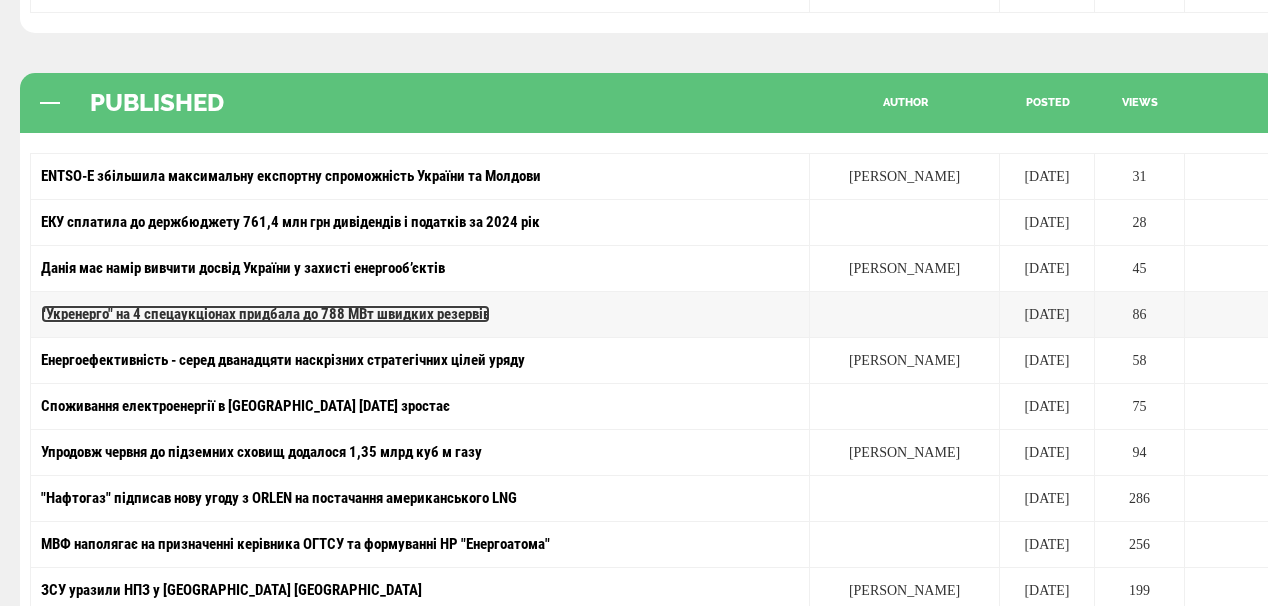 click on ""Укренерго" на 4 спецаукціонах придбала до 788 МВт швидких резервів" at bounding box center (265, 314) 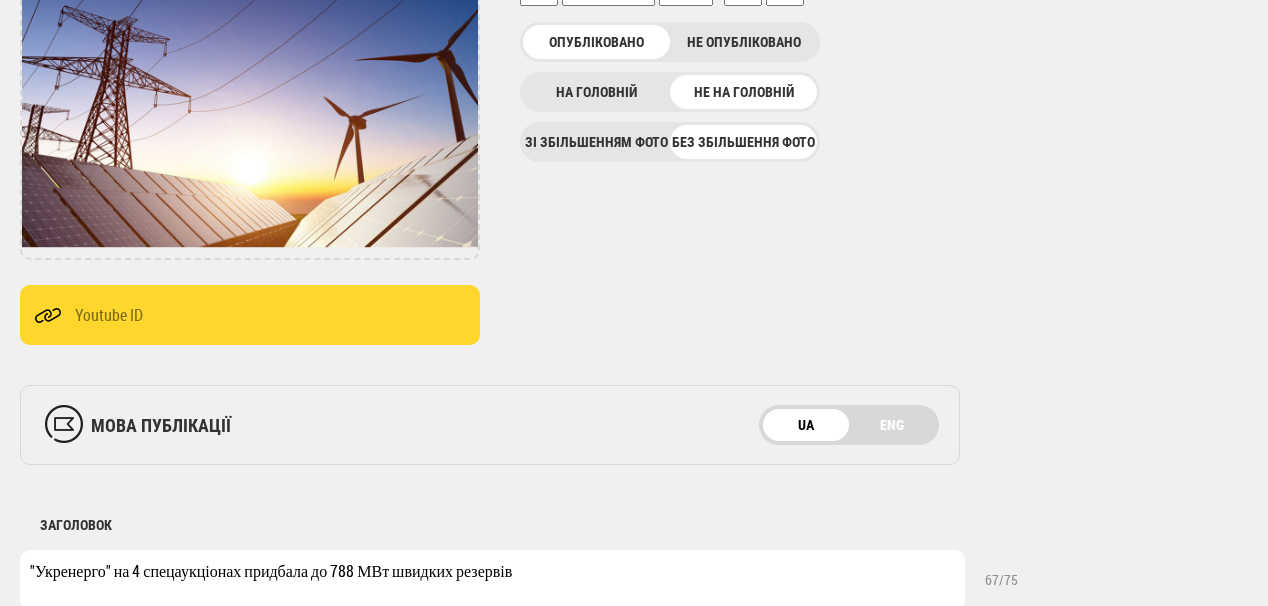scroll, scrollTop: 480, scrollLeft: 0, axis: vertical 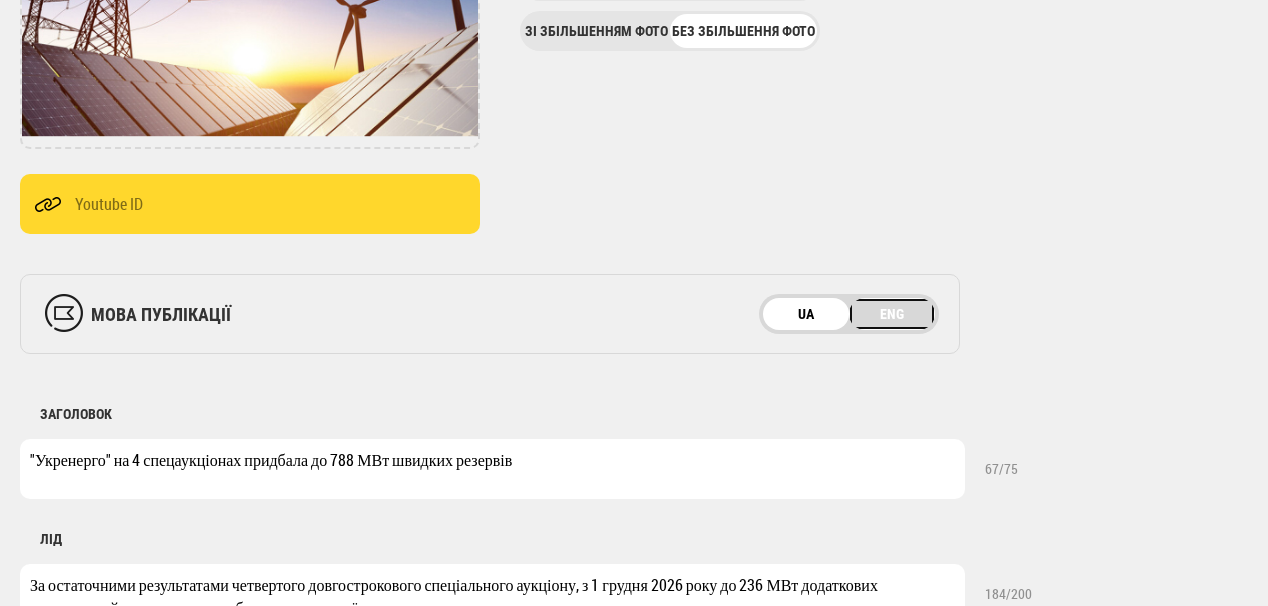 click on "ENG" at bounding box center [892, 314] 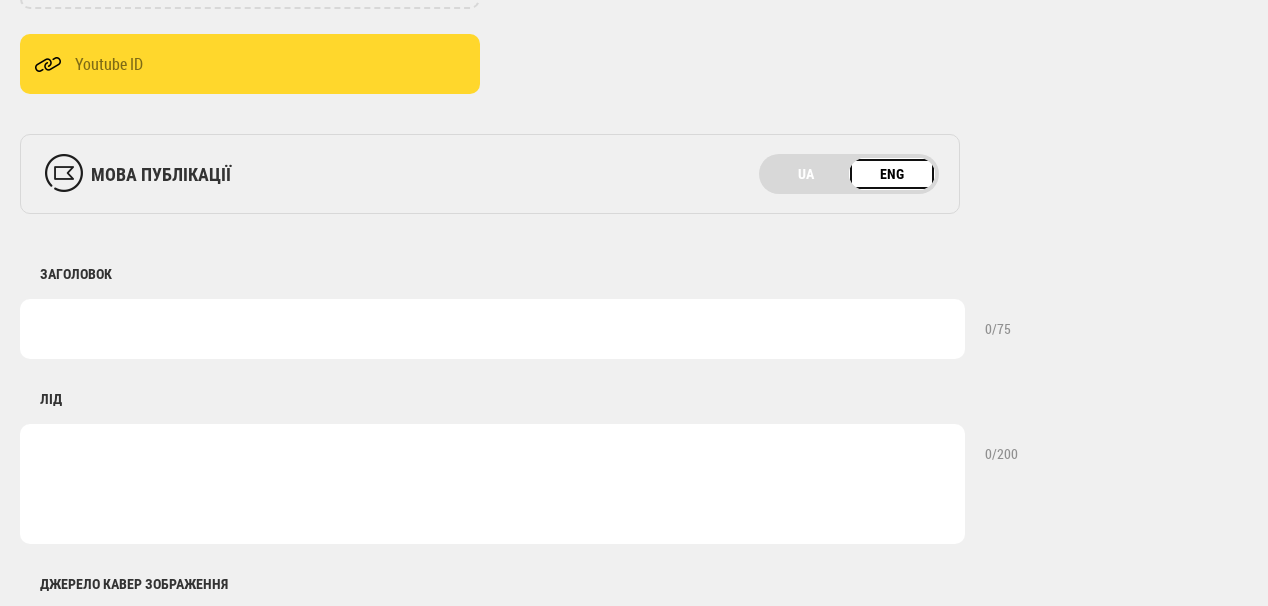 scroll, scrollTop: 640, scrollLeft: 0, axis: vertical 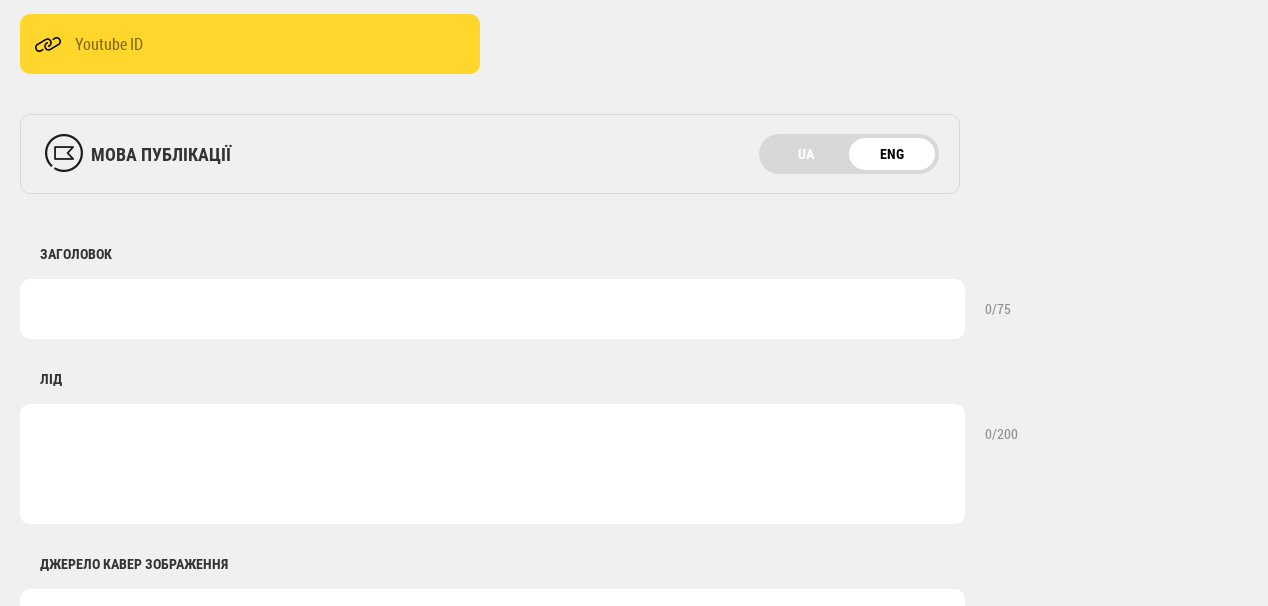 click at bounding box center [492, 309] 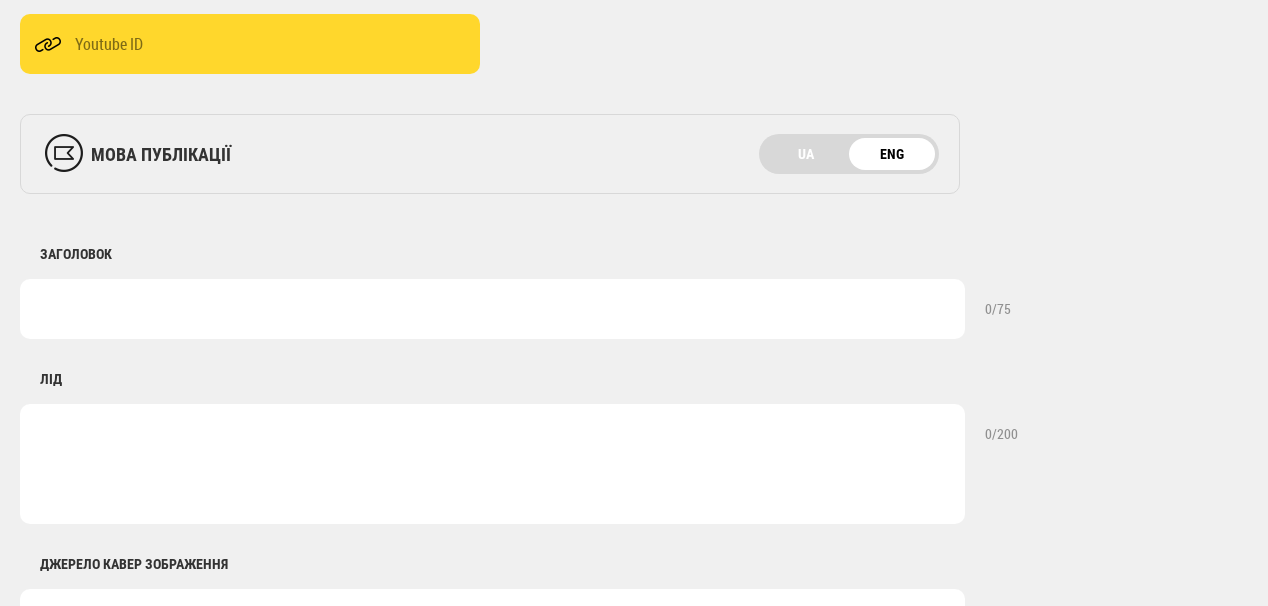 paste on "[PERSON_NAME] purchased up to 788 MW of fast reserves at 4 special auctions" 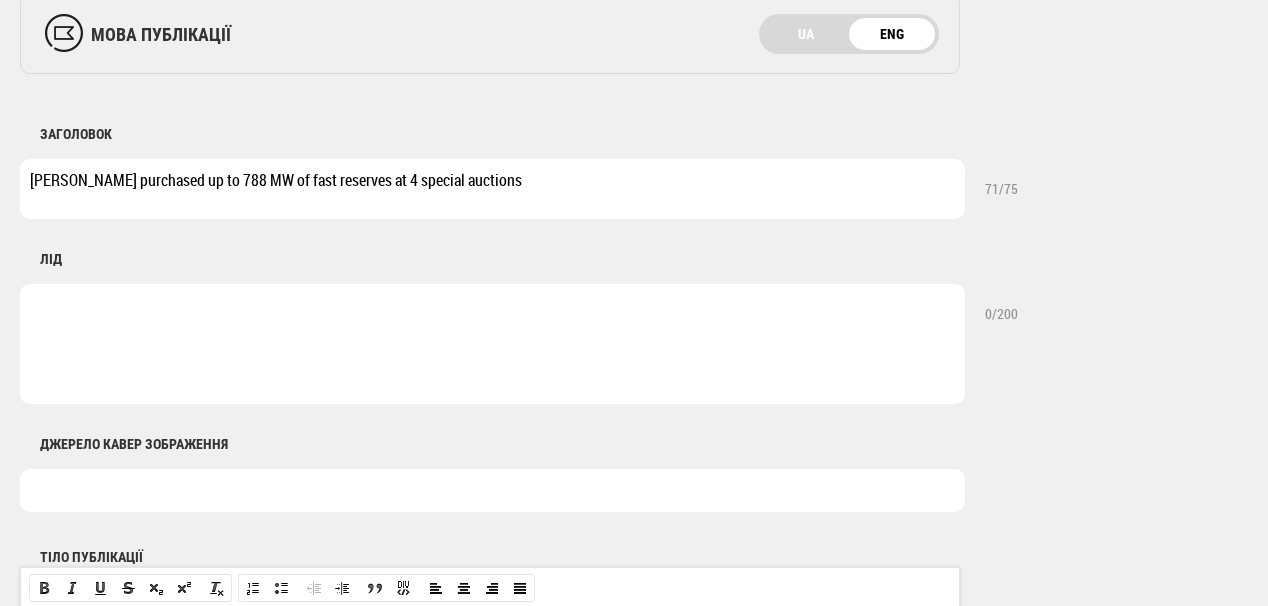 scroll, scrollTop: 800, scrollLeft: 0, axis: vertical 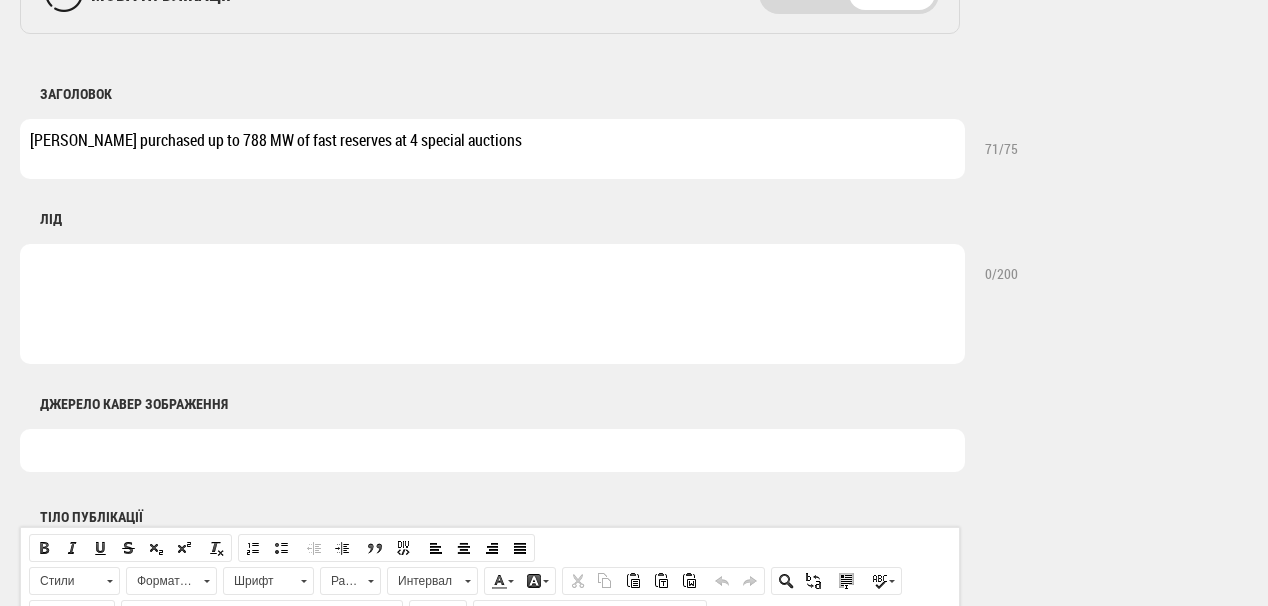type on "[PERSON_NAME] purchased up to 788 MW of fast reserves at 4 special auctions" 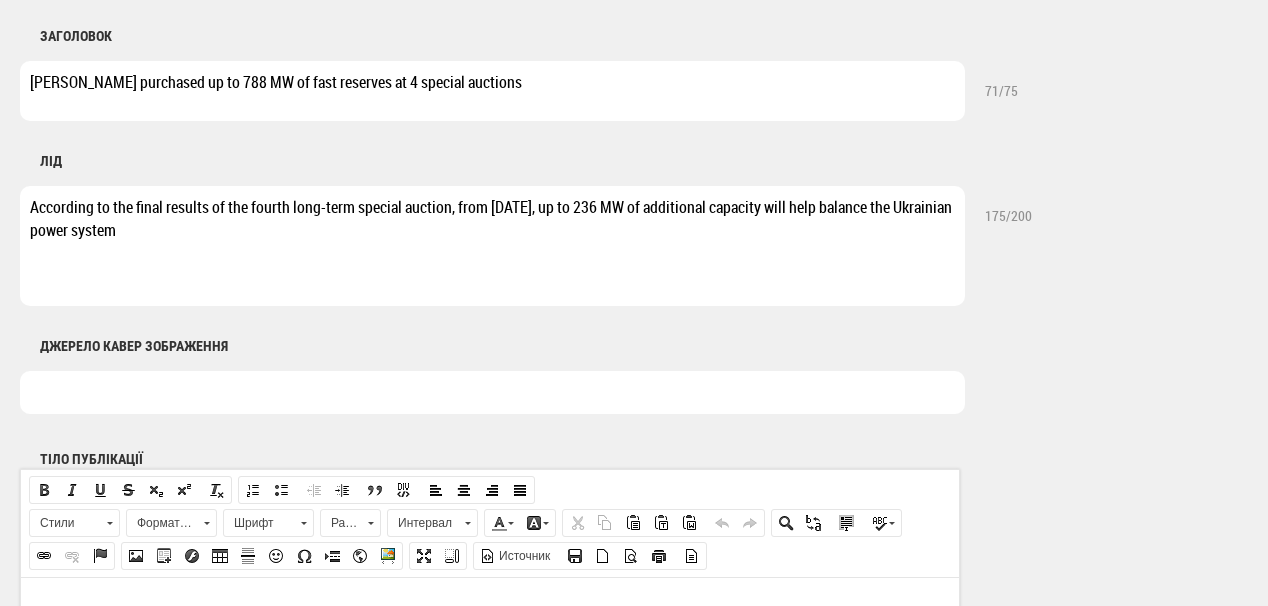 scroll, scrollTop: 1040, scrollLeft: 0, axis: vertical 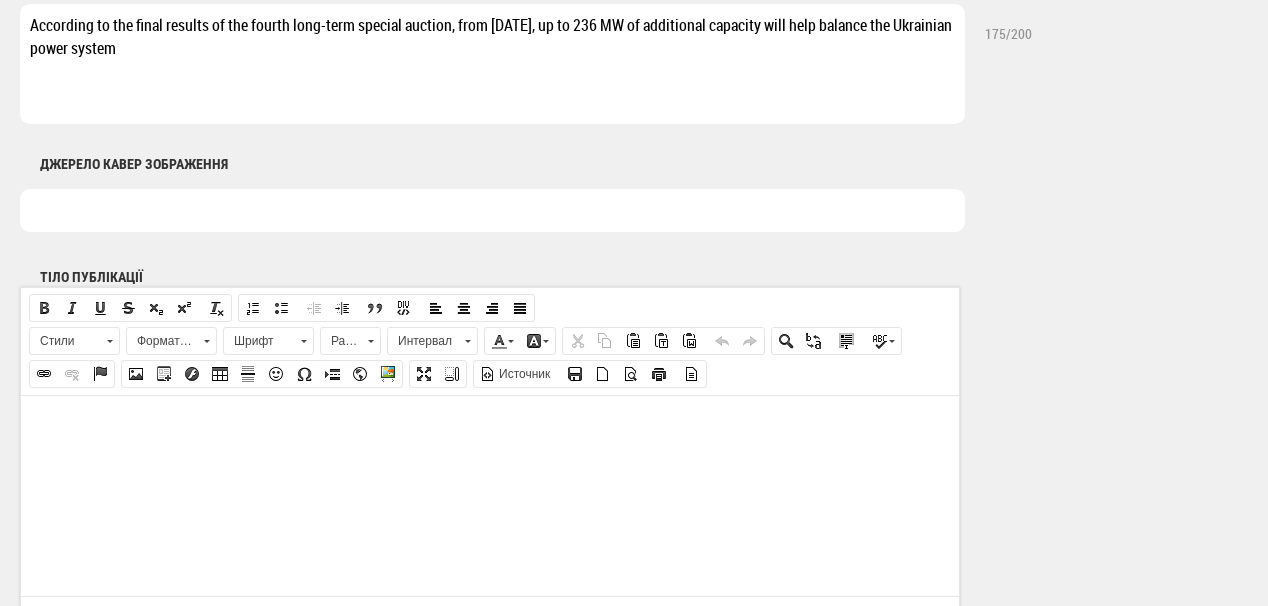 type on "According to the final results of the fourth long-term special auction, from [DATE], up to 236 MW of additional capacity will help balance the Ukrainian power system" 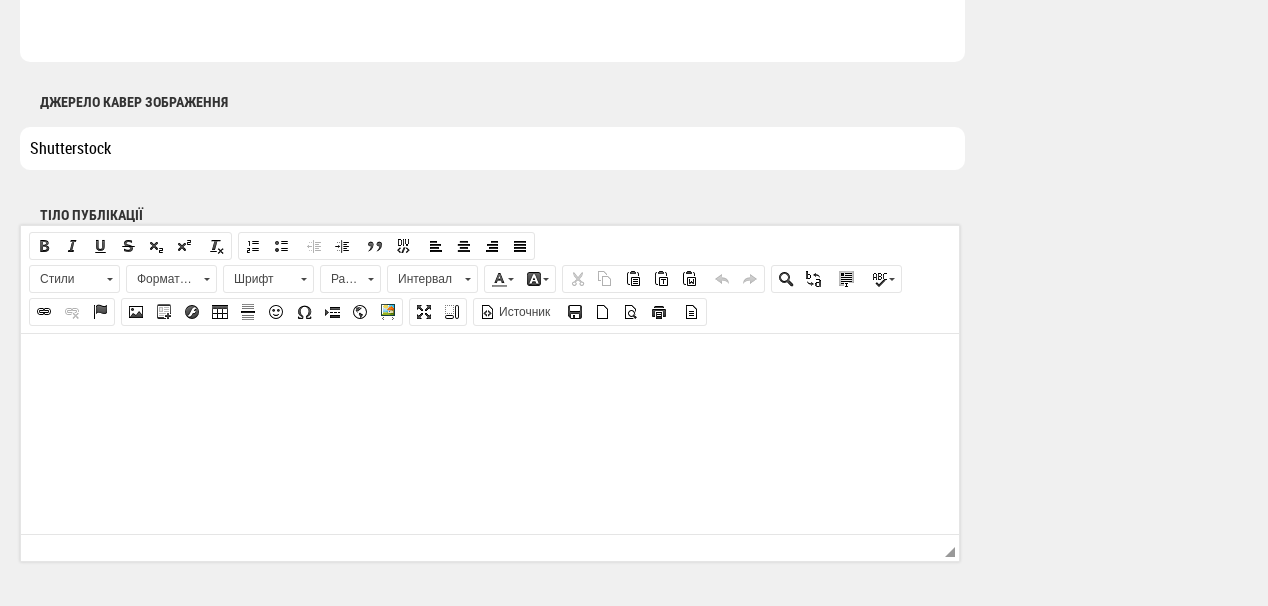 scroll, scrollTop: 1280, scrollLeft: 0, axis: vertical 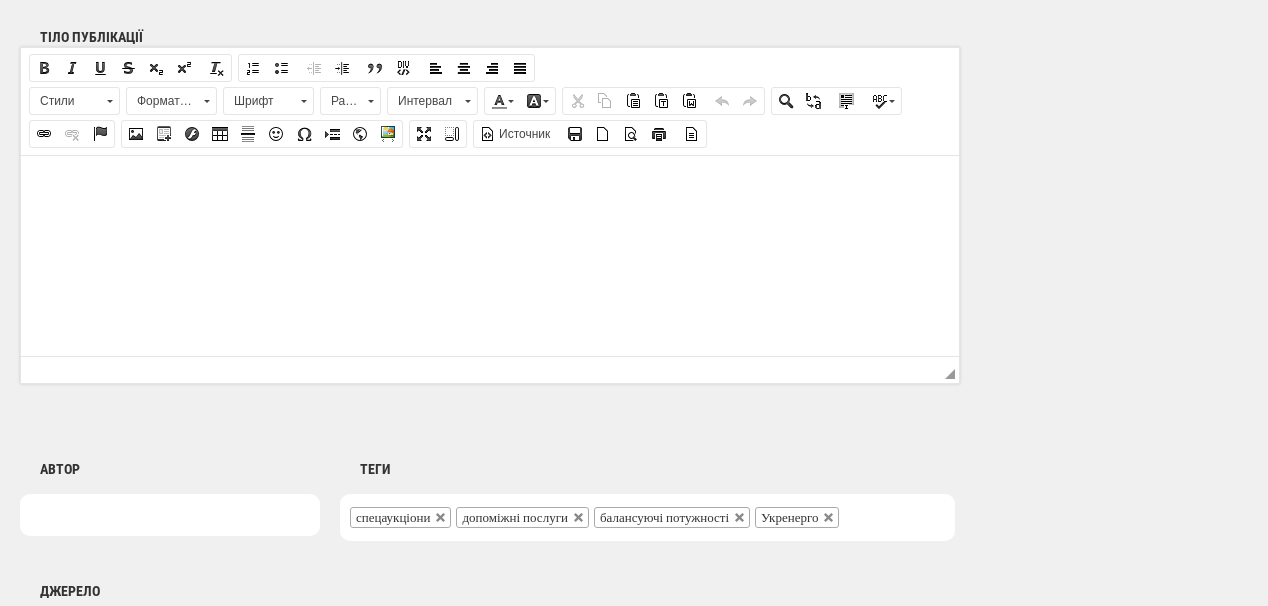 type on "Shutterstock" 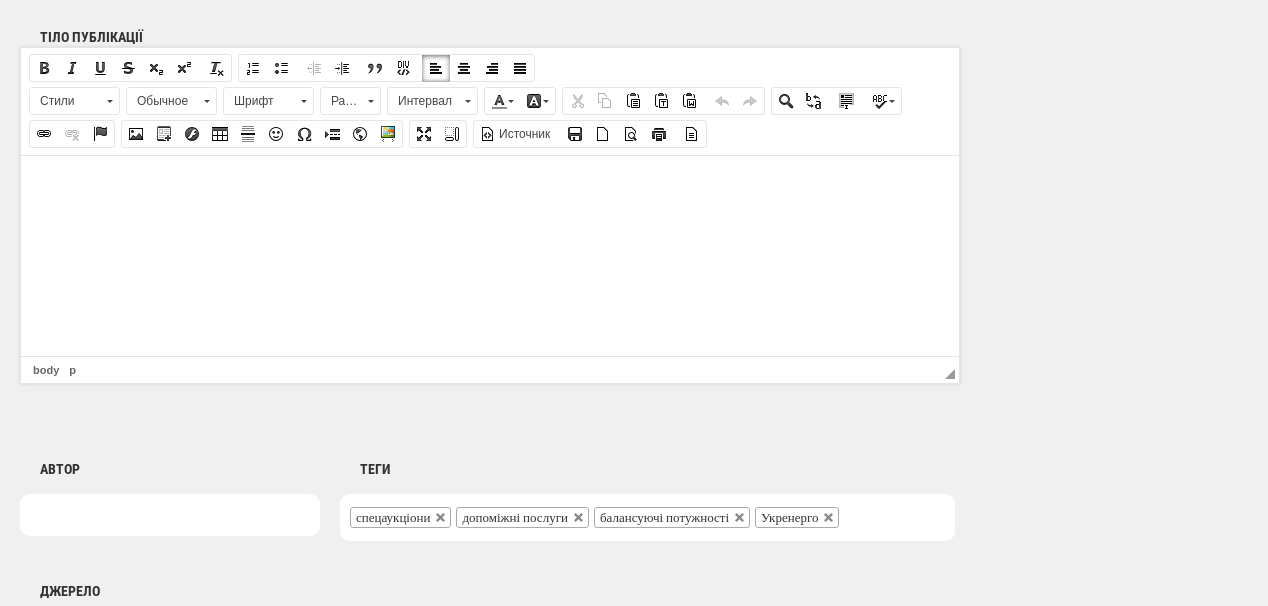 drag, startPoint x: 285, startPoint y: 195, endPoint x: 242, endPoint y: 211, distance: 45.88028 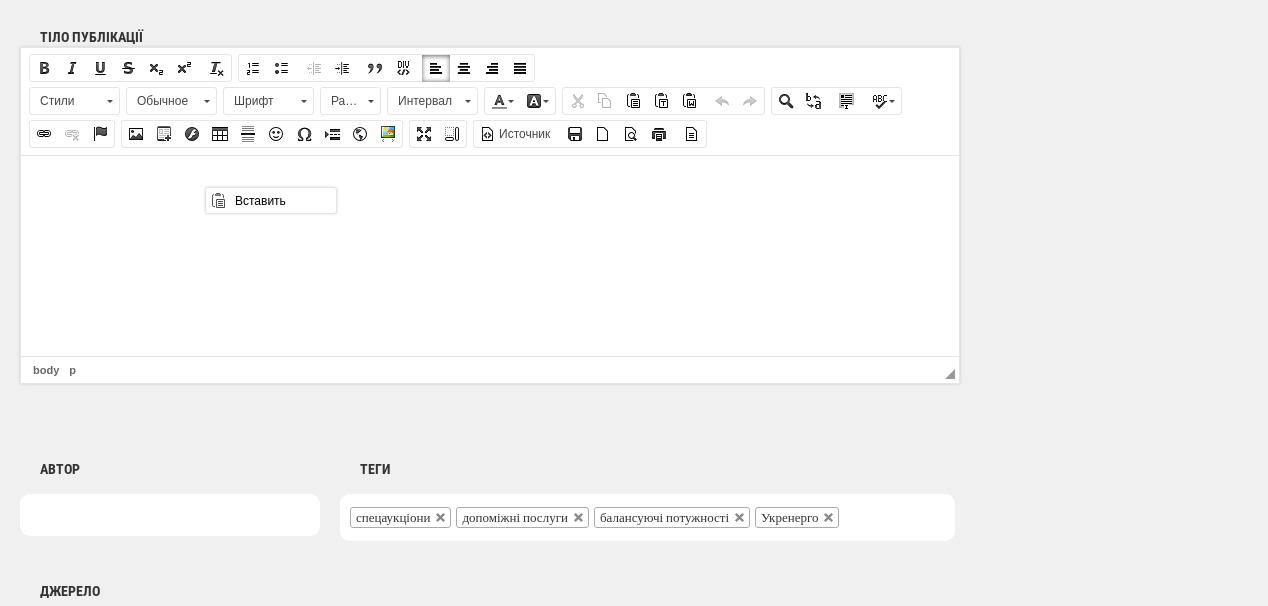 scroll, scrollTop: 0, scrollLeft: 0, axis: both 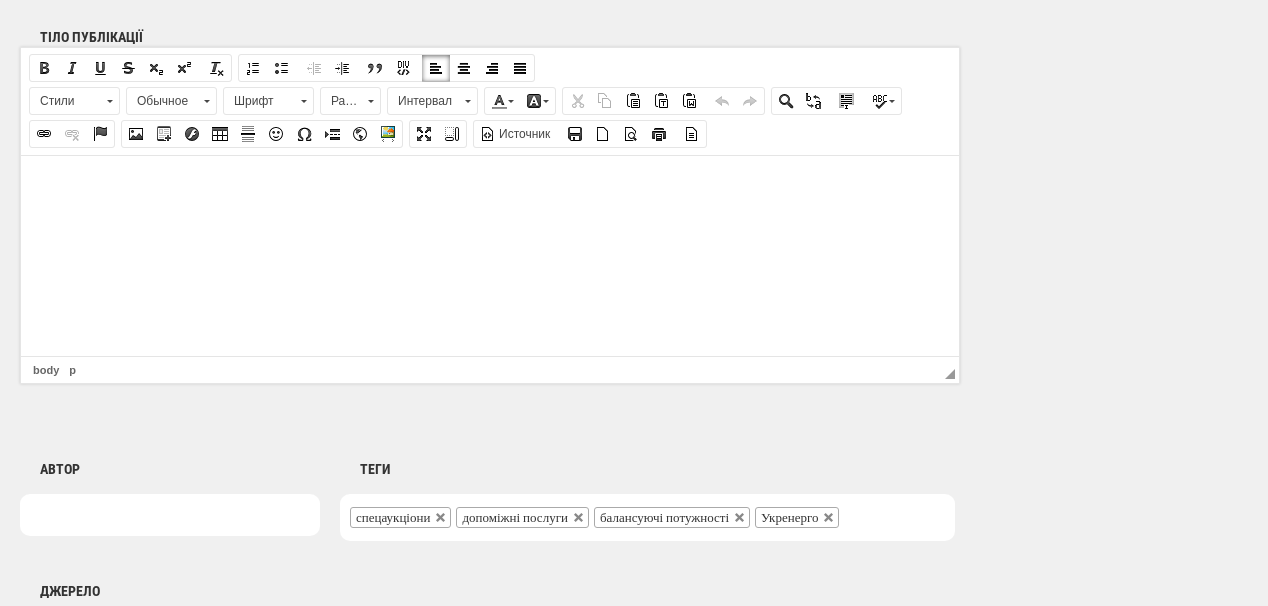 click at bounding box center [490, 185] 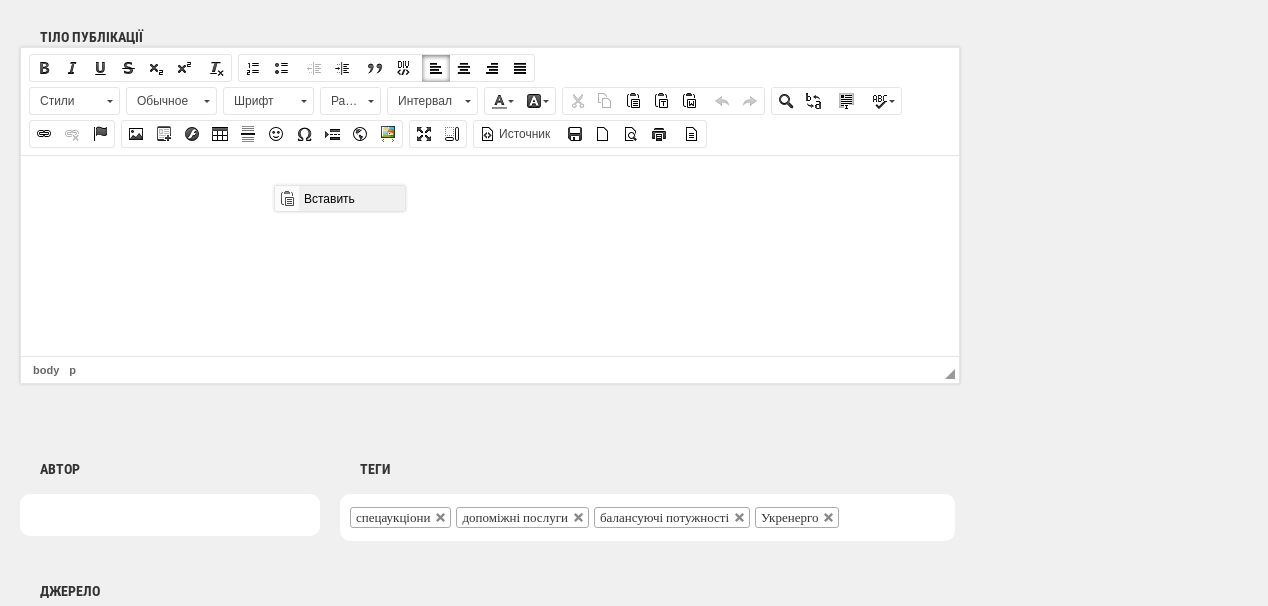 click on "Вставить" at bounding box center (351, 198) 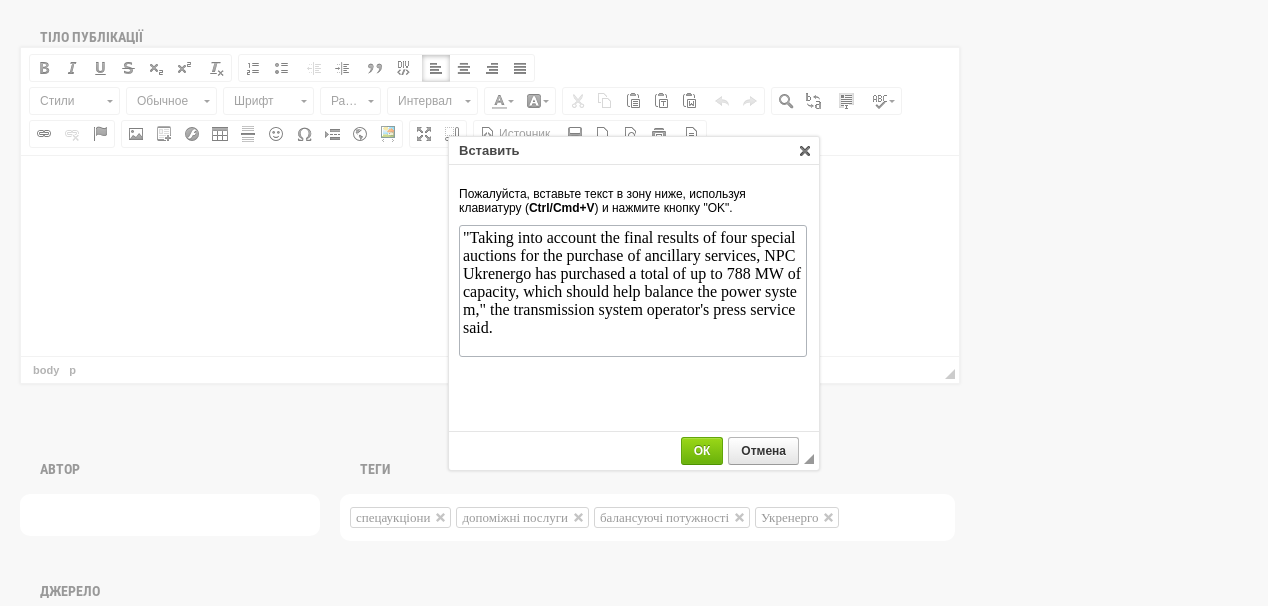scroll, scrollTop: 0, scrollLeft: 0, axis: both 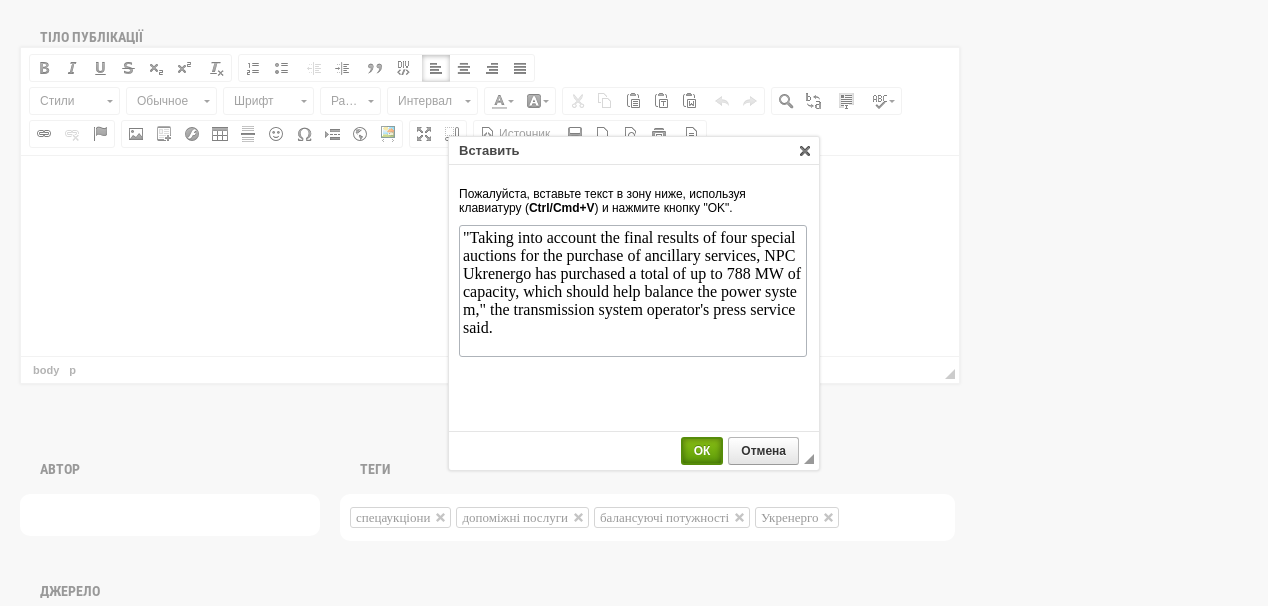 click on "ОК" at bounding box center (702, 451) 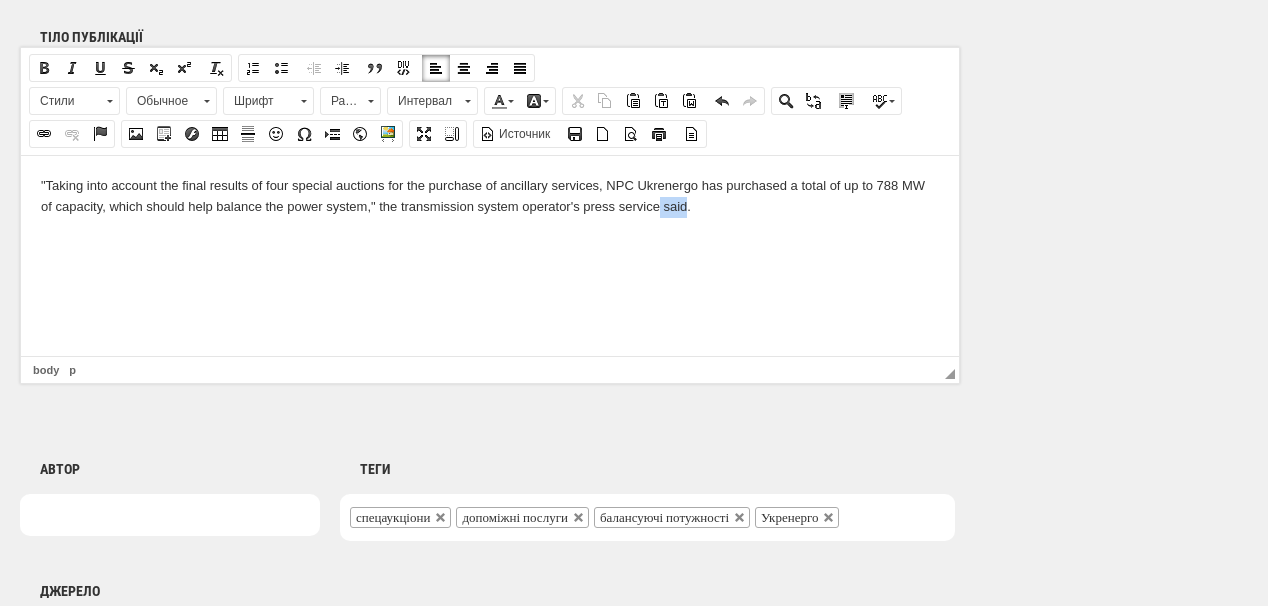 drag, startPoint x: 661, startPoint y: 206, endPoint x: 685, endPoint y: 206, distance: 24 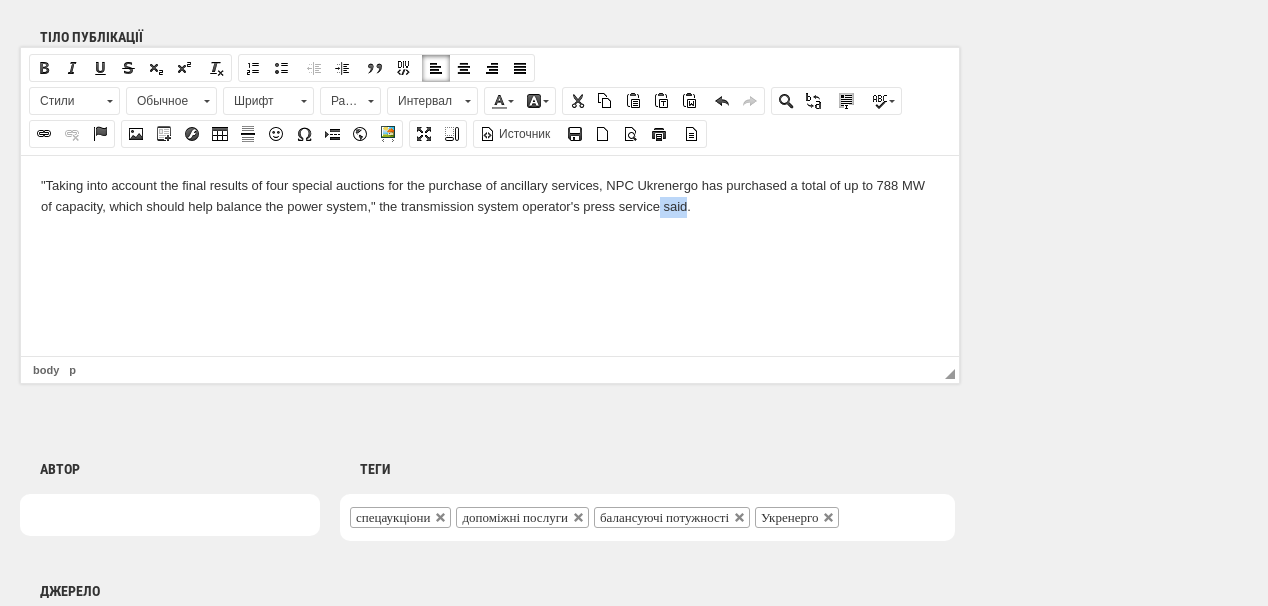 click at bounding box center [44, 134] 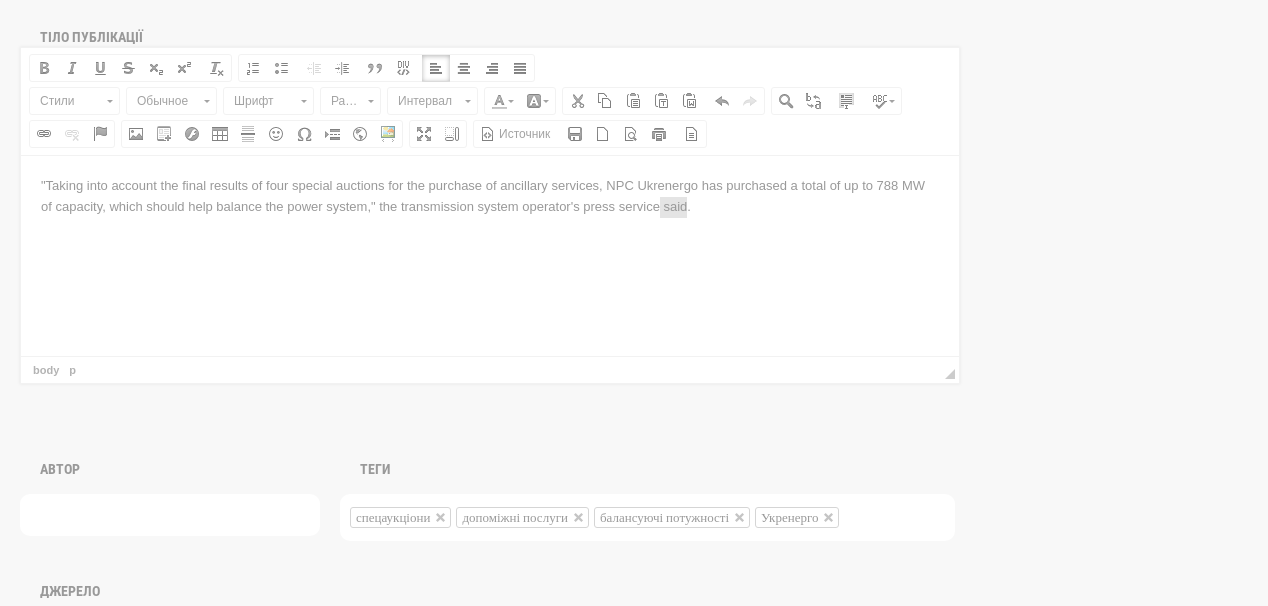 scroll, scrollTop: 0, scrollLeft: 0, axis: both 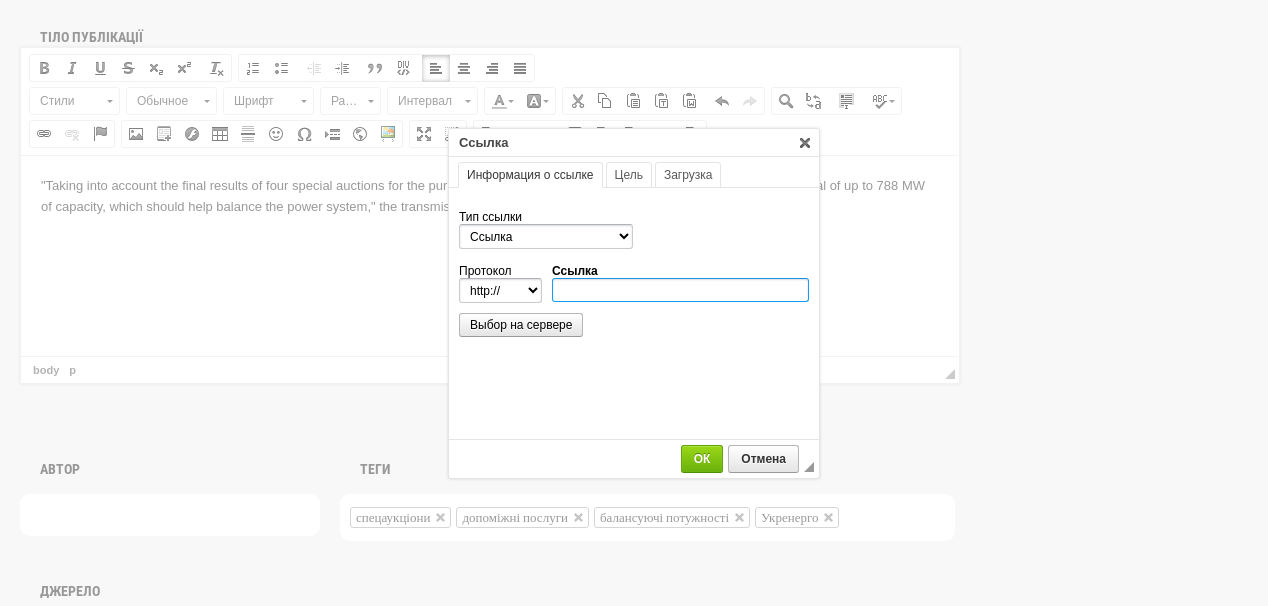 click on "Ссылка" at bounding box center [680, 290] 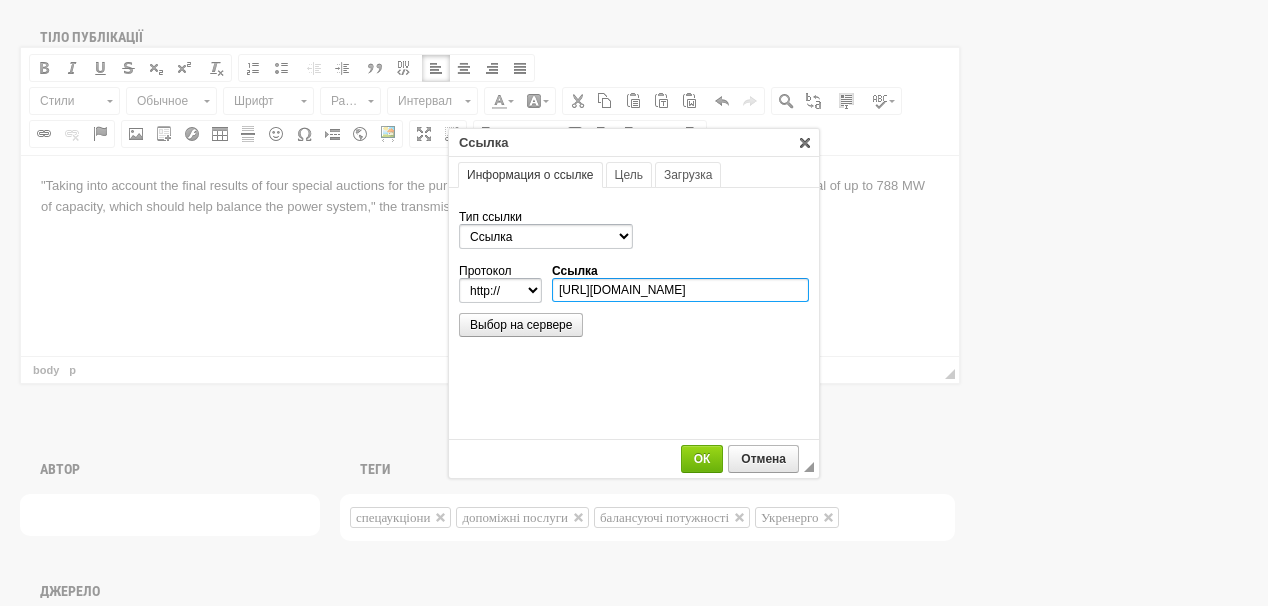 scroll, scrollTop: 0, scrollLeft: 620, axis: horizontal 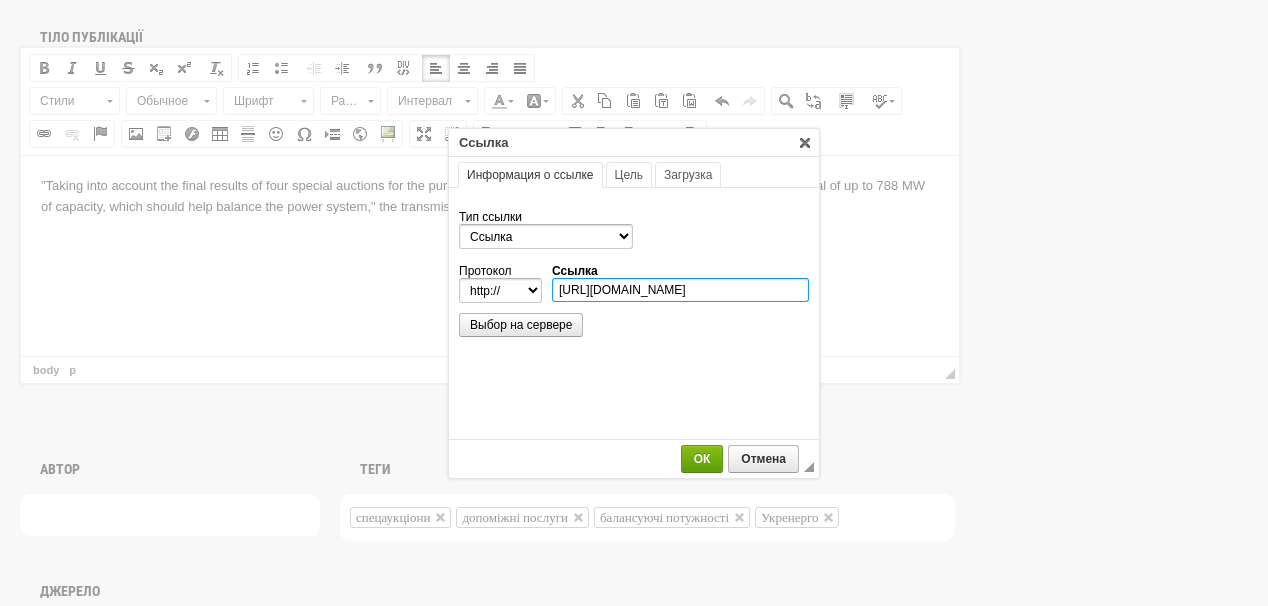 type on "[URL][DOMAIN_NAME]" 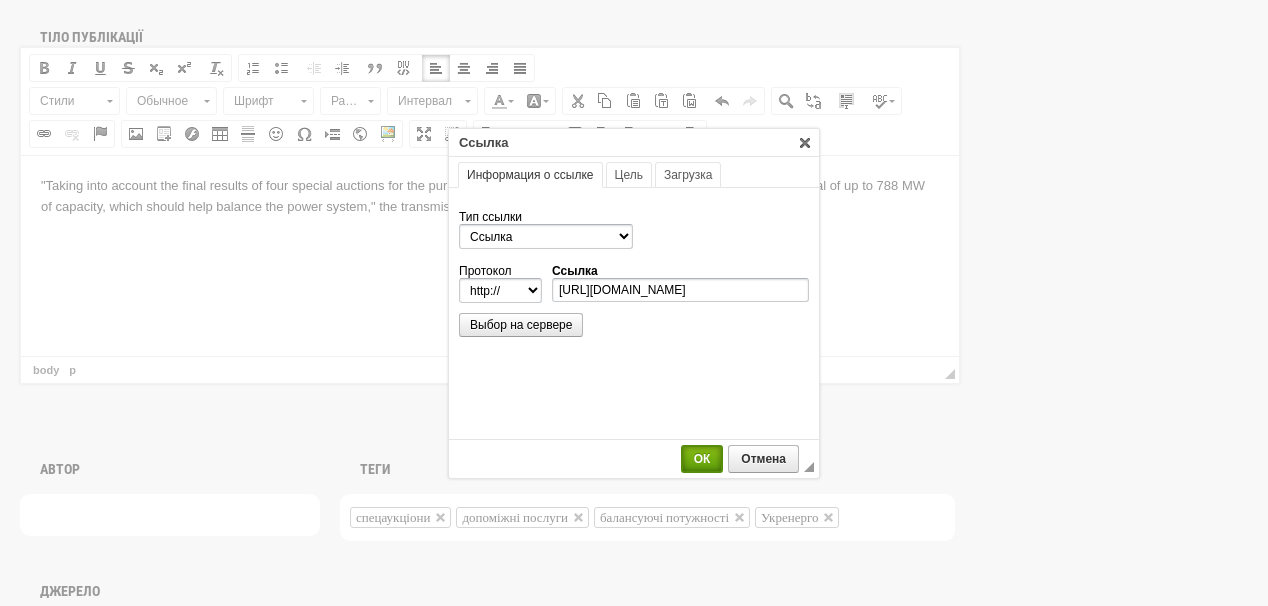 select on "https://" 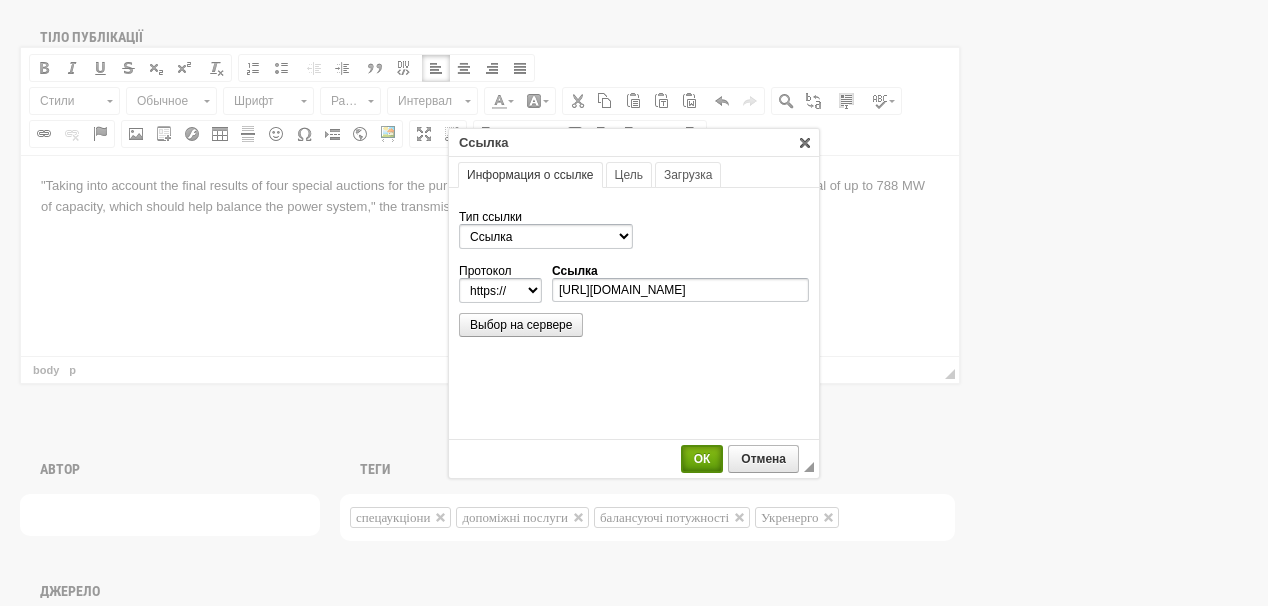 type on "[DOMAIN_NAME][URL]" 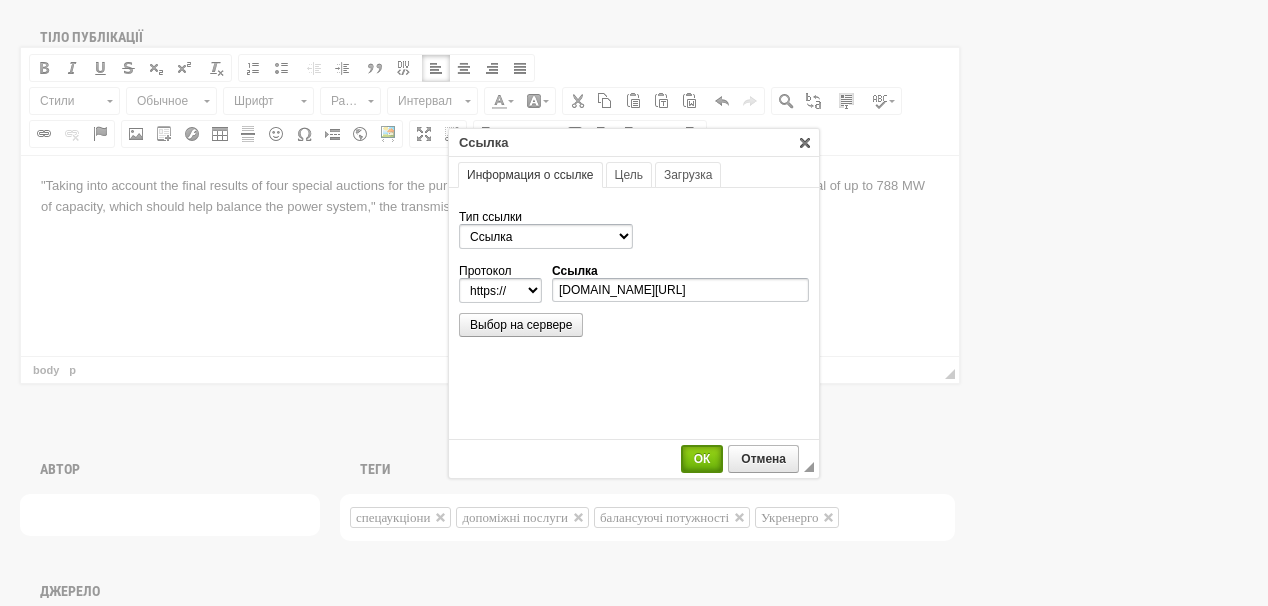 scroll, scrollTop: 0, scrollLeft: 0, axis: both 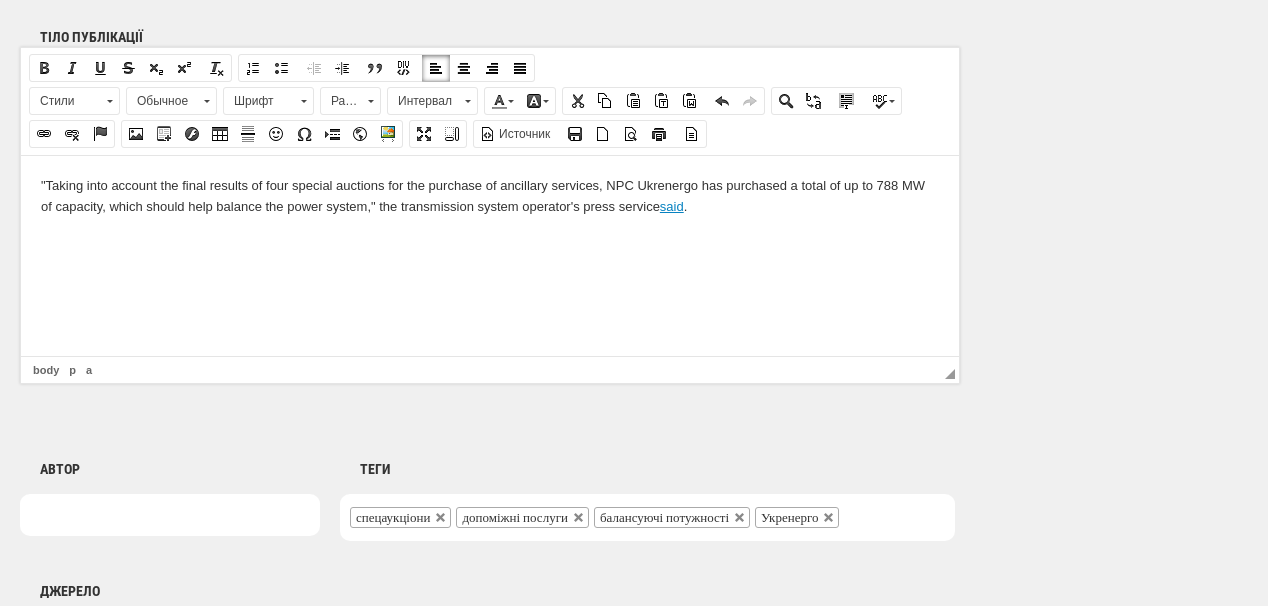 click on ""Taking into account the final results of four special auctions for the purchase of ancillary services, NPC Ukrenergo has purchased a total of up to 788 MW of capacity, which should help balance the power system," the transmission system operator's press service  said ." at bounding box center [490, 196] 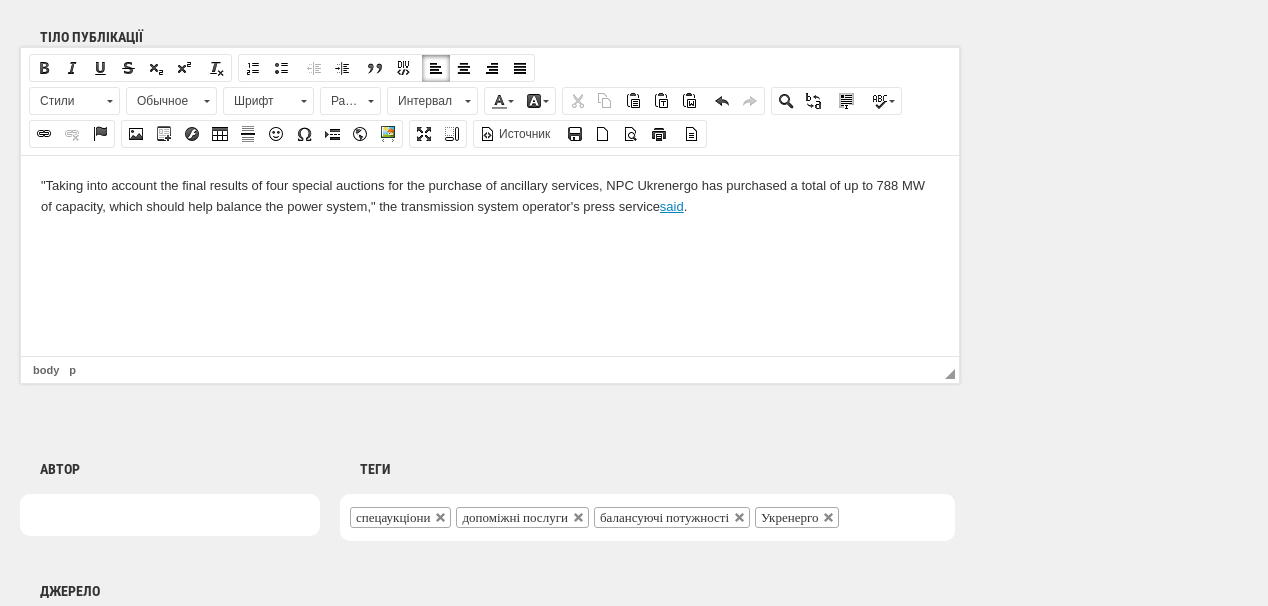 click at bounding box center (490, 240) 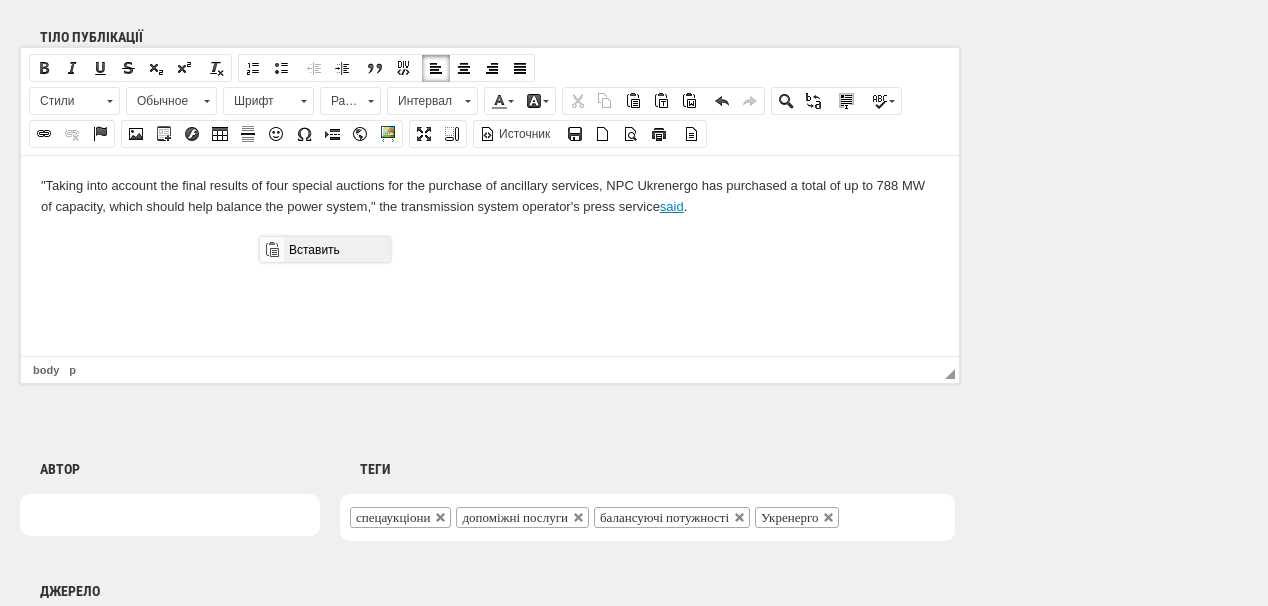 click on "Вставить" at bounding box center (336, 249) 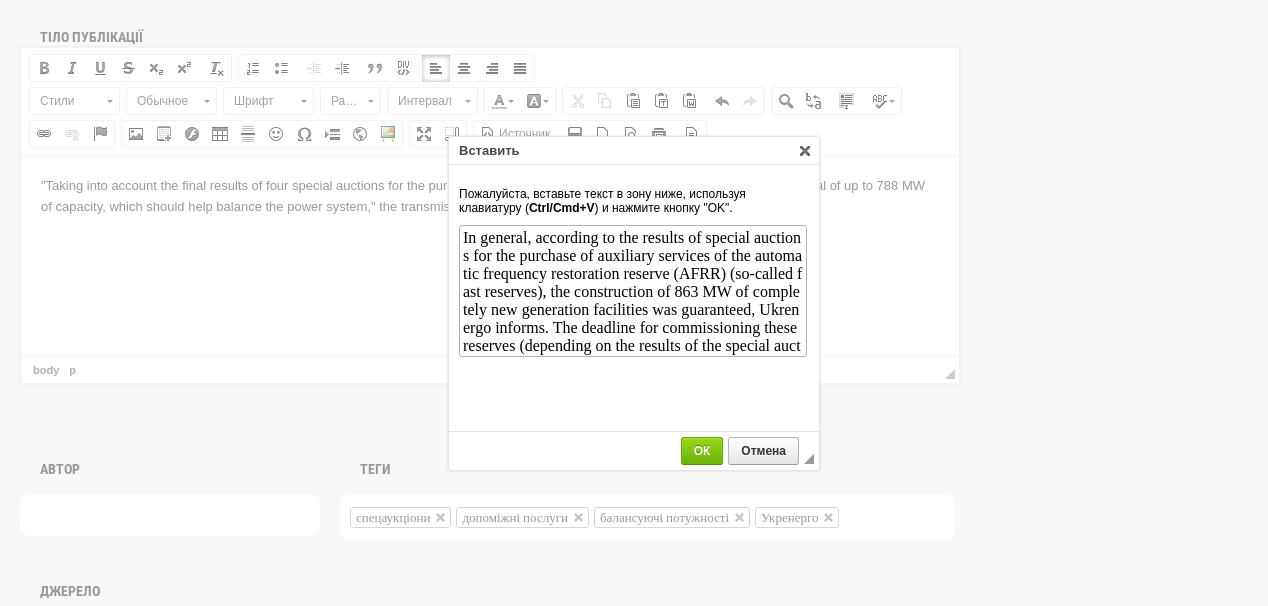 scroll, scrollTop: 37, scrollLeft: 0, axis: vertical 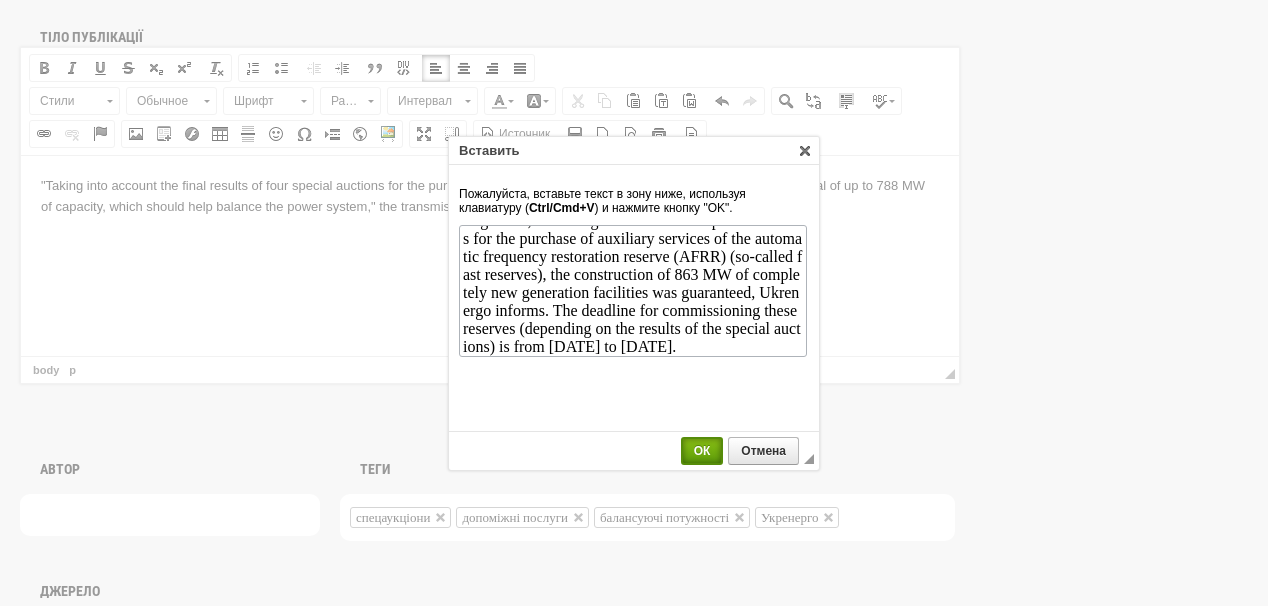 click on "ОК" at bounding box center (702, 451) 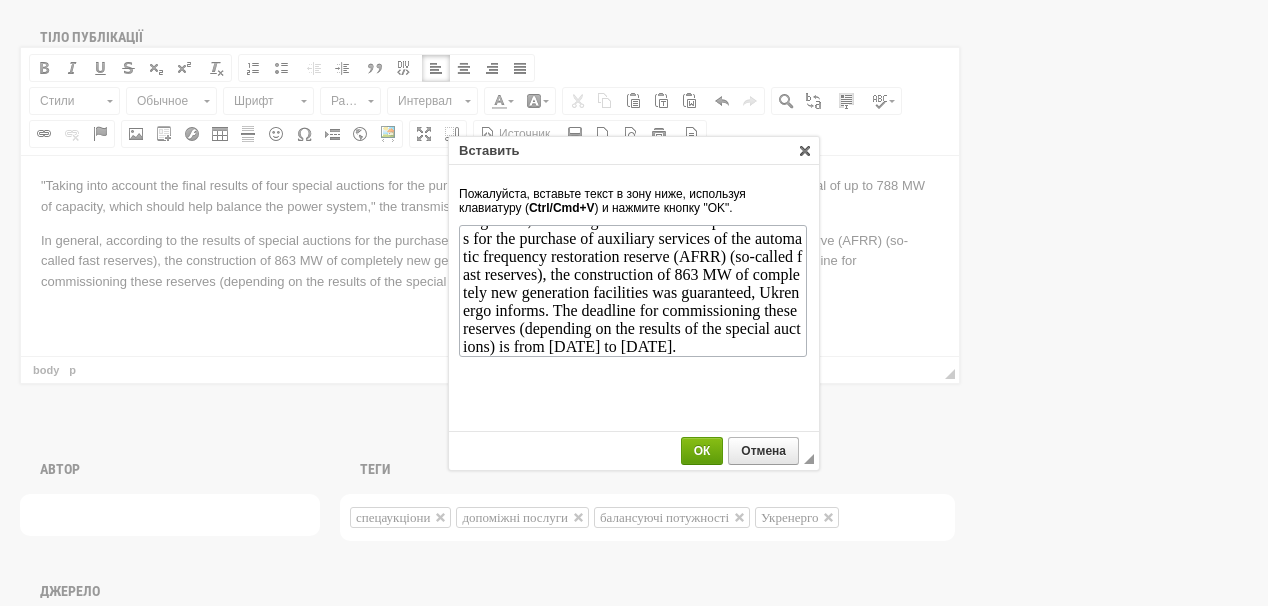scroll, scrollTop: 0, scrollLeft: 0, axis: both 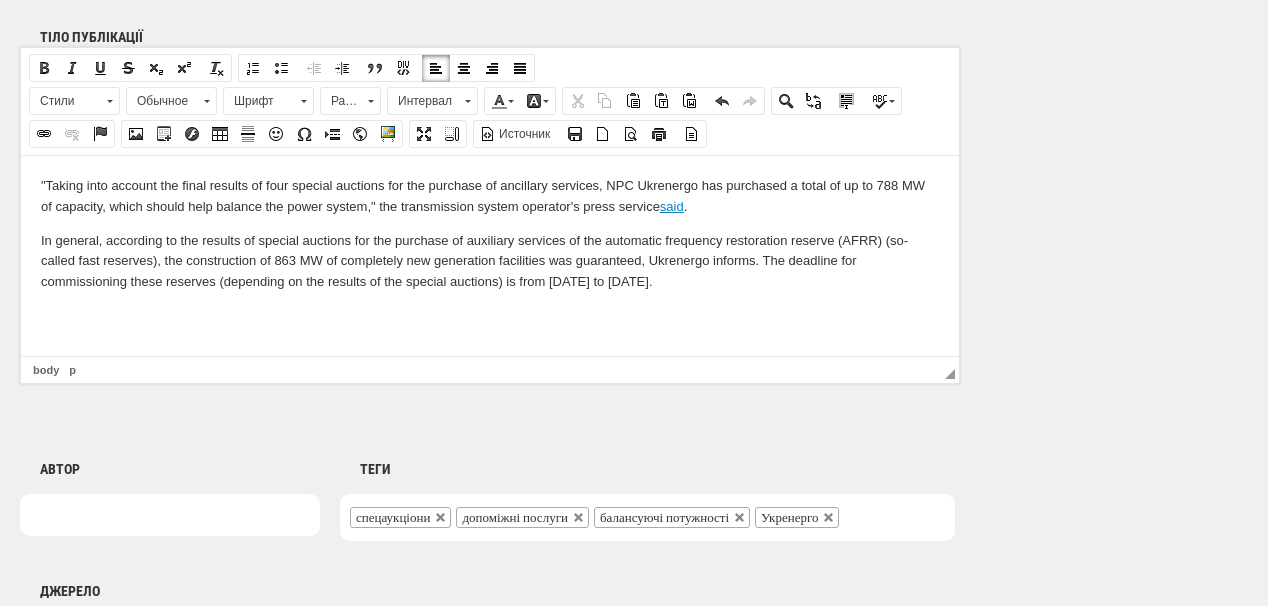 click at bounding box center (490, 315) 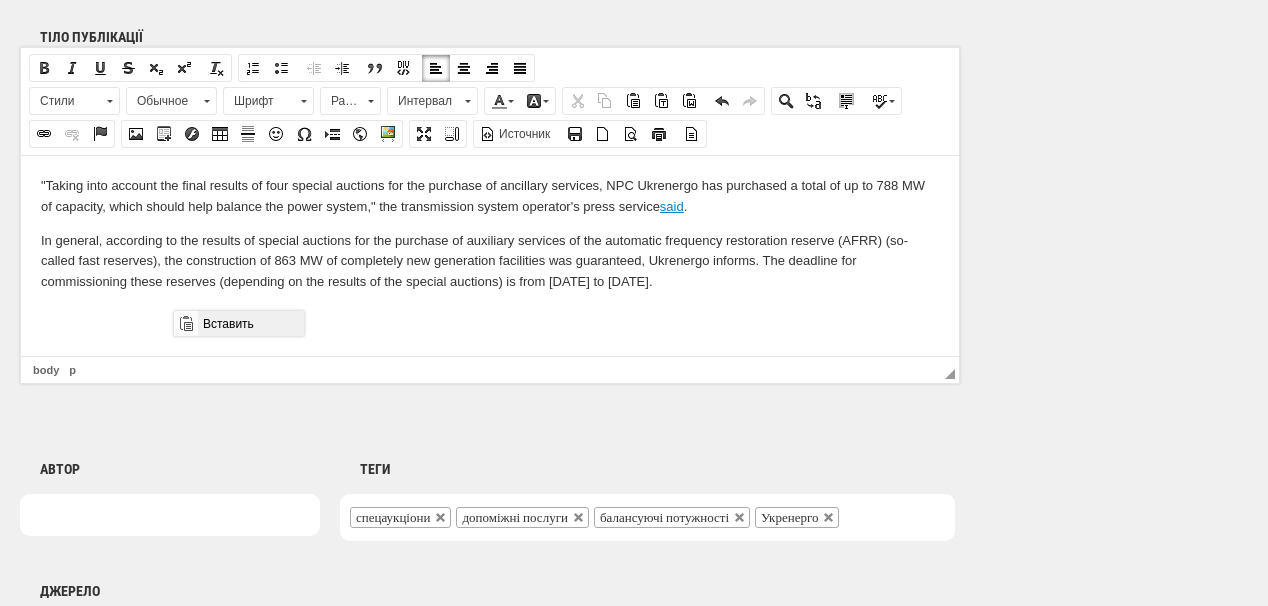 click on "Вставить" at bounding box center (250, 323) 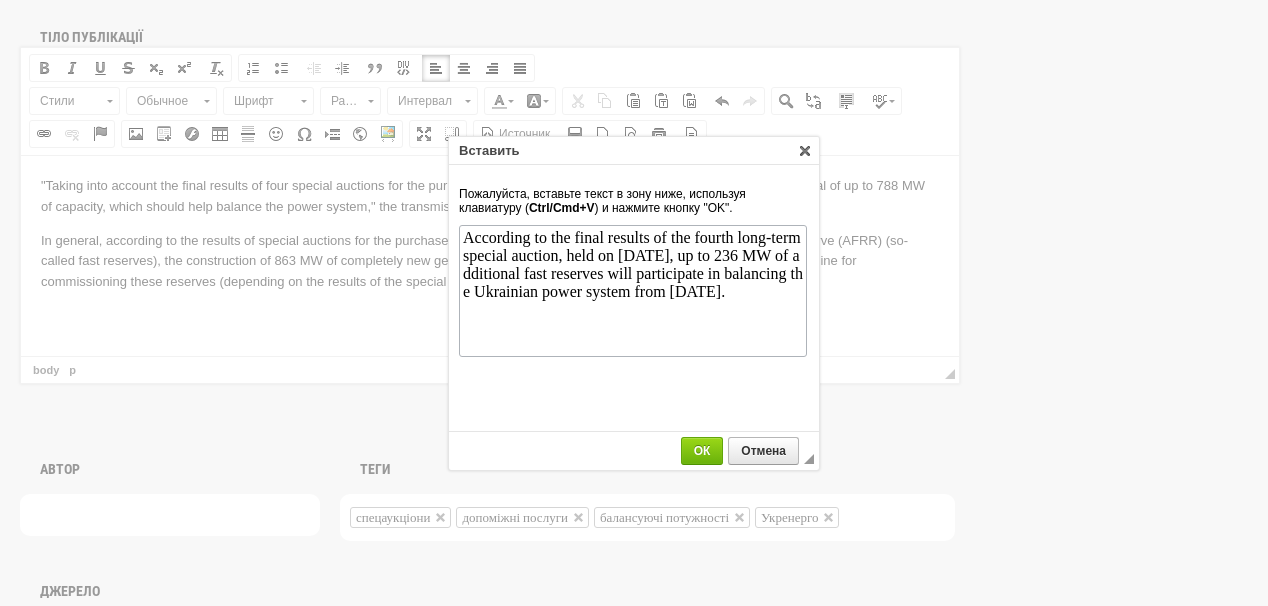 scroll, scrollTop: 0, scrollLeft: 0, axis: both 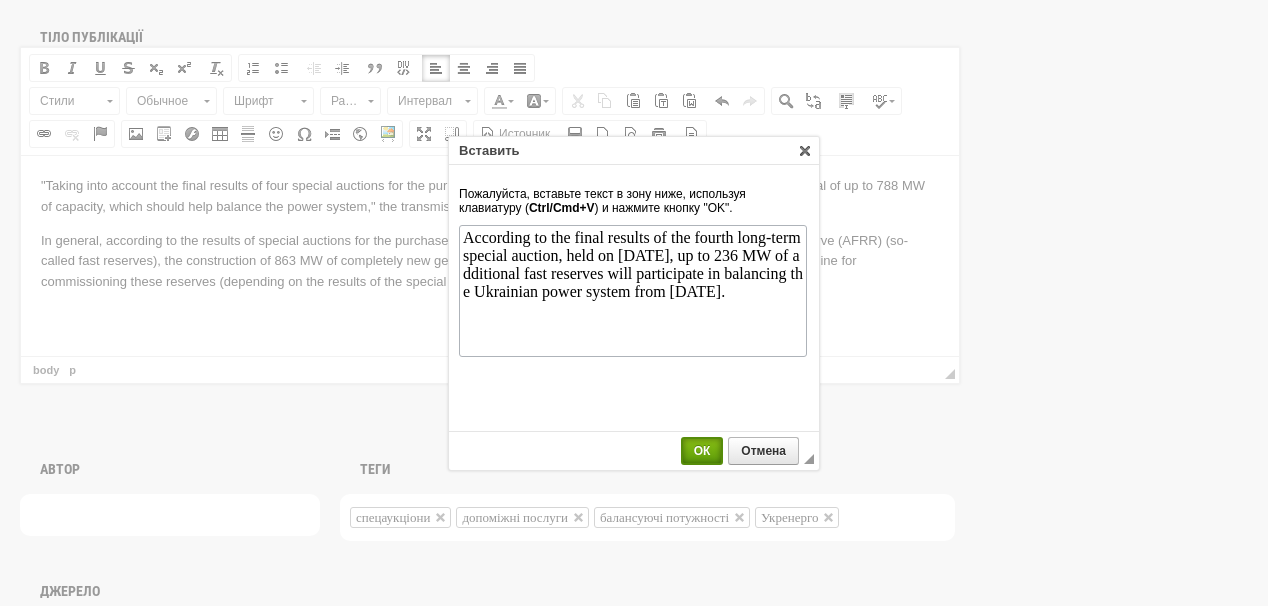 click on "ОК" at bounding box center [702, 451] 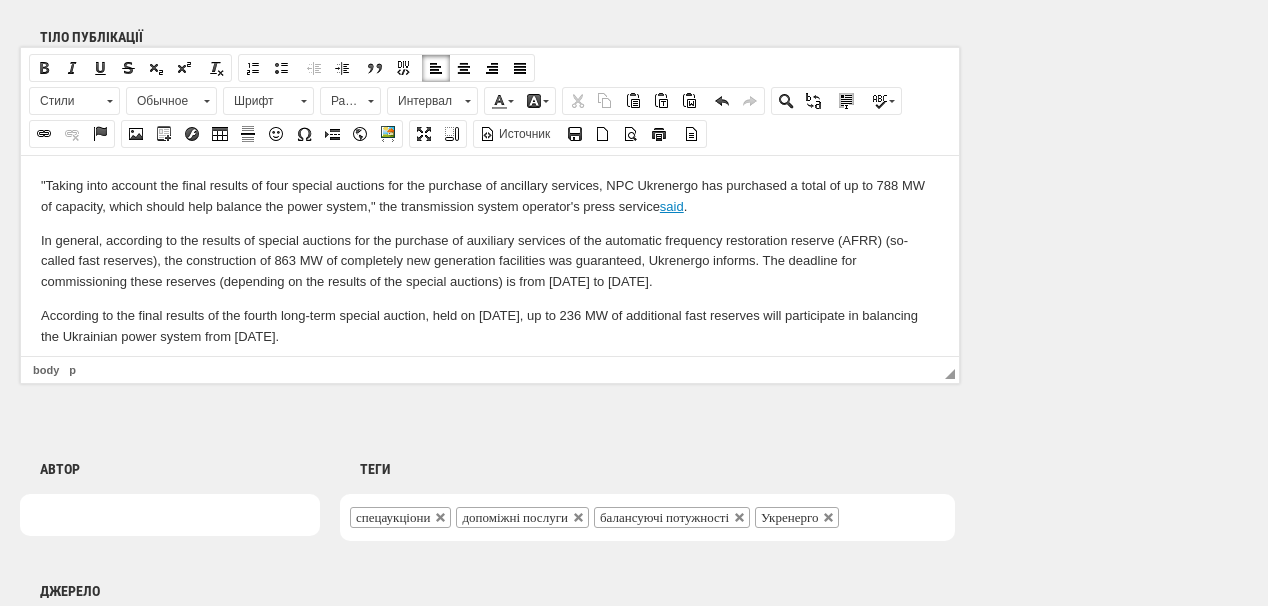 scroll, scrollTop: 21, scrollLeft: 0, axis: vertical 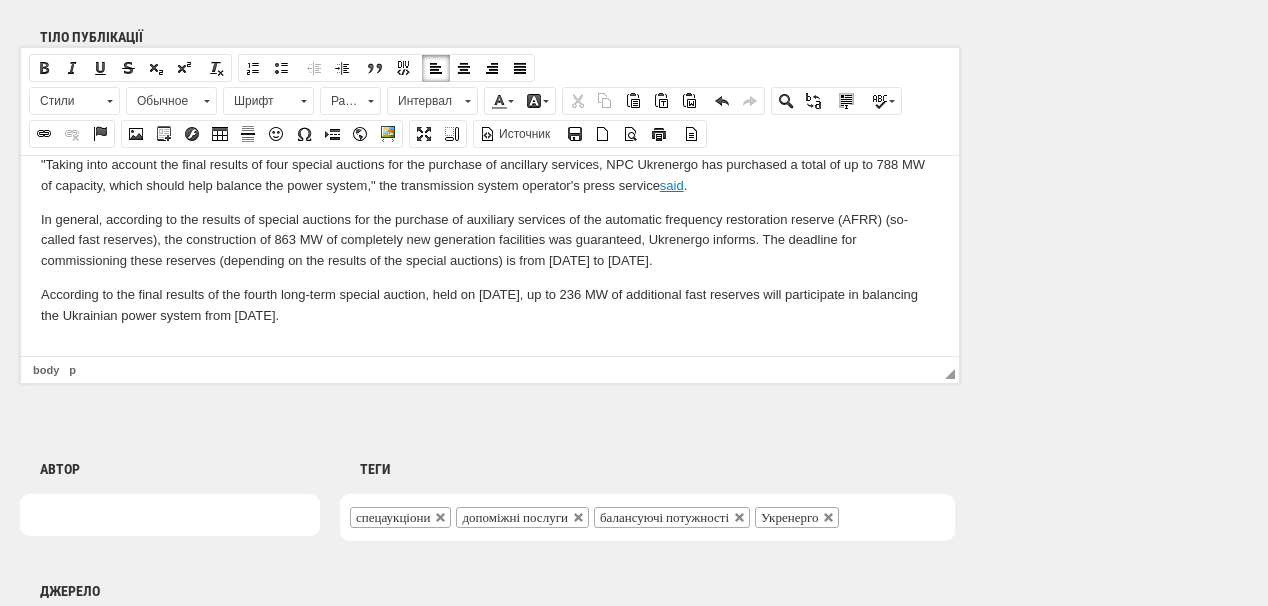 click at bounding box center (490, 349) 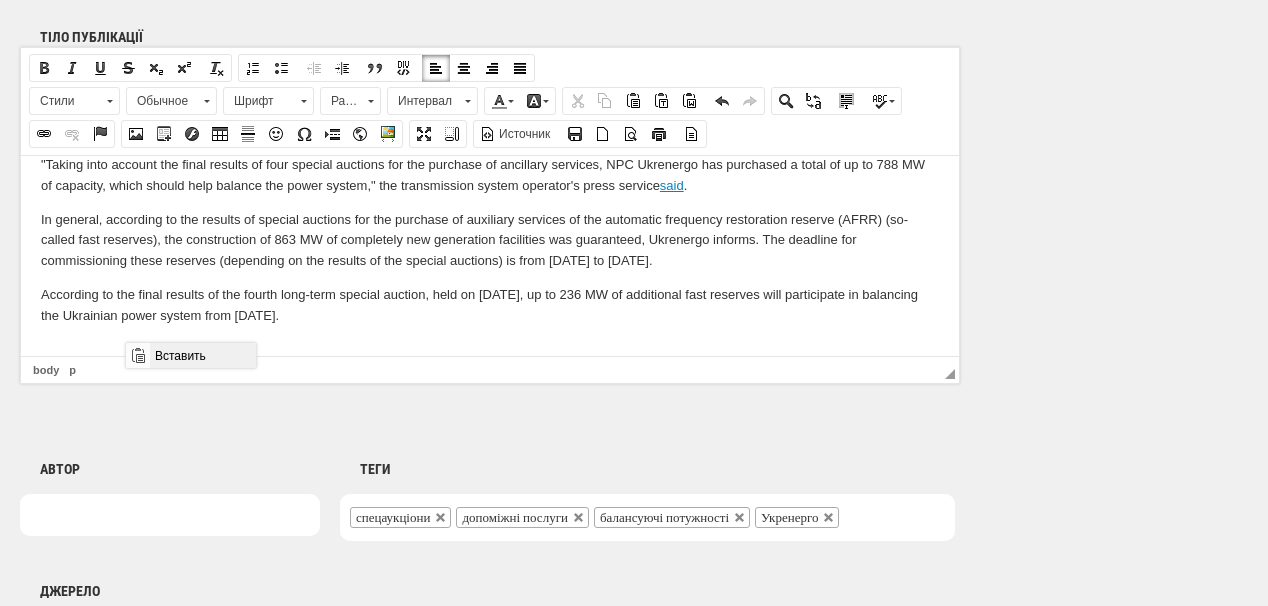 drag, startPoint x: 173, startPoint y: 351, endPoint x: 299, endPoint y: 694, distance: 365.41074 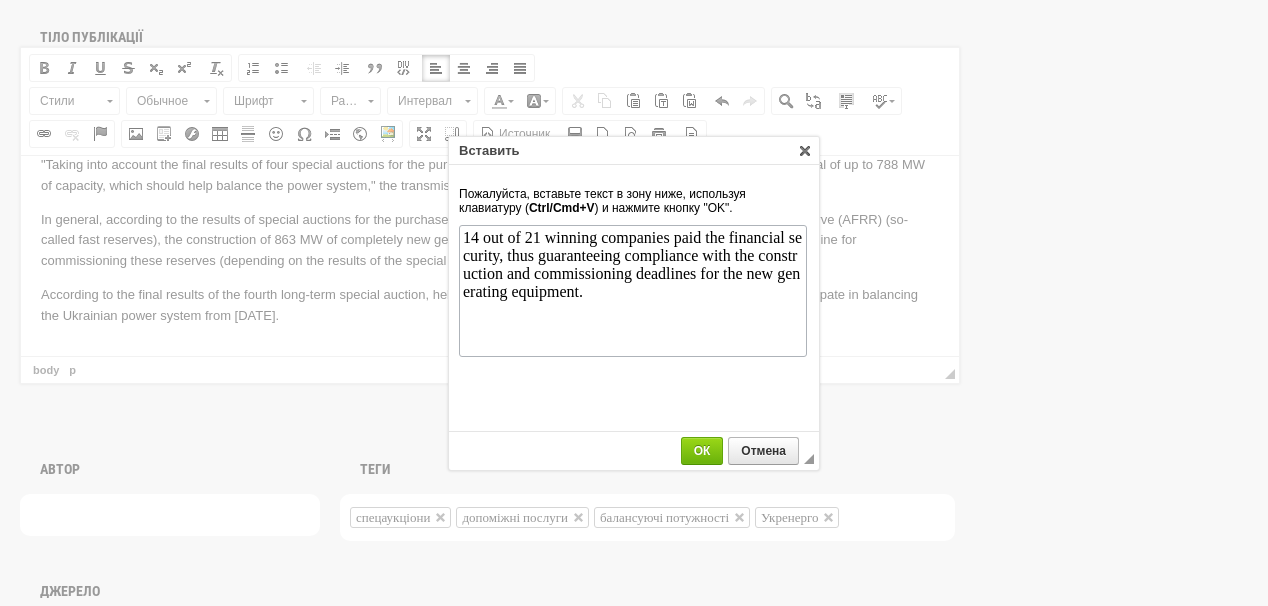 scroll, scrollTop: 0, scrollLeft: 0, axis: both 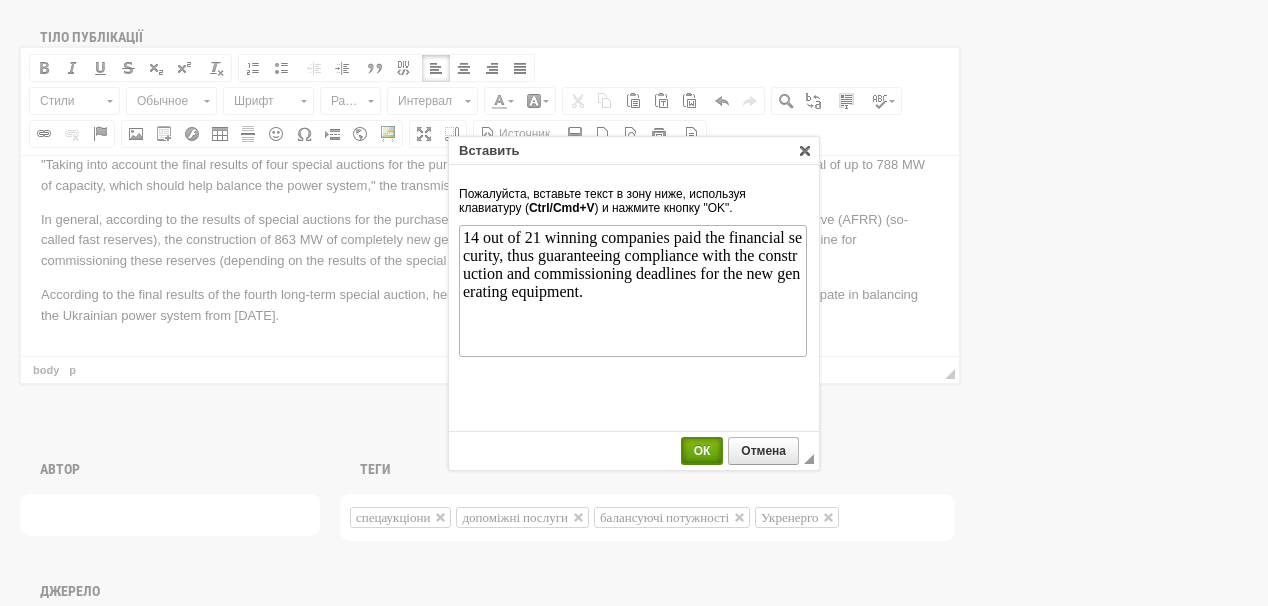 click on "ОК" at bounding box center [702, 451] 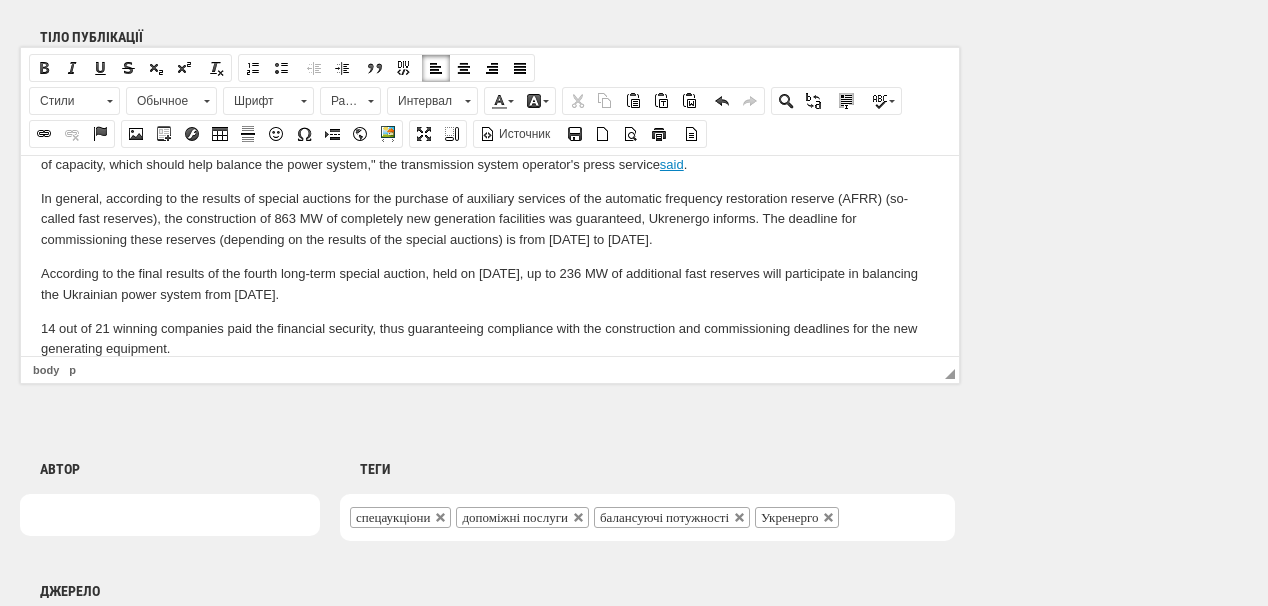scroll, scrollTop: 76, scrollLeft: 0, axis: vertical 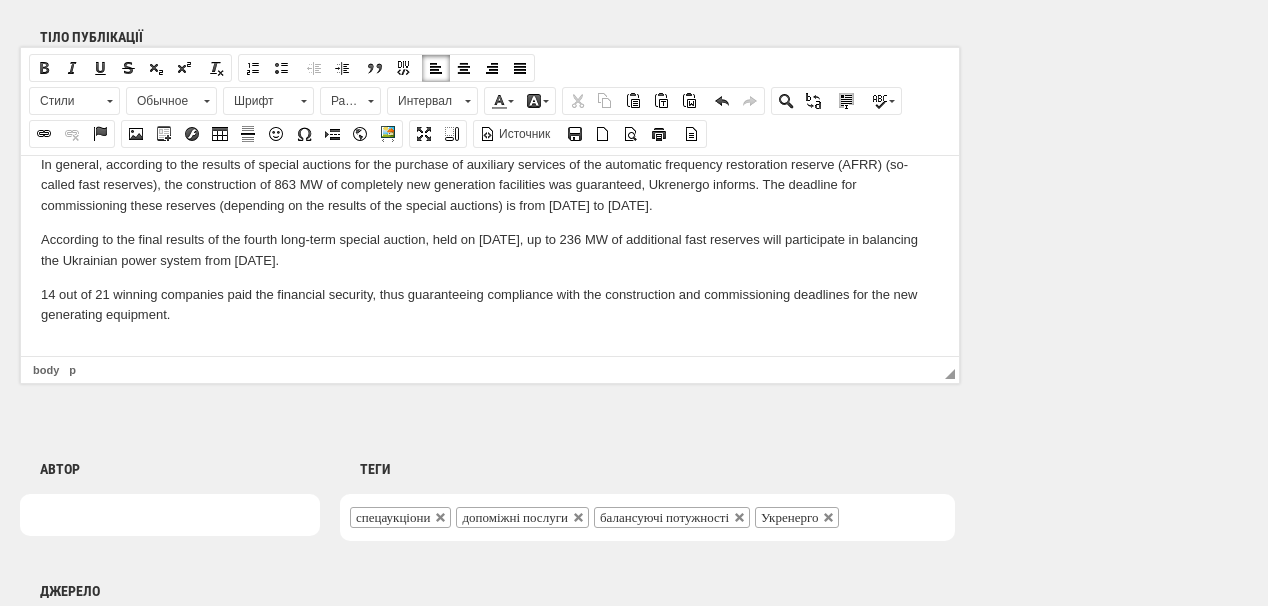 click at bounding box center (490, 348) 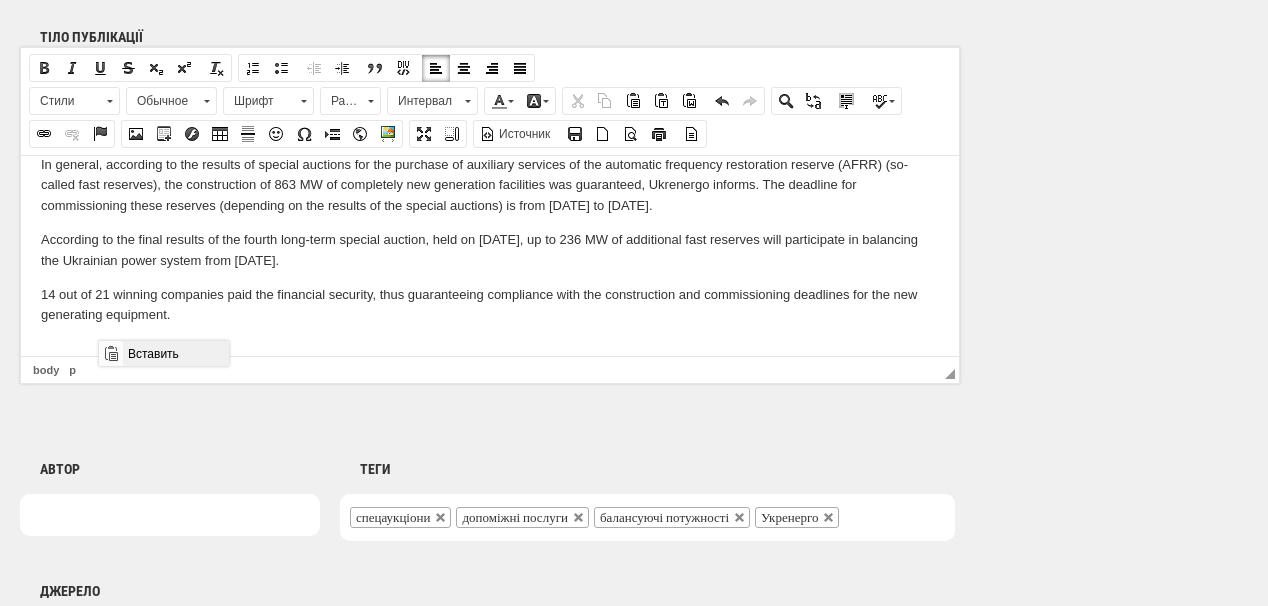 click on "Вставить" at bounding box center (175, 353) 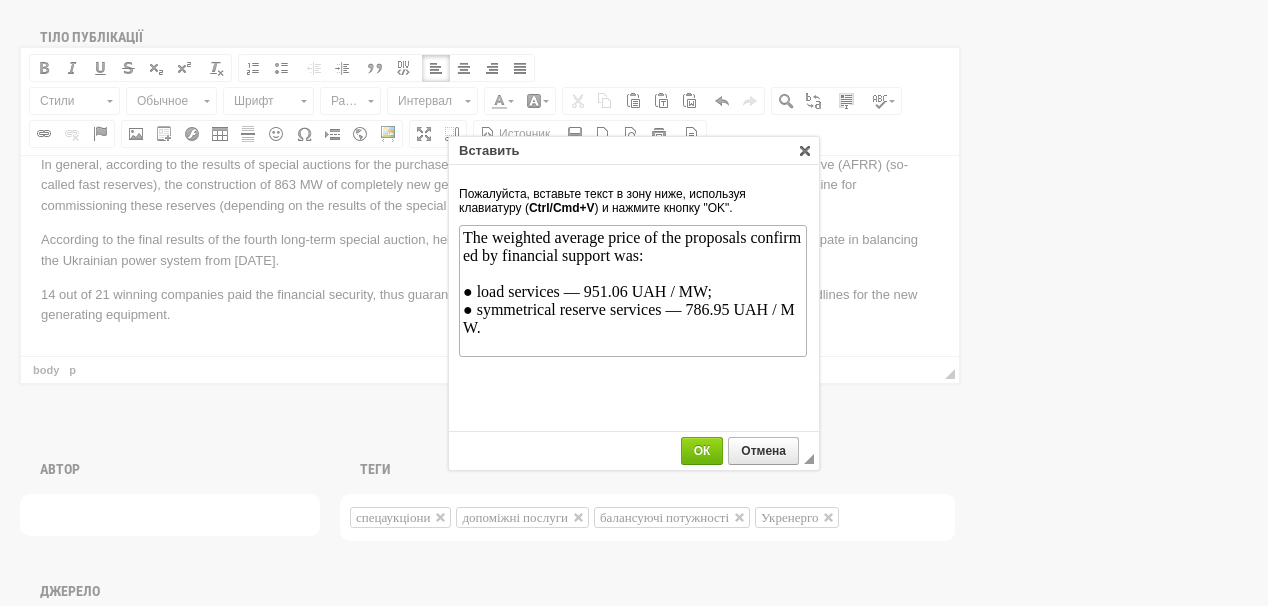 scroll, scrollTop: 0, scrollLeft: 0, axis: both 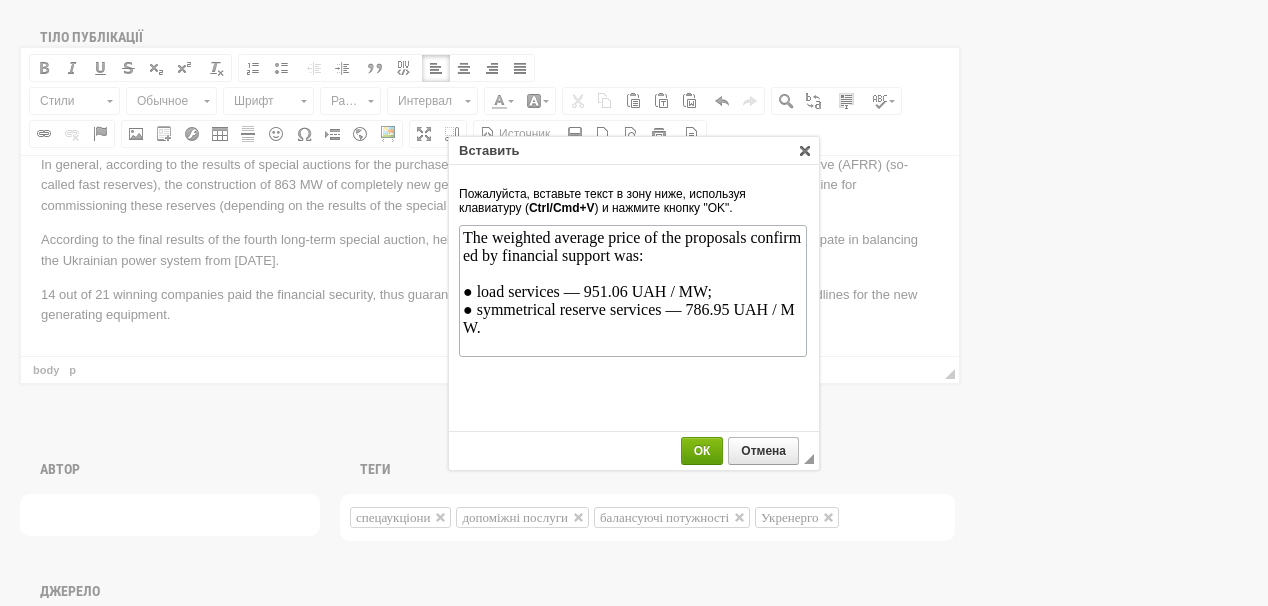 click on "ОК" at bounding box center [702, 451] 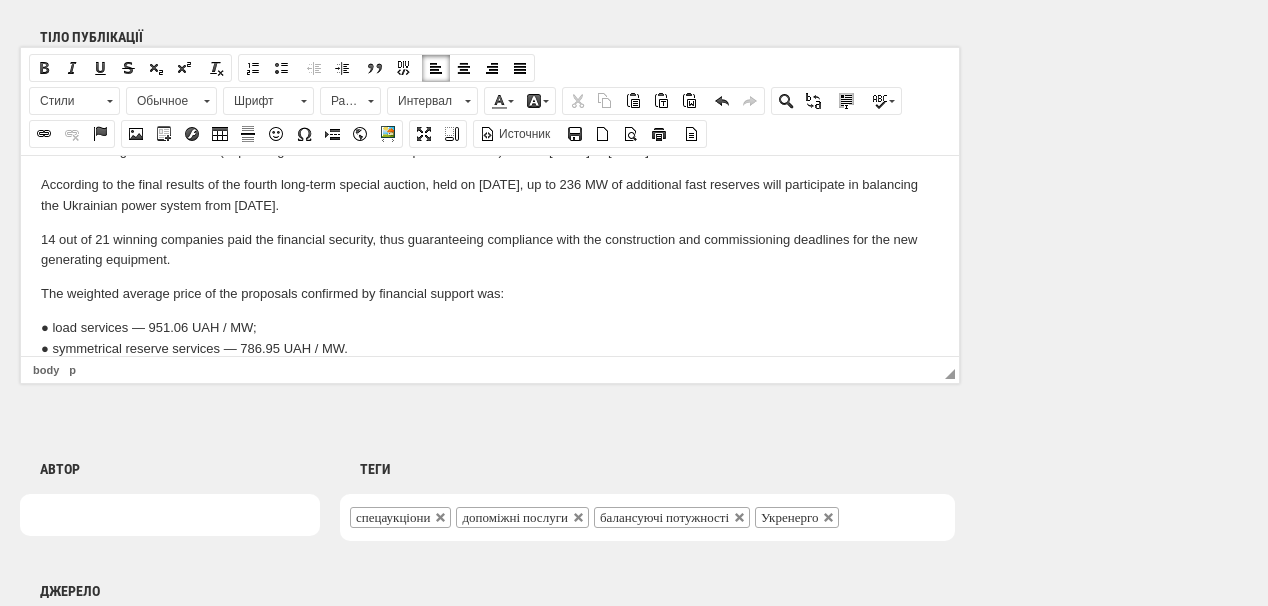 scroll, scrollTop: 164, scrollLeft: 0, axis: vertical 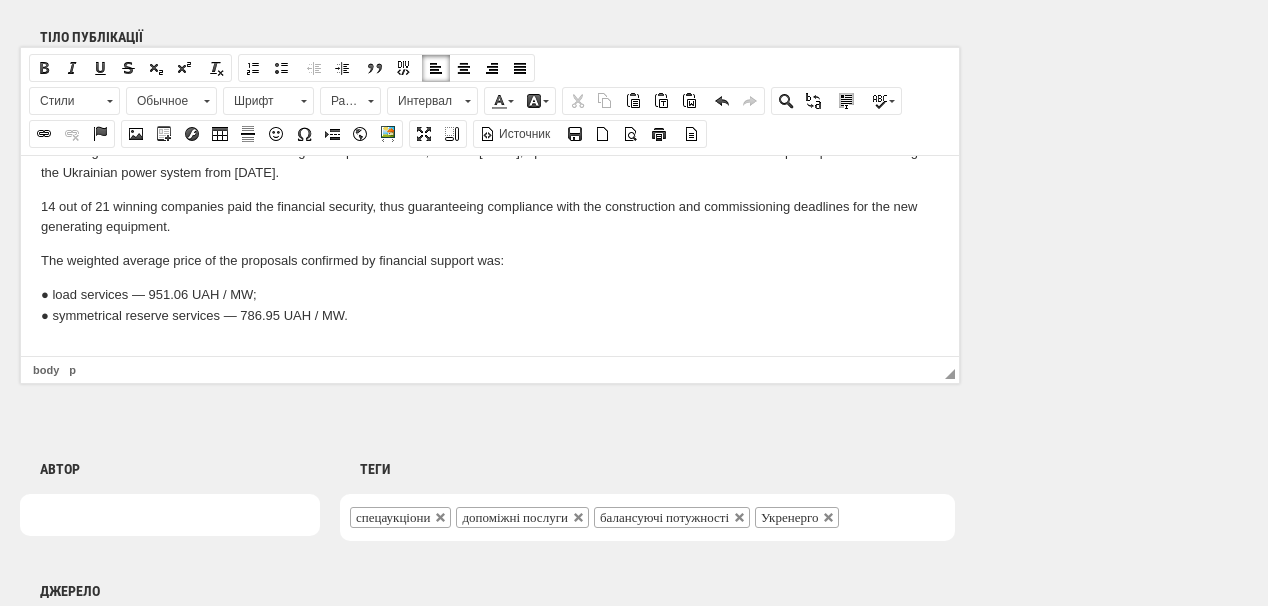 click at bounding box center [490, 349] 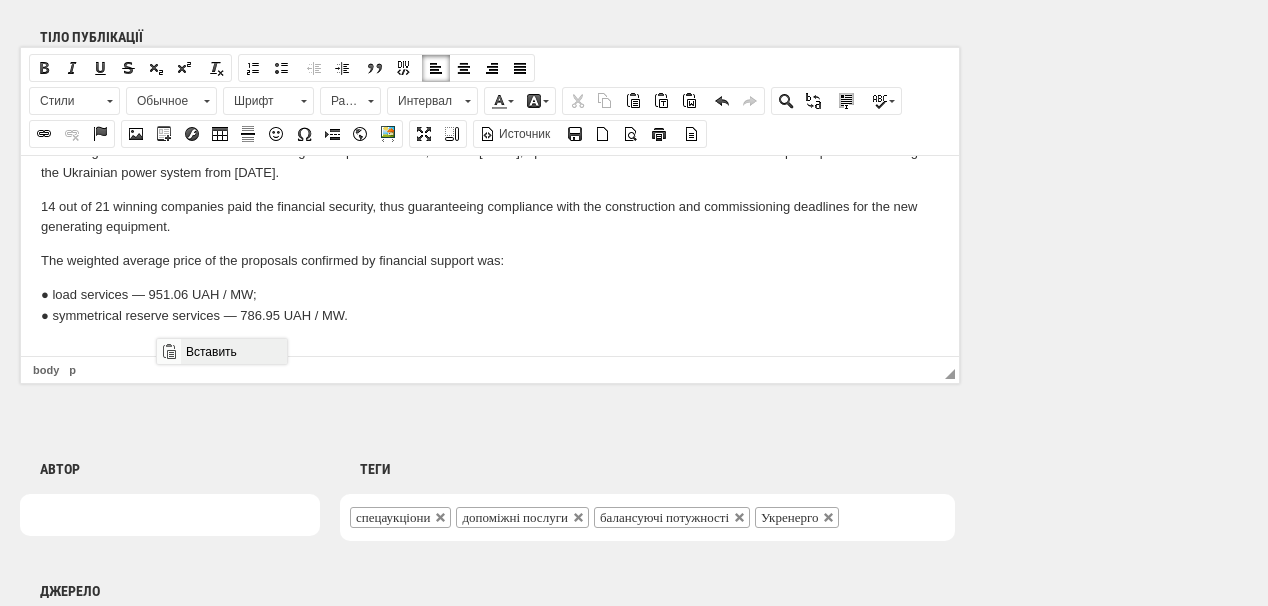 click on "Вставить" at bounding box center (233, 351) 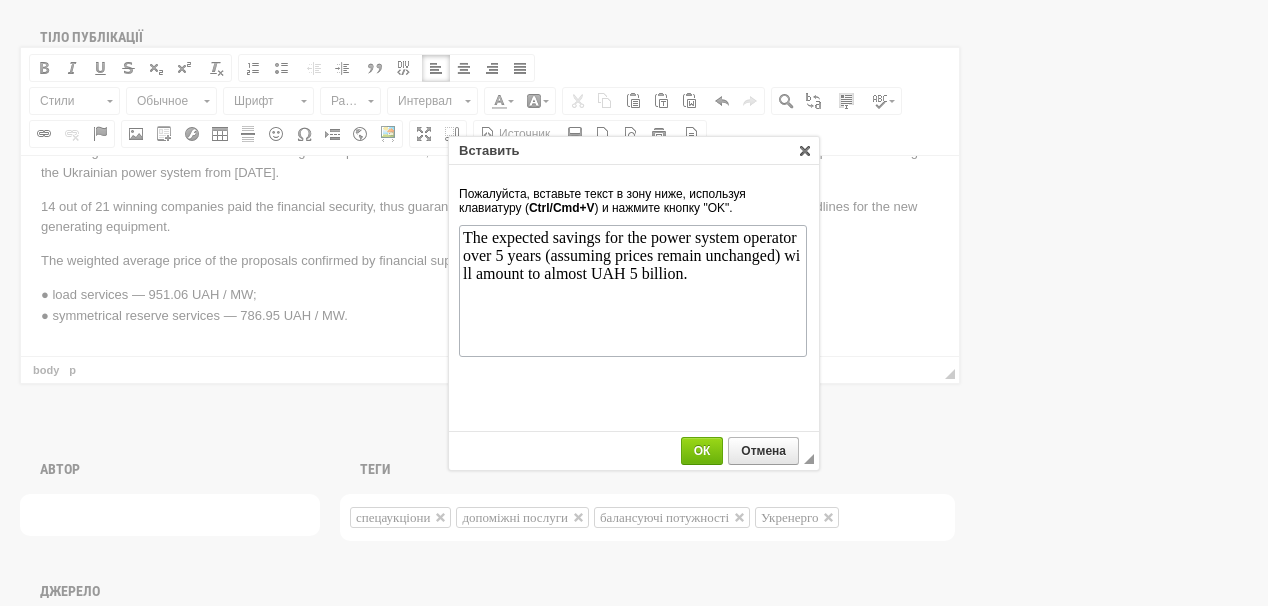 scroll, scrollTop: 0, scrollLeft: 0, axis: both 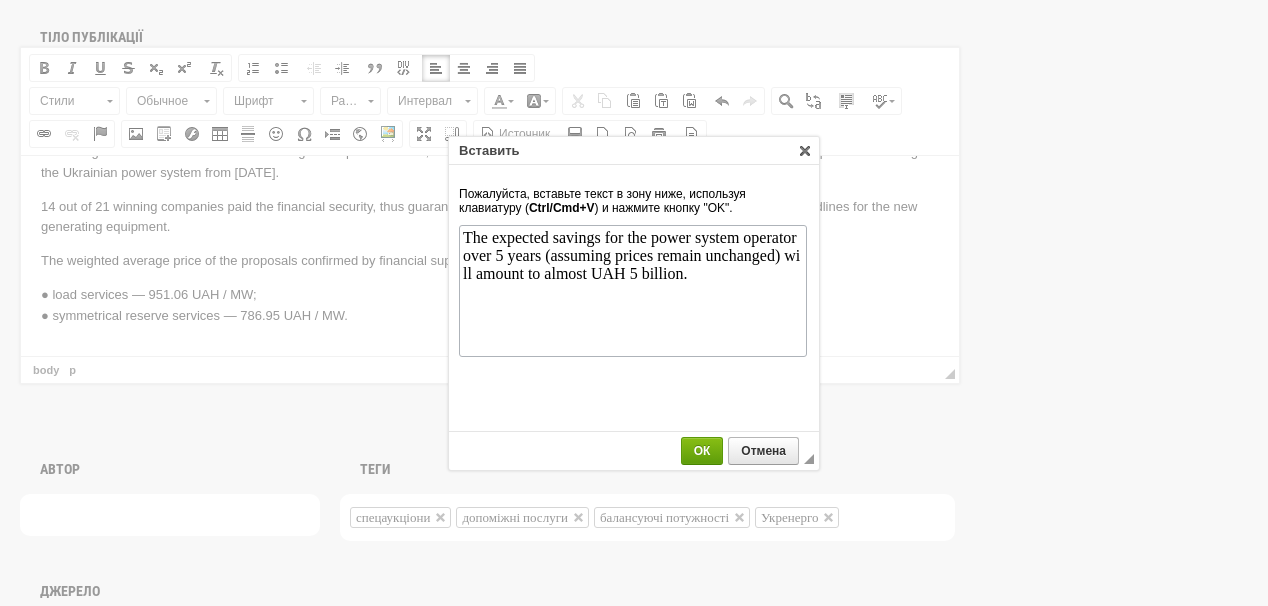 drag, startPoint x: 724, startPoint y: 458, endPoint x: 711, endPoint y: 459, distance: 13.038404 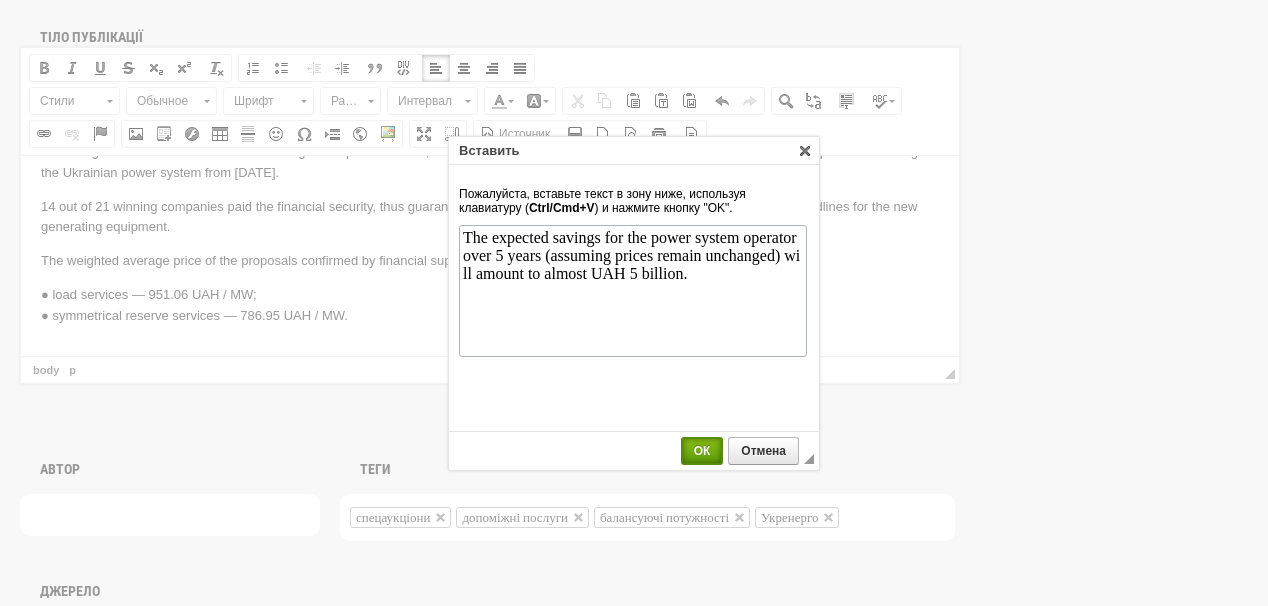 click on "ОК" at bounding box center (702, 451) 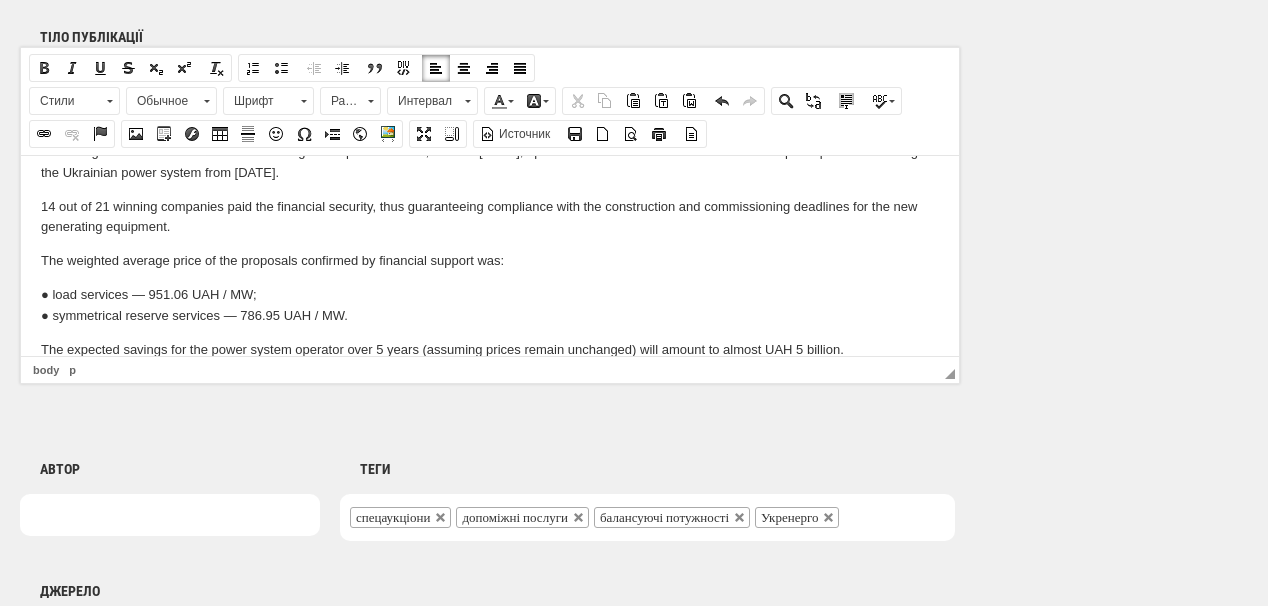 scroll, scrollTop: 198, scrollLeft: 0, axis: vertical 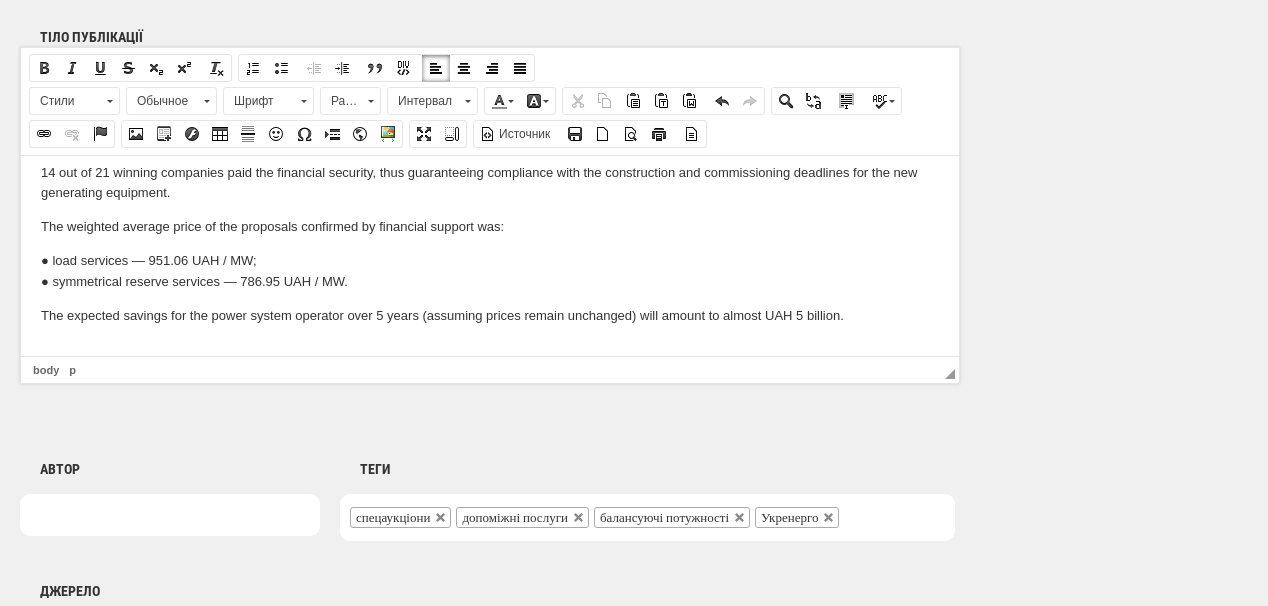 click at bounding box center (490, 348) 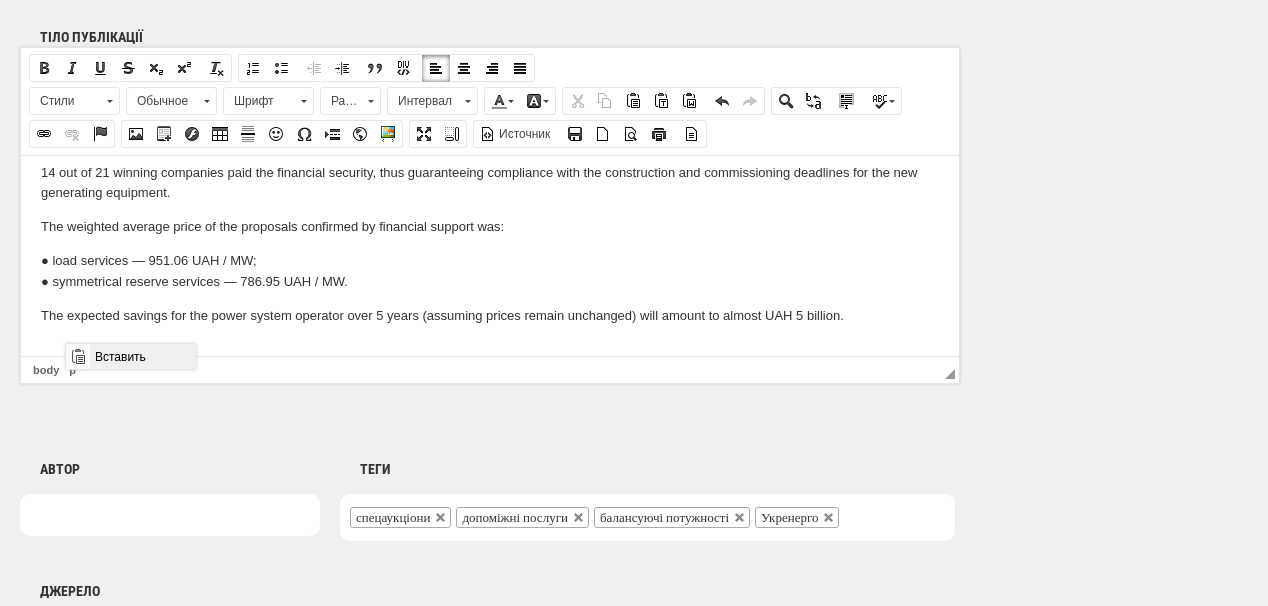 drag, startPoint x: 120, startPoint y: 357, endPoint x: 259, endPoint y: 695, distance: 365.46545 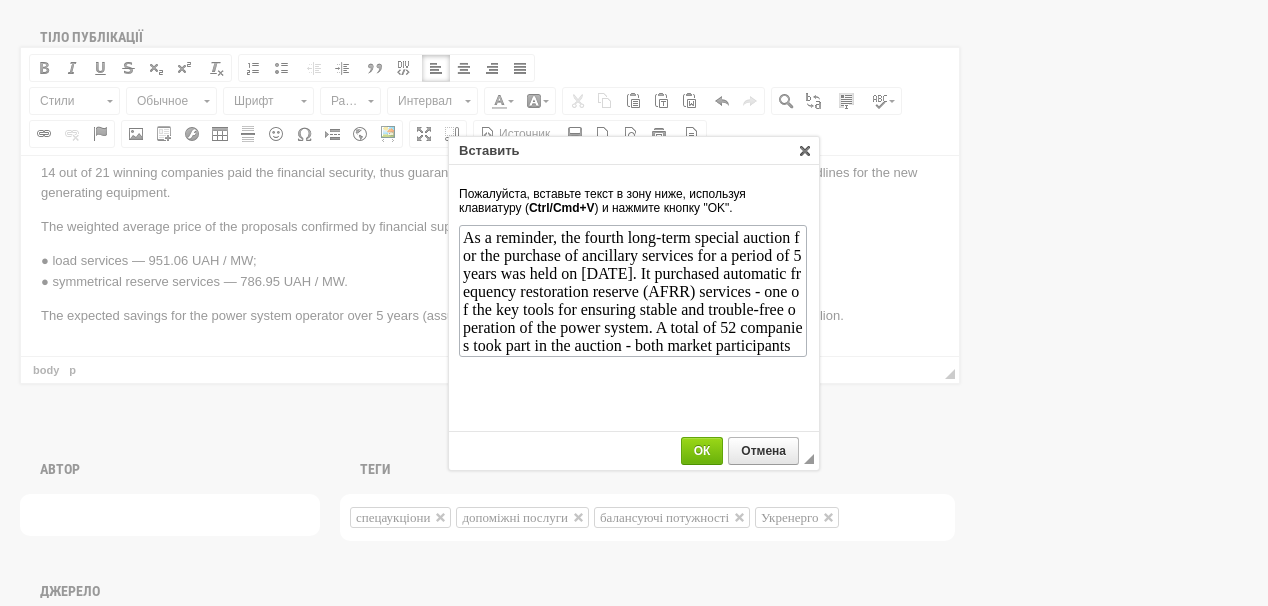 scroll, scrollTop: 111, scrollLeft: 0, axis: vertical 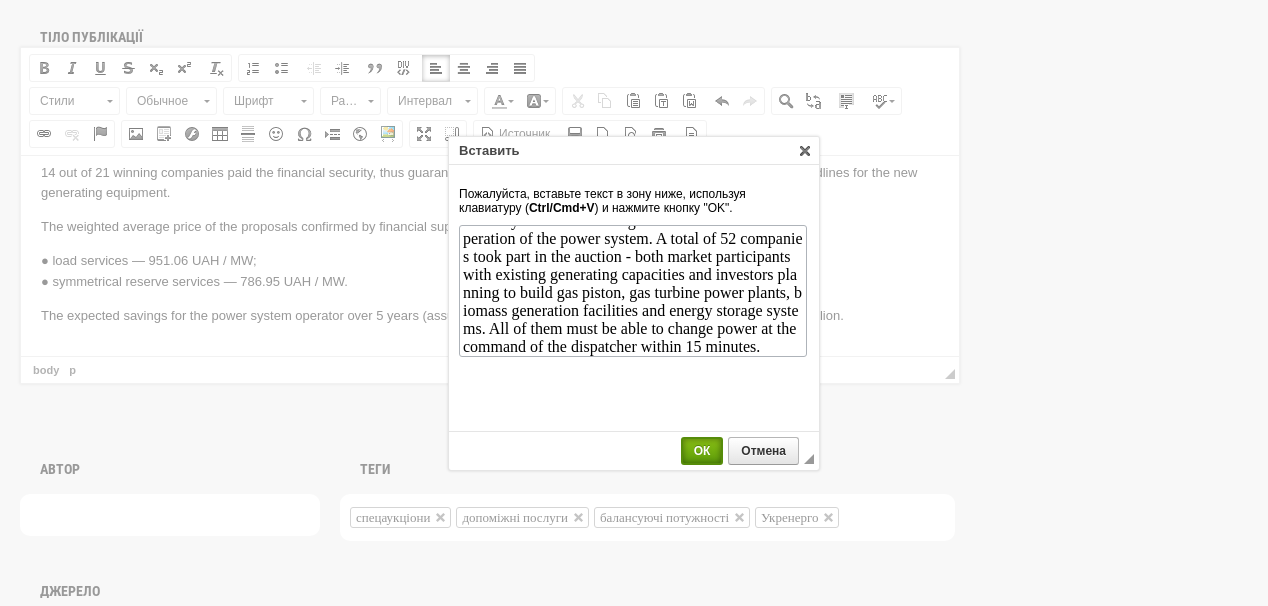click on "ОК" at bounding box center [702, 451] 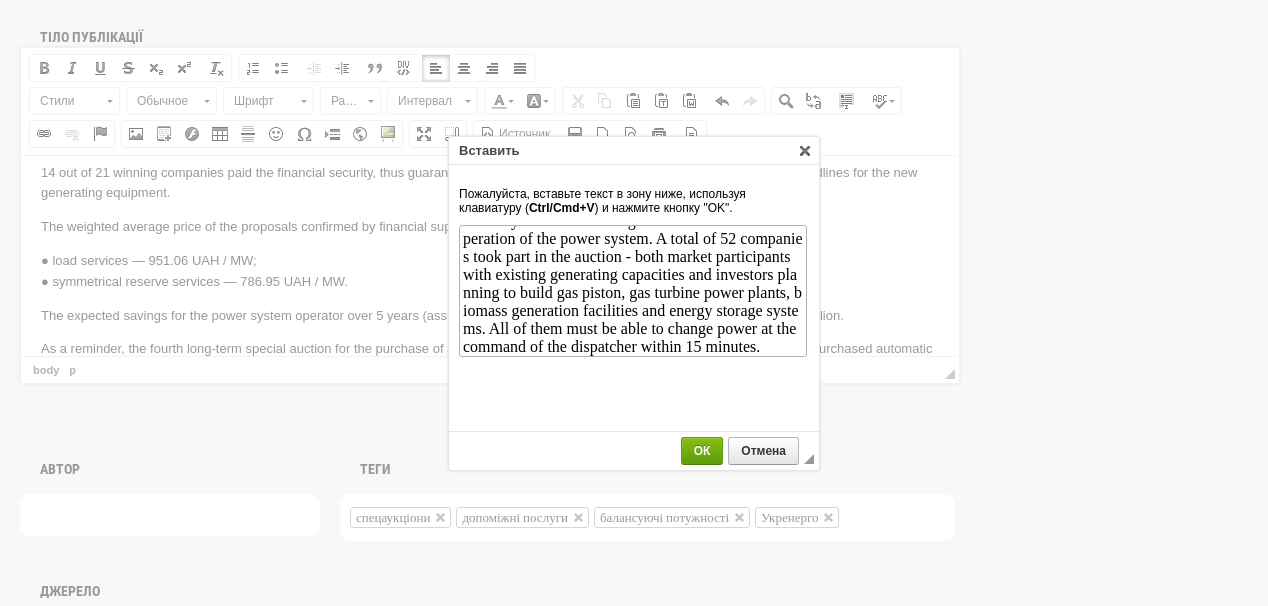 scroll, scrollTop: 281, scrollLeft: 0, axis: vertical 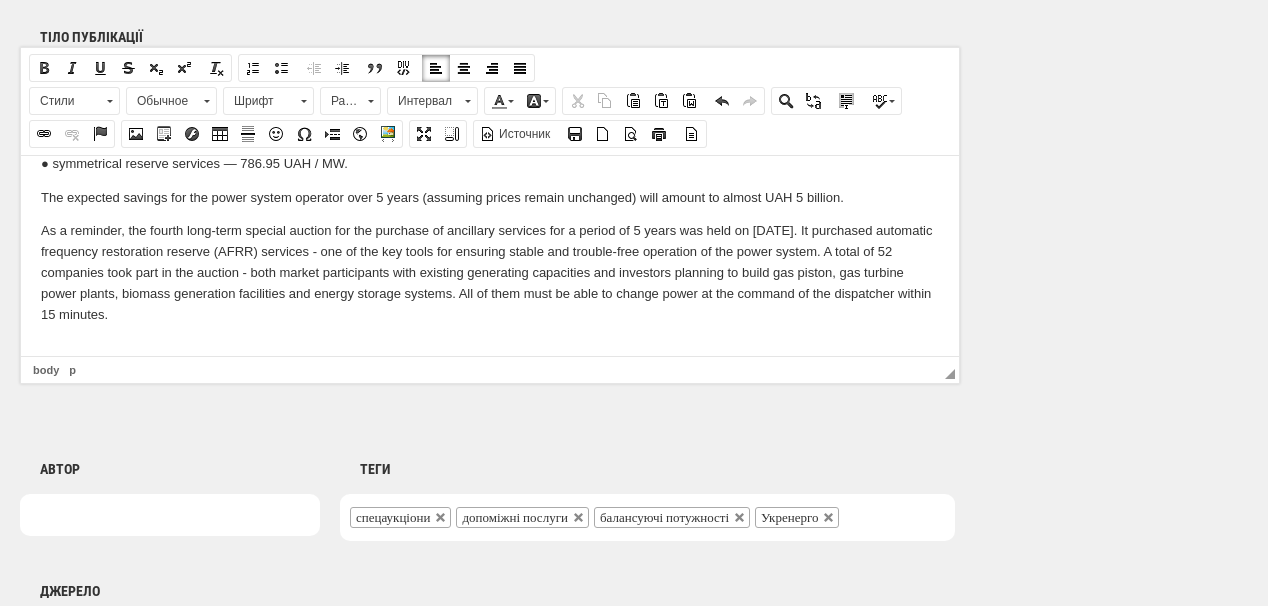 click at bounding box center (490, 347) 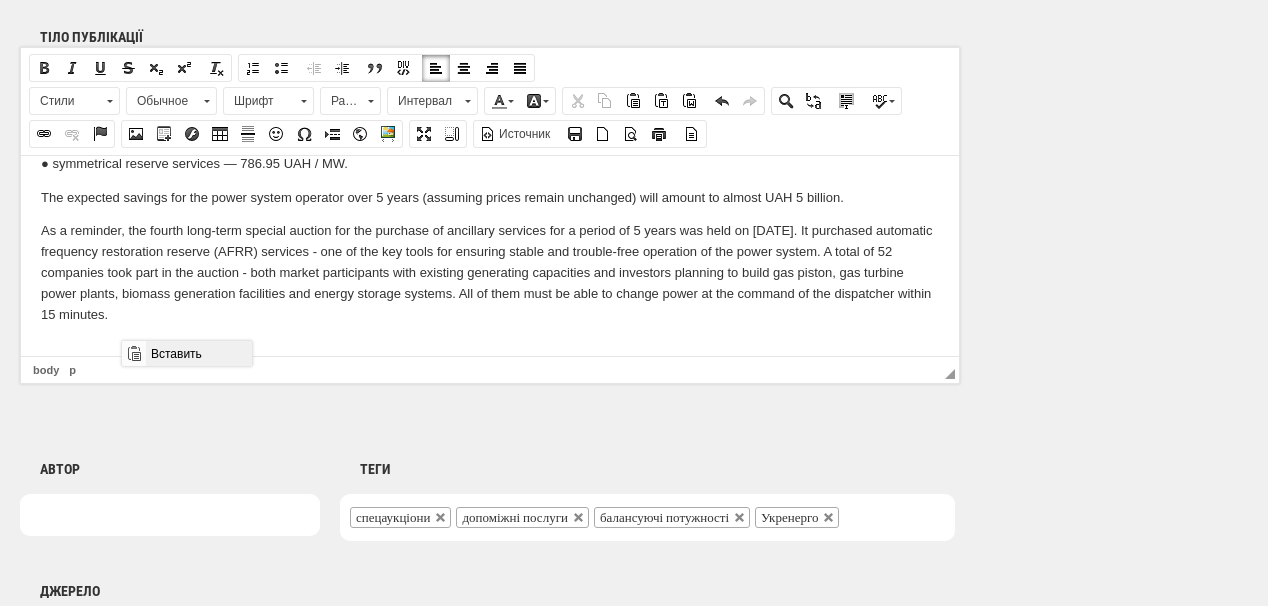 drag, startPoint x: 161, startPoint y: 352, endPoint x: 313, endPoint y: 693, distance: 373.34302 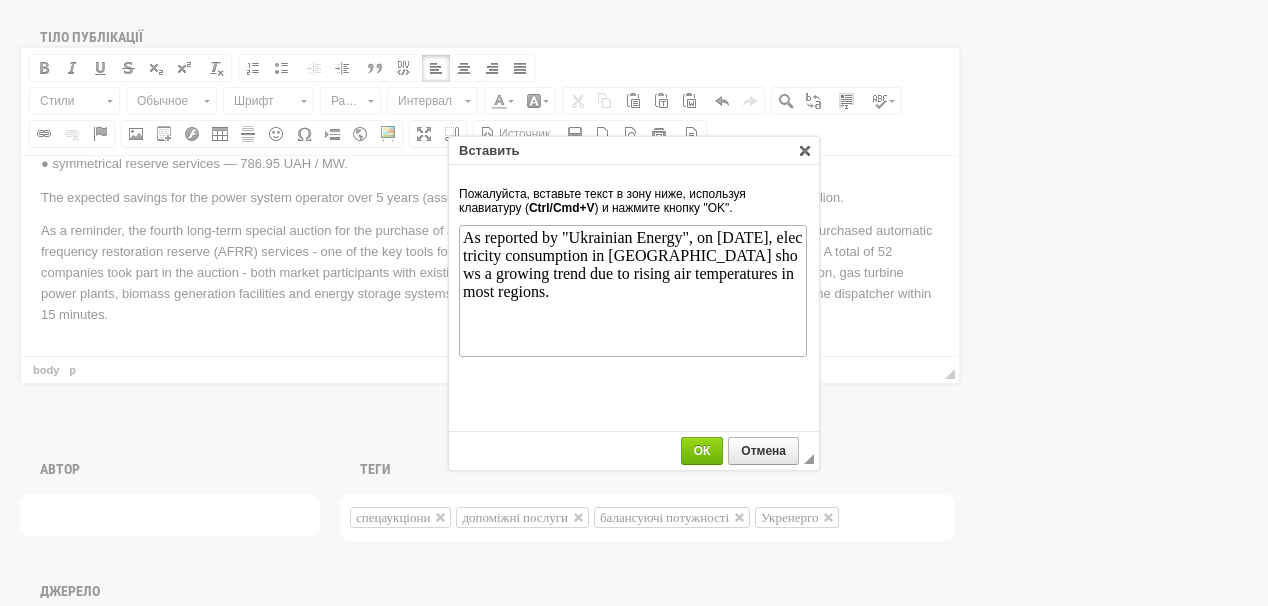 scroll, scrollTop: 0, scrollLeft: 0, axis: both 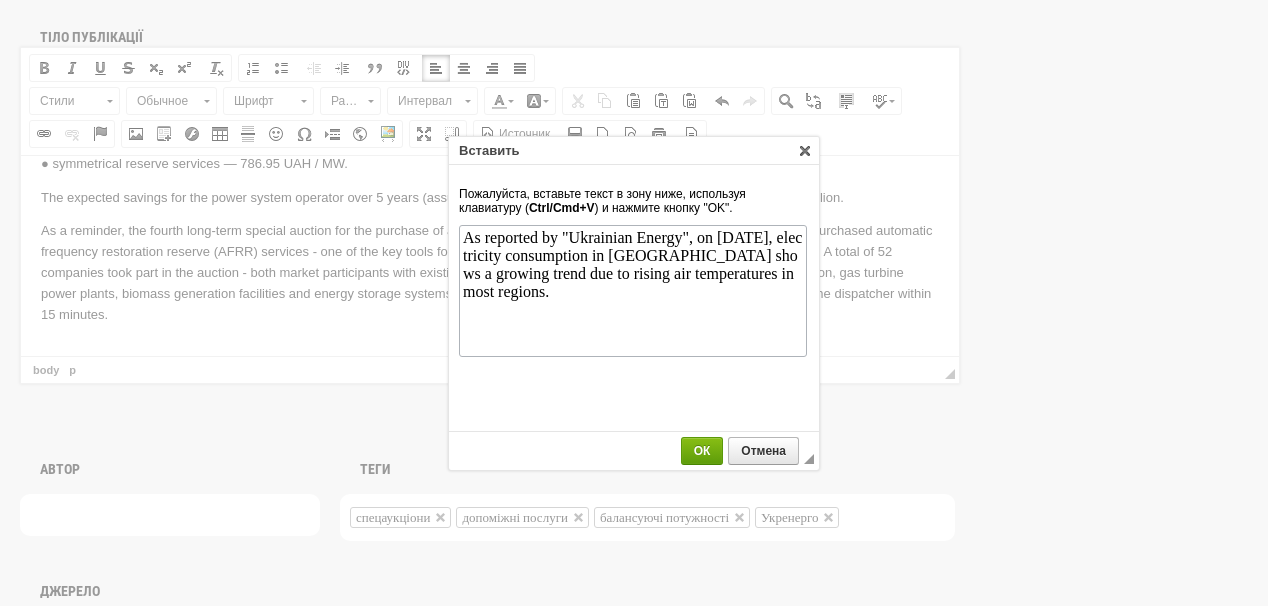 click on "ОК" at bounding box center (702, 451) 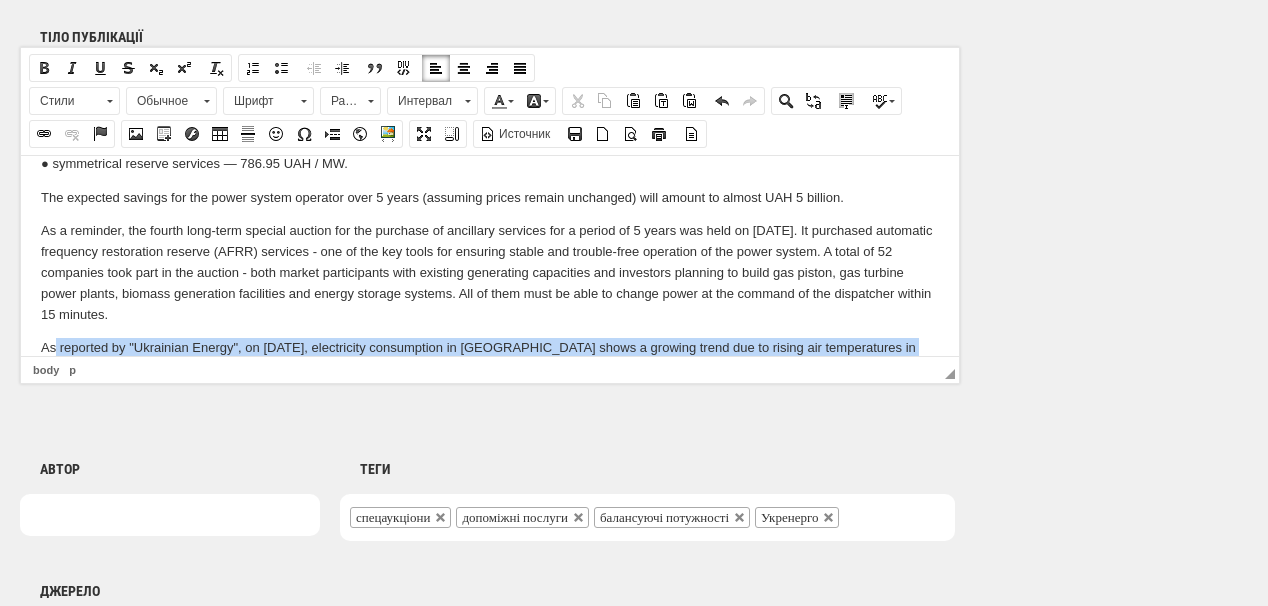 scroll, scrollTop: 372, scrollLeft: 0, axis: vertical 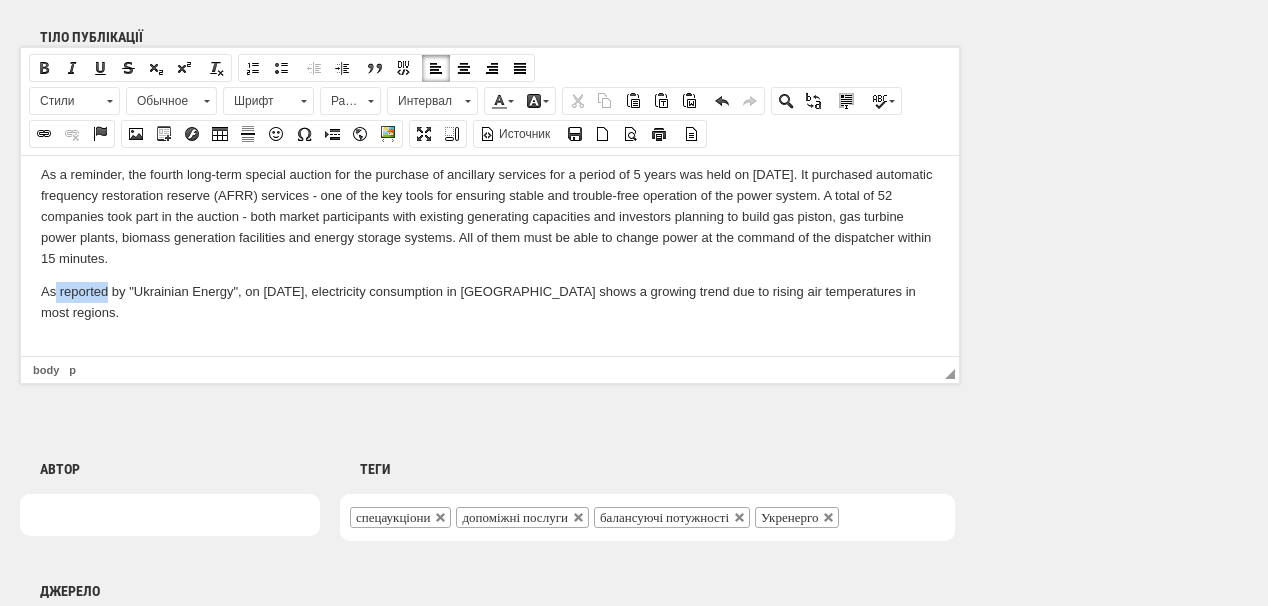 drag, startPoint x: 57, startPoint y: 347, endPoint x: 109, endPoint y: 287, distance: 79.397736 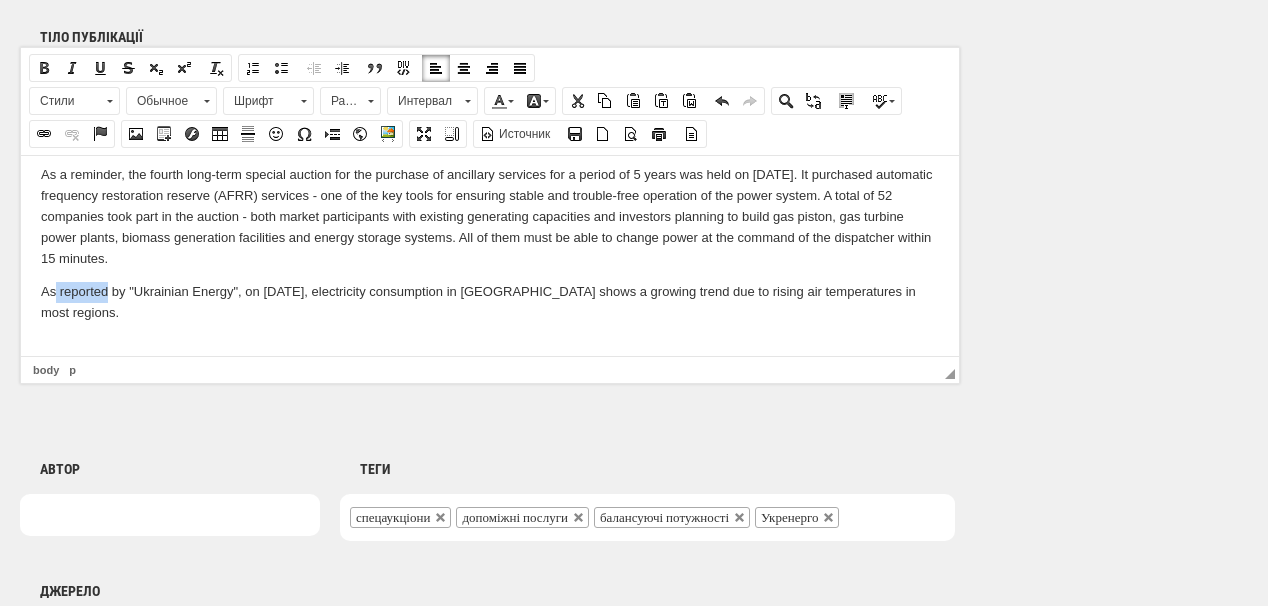 click at bounding box center (44, 134) 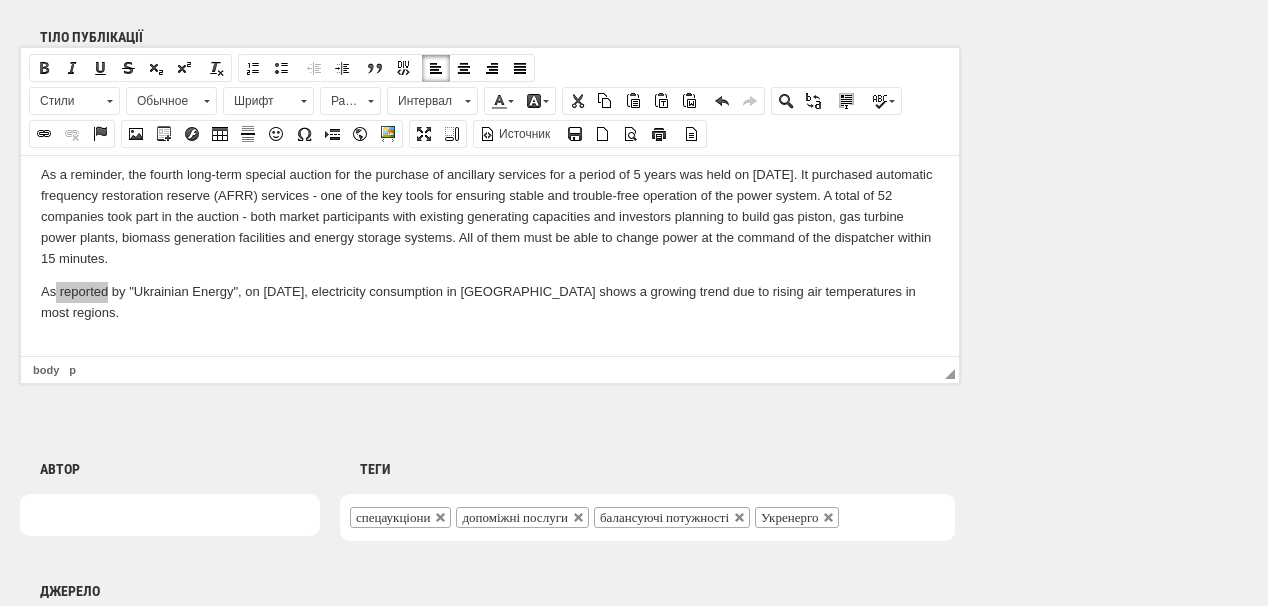 select on "http://" 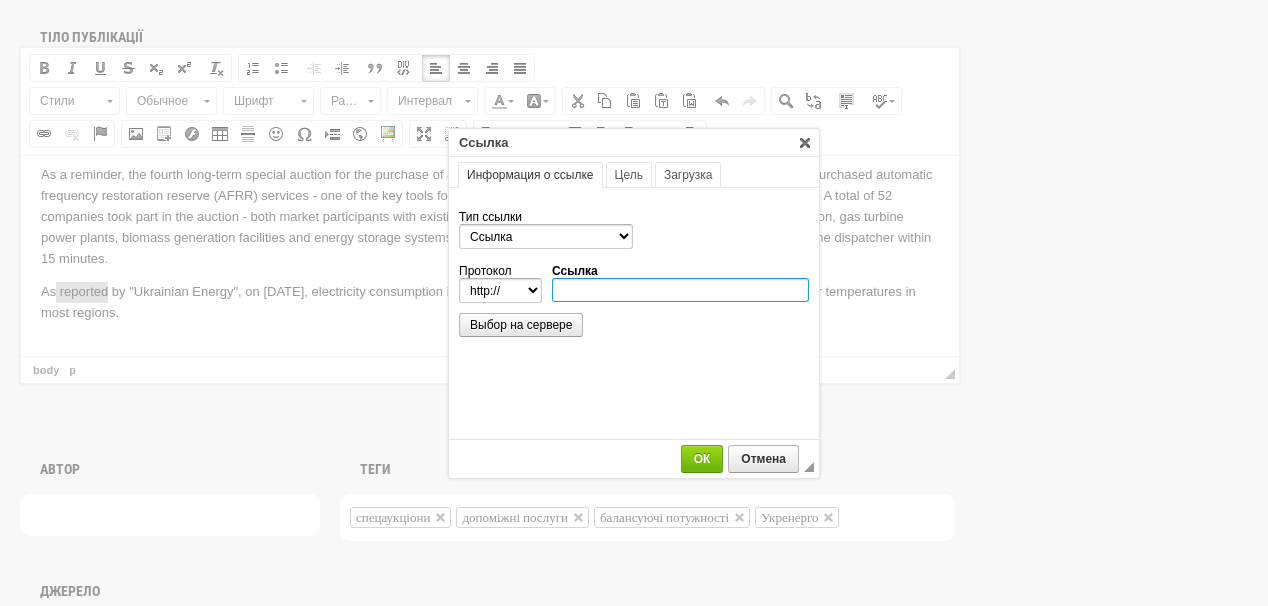 click on "Ссылка" at bounding box center (680, 290) 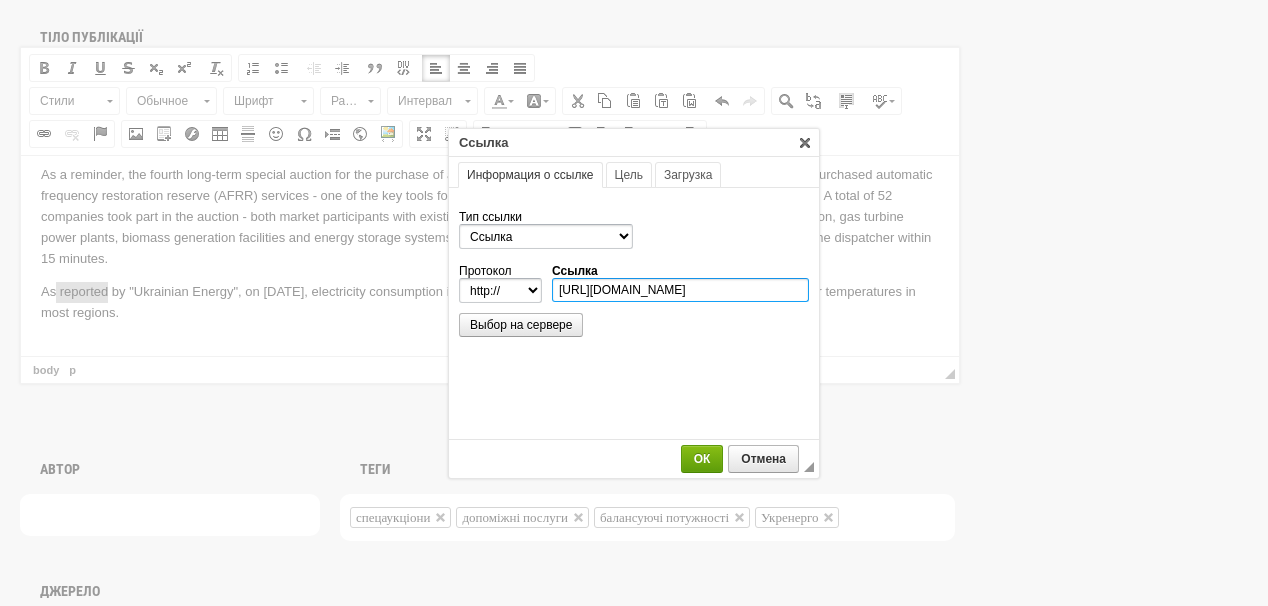type on "https://ua-energy.org/en/posts/03-07-2025" 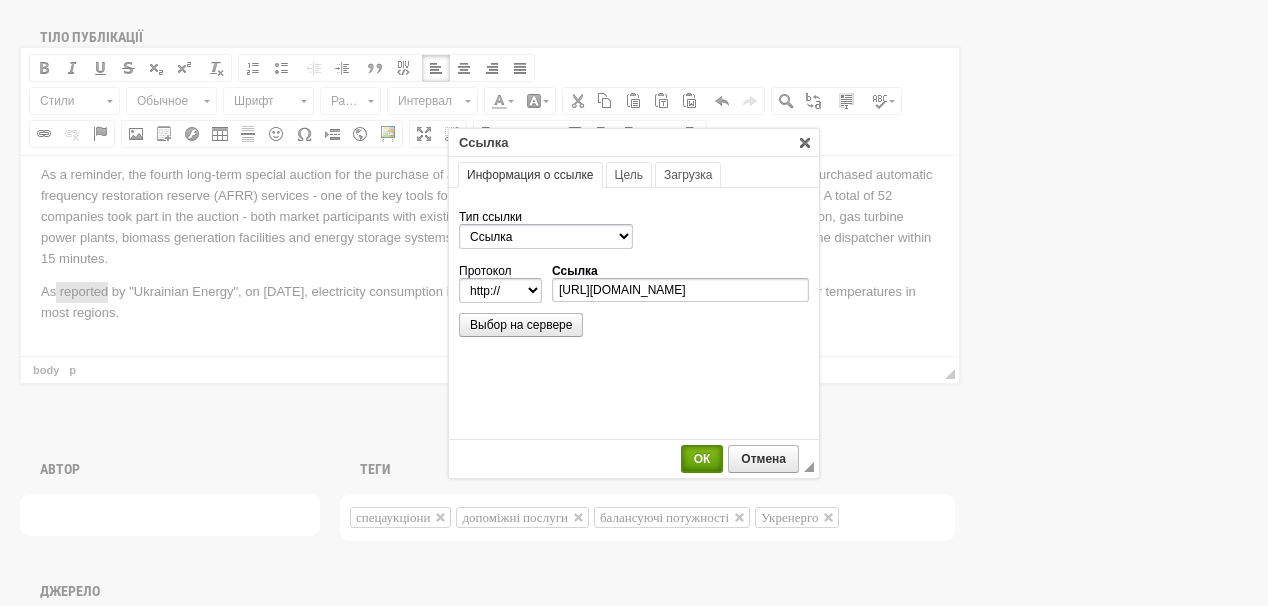 select on "https://" 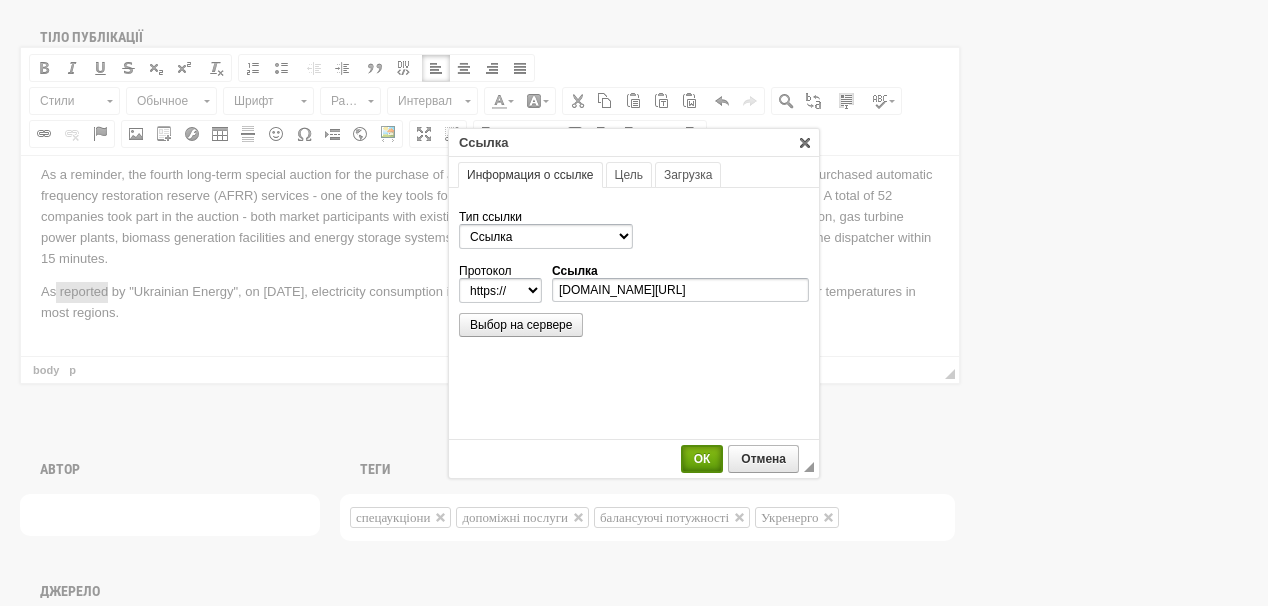 click on "ОК" at bounding box center [702, 459] 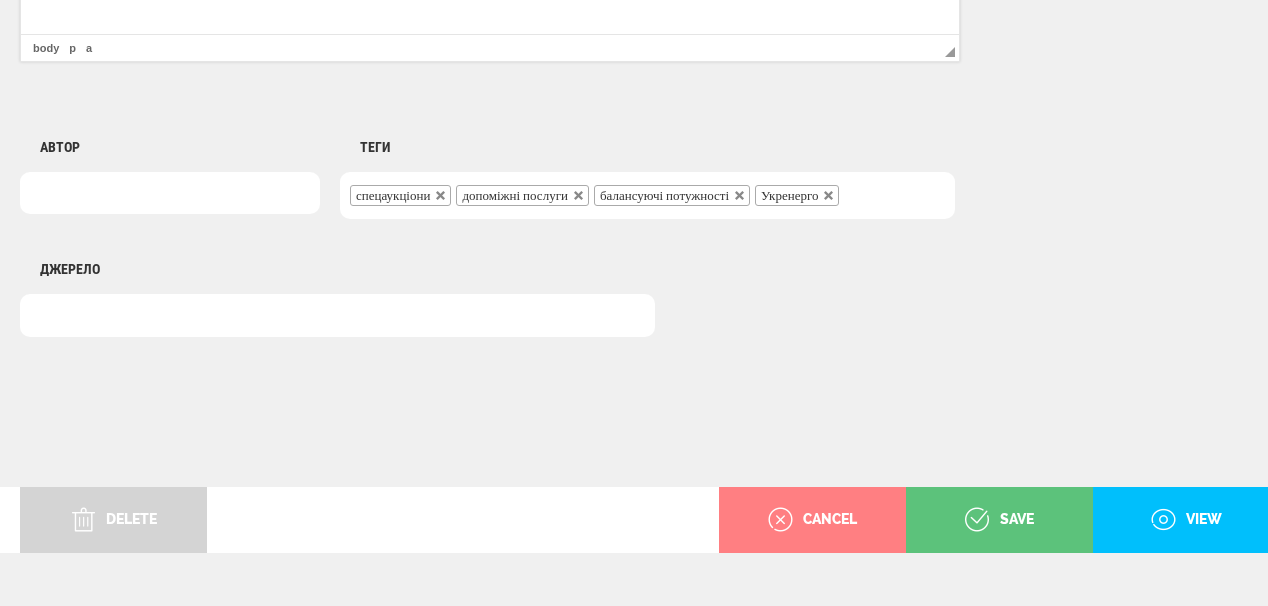 scroll, scrollTop: 1625, scrollLeft: 0, axis: vertical 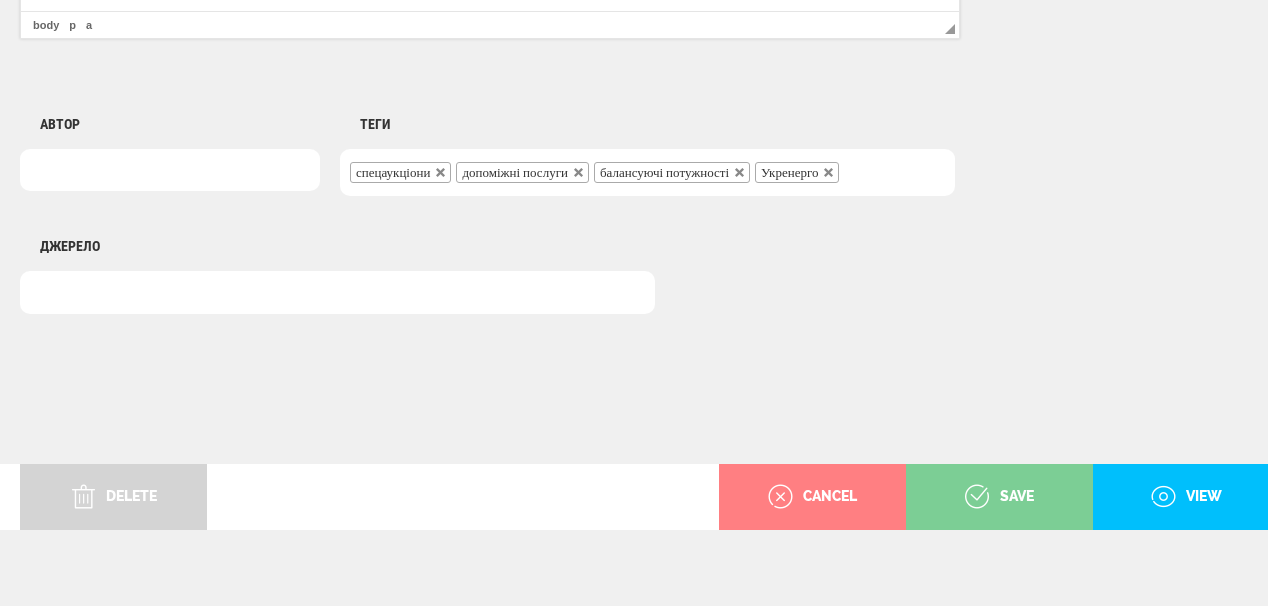 click on "save" at bounding box center [999, 497] 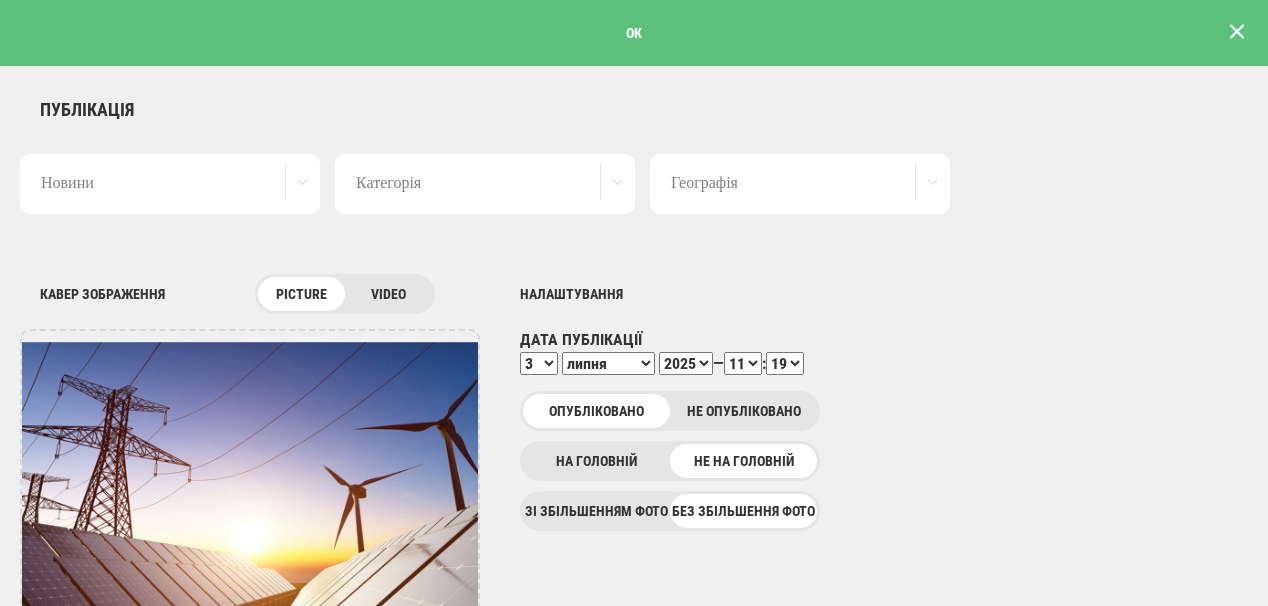 scroll, scrollTop: 0, scrollLeft: 0, axis: both 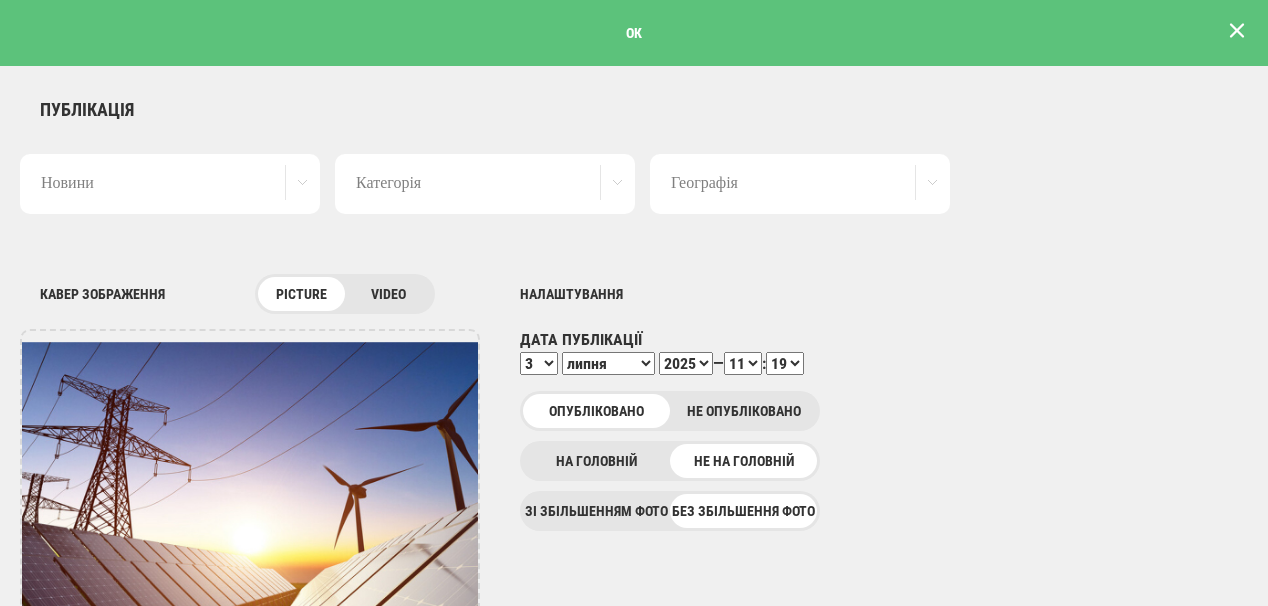 click at bounding box center (1237, 31) 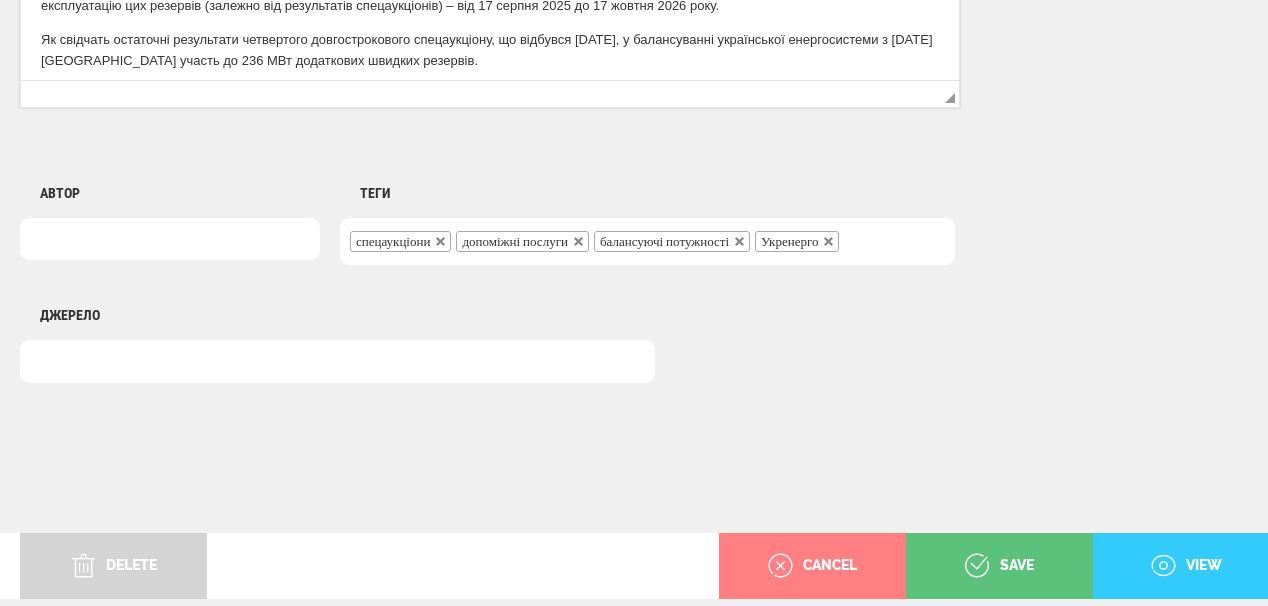scroll, scrollTop: 1625, scrollLeft: 0, axis: vertical 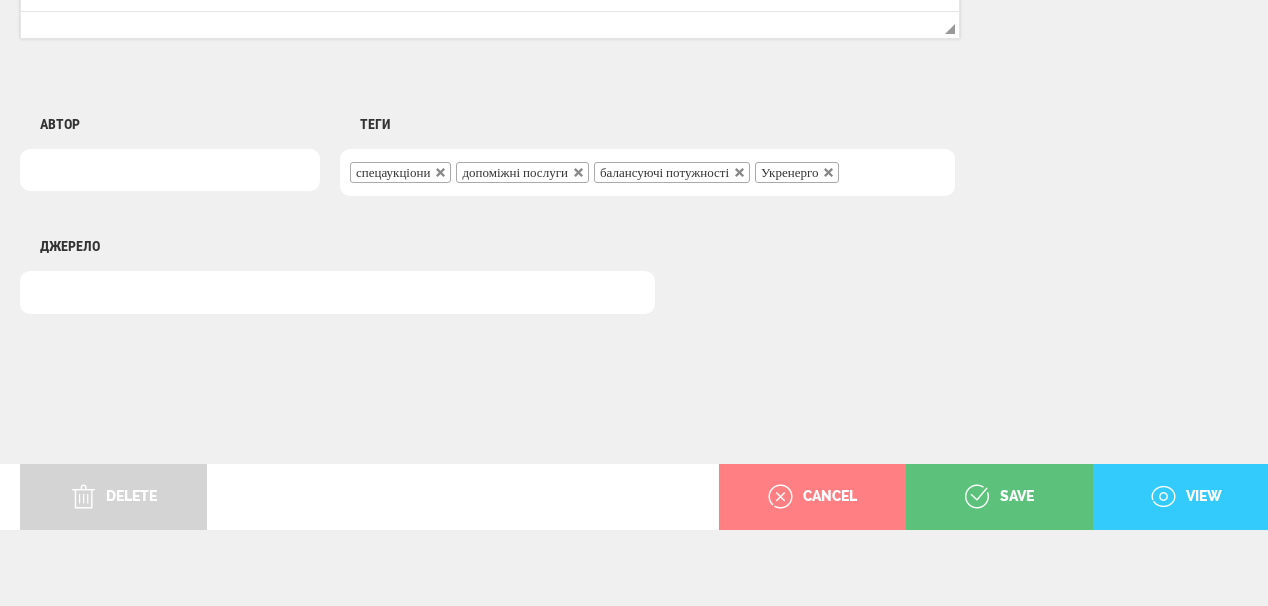 click on "view" at bounding box center (1186, 497) 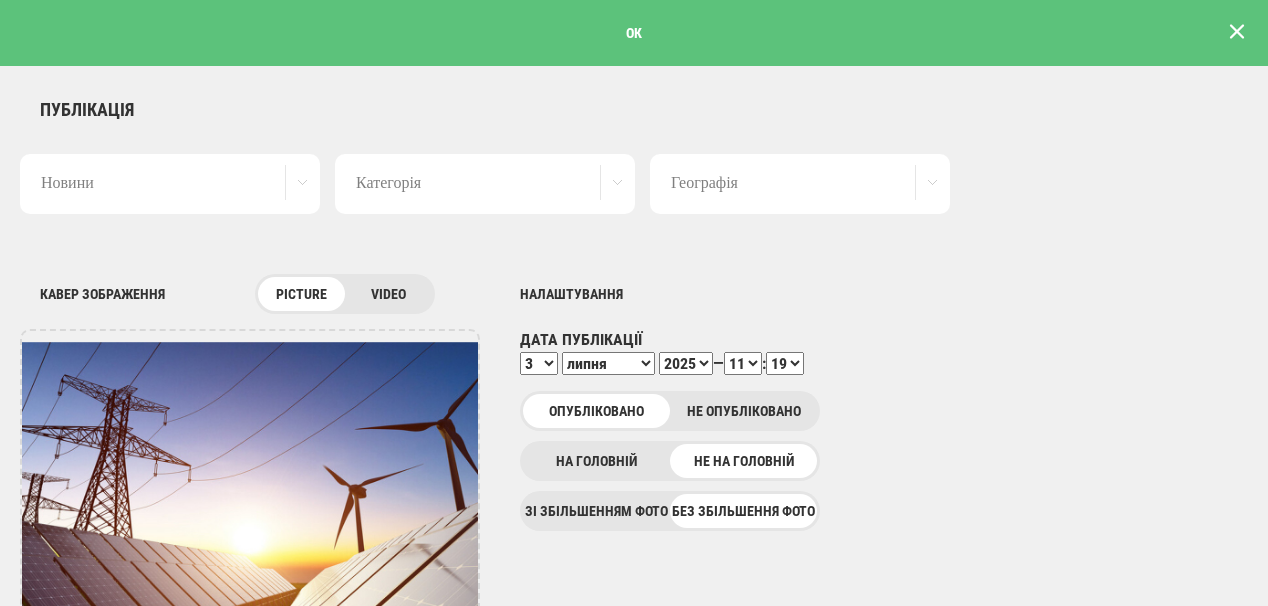 scroll, scrollTop: 1625, scrollLeft: 0, axis: vertical 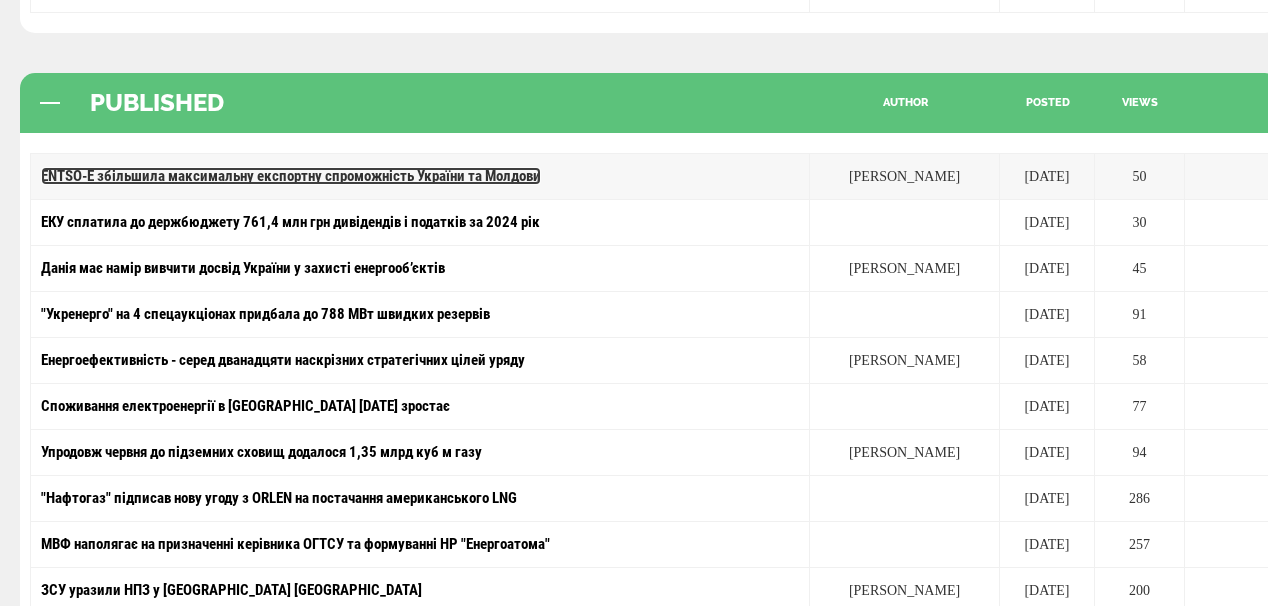click on "ENTSO-E збільшила максимальну експортну спроможність України та Молдови" at bounding box center (291, 176) 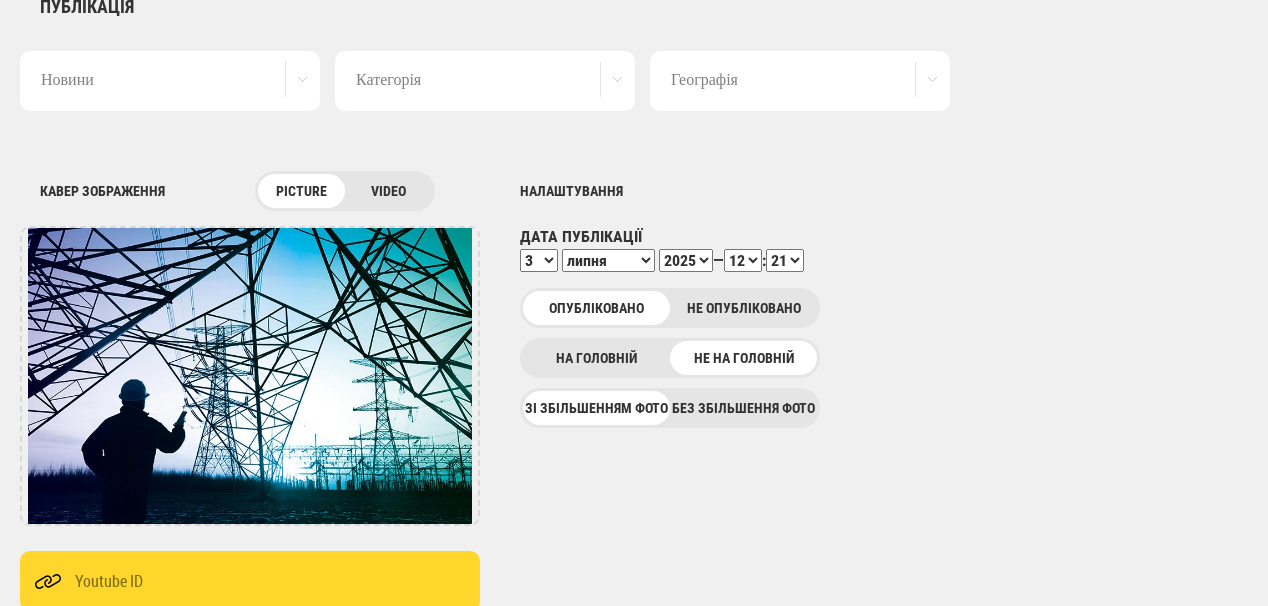 scroll, scrollTop: 80, scrollLeft: 0, axis: vertical 